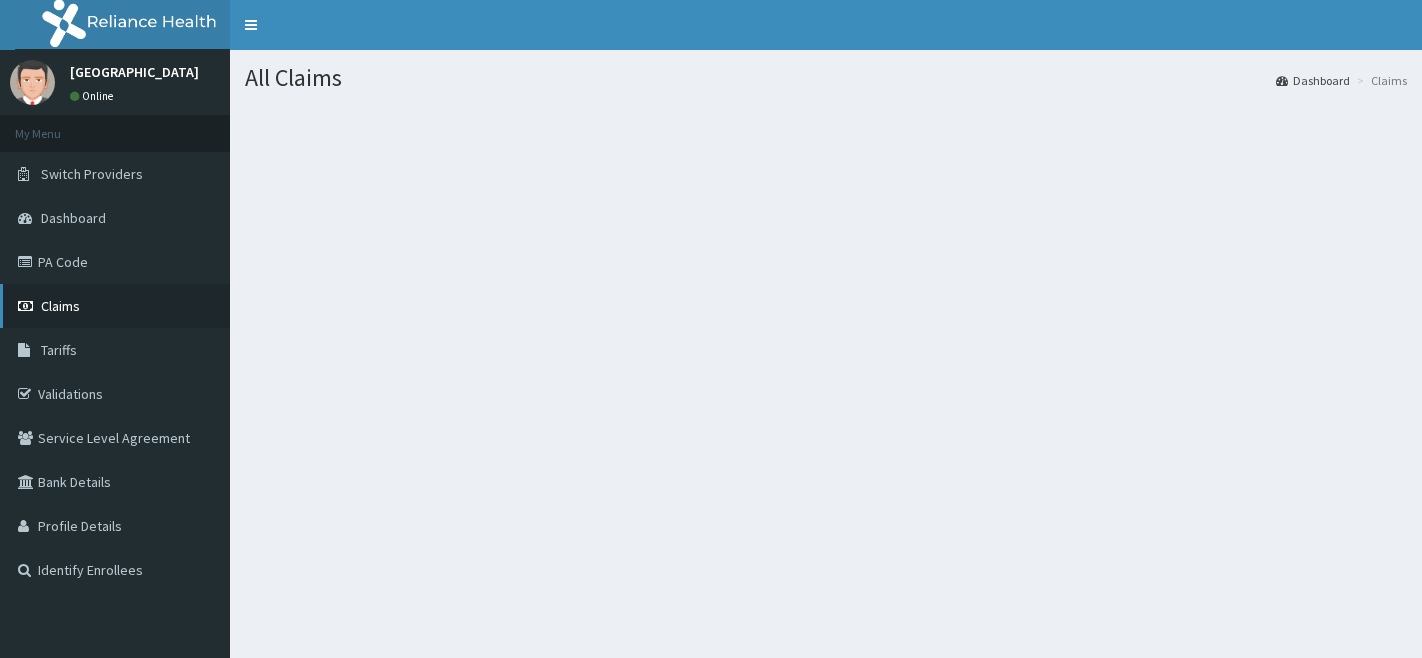 scroll, scrollTop: 0, scrollLeft: 0, axis: both 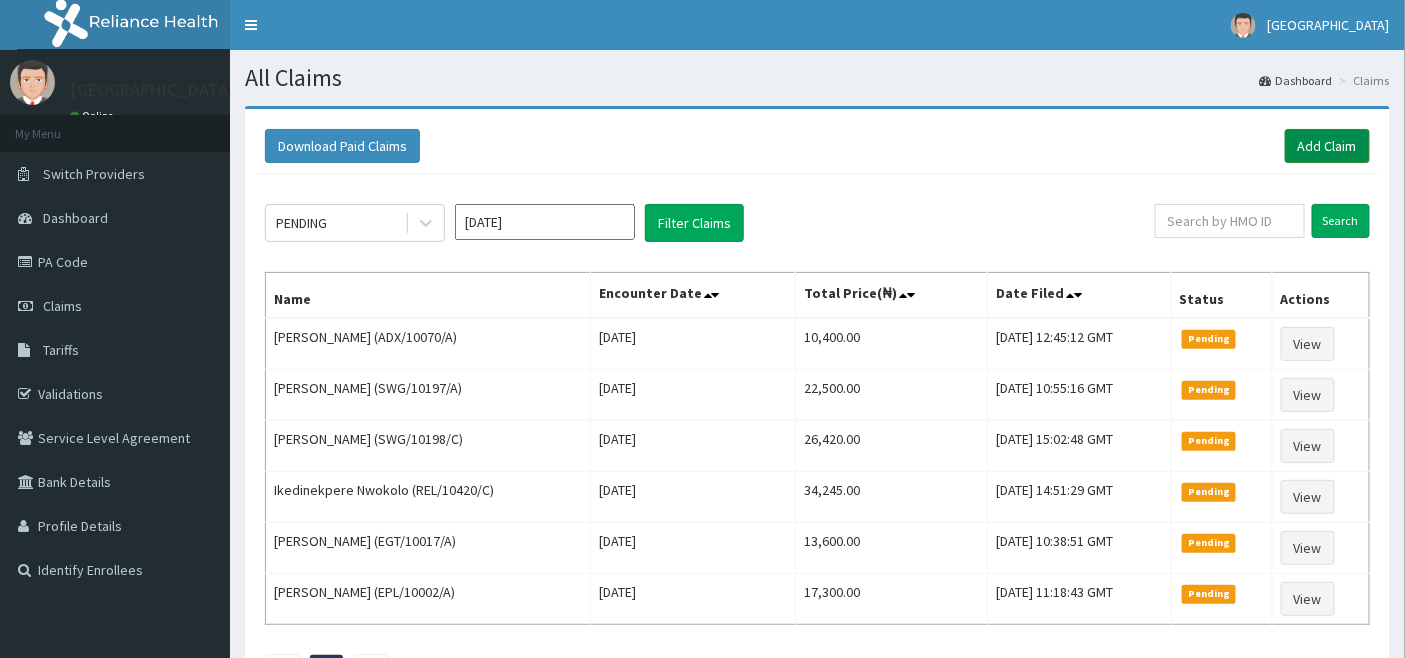 click on "Add Claim" at bounding box center [1327, 146] 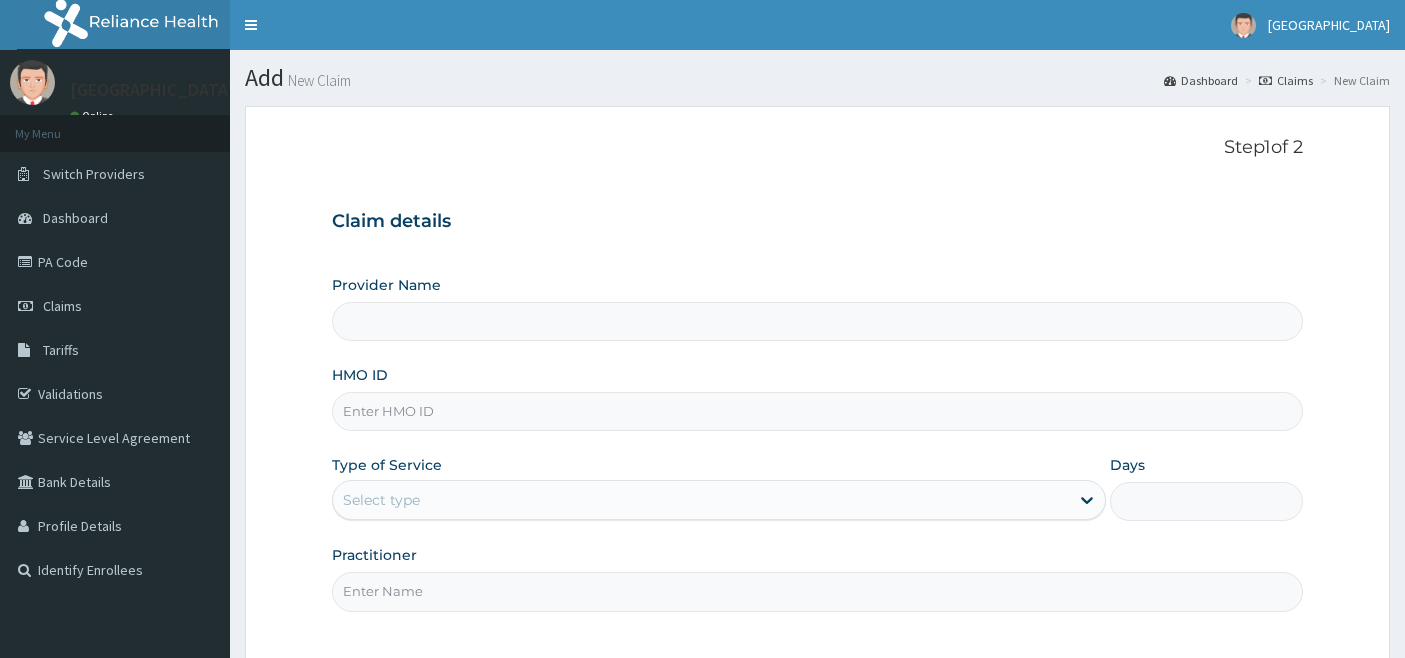 scroll, scrollTop: 0, scrollLeft: 0, axis: both 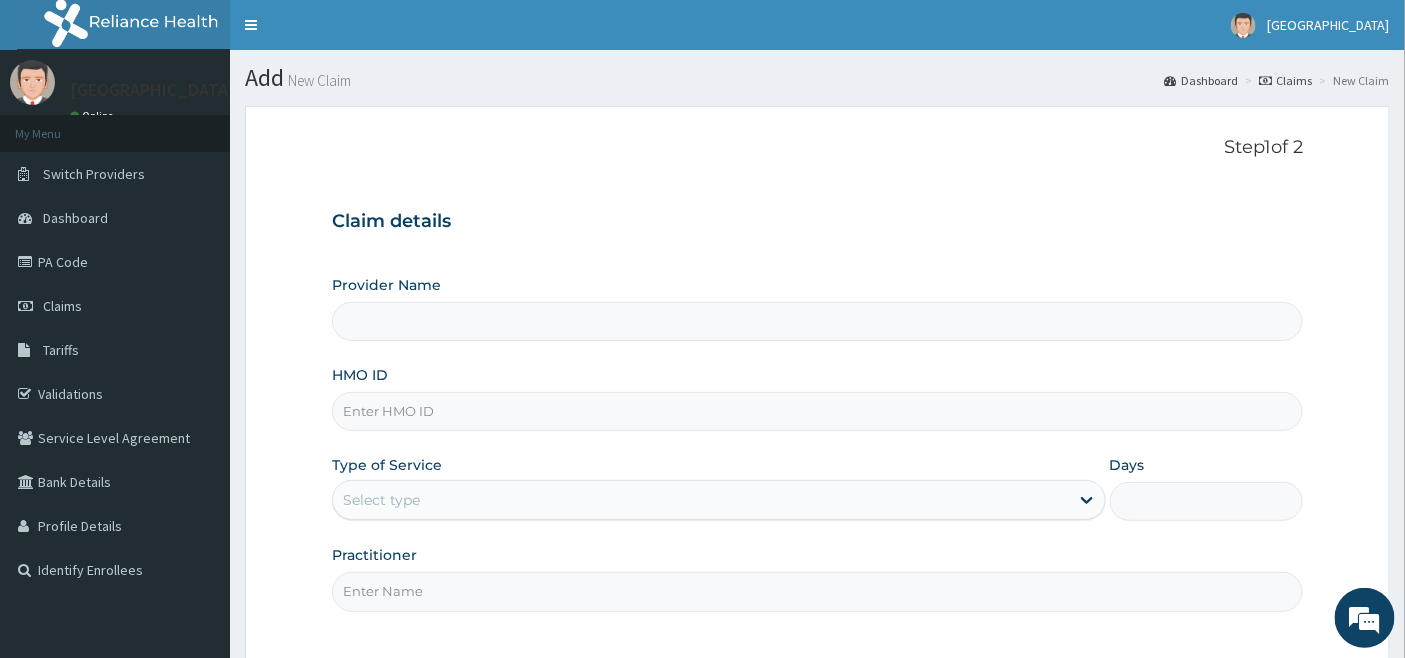 type on "[GEOGRAPHIC_DATA]" 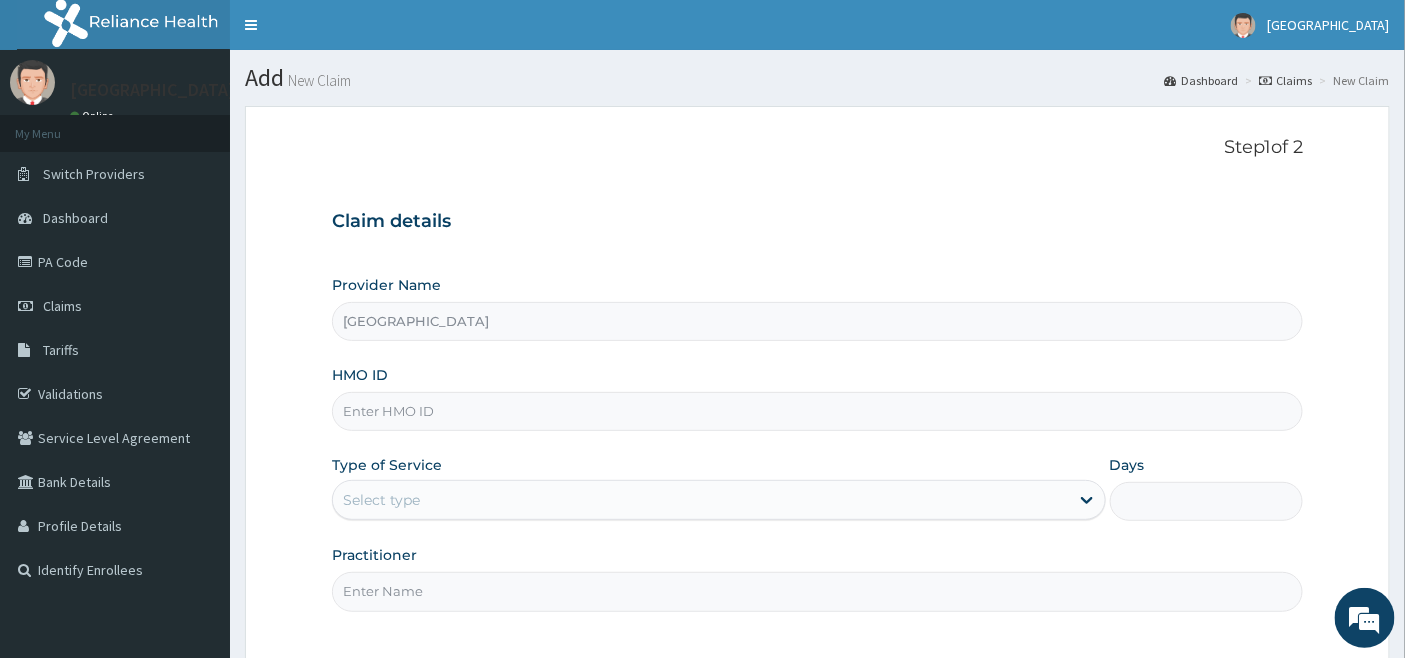 click on "HMO ID" at bounding box center [818, 411] 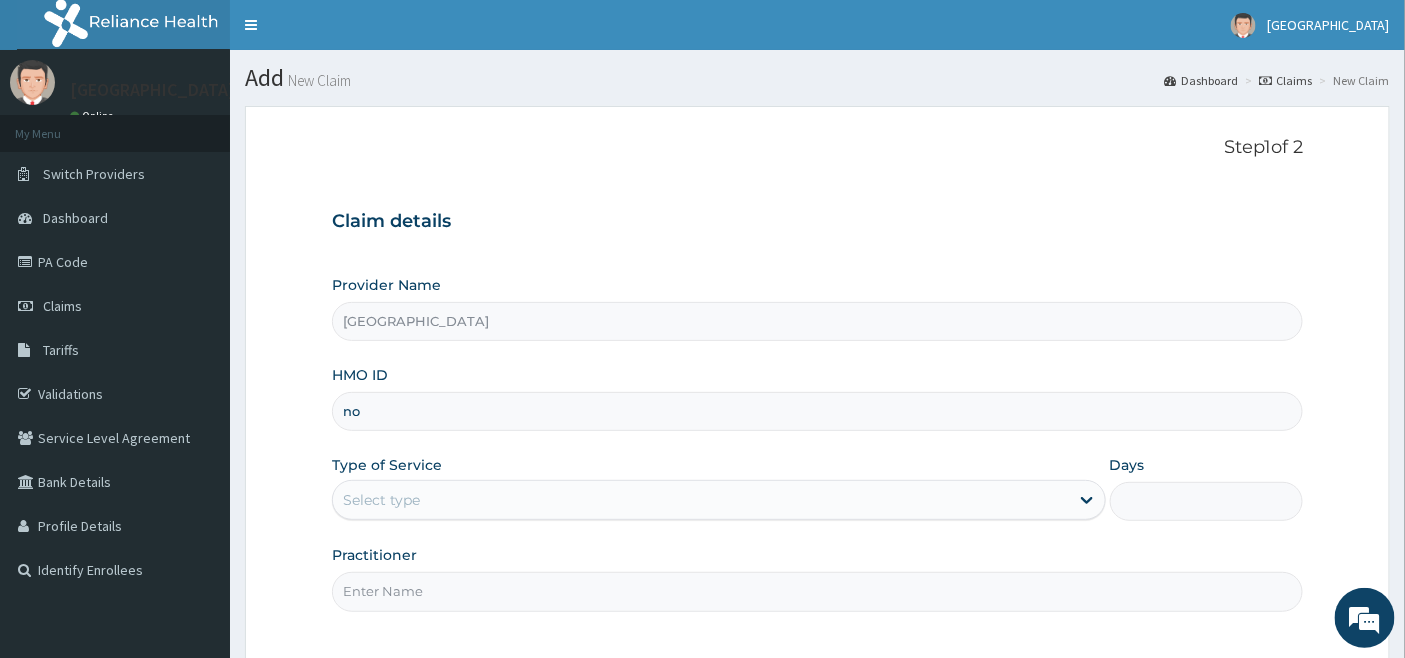 type on "n" 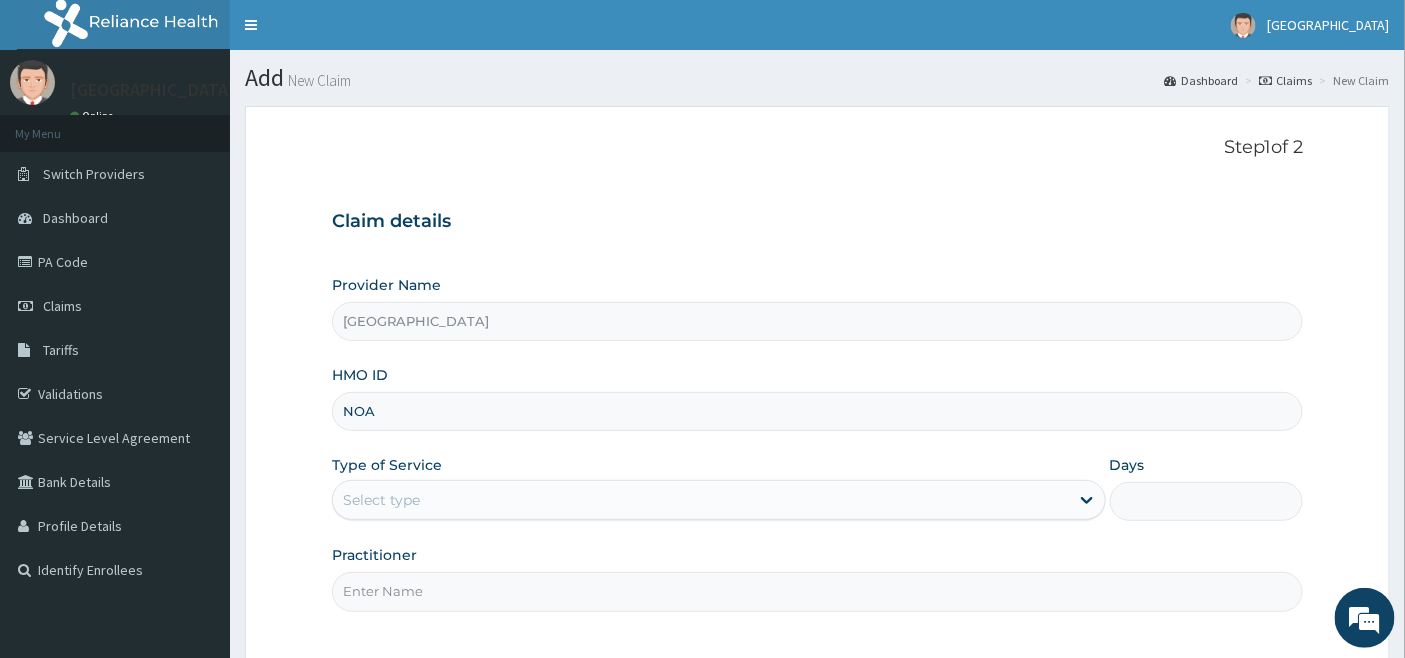 scroll, scrollTop: 0, scrollLeft: 0, axis: both 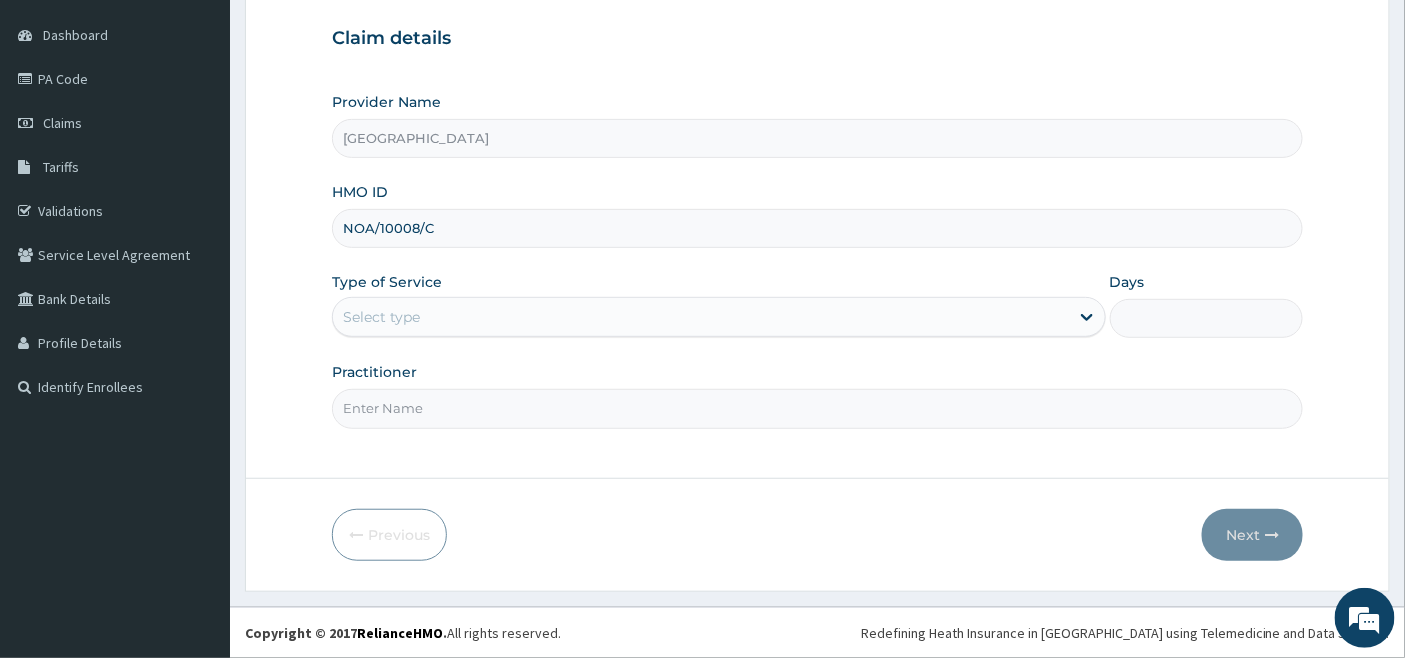 type on "NOA/10008/C" 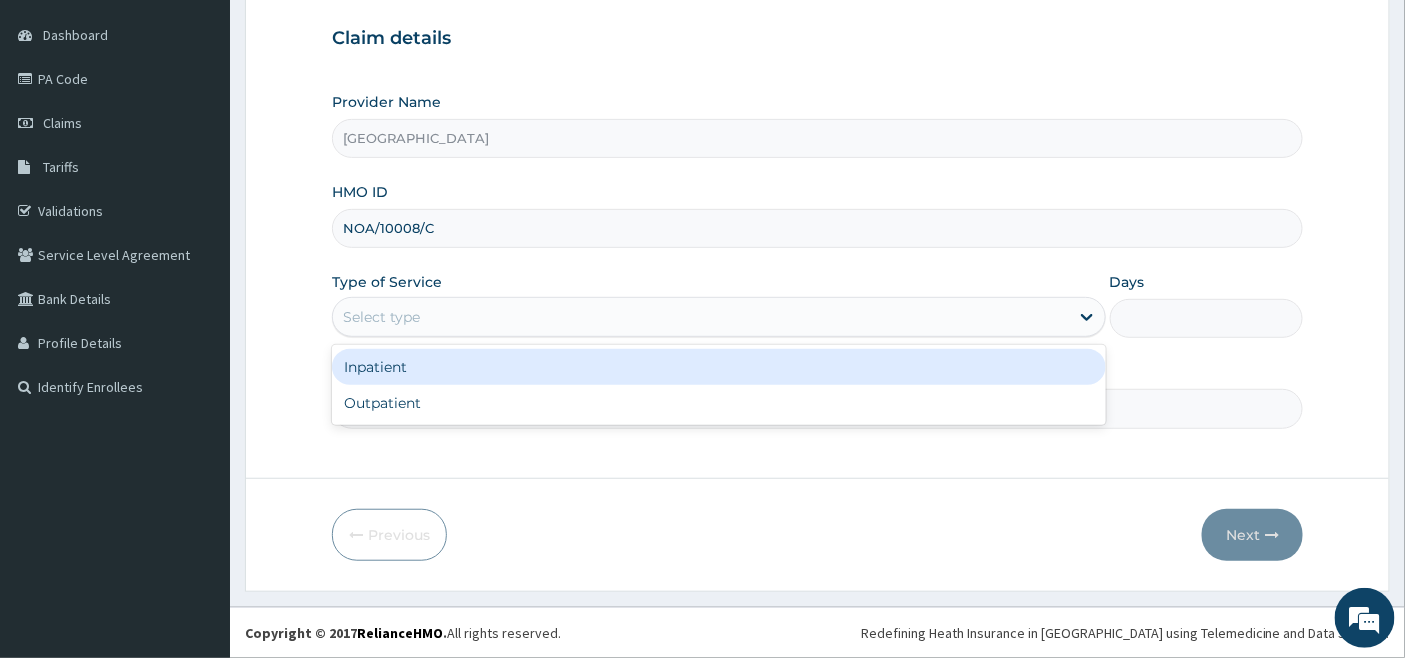 click on "Select type" at bounding box center [381, 317] 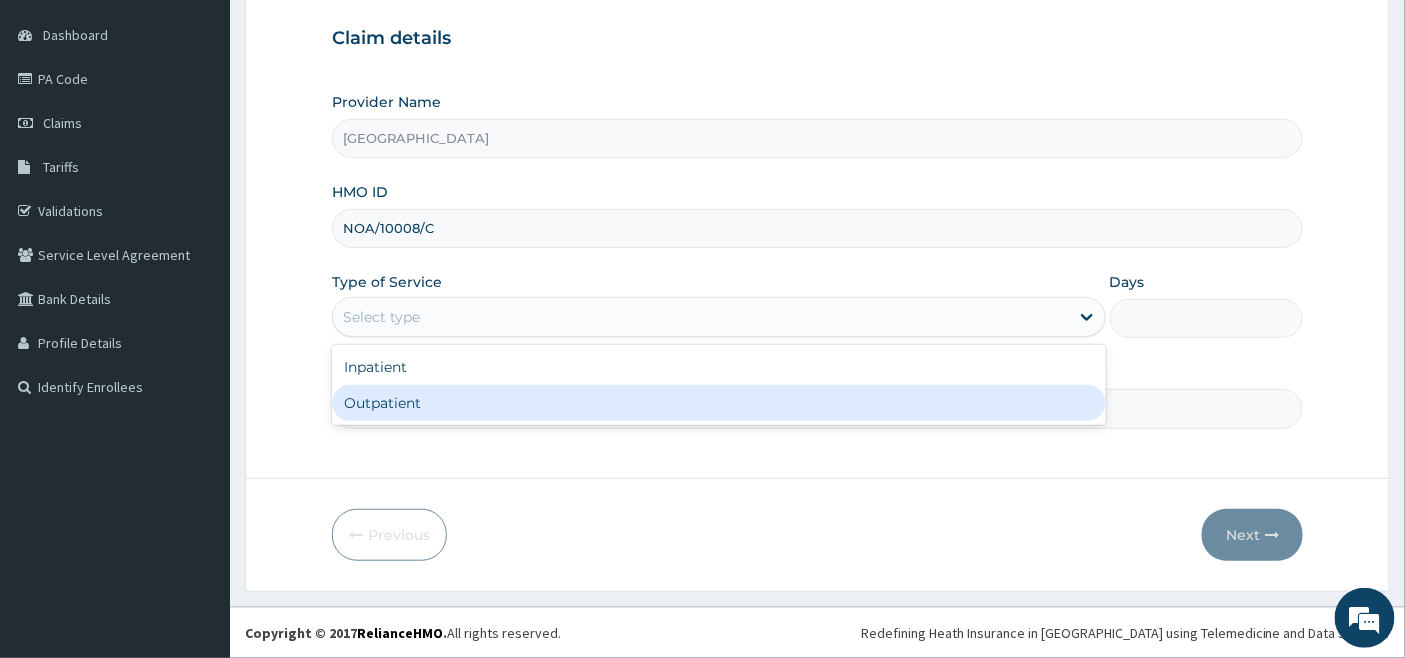 click on "Outpatient" at bounding box center (719, 403) 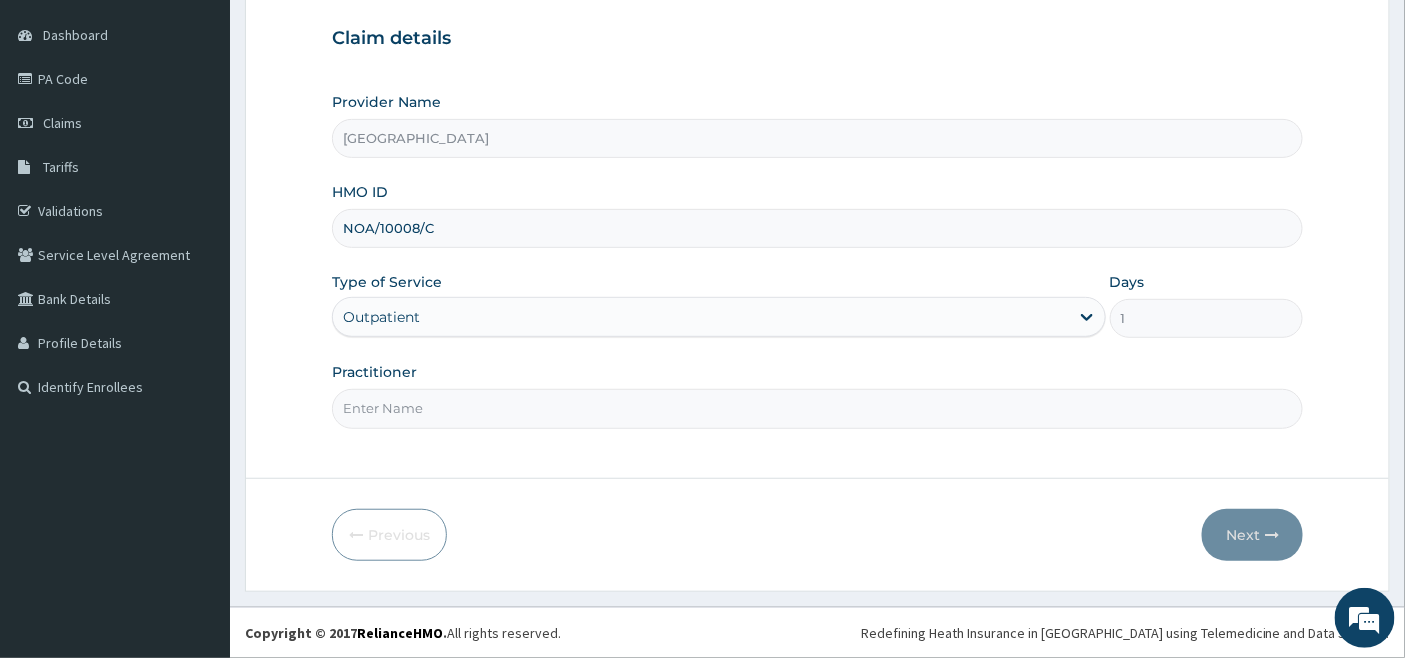 click on "Practitioner" at bounding box center [818, 408] 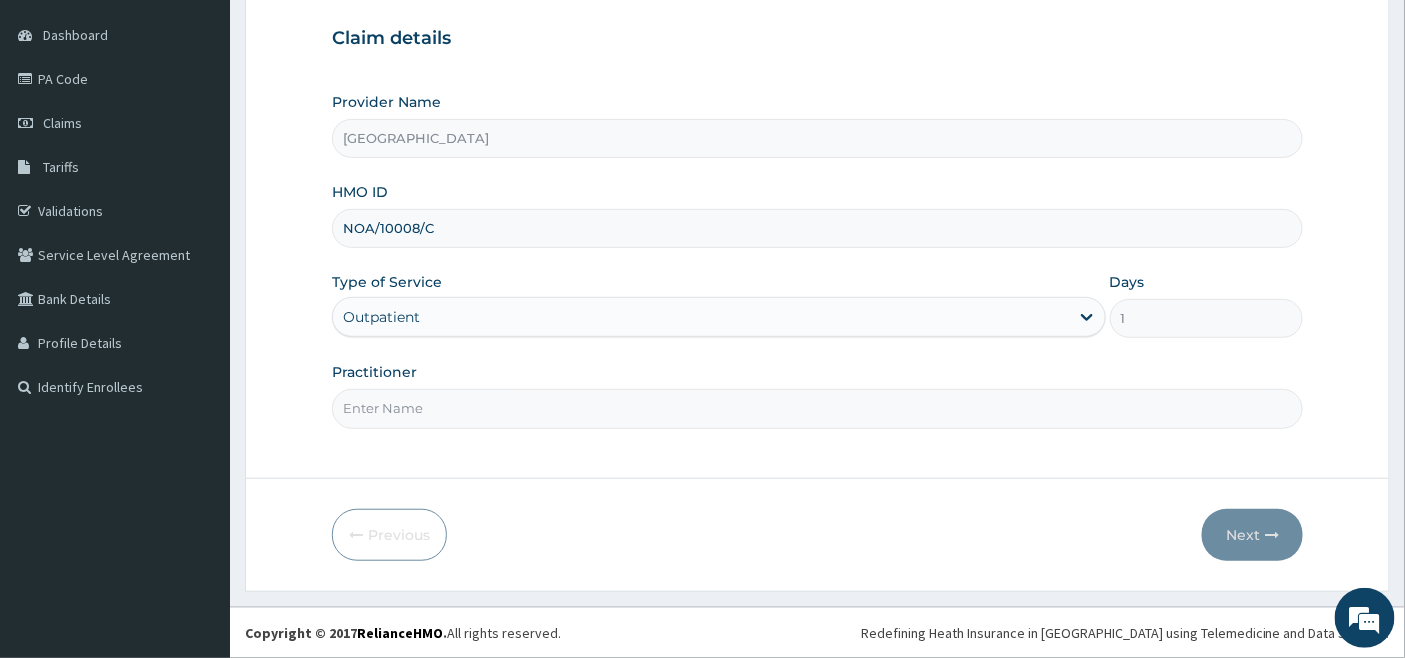 type on "DR OKOH" 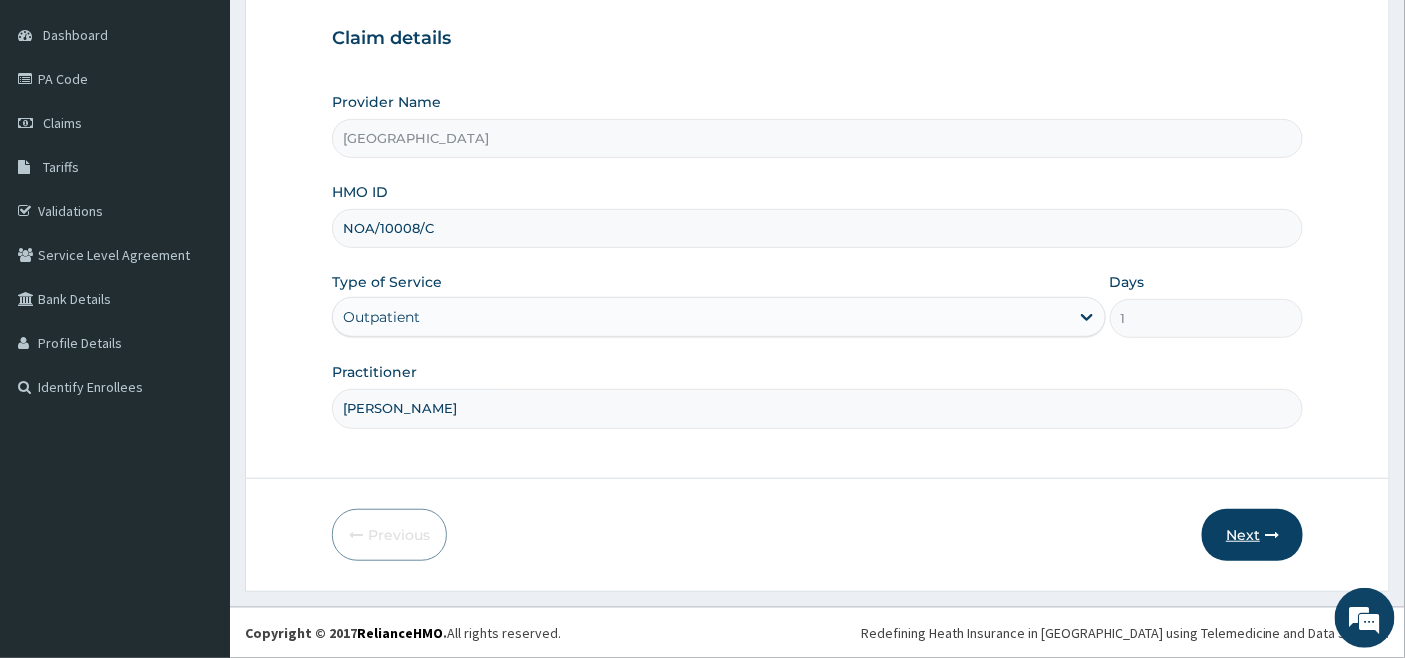 click on "Next" at bounding box center [1252, 535] 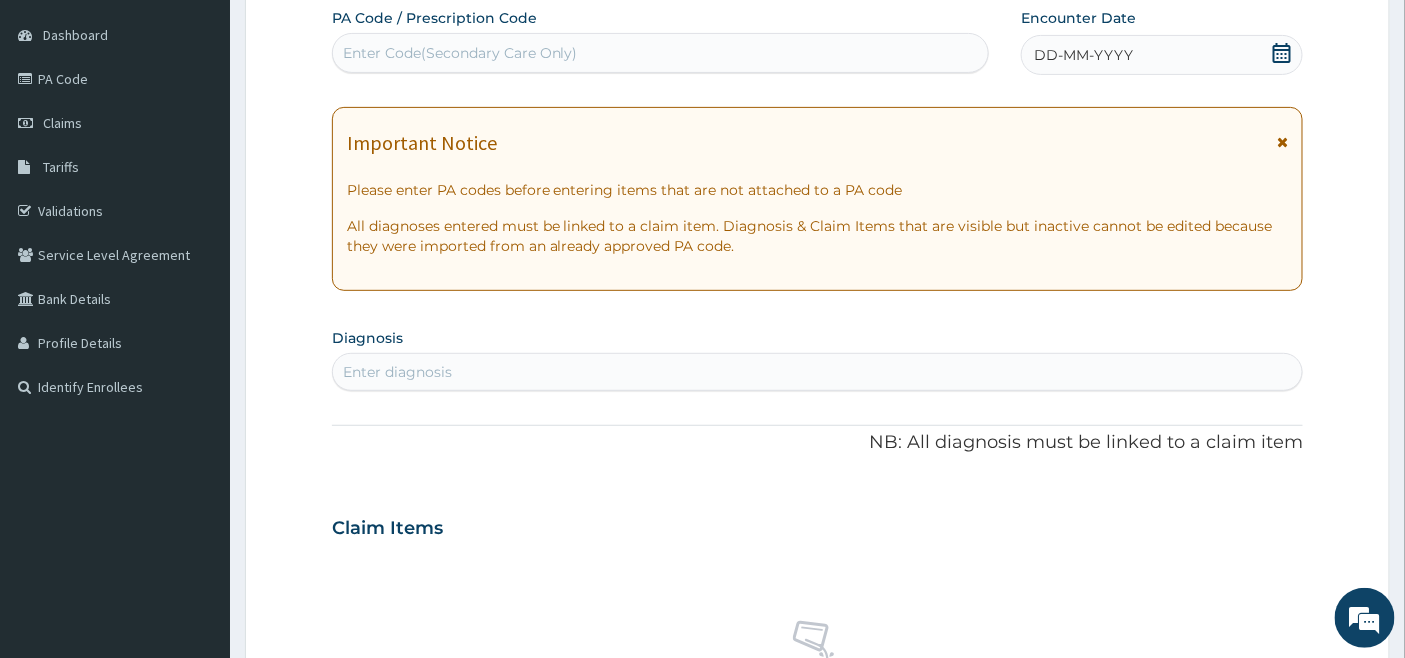 click 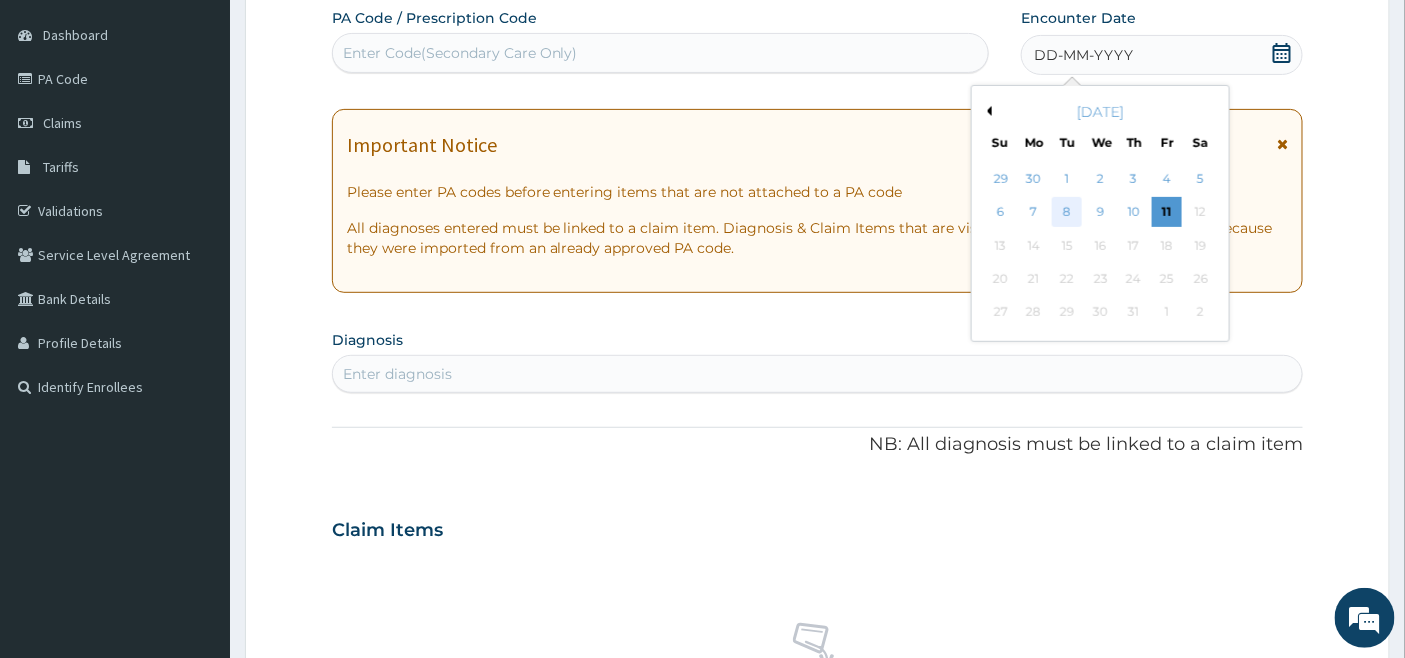 click on "8" at bounding box center (1068, 213) 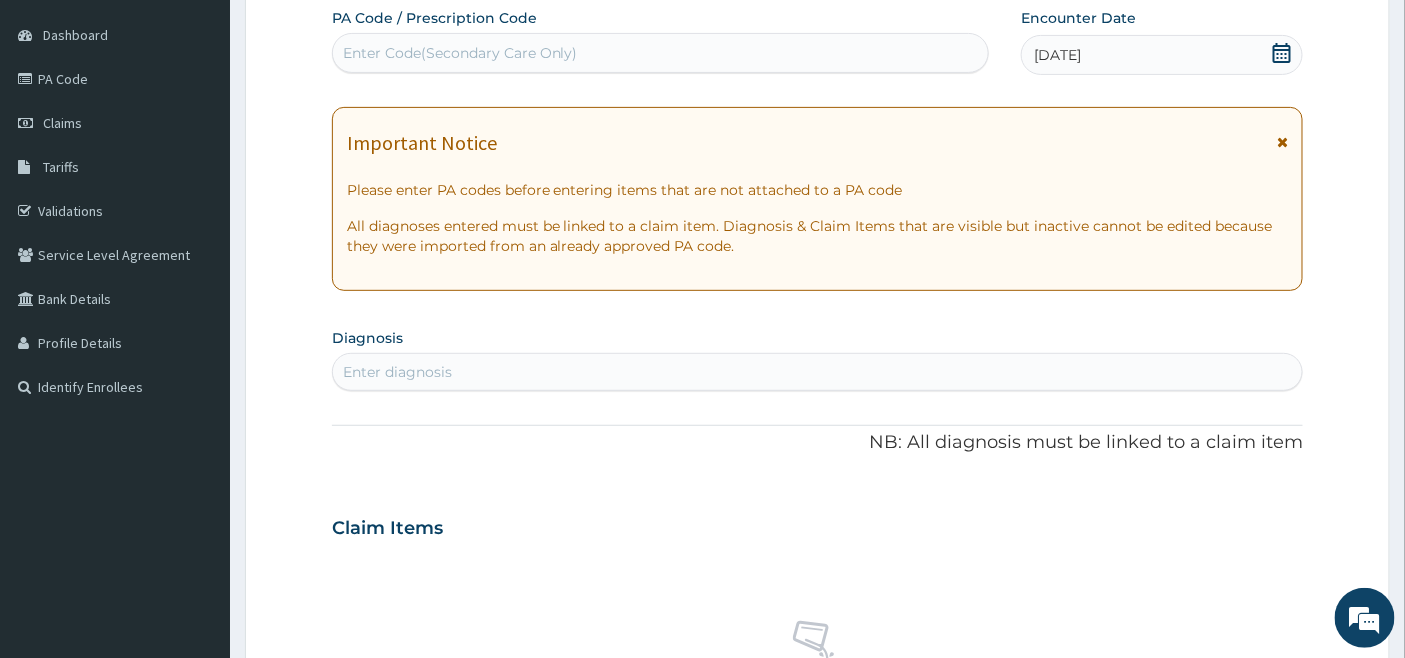 click on "Enter diagnosis" at bounding box center (397, 372) 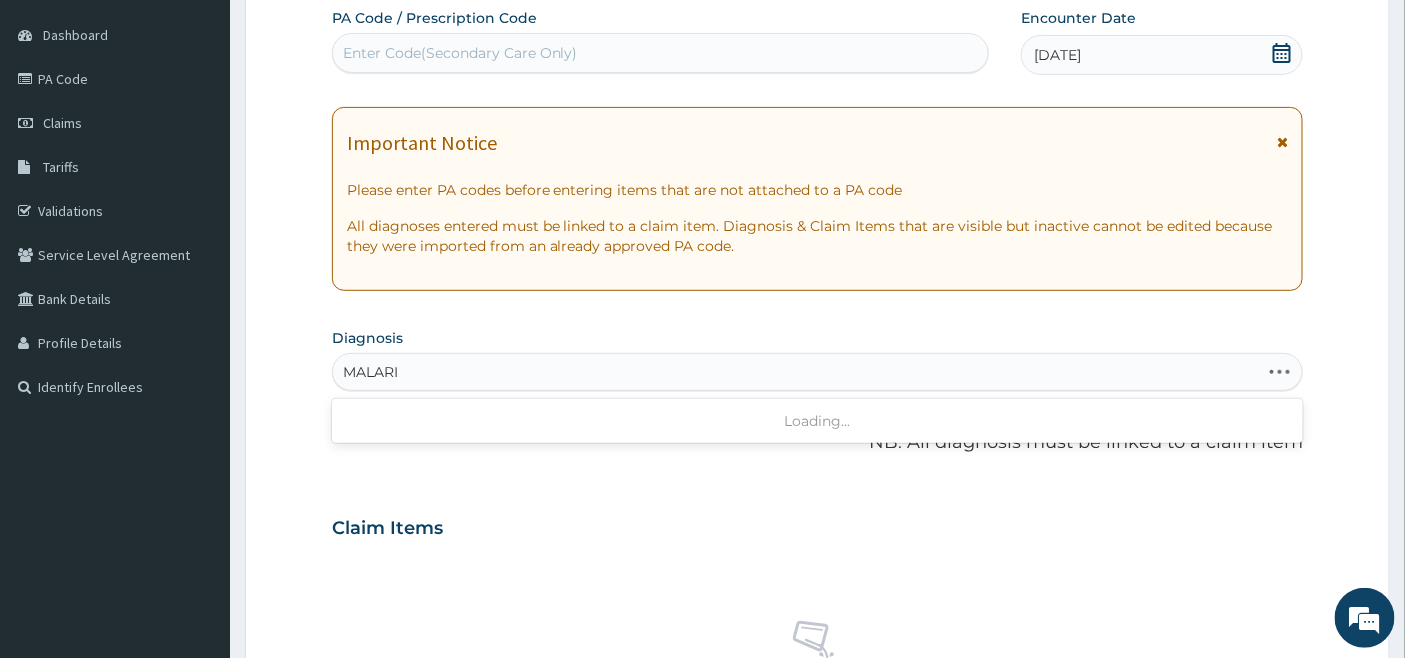 type on "MALARIA" 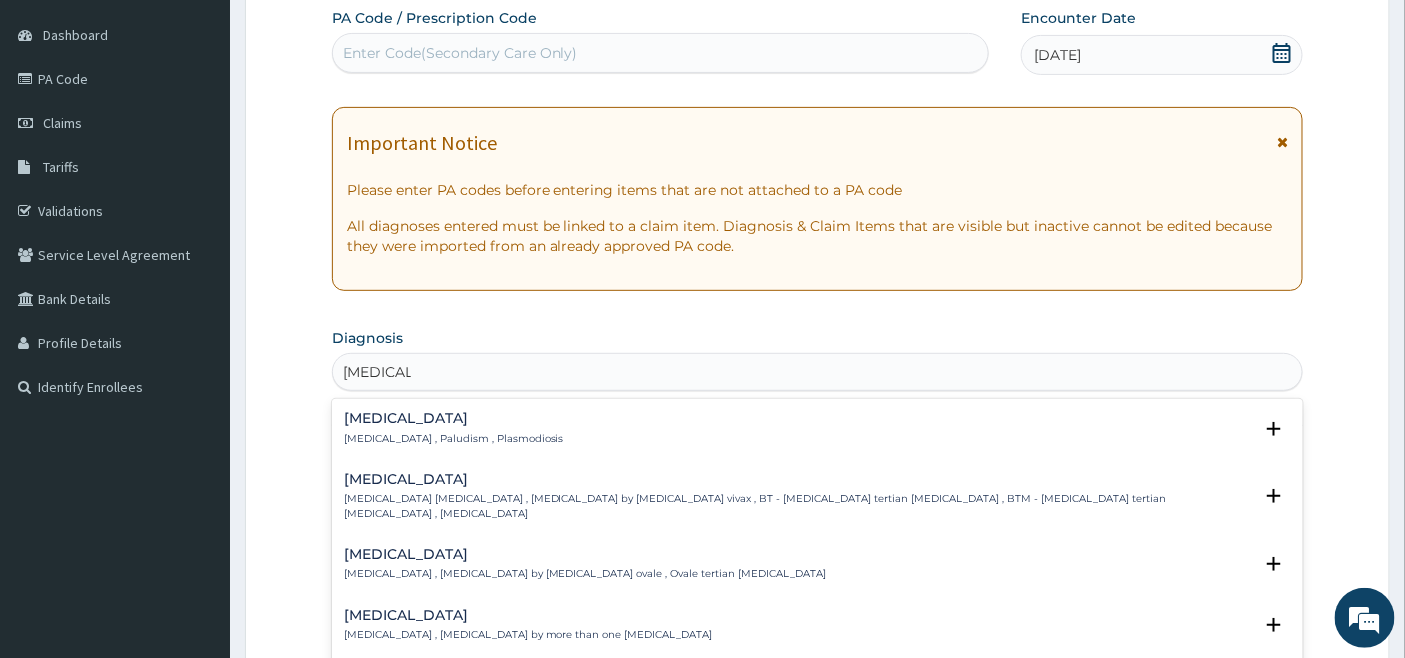 click on "Malaria" at bounding box center [454, 418] 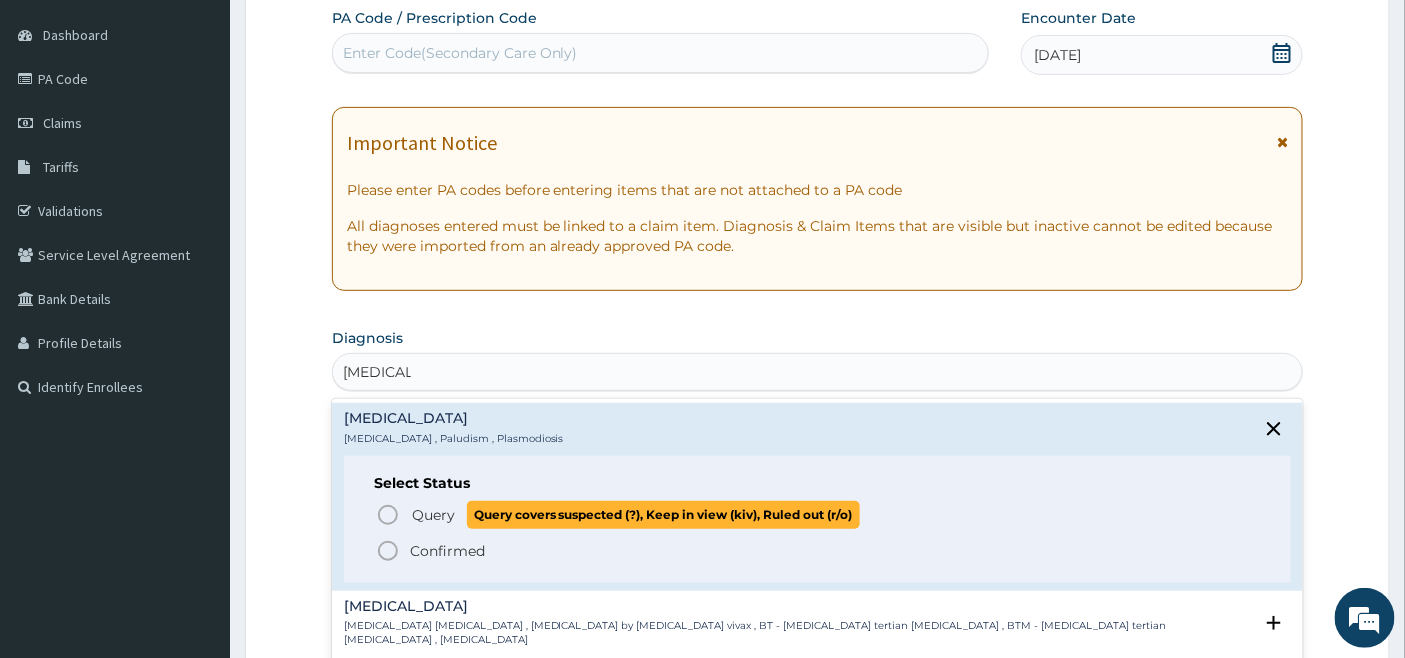 click 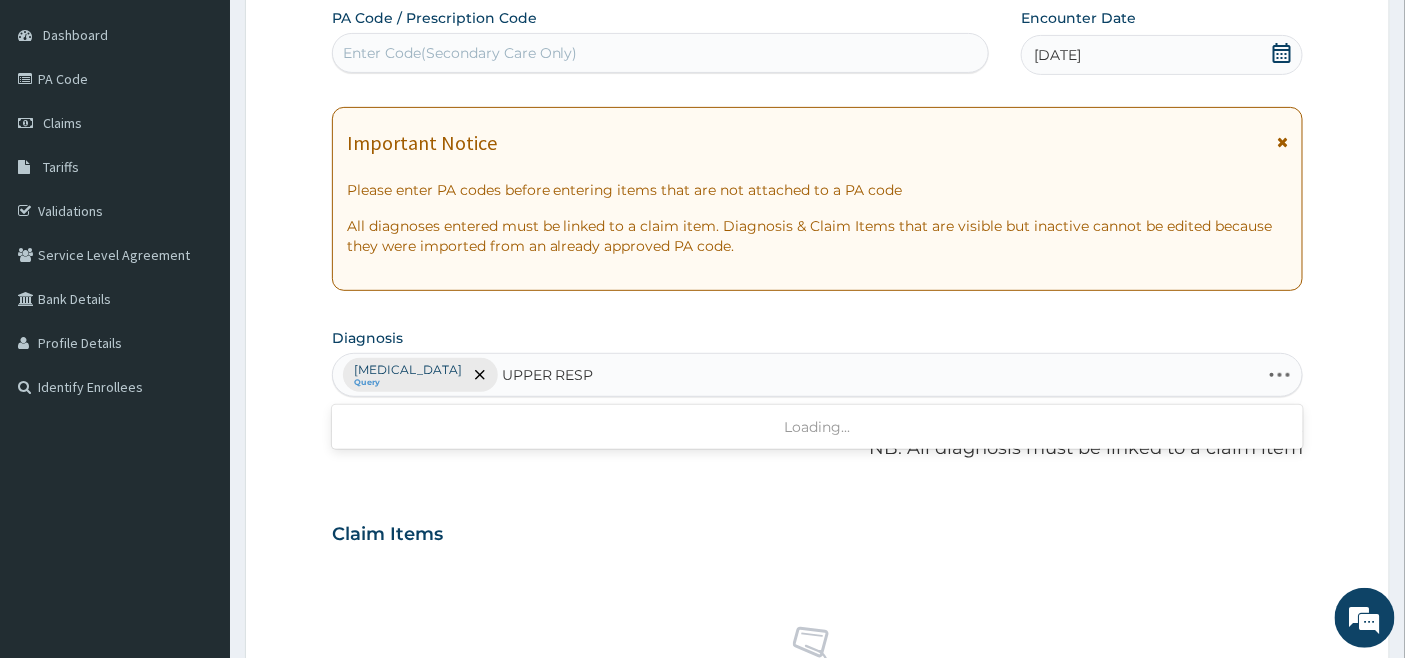 type on "UPPER RESPI" 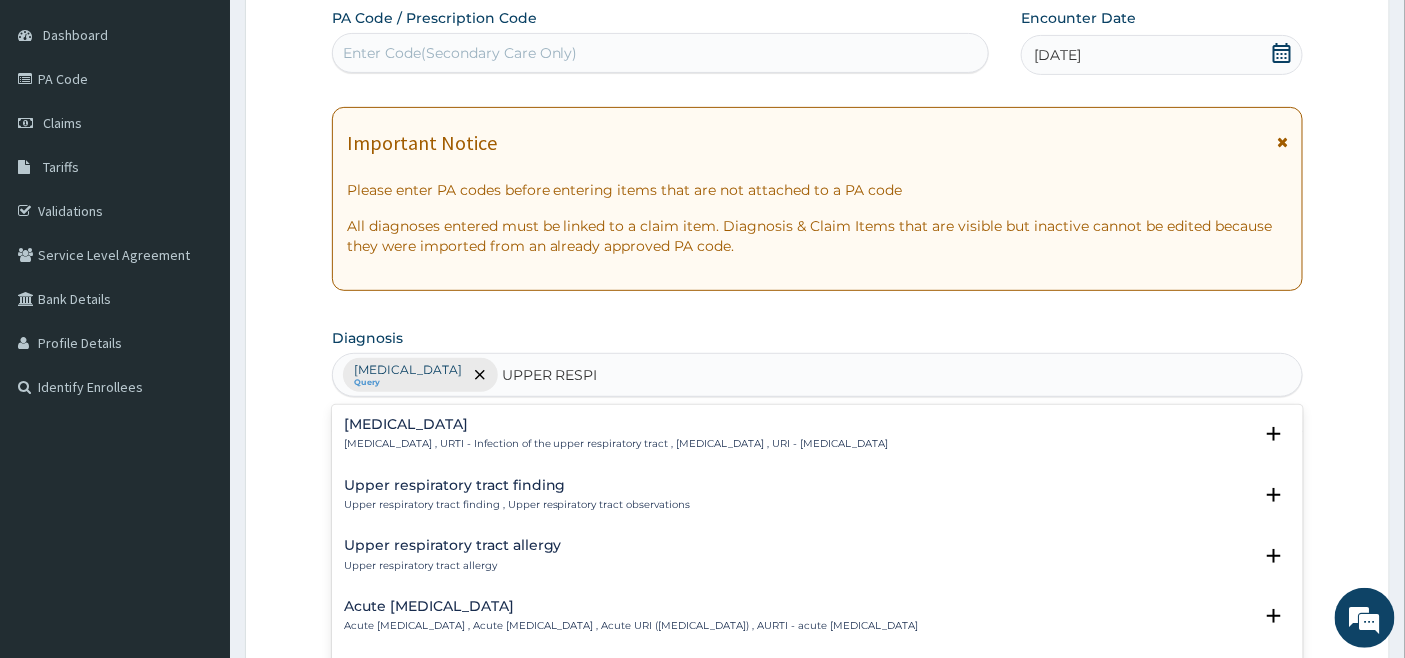 click on "Upper respiratory infection" at bounding box center (616, 424) 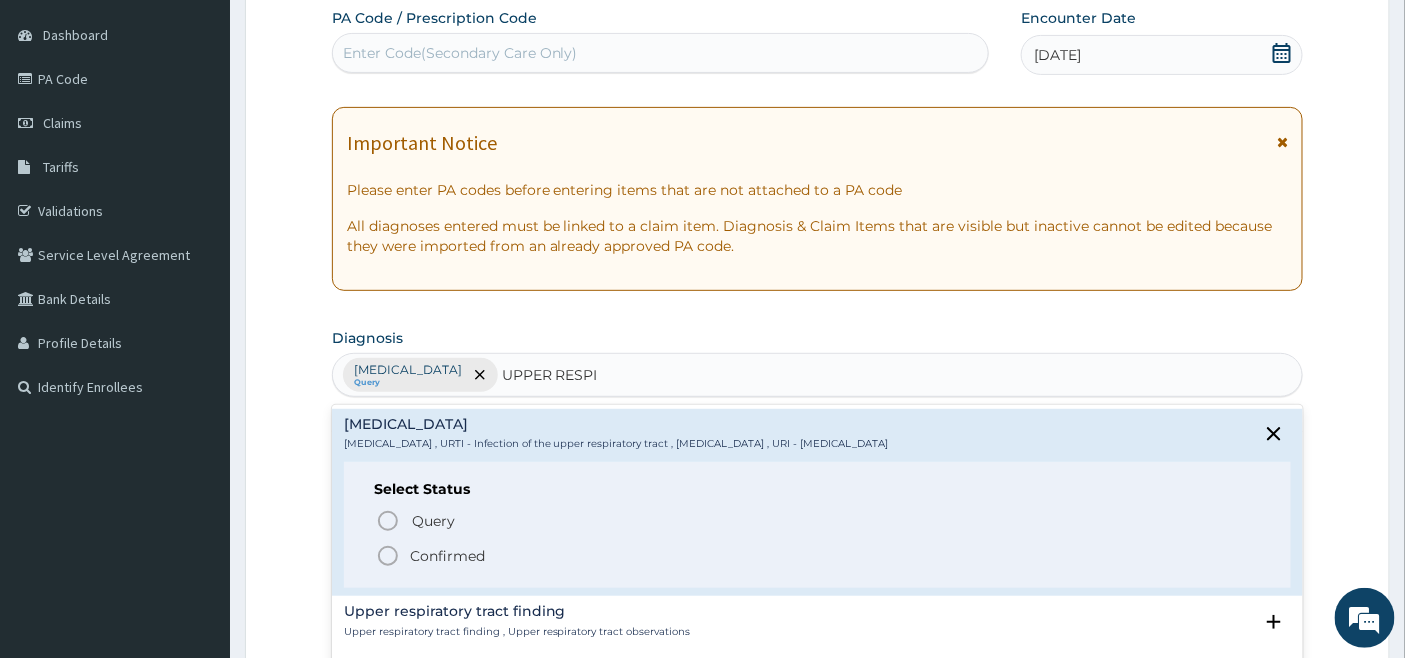 click 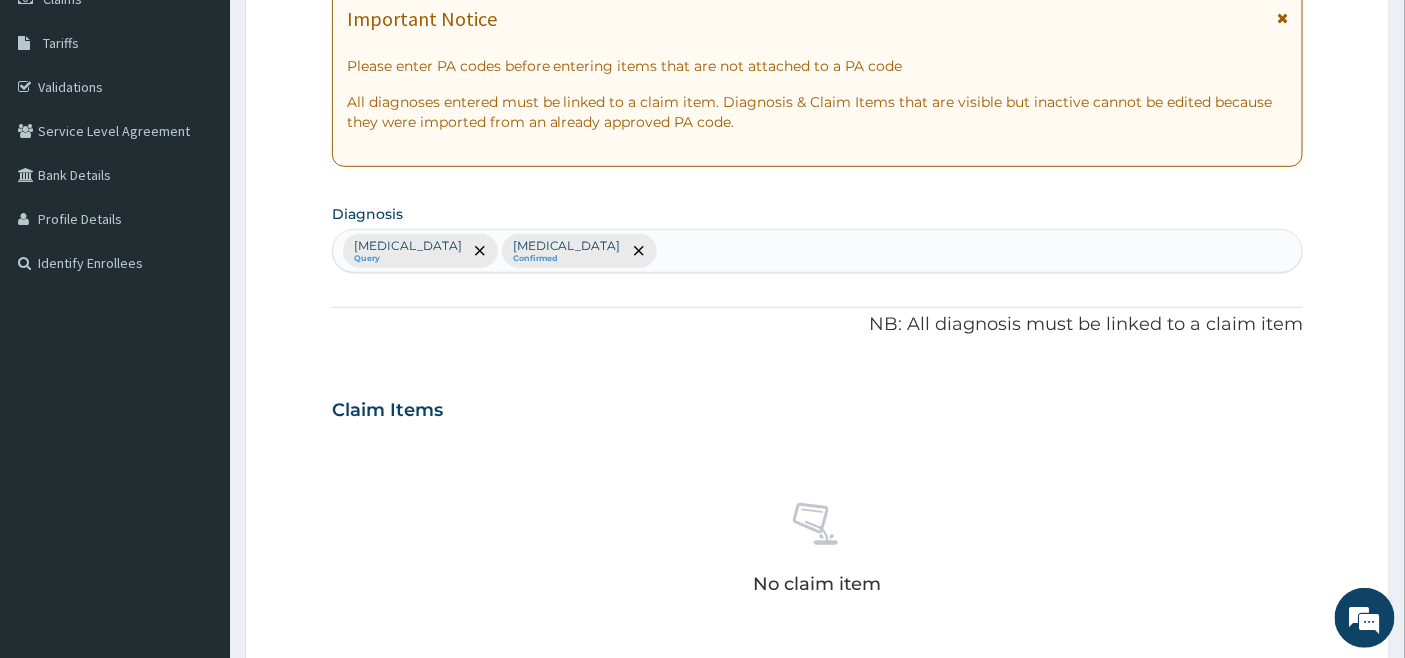 scroll, scrollTop: 627, scrollLeft: 0, axis: vertical 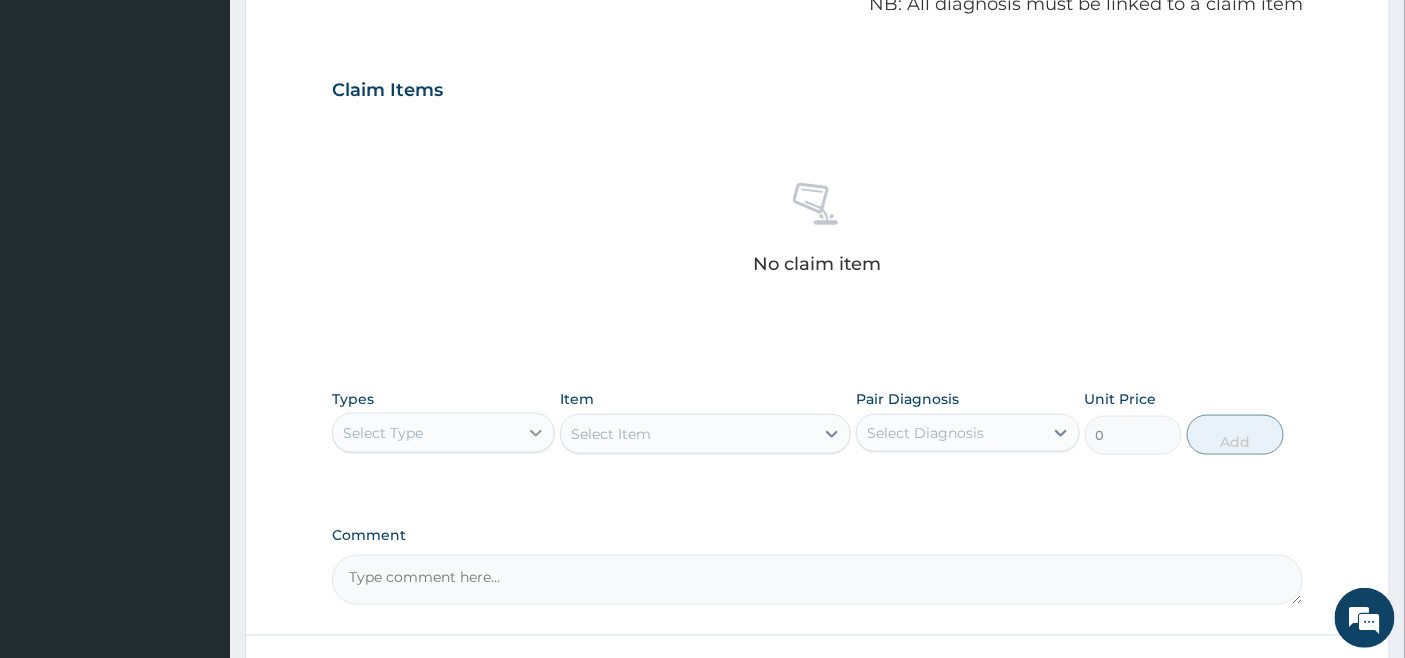 click 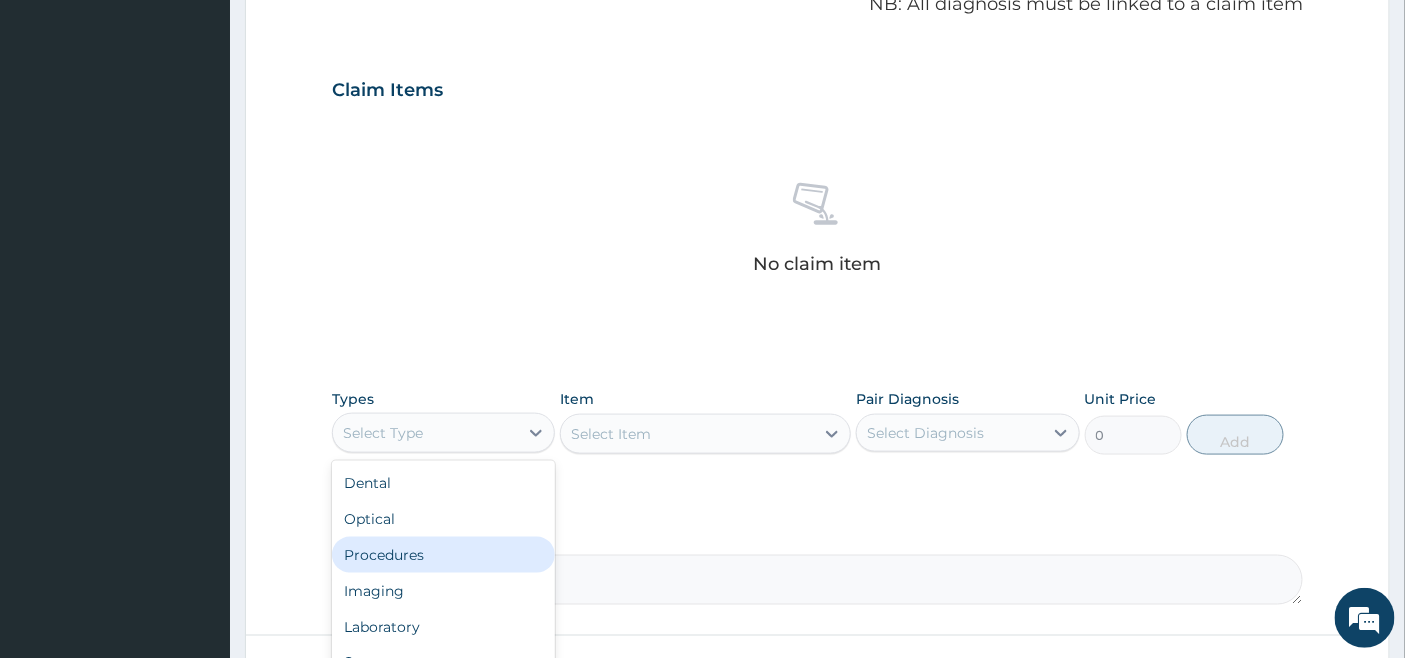 click on "Procedures" at bounding box center [443, 555] 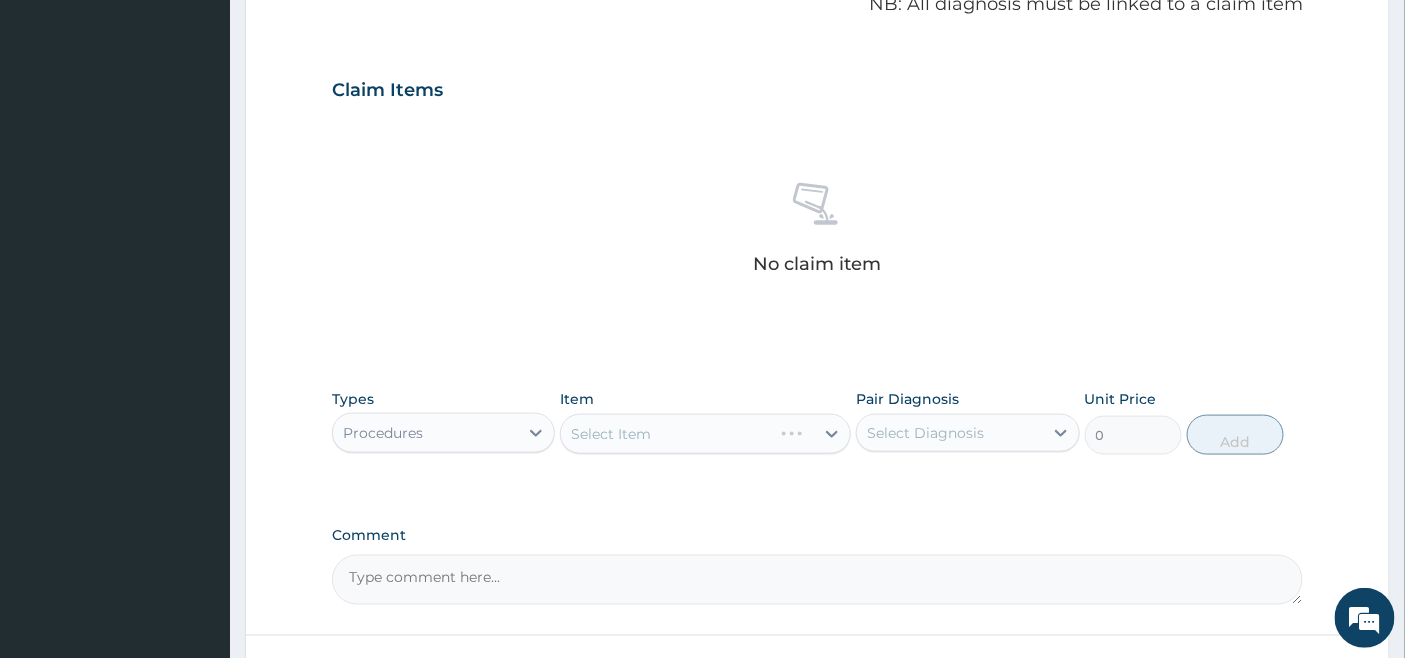 click on "Select Item" at bounding box center (705, 434) 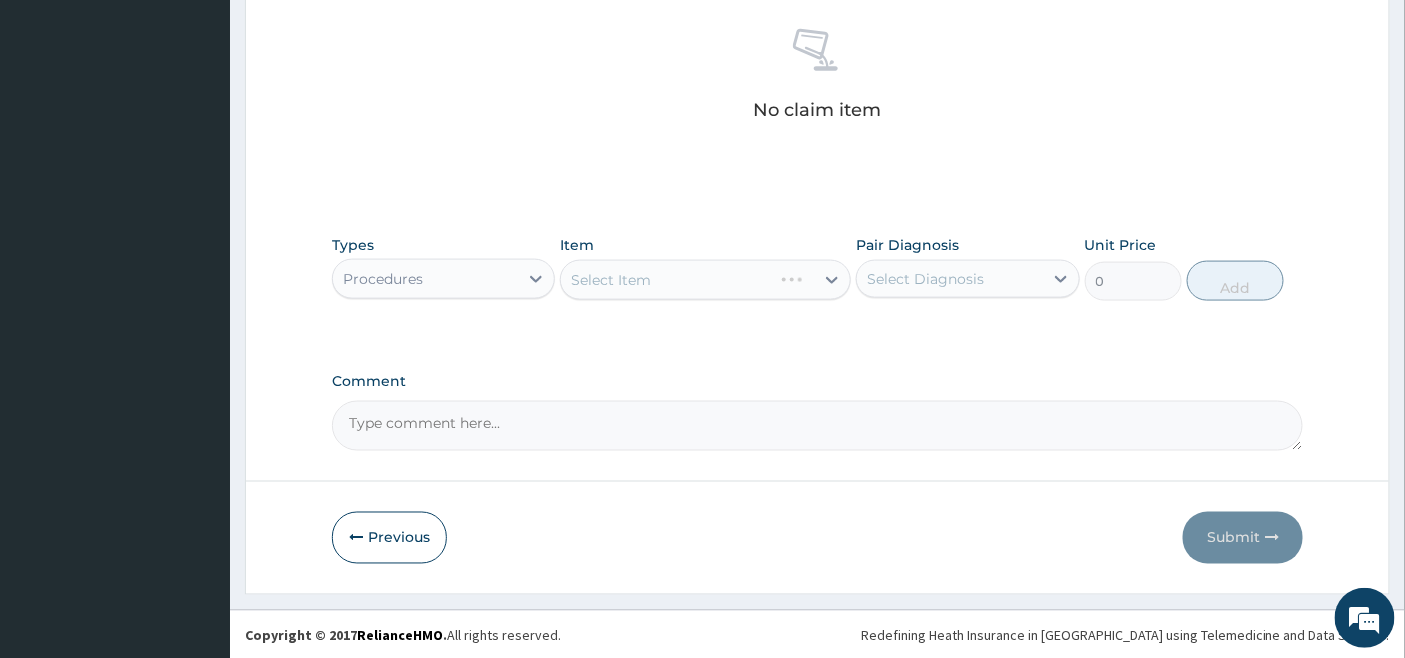 scroll, scrollTop: 783, scrollLeft: 0, axis: vertical 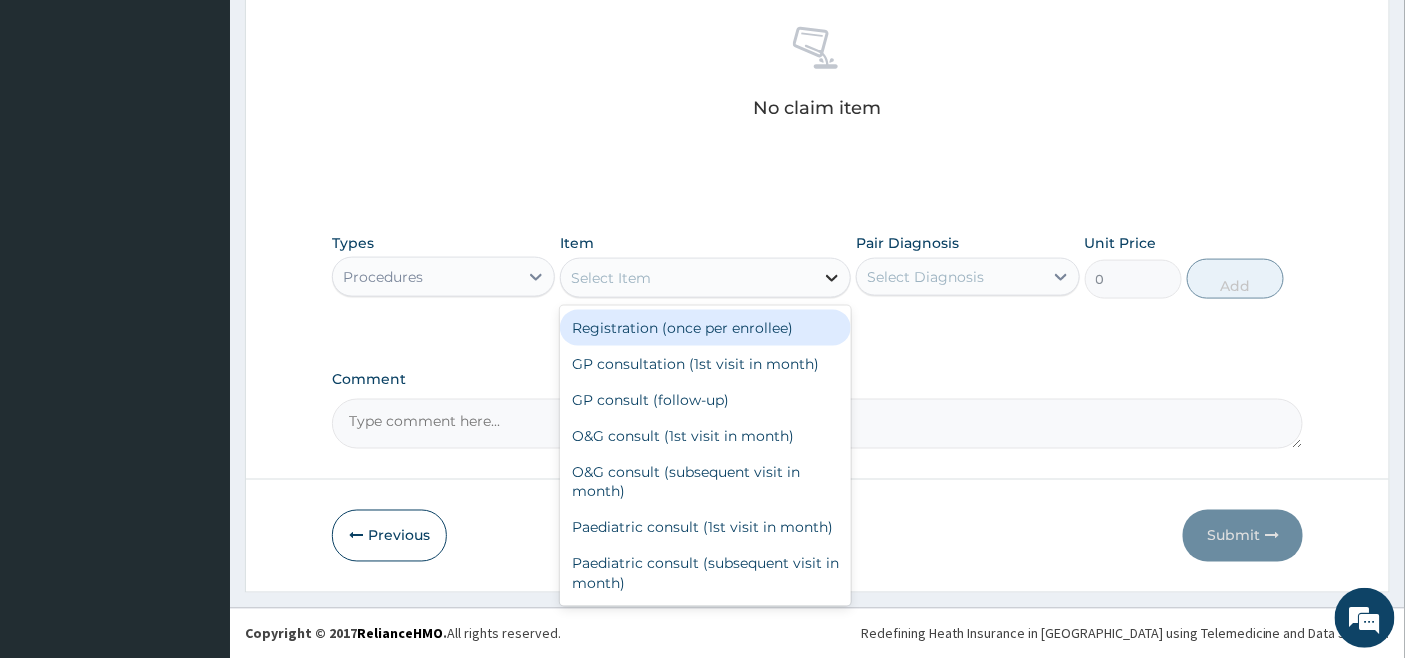 click 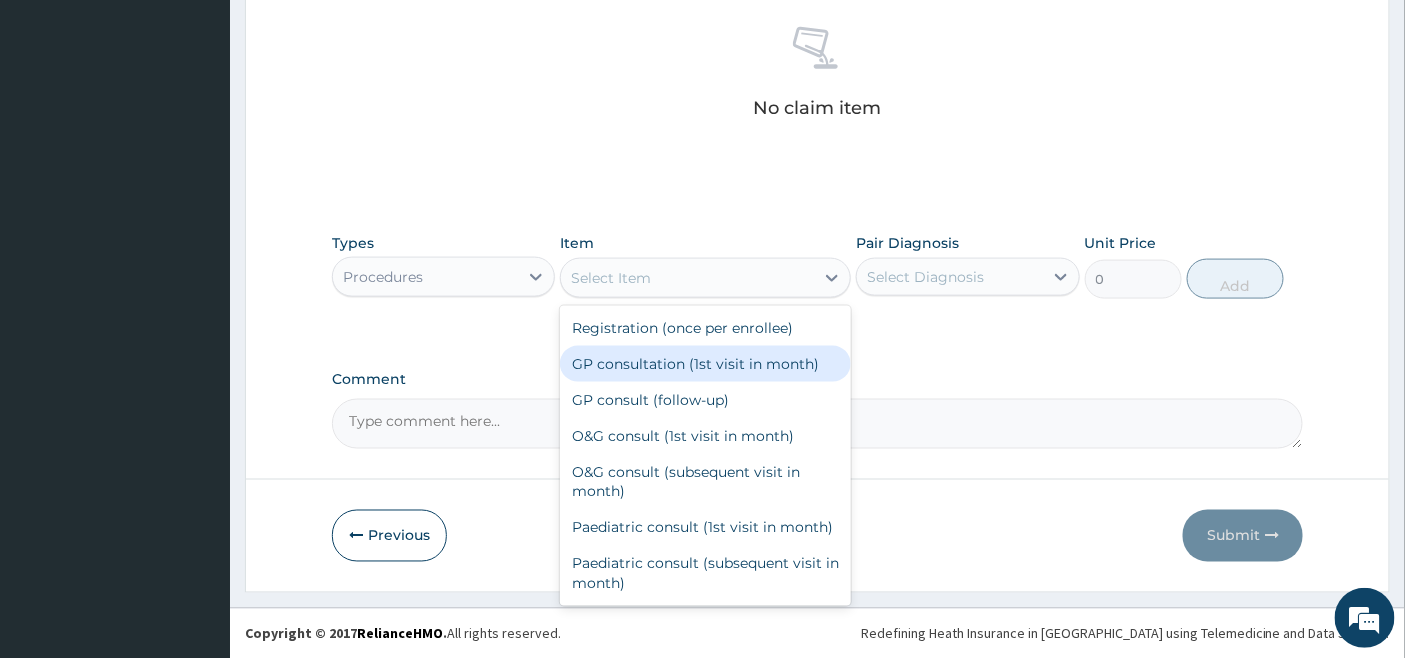 click on "GP consultation (1st visit in month)" at bounding box center [705, 364] 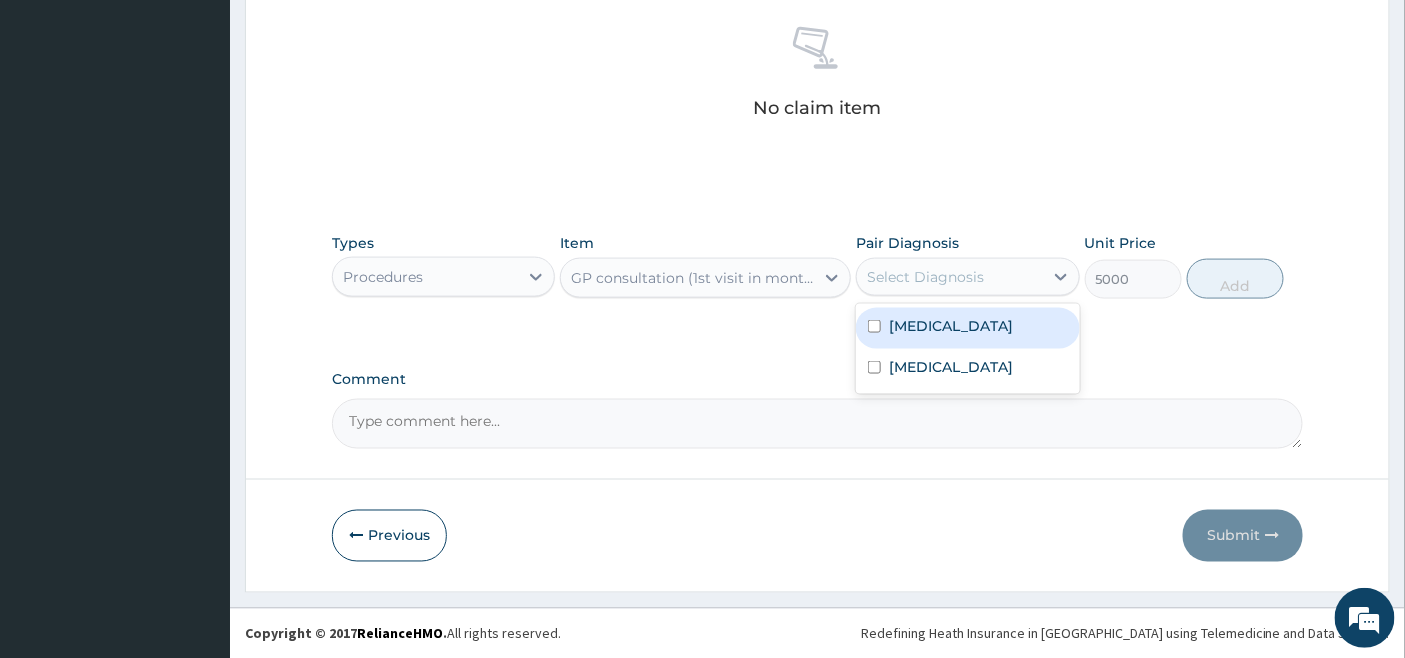 click on "Select Diagnosis" at bounding box center [925, 277] 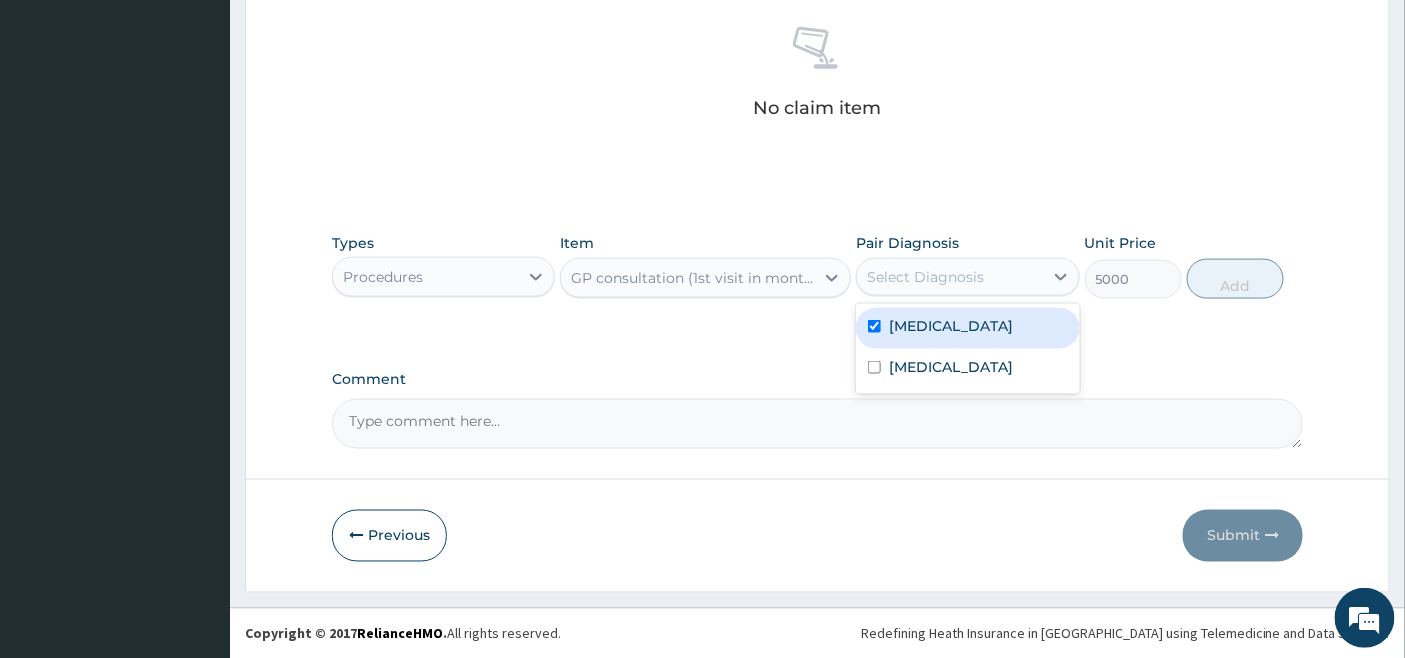 checkbox on "true" 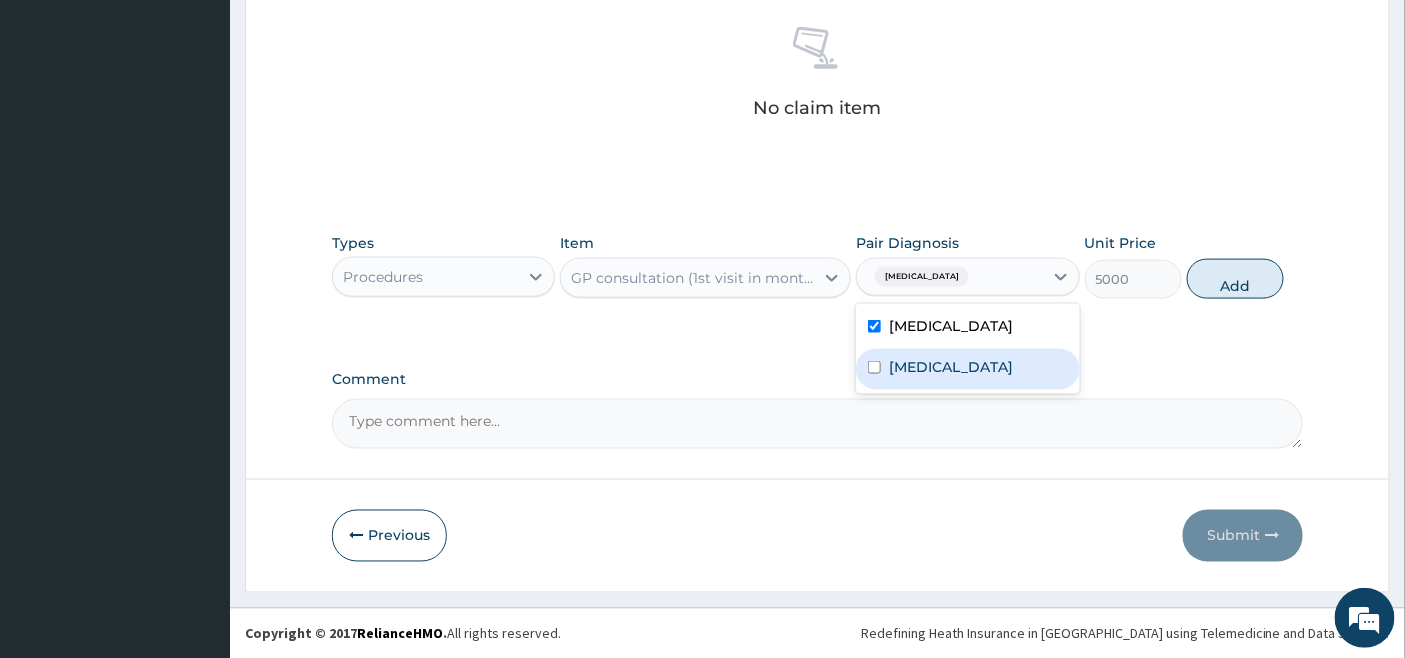 click on "Upper respiratory infection" at bounding box center [951, 367] 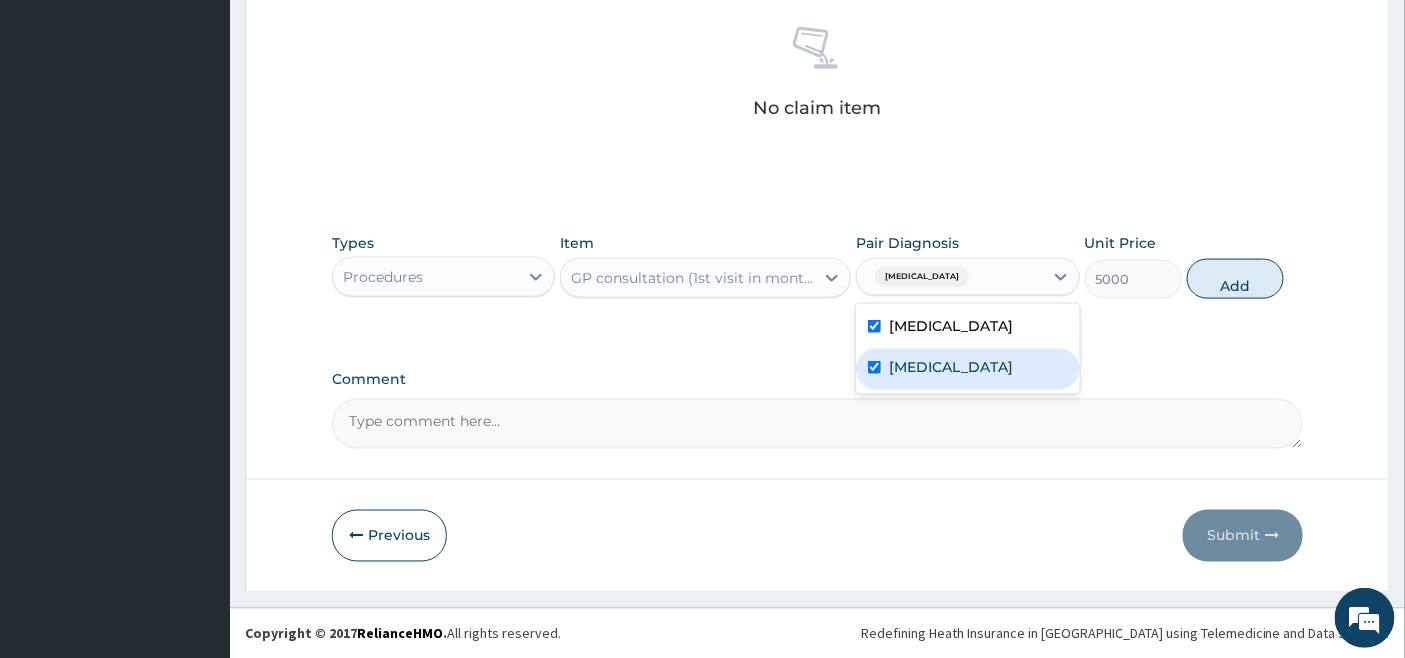 checkbox on "true" 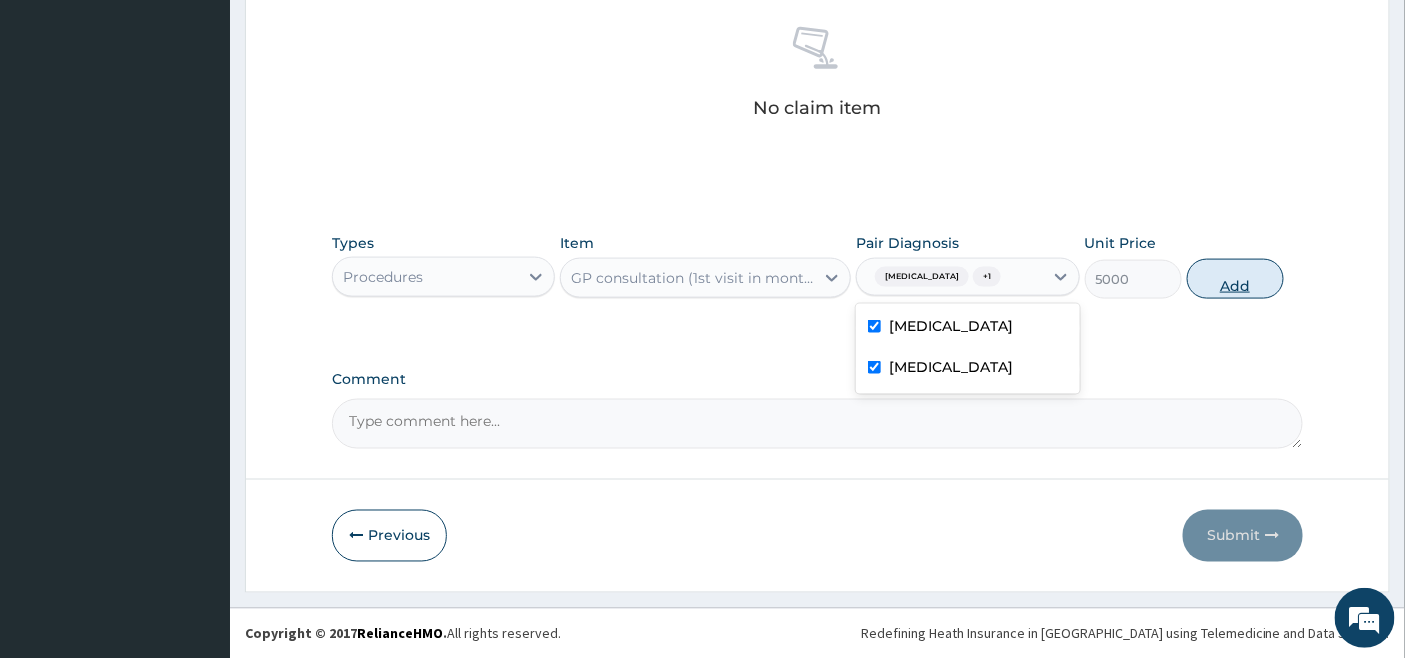click on "Add" at bounding box center (1235, 279) 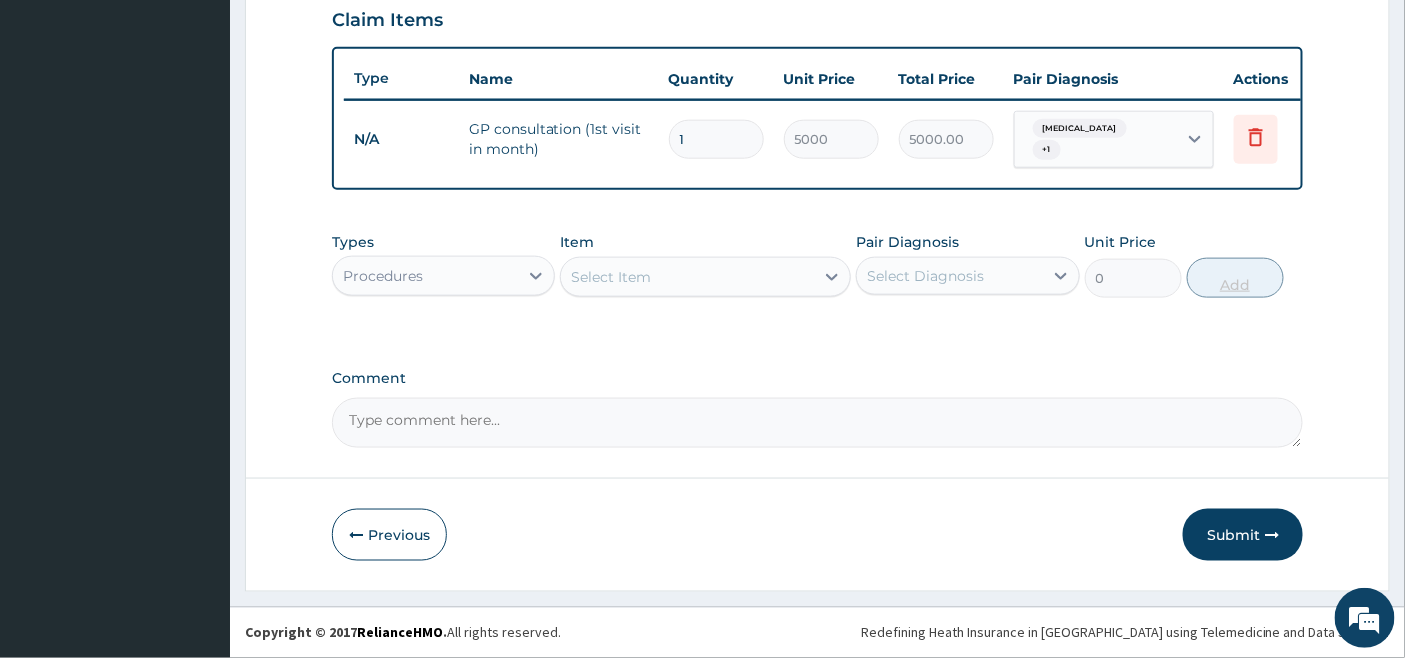 scroll, scrollTop: 703, scrollLeft: 0, axis: vertical 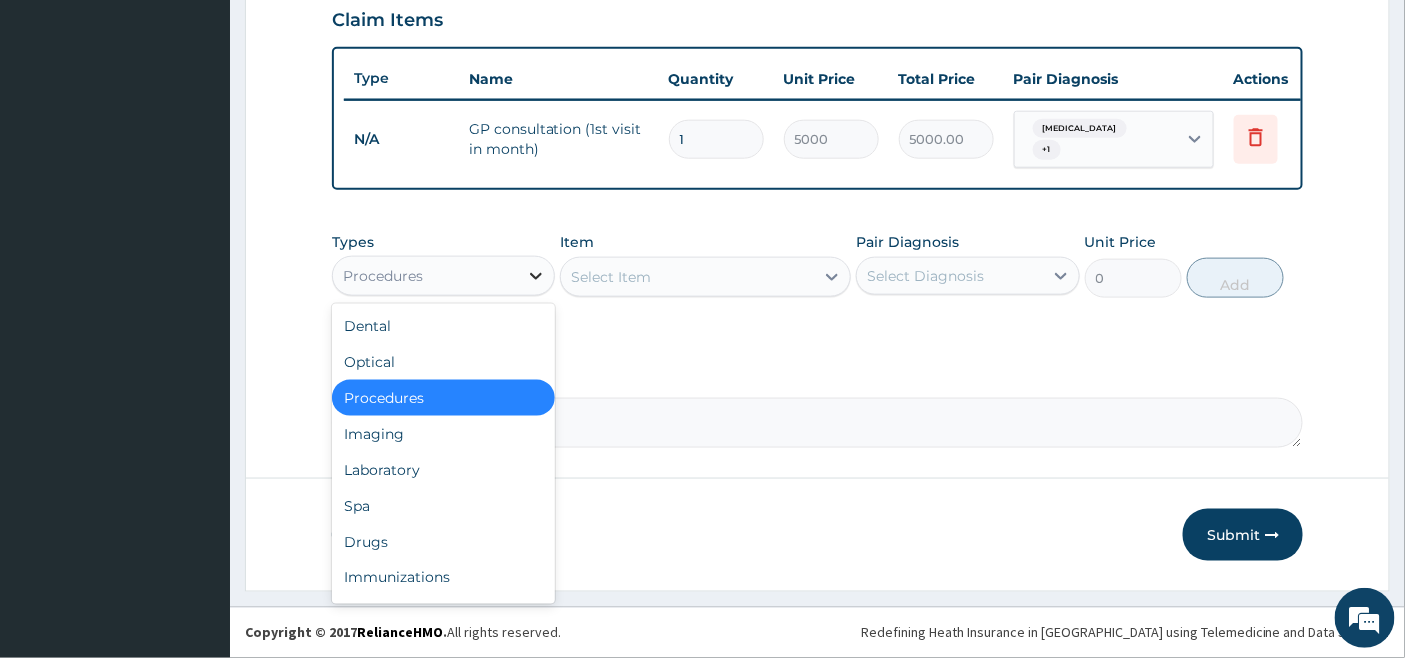 click 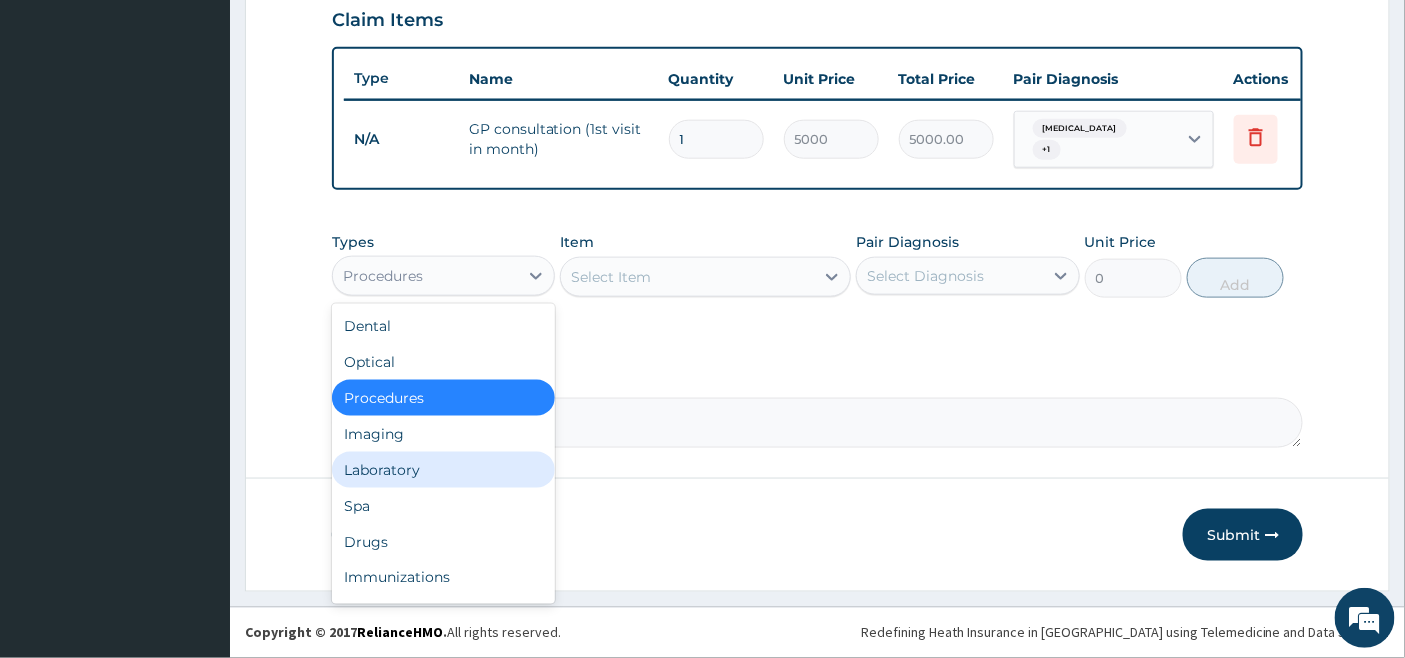 click on "Laboratory" at bounding box center [443, 470] 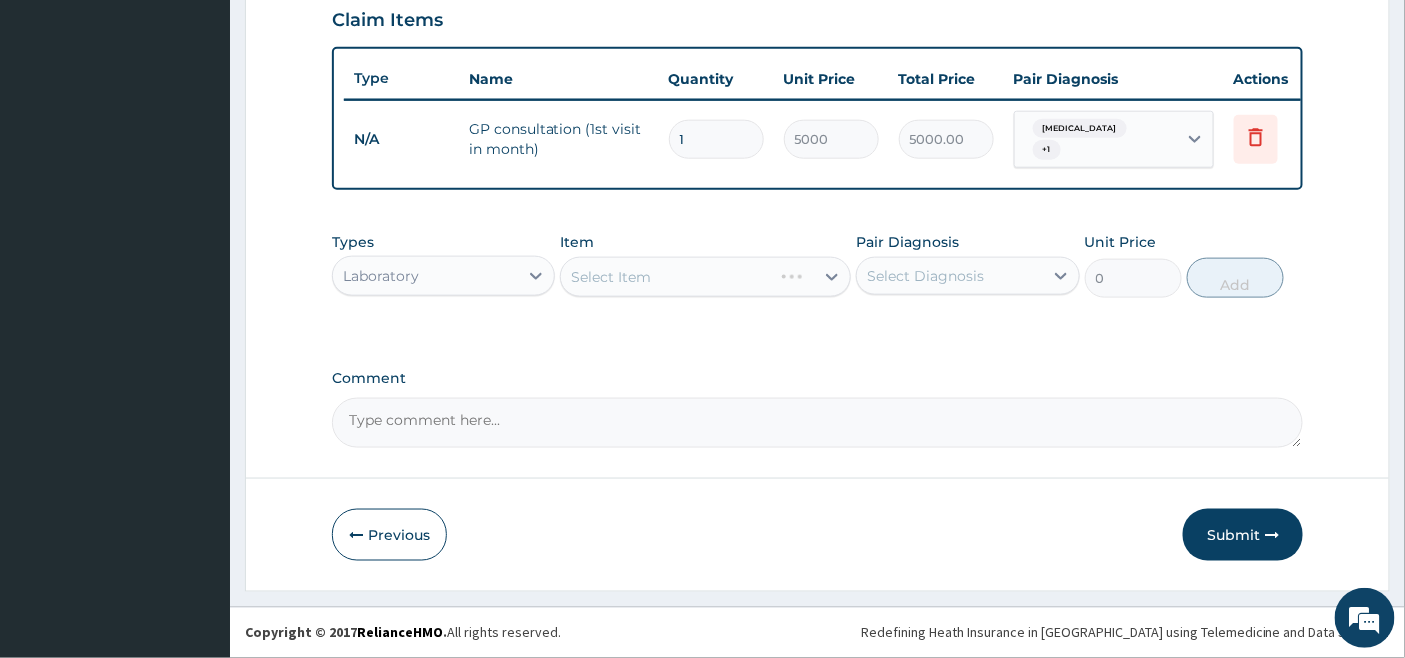 click on "Select Item" at bounding box center (705, 277) 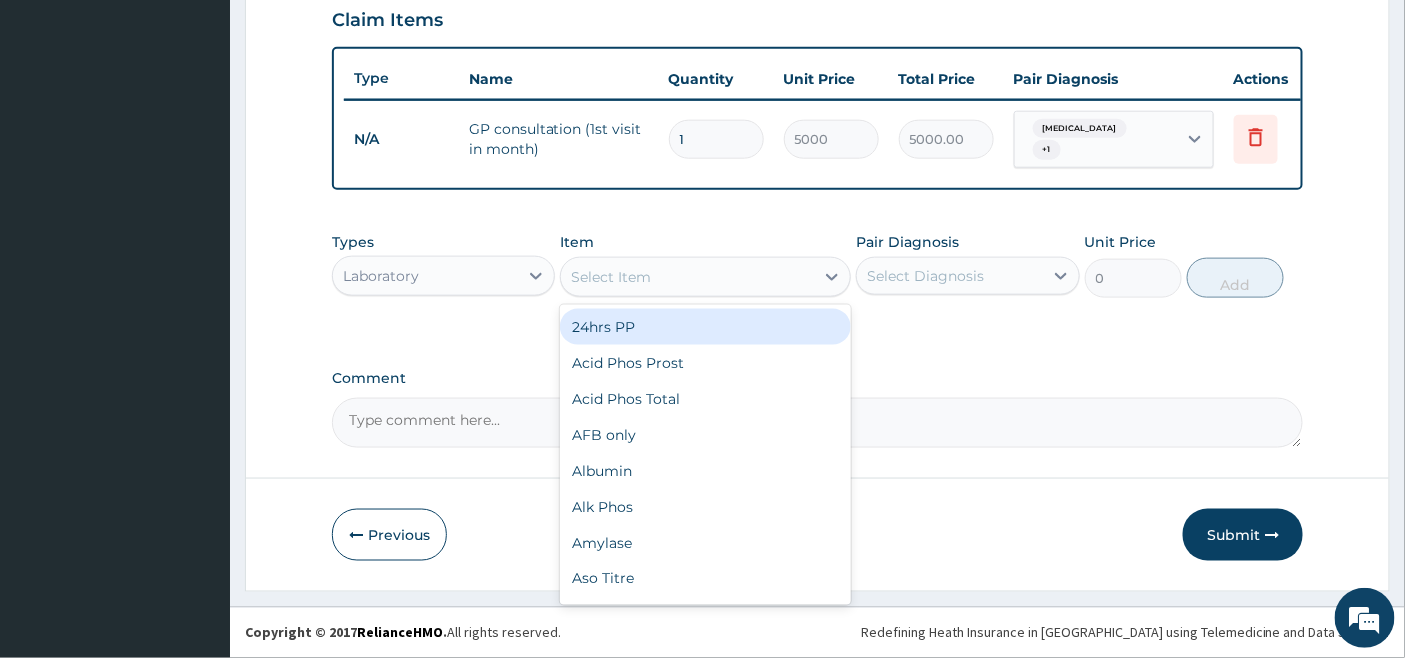 click on "Select Item" at bounding box center [687, 277] 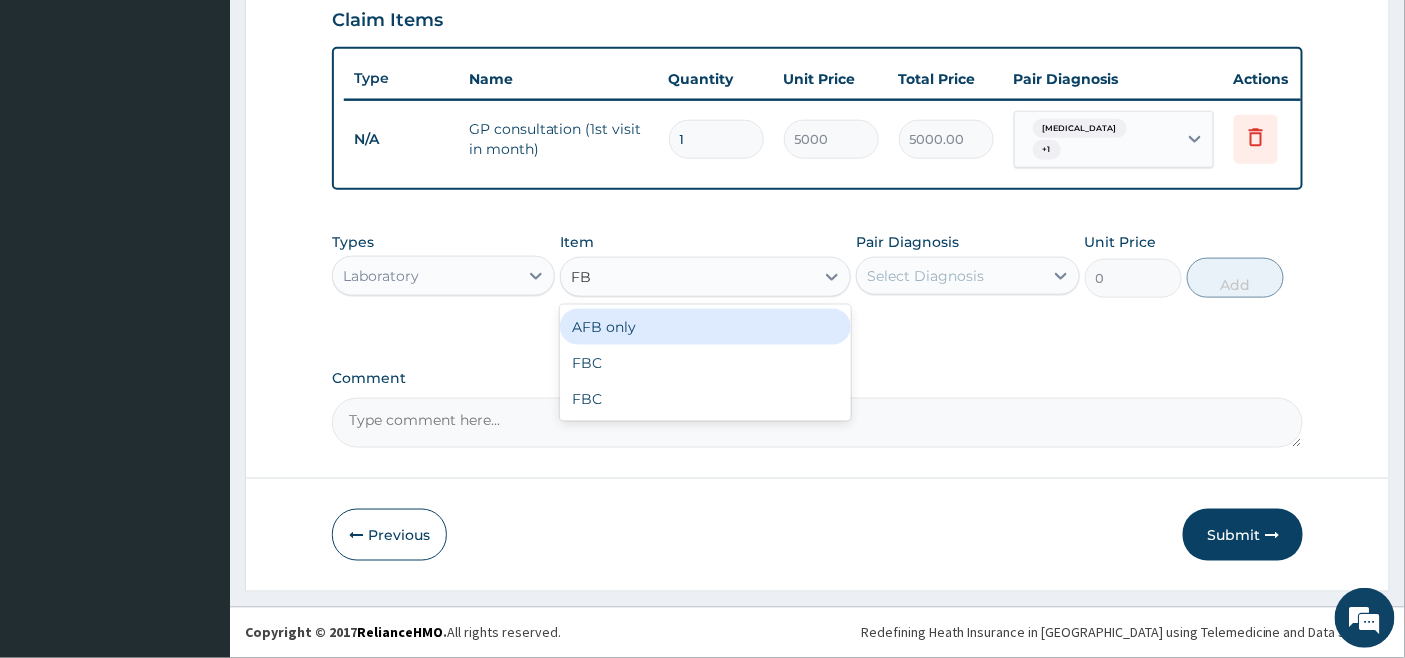 type on "FBC" 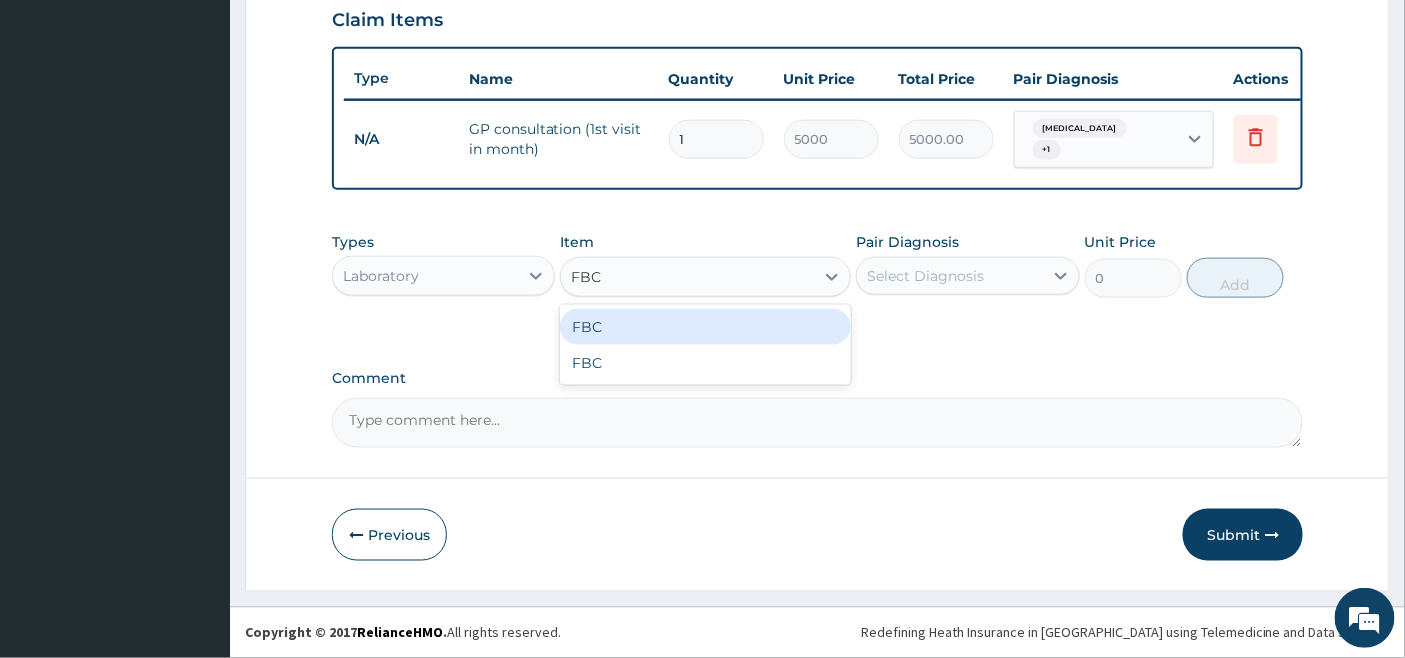click on "FBC" at bounding box center [705, 327] 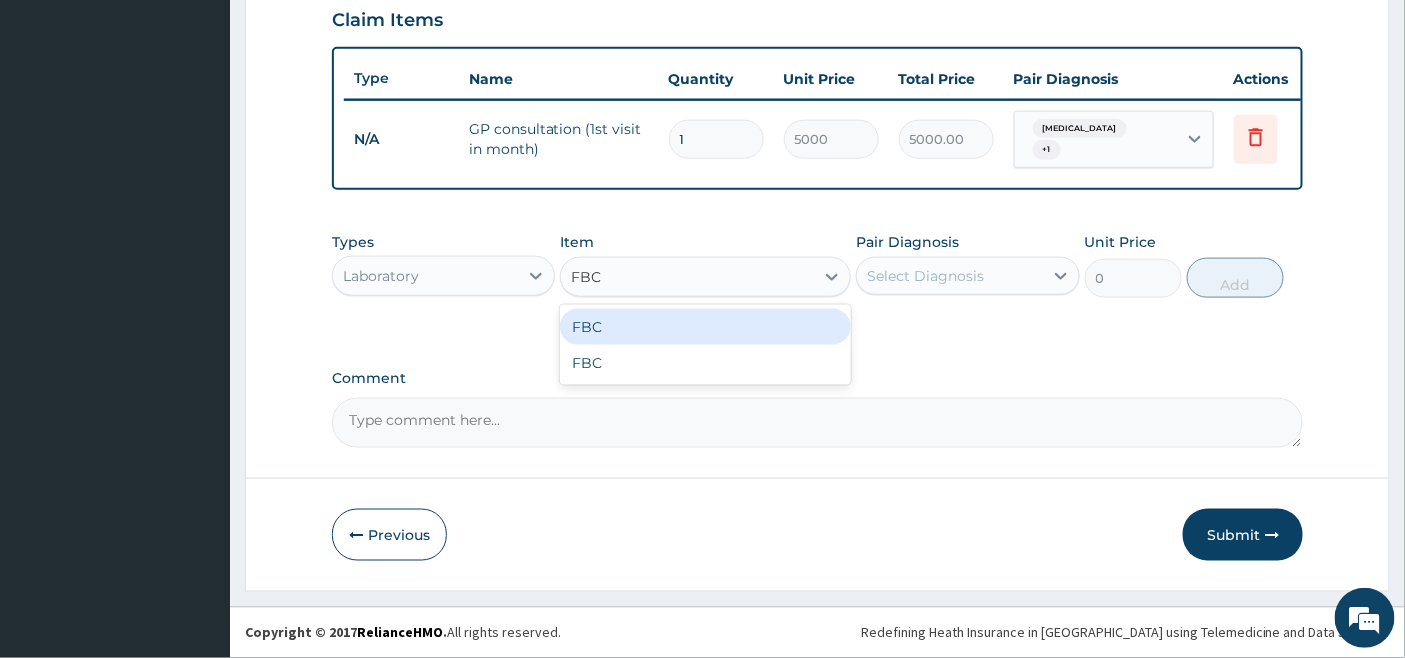 type 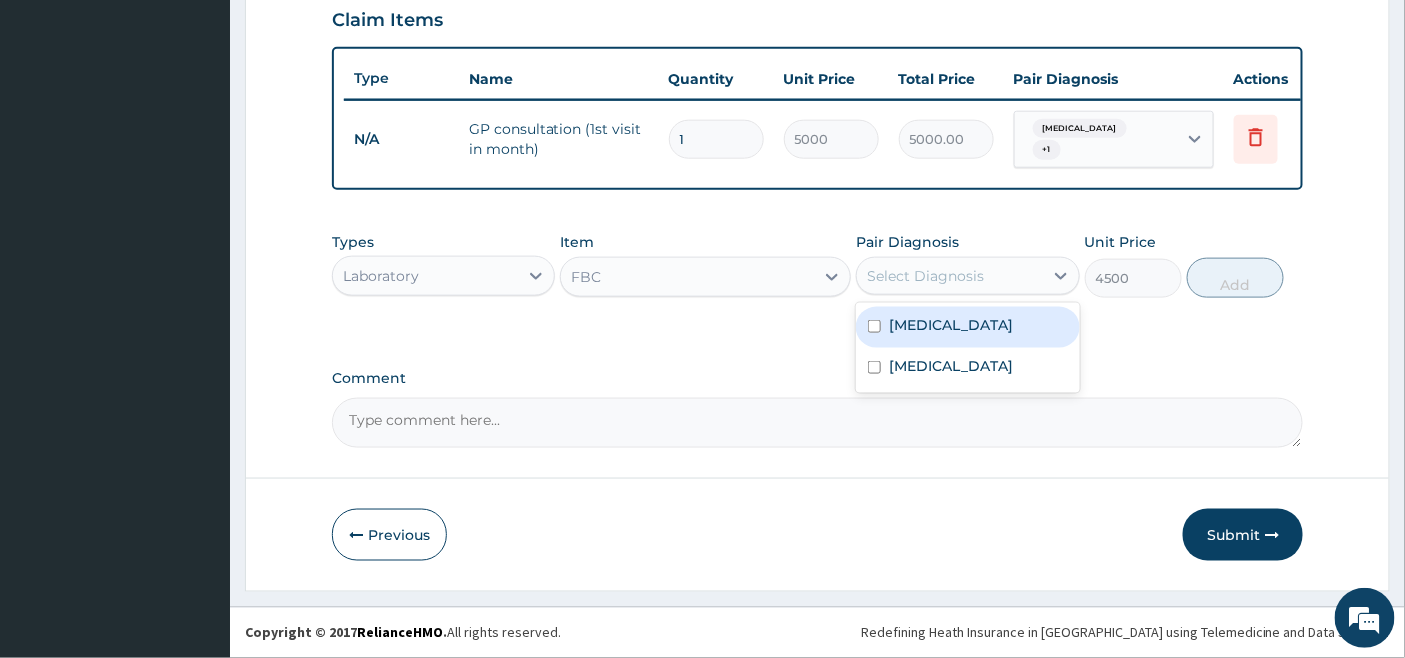 click on "Select Diagnosis" at bounding box center (949, 276) 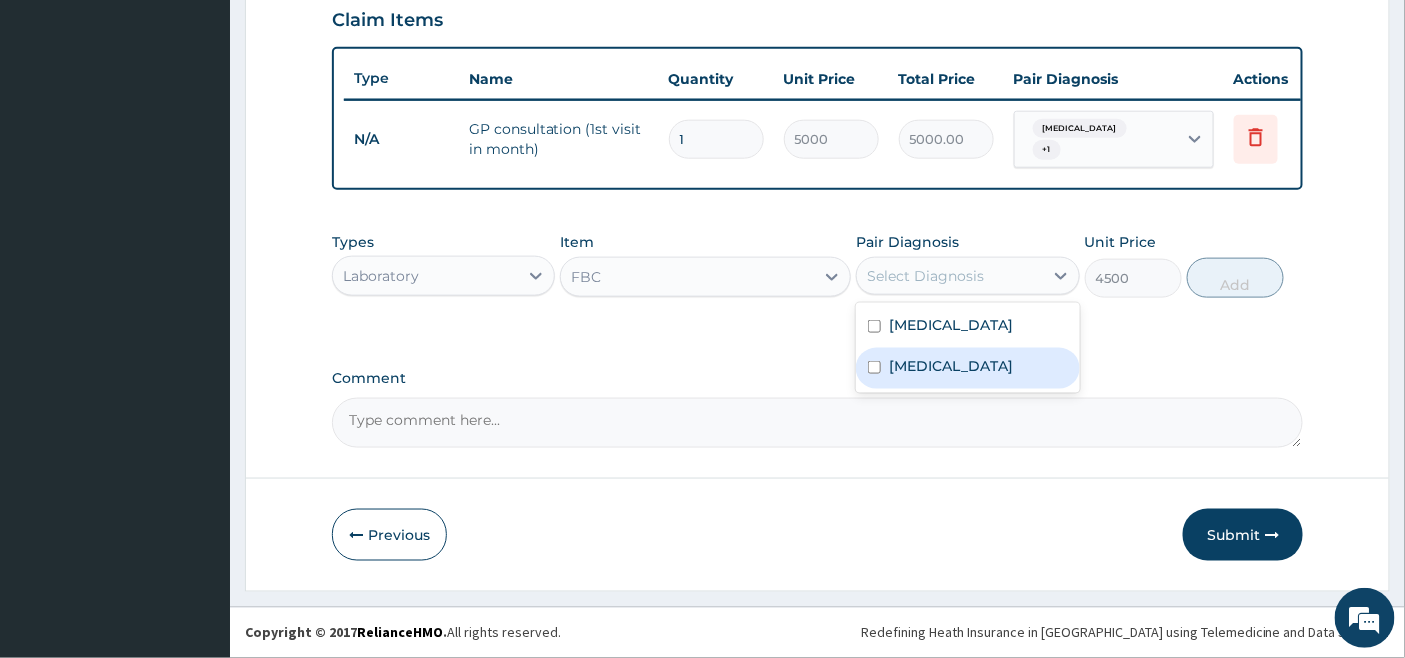 click on "Upper respiratory infection" at bounding box center (951, 366) 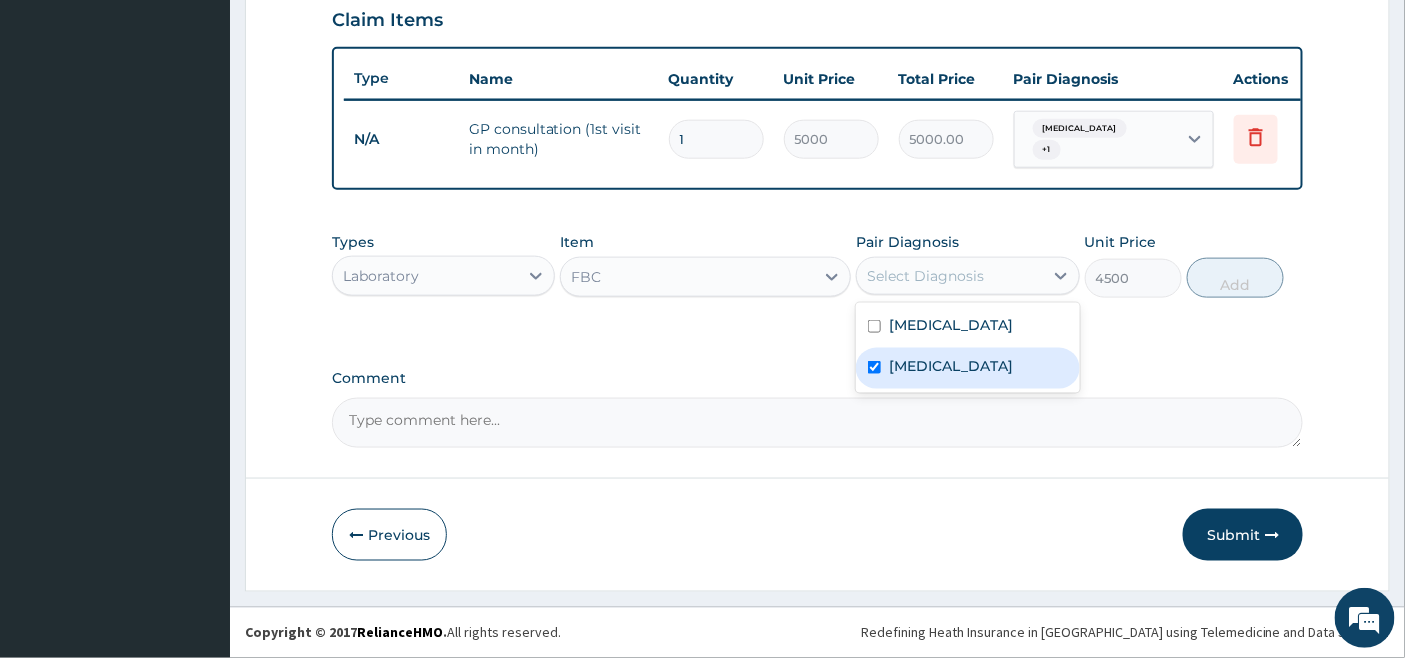 checkbox on "true" 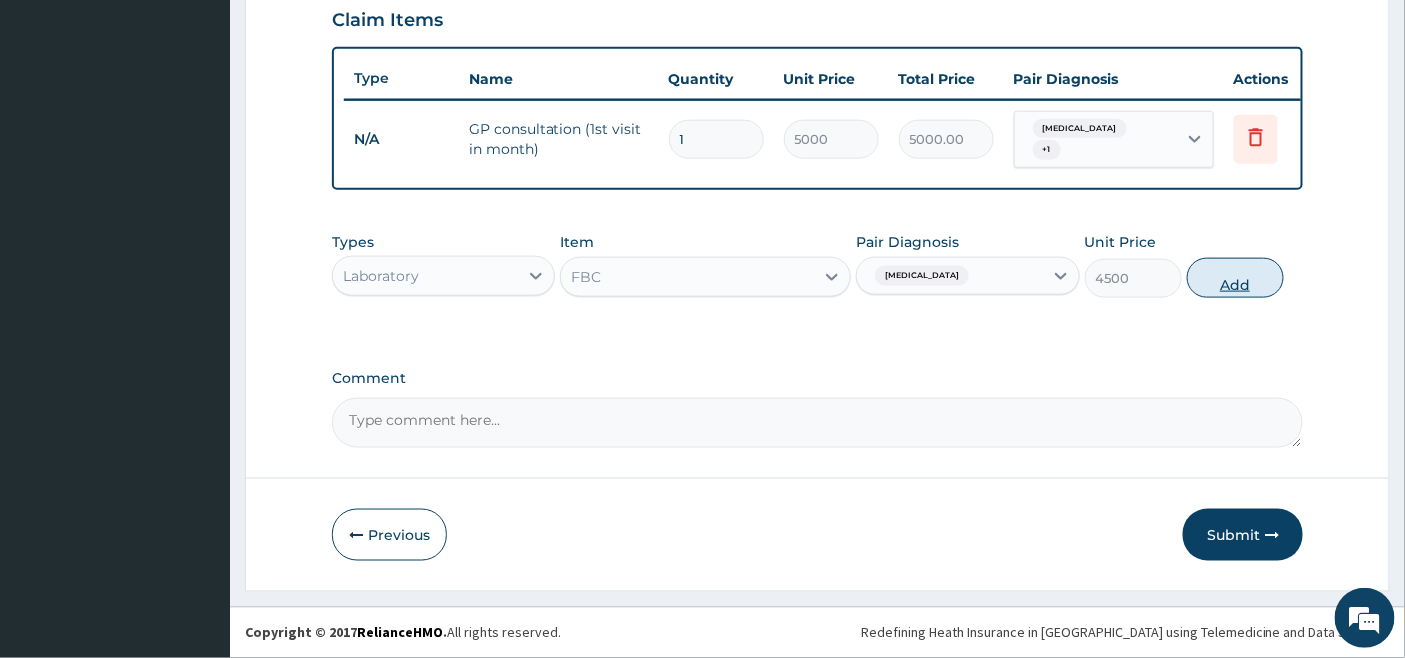 click on "Add" at bounding box center [1235, 278] 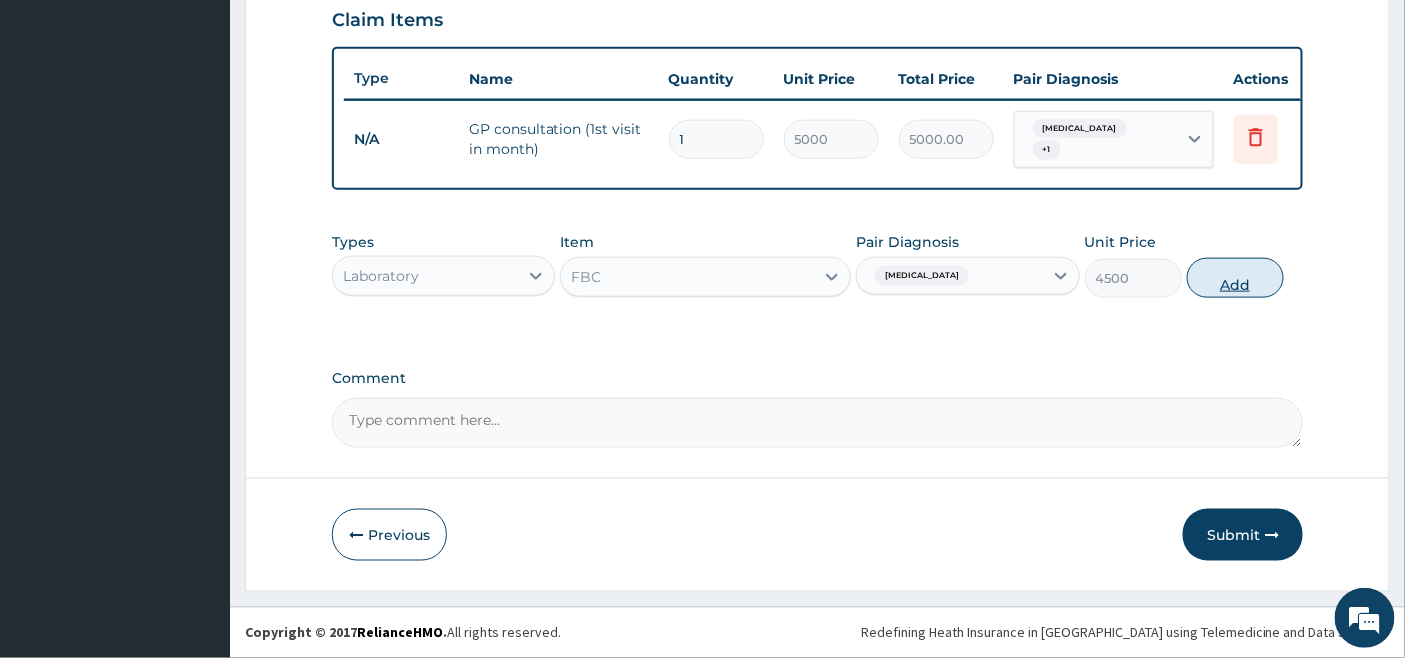 type on "0" 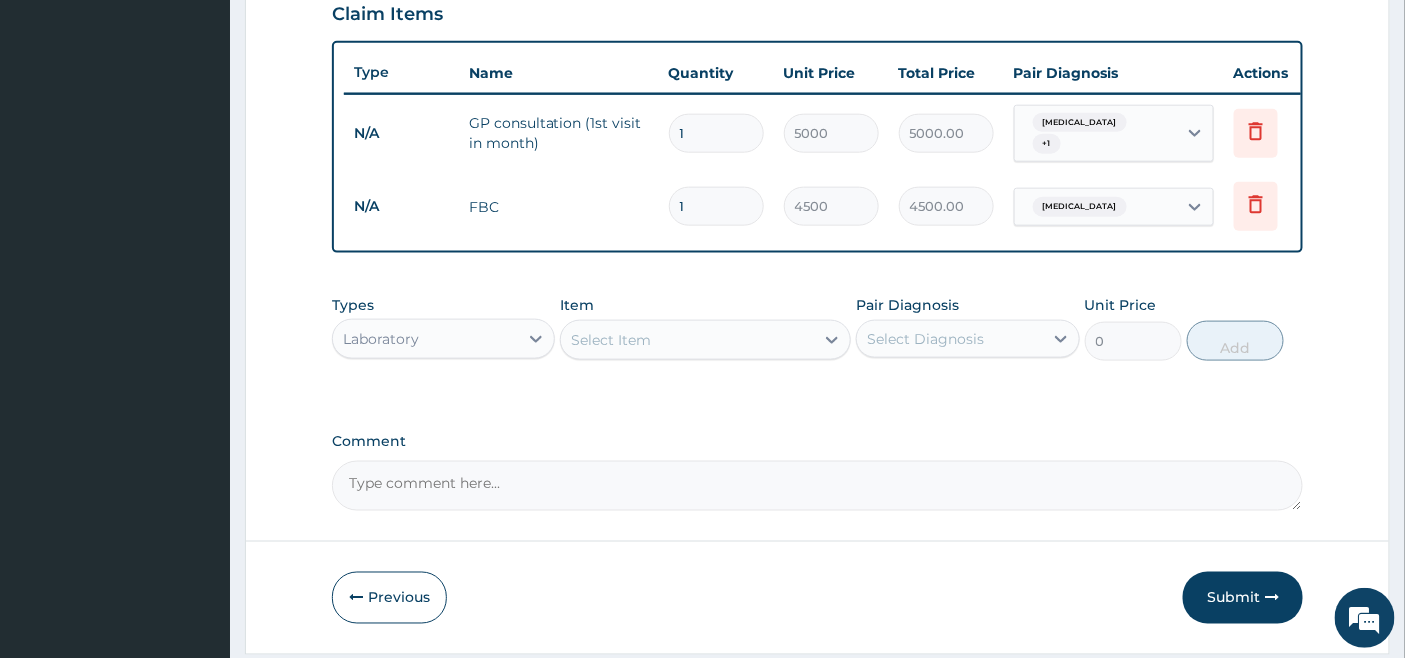 click on "Select Item" at bounding box center [687, 340] 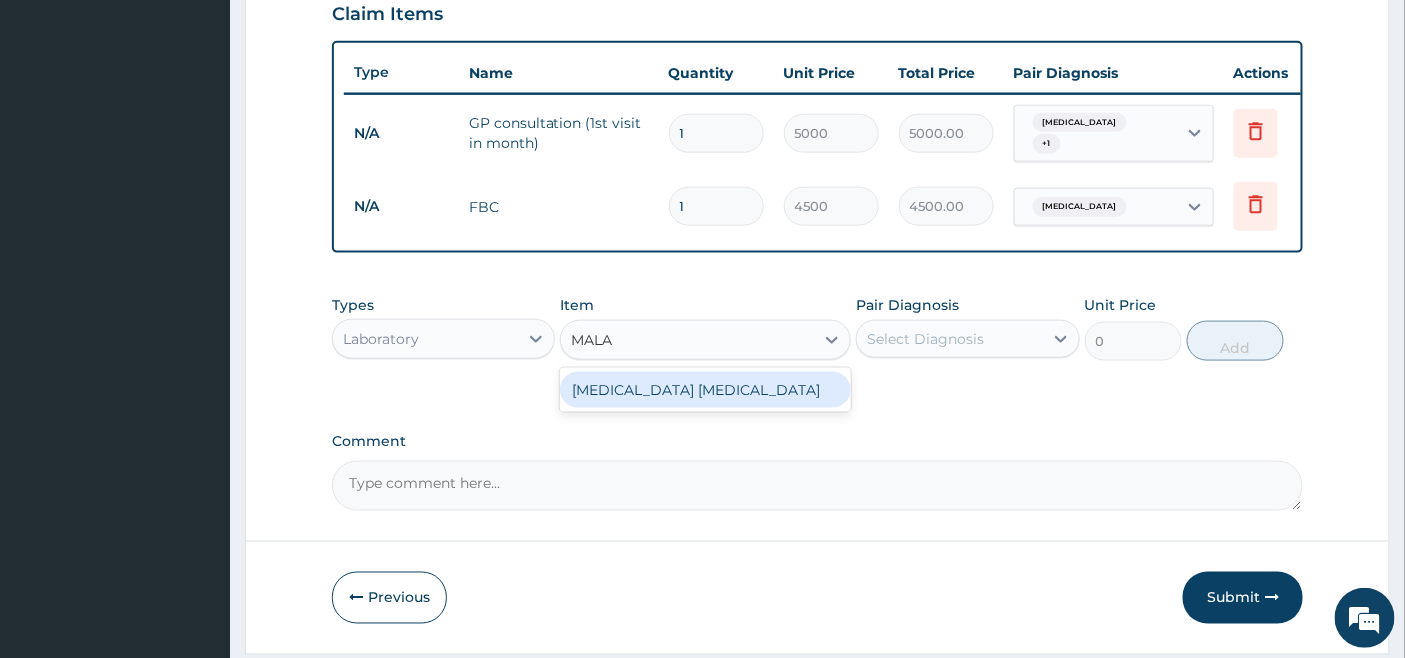 type on "MALAR" 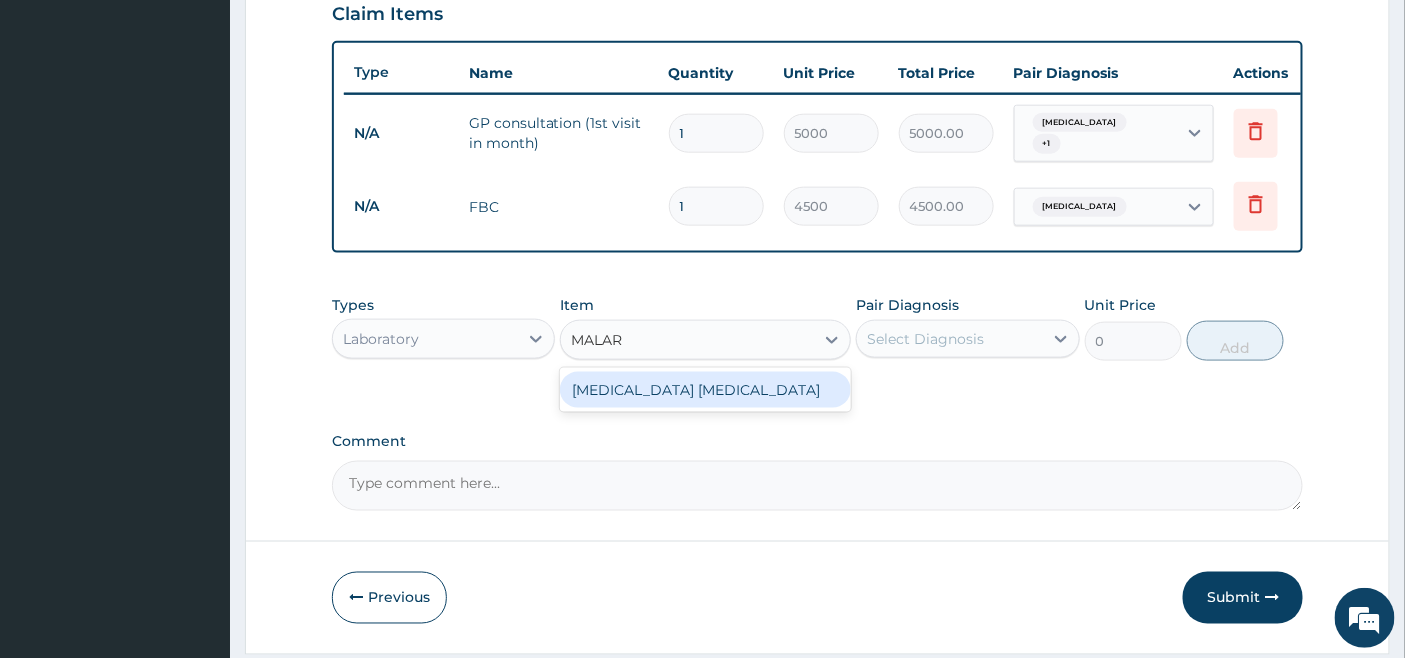 click on "[MEDICAL_DATA] [MEDICAL_DATA]" at bounding box center [705, 390] 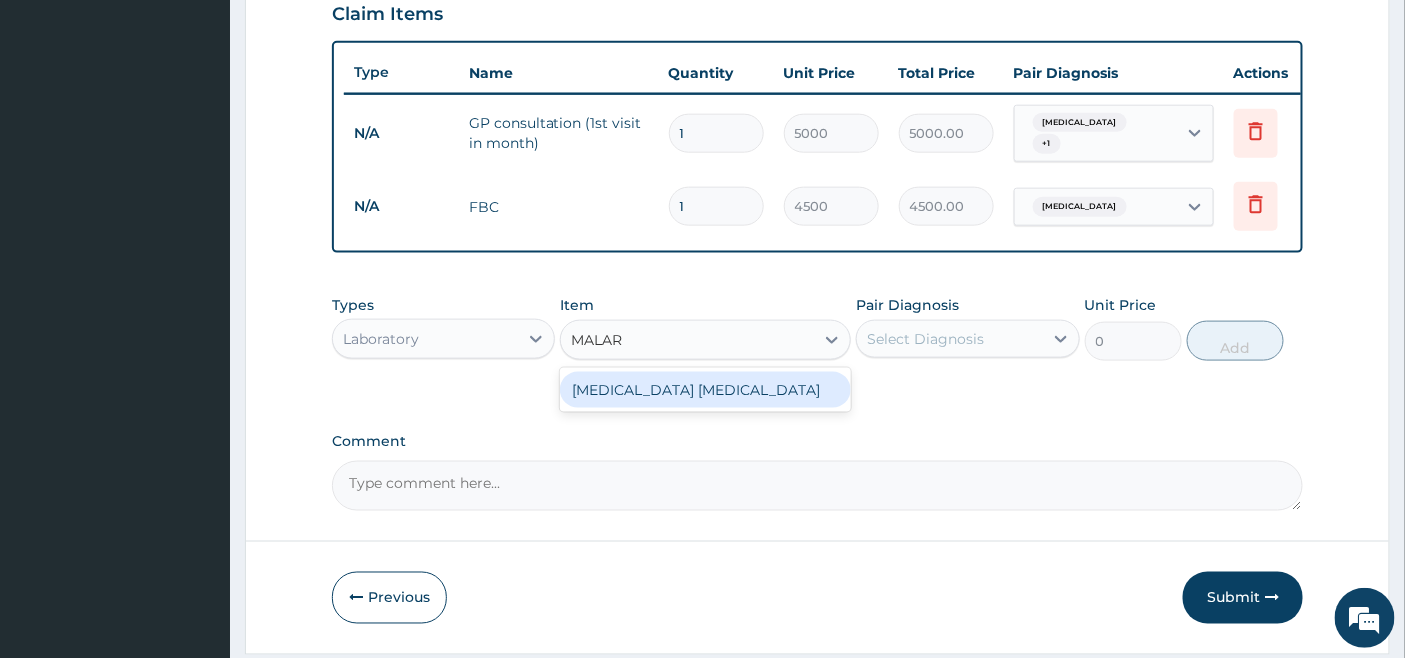 type 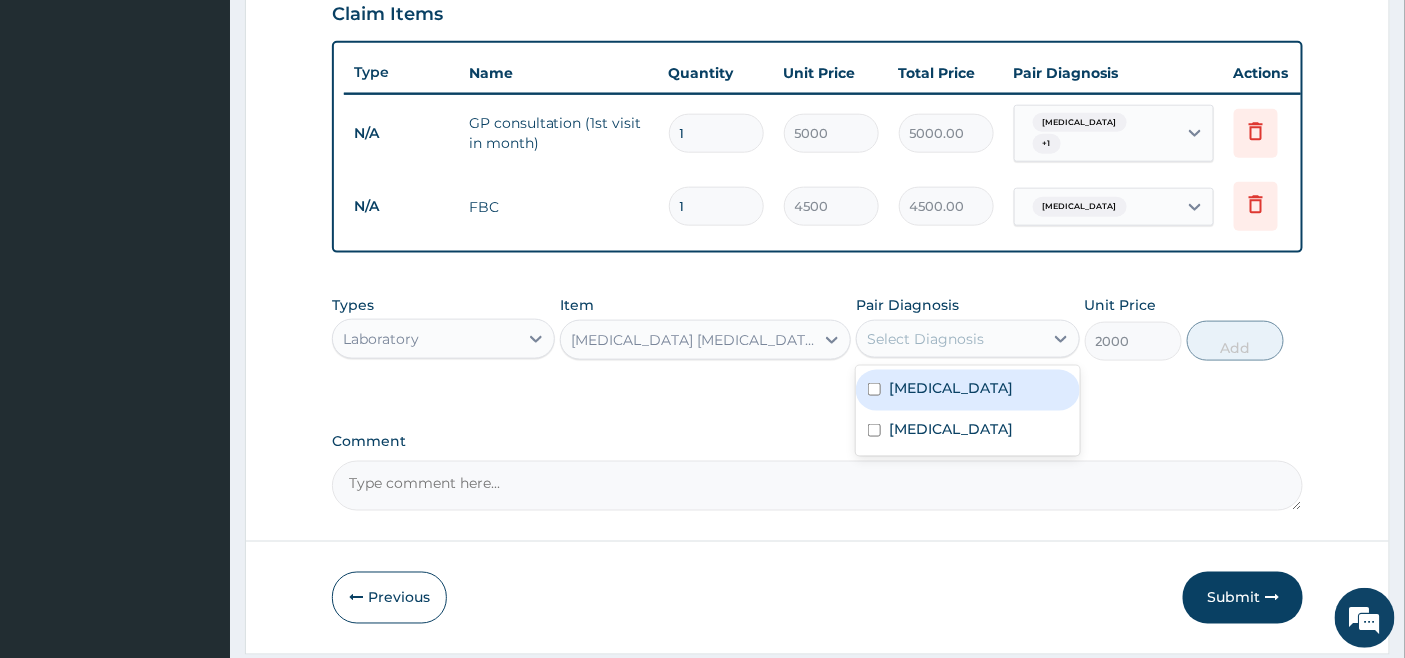 click on "Select Diagnosis" at bounding box center (925, 339) 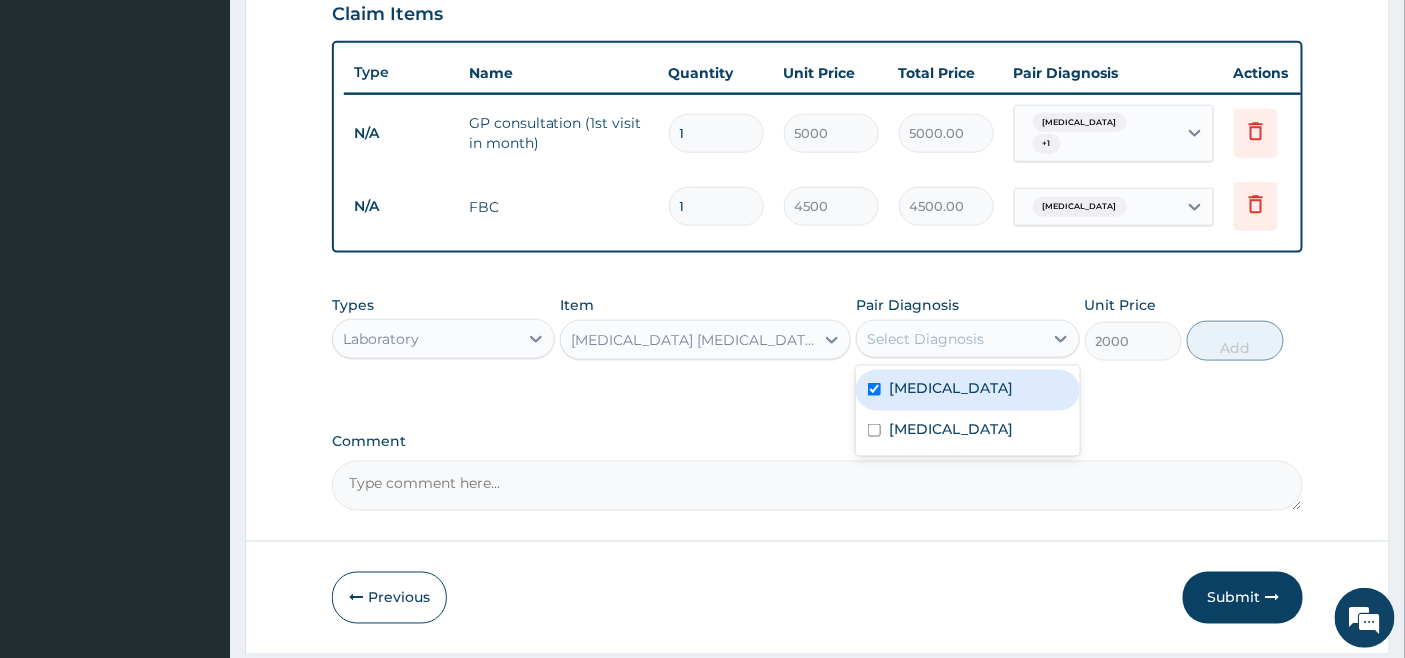 checkbox on "true" 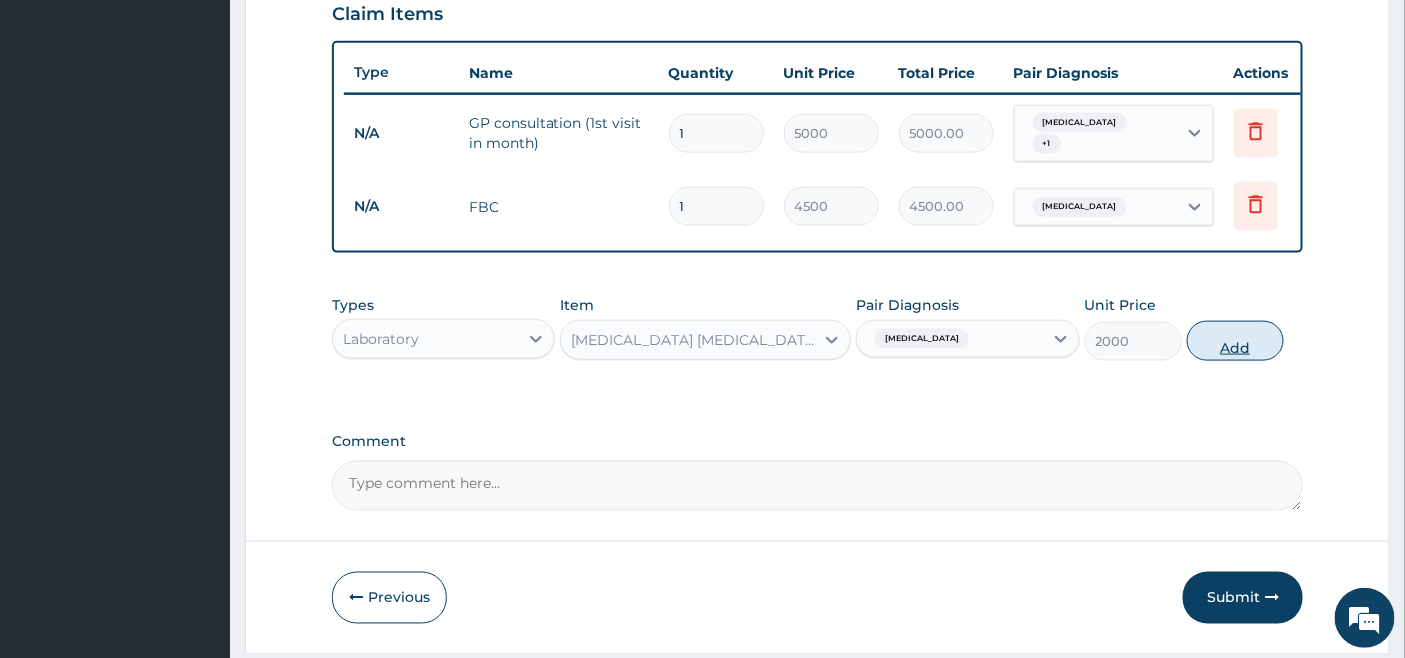 click on "Add" at bounding box center (1235, 341) 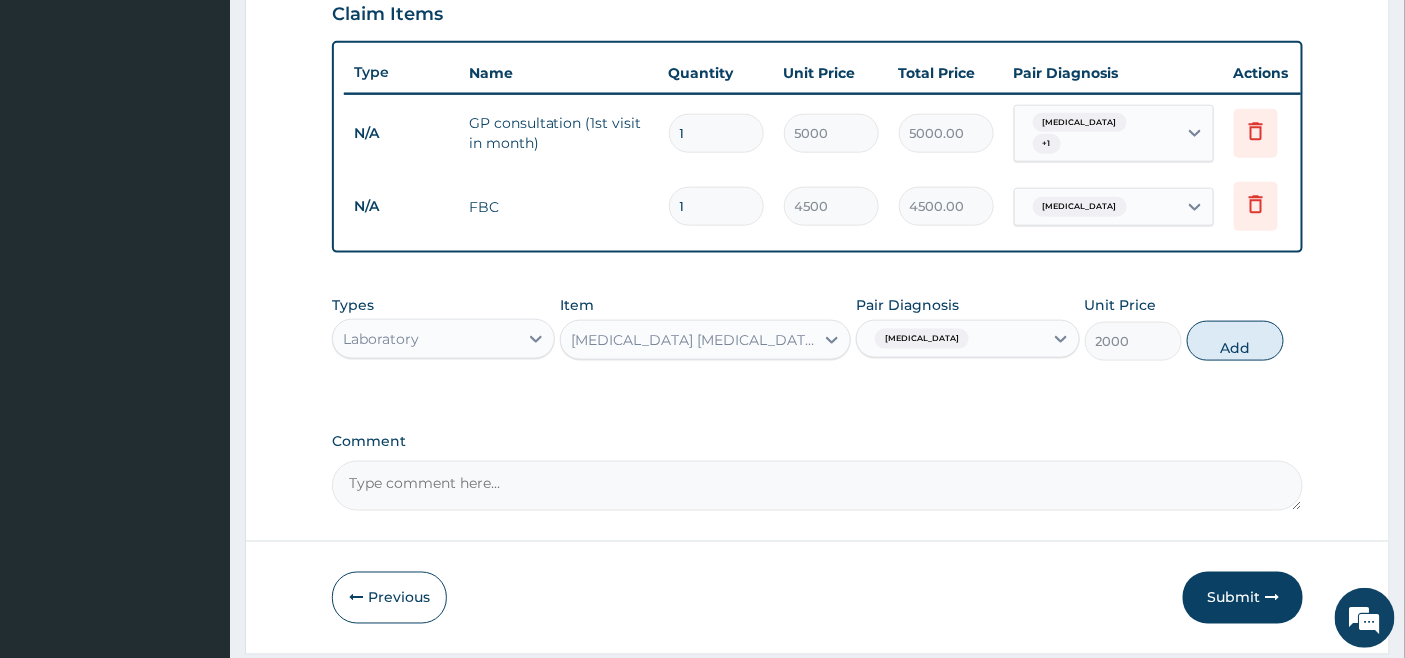 type on "0" 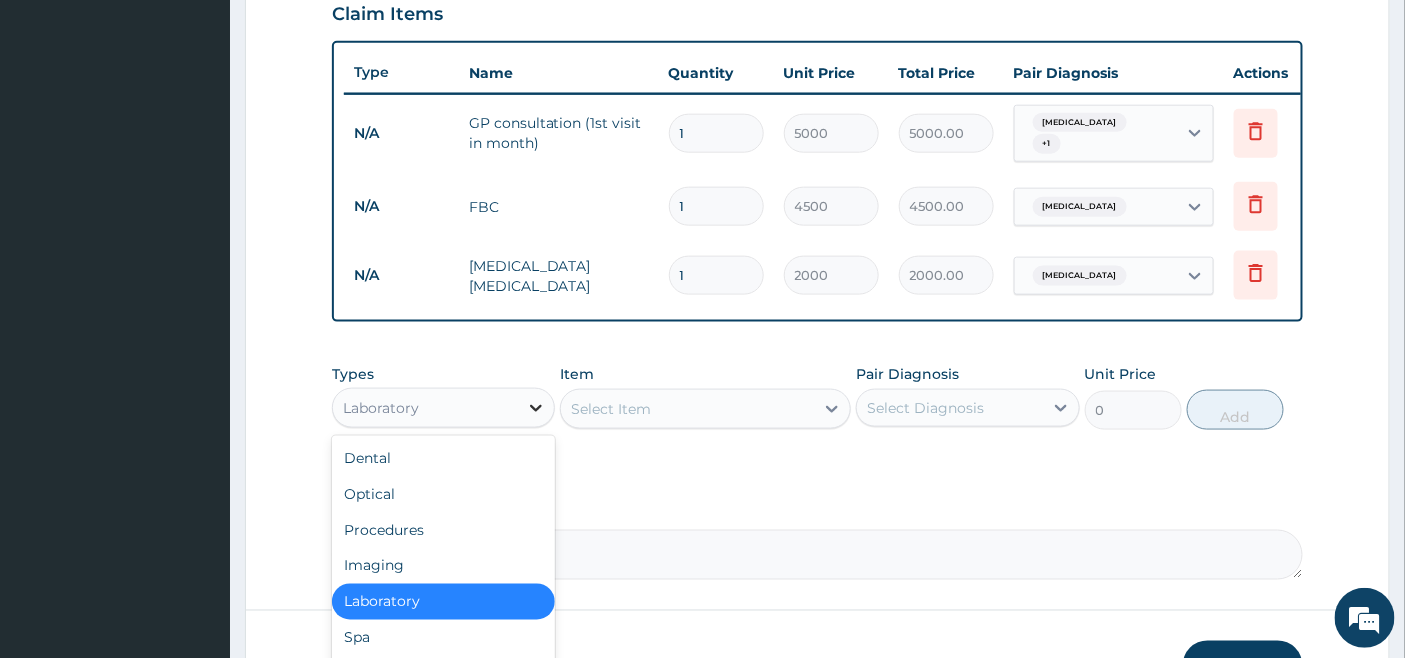 click 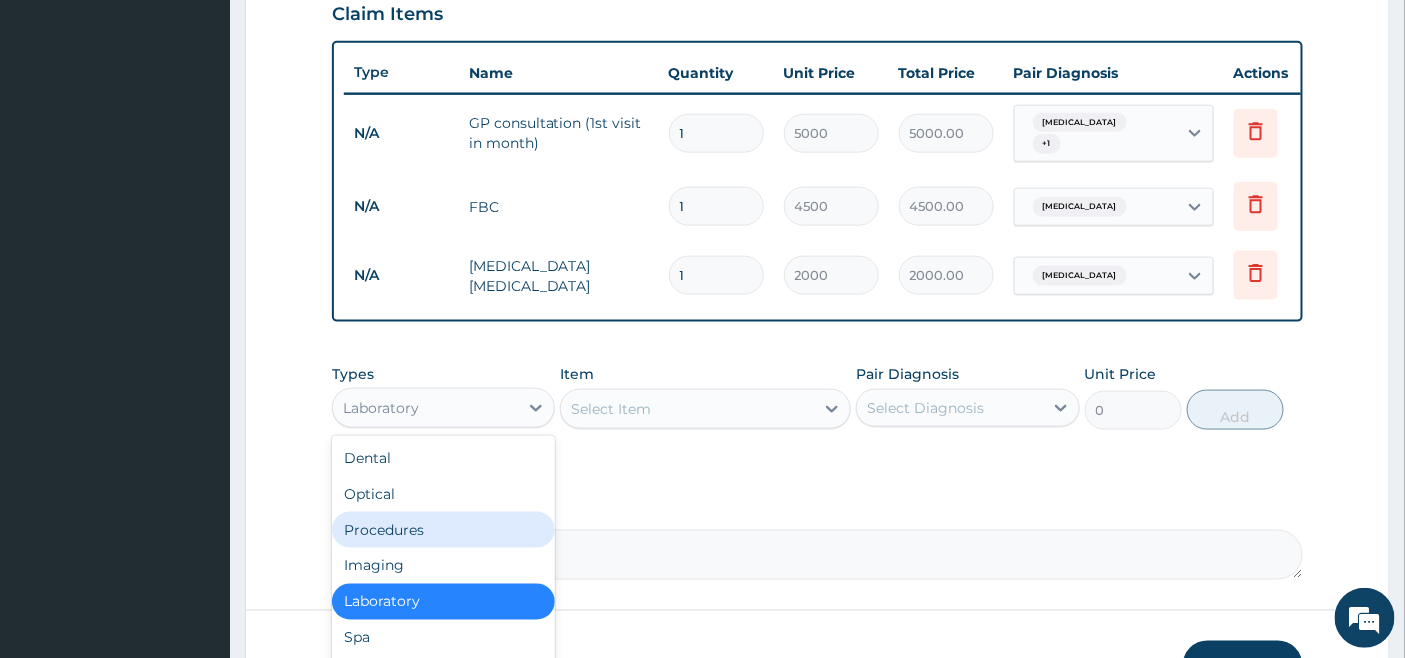 scroll, scrollTop: 67, scrollLeft: 0, axis: vertical 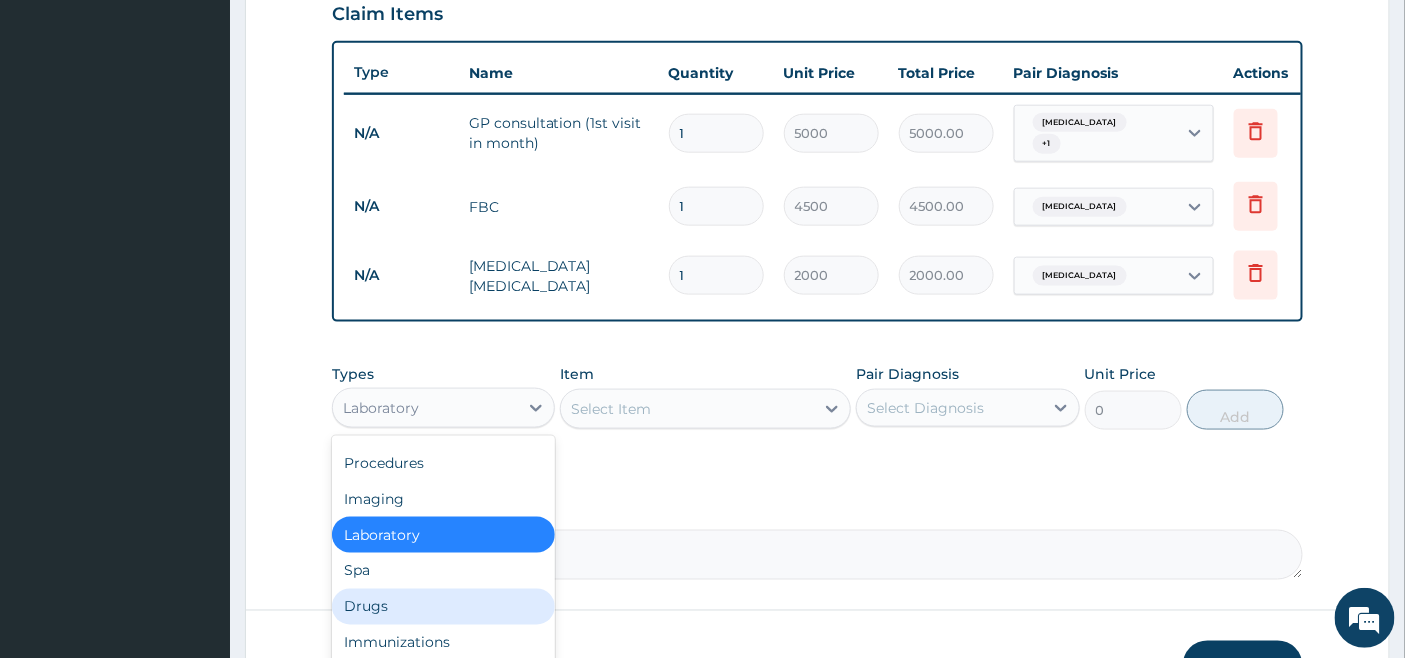 click on "Drugs" at bounding box center [443, 607] 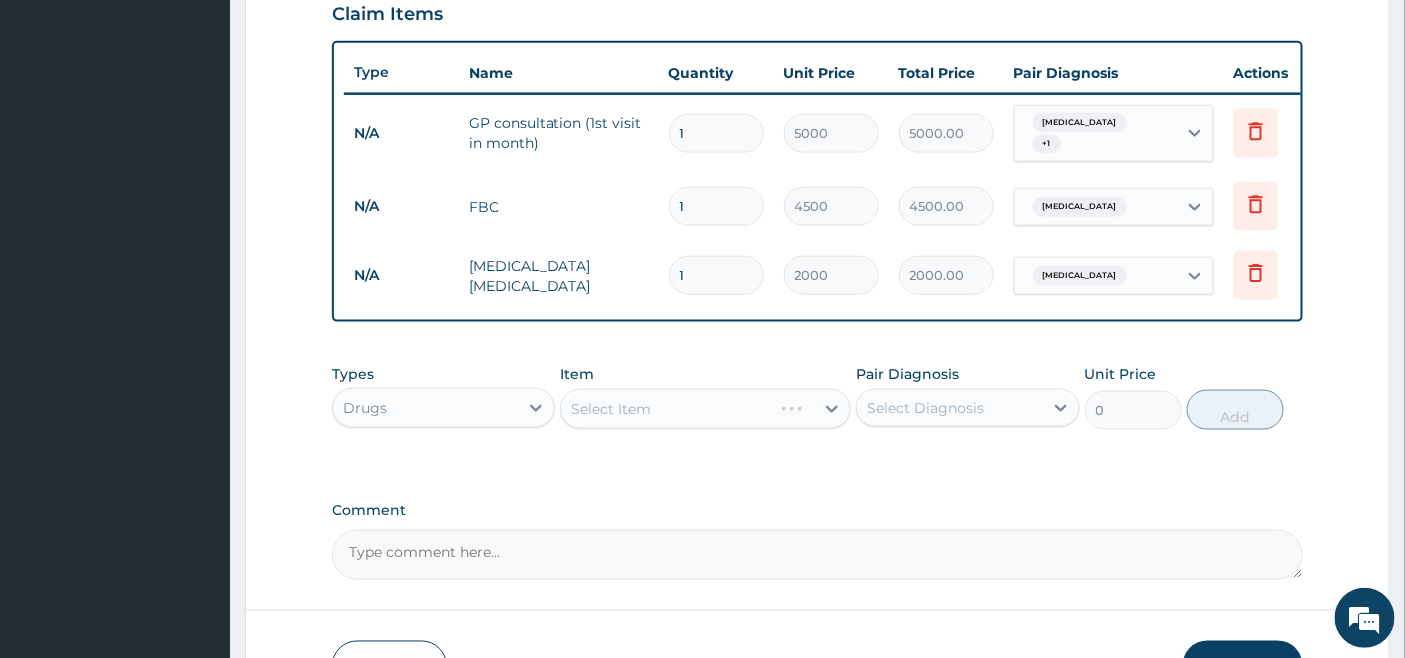 click on "Select Item" at bounding box center (705, 409) 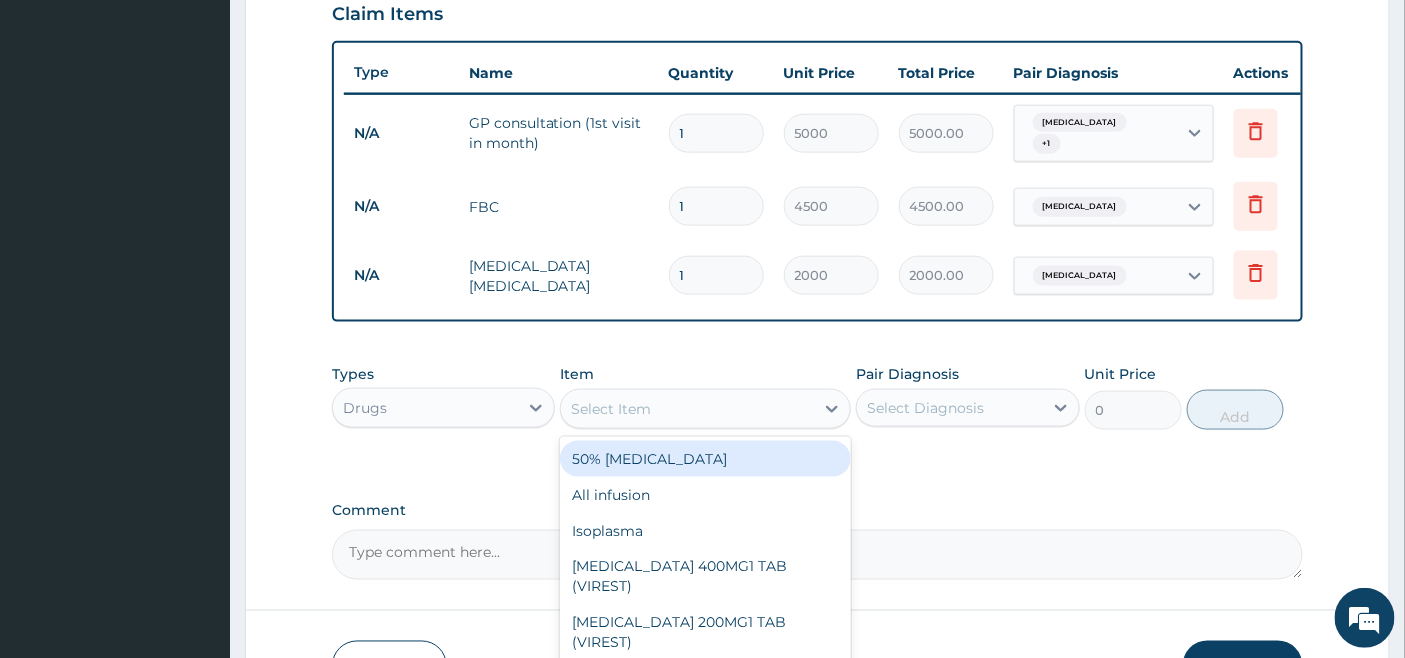 click on "Select Item" at bounding box center (687, 409) 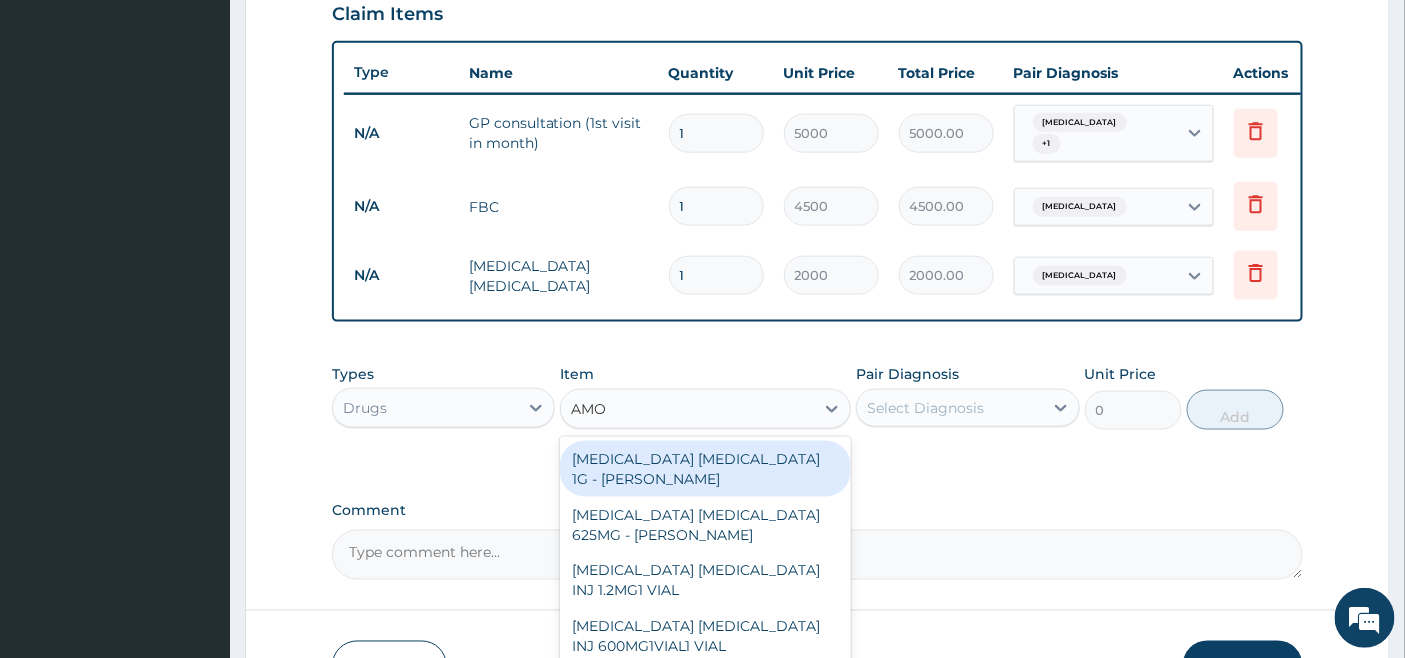 type on "AMOX" 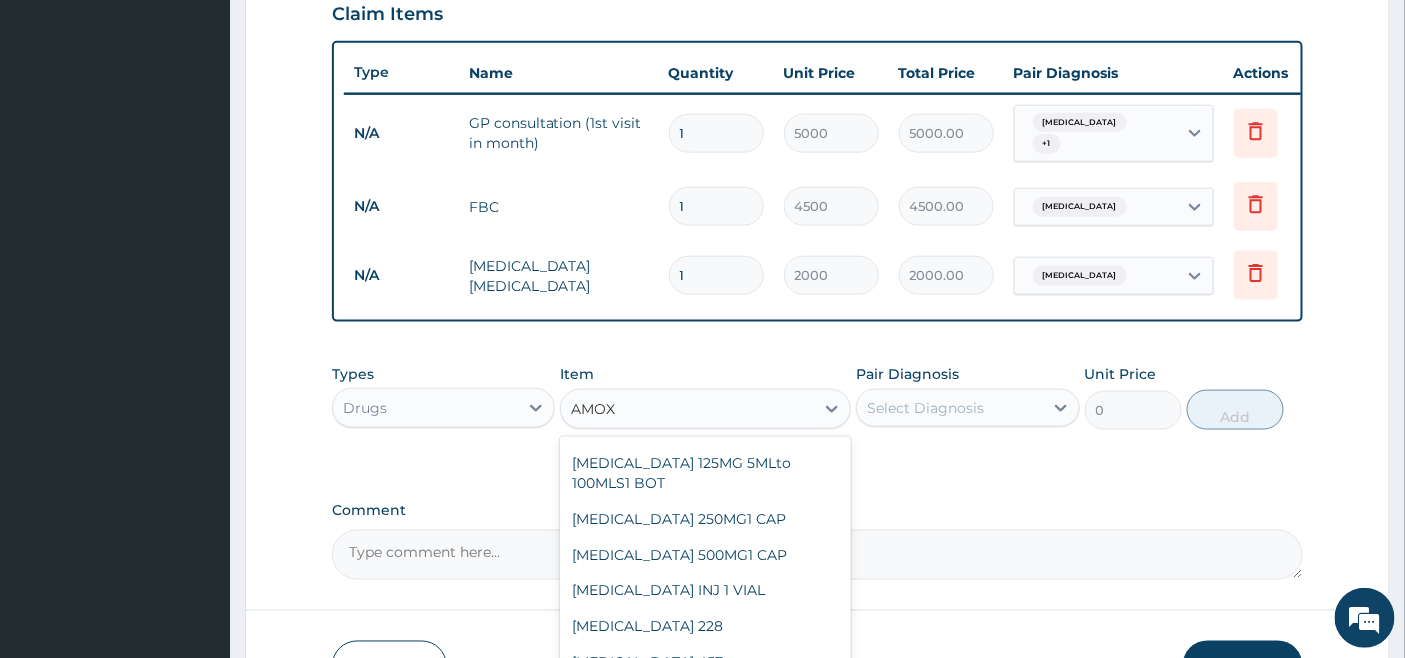 scroll, scrollTop: 333, scrollLeft: 0, axis: vertical 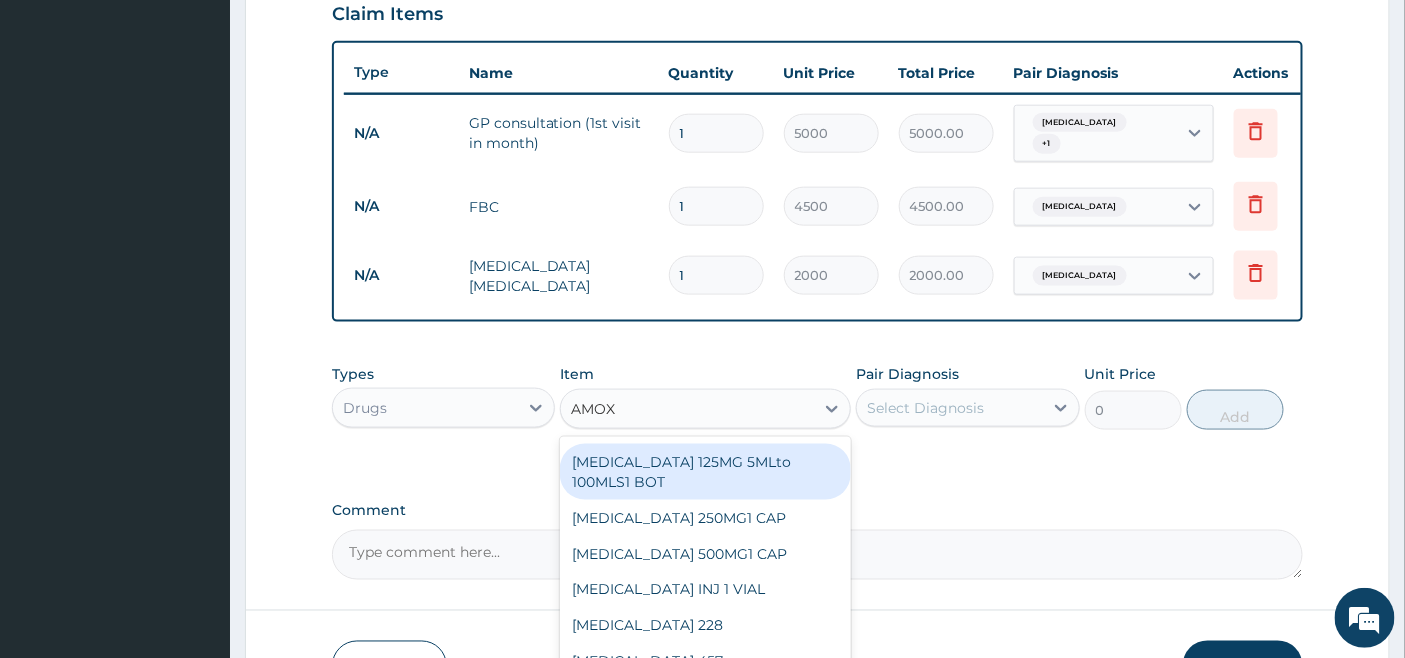 click on "[MEDICAL_DATA]  125MG 5MLto 100MLS1 BOT" at bounding box center [705, 472] 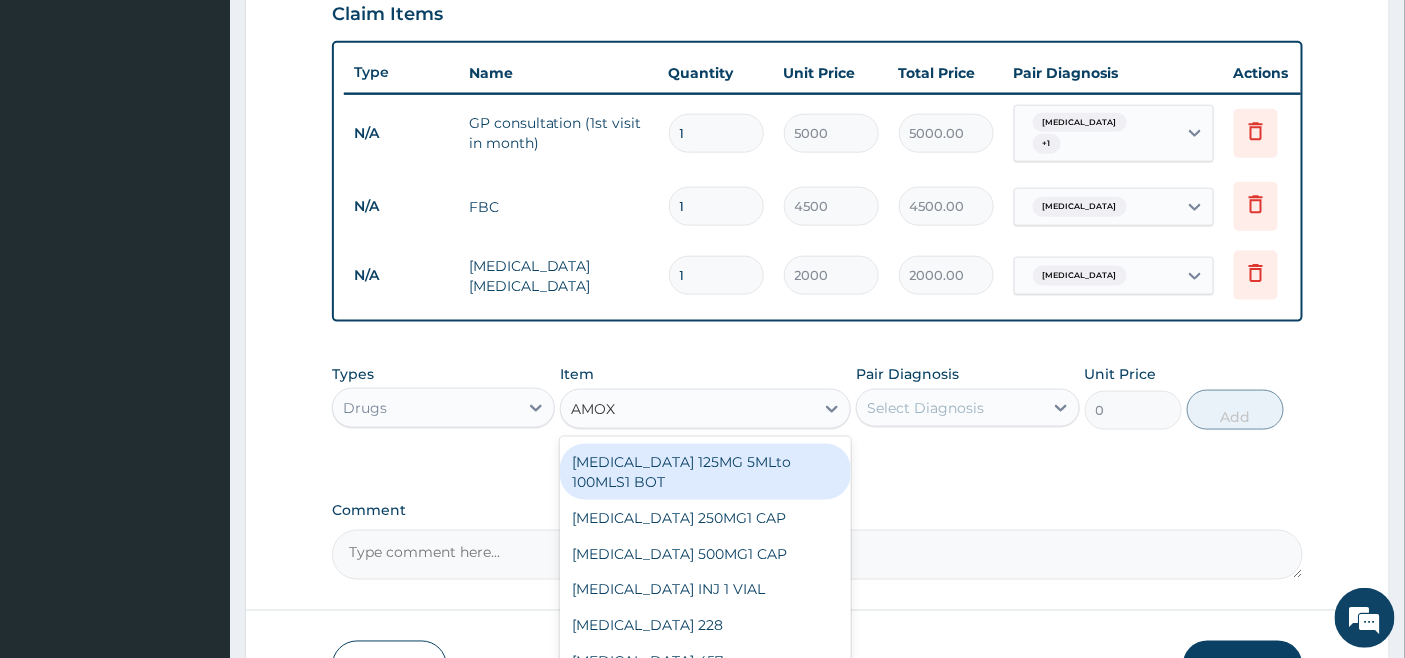 type 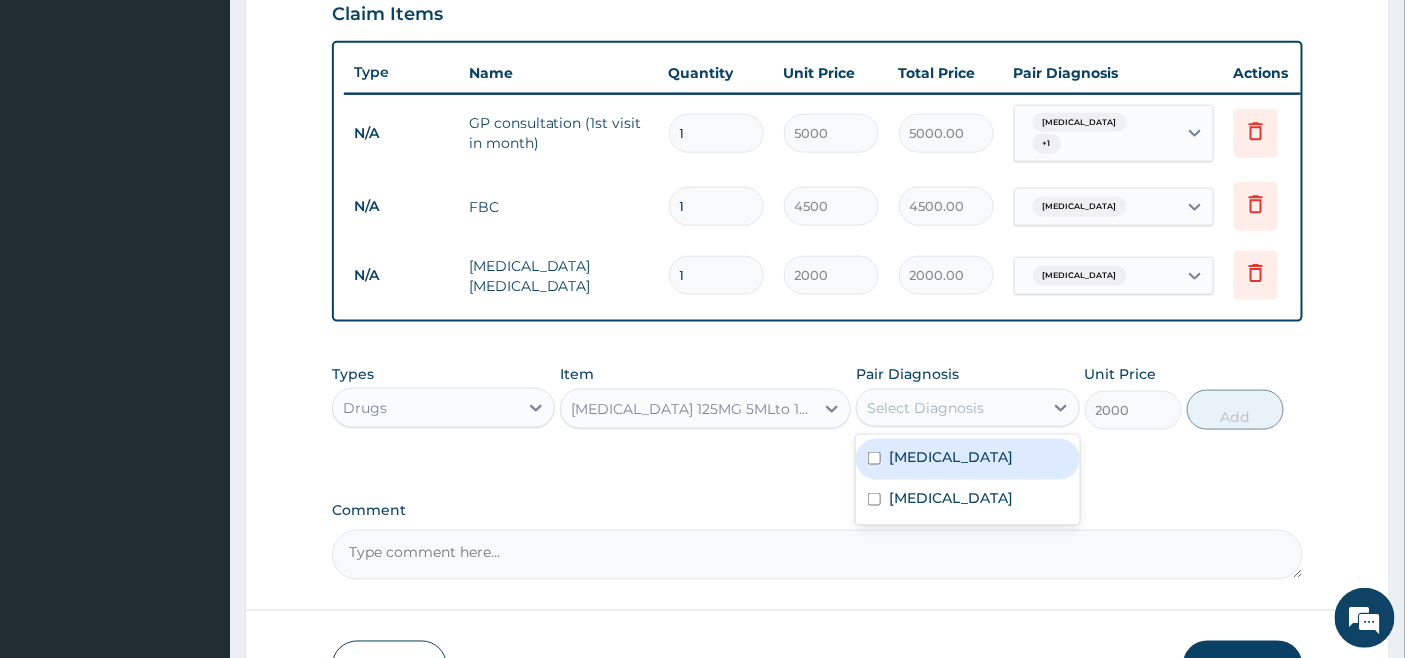 click on "Select Diagnosis" at bounding box center [925, 408] 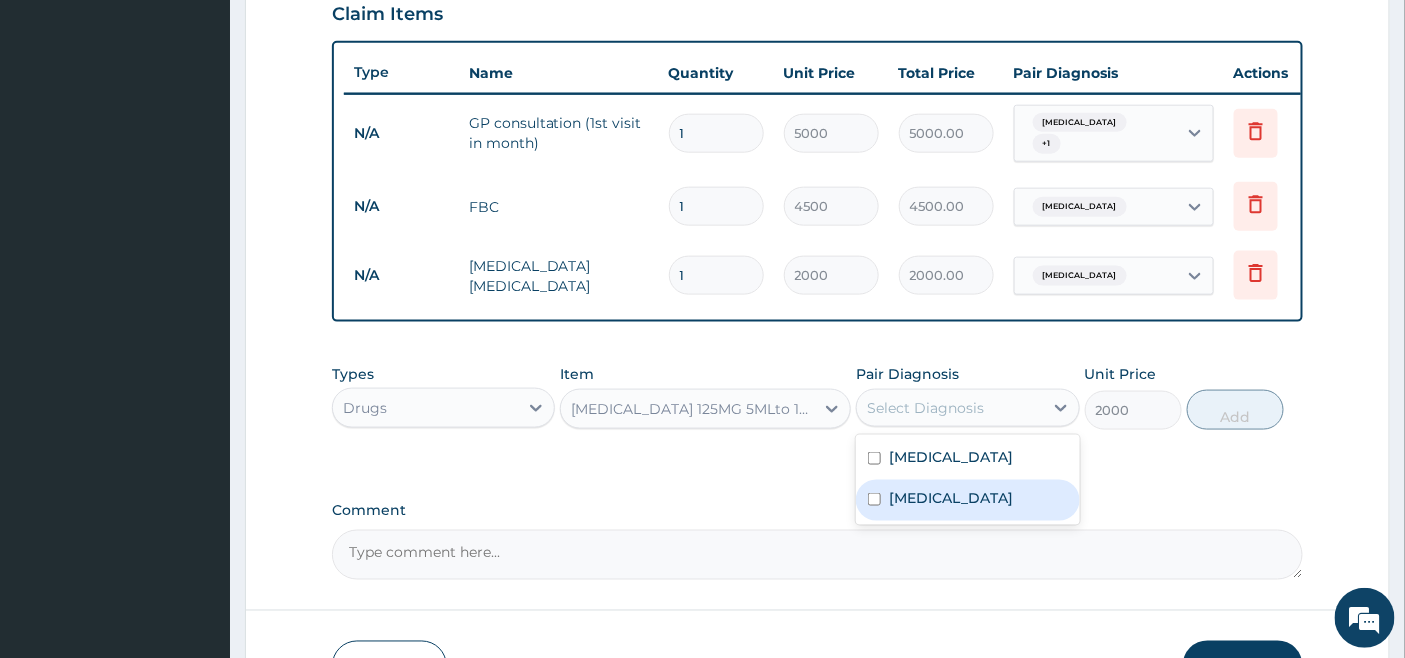 click on "Upper respiratory infection" at bounding box center [951, 498] 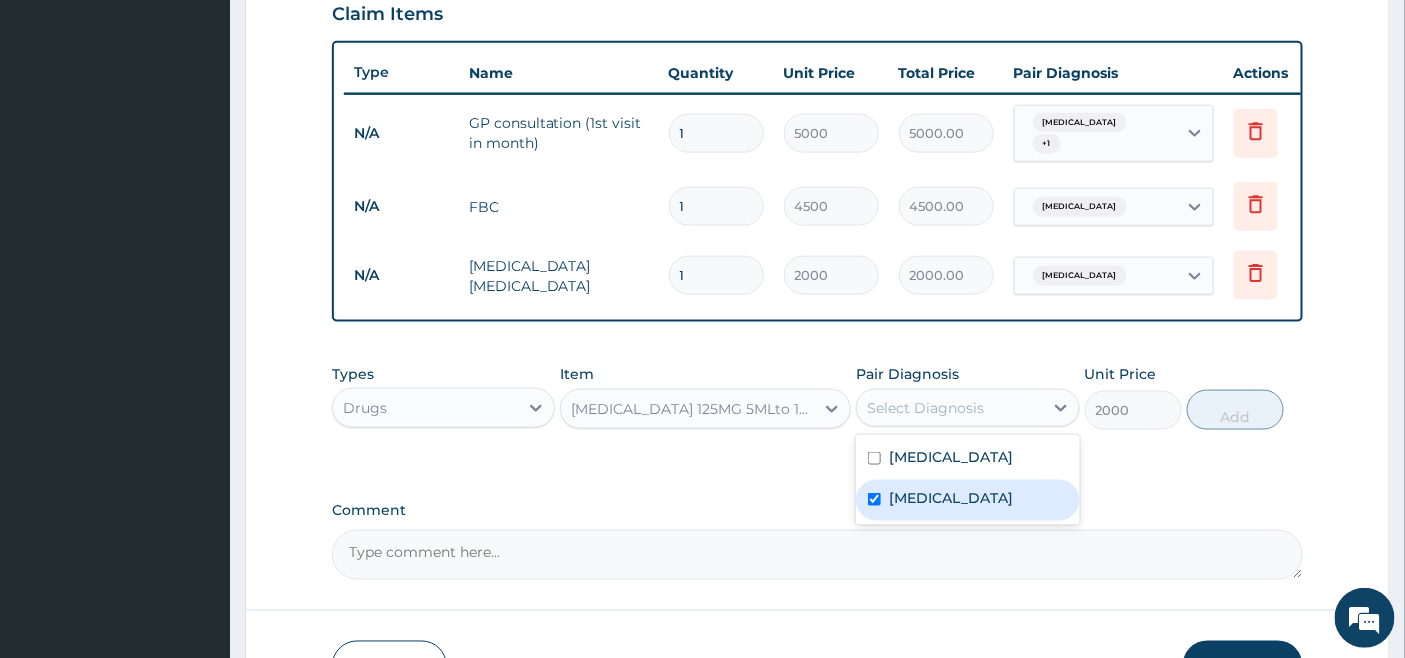 checkbox on "true" 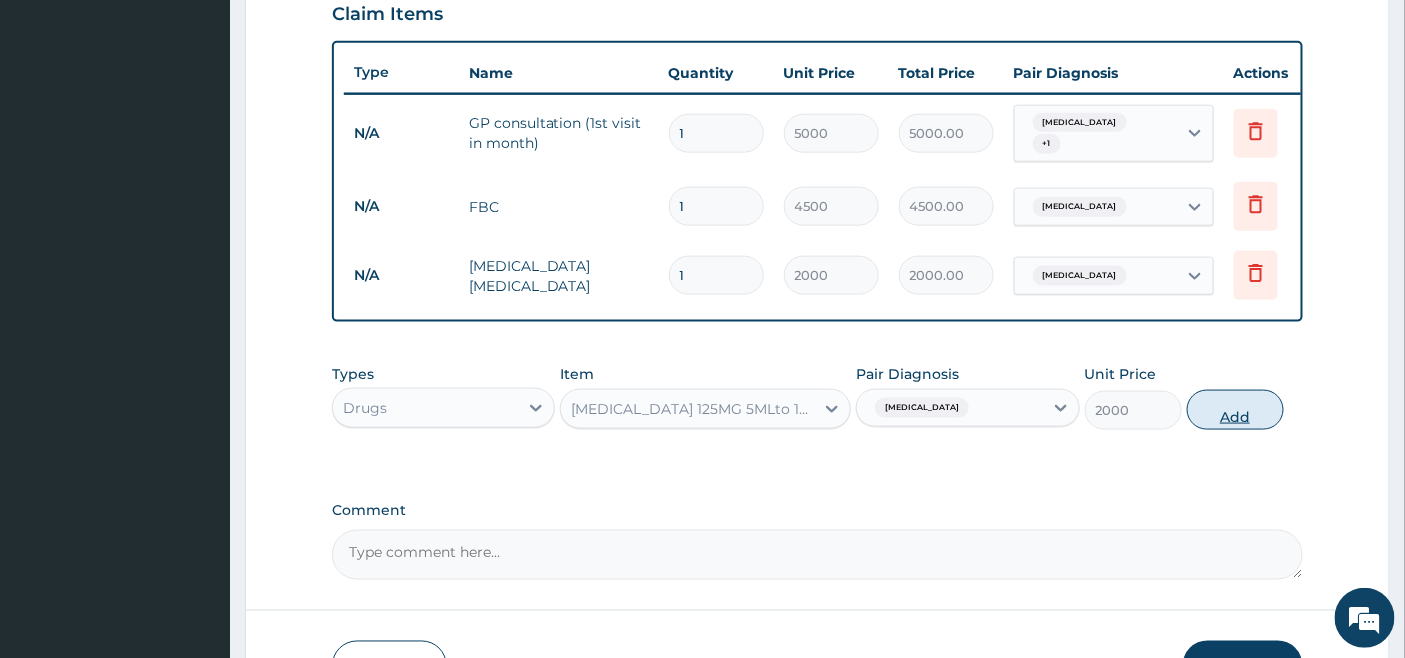 click on "Add" at bounding box center [1235, 410] 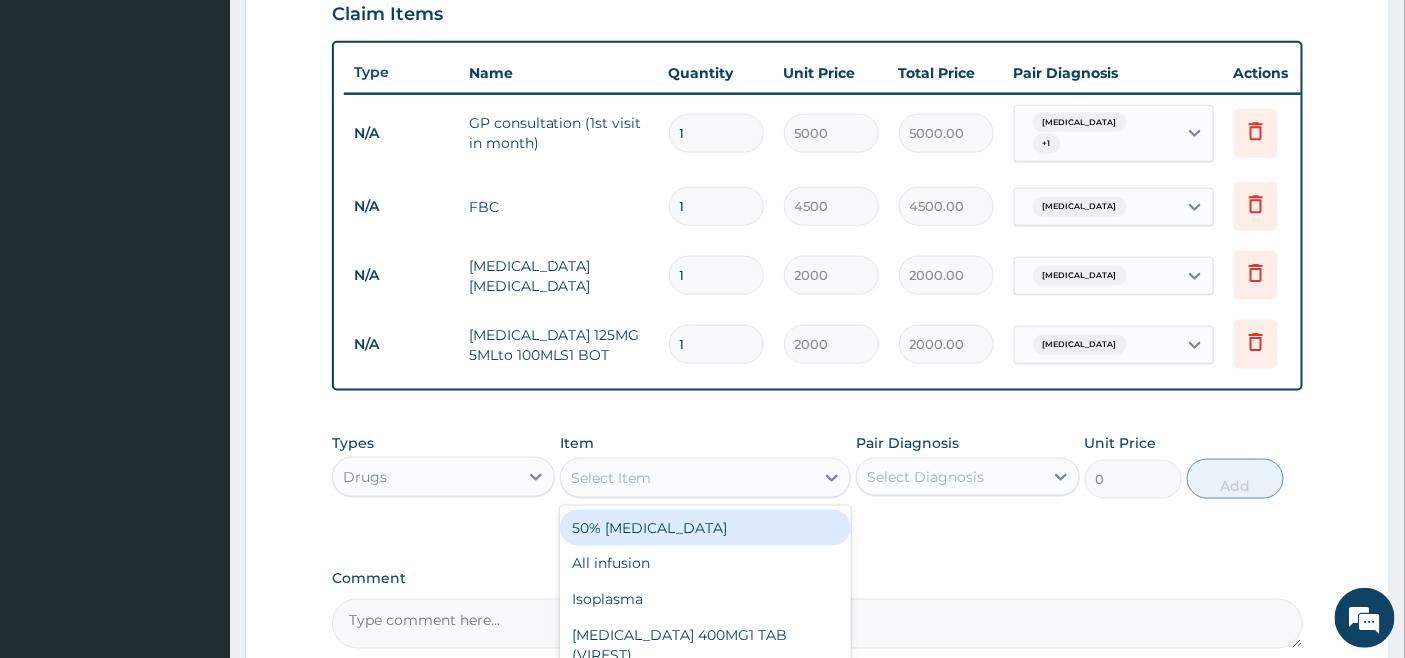 click on "Select Item" at bounding box center [687, 478] 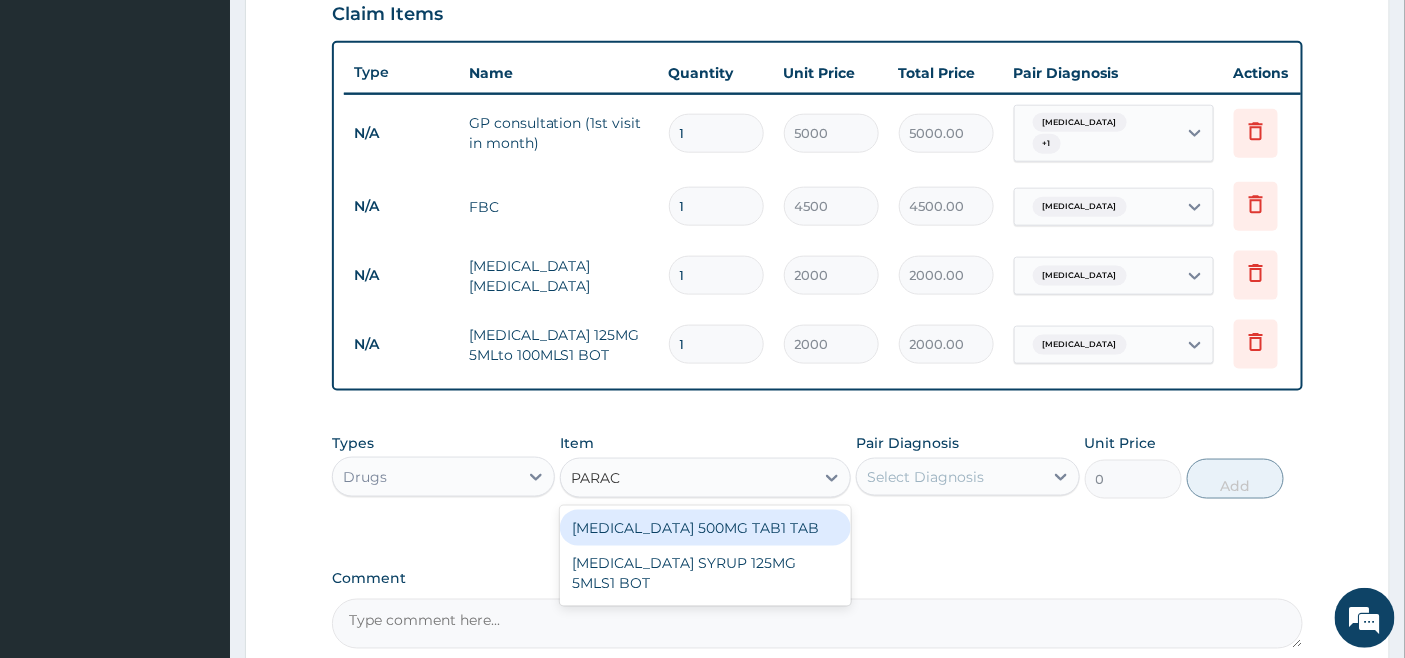 type on "PARACE" 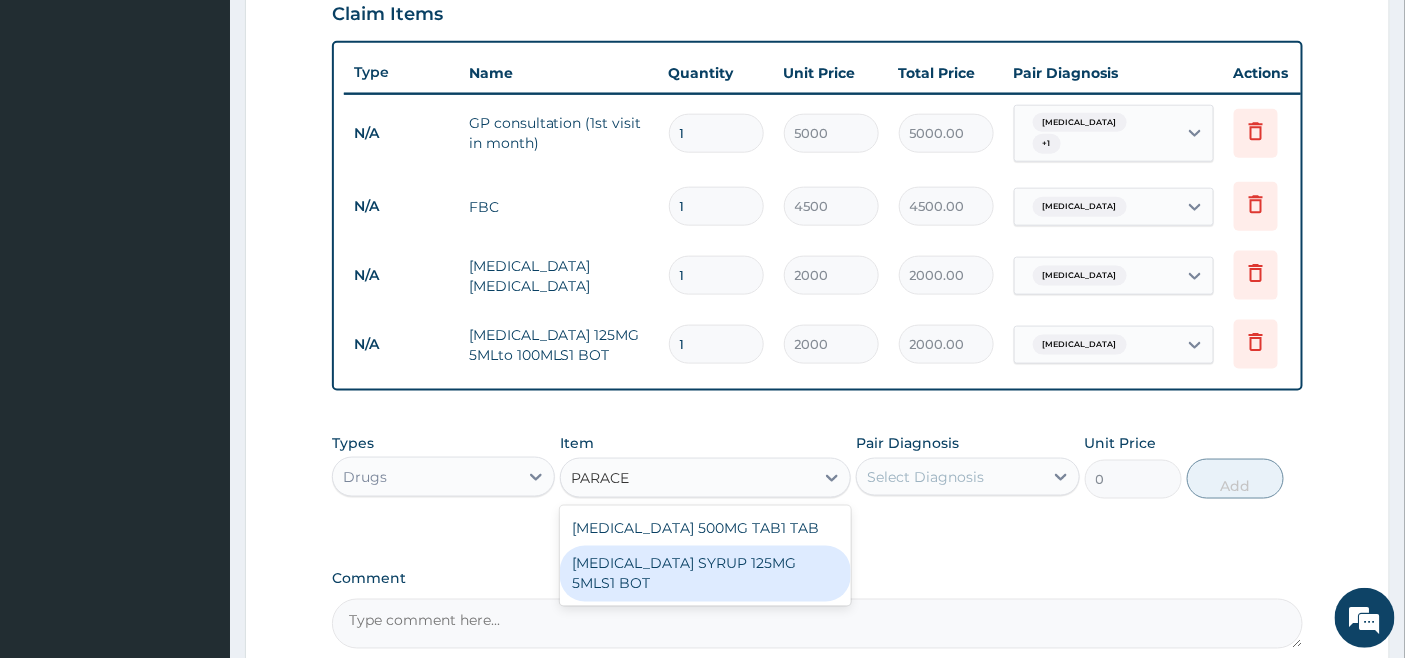 click on "PARACETAMOL SYRUP 125MG 5MLS1 BOT" at bounding box center (705, 574) 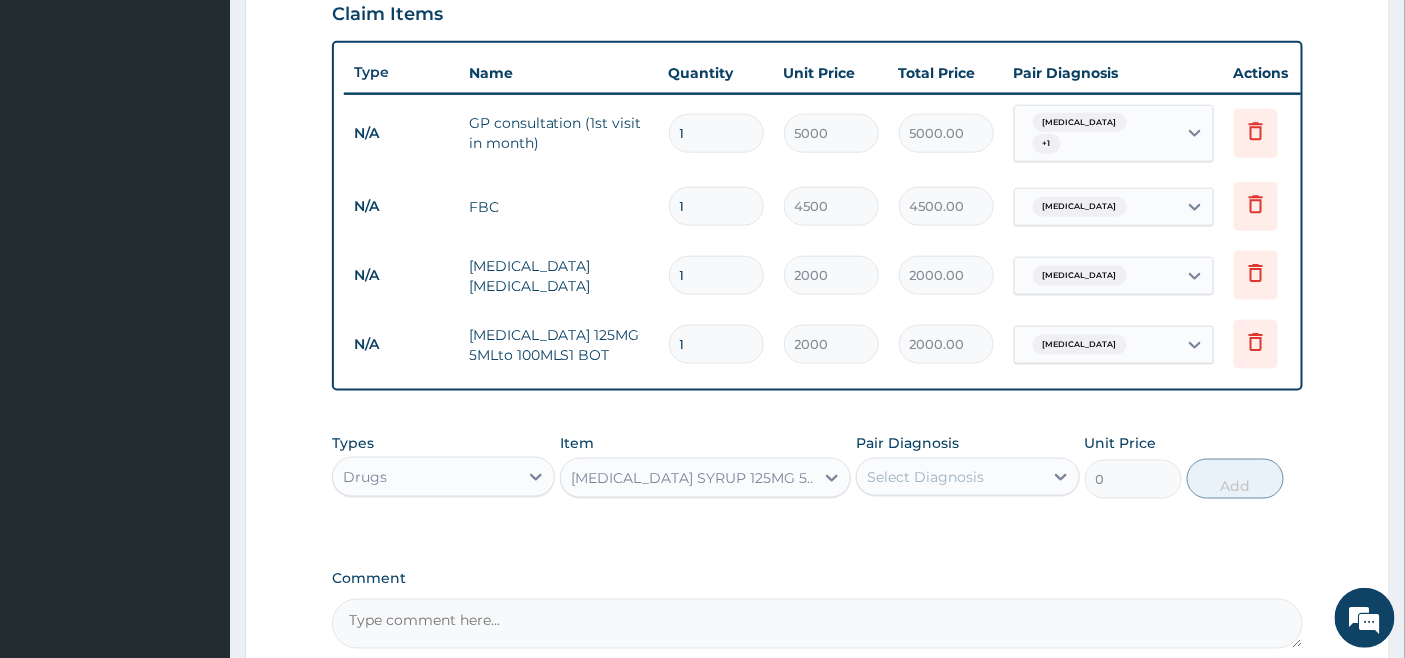 type 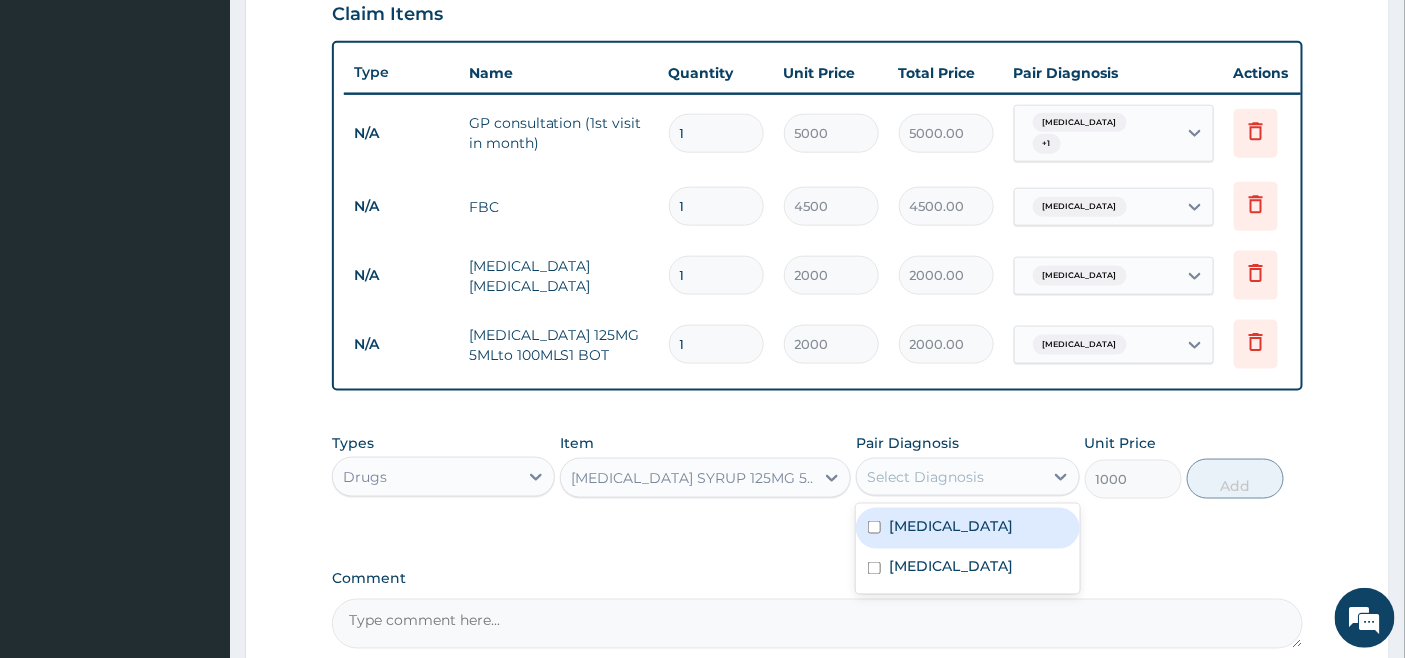 click on "Select Diagnosis" at bounding box center (925, 477) 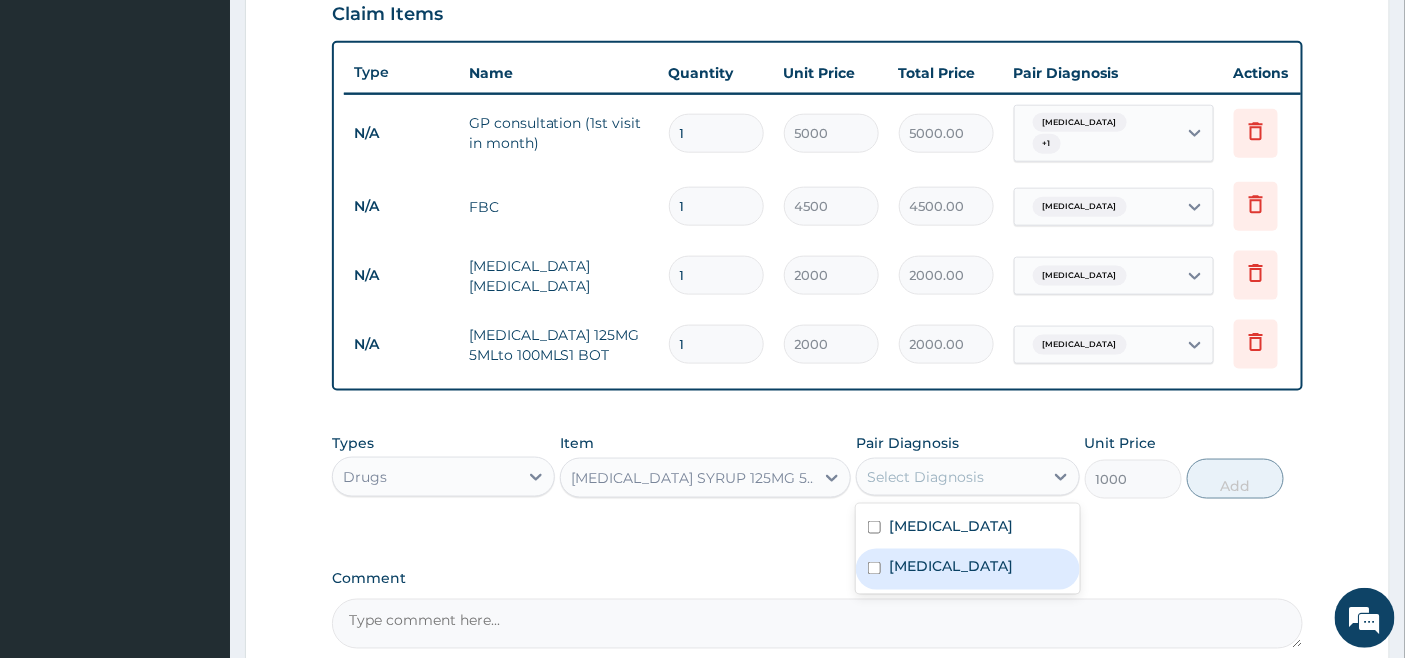 click on "Upper respiratory infection" at bounding box center [951, 567] 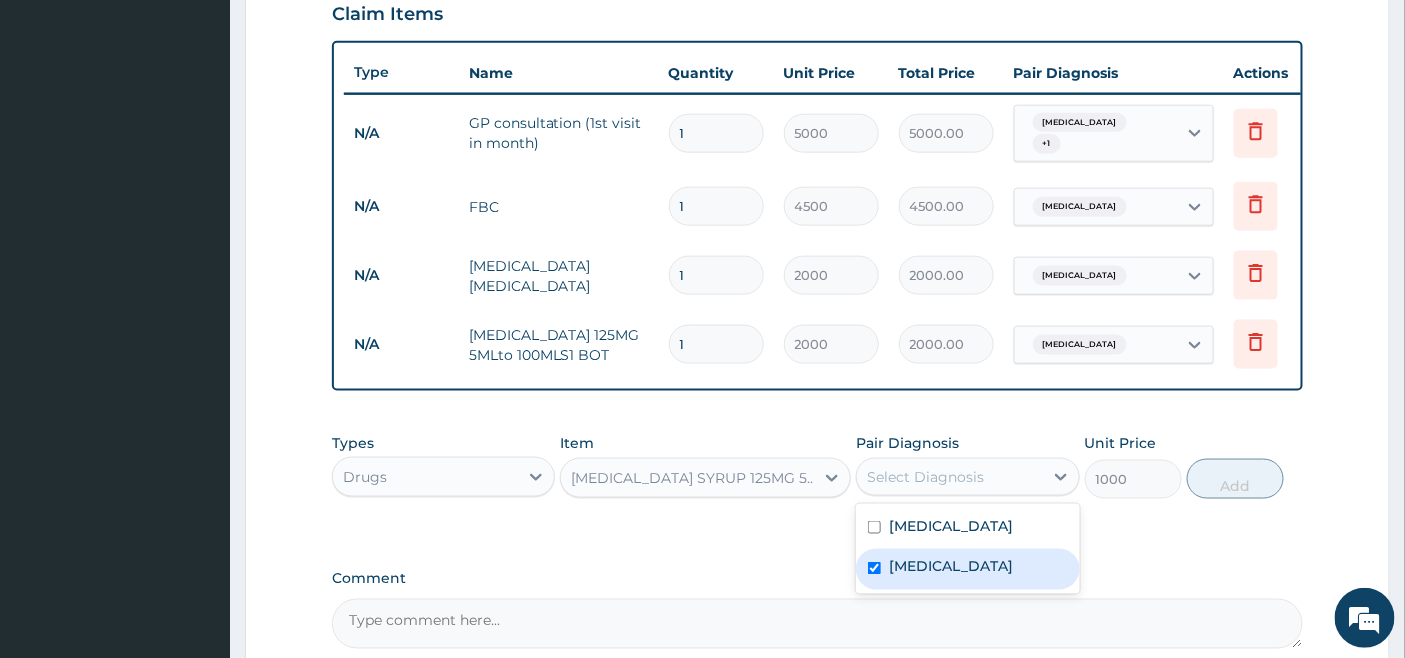 checkbox on "true" 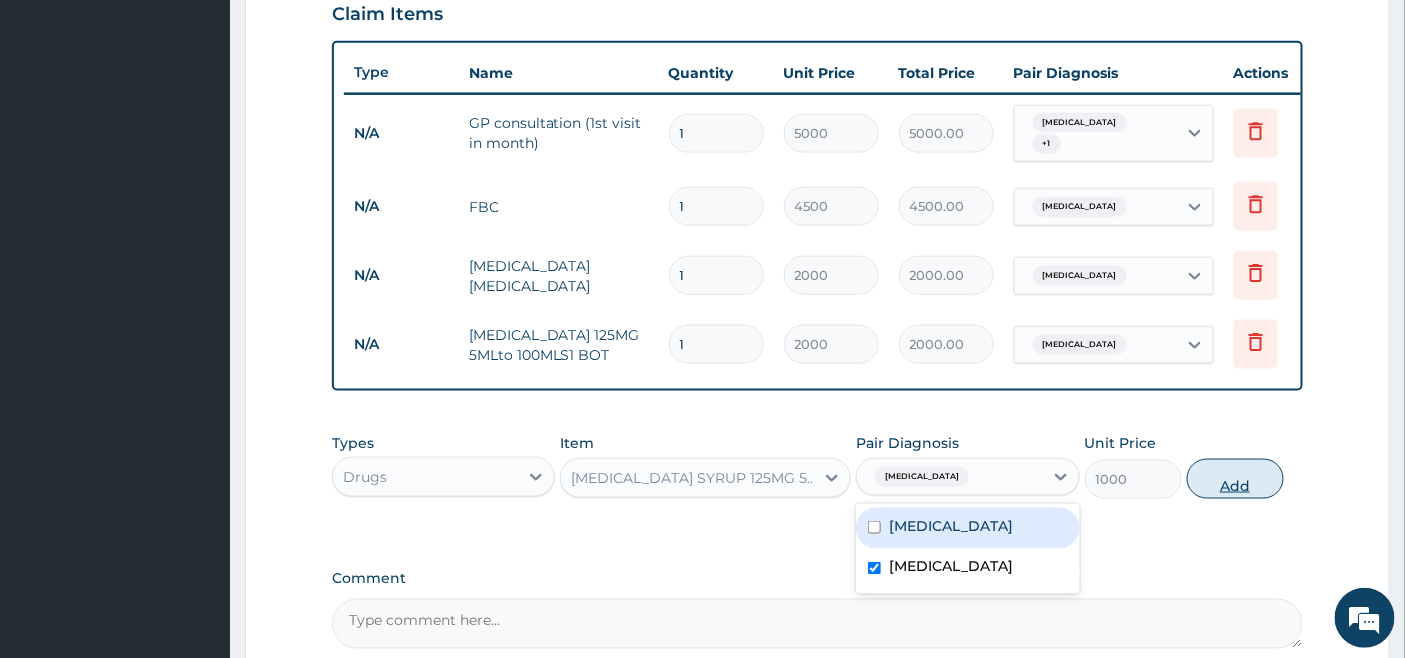 click on "Add" at bounding box center (1235, 479) 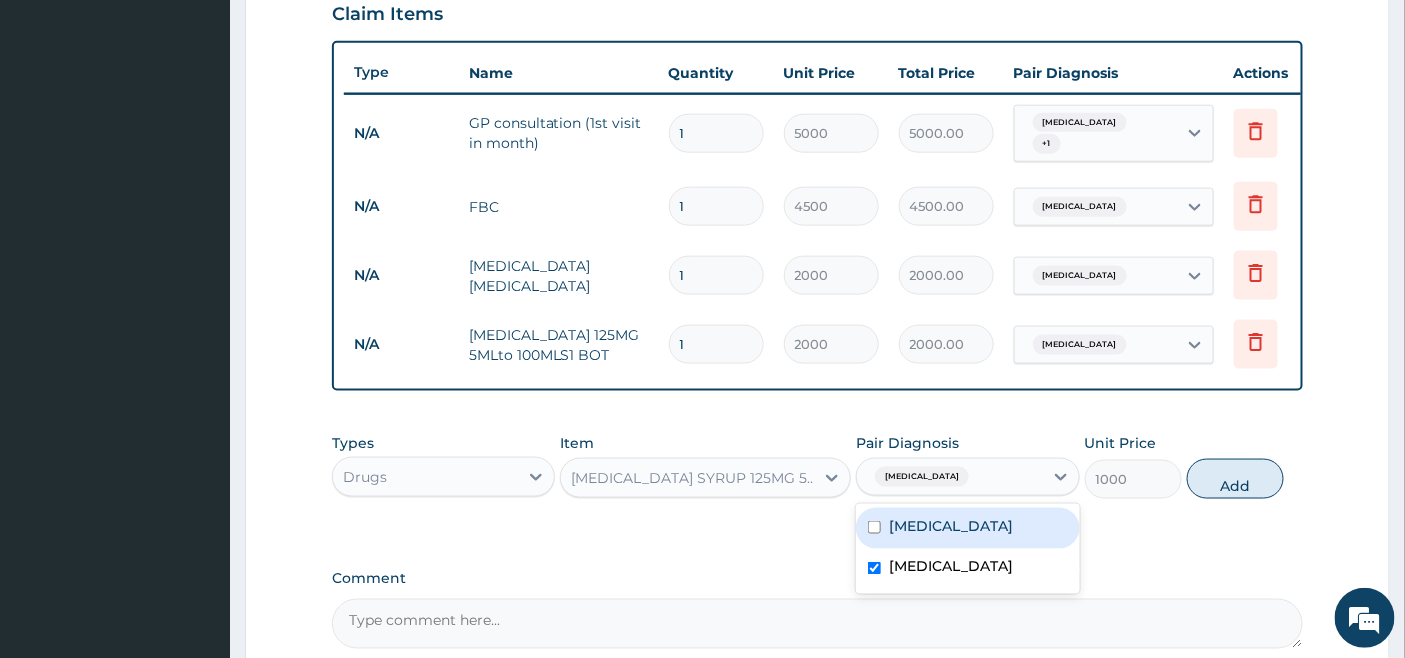 type on "0" 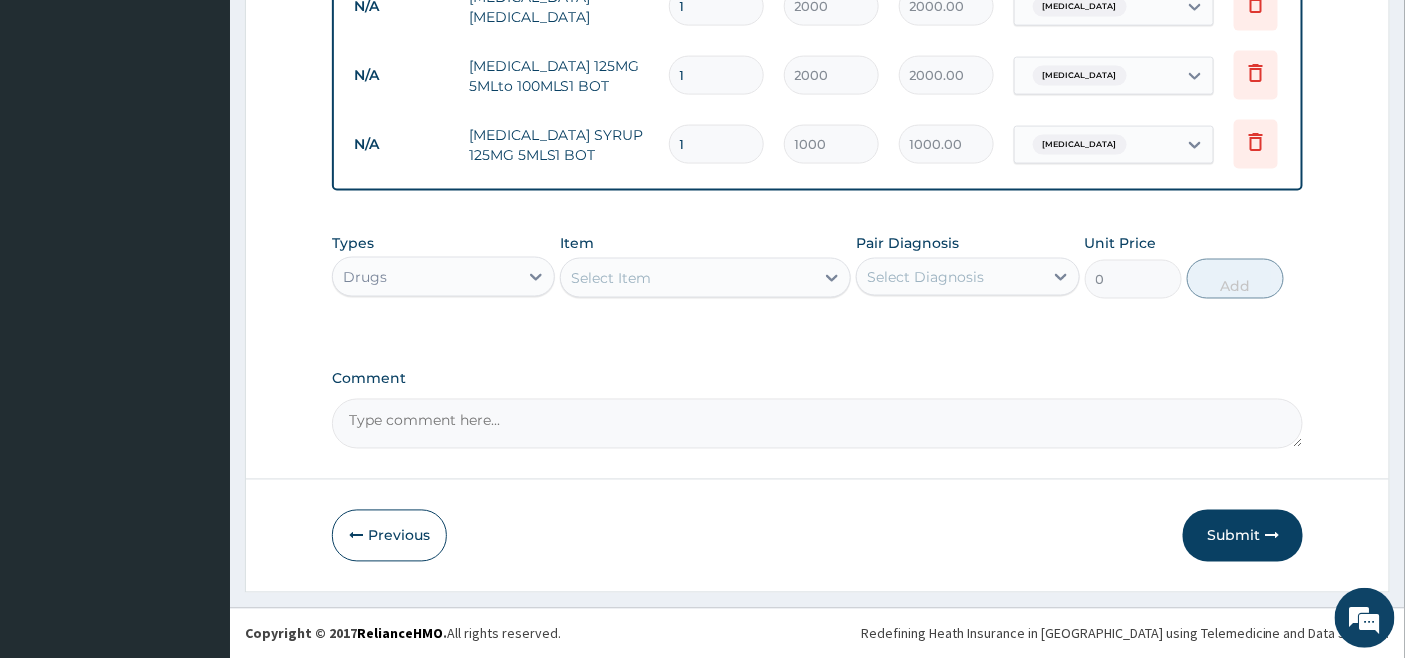 scroll, scrollTop: 981, scrollLeft: 0, axis: vertical 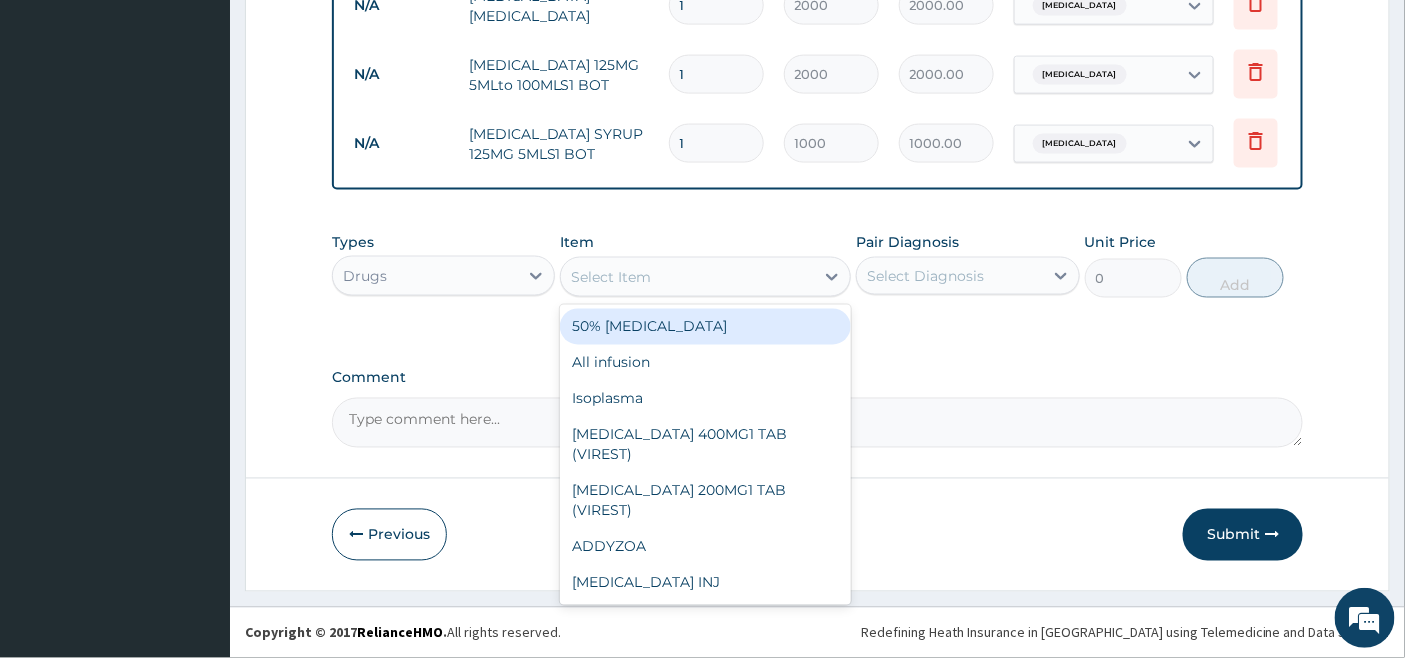click on "Select Item" at bounding box center [687, 277] 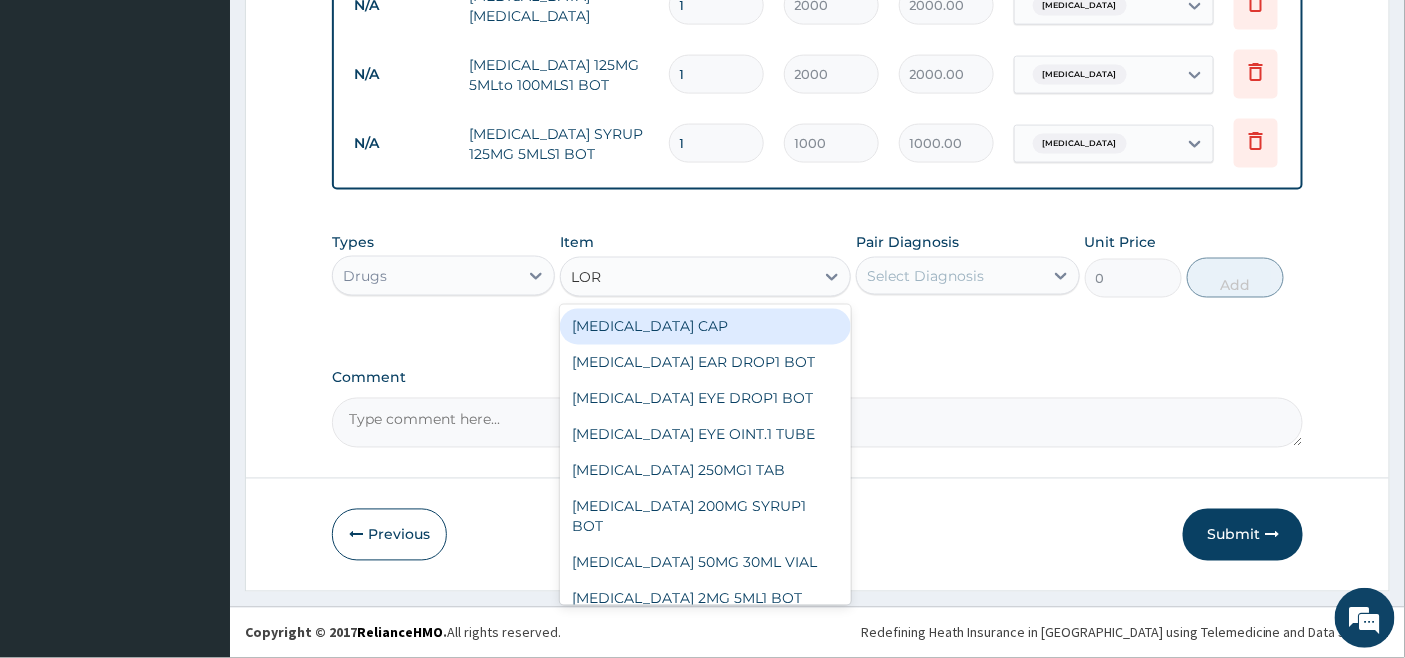 type on "LORA" 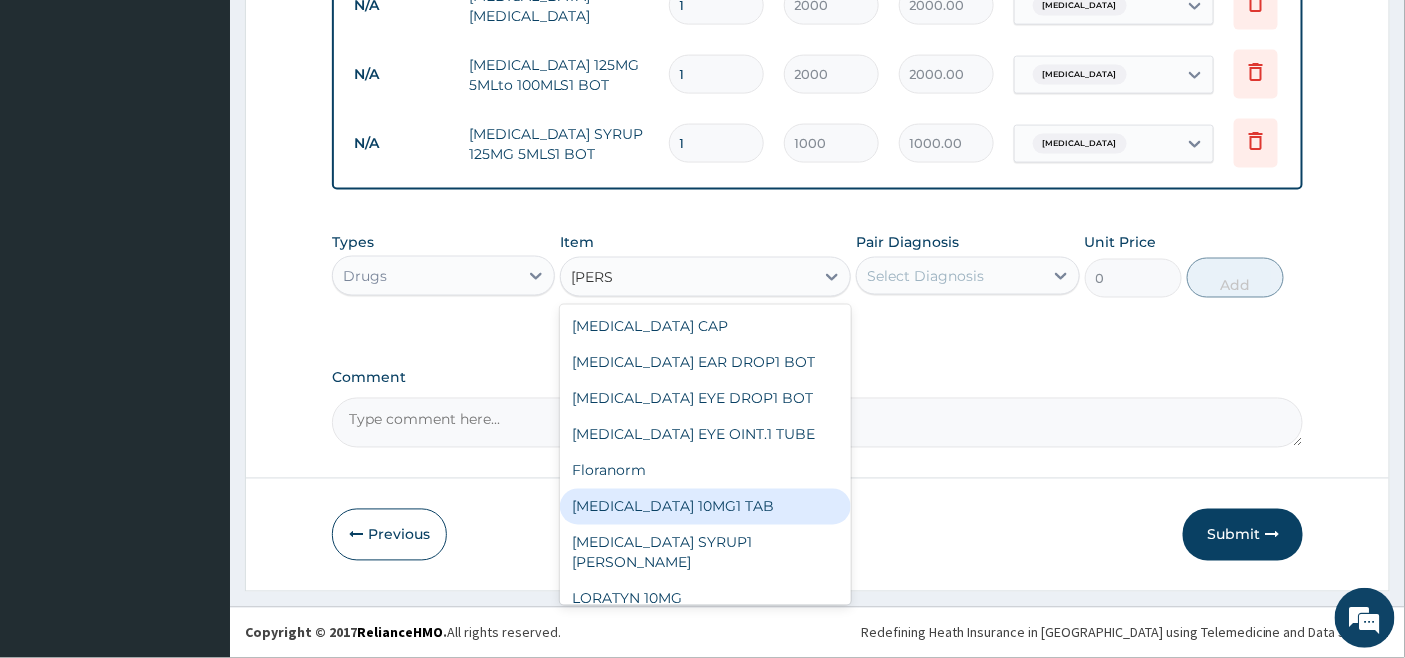 scroll, scrollTop: 55, scrollLeft: 0, axis: vertical 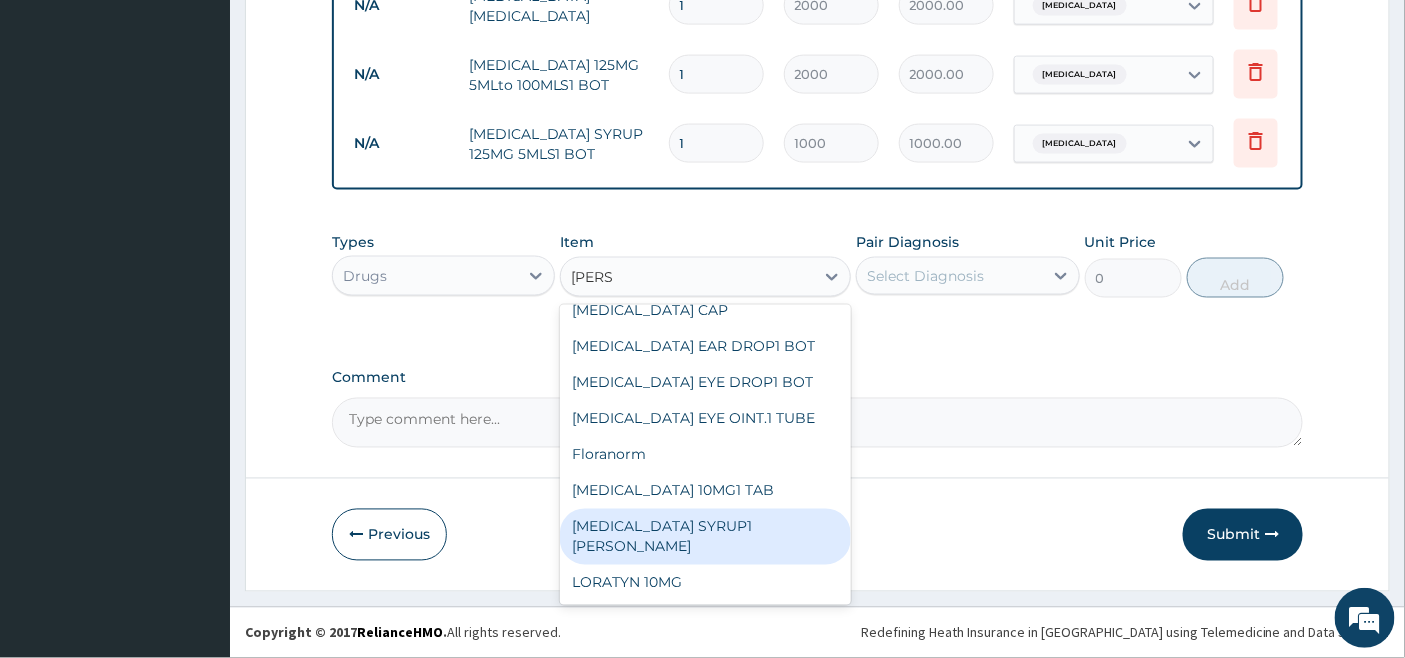 click on "[MEDICAL_DATA] SYRUP1 [PERSON_NAME]" at bounding box center [705, 537] 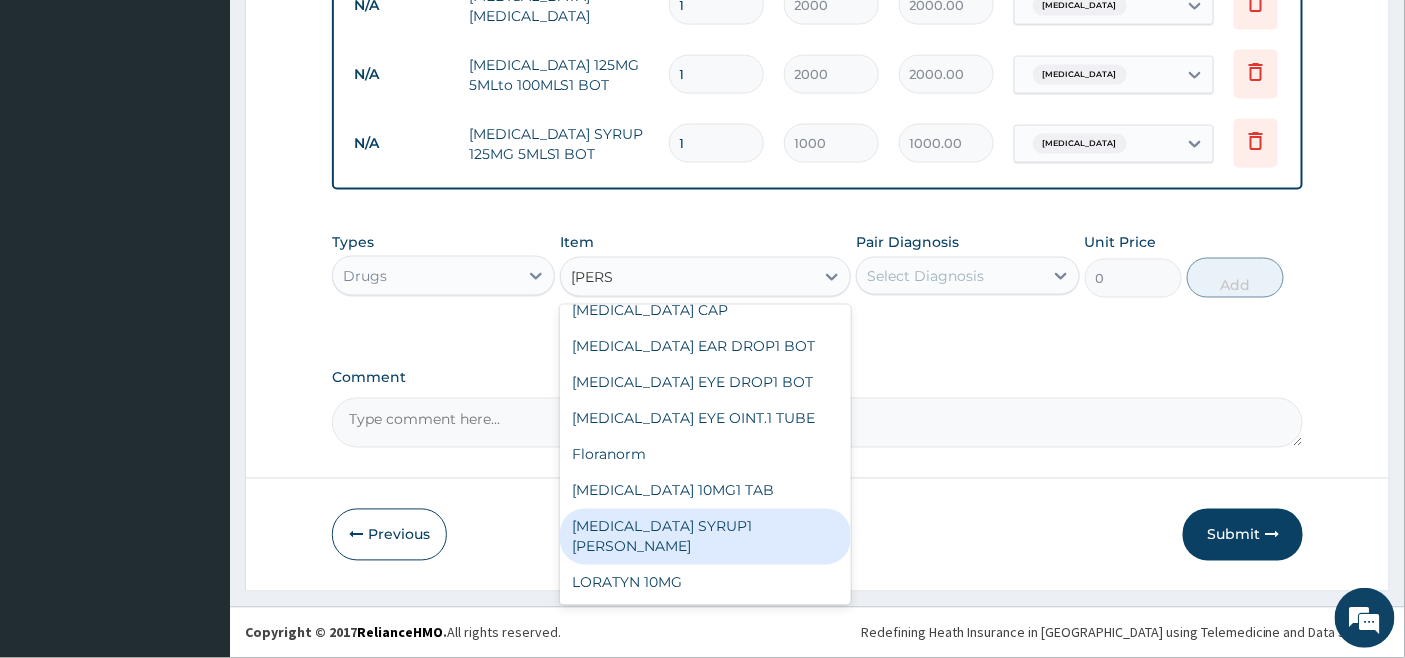 type 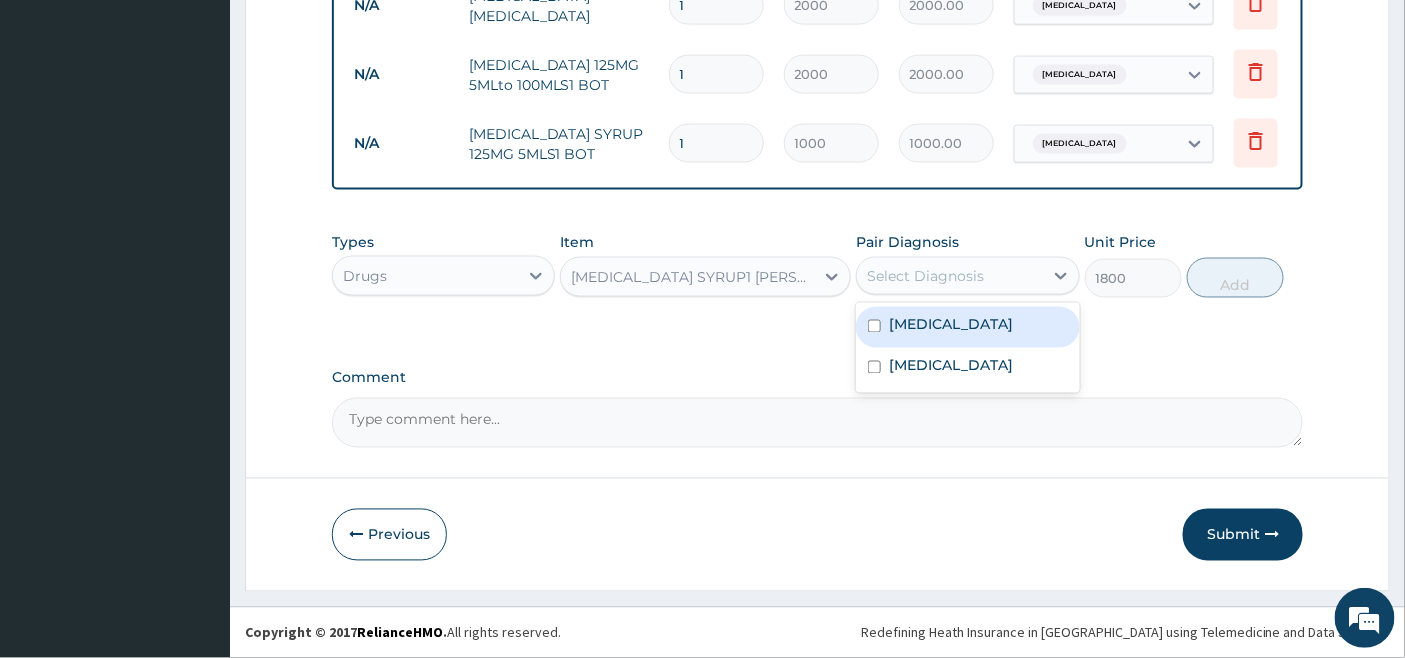 click on "Select Diagnosis" at bounding box center (925, 276) 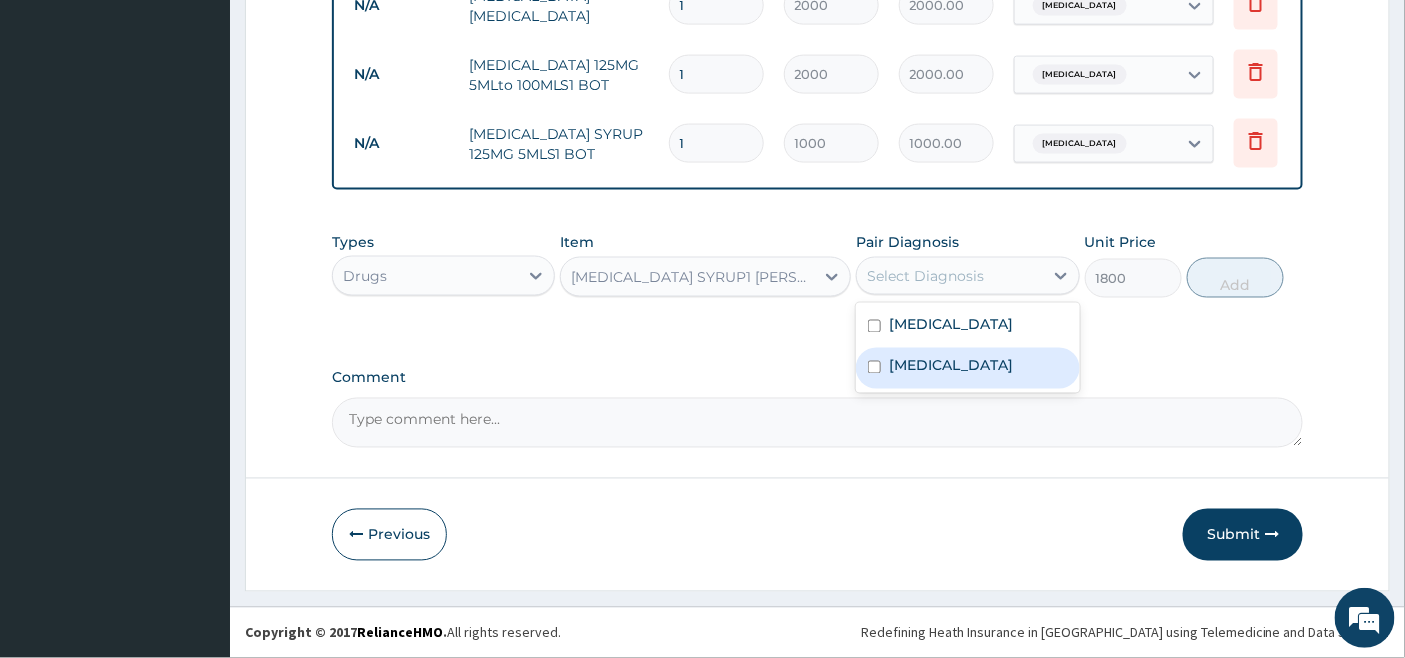 click on "Upper respiratory infection" at bounding box center [951, 366] 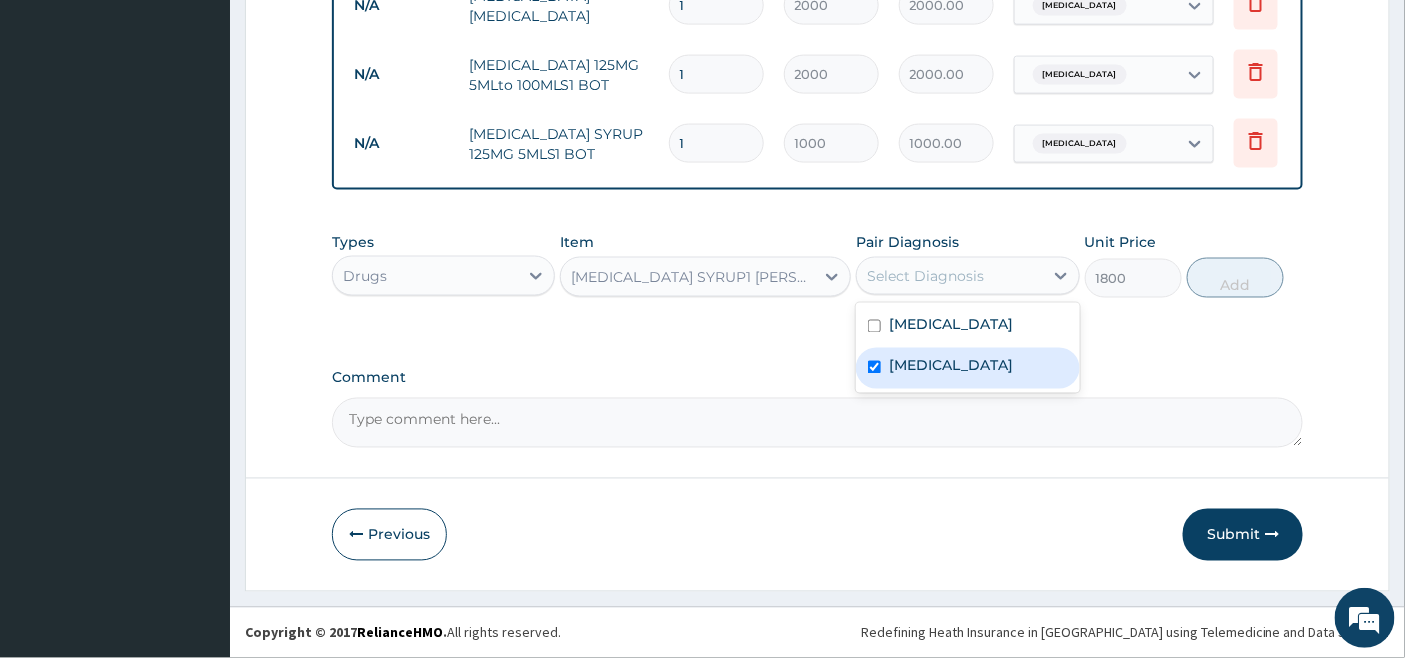 checkbox on "true" 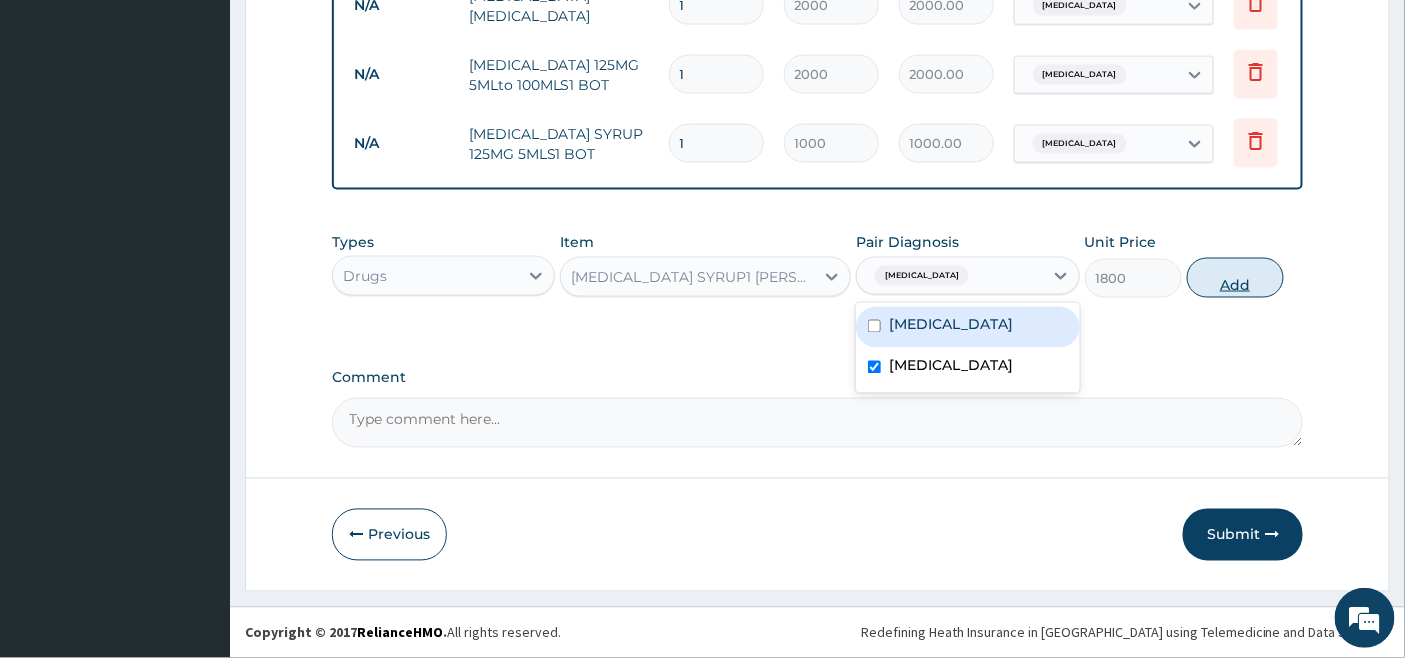 click on "Add" at bounding box center (1235, 278) 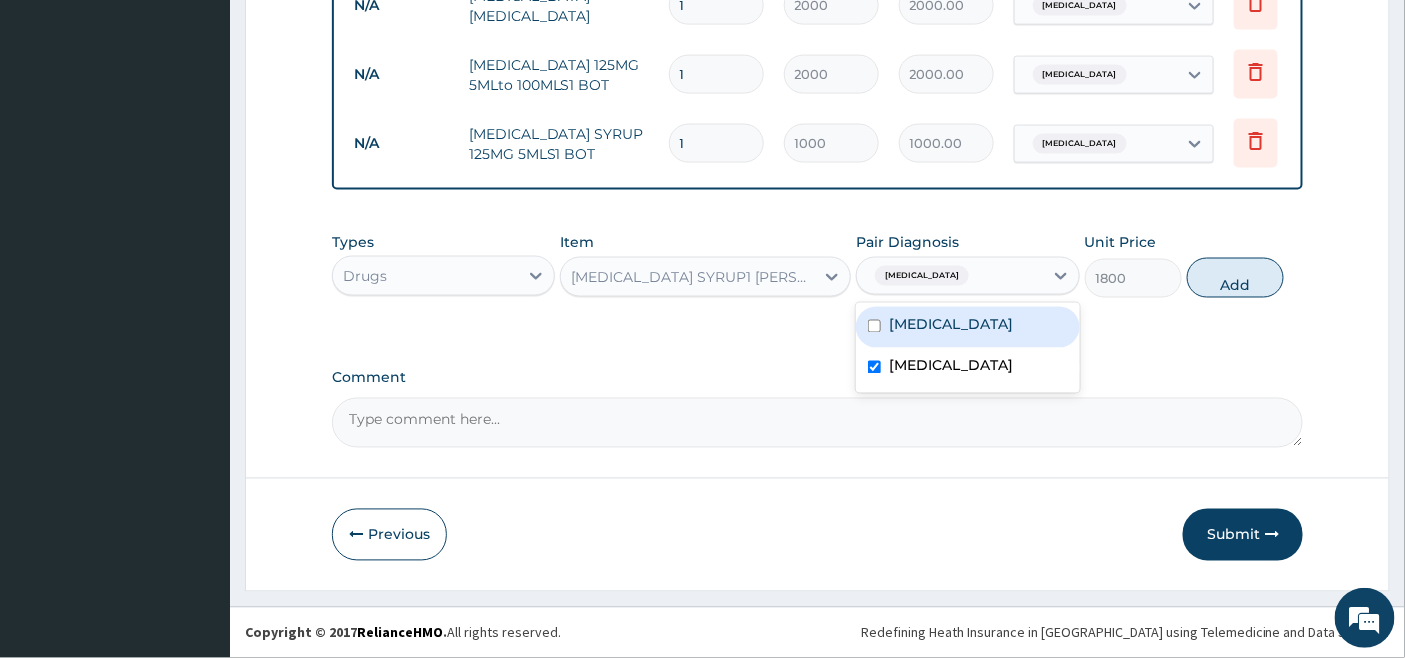 type on "0" 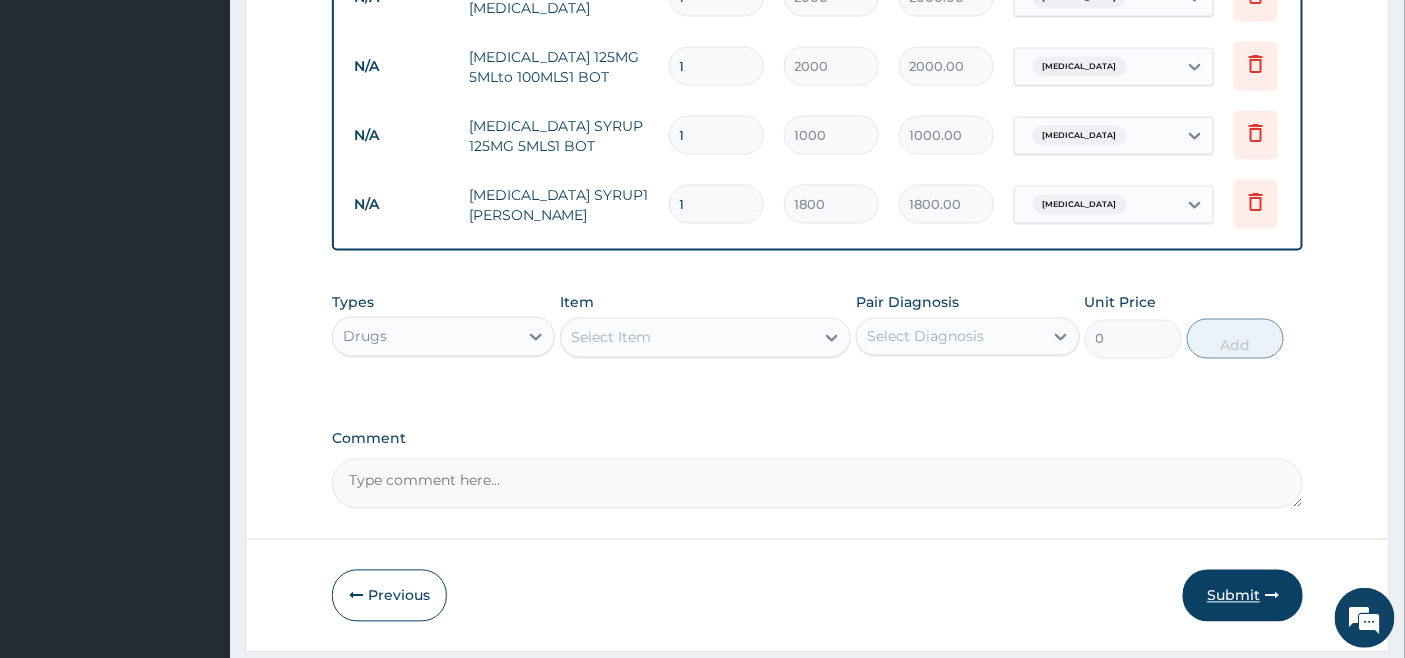 click on "Submit" at bounding box center [1243, 596] 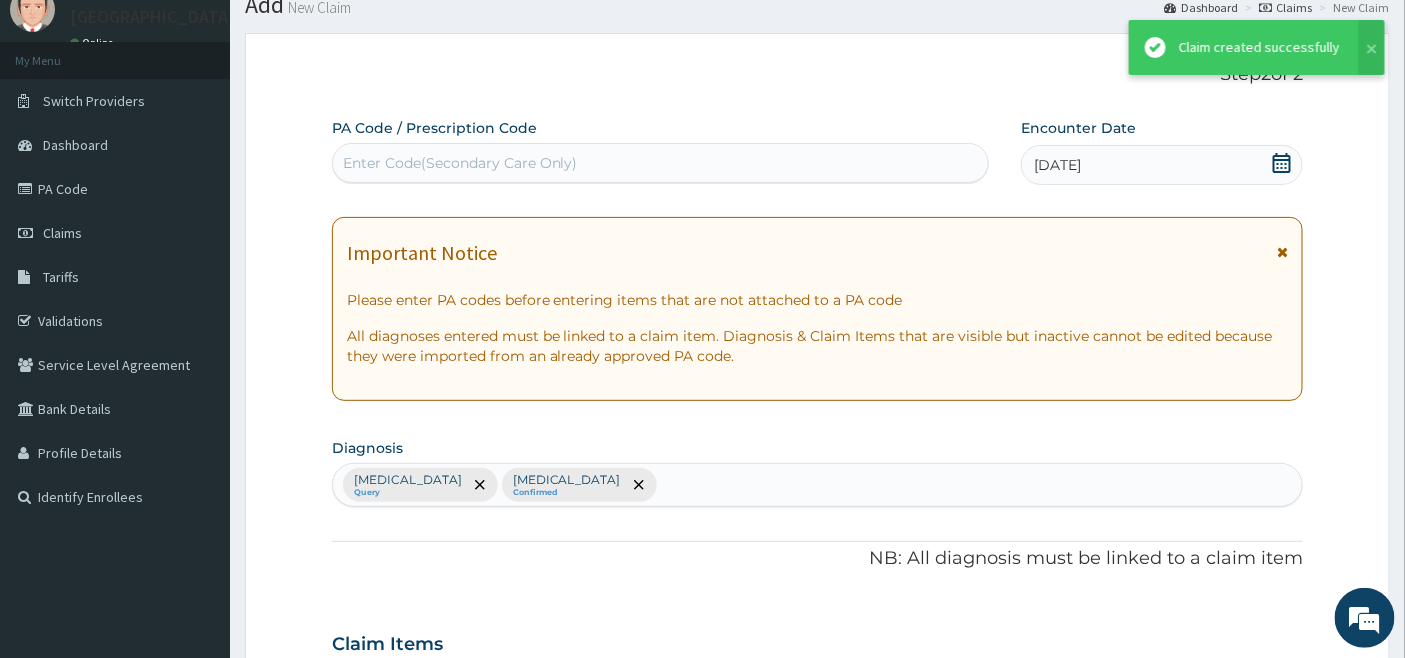 scroll, scrollTop: 981, scrollLeft: 0, axis: vertical 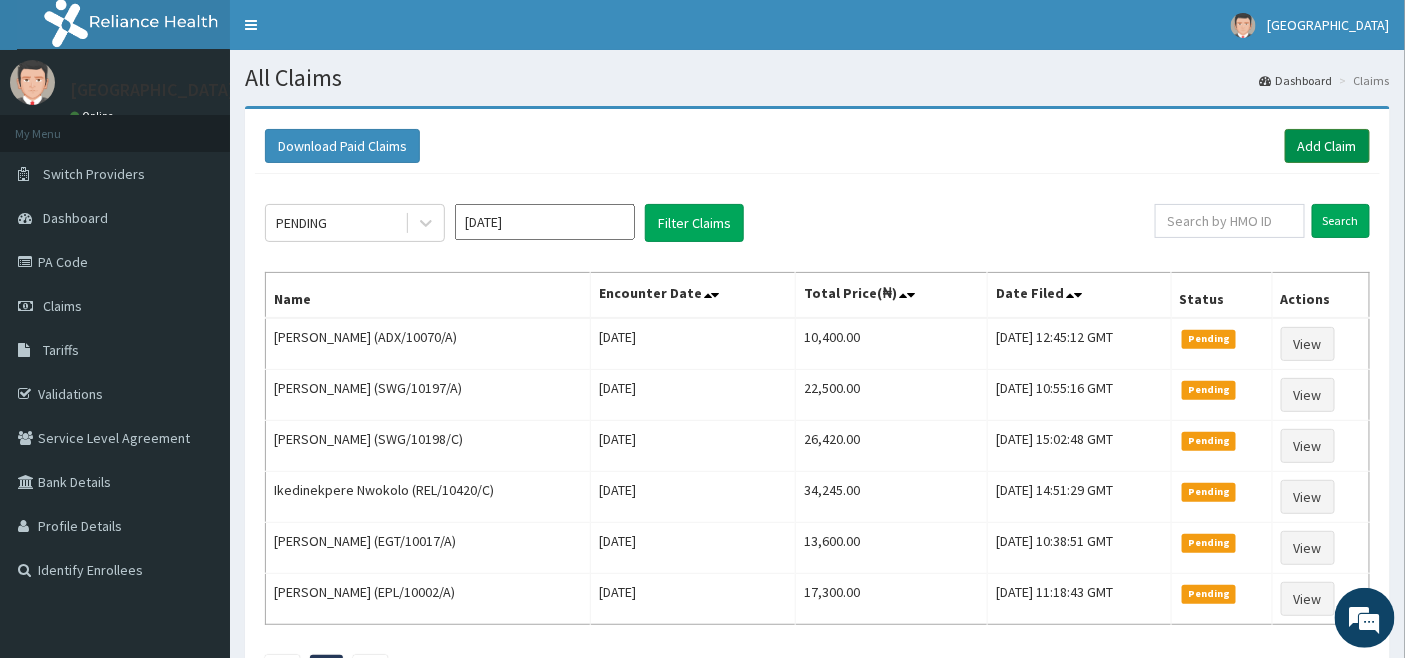 click on "Add Claim" at bounding box center [1327, 146] 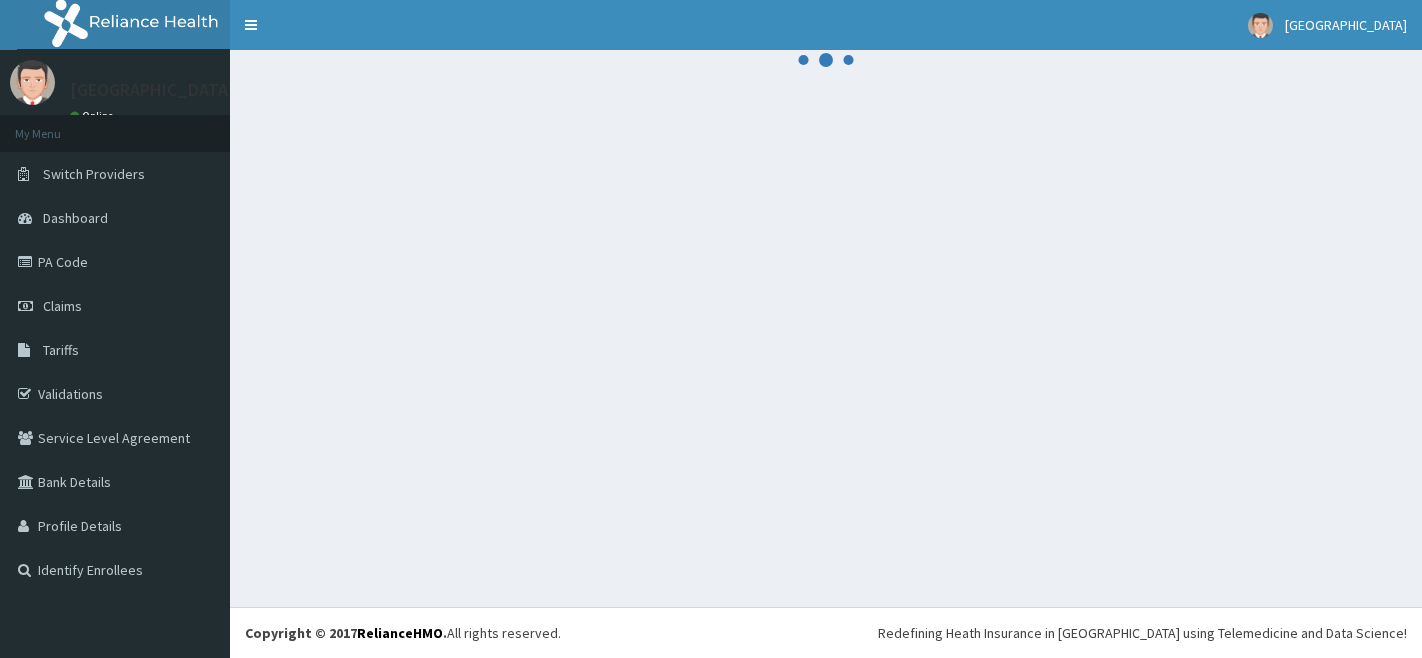 scroll, scrollTop: 0, scrollLeft: 0, axis: both 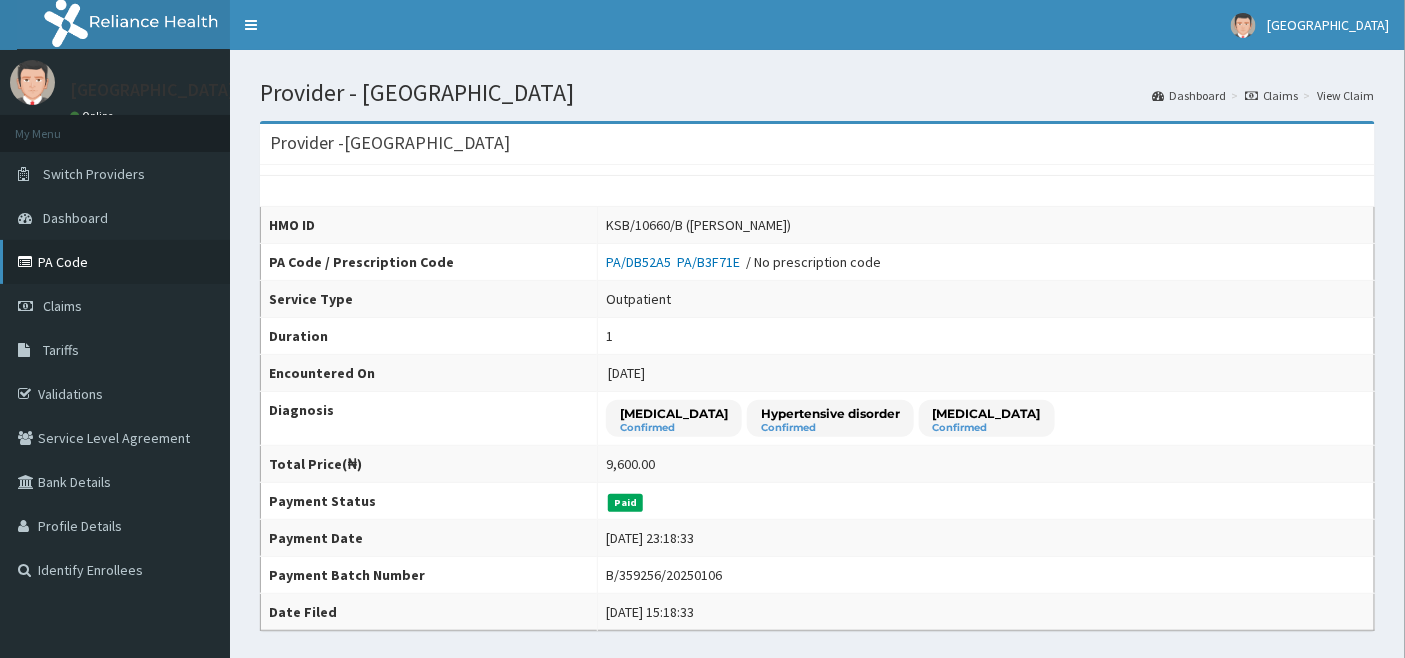 click on "PA Code" at bounding box center [115, 262] 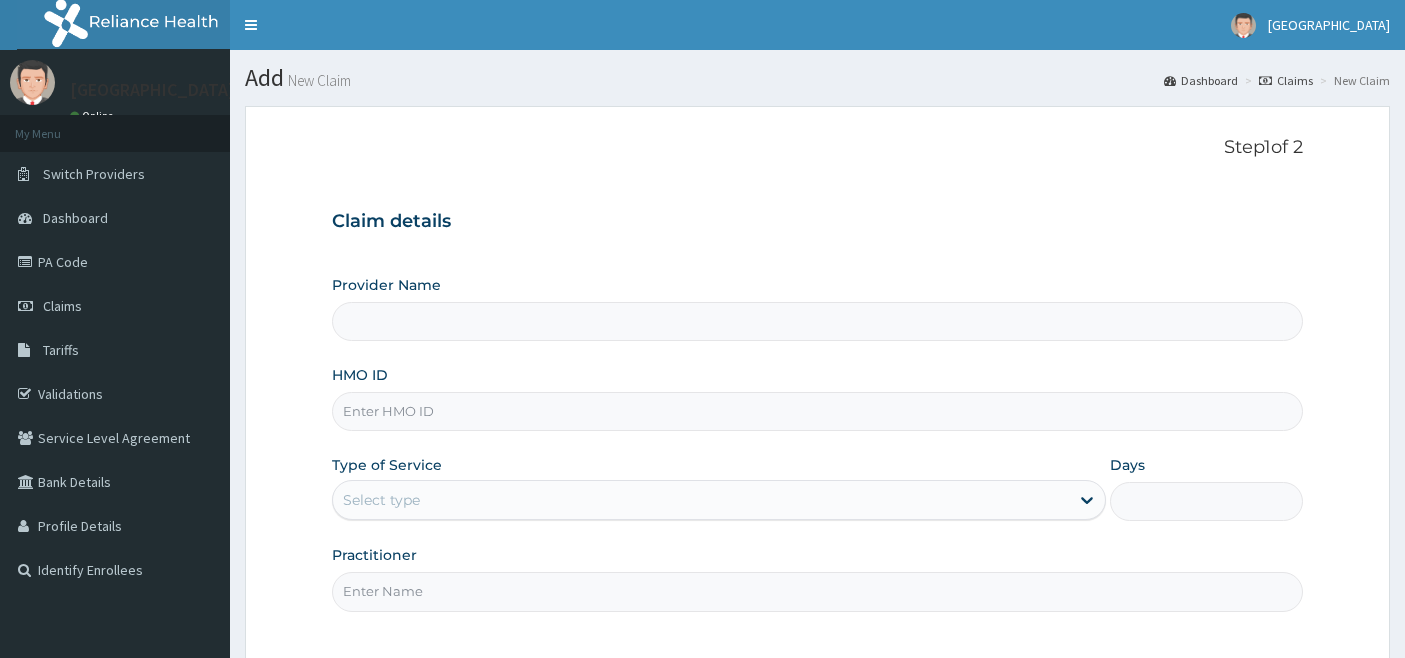 scroll, scrollTop: 0, scrollLeft: 0, axis: both 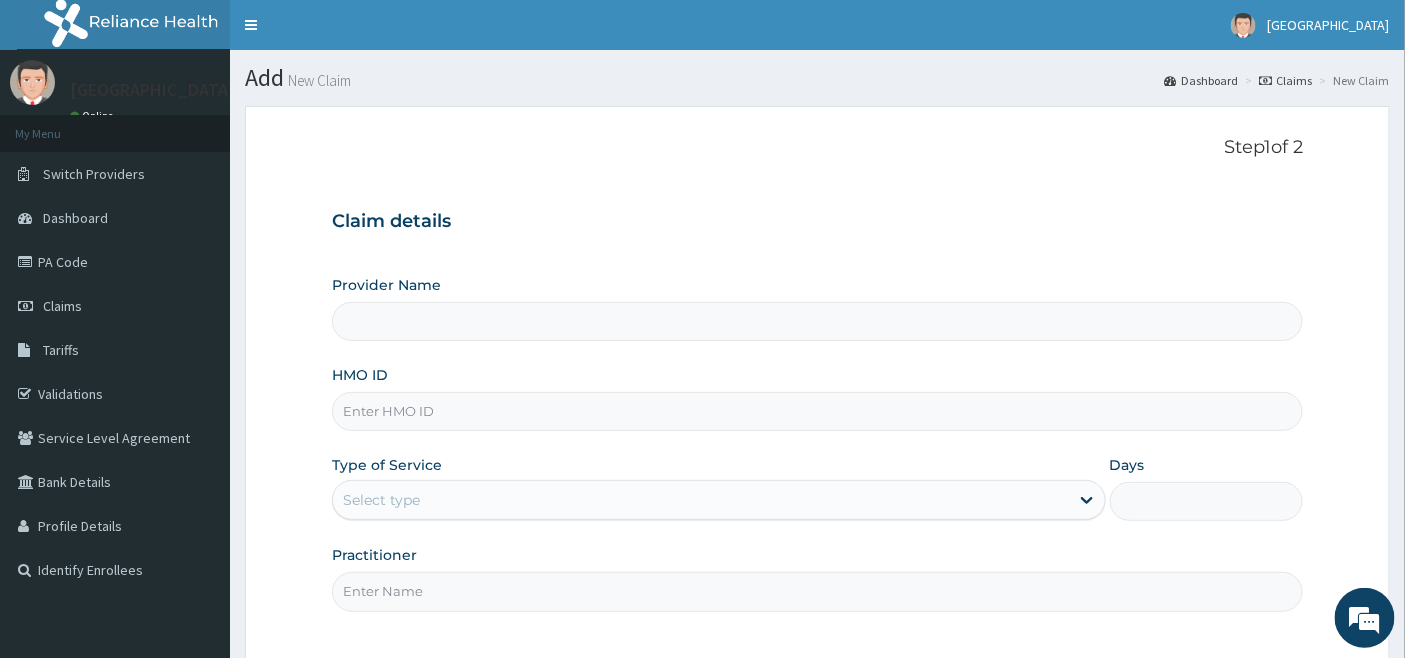 type on "[GEOGRAPHIC_DATA]" 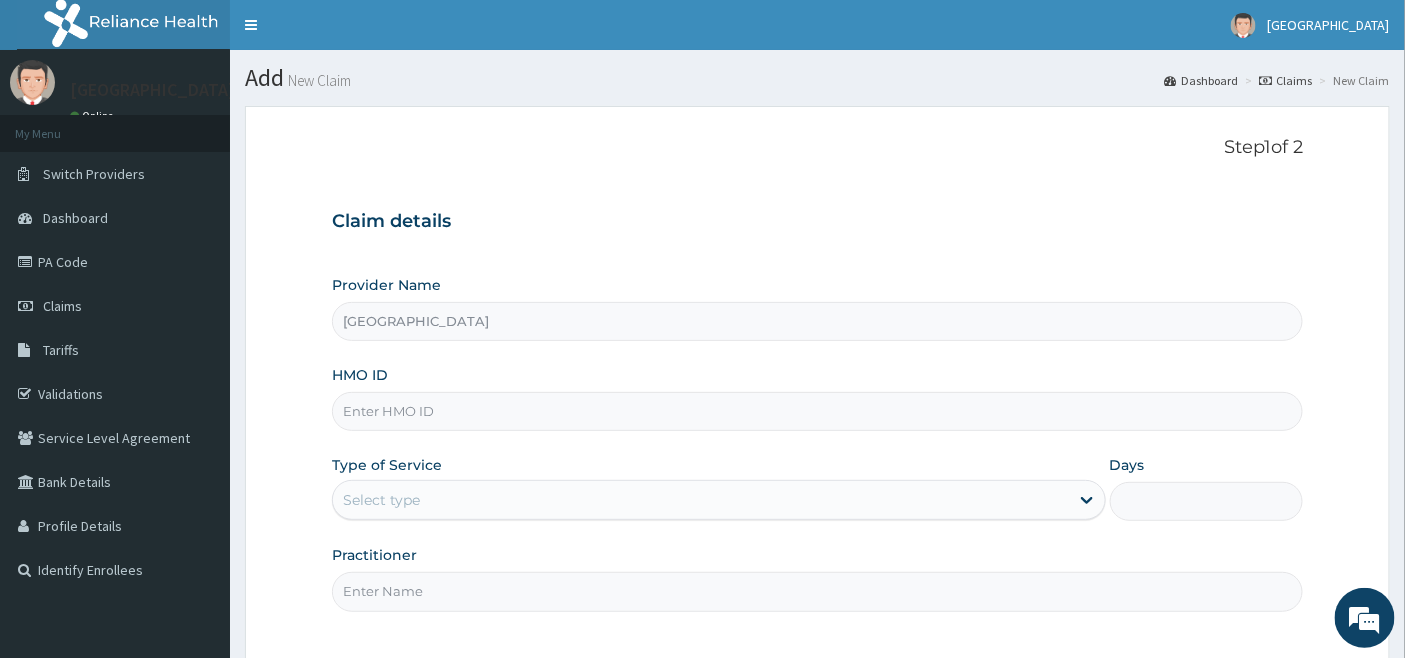 click on "HMO ID" at bounding box center [818, 411] 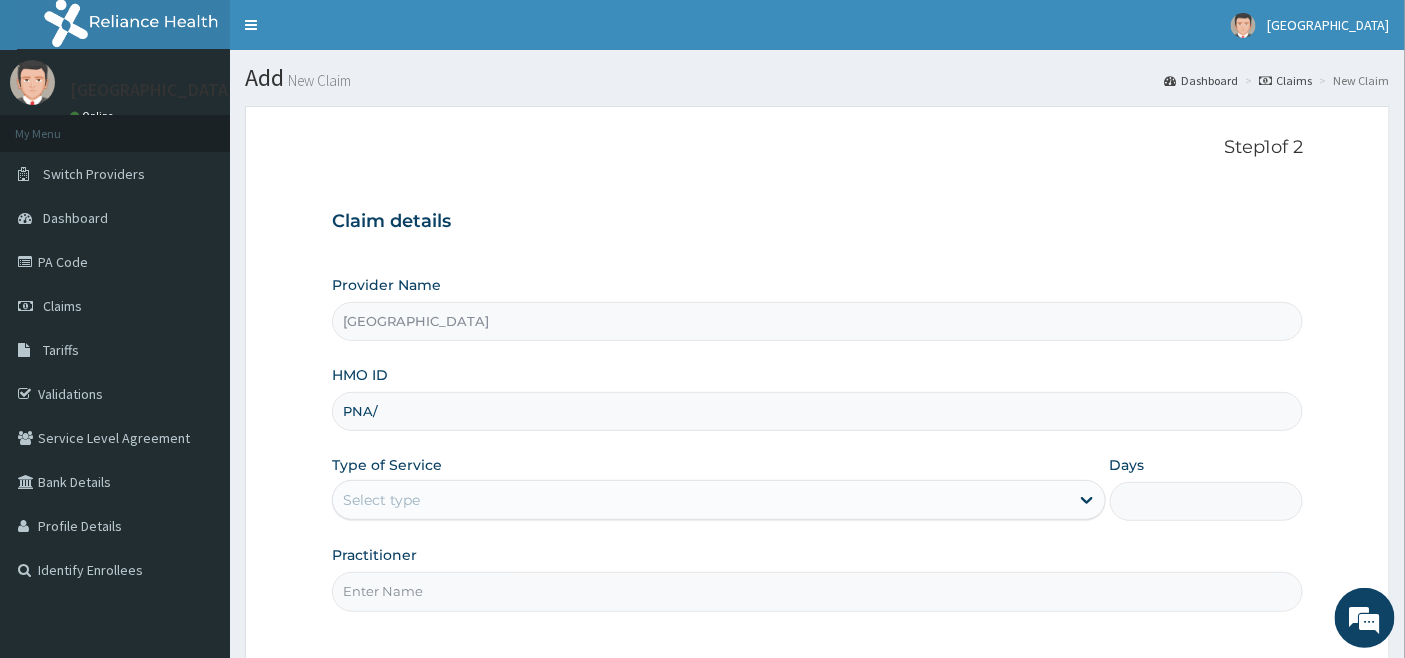 type on "PNA/10032/A" 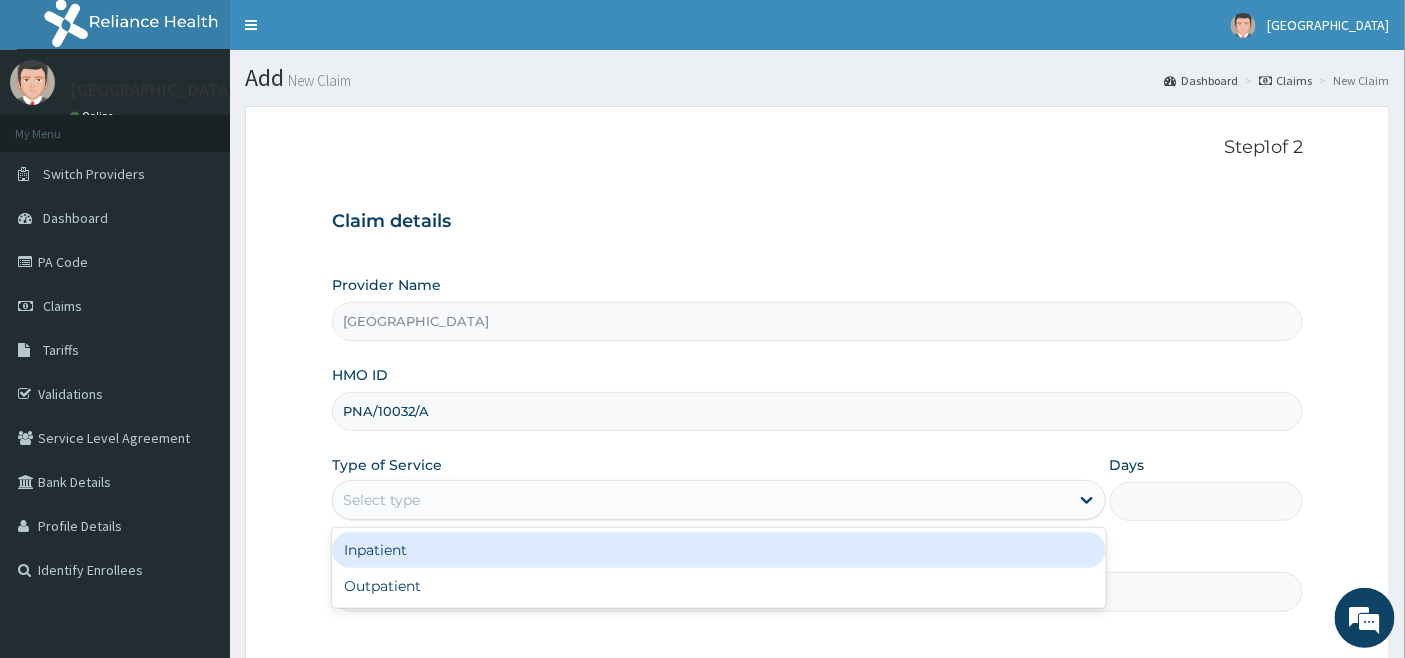 click on "Select type" at bounding box center (701, 500) 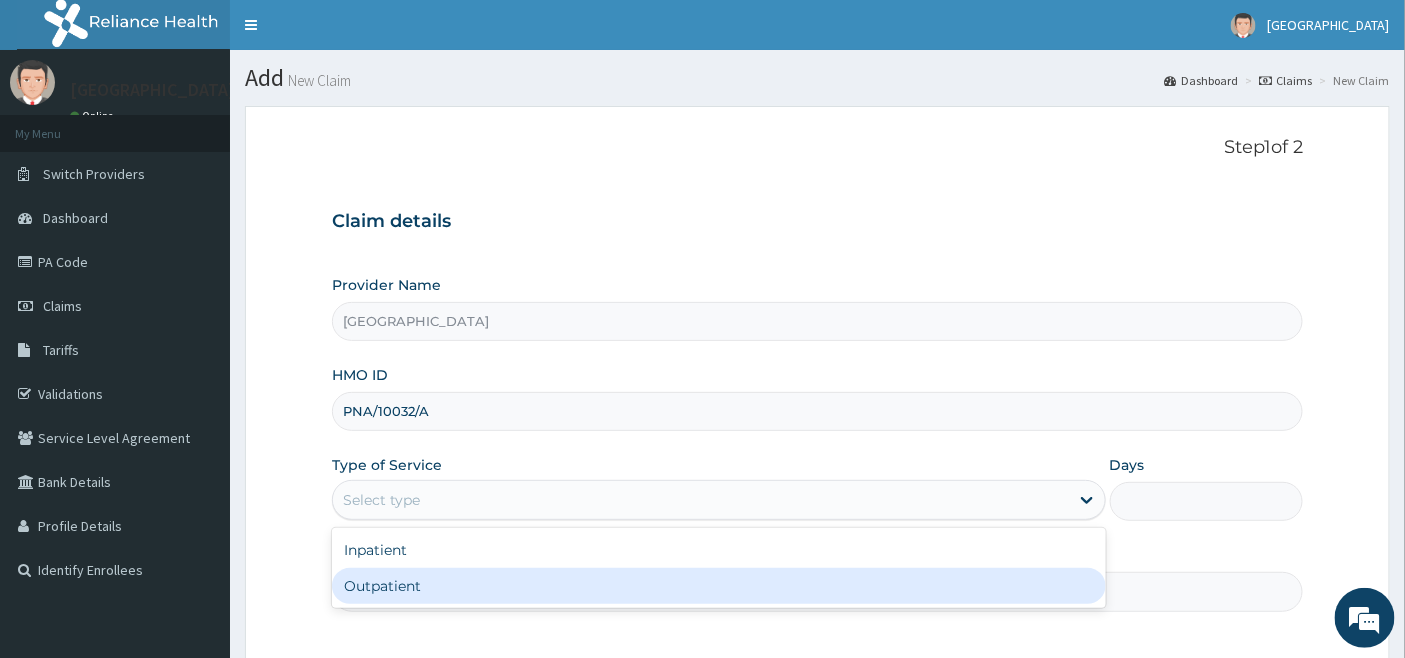 scroll, scrollTop: 0, scrollLeft: 0, axis: both 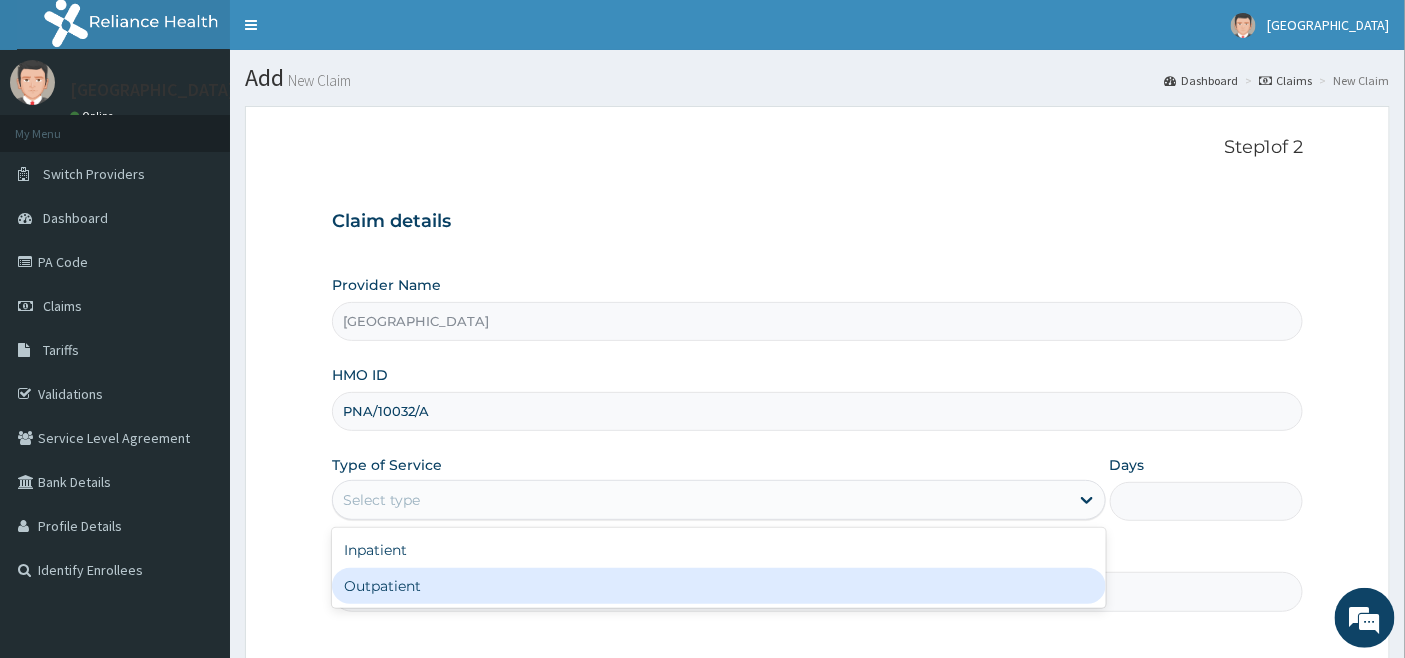 click on "Outpatient" at bounding box center (719, 586) 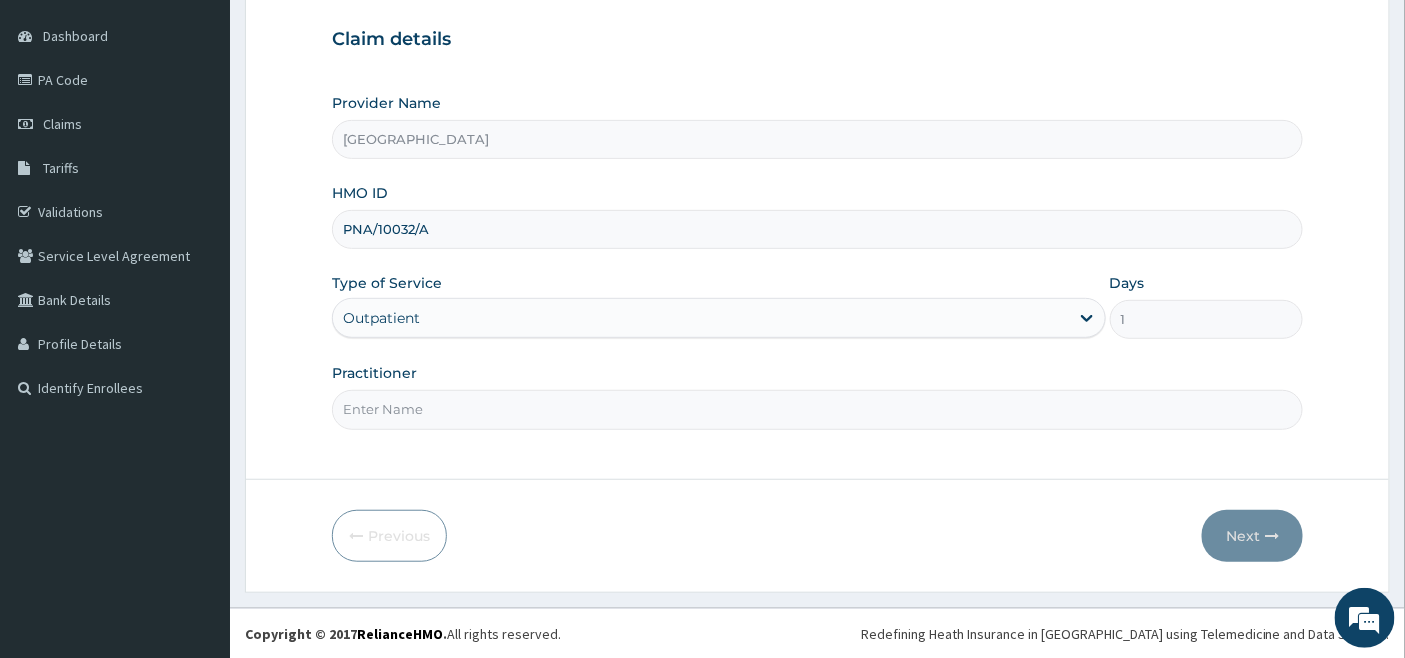 scroll, scrollTop: 183, scrollLeft: 0, axis: vertical 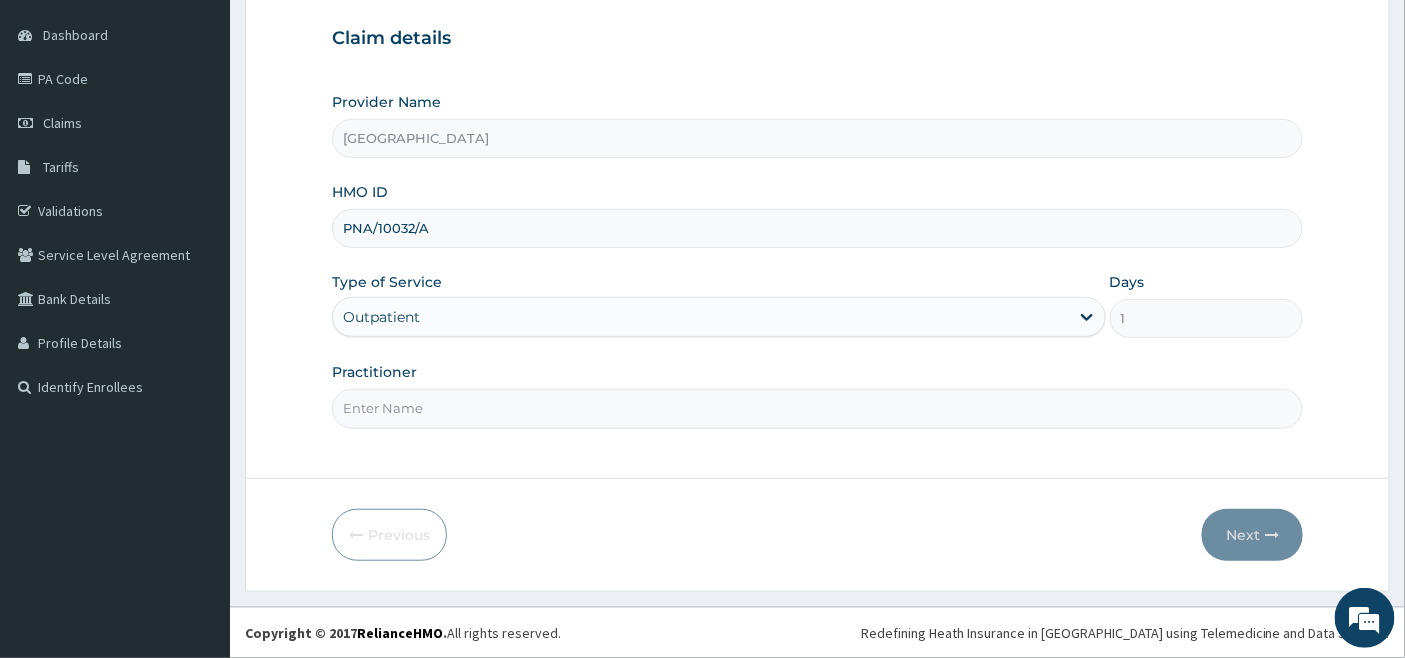 click on "Practitioner" at bounding box center (818, 408) 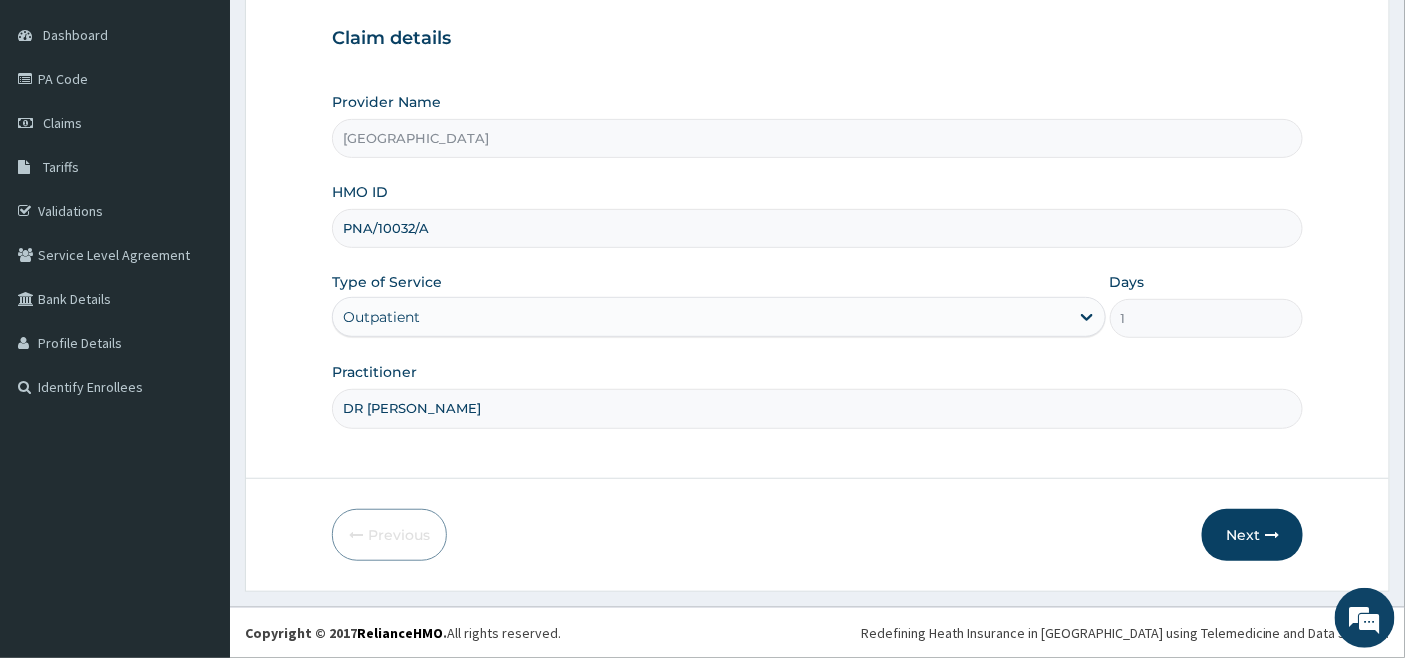 type on "DR AKWARA IRENE" 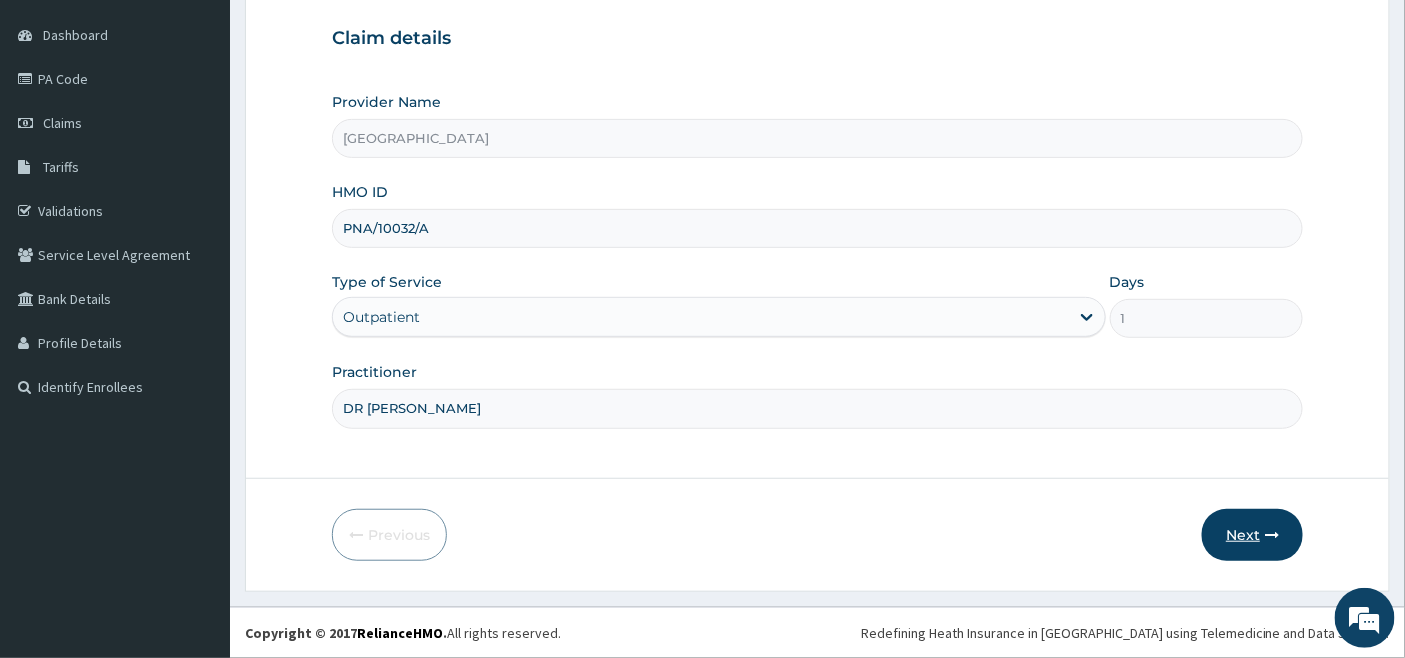 click on "Next" at bounding box center [1252, 535] 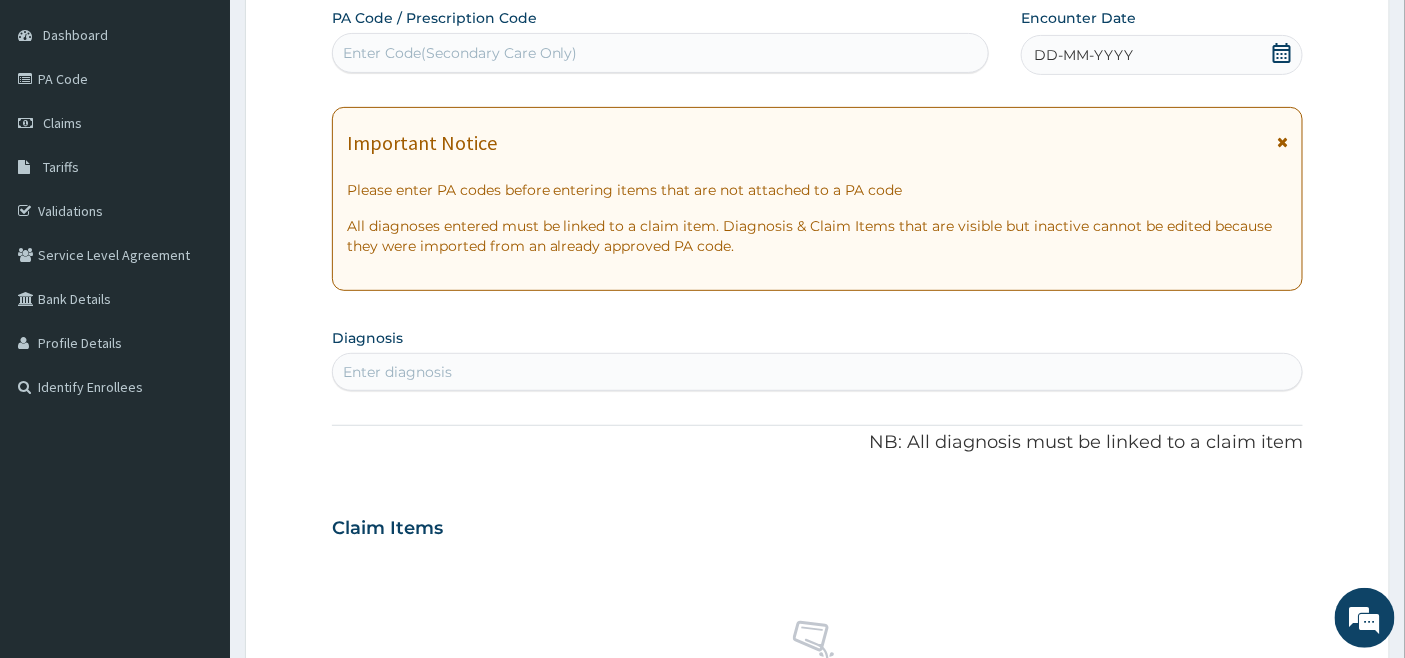 click on "Enter Code(Secondary Care Only)" at bounding box center [661, 53] 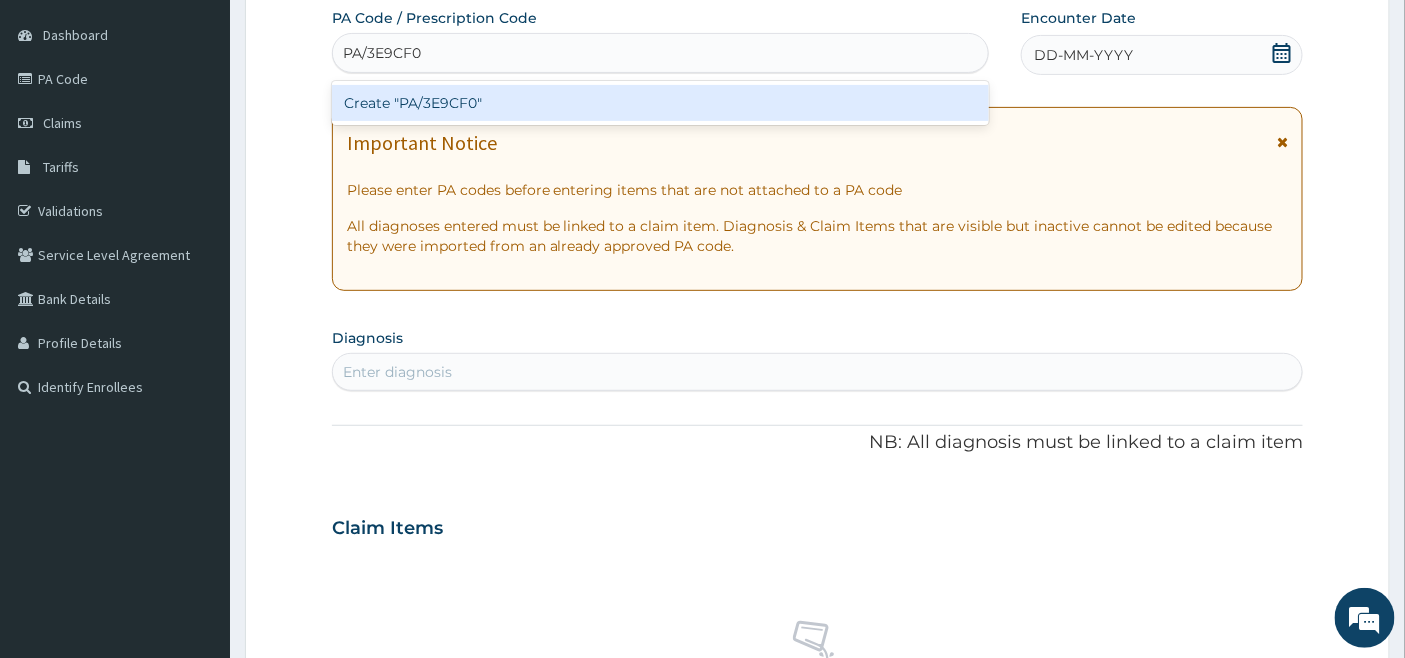 click on "Create "PA/3E9CF0"" at bounding box center [661, 103] 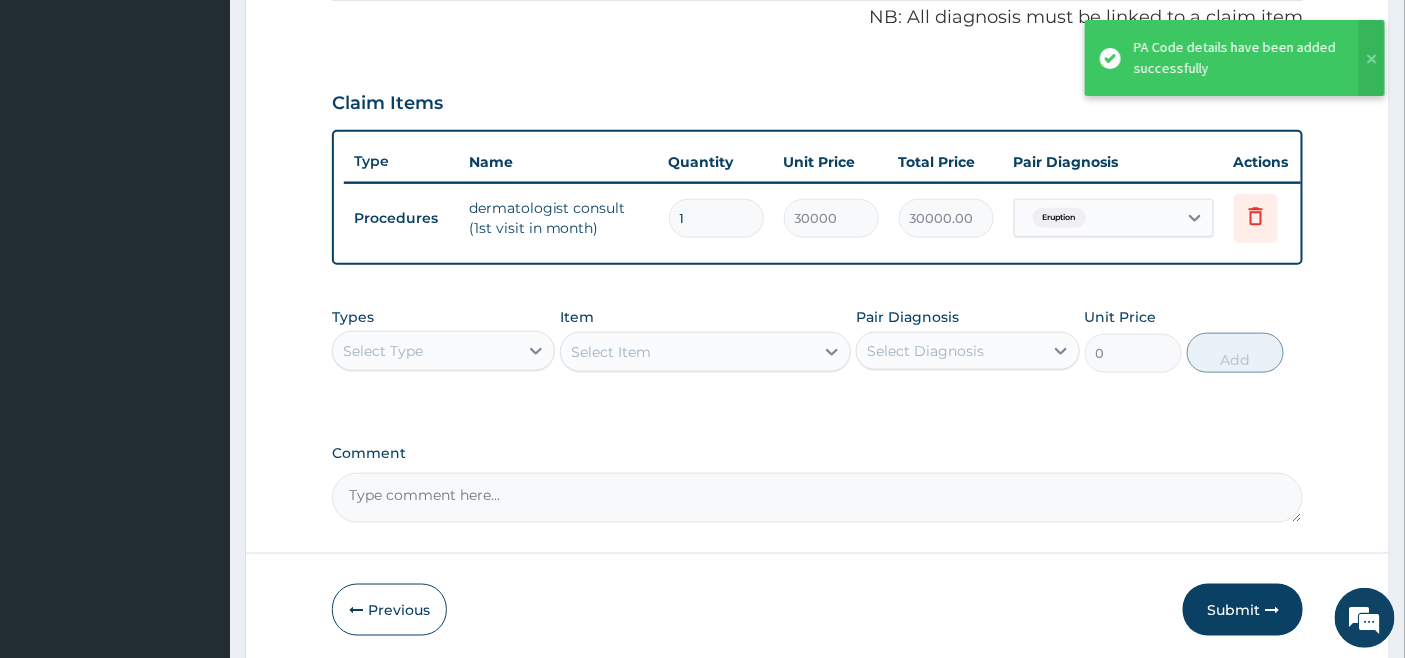 scroll, scrollTop: 703, scrollLeft: 0, axis: vertical 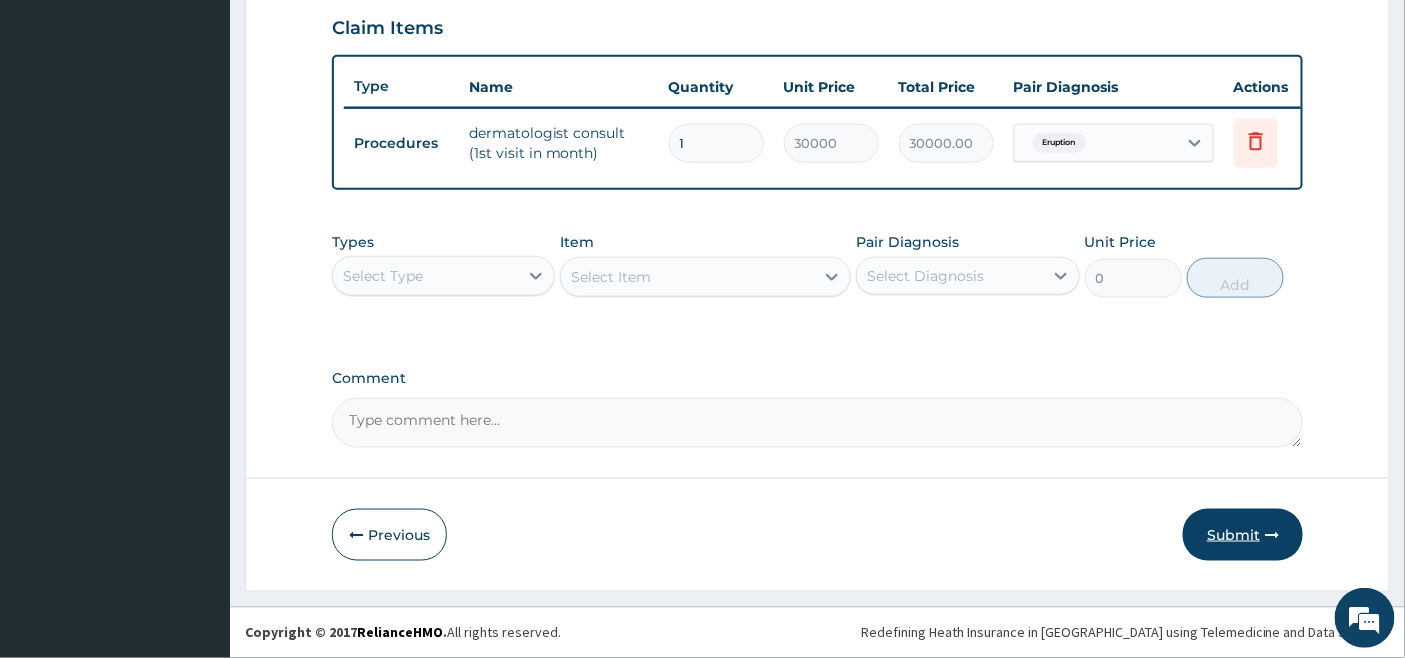 click on "Submit" at bounding box center (1243, 535) 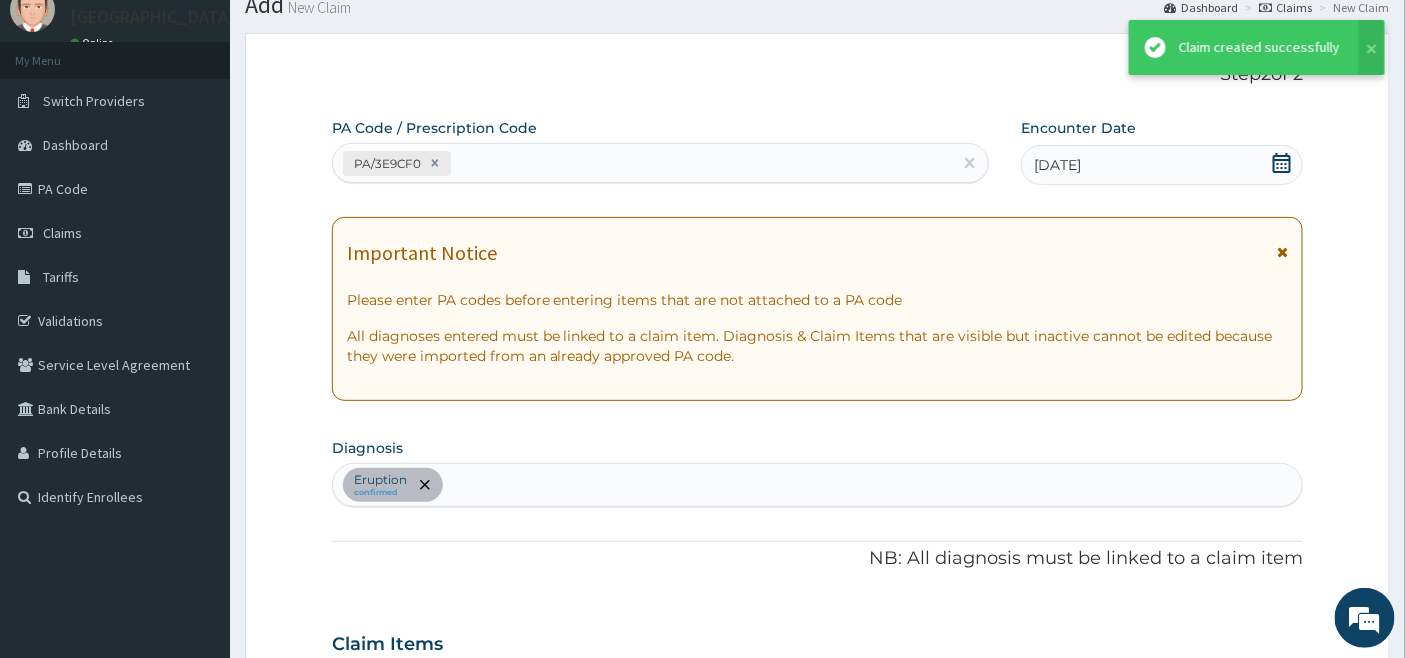 scroll, scrollTop: 703, scrollLeft: 0, axis: vertical 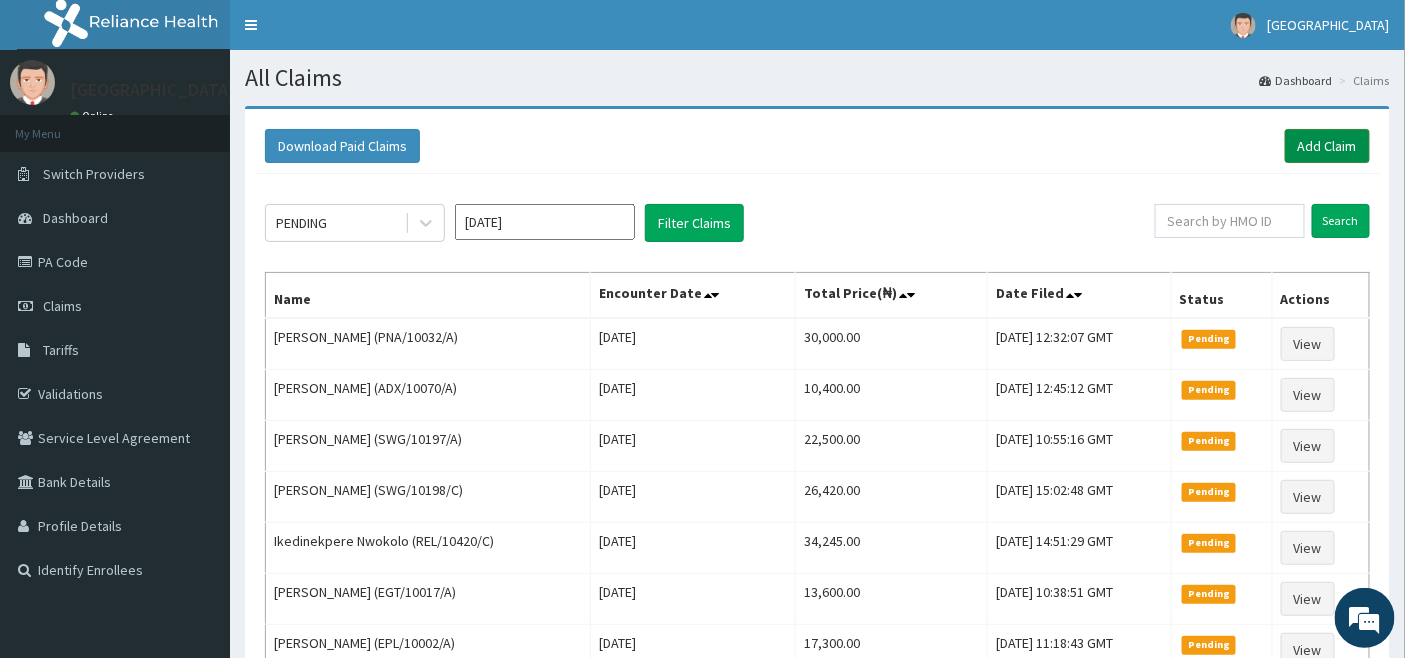 click on "Add Claim" at bounding box center [1327, 146] 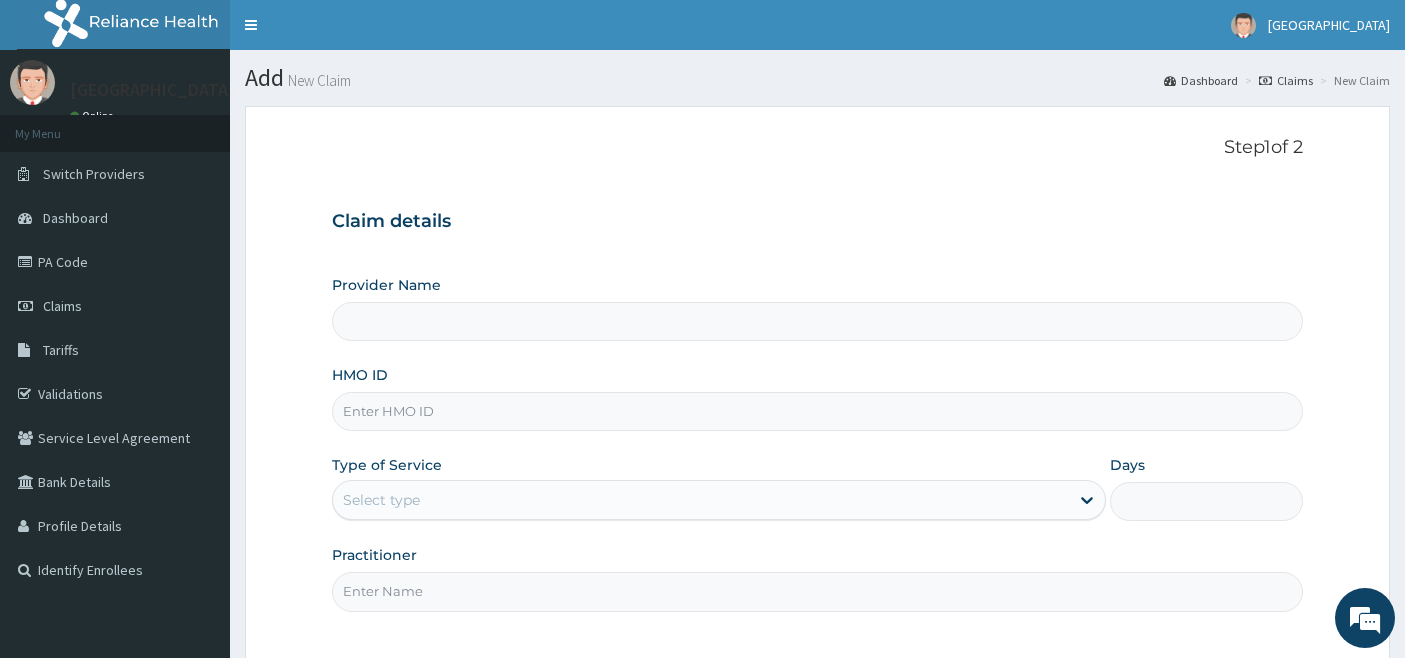 scroll, scrollTop: 0, scrollLeft: 0, axis: both 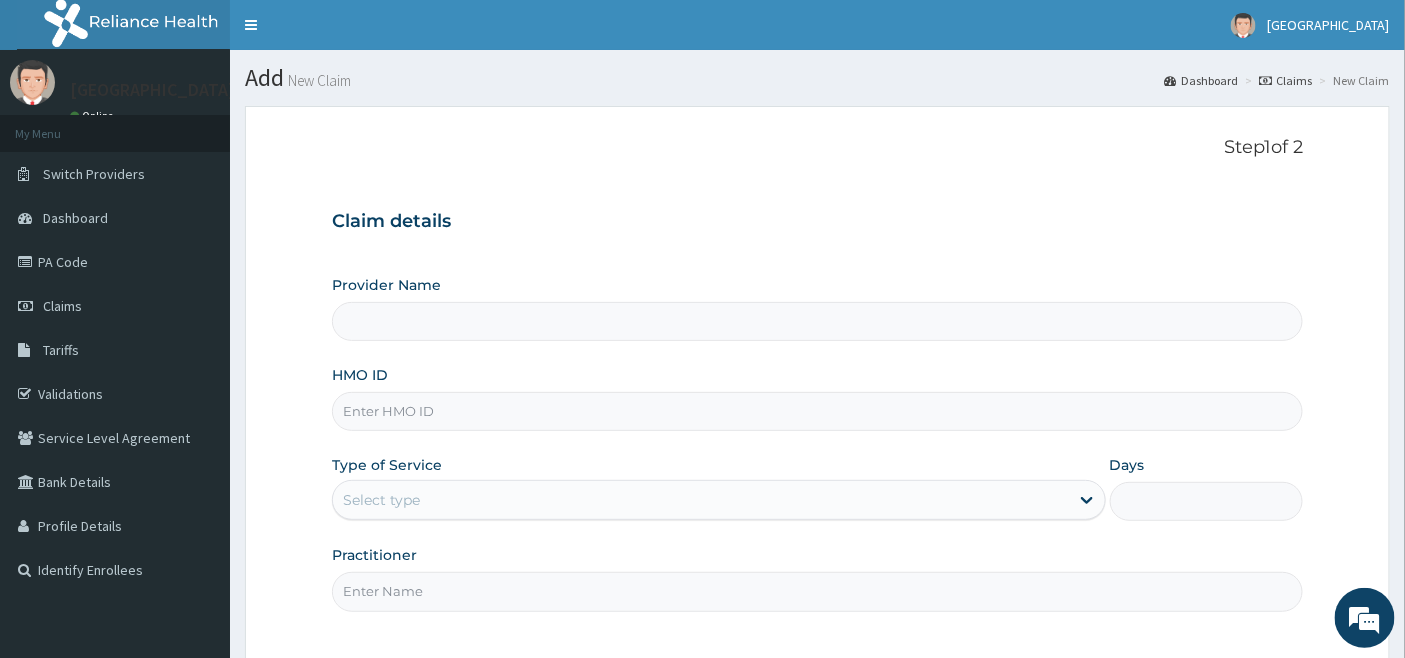 type on "[GEOGRAPHIC_DATA]" 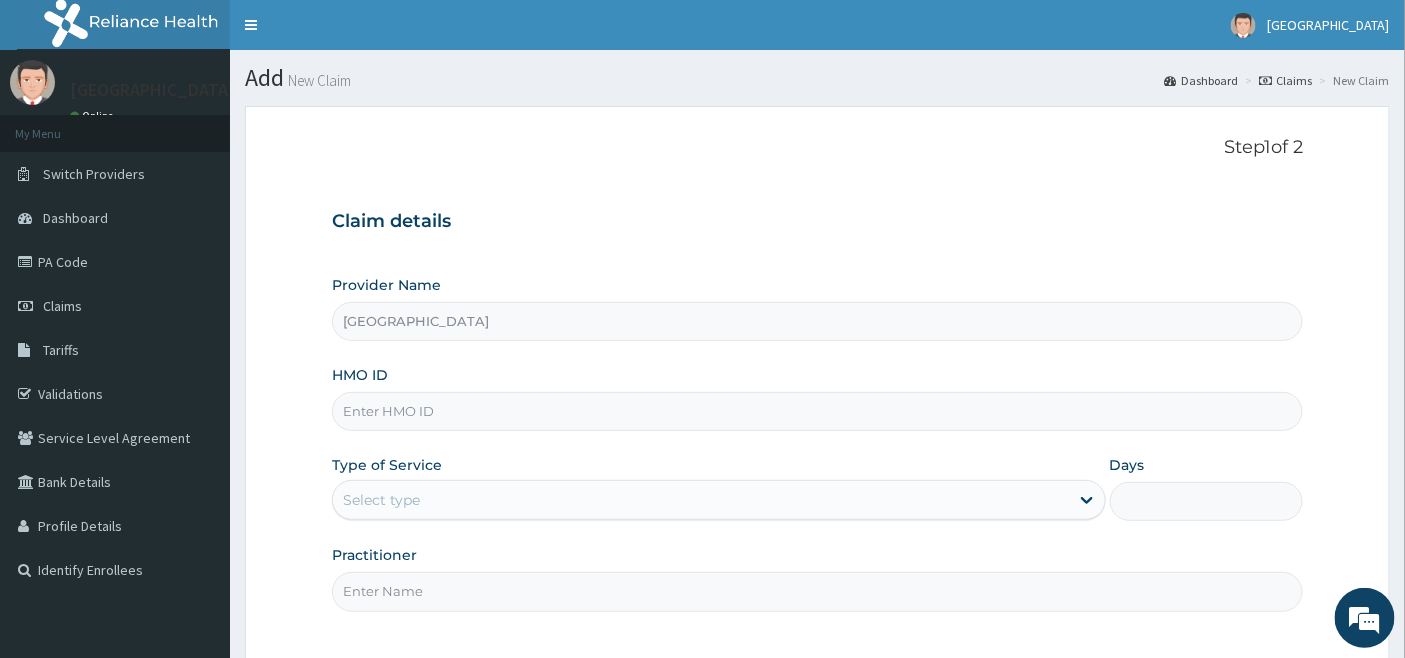 click on "HMO ID" at bounding box center [818, 411] 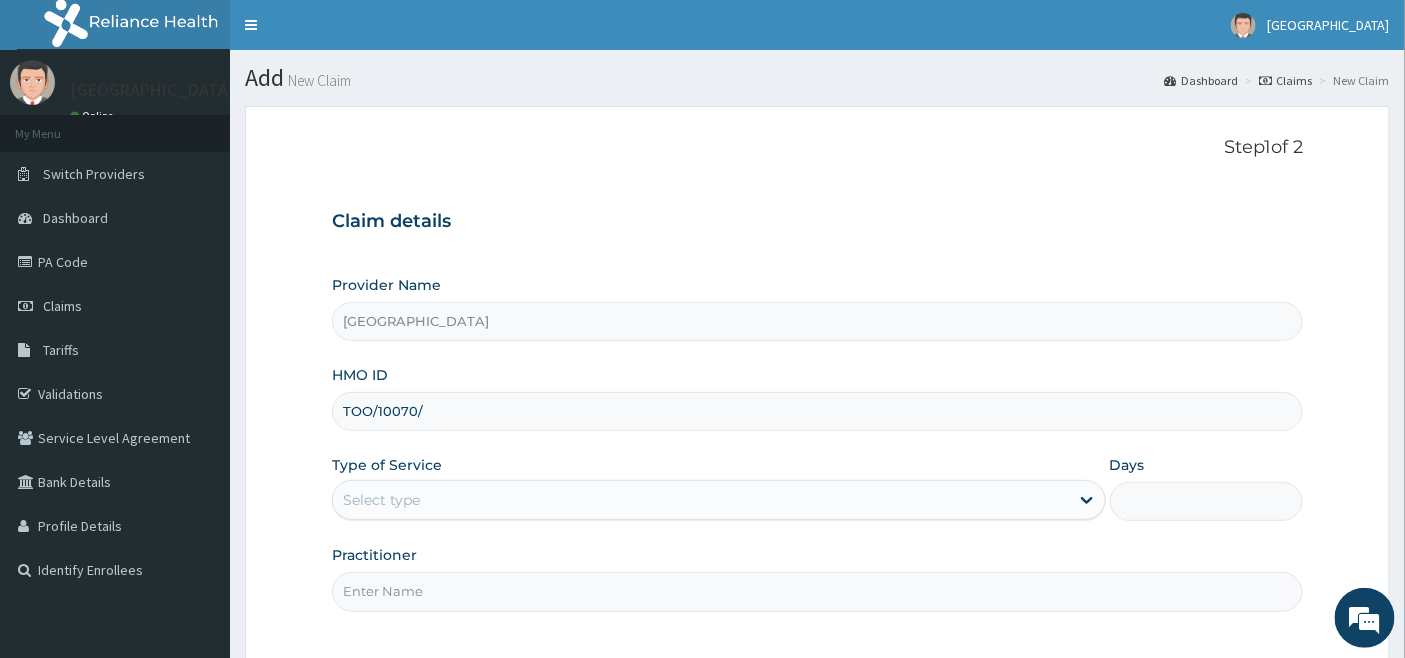 scroll, scrollTop: 0, scrollLeft: 0, axis: both 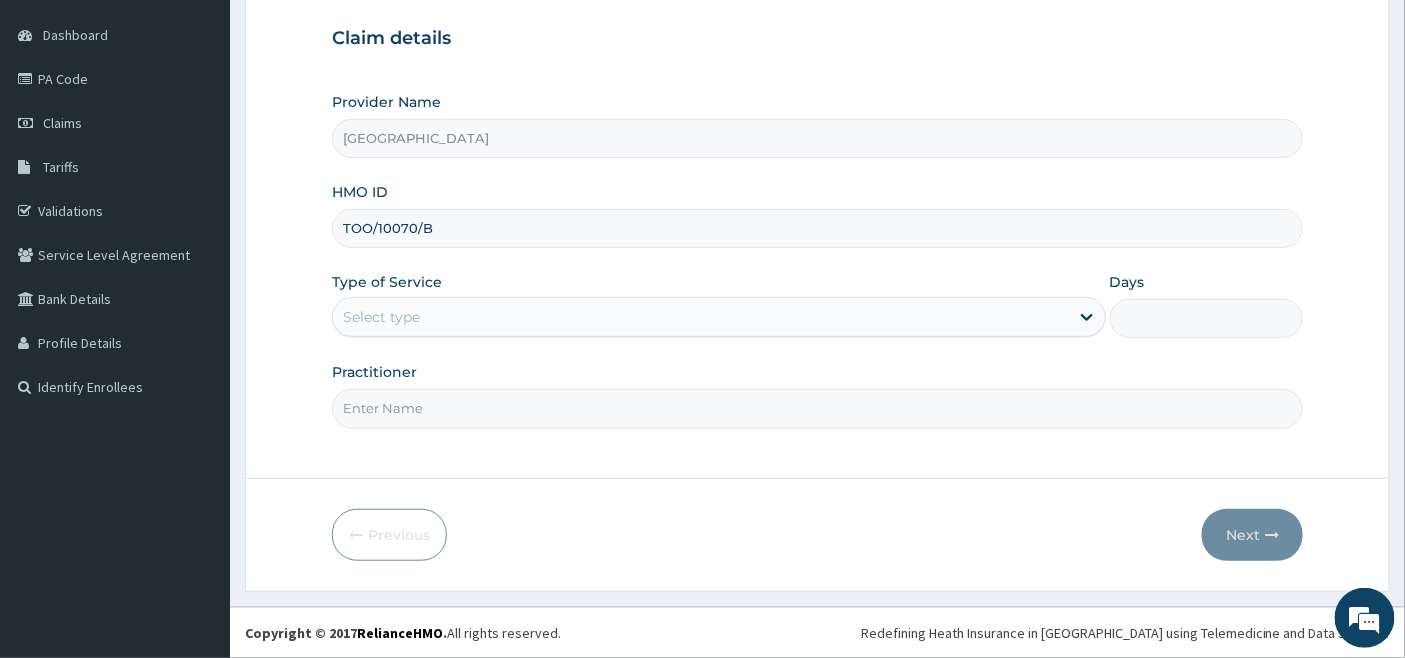 type on "TOO/10070/B" 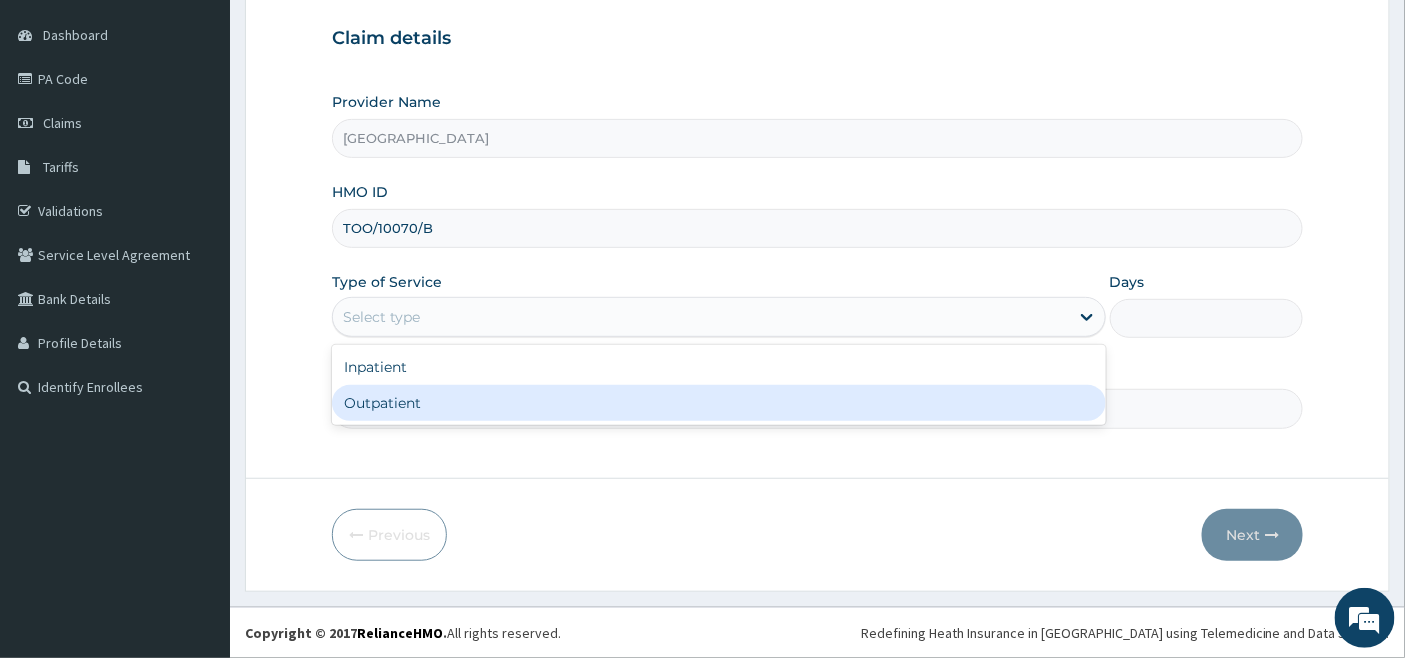 click on "Outpatient" at bounding box center (719, 403) 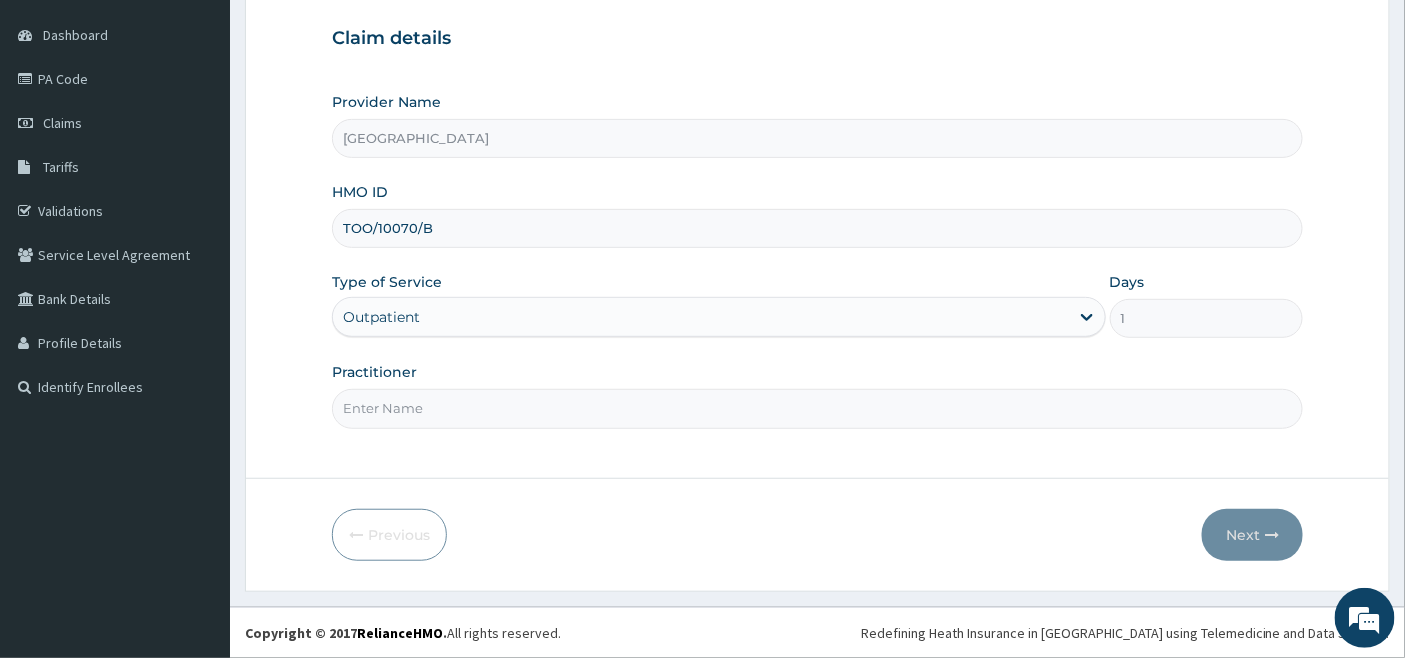 click on "Practitioner" at bounding box center [818, 408] 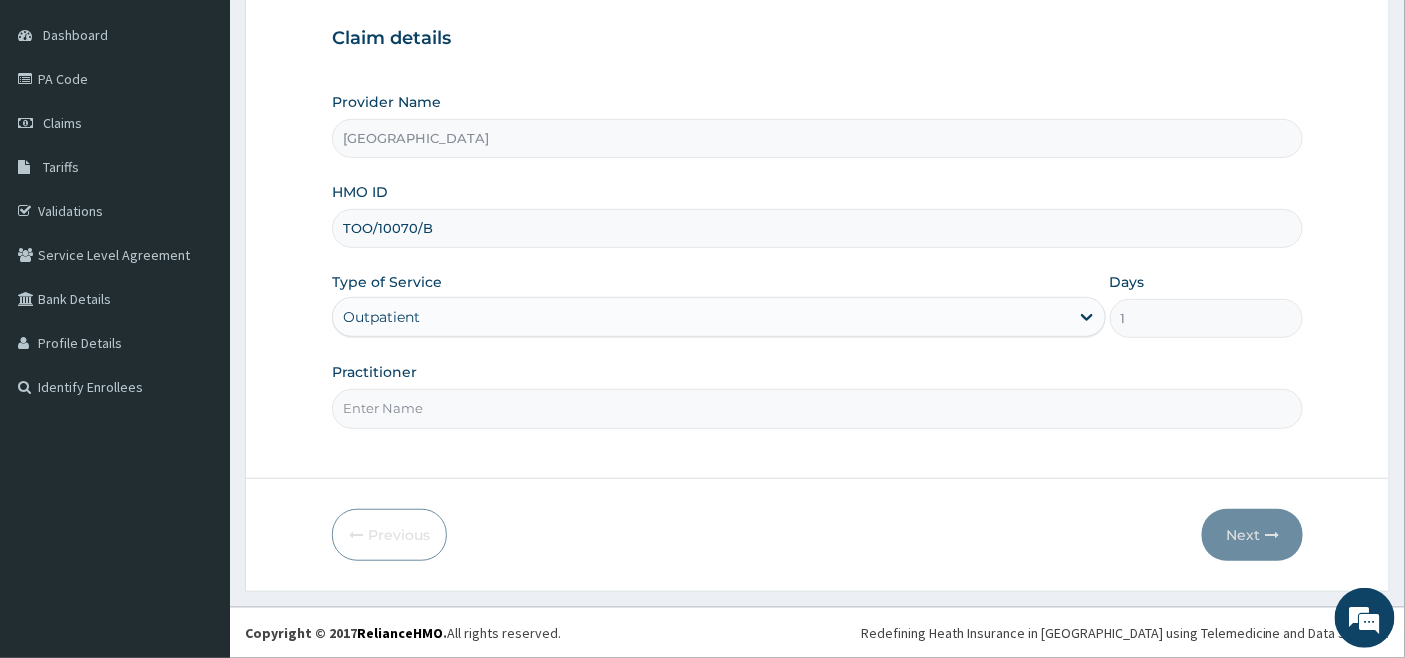 type on "[PERSON_NAME]" 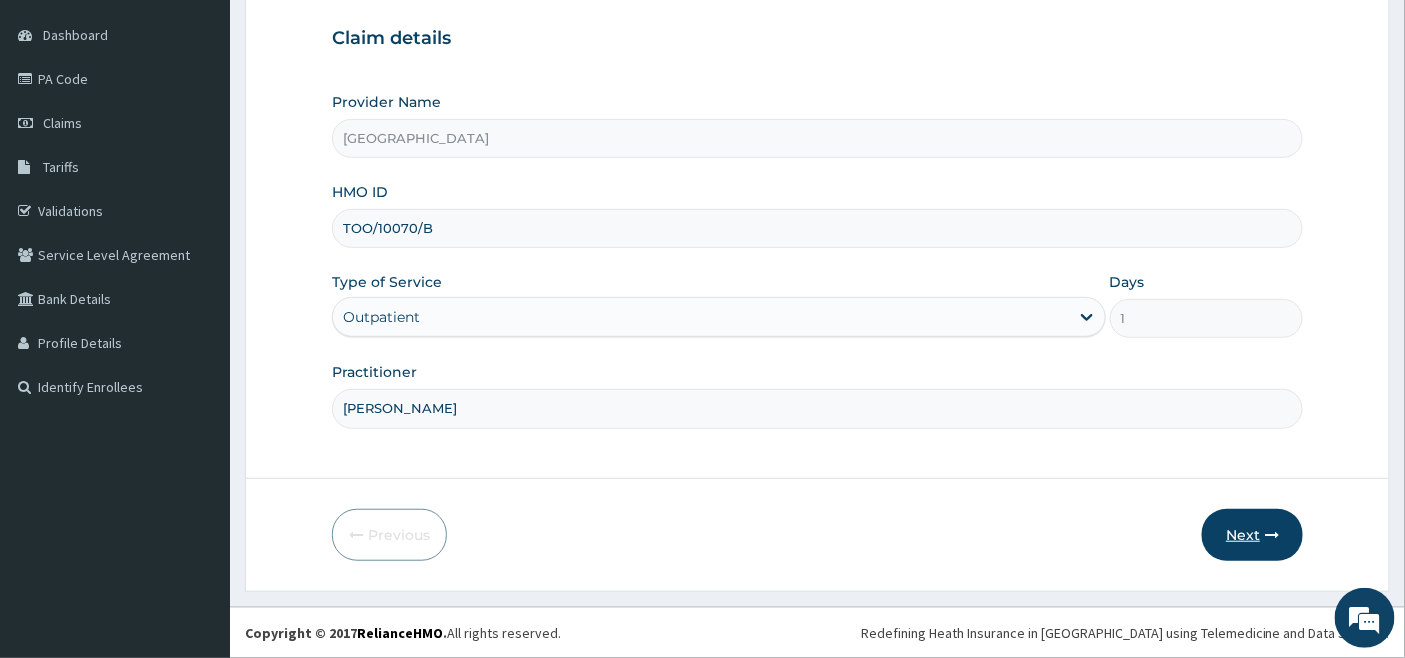 click on "Next" at bounding box center [1252, 535] 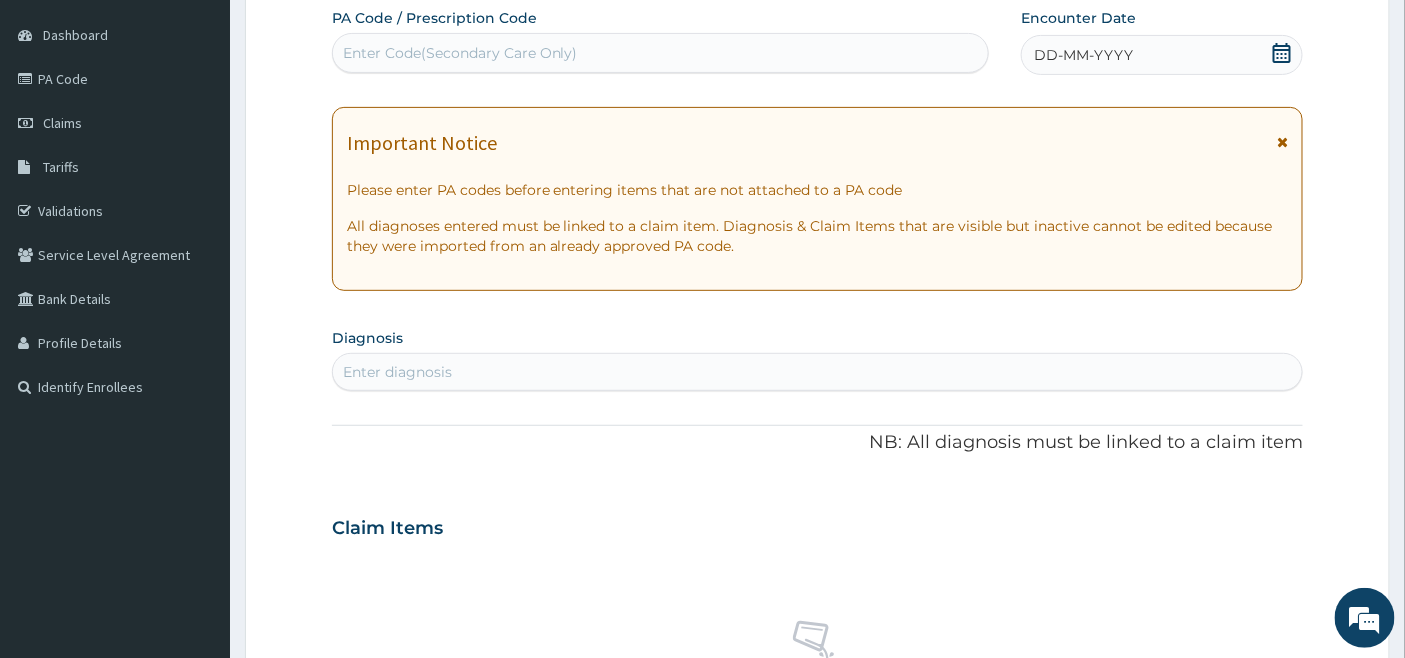 click 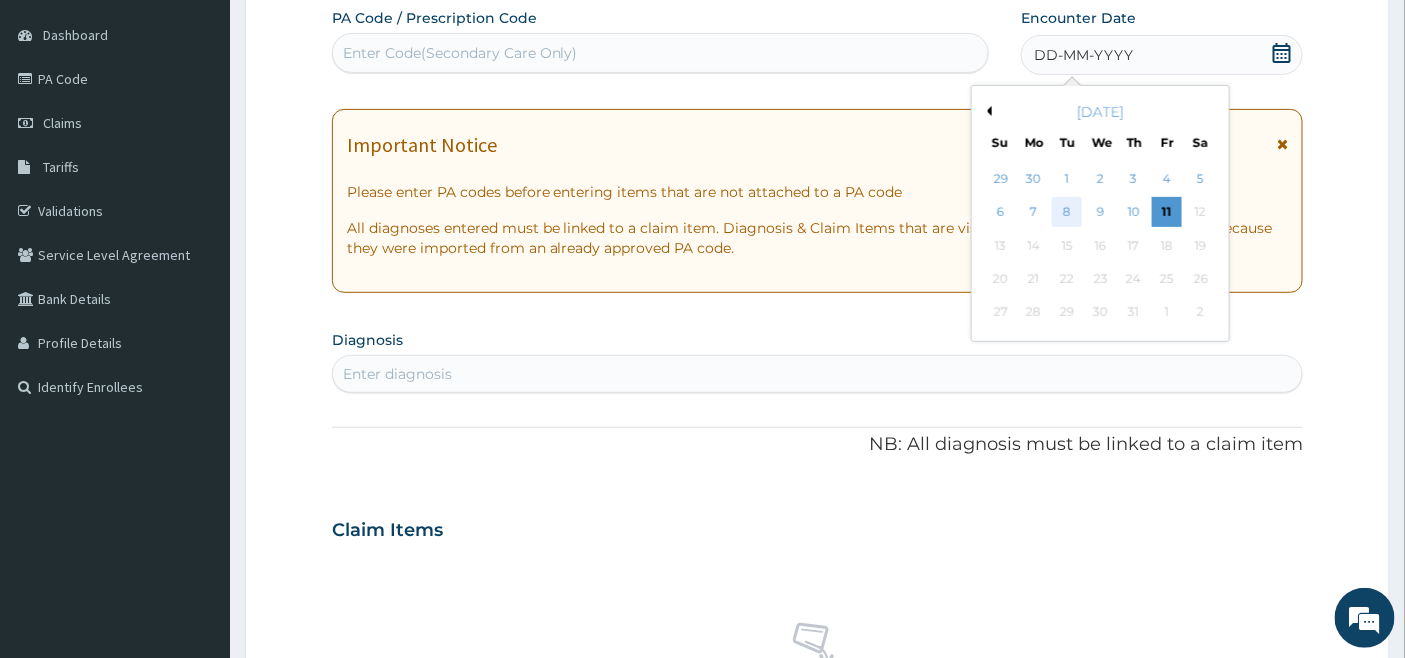 click on "8" at bounding box center [1068, 213] 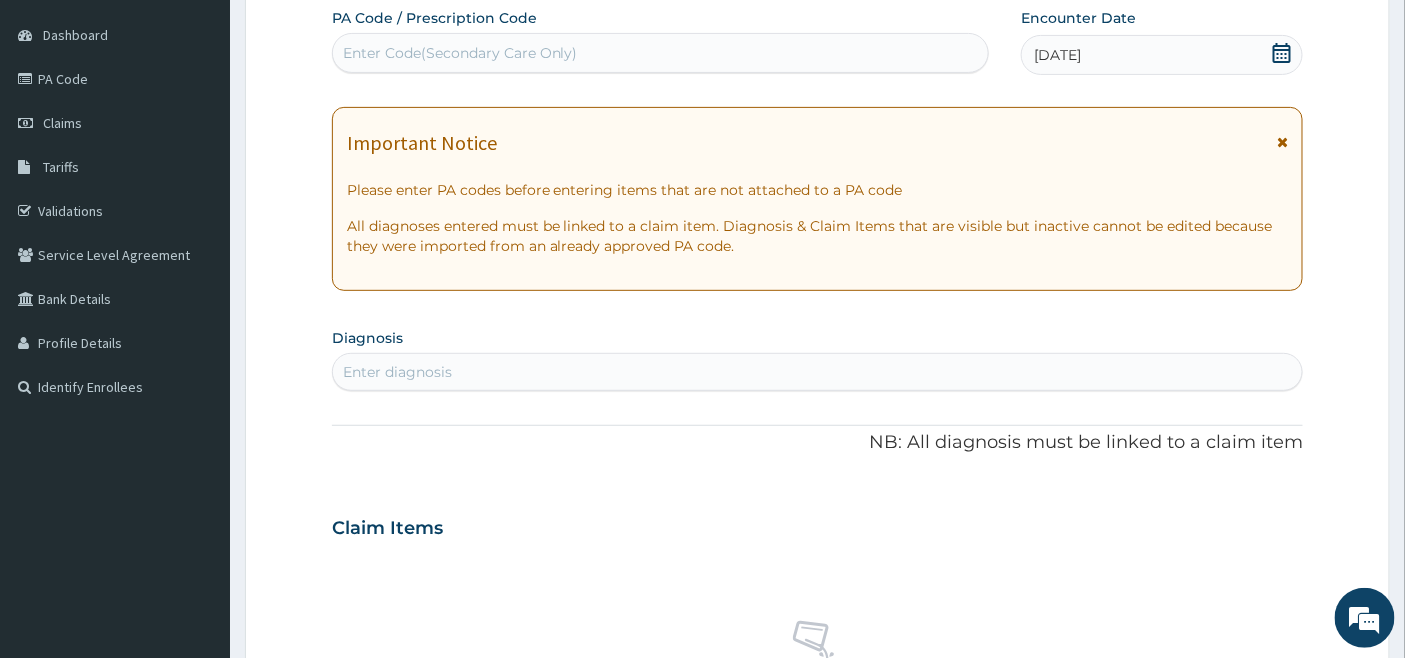 click on "Enter diagnosis" at bounding box center (818, 372) 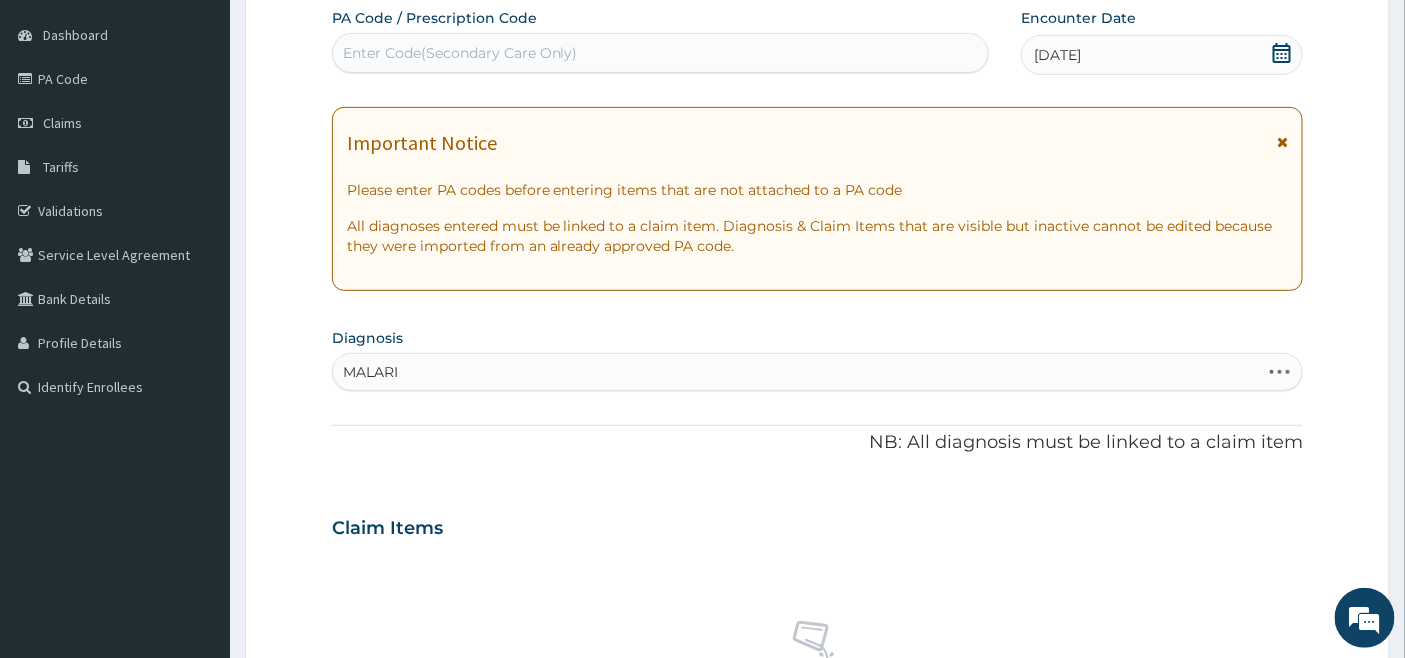 type on "[MEDICAL_DATA]" 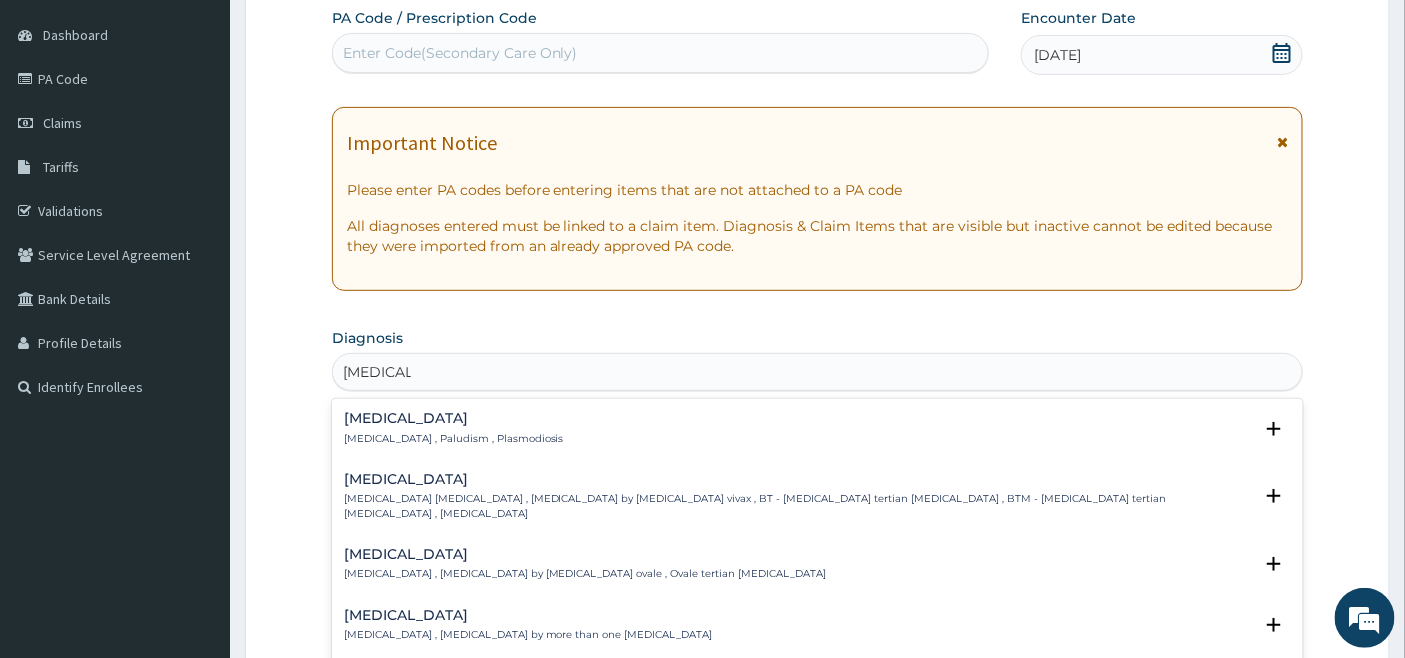 click on "[MEDICAL_DATA] , Paludism , Plasmodiosis" at bounding box center [454, 439] 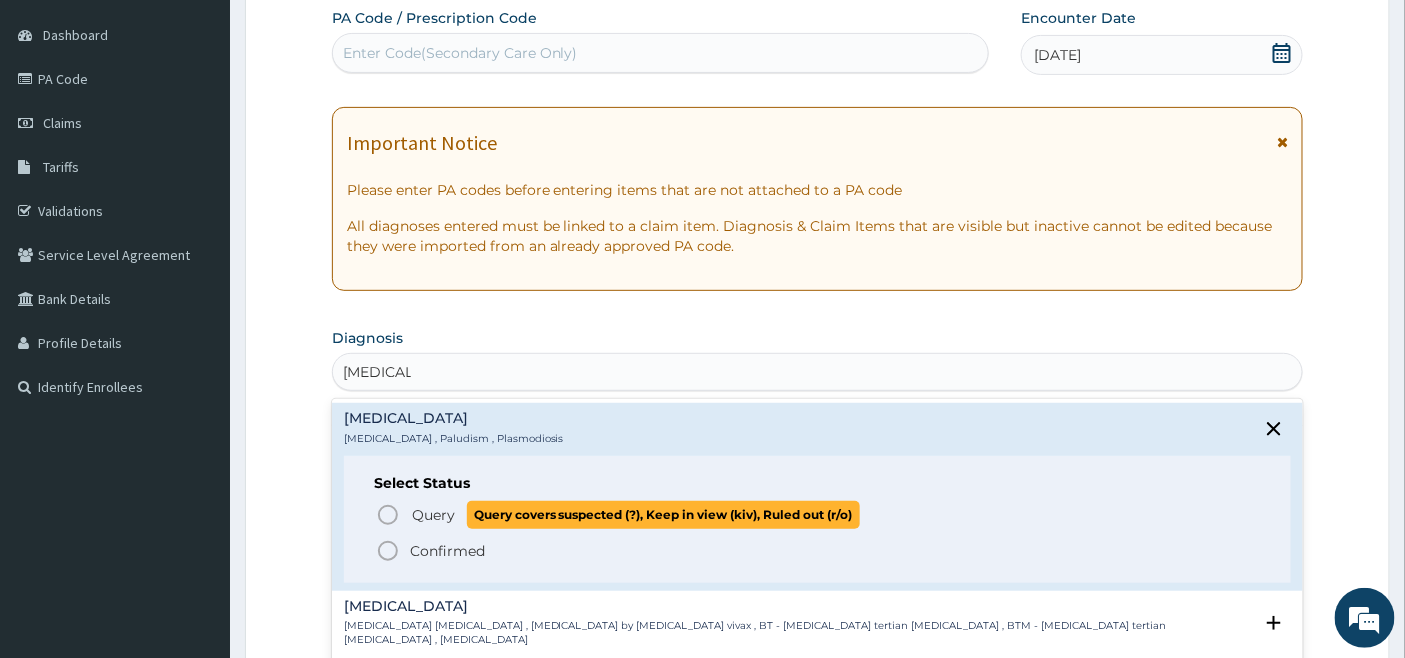 click 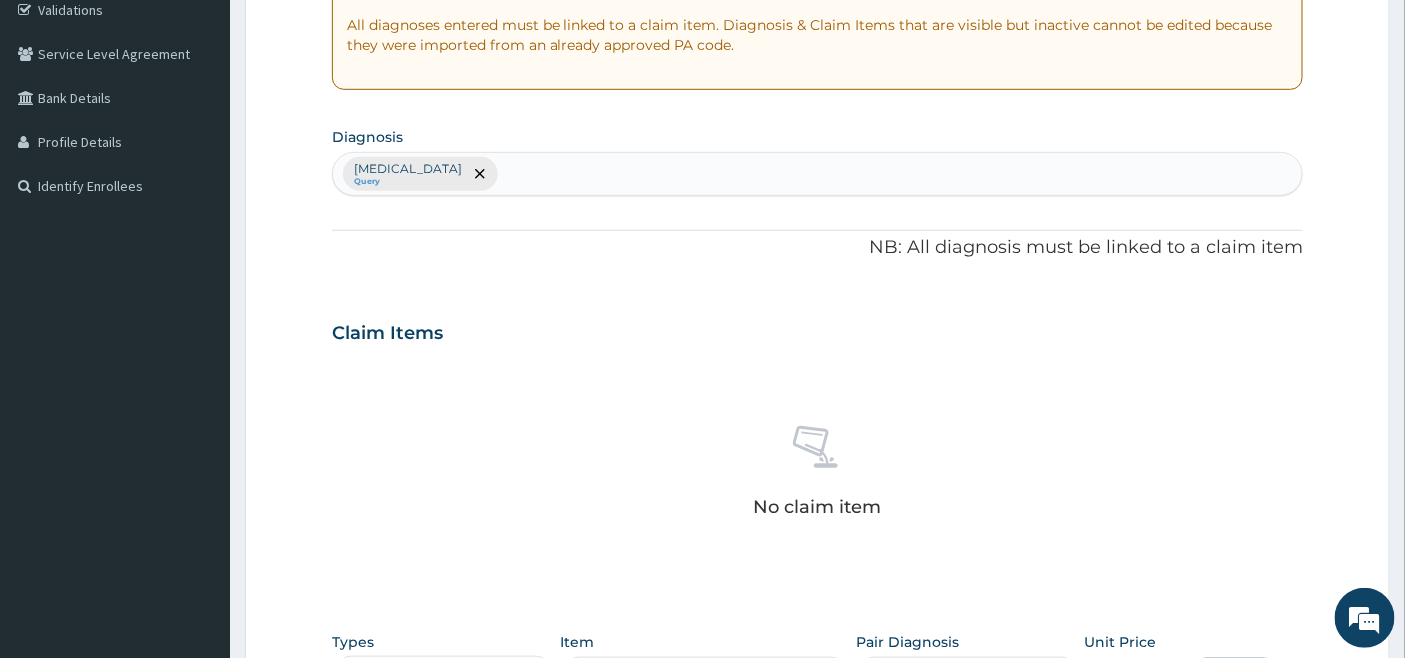 scroll, scrollTop: 405, scrollLeft: 0, axis: vertical 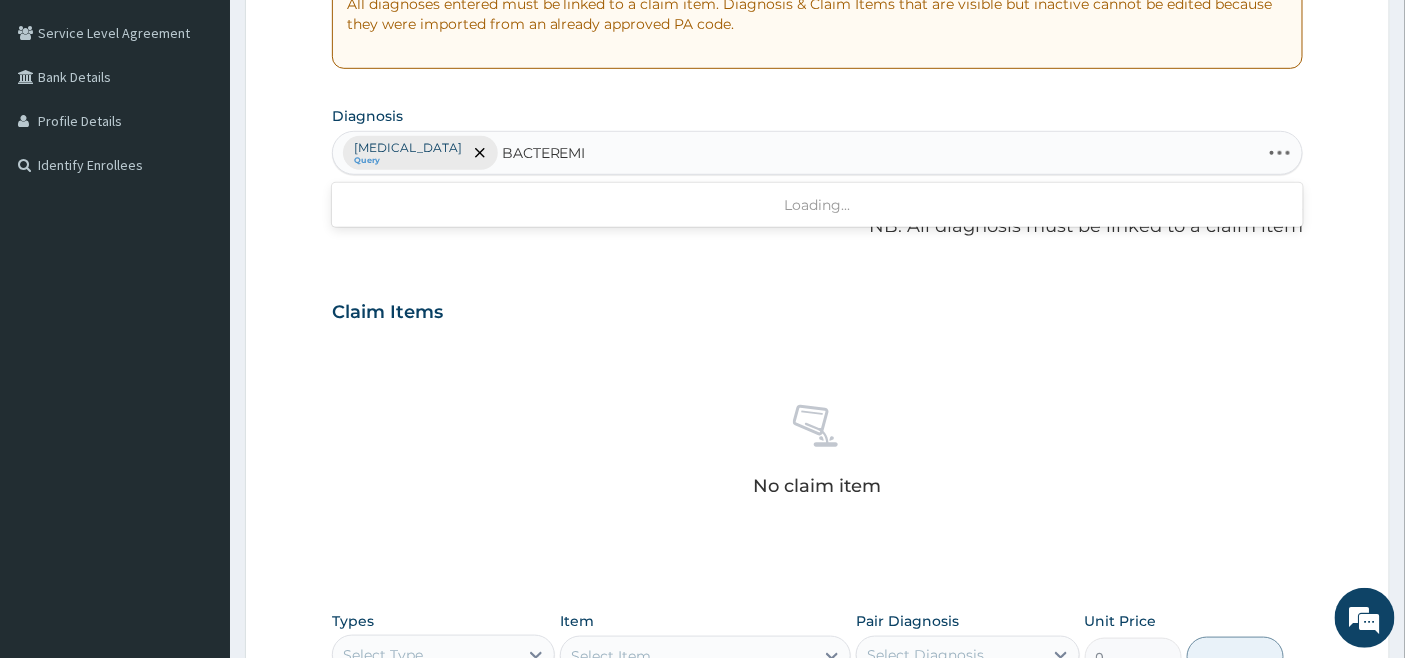 type on "[MEDICAL_DATA]" 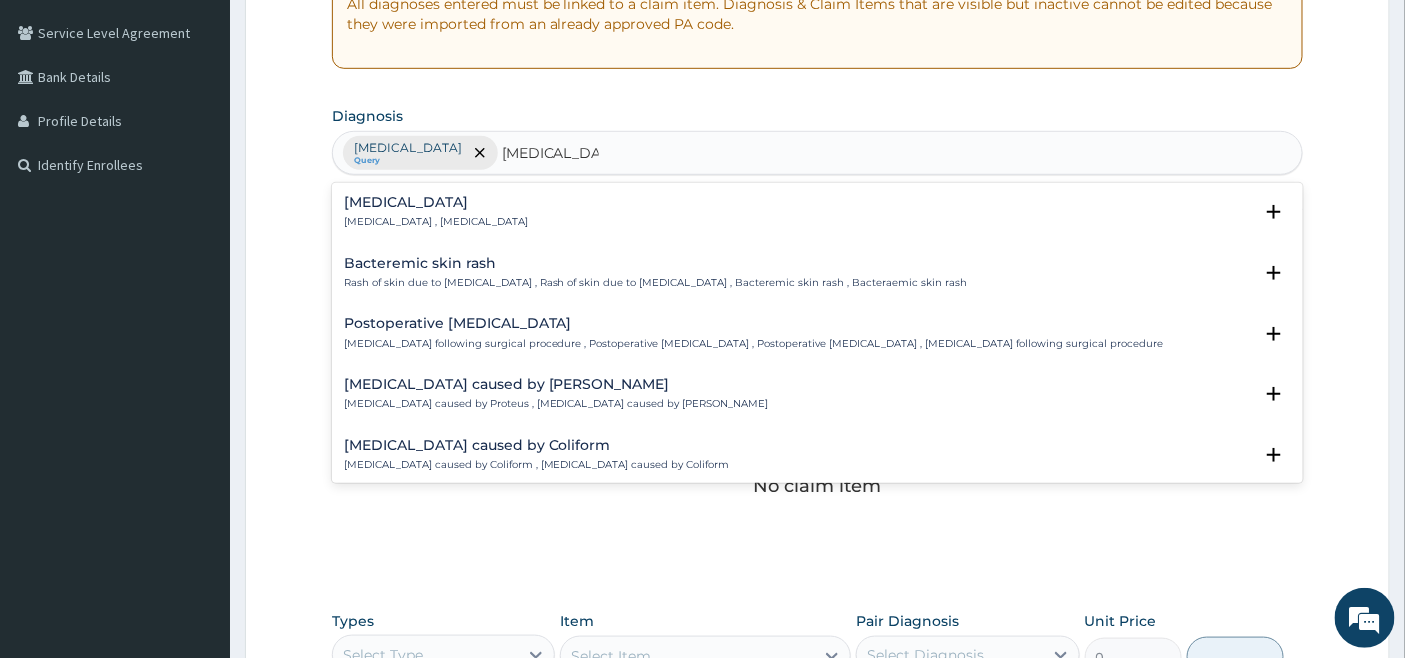 click on "[MEDICAL_DATA]" at bounding box center [436, 202] 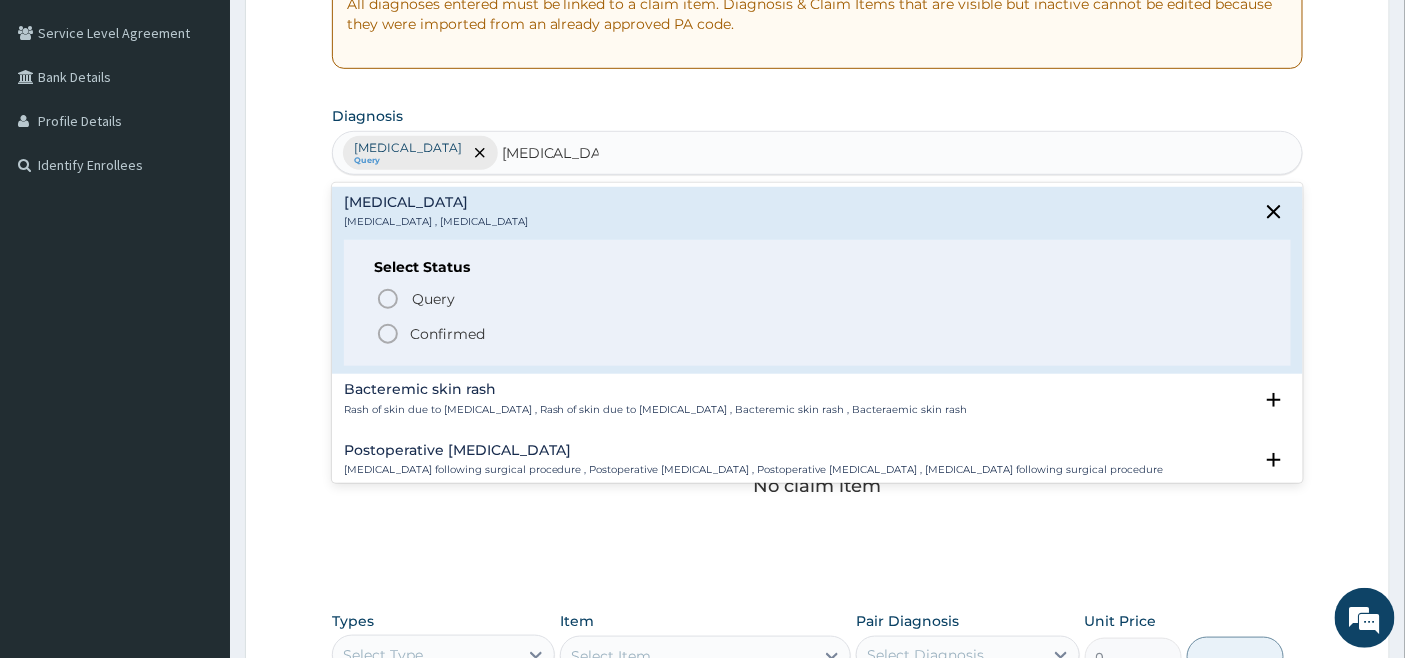 click 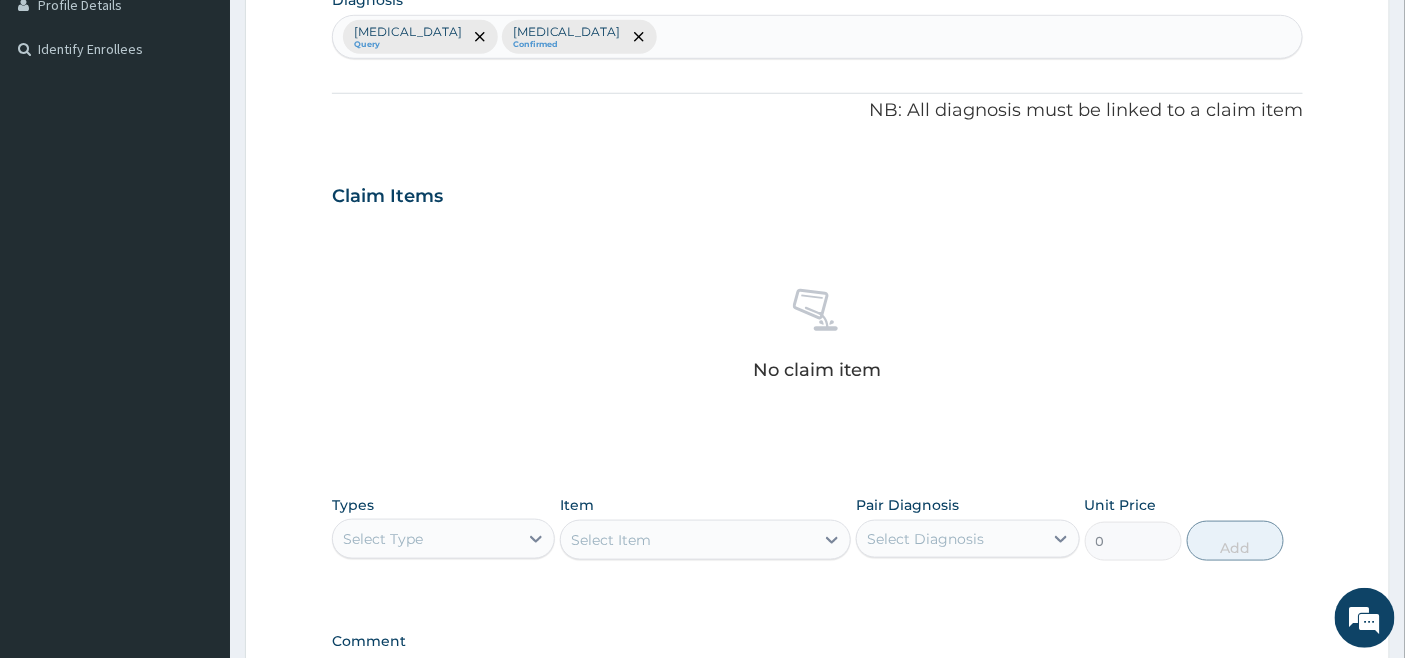 scroll, scrollTop: 294, scrollLeft: 0, axis: vertical 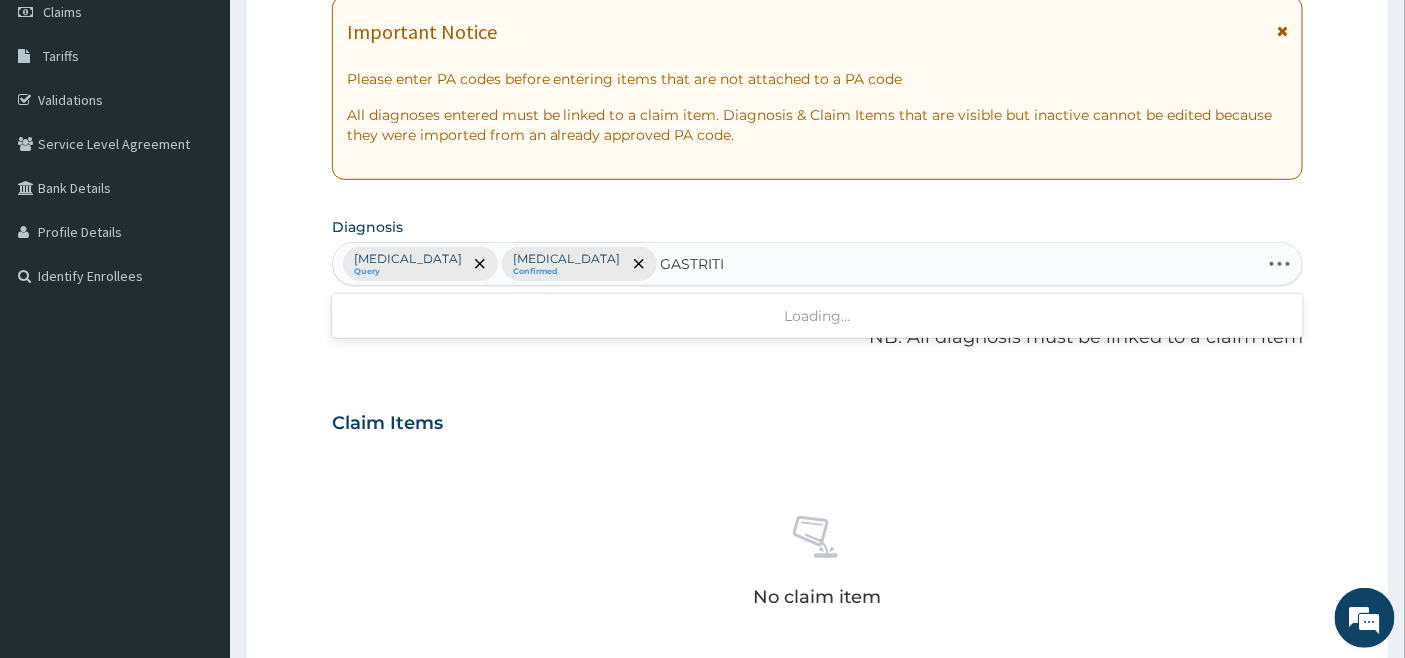 type on "GASTRITIS" 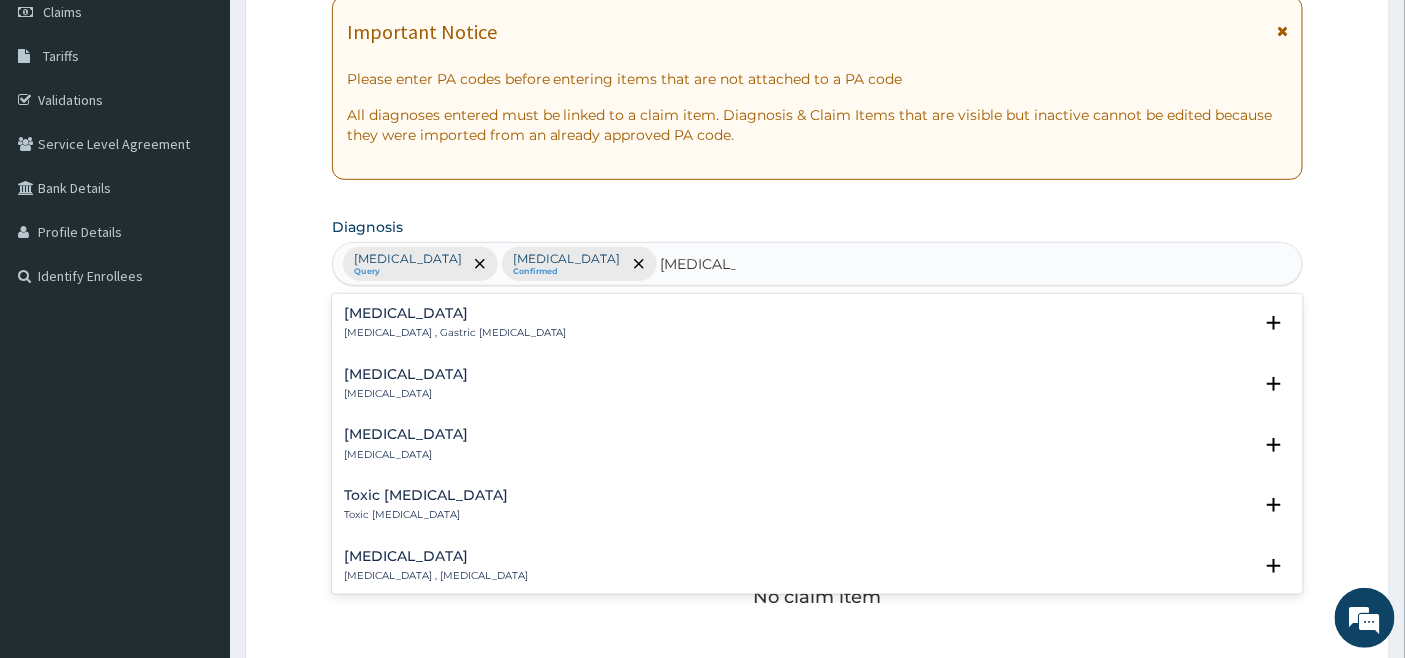 click on "Gastritis" at bounding box center (455, 313) 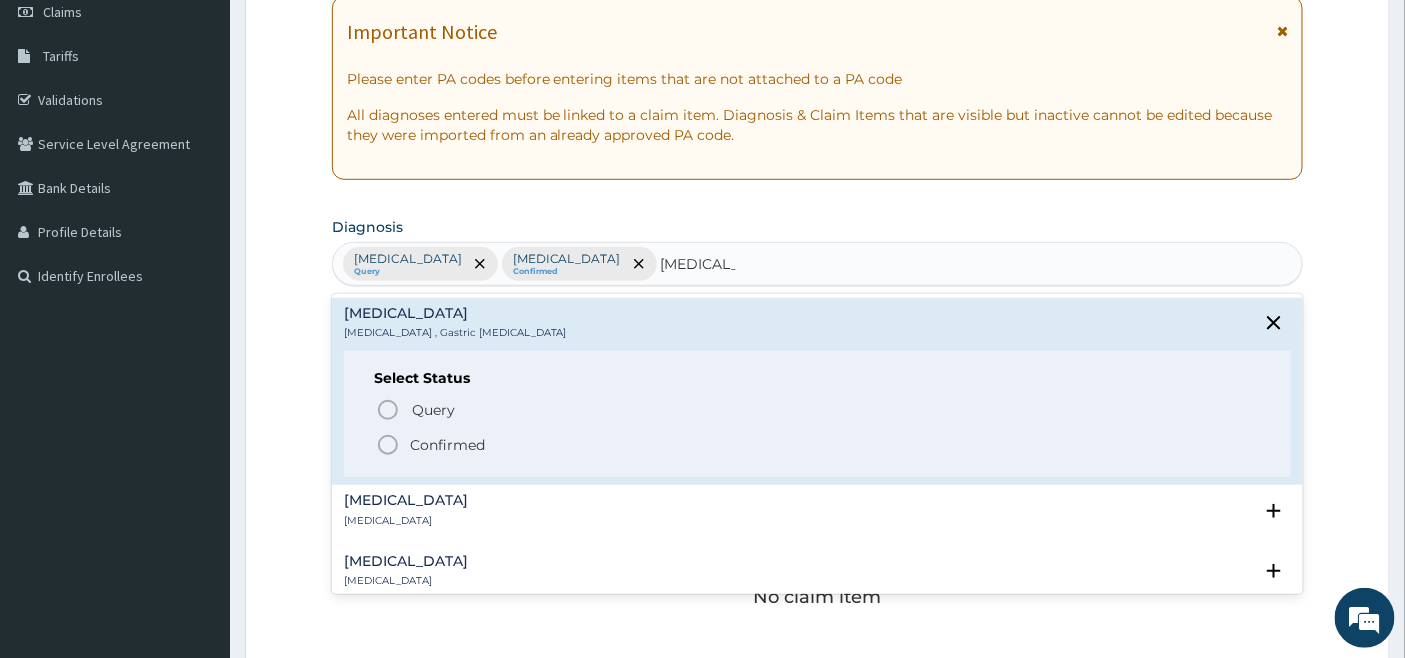 click 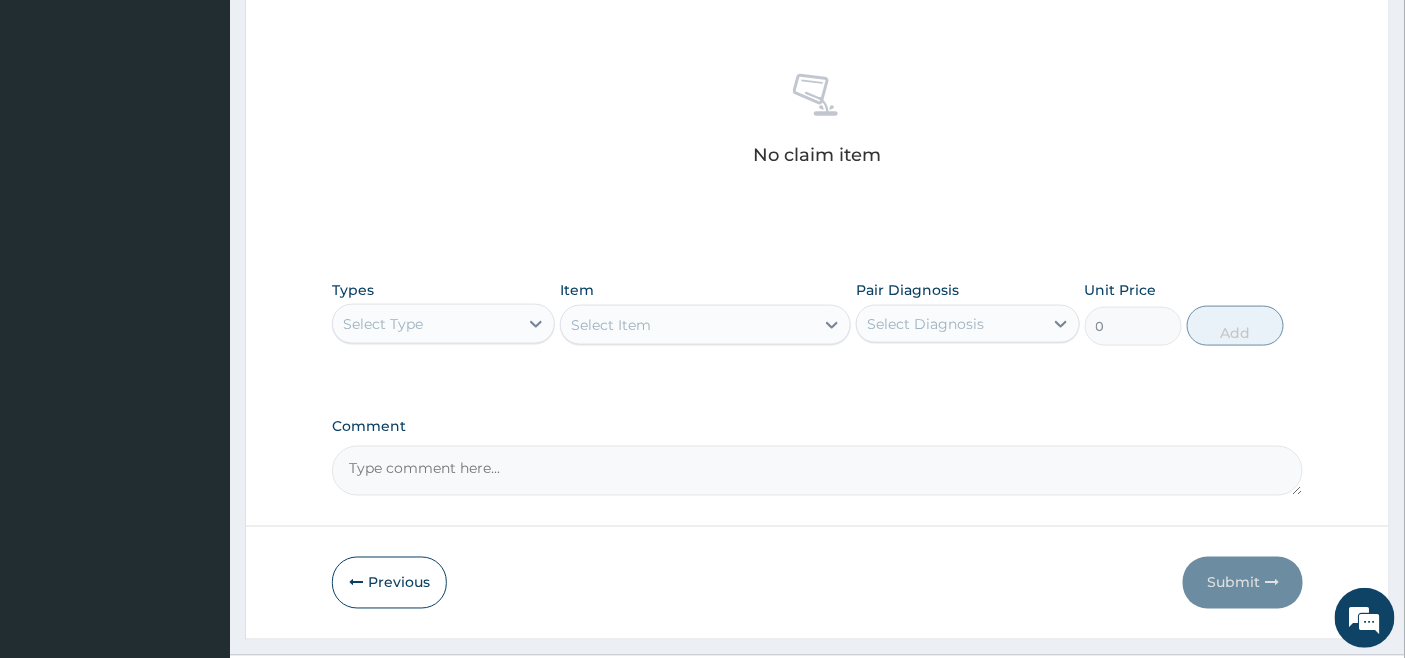 scroll, scrollTop: 738, scrollLeft: 0, axis: vertical 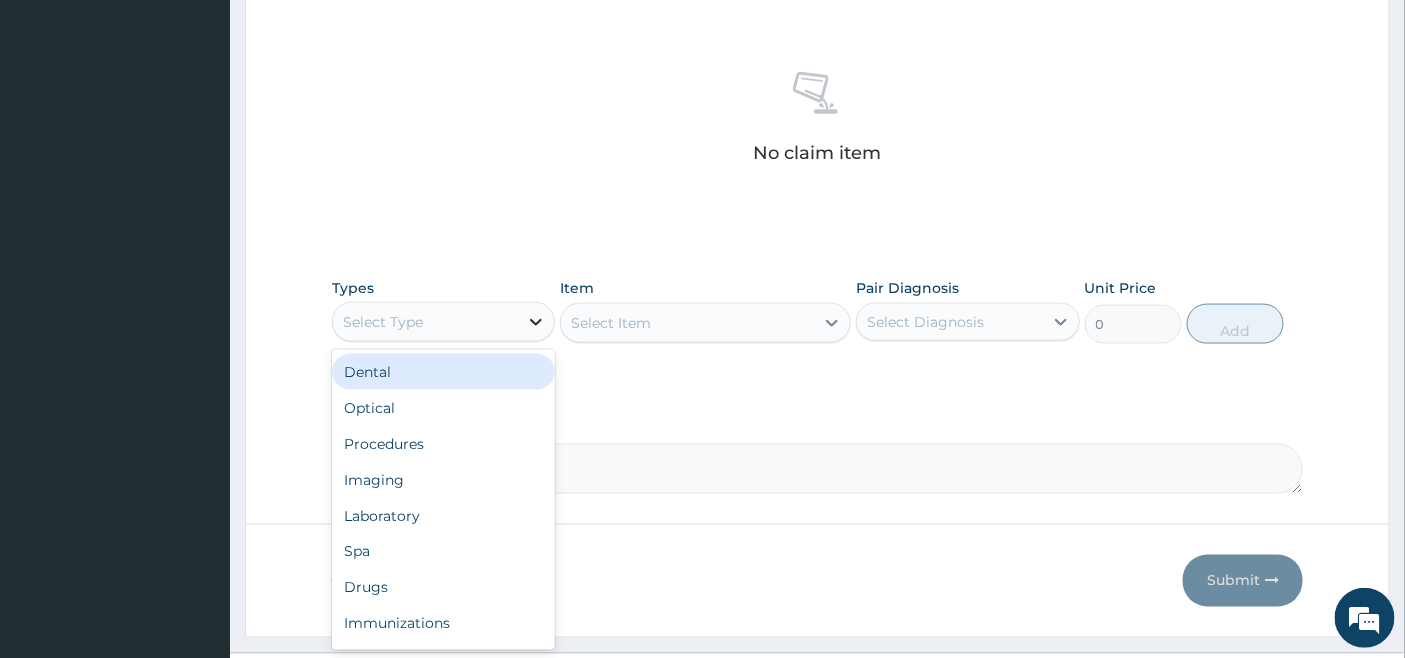 click 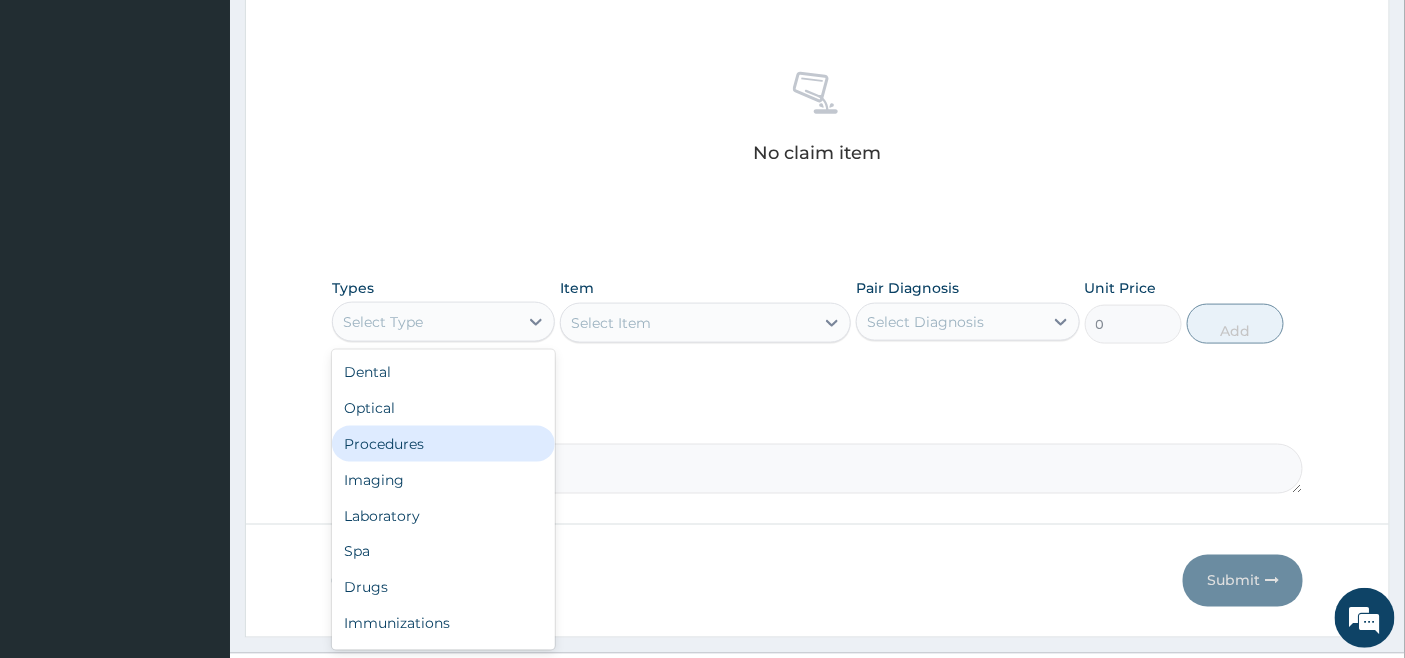click on "Procedures" at bounding box center (443, 444) 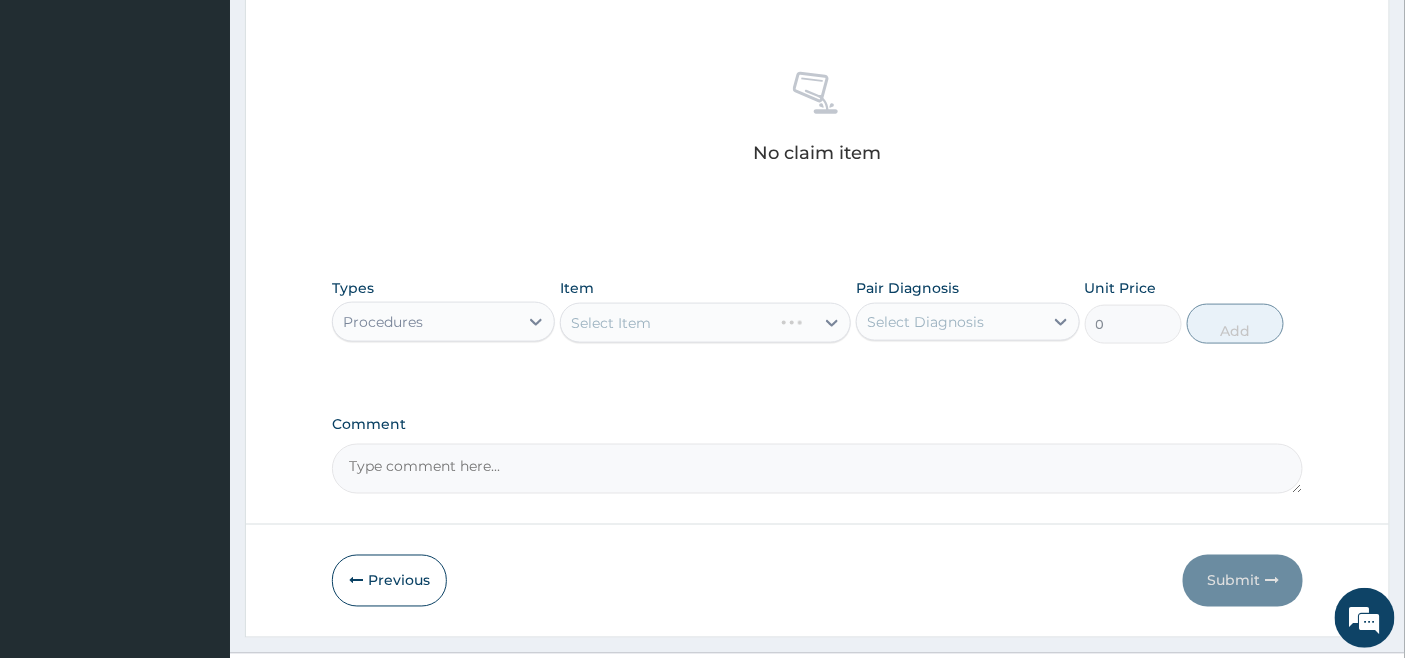 click on "Select Item" at bounding box center (705, 323) 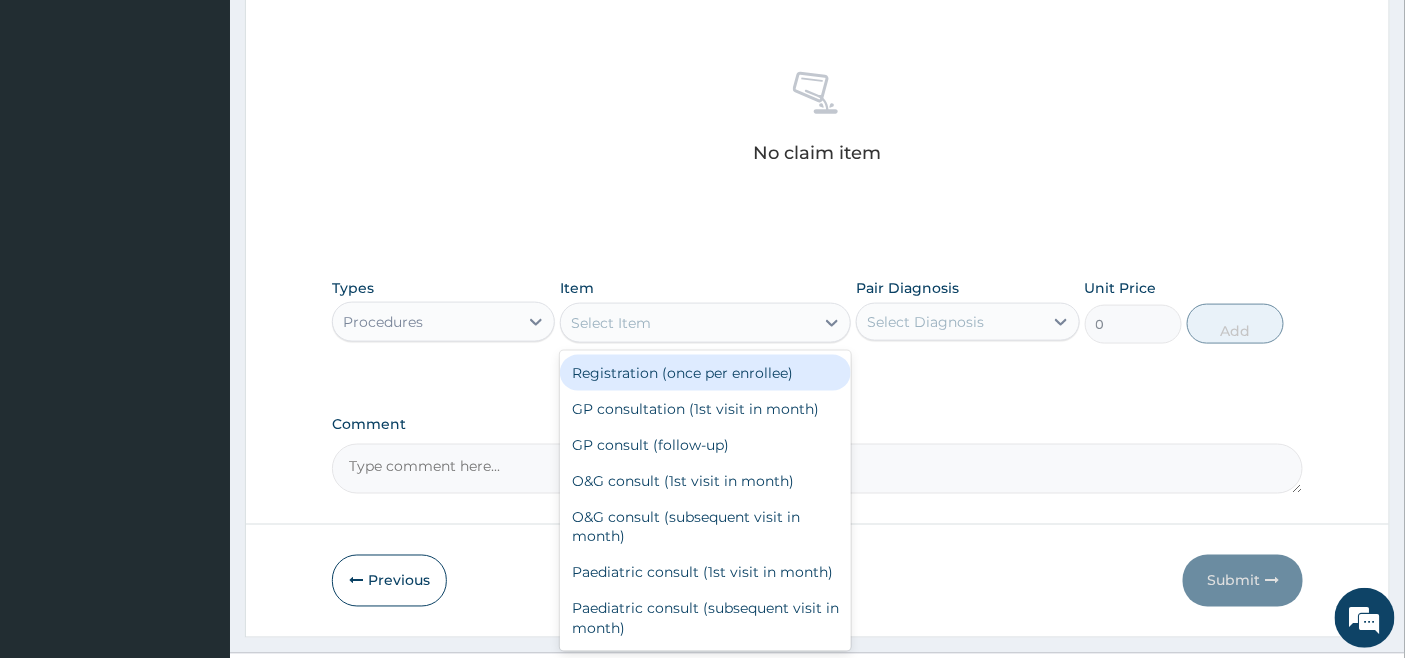 click on "Select Item" at bounding box center [687, 323] 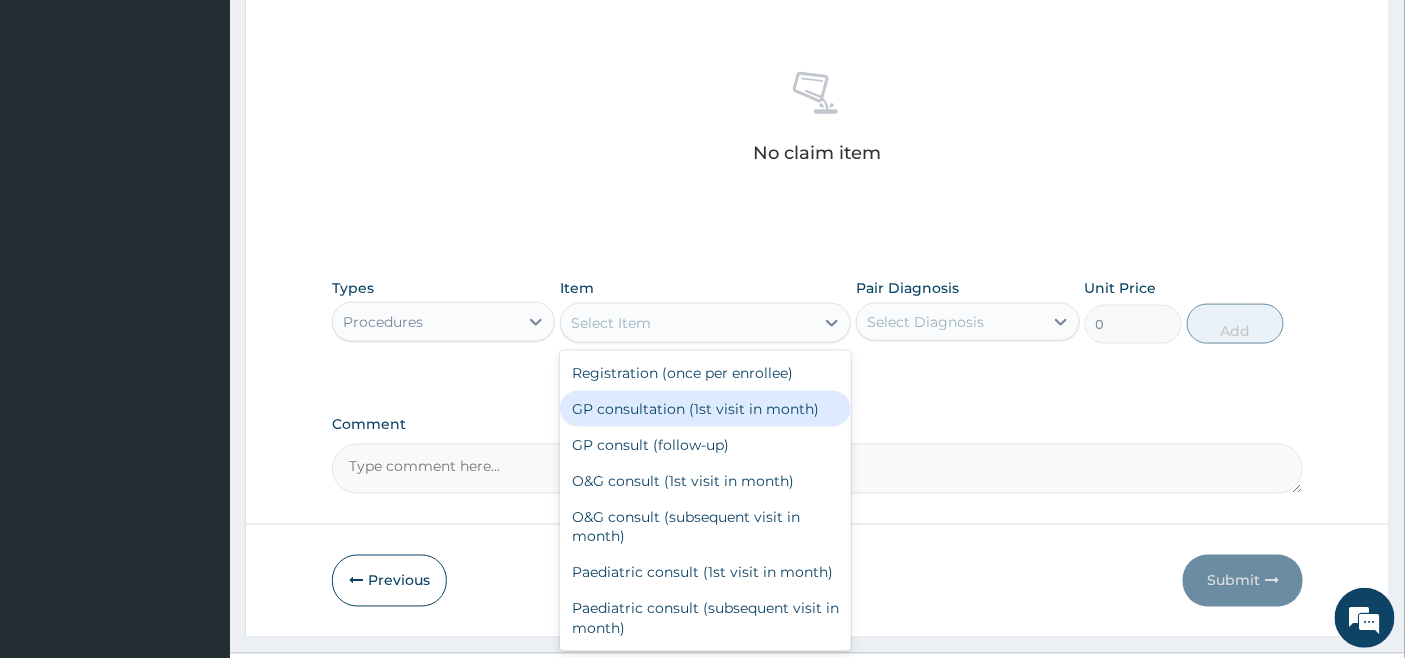 click on "GP consultation (1st visit in month)" at bounding box center (705, 409) 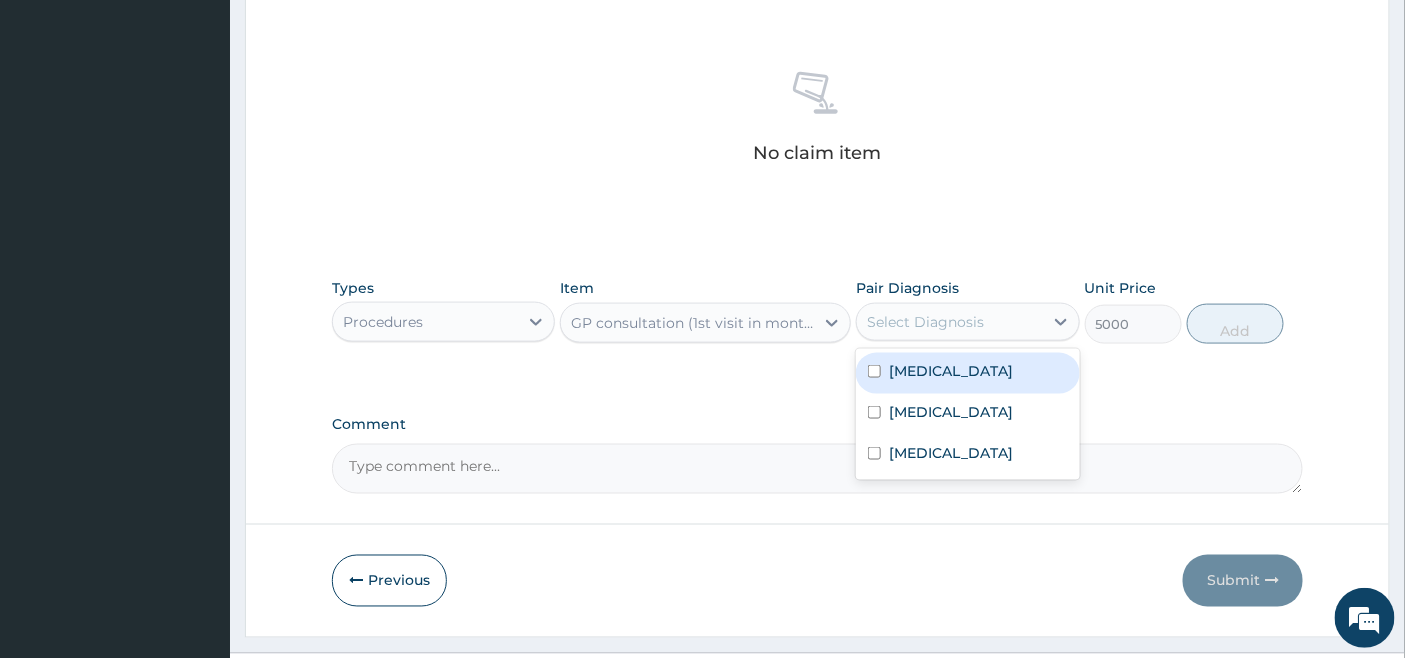 click on "Select Diagnosis" at bounding box center [925, 322] 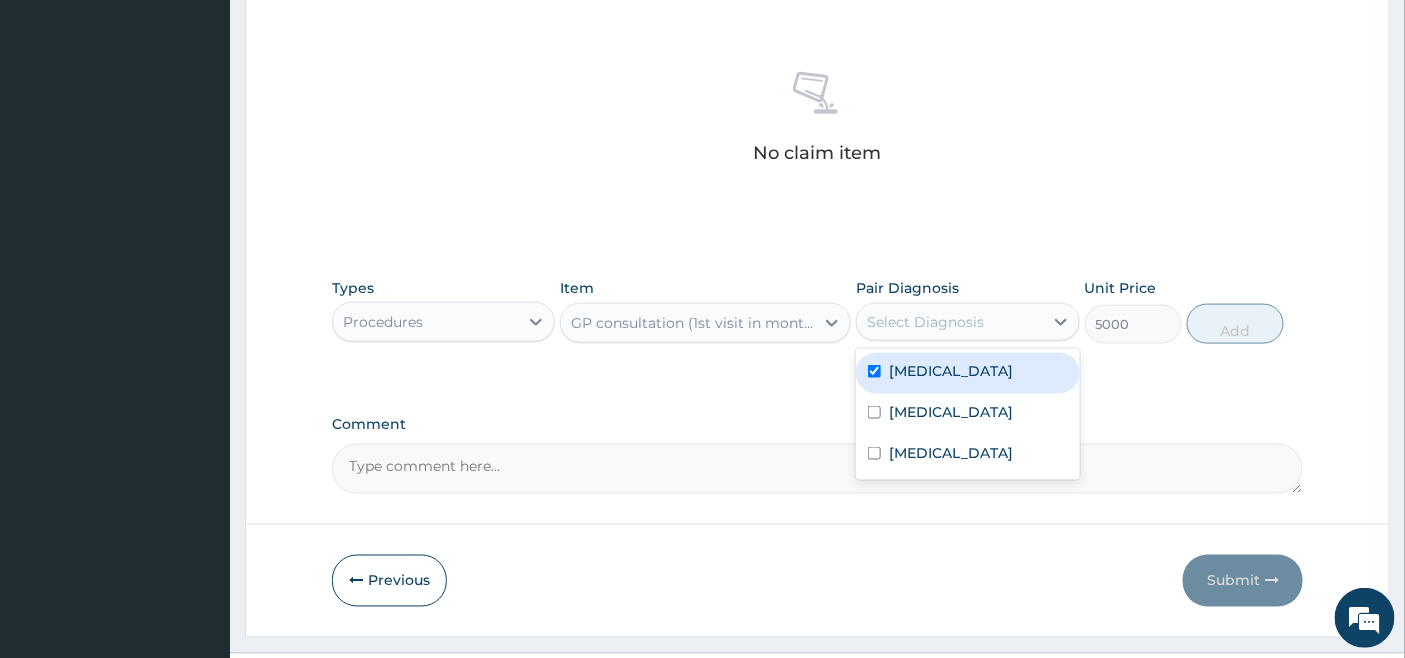 checkbox on "true" 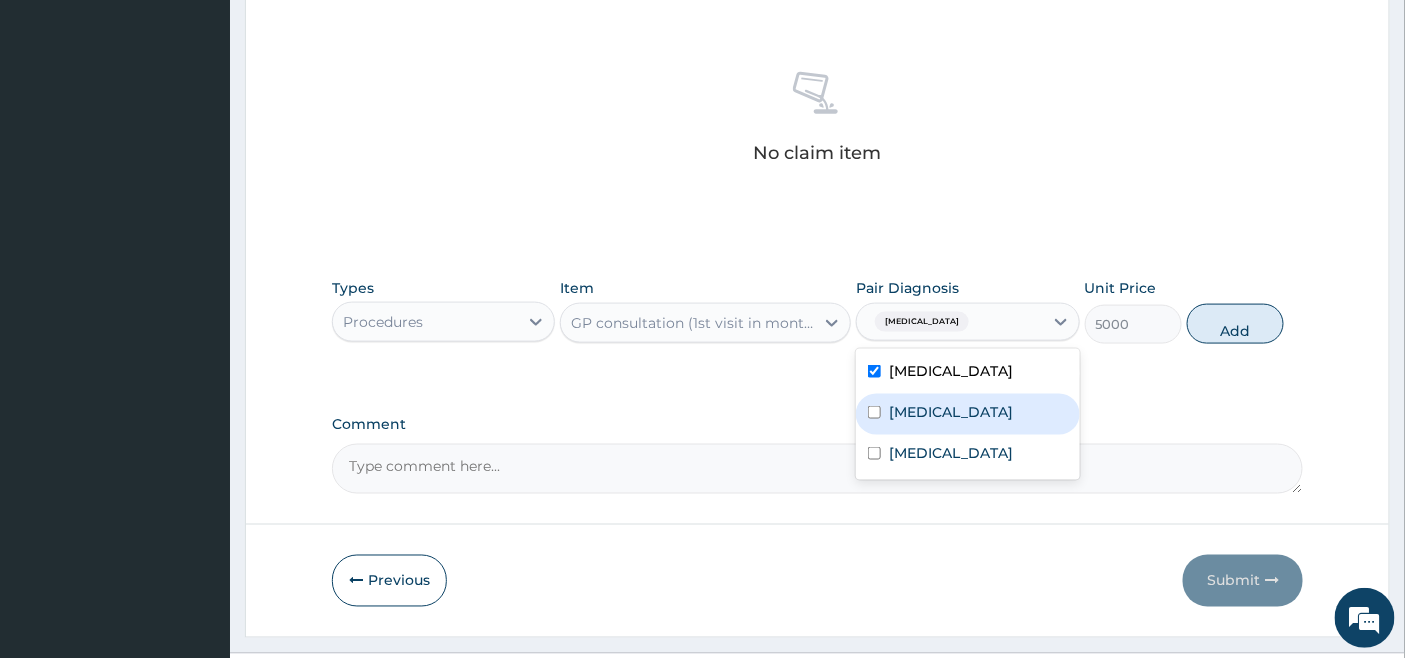 click on "Bacteremia" at bounding box center [951, 412] 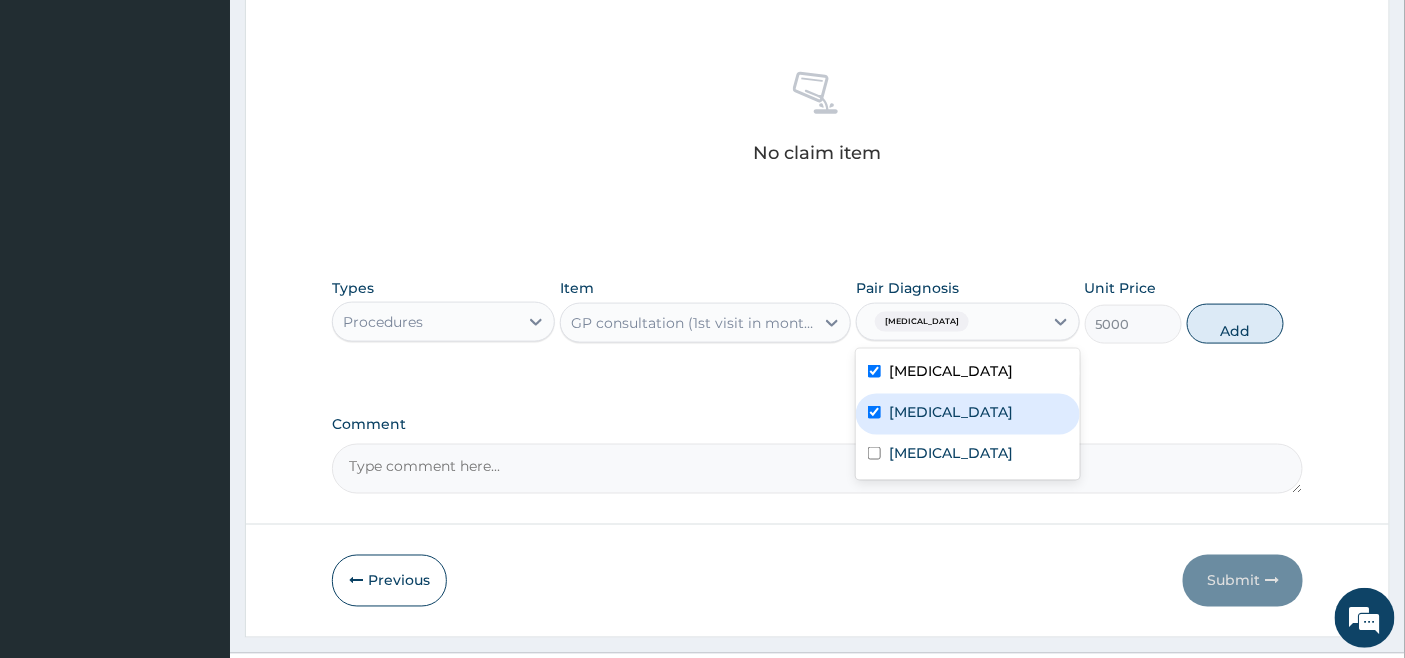 checkbox on "true" 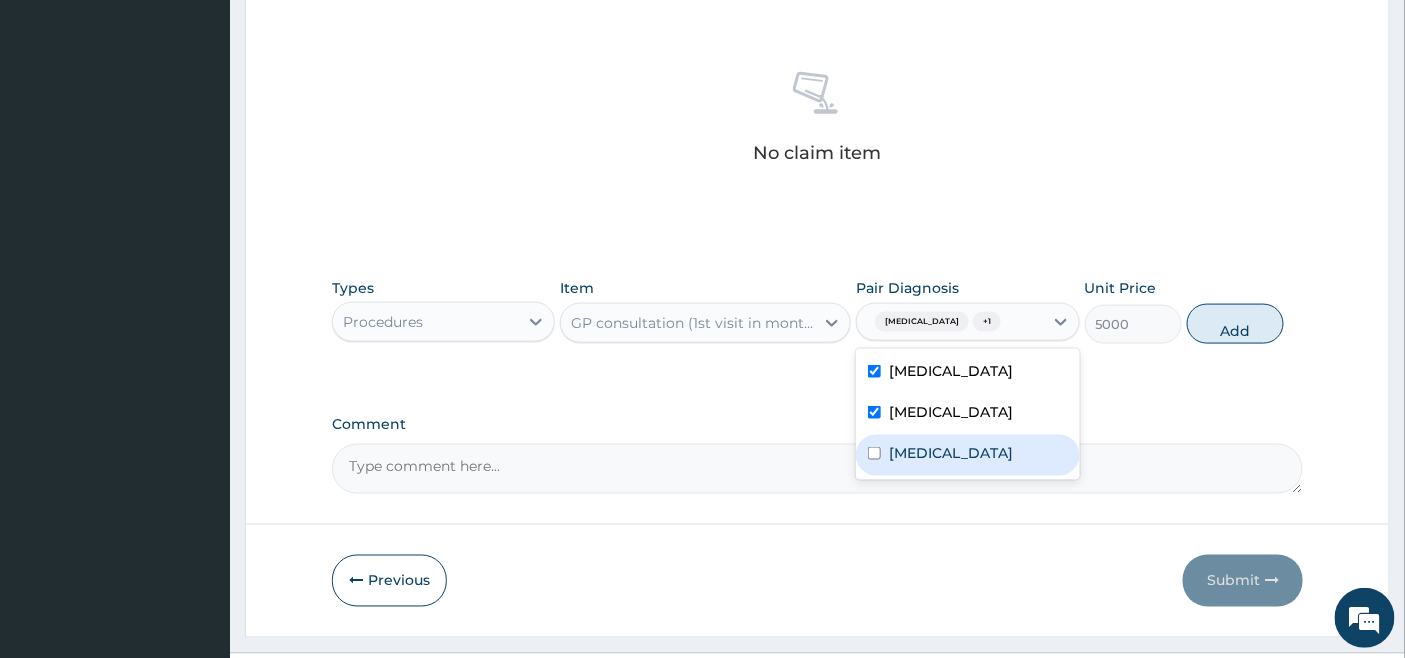 click on "Gastritis" at bounding box center (951, 453) 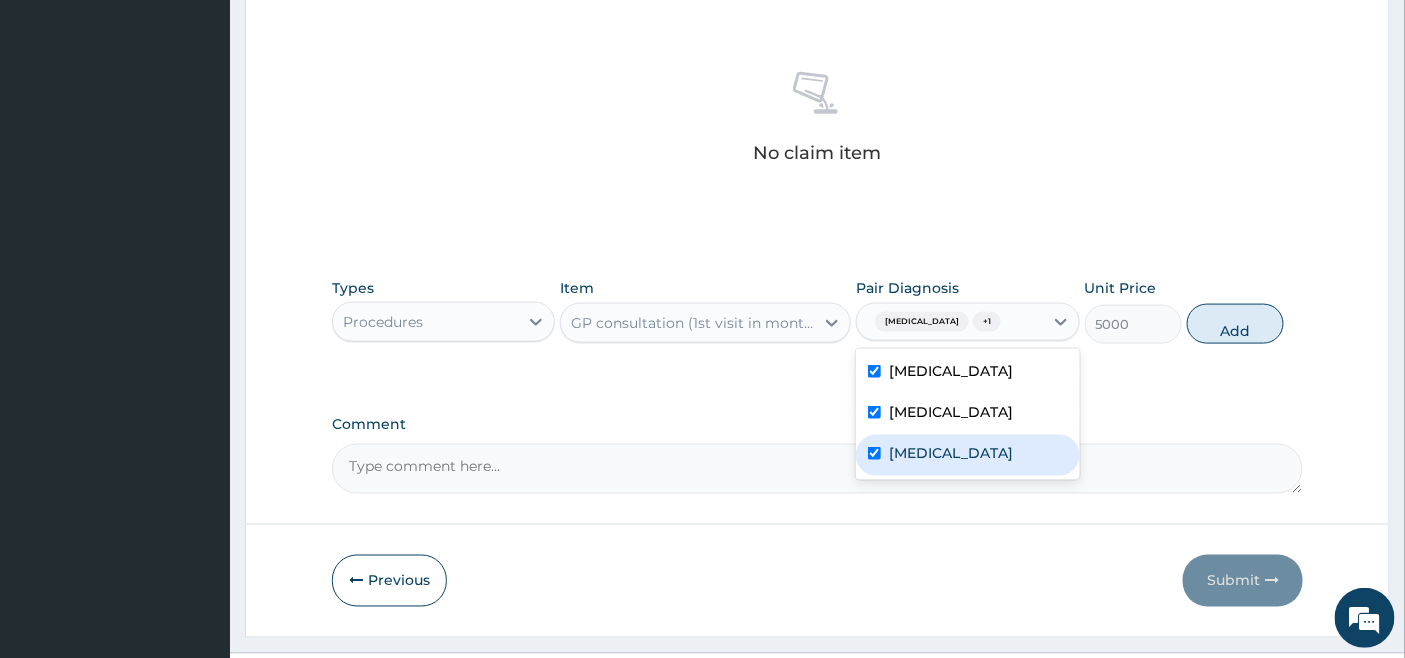checkbox on "true" 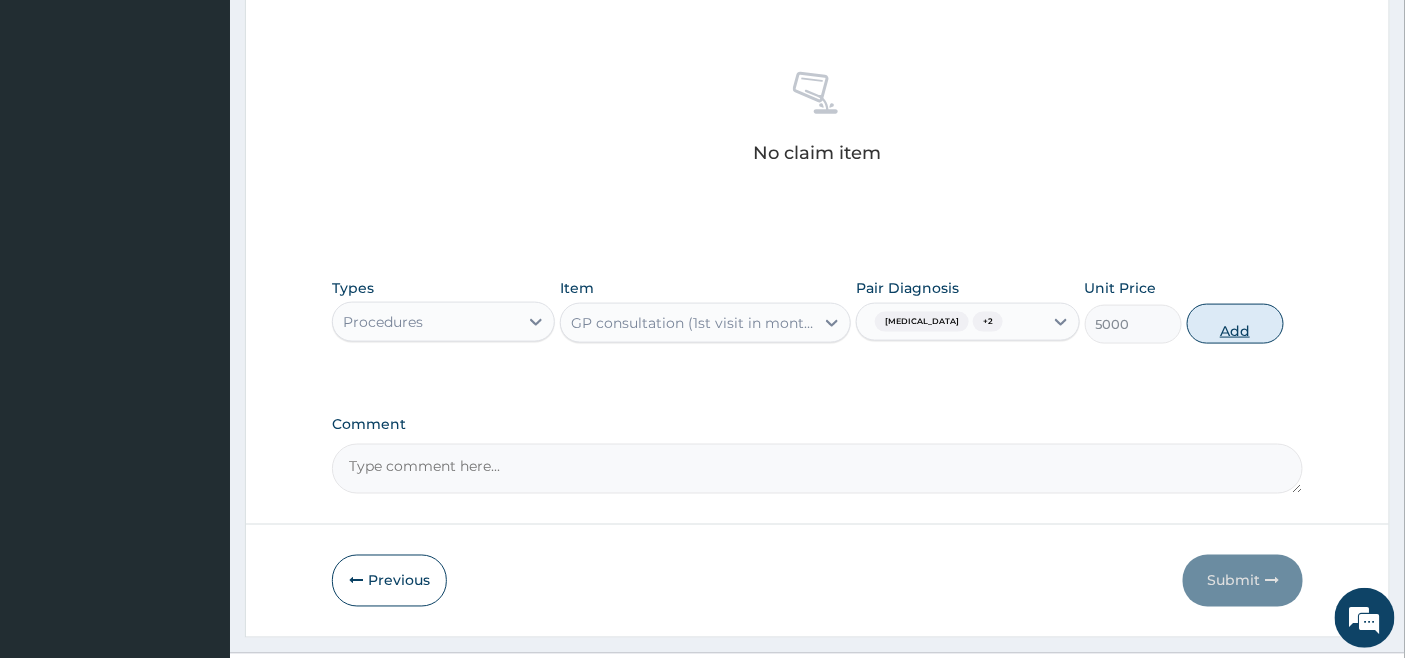 click on "Add" at bounding box center (1235, 324) 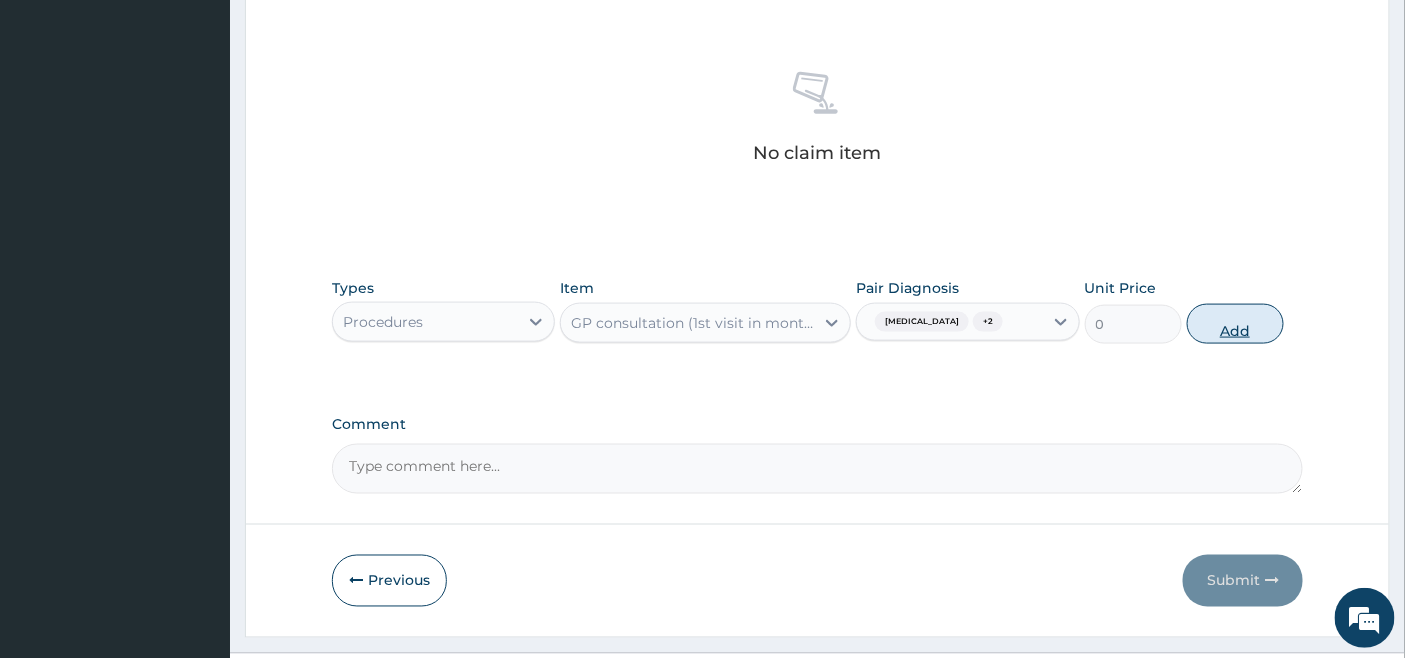 scroll, scrollTop: 703, scrollLeft: 0, axis: vertical 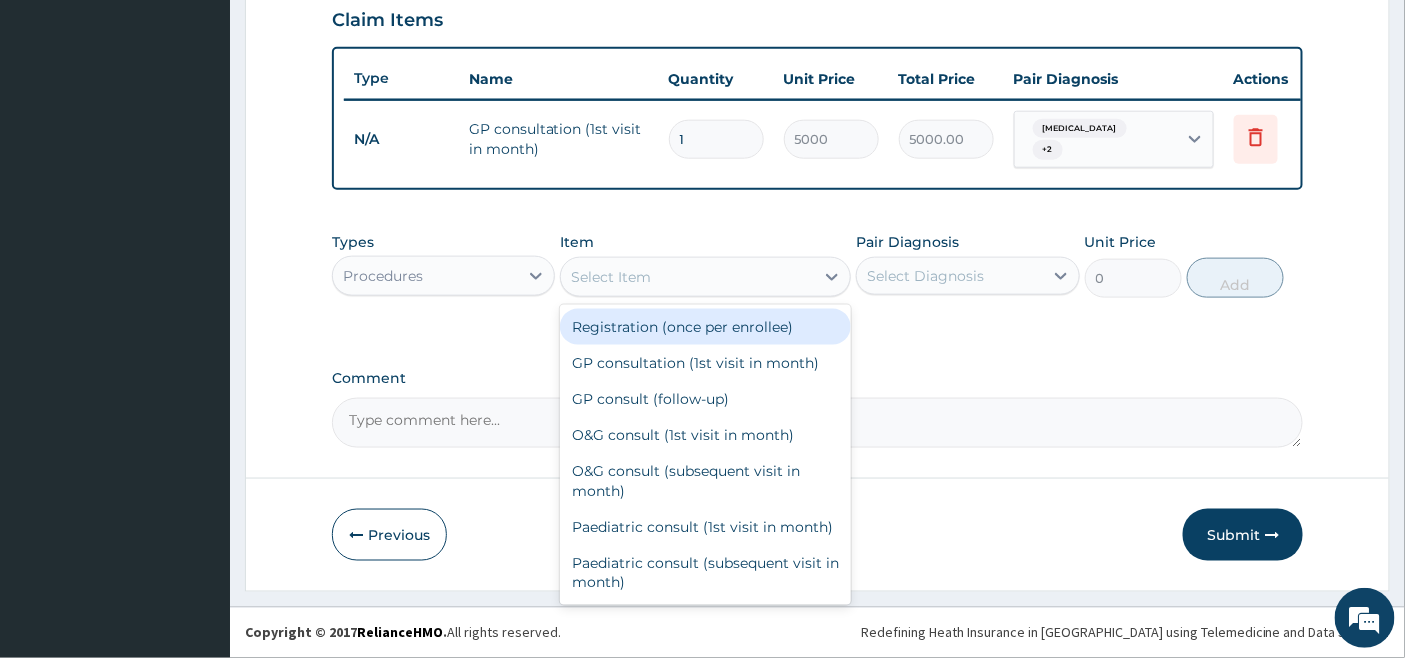 click on "Select Item" at bounding box center [687, 277] 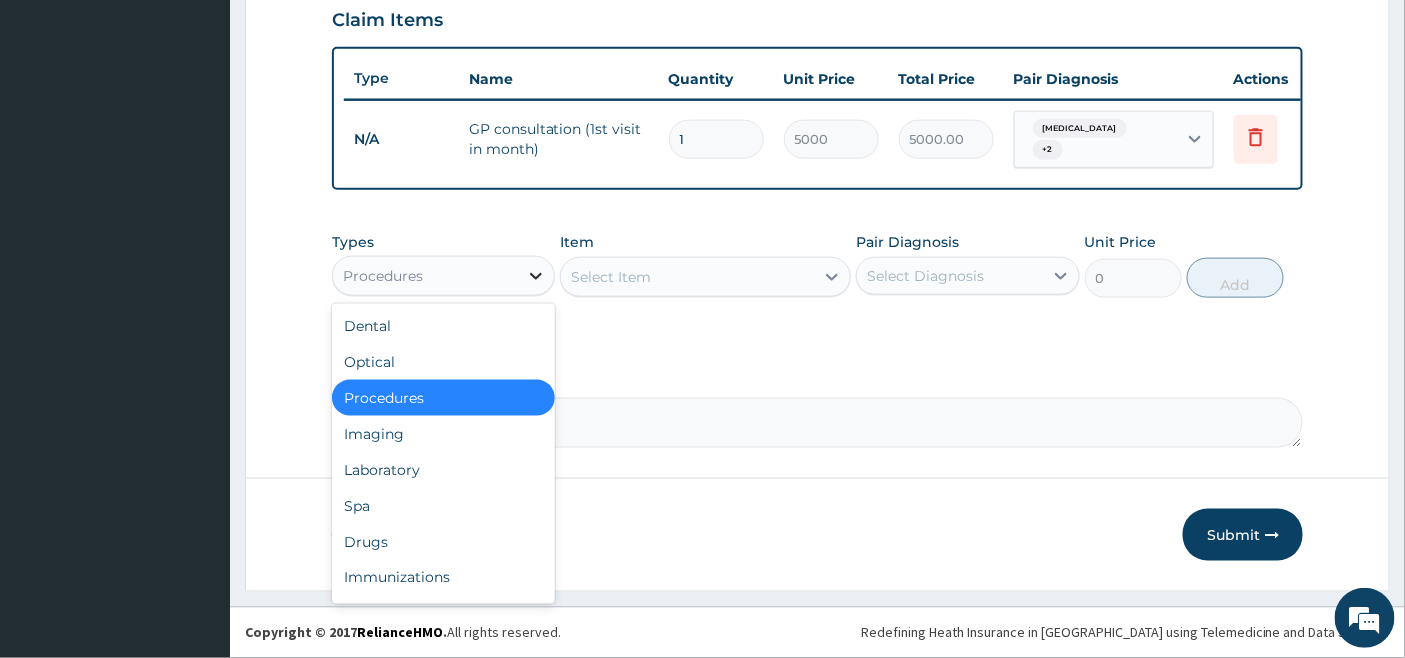 click 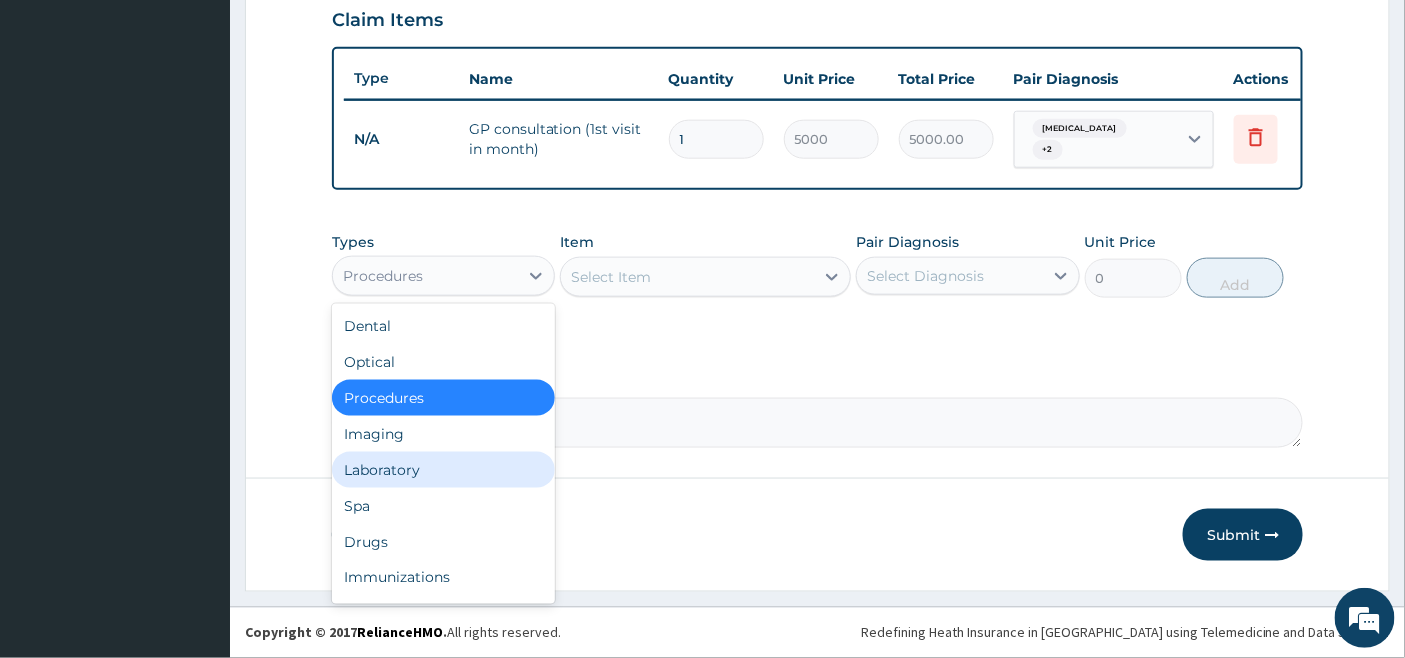 click on "Laboratory" at bounding box center [443, 470] 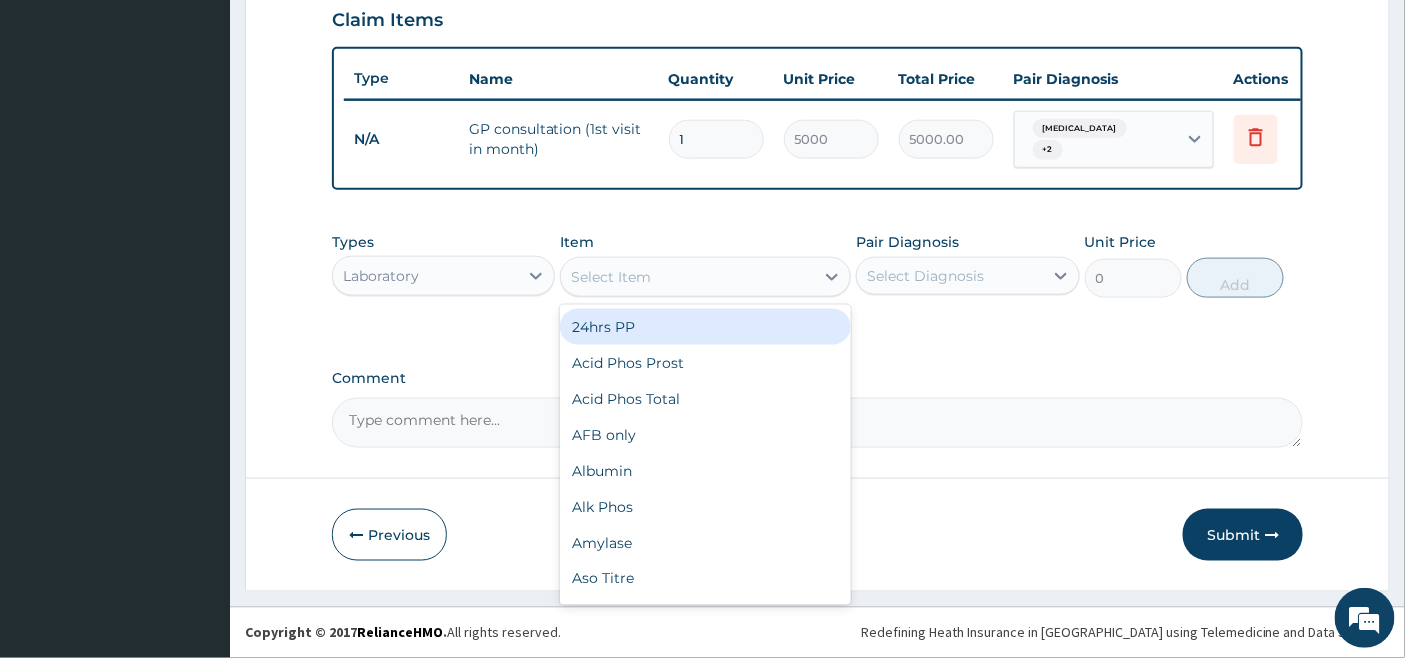 click on "Select Item" at bounding box center [687, 277] 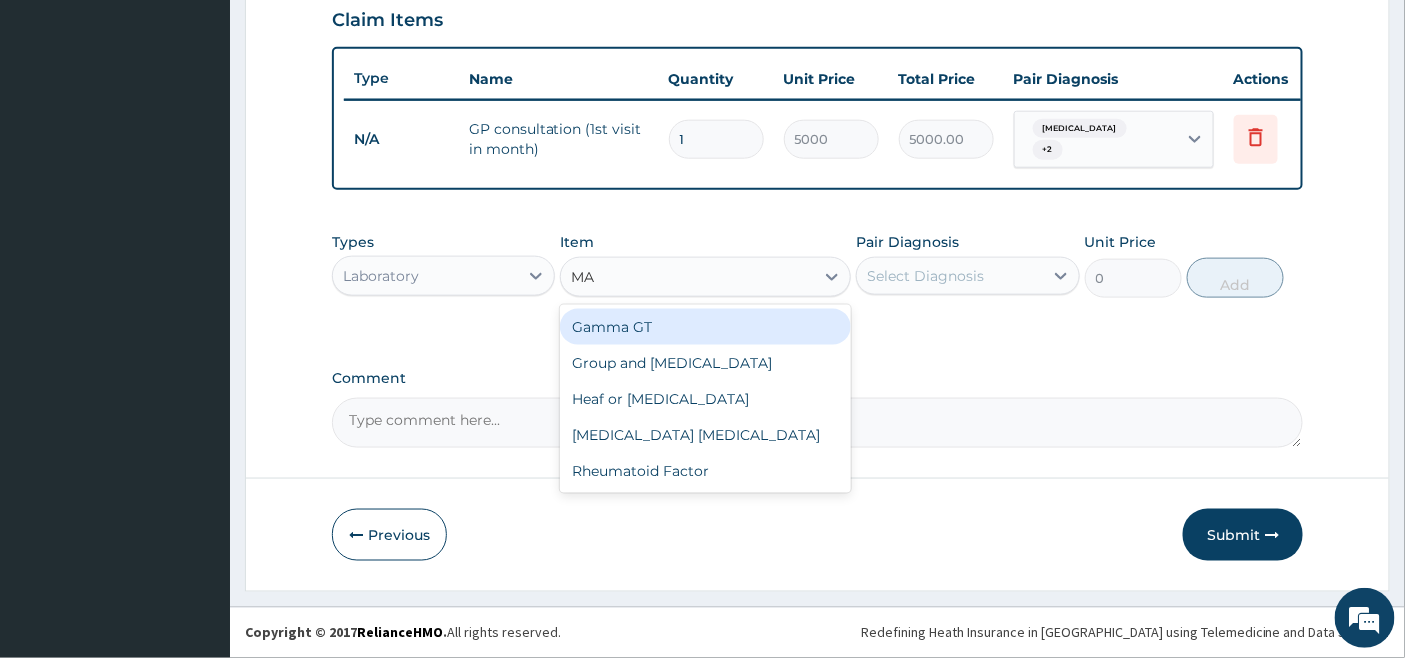 type on "MAL" 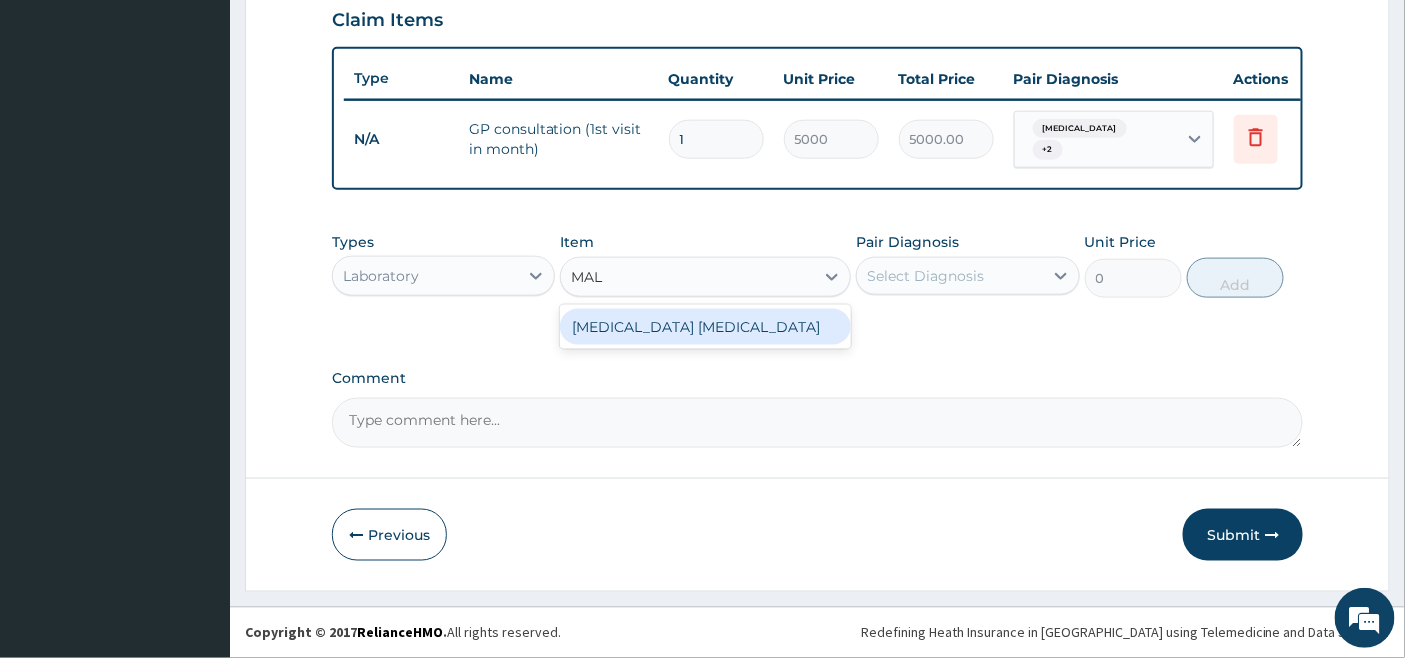 click on "Malaria Parasite" at bounding box center [705, 327] 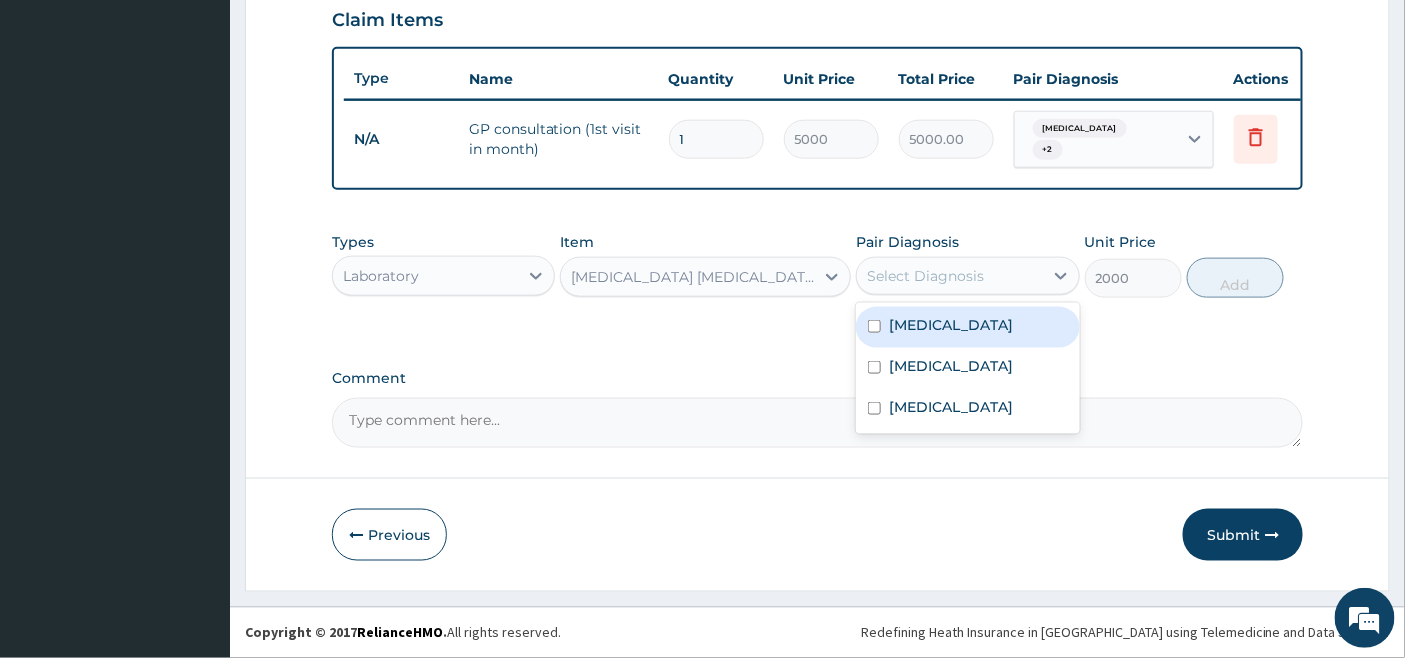 click on "Select Diagnosis" at bounding box center [925, 276] 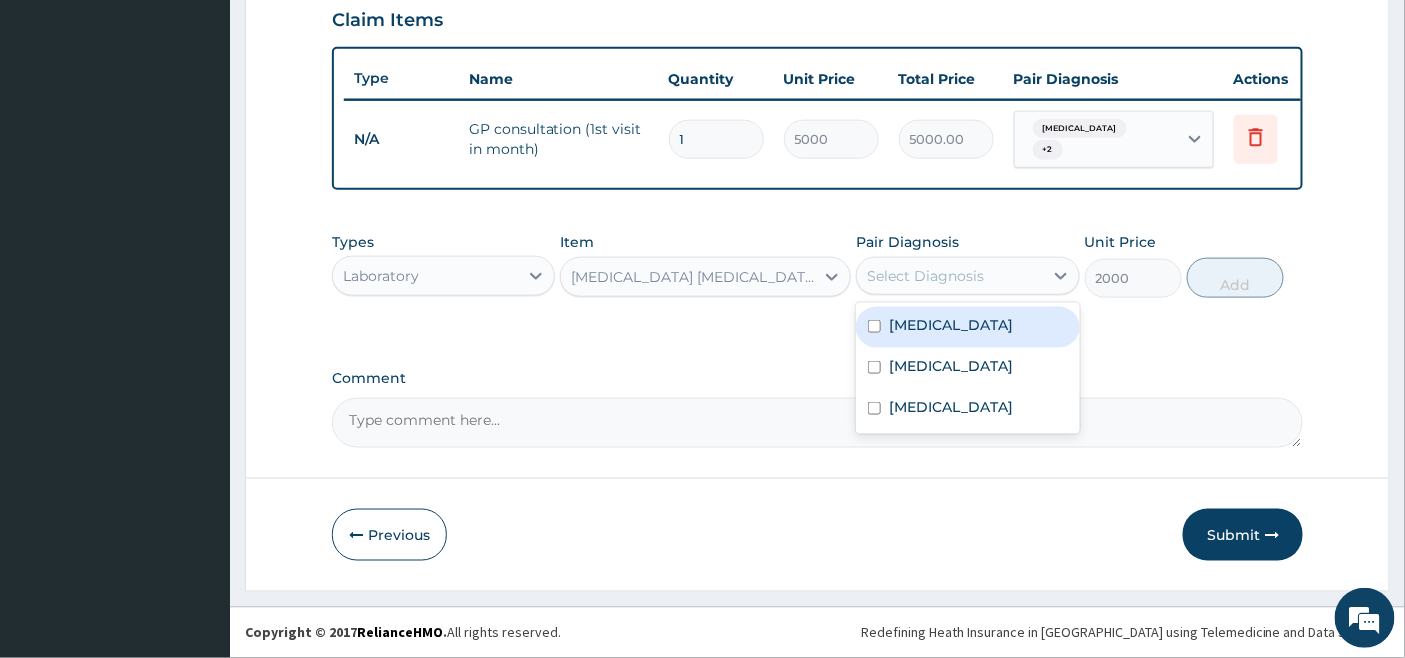 click on "Malaria" at bounding box center (951, 325) 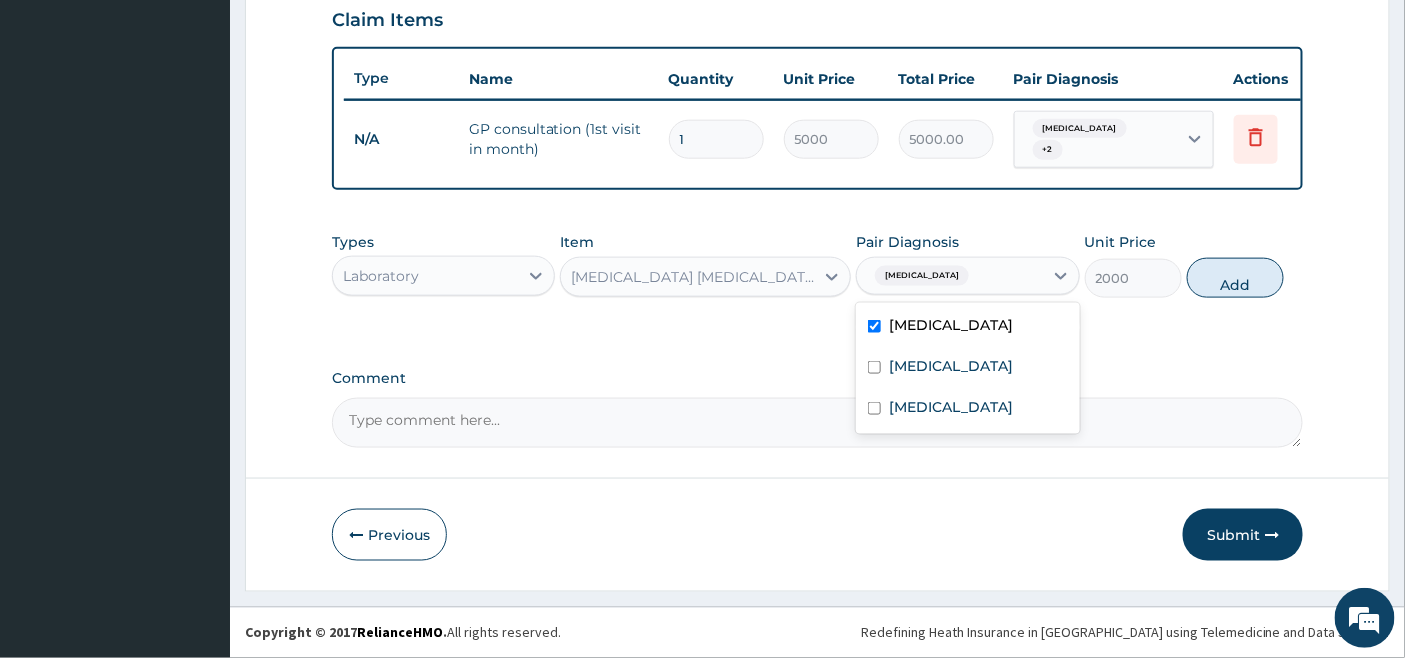 checkbox on "true" 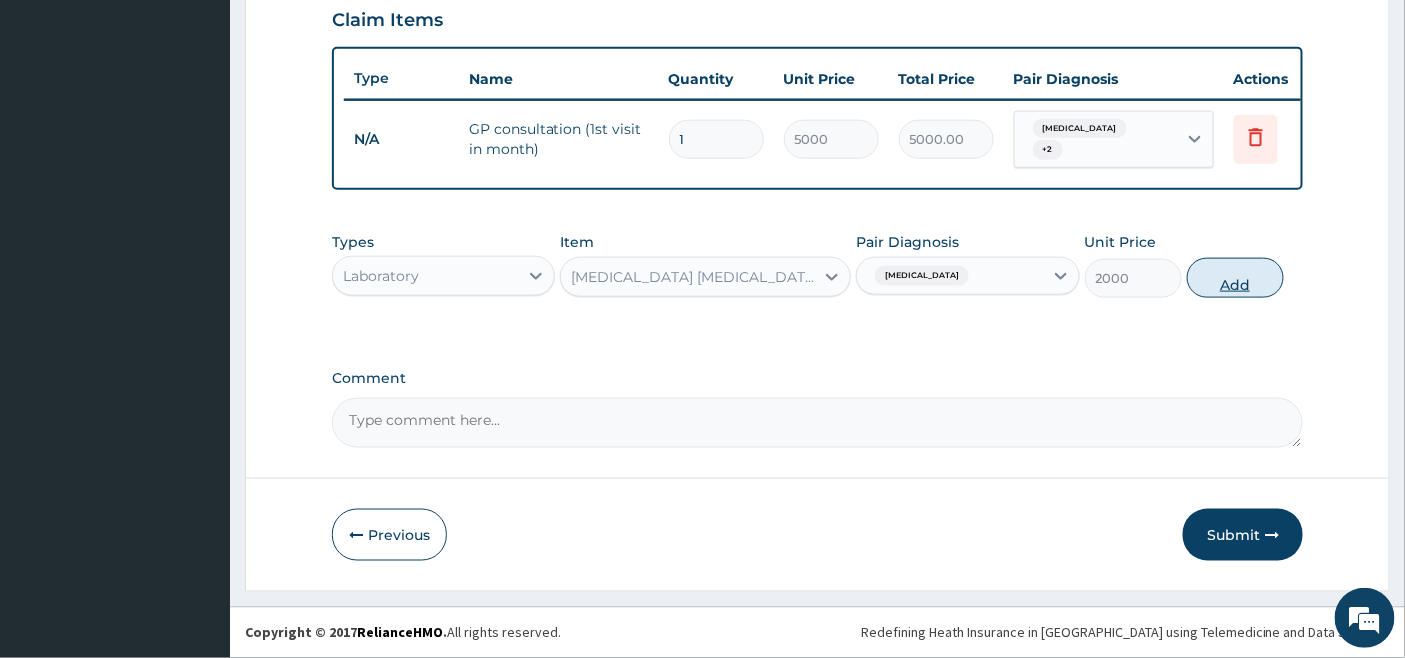 click on "Add" at bounding box center [1235, 278] 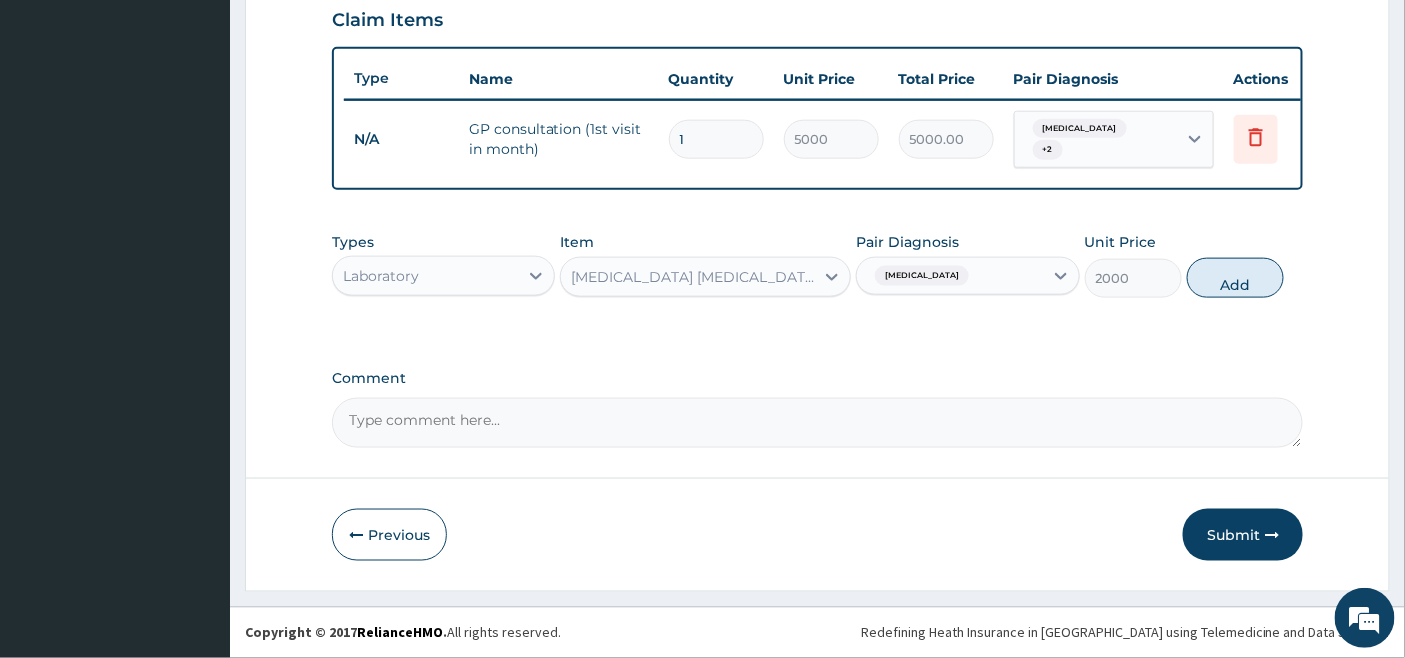 type on "0" 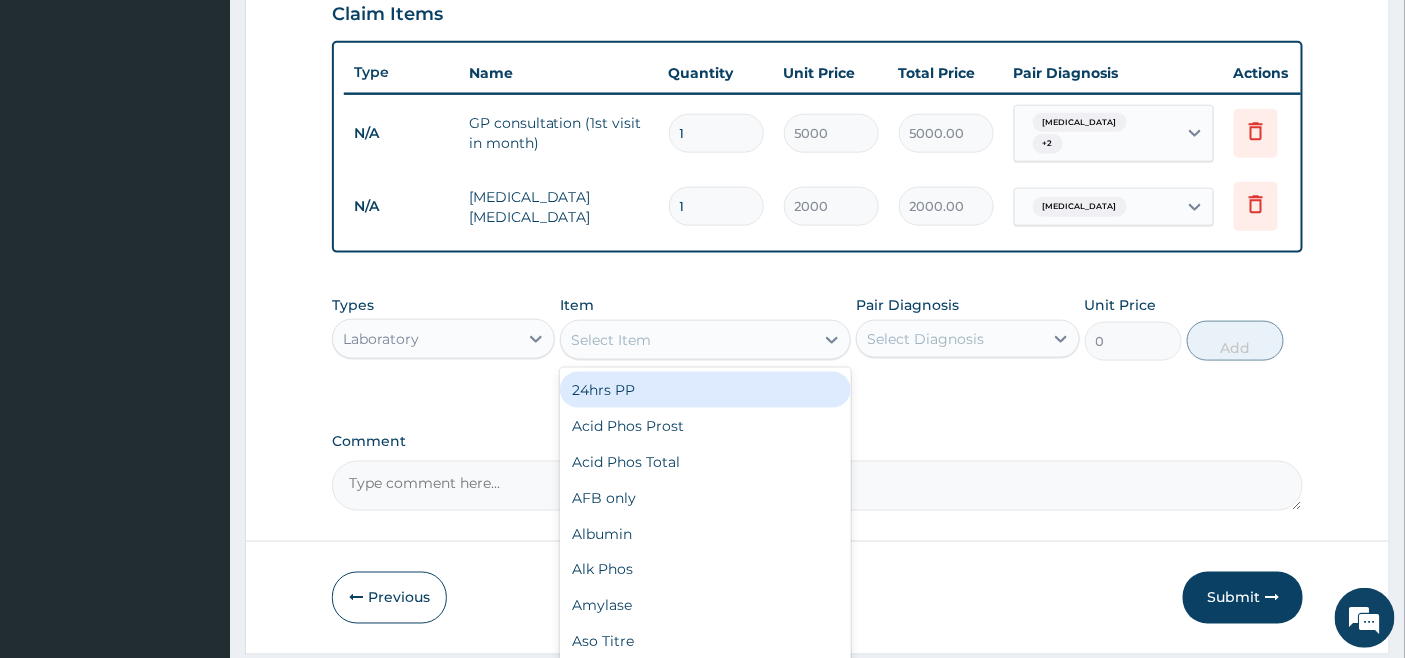 click on "Select Item" at bounding box center [687, 340] 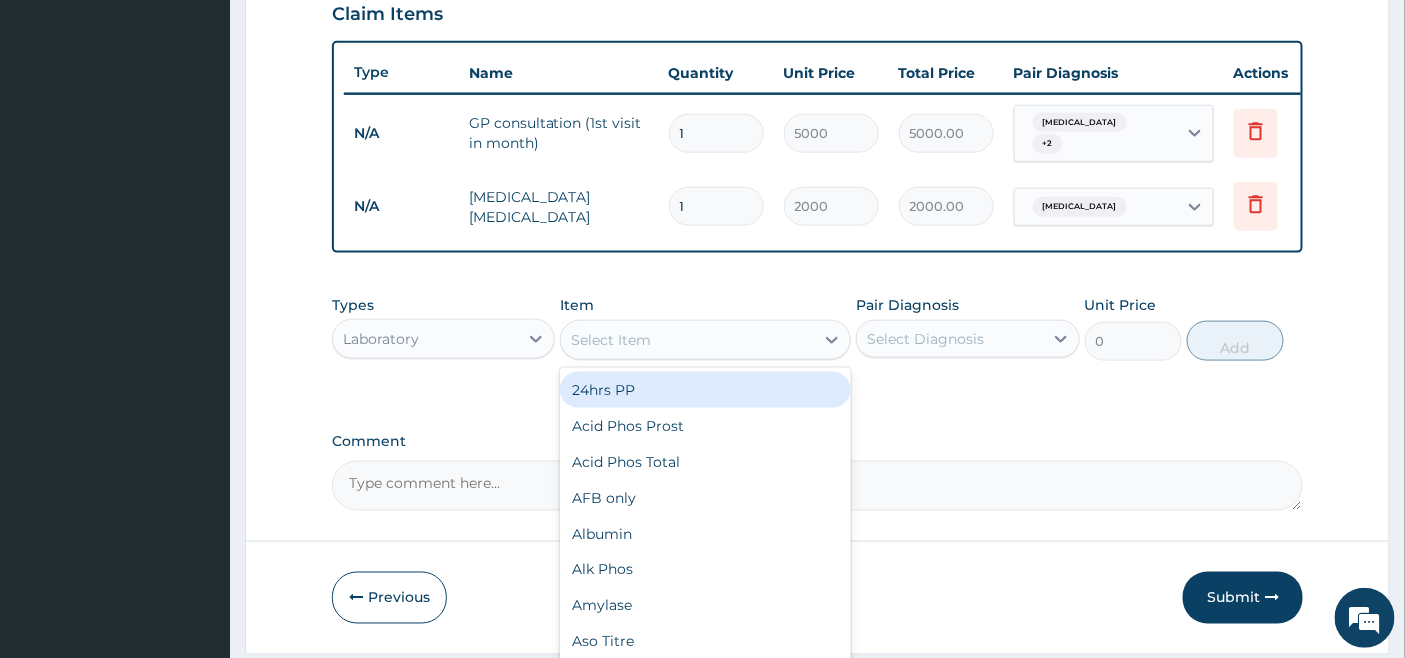 type on "W" 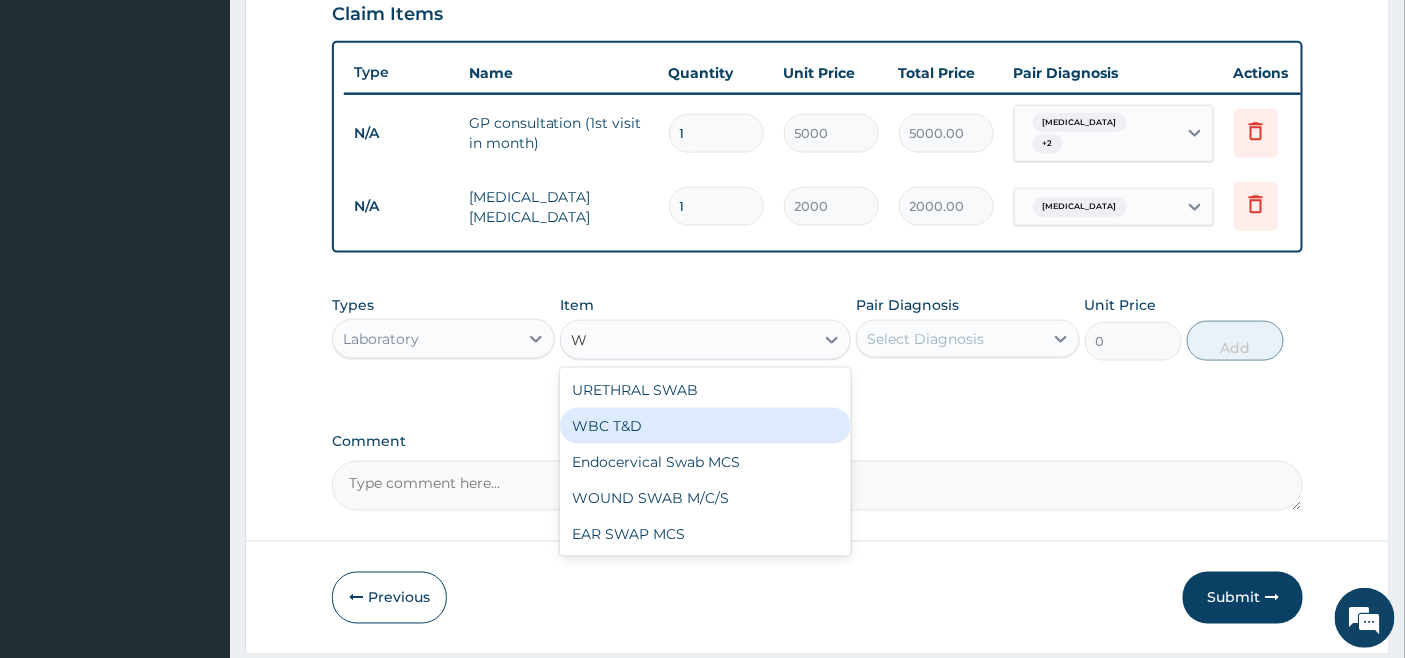 click on "WBC T&D" at bounding box center [705, 426] 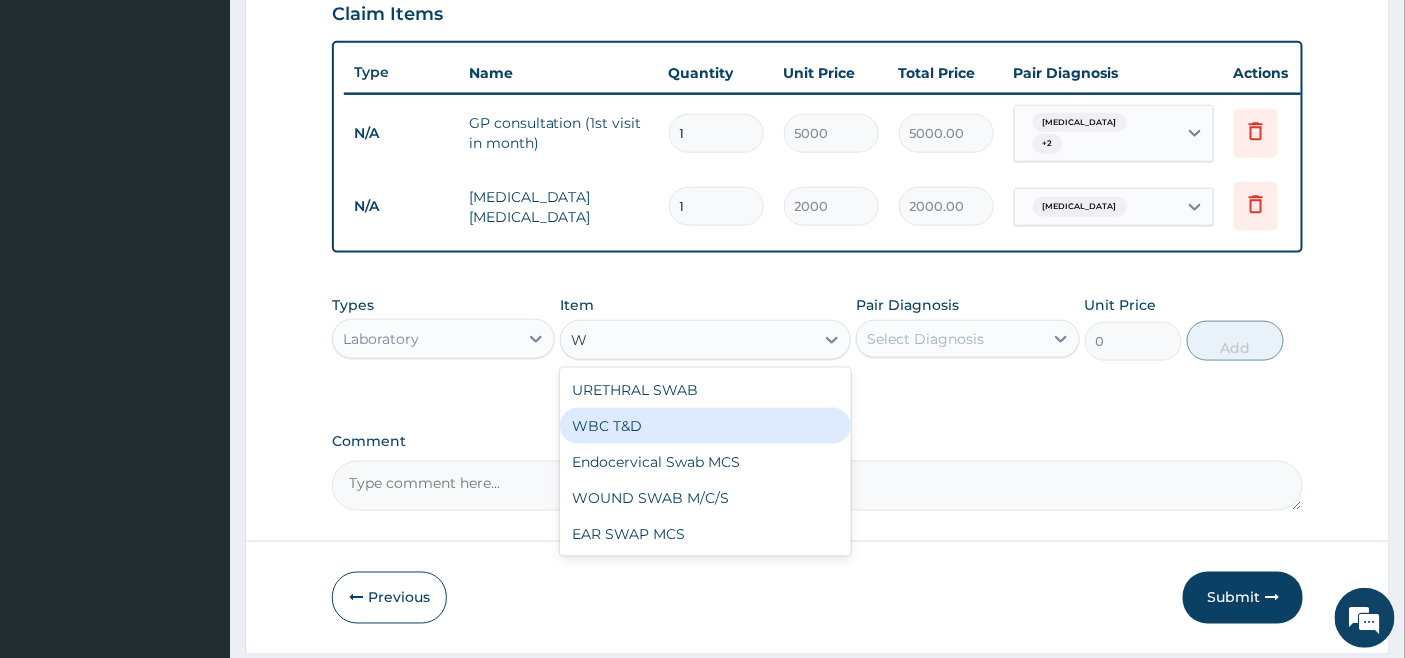 type 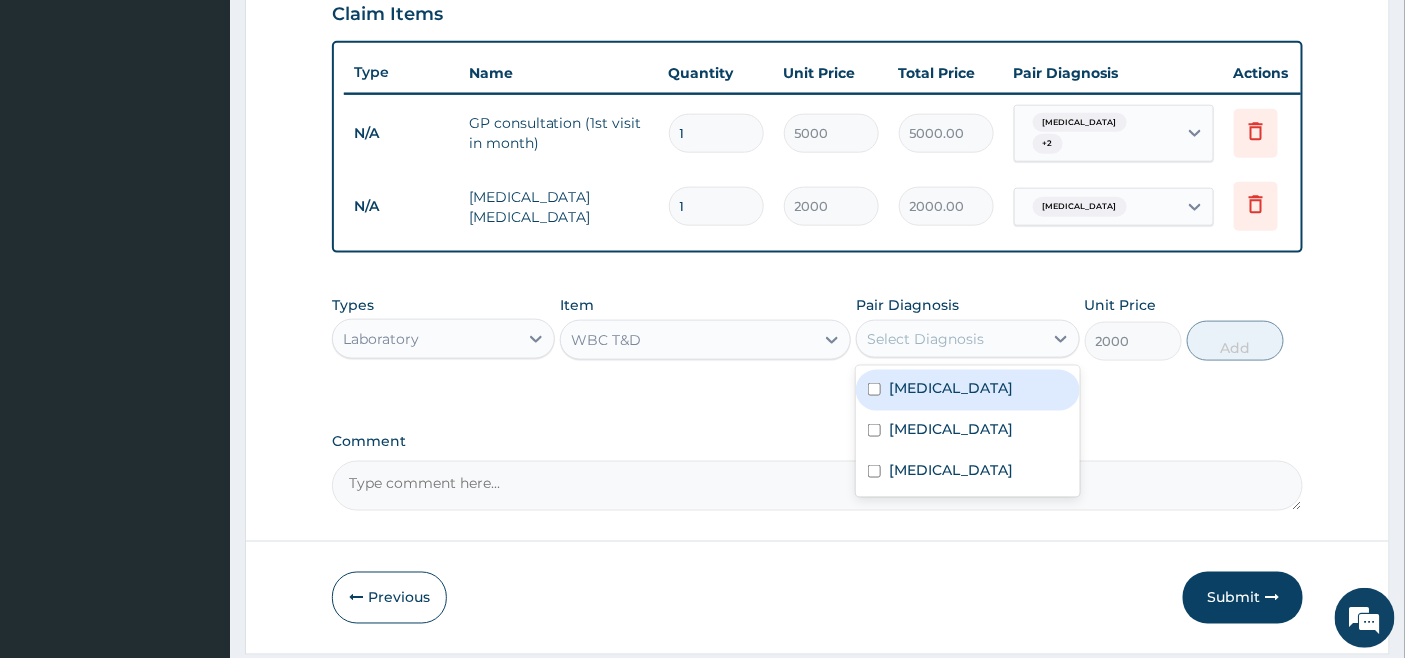 click on "Select Diagnosis" at bounding box center (925, 339) 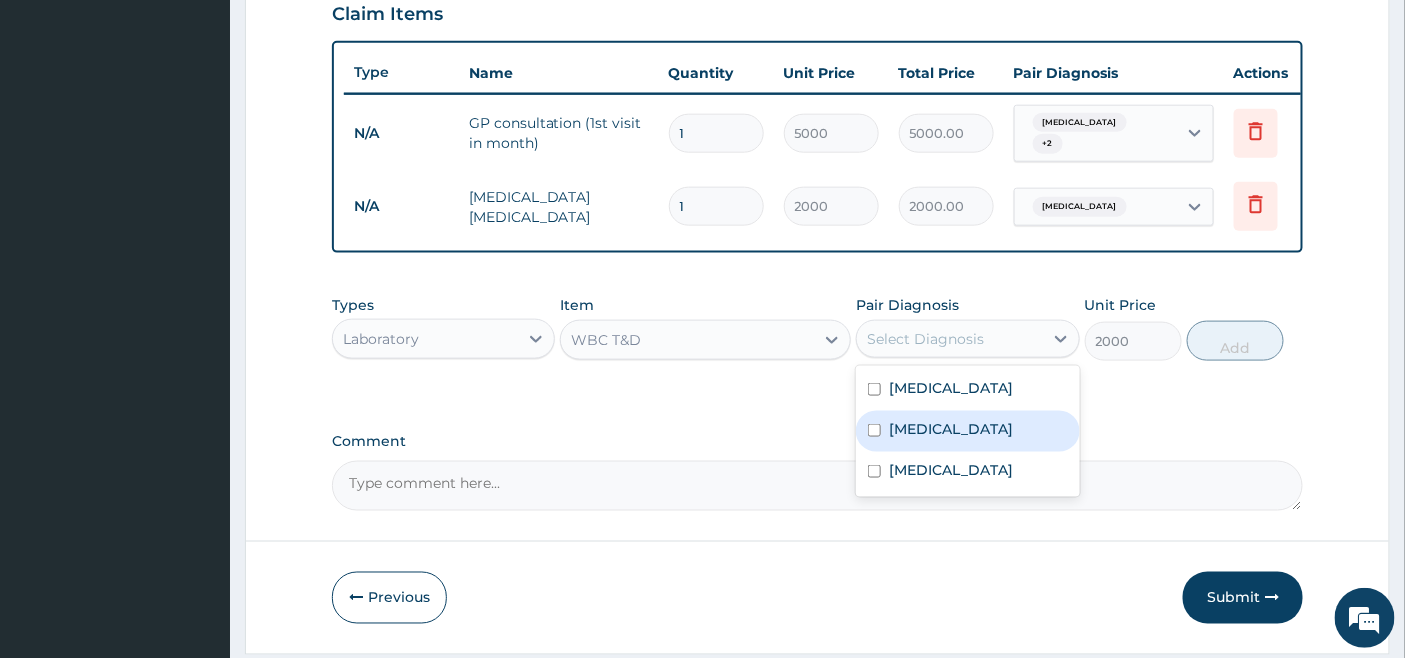 click on "Bacteremia" at bounding box center (951, 429) 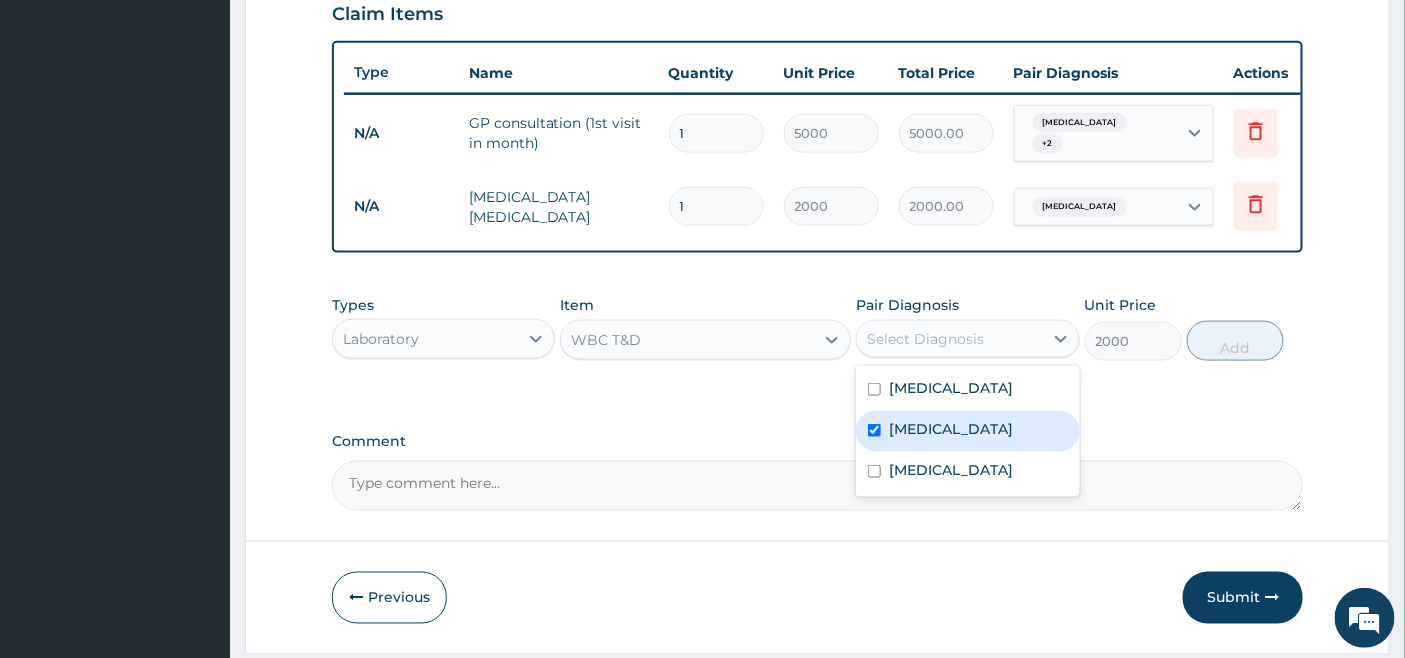 checkbox on "true" 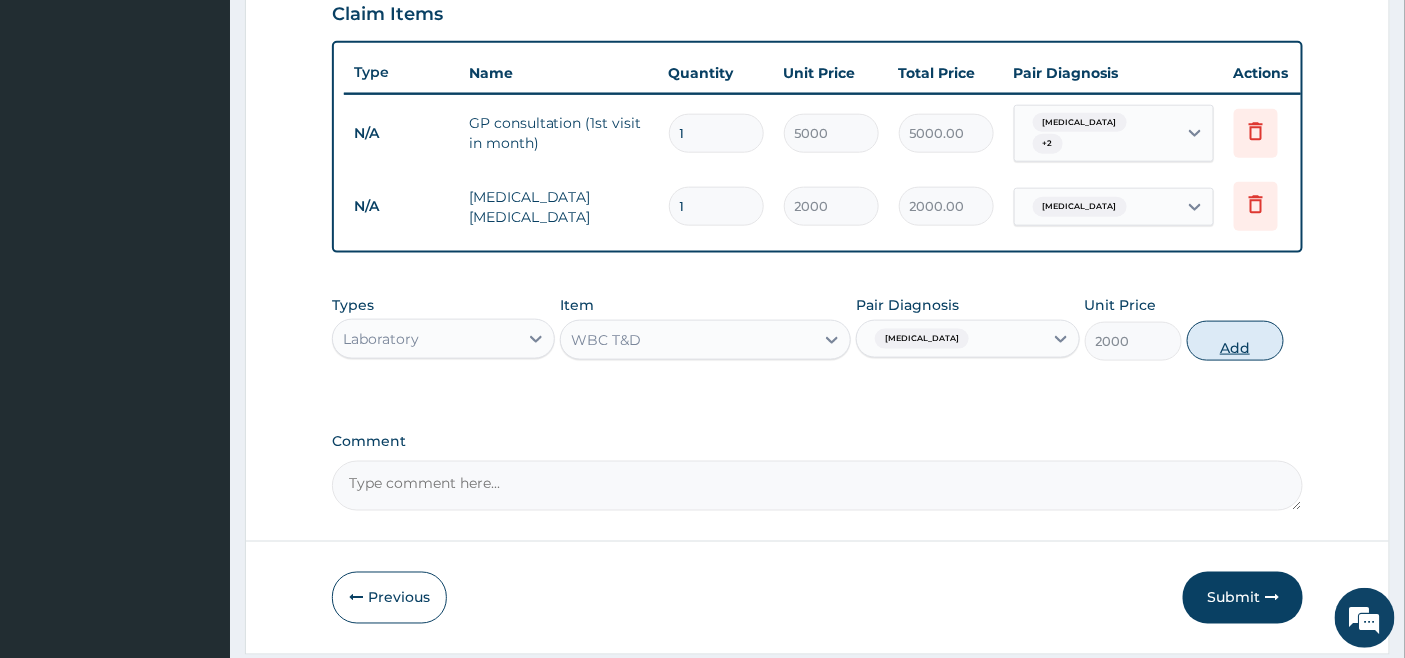 click on "Add" at bounding box center (1235, 341) 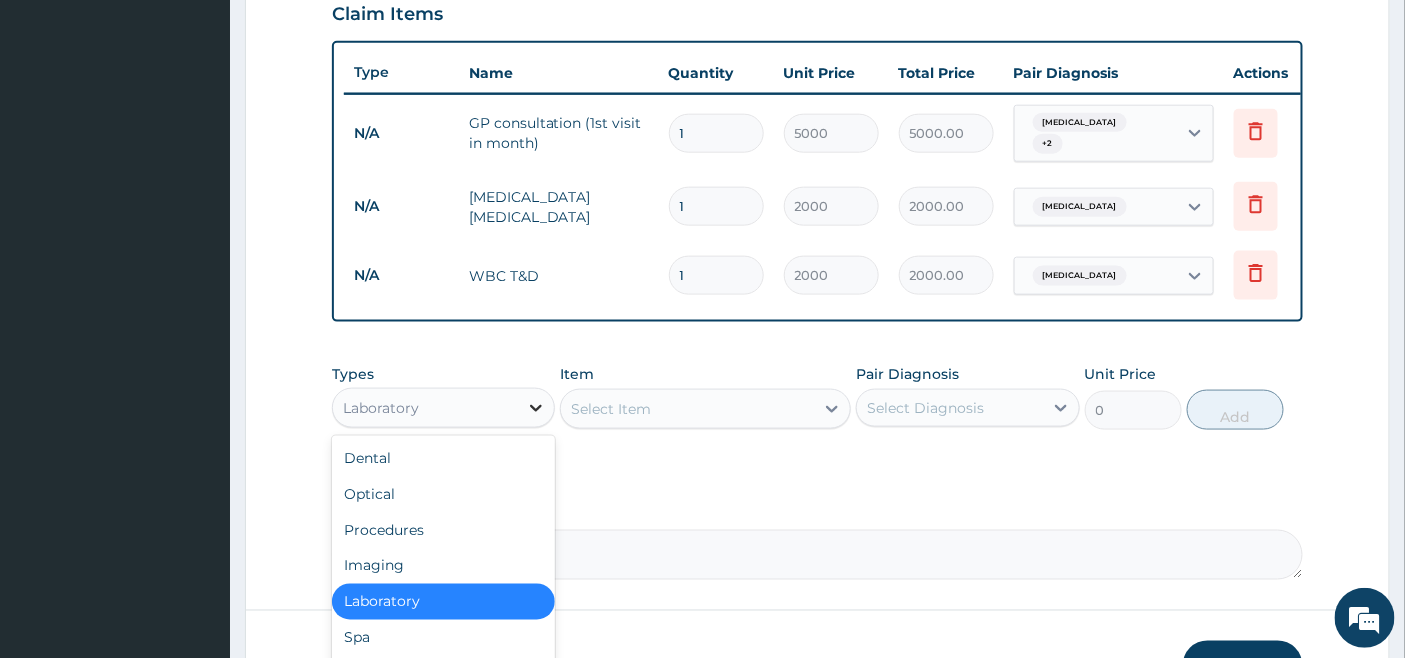 click 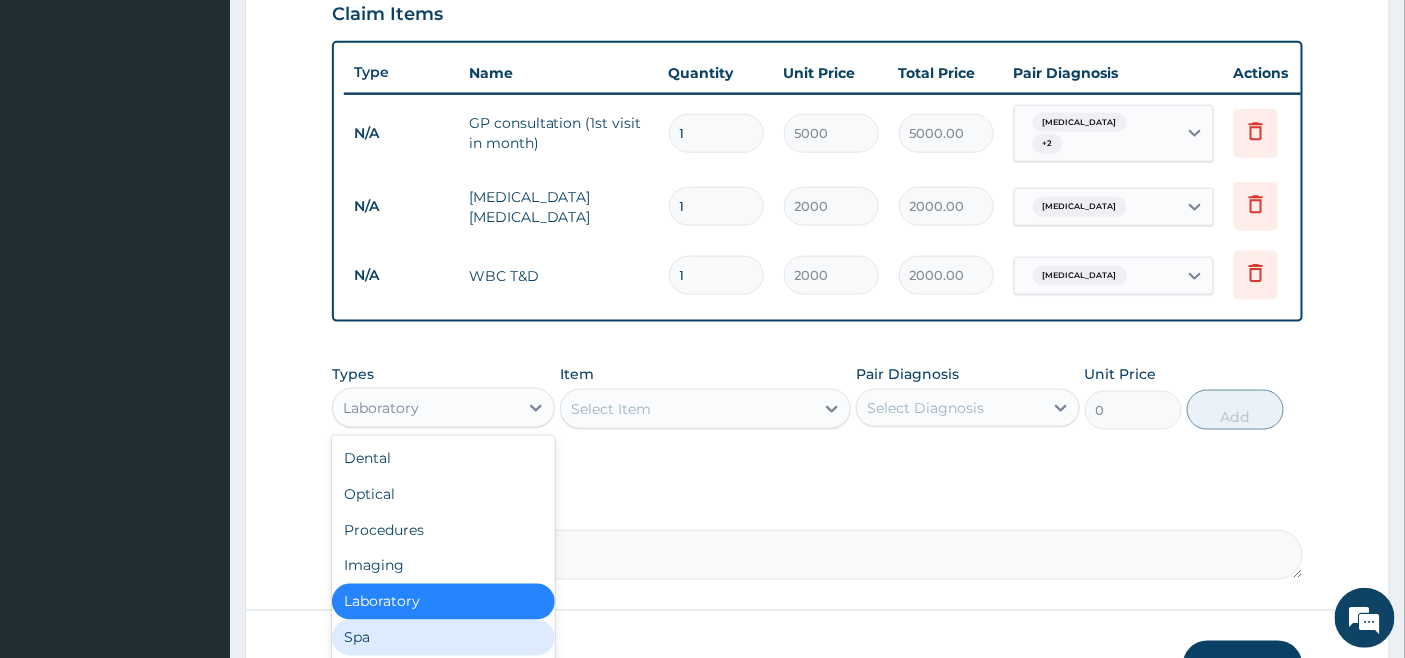 scroll, scrollTop: 67, scrollLeft: 0, axis: vertical 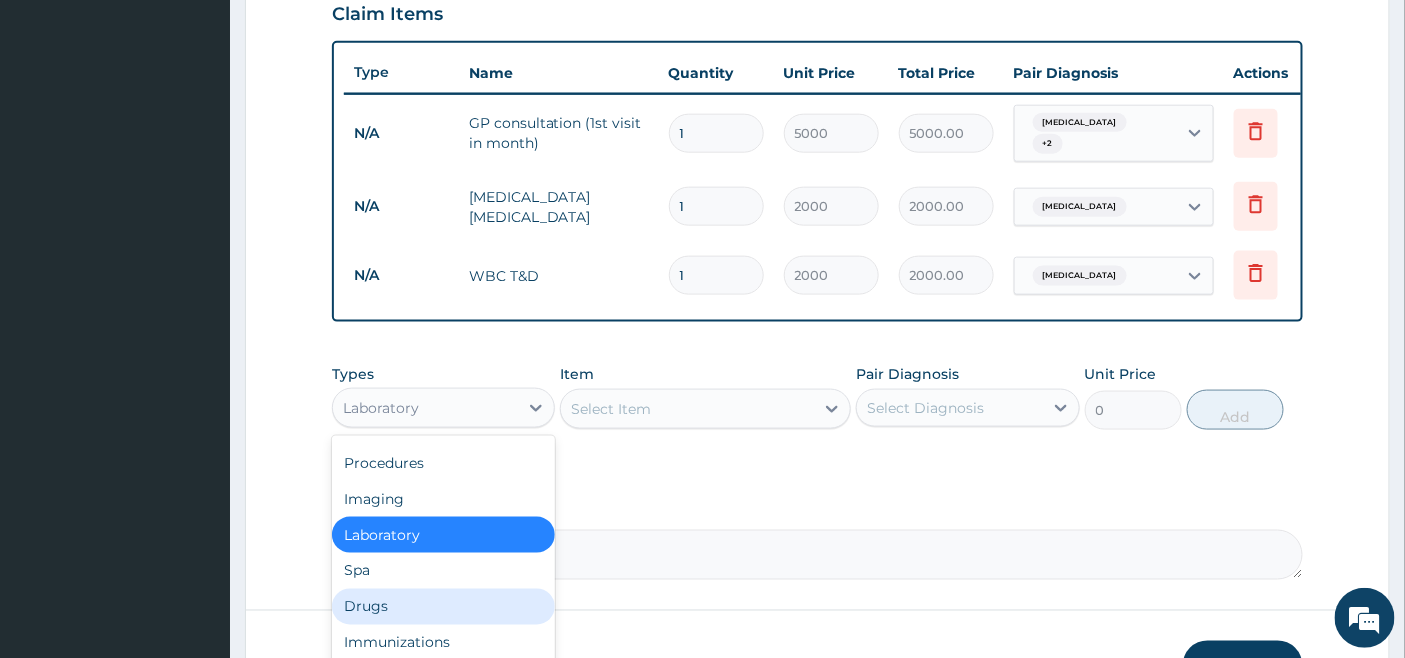 click on "Drugs" at bounding box center (443, 607) 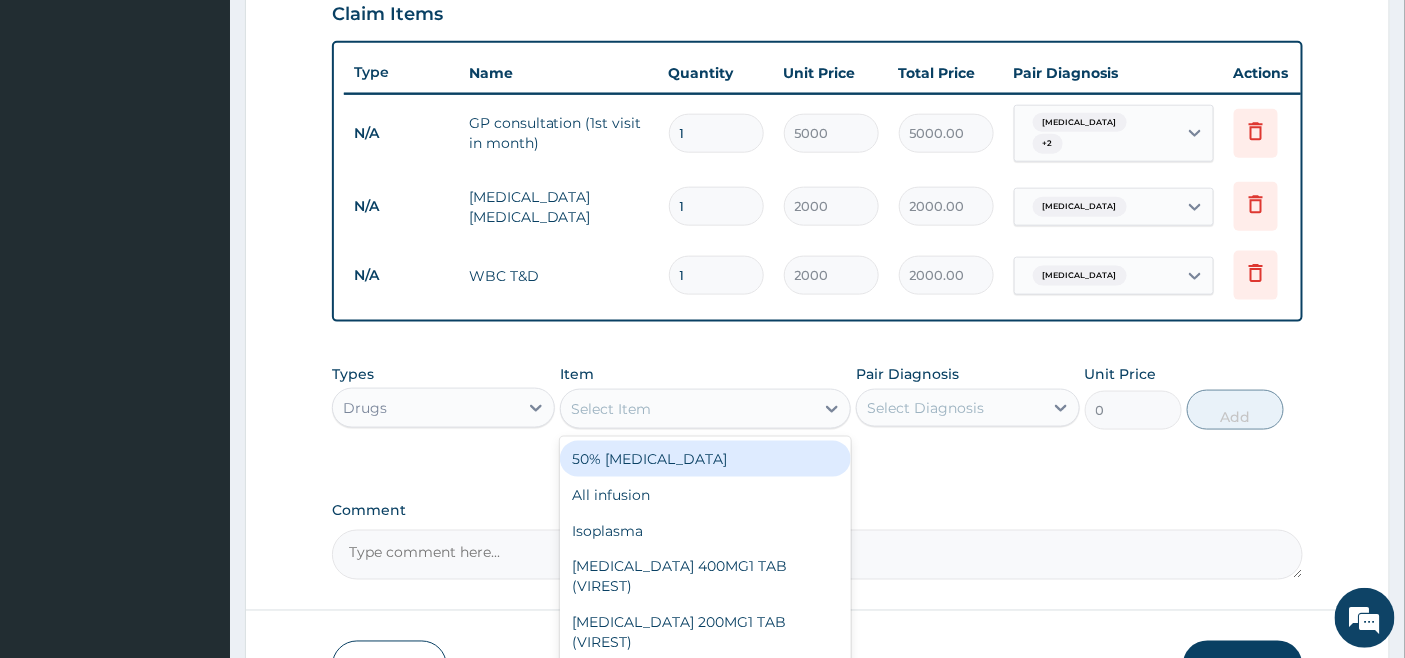 click on "Select Item" at bounding box center (687, 409) 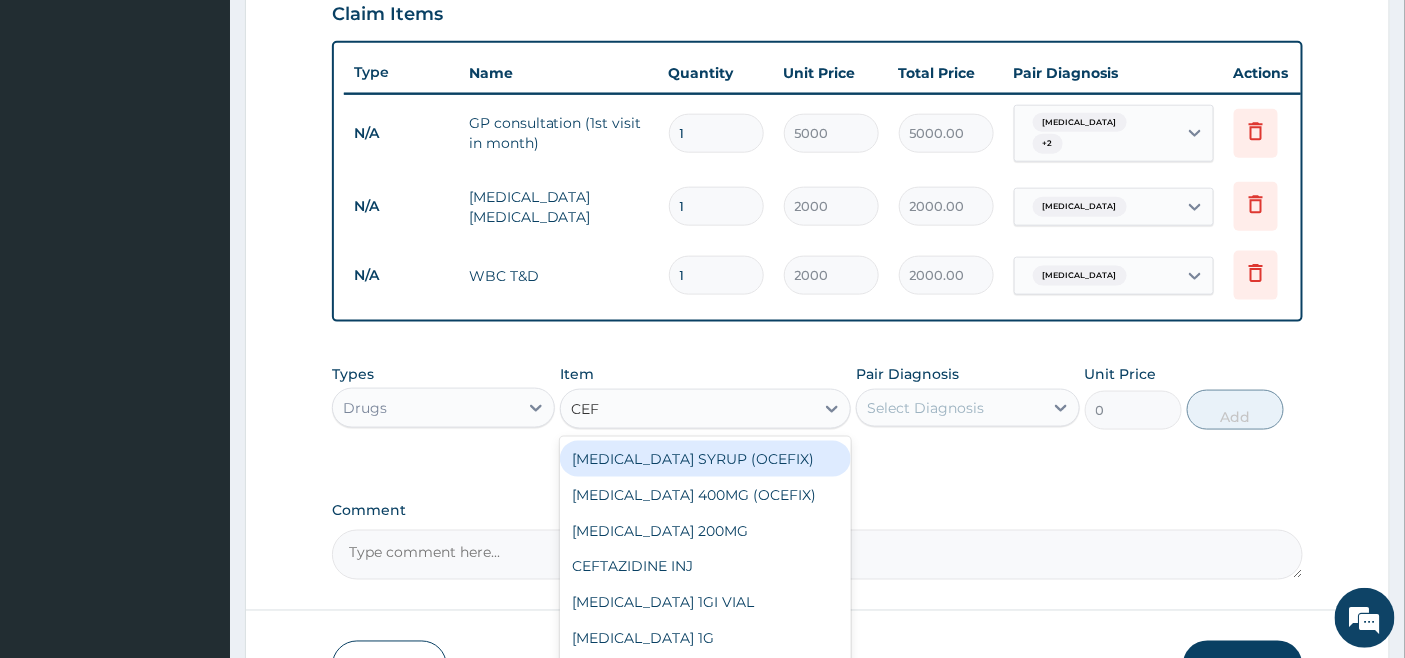 type on "CEFU" 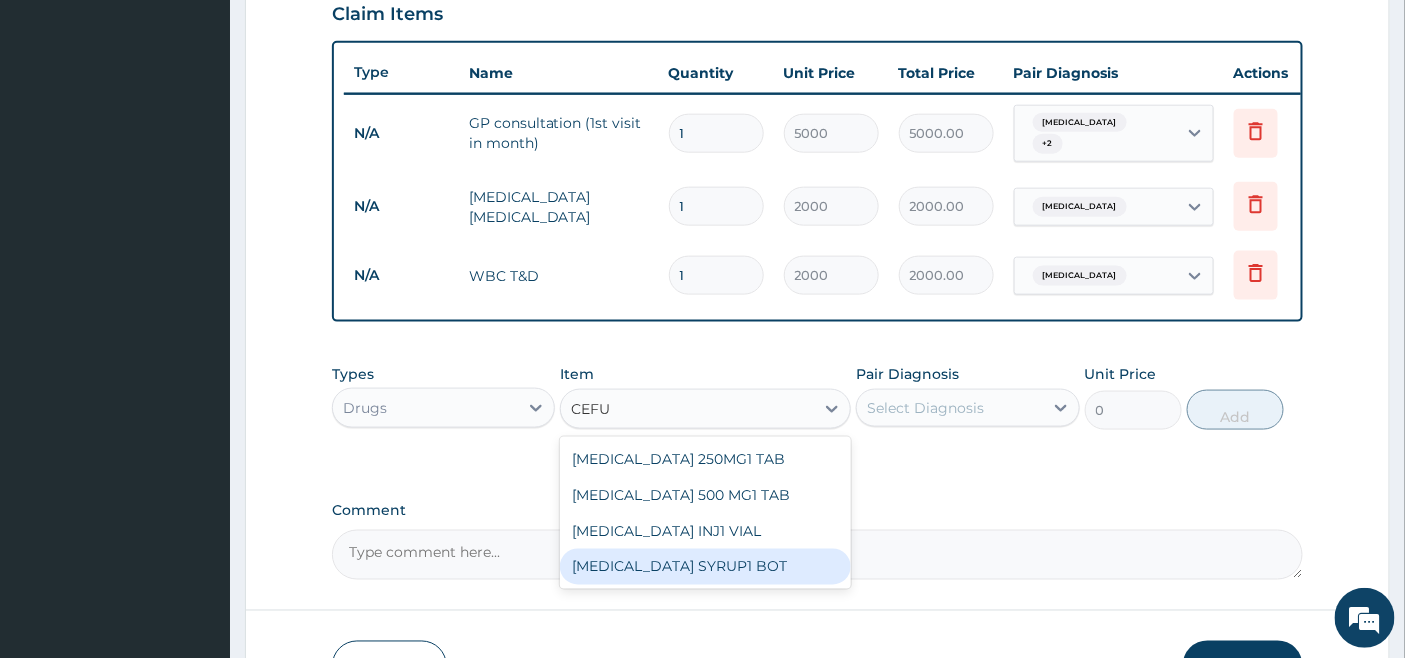 click on "CEFUROXIME SYRUP1 BOT" at bounding box center [705, 567] 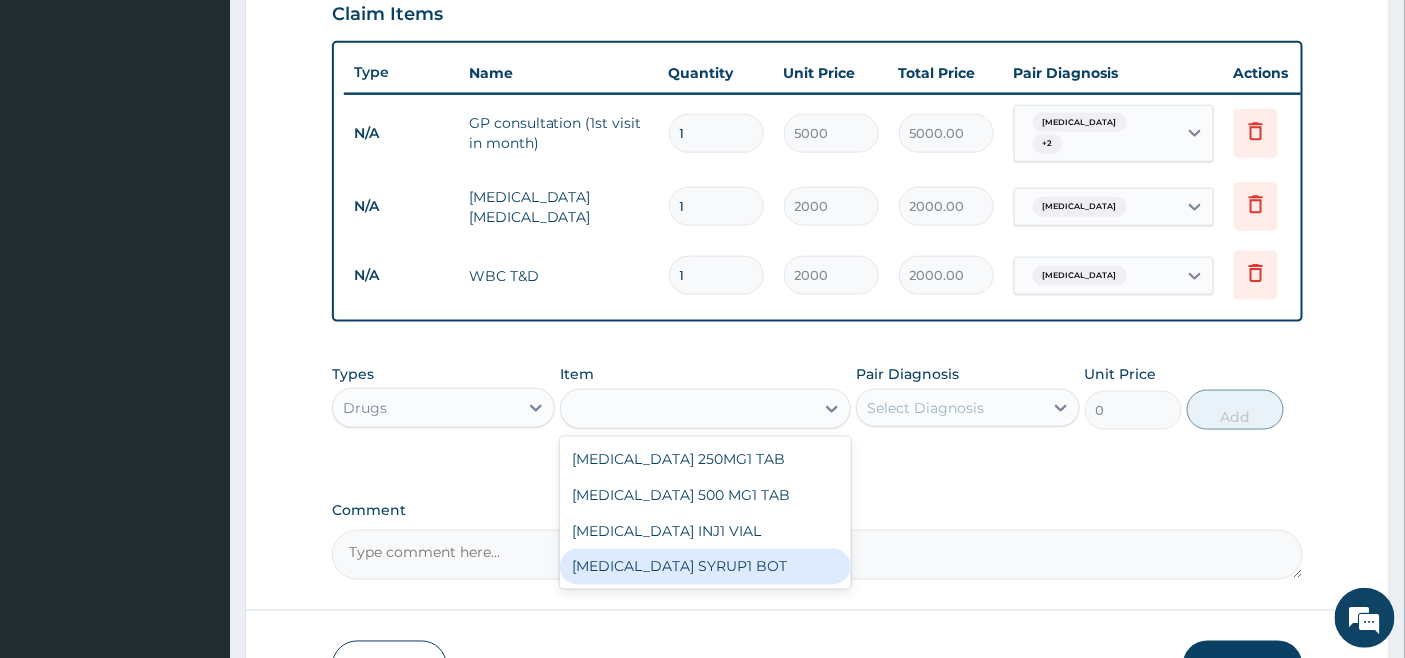 type on "4500" 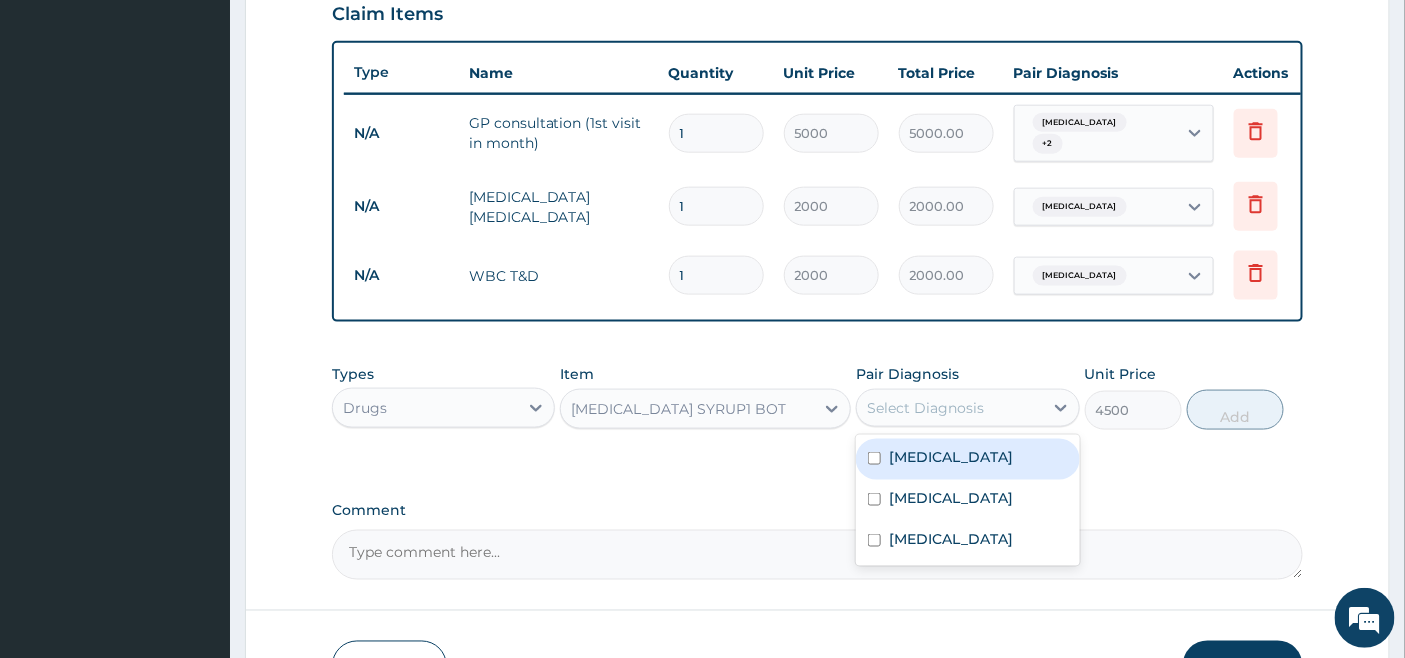 click on "Select Diagnosis" at bounding box center [925, 408] 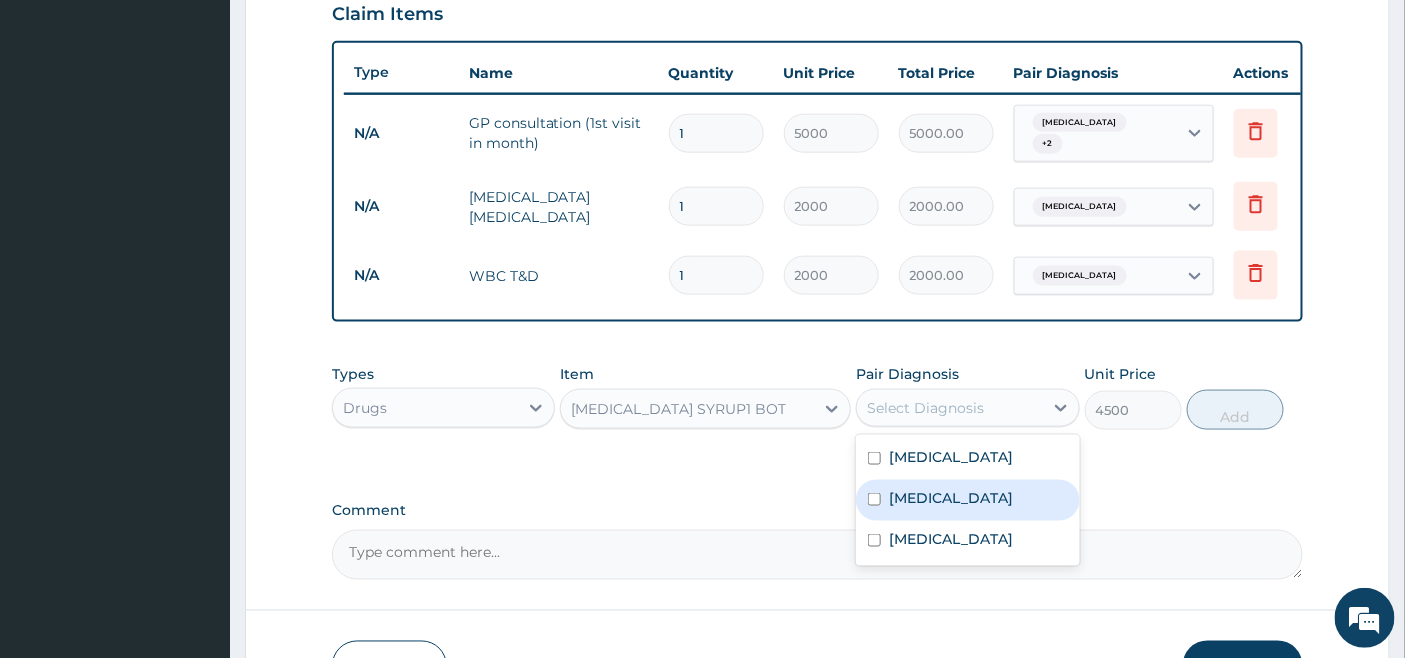 click on "Bacteremia" at bounding box center (951, 498) 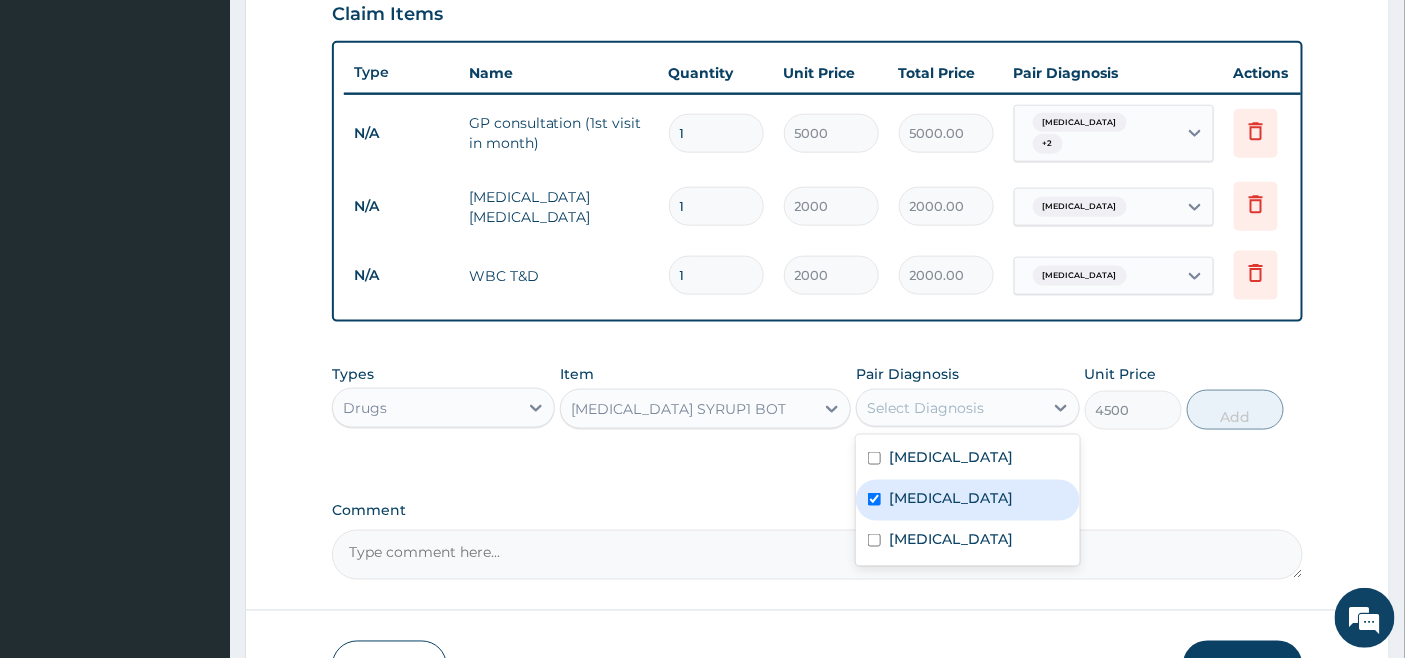 checkbox on "true" 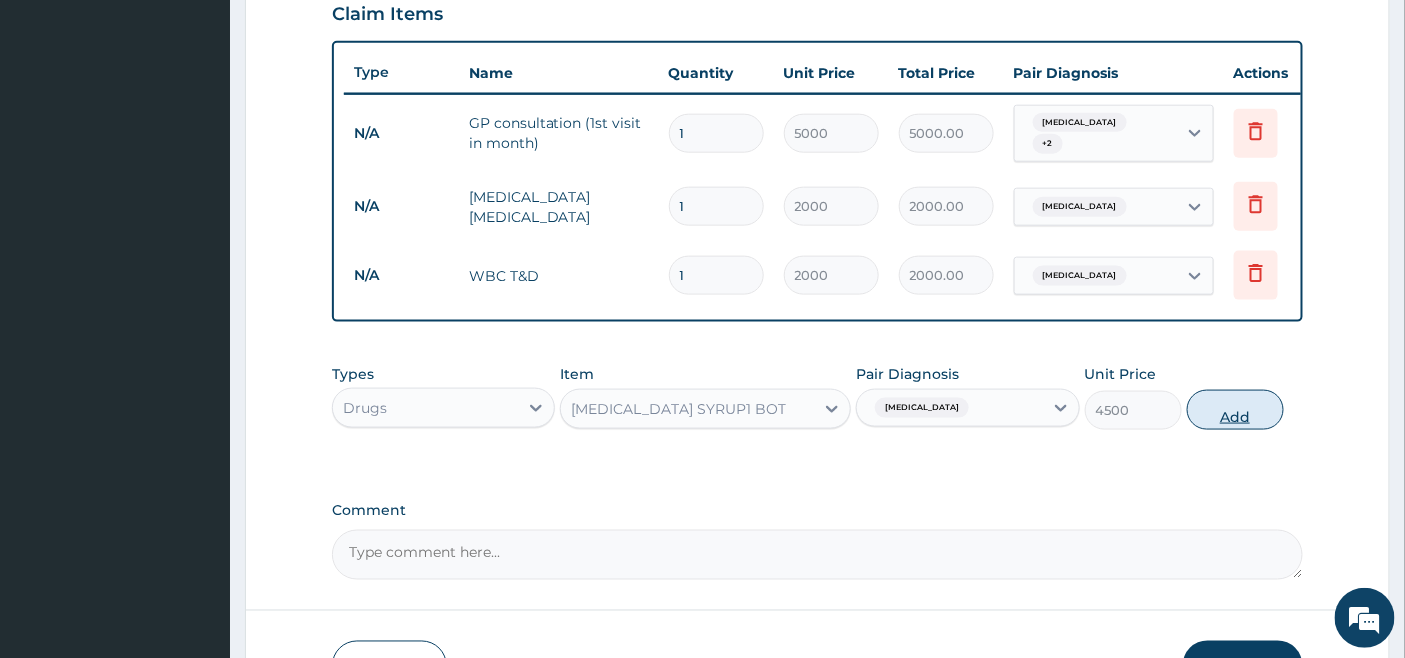 click on "Add" at bounding box center (1235, 410) 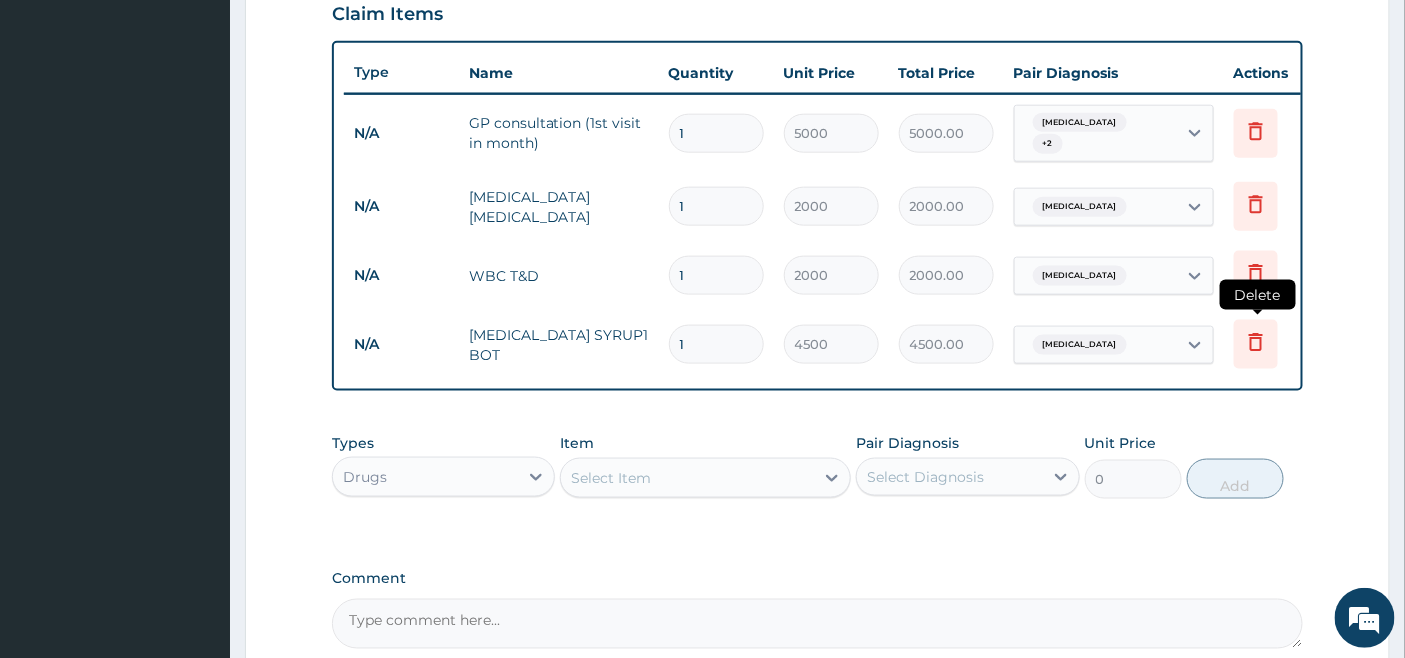 click 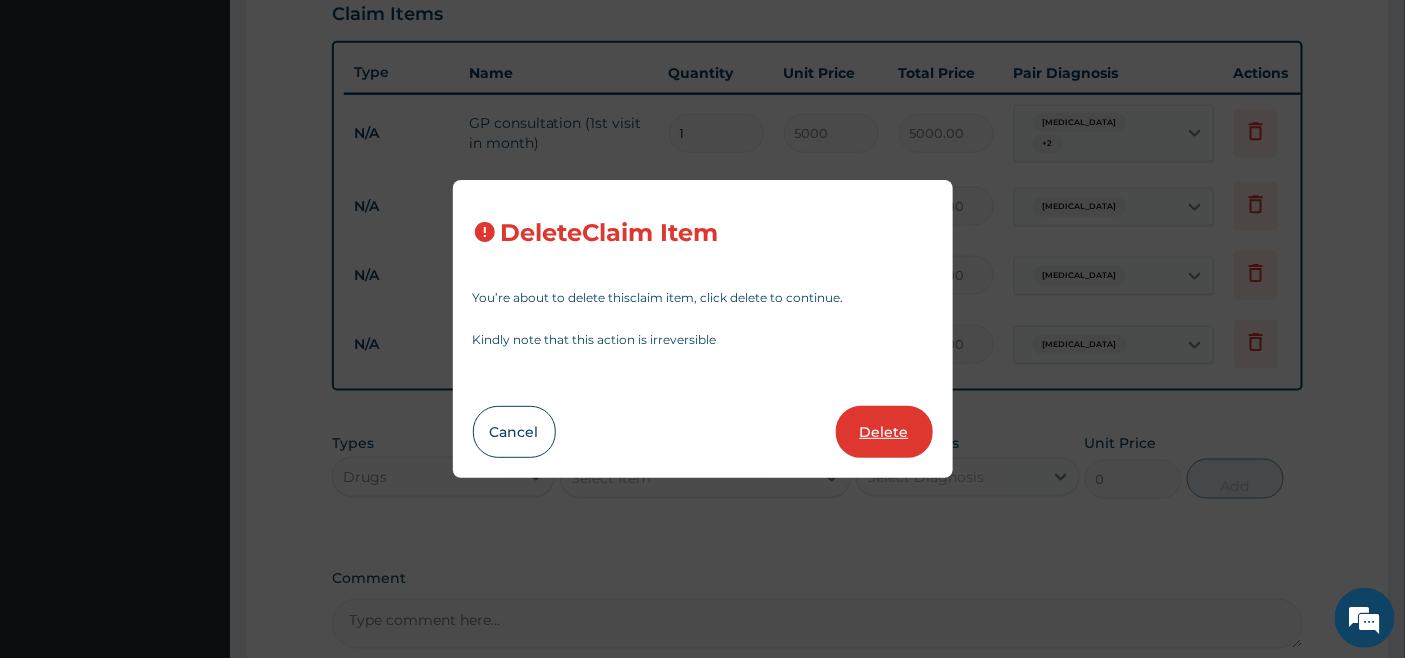 click on "Delete" at bounding box center (884, 432) 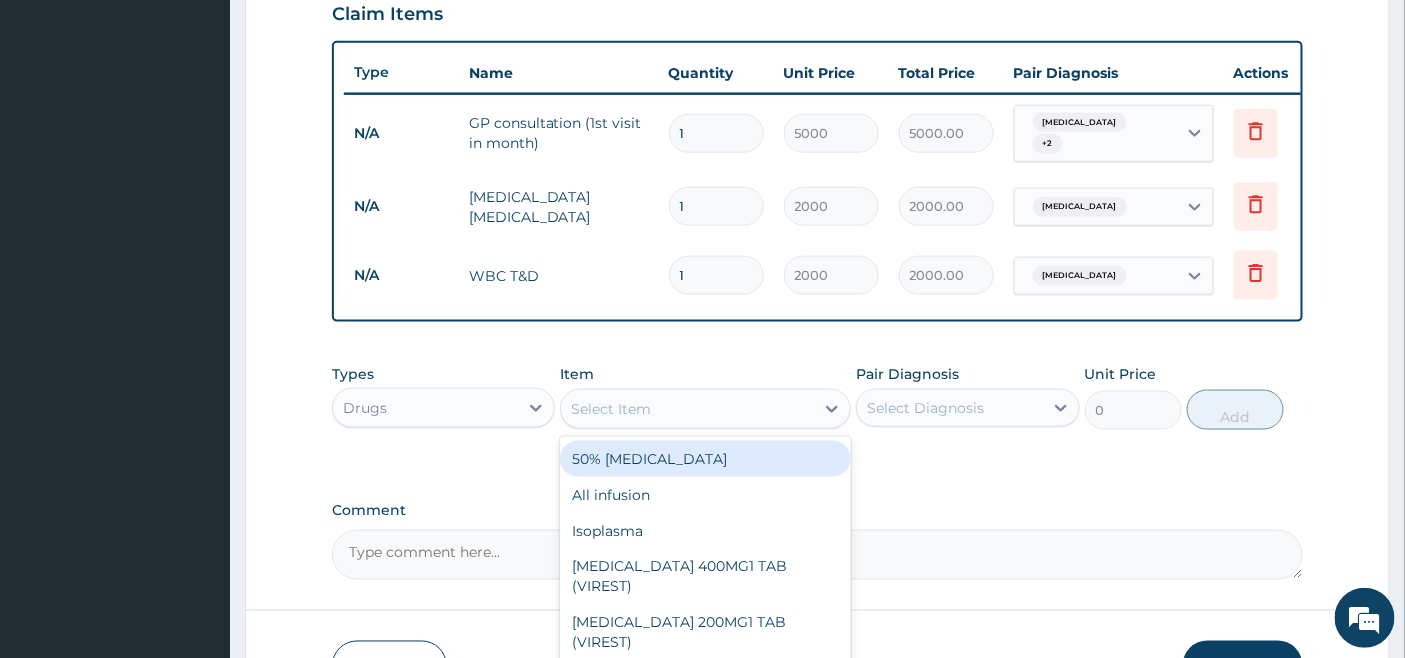 click on "Select Item" at bounding box center [611, 409] 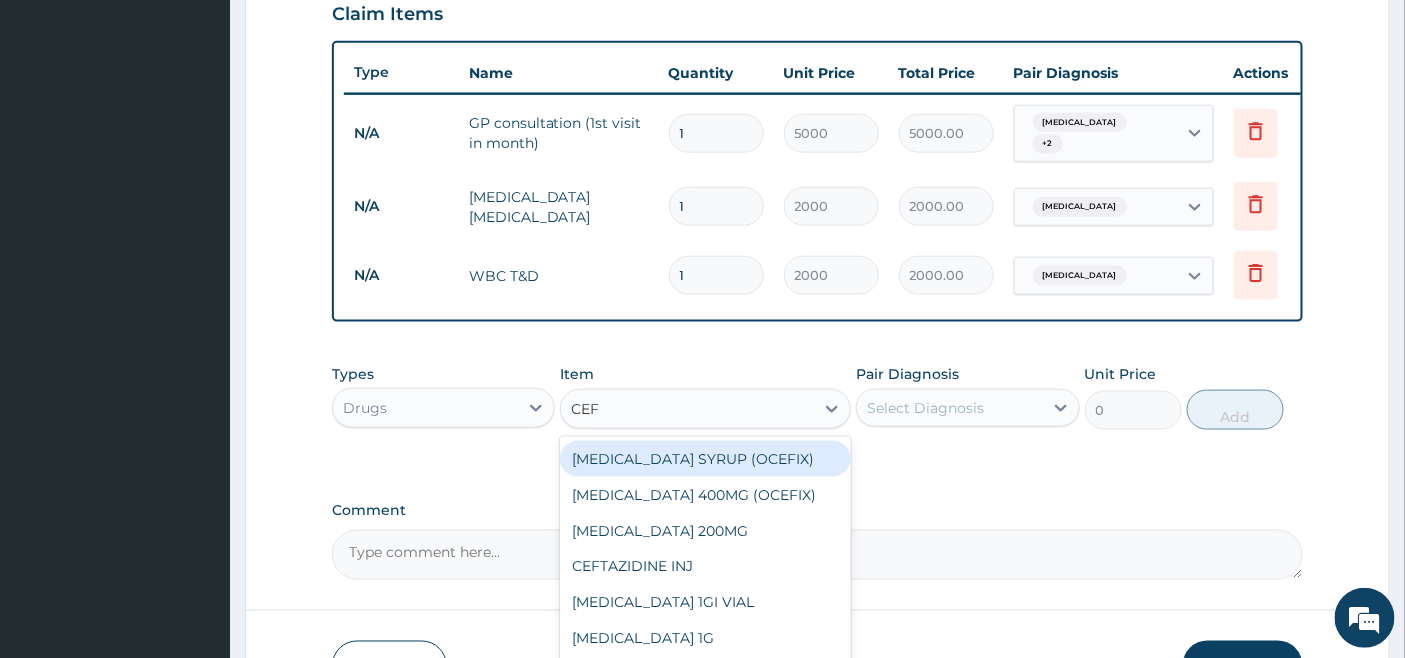 type on "CEFU" 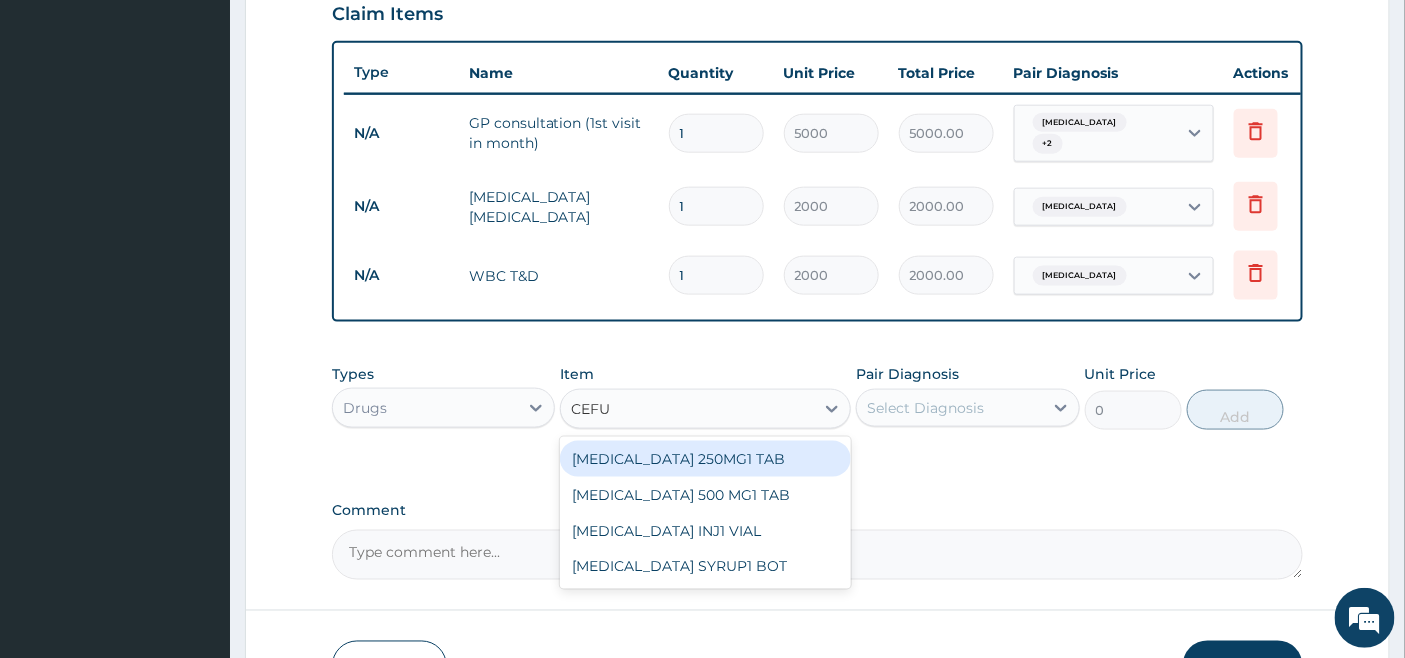 click on "[MEDICAL_DATA] 250MG1 TAB" at bounding box center [705, 459] 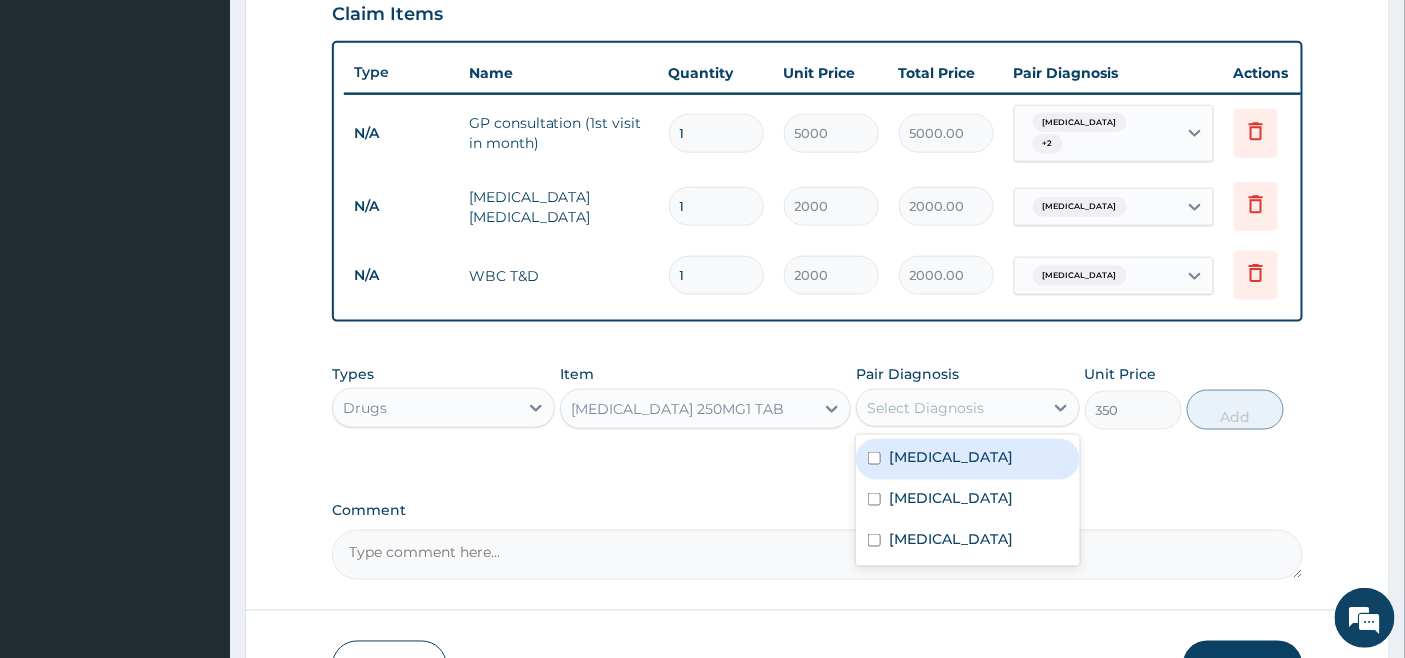 click on "Select Diagnosis" at bounding box center [925, 408] 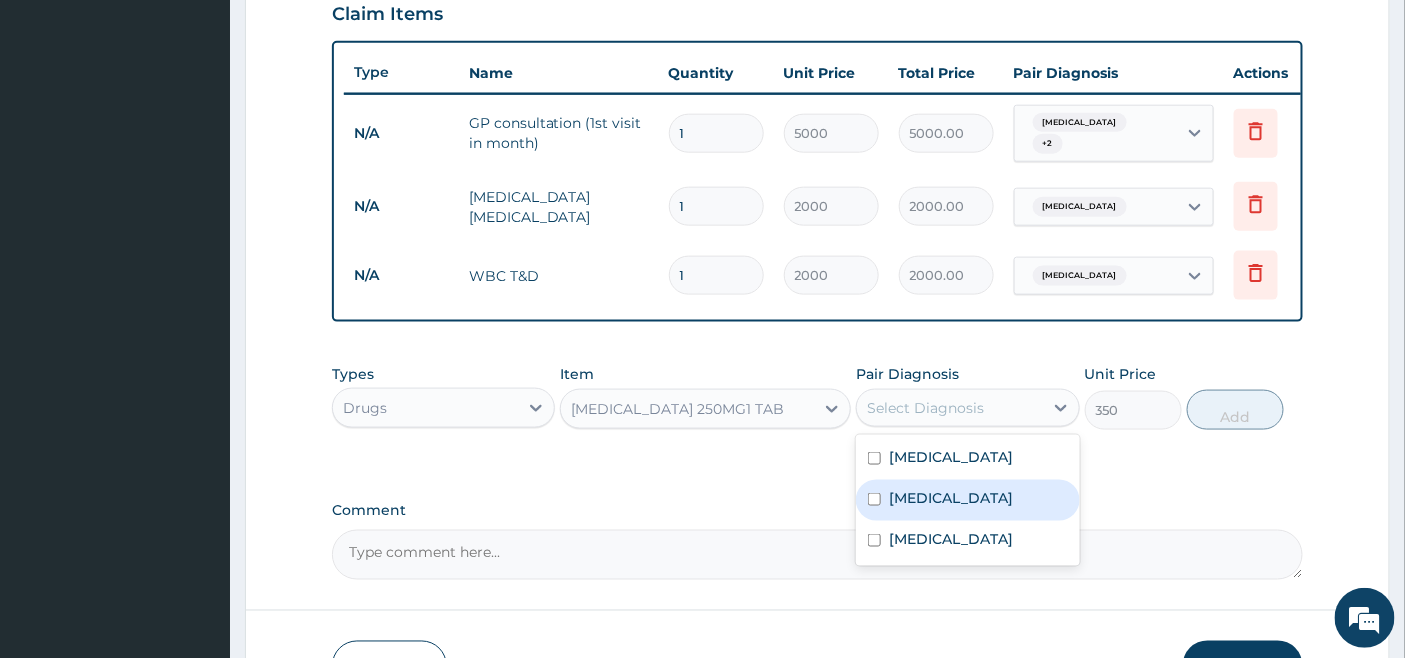click on "Bacteremia" at bounding box center (951, 498) 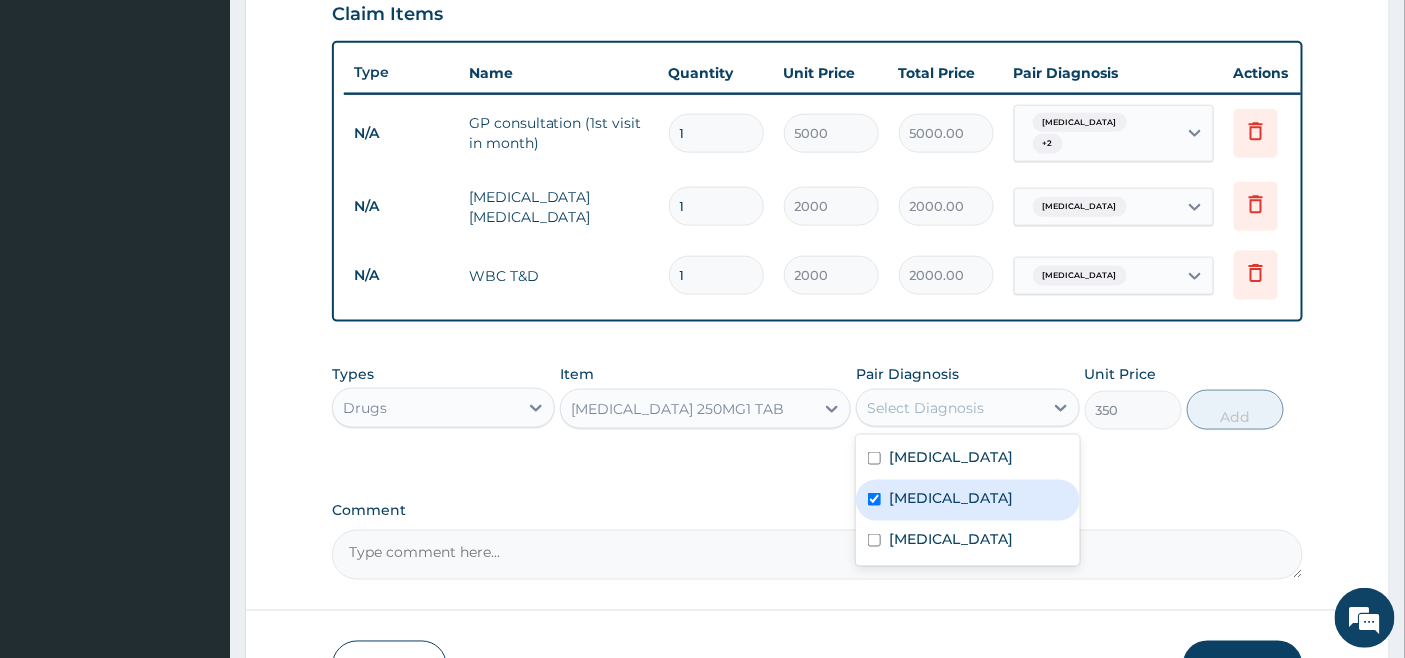 checkbox on "true" 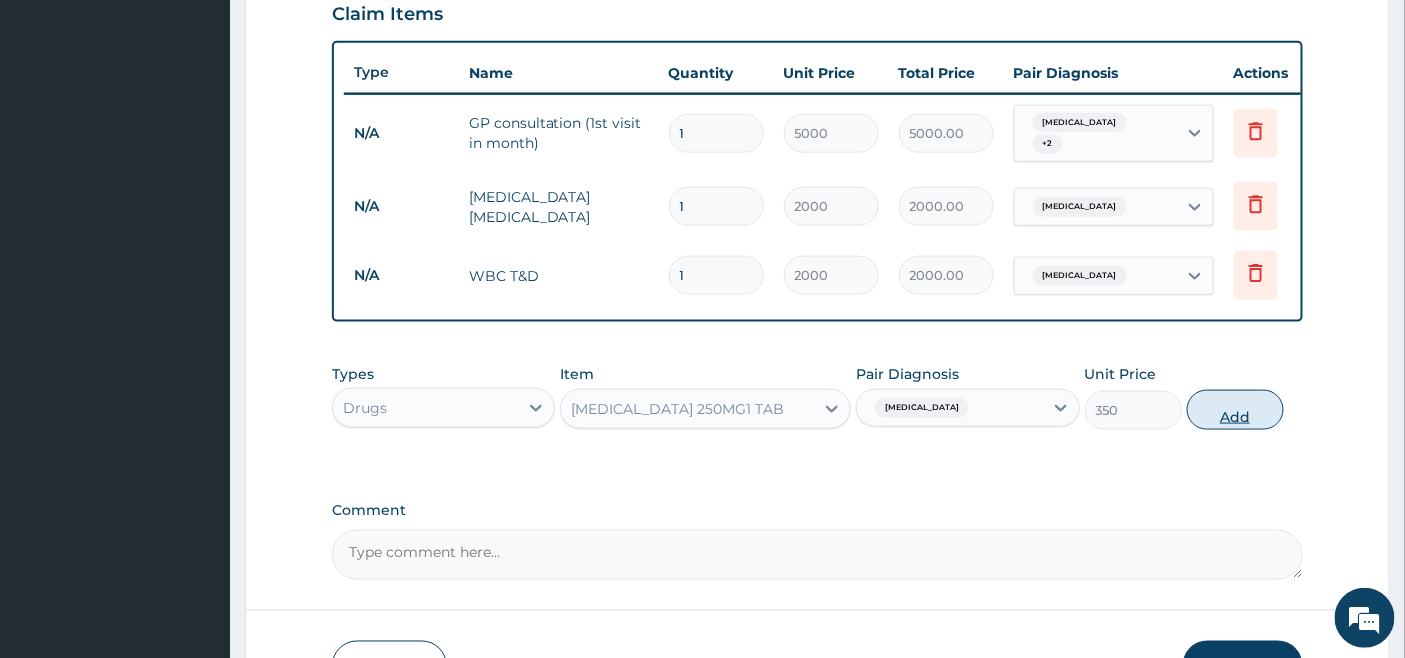 click on "Add" at bounding box center (1235, 410) 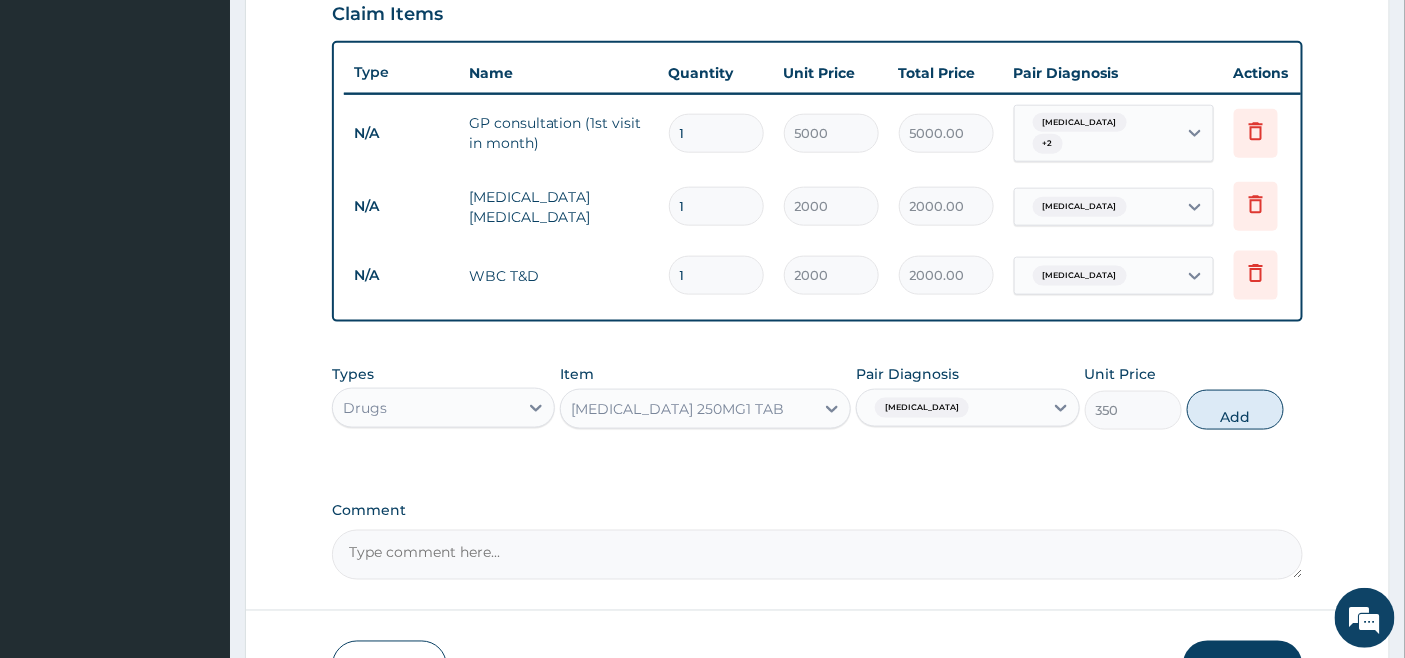 type on "0" 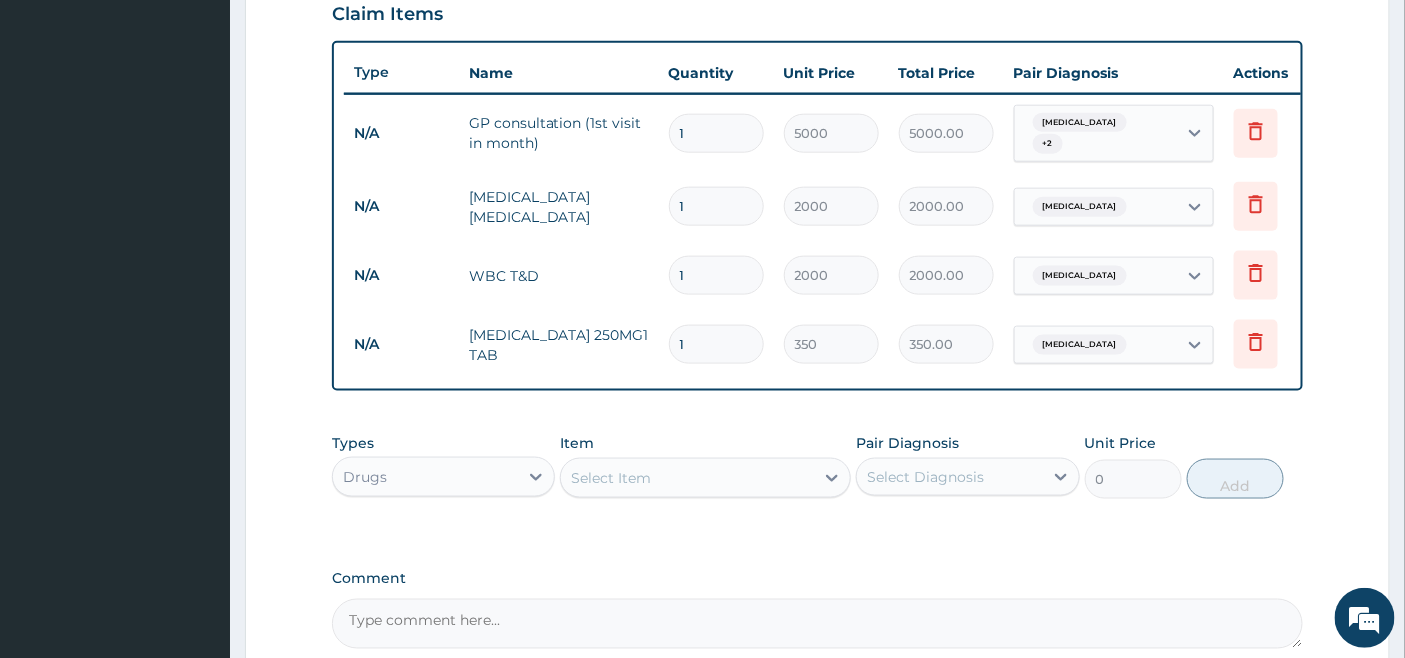 type on "10" 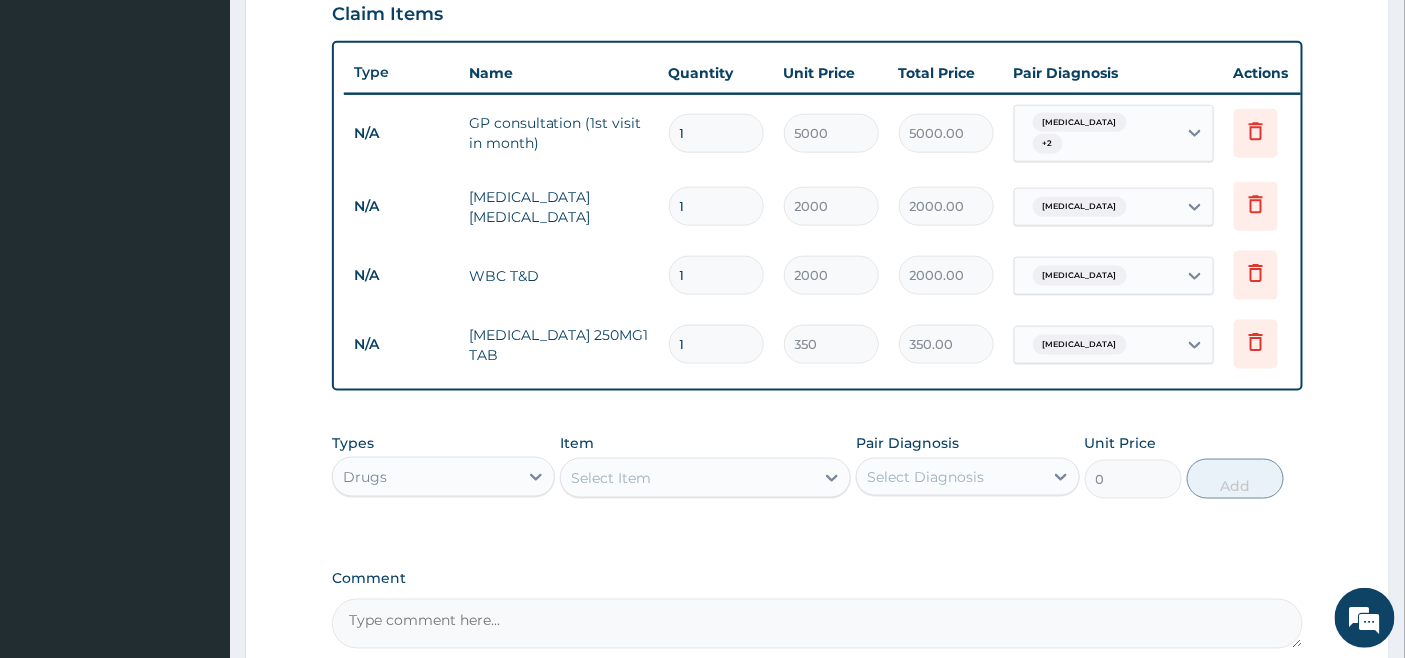 type on "3500.00" 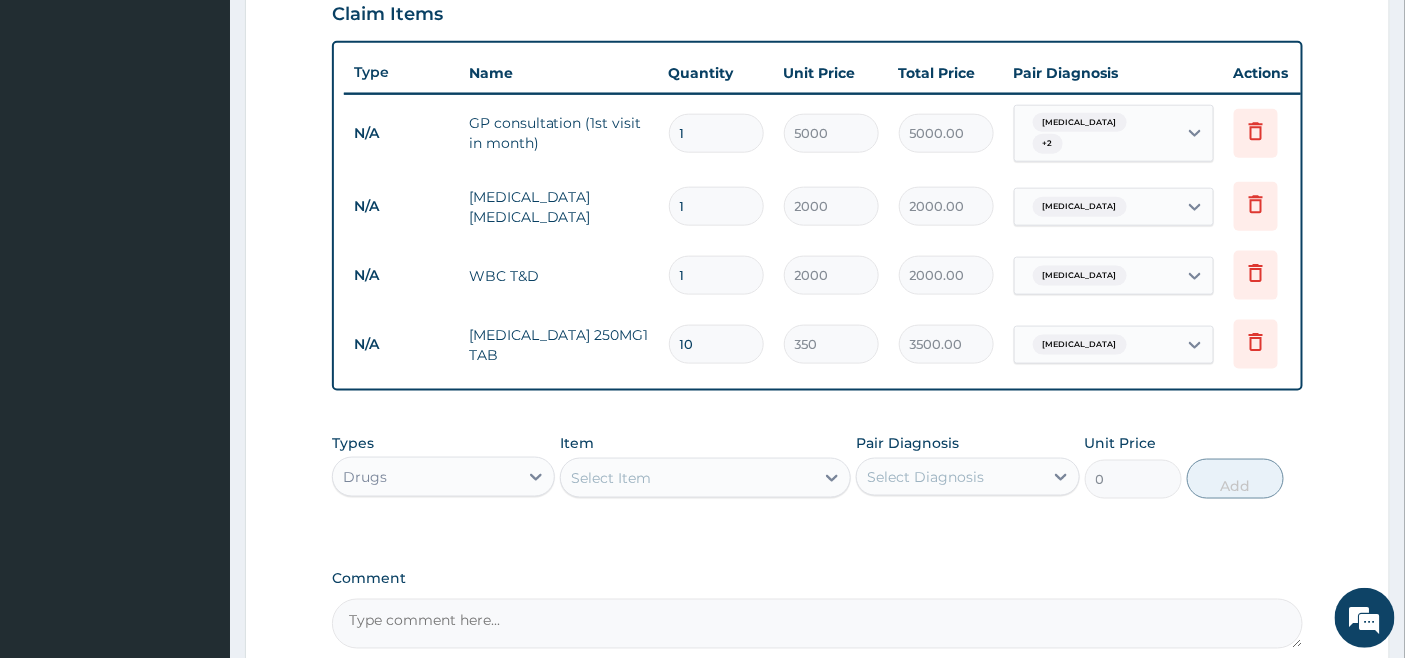 type on "10" 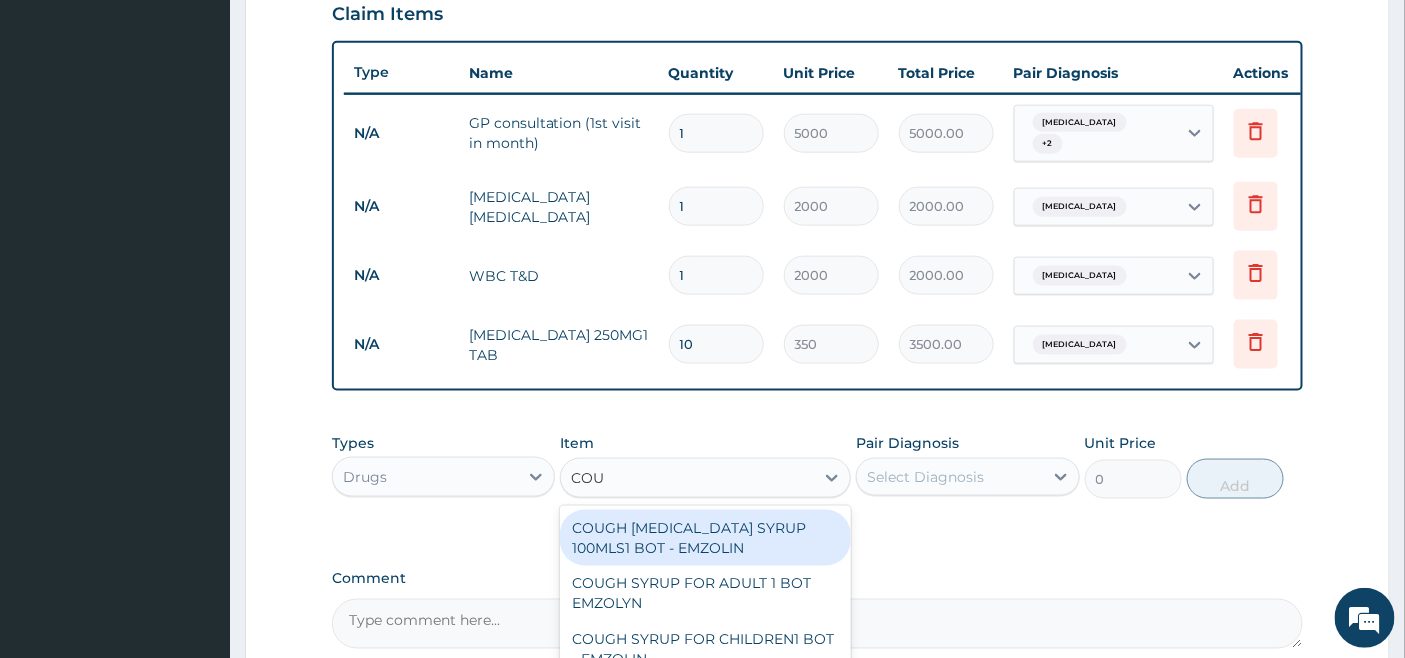 type on "COUG" 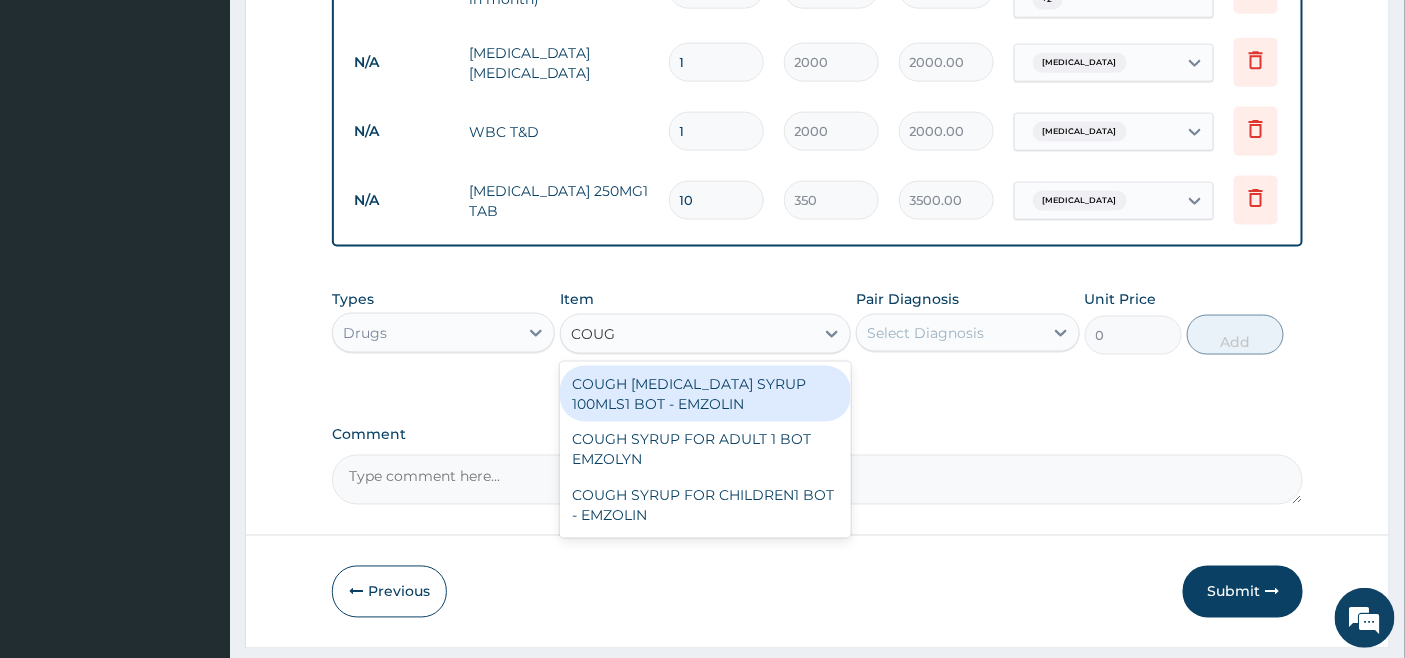 scroll, scrollTop: 912, scrollLeft: 0, axis: vertical 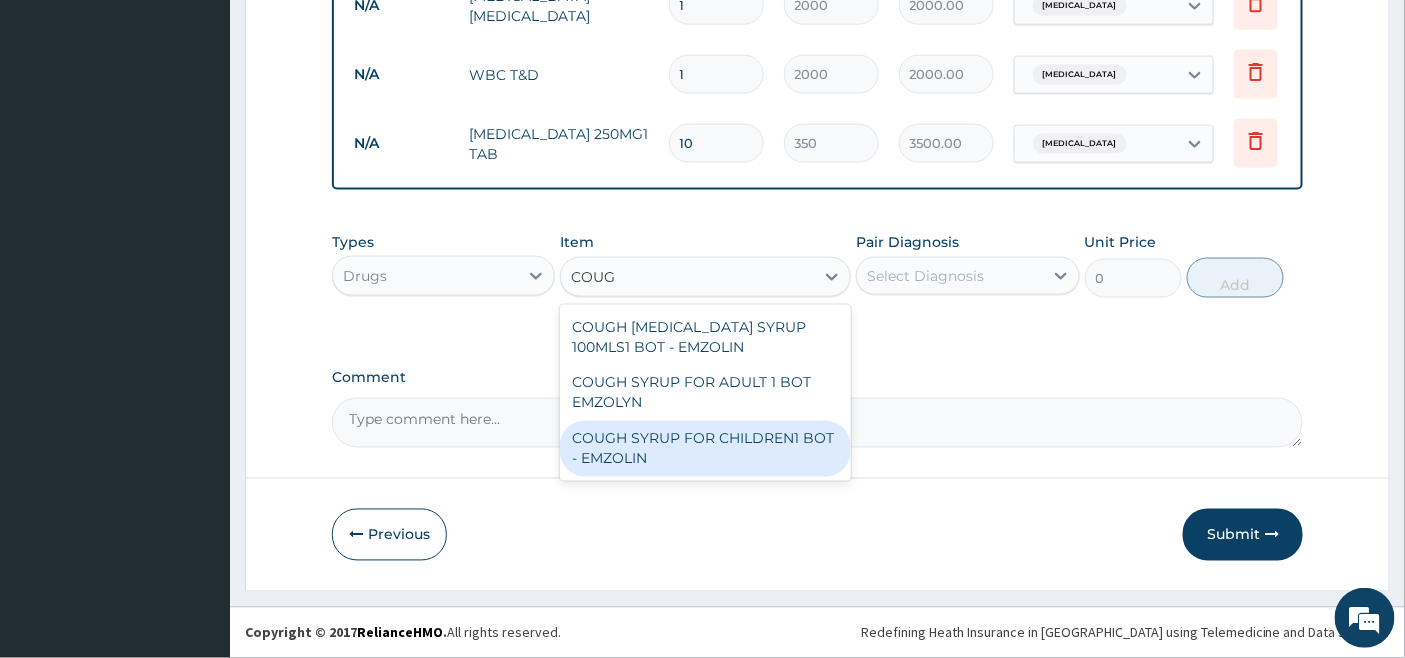 click on "COUGH SYRUP FOR CHILDREN1 BOT - EMZOLIN" at bounding box center [705, 449] 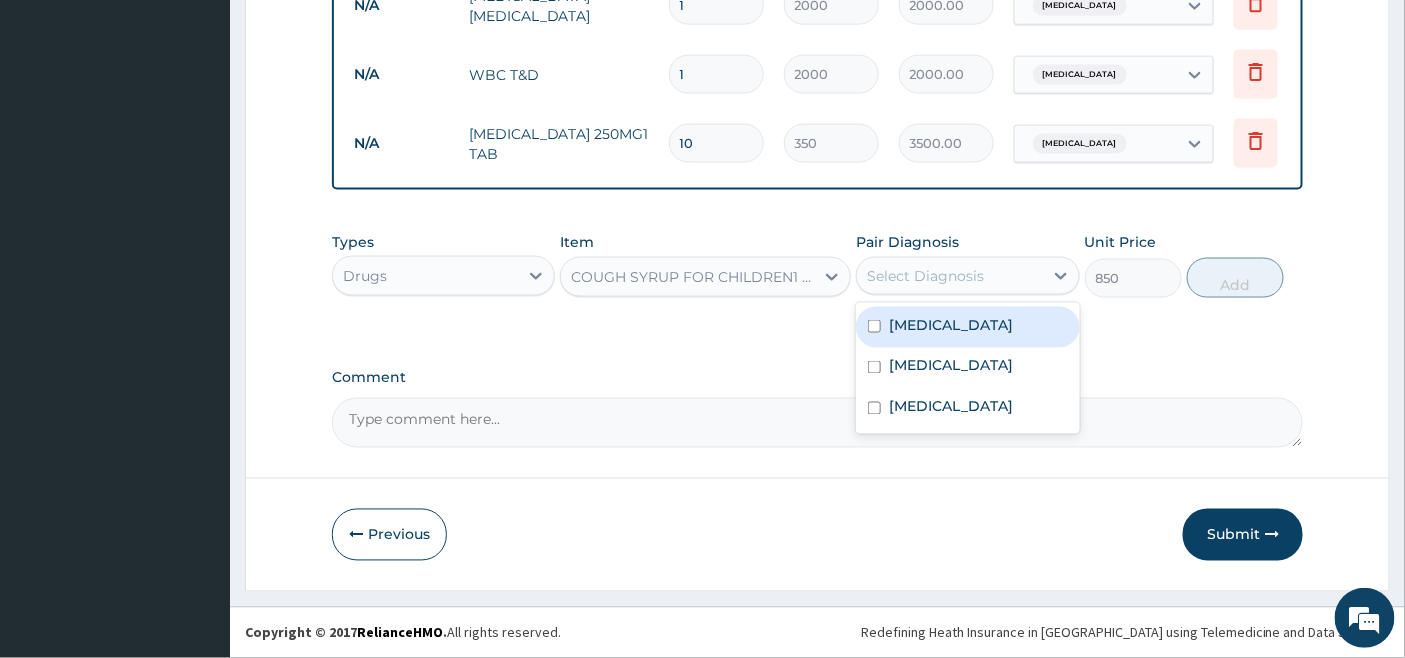 click on "Select Diagnosis" at bounding box center [949, 276] 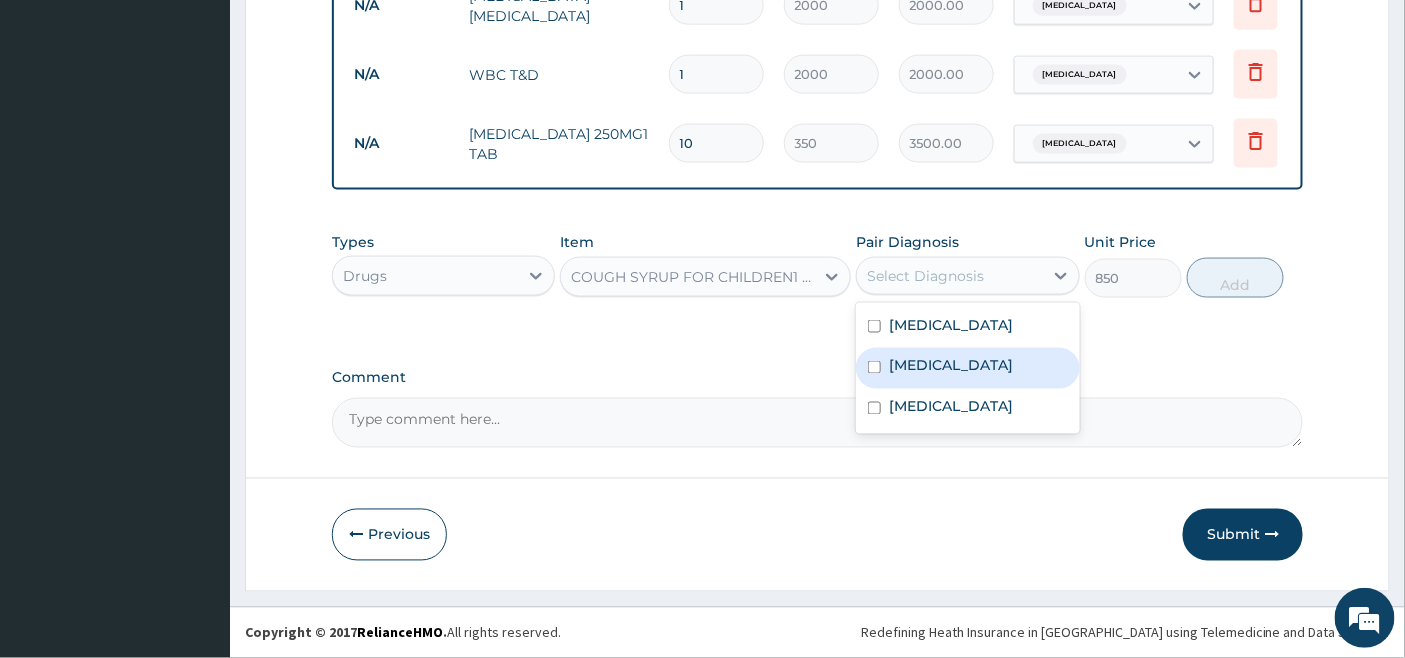 click on "Bacteremia" at bounding box center (951, 366) 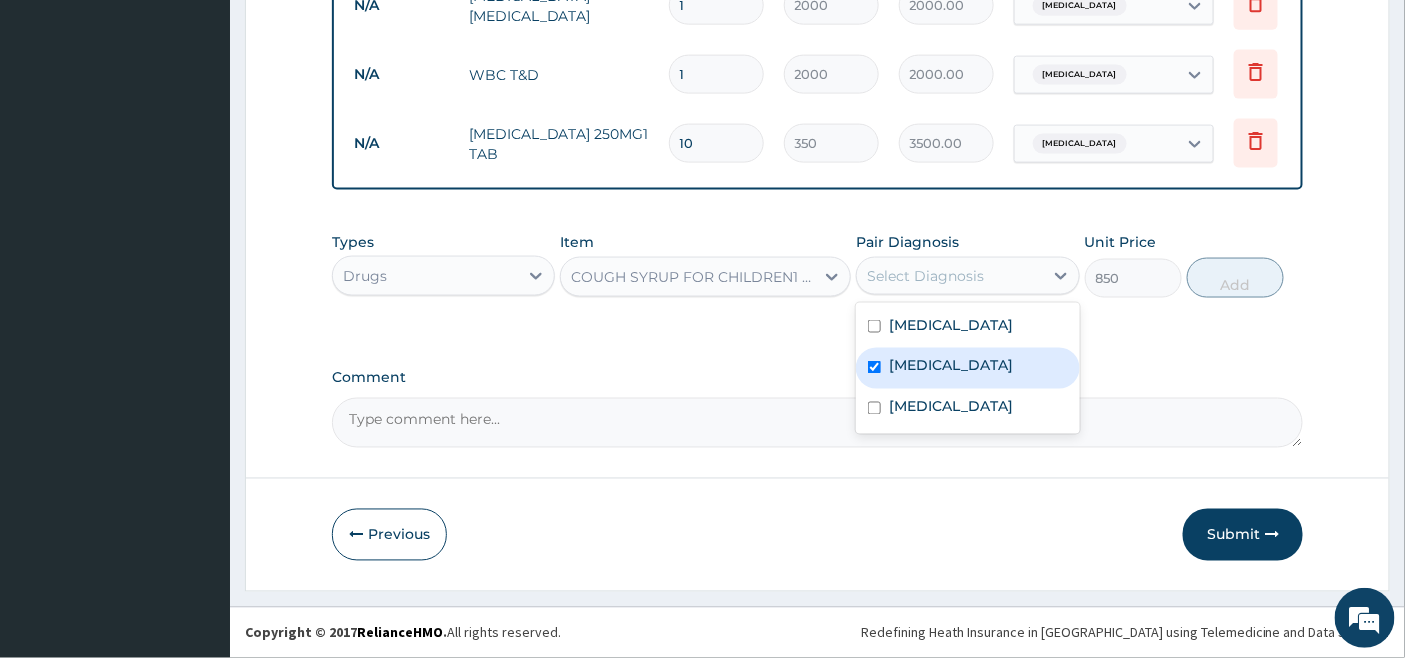 checkbox on "true" 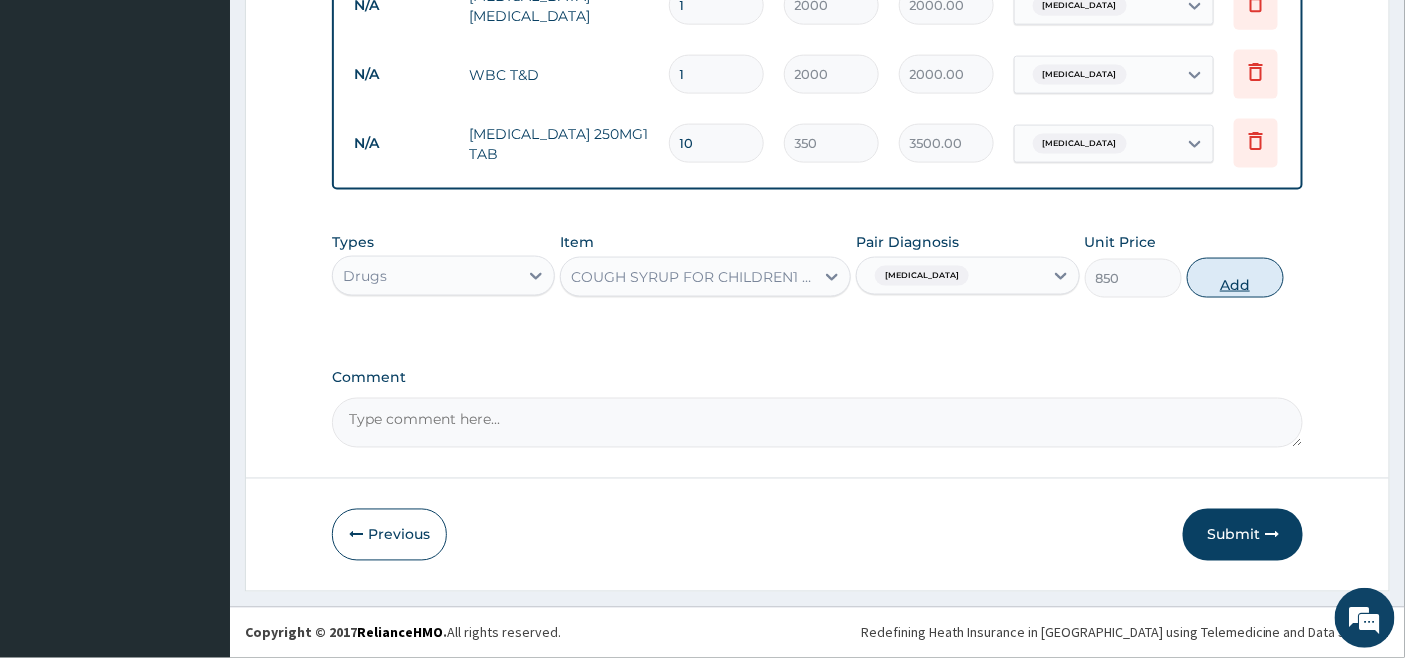 click on "Add" at bounding box center [1235, 278] 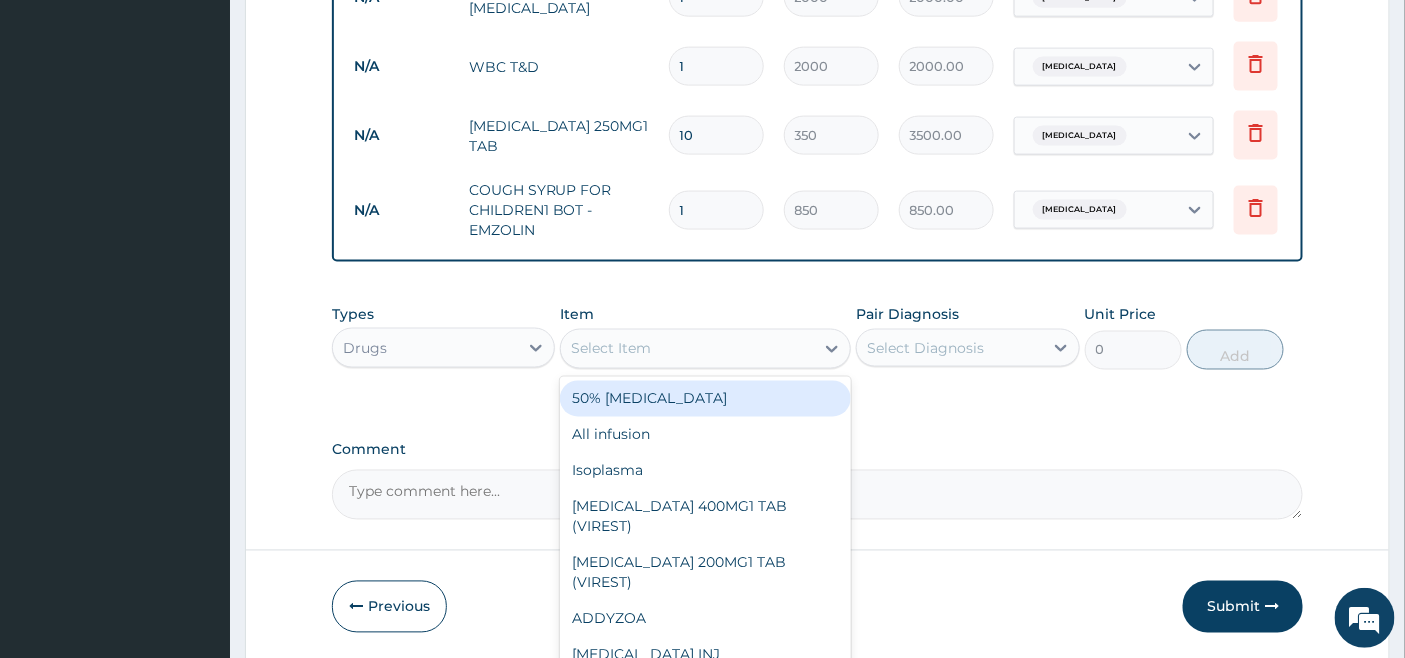 click on "Select Item" at bounding box center [687, 349] 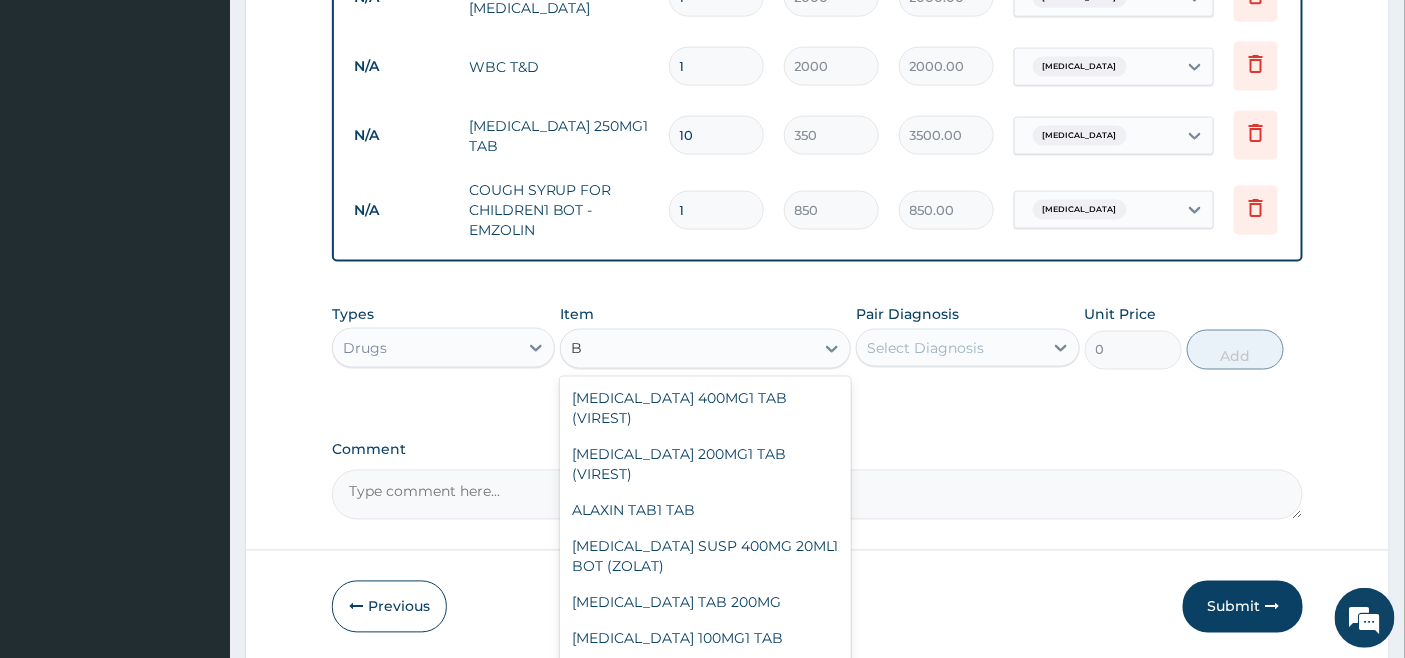 type on "BU" 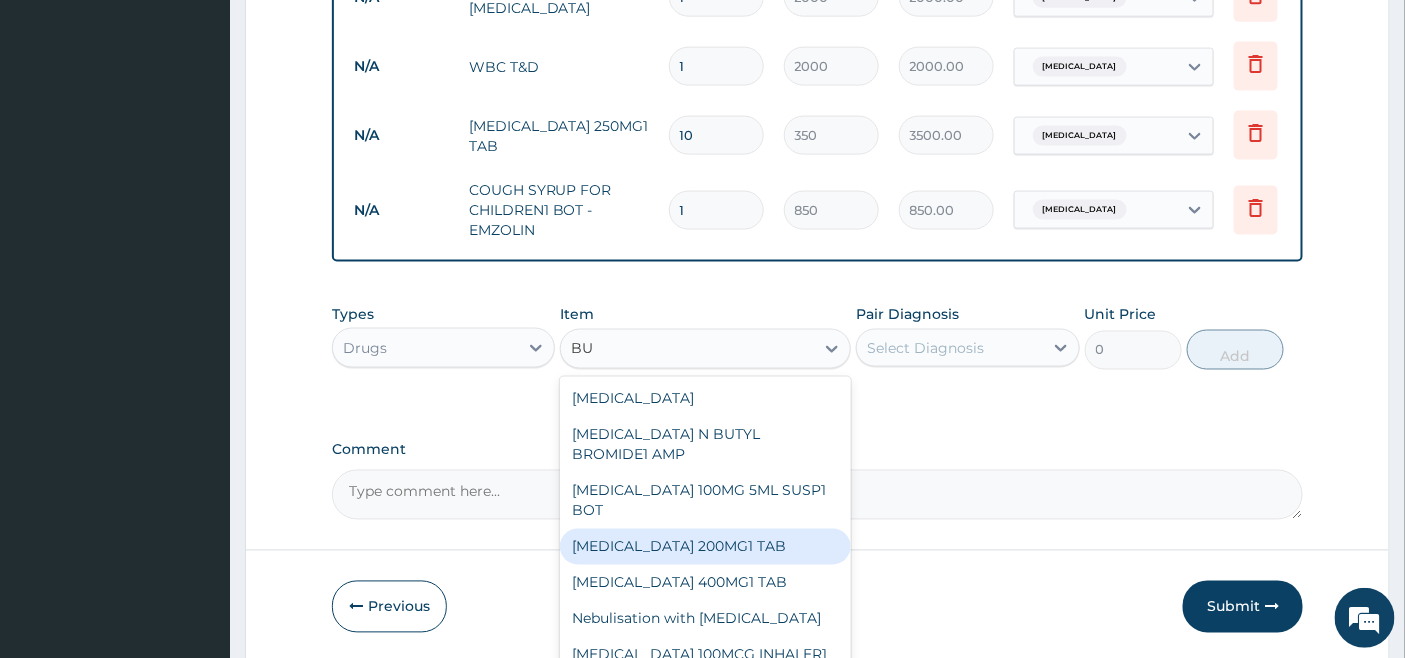 click on "IBUPROFEN 200MG1 TAB" at bounding box center (705, 547) 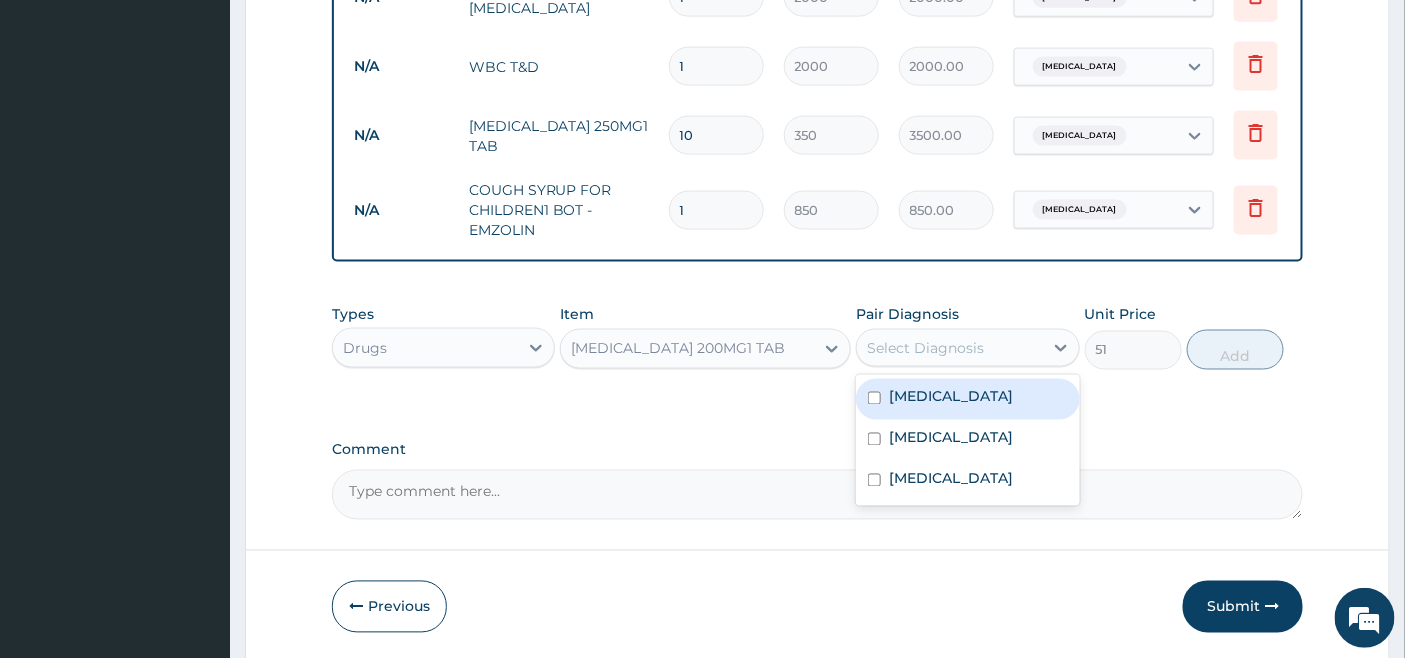 click on "Select Diagnosis" at bounding box center (925, 348) 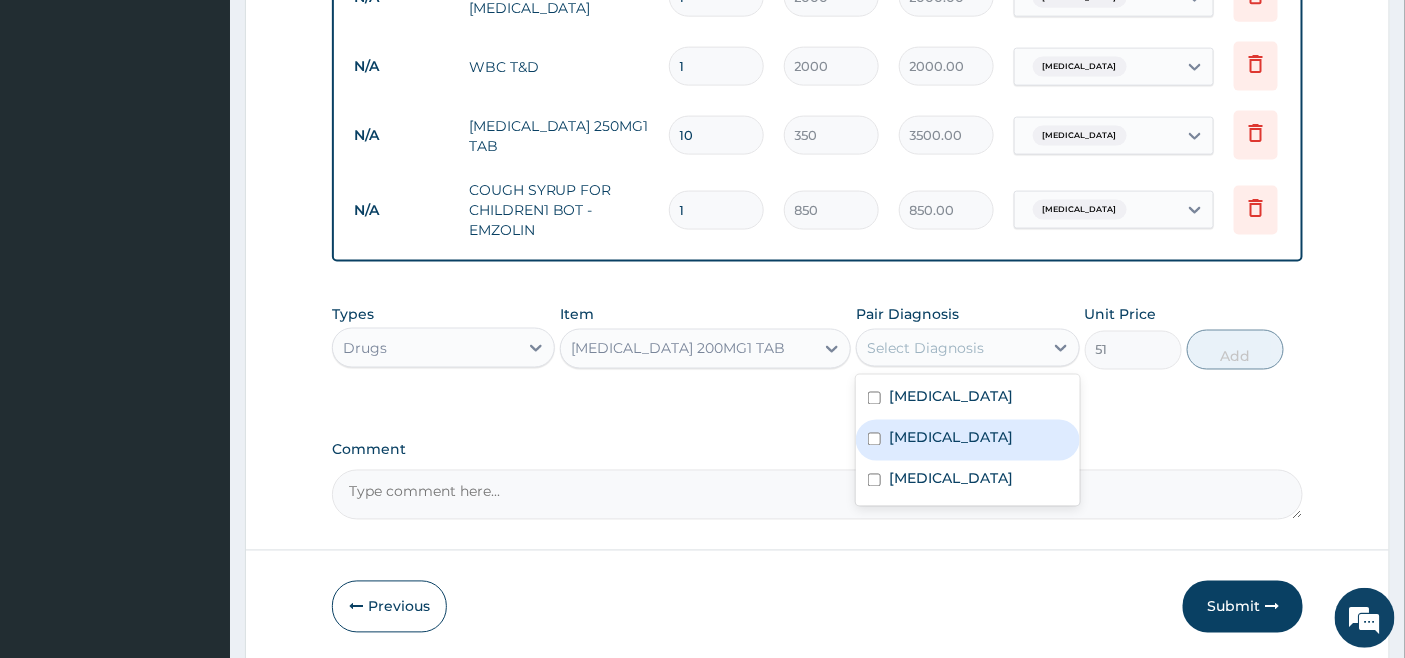 click on "Bacteremia" at bounding box center (951, 438) 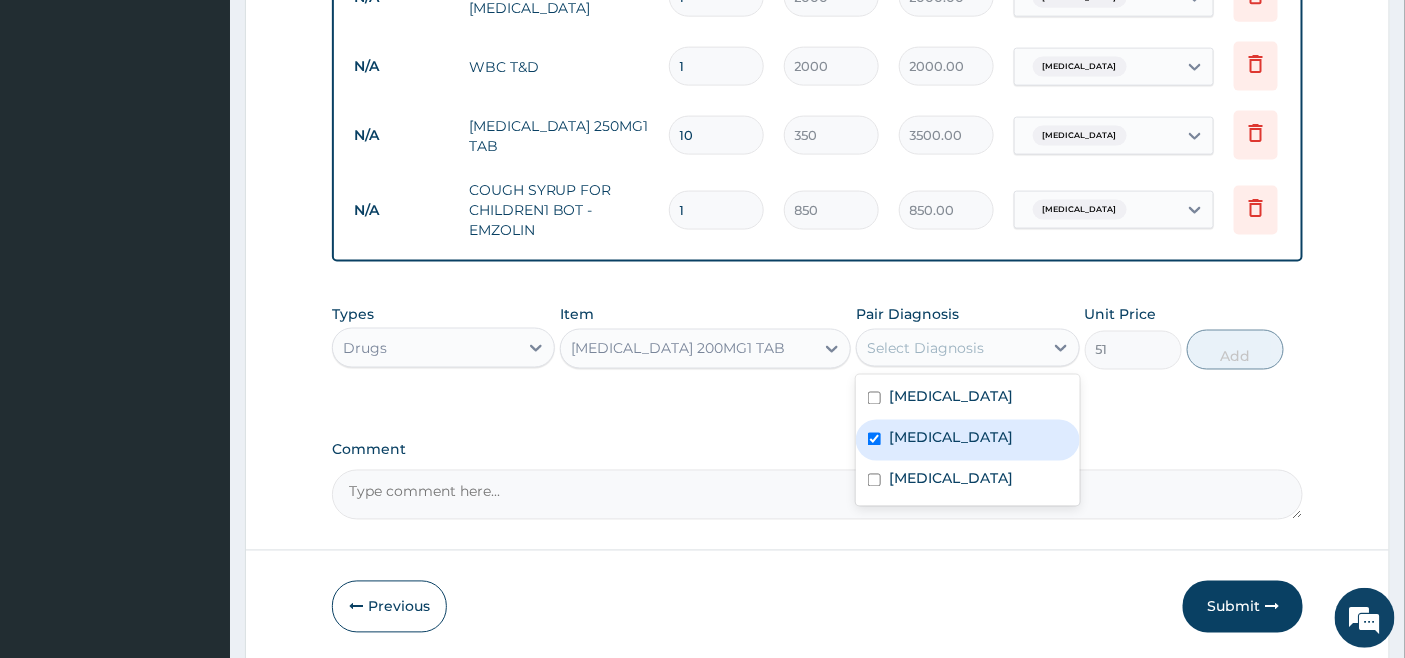checkbox on "true" 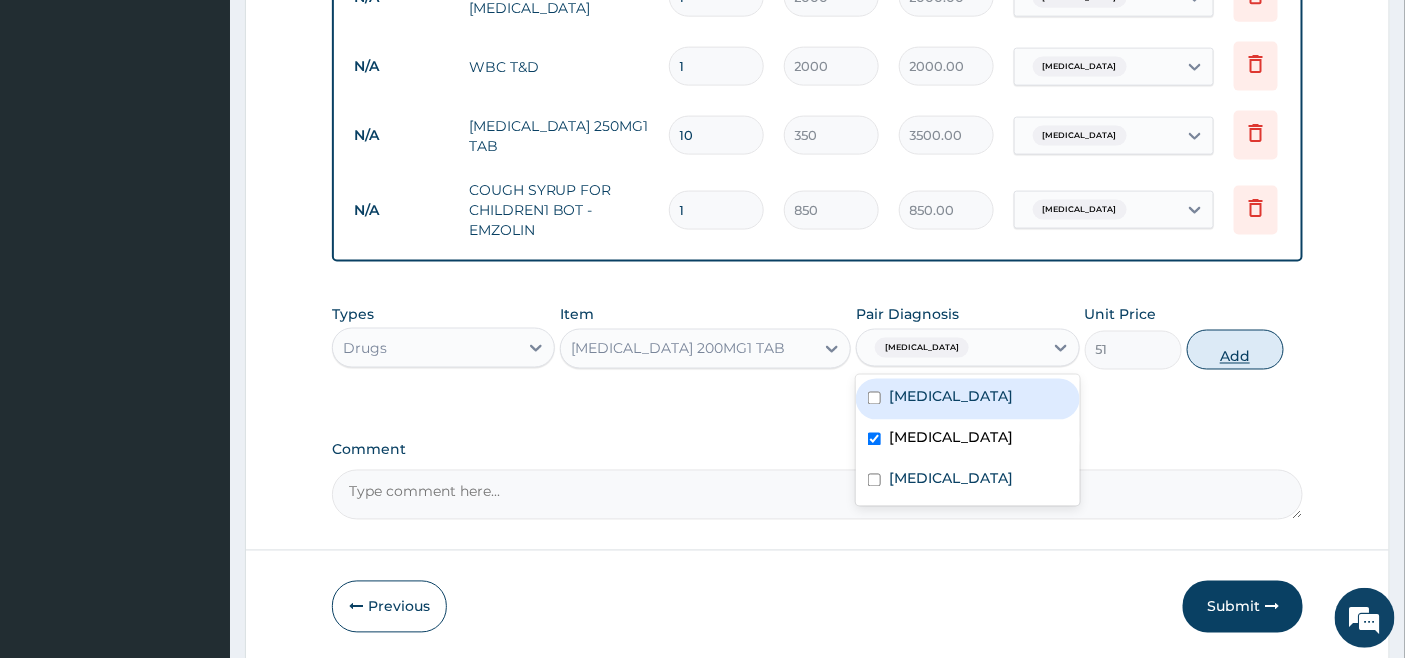 click on "Add" at bounding box center [1235, 350] 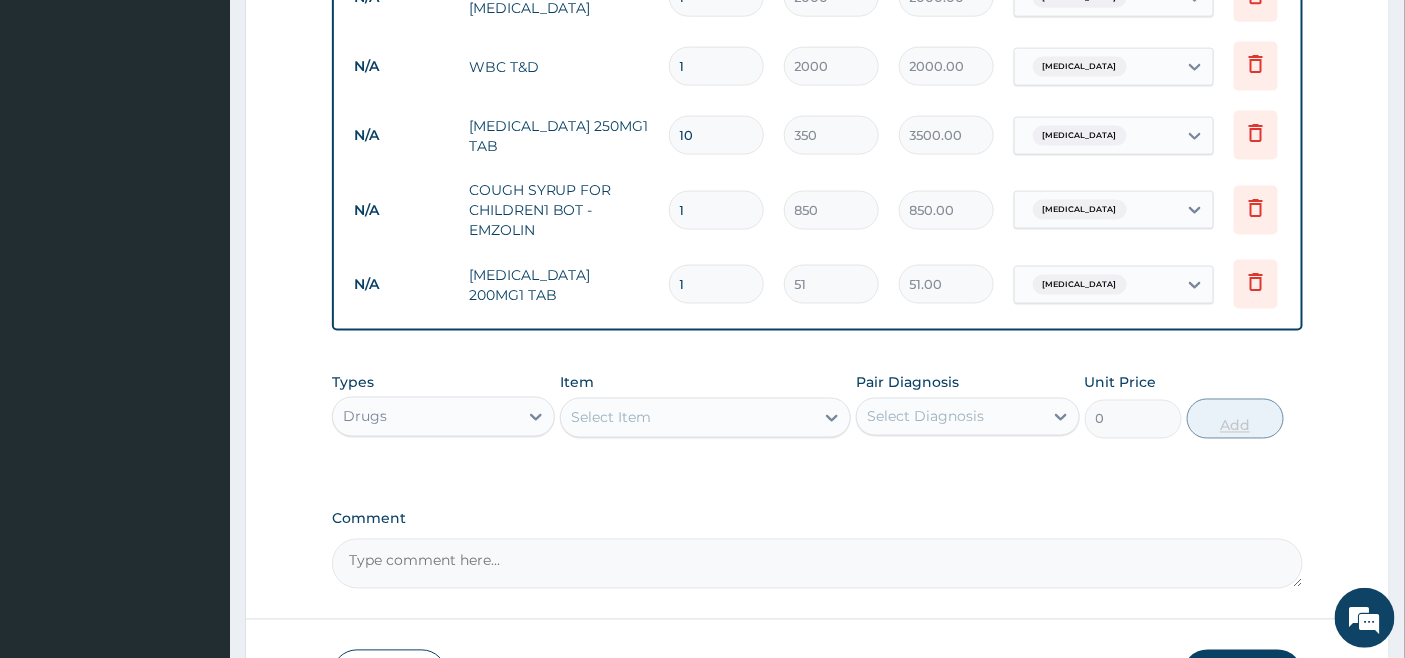 type on "19" 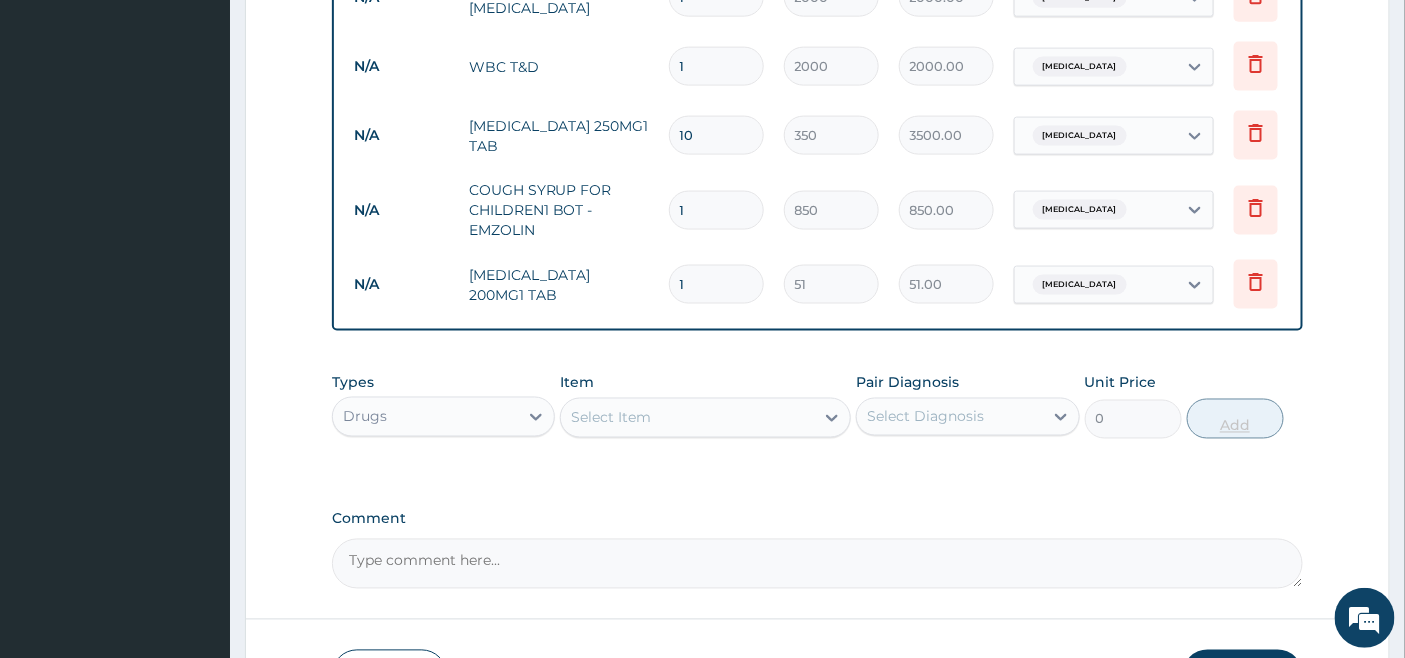 type on "969.00" 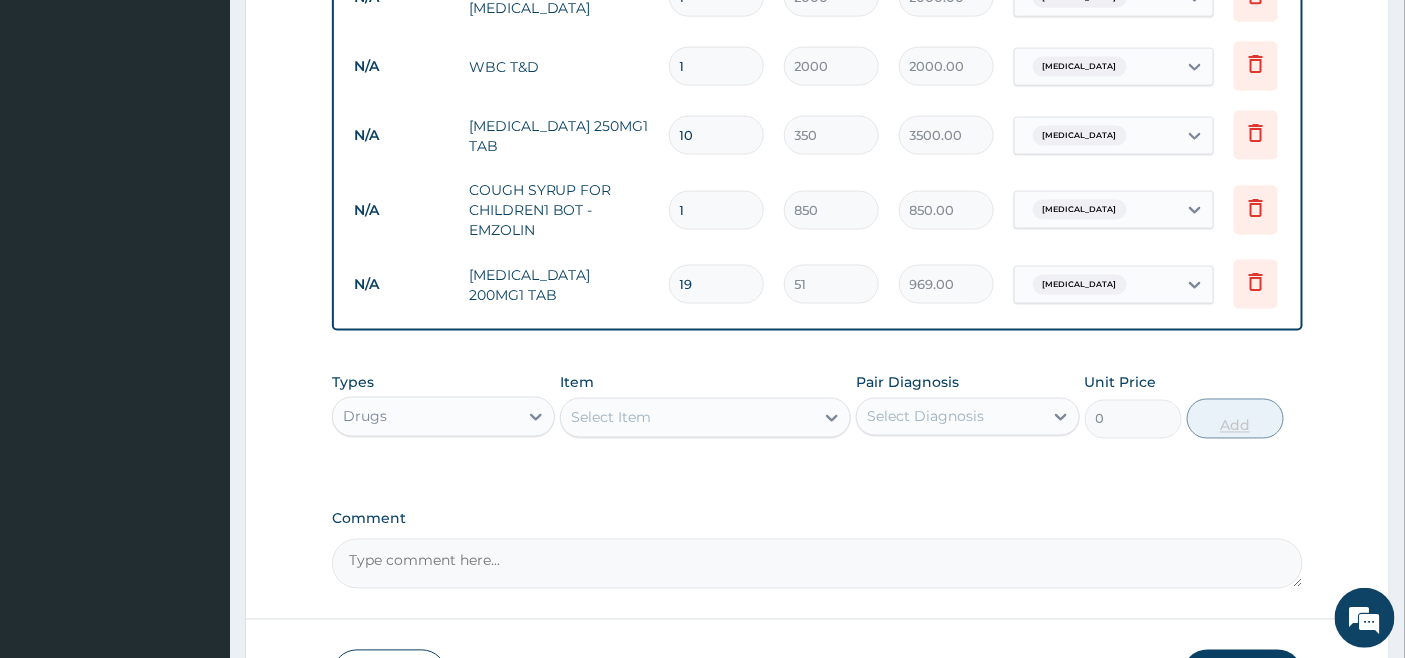 type on "1" 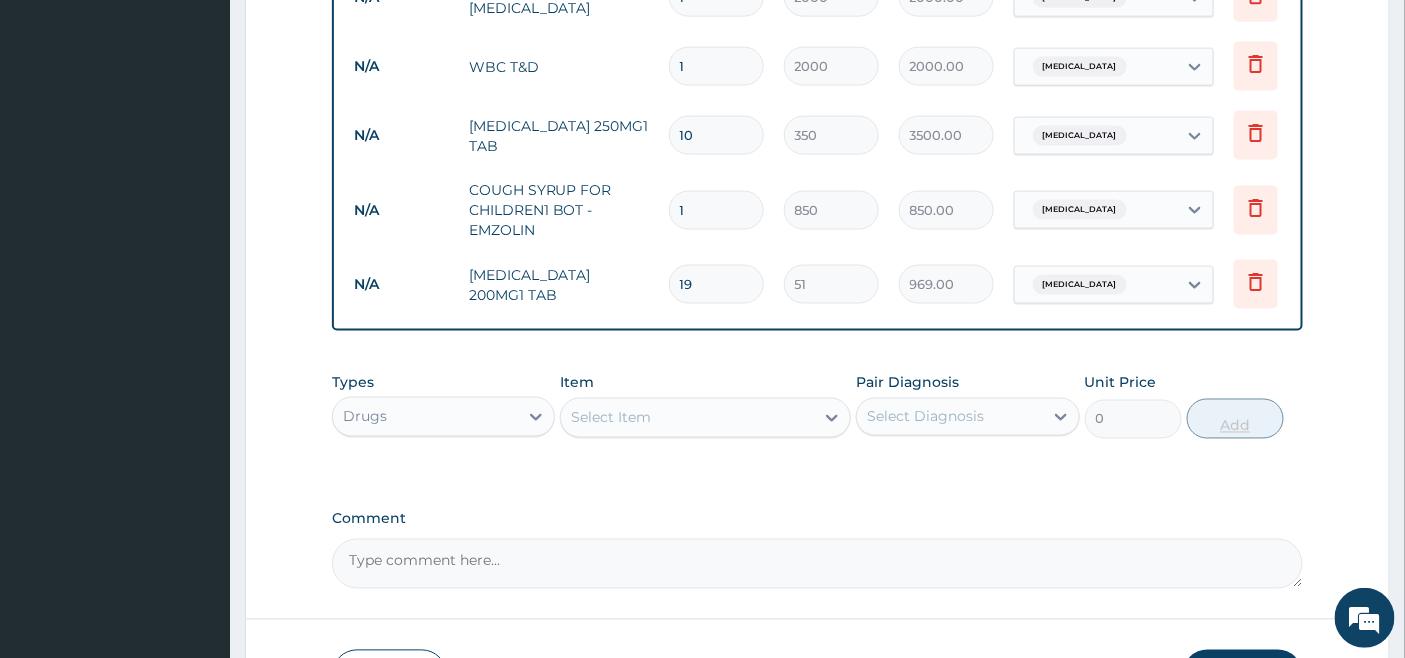type on "51.00" 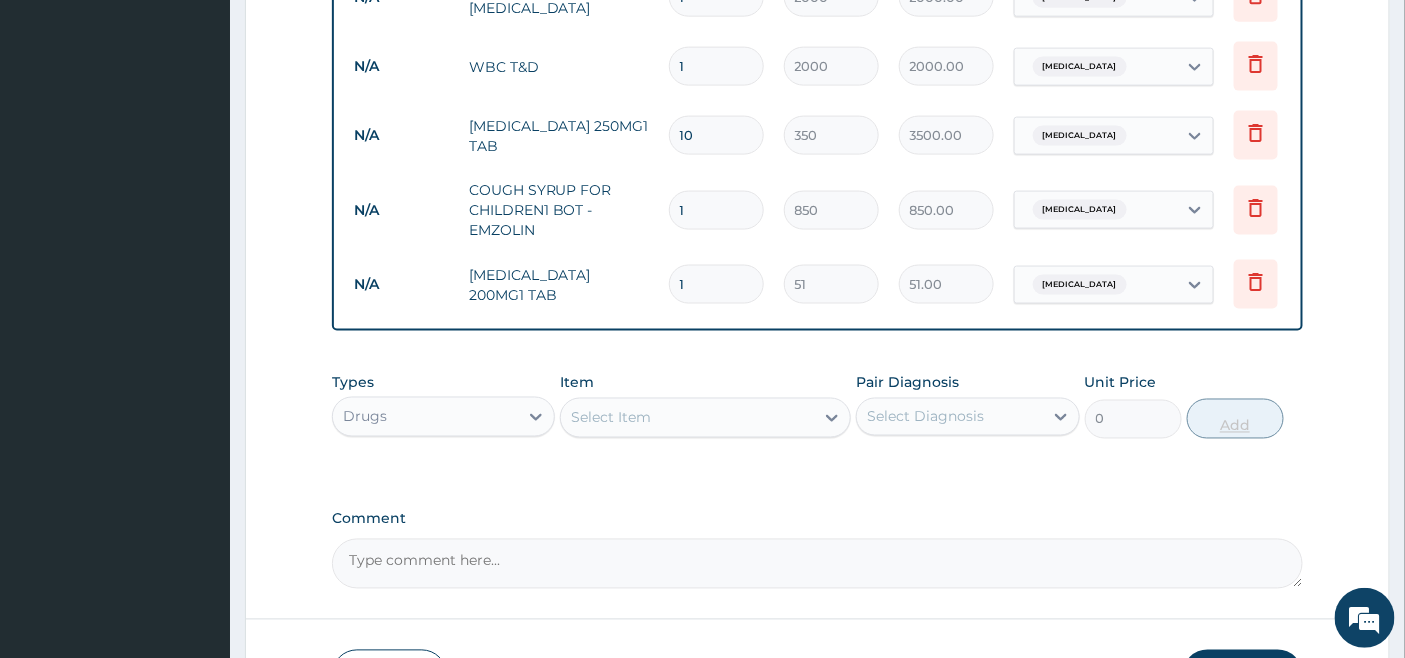 type 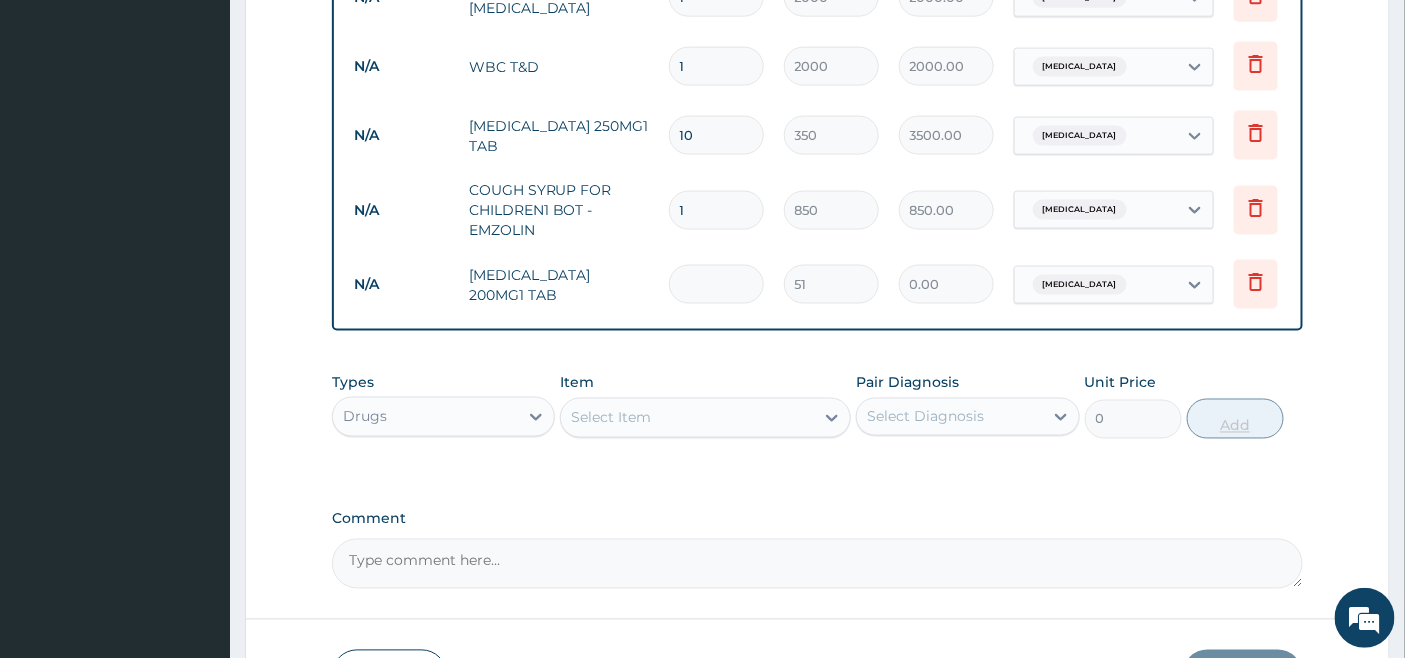 type on "9" 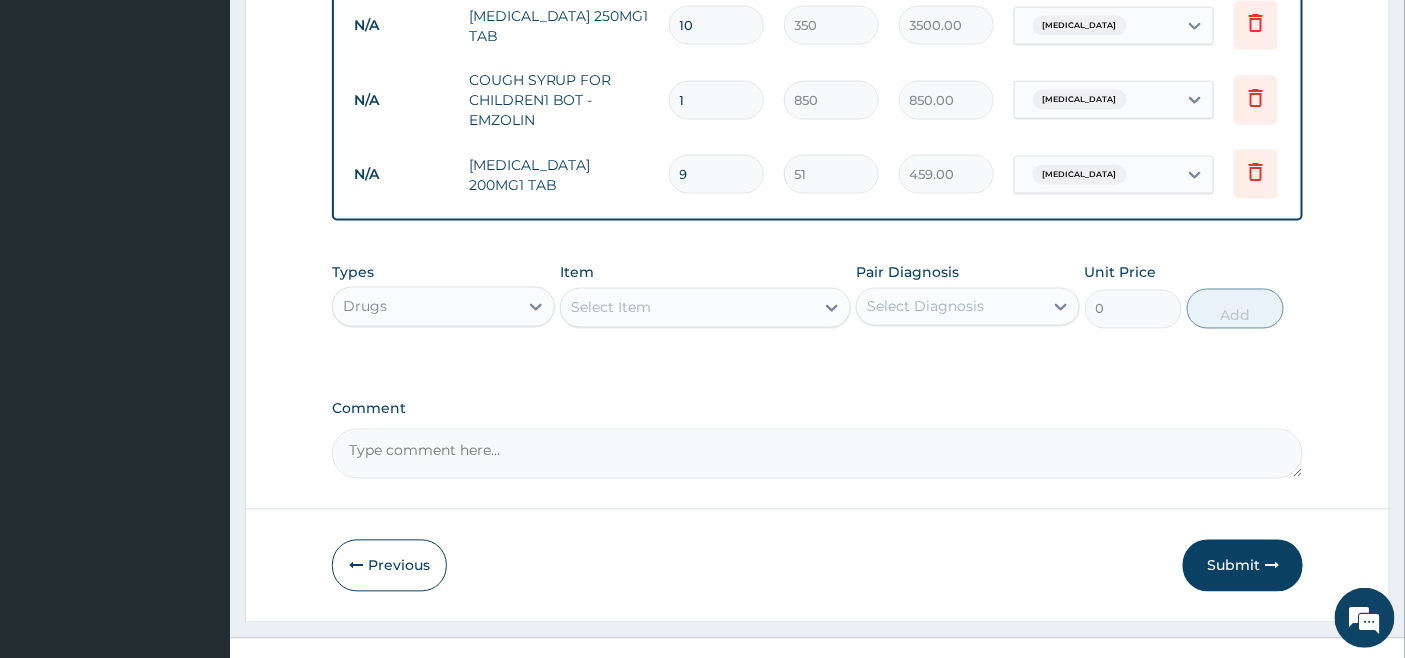scroll, scrollTop: 1023, scrollLeft: 0, axis: vertical 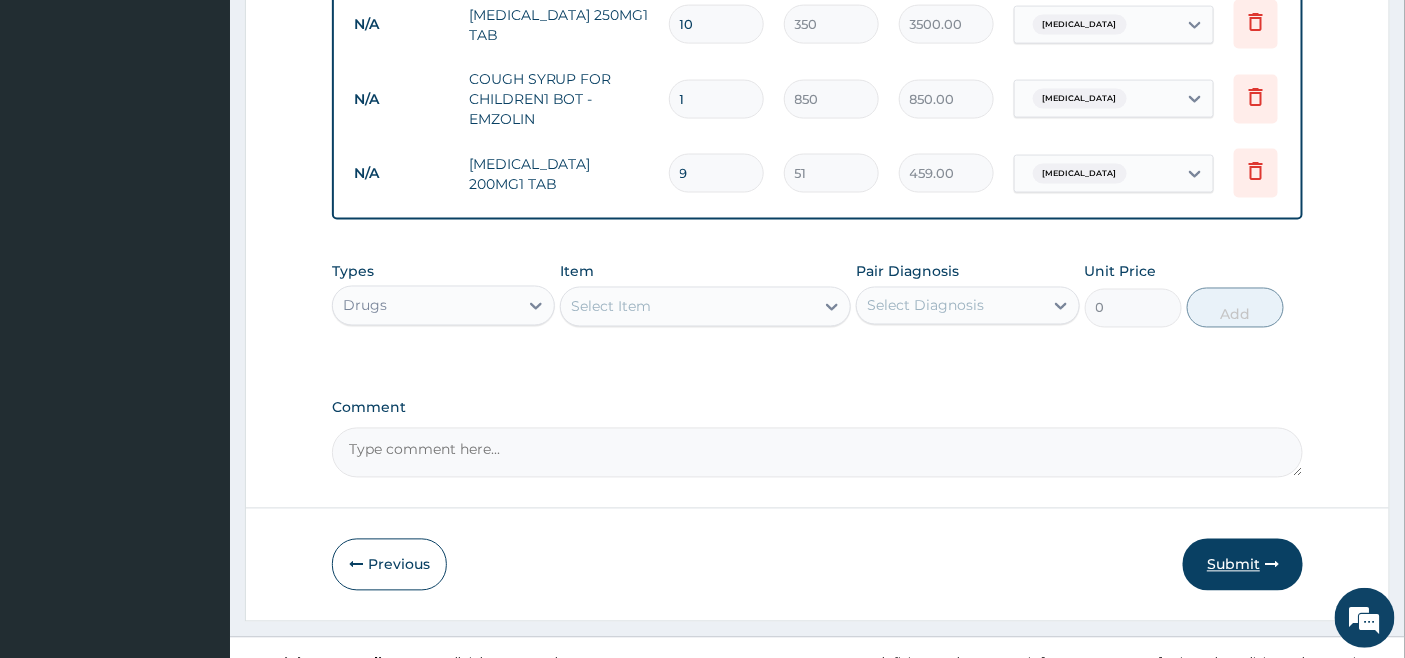 type on "9" 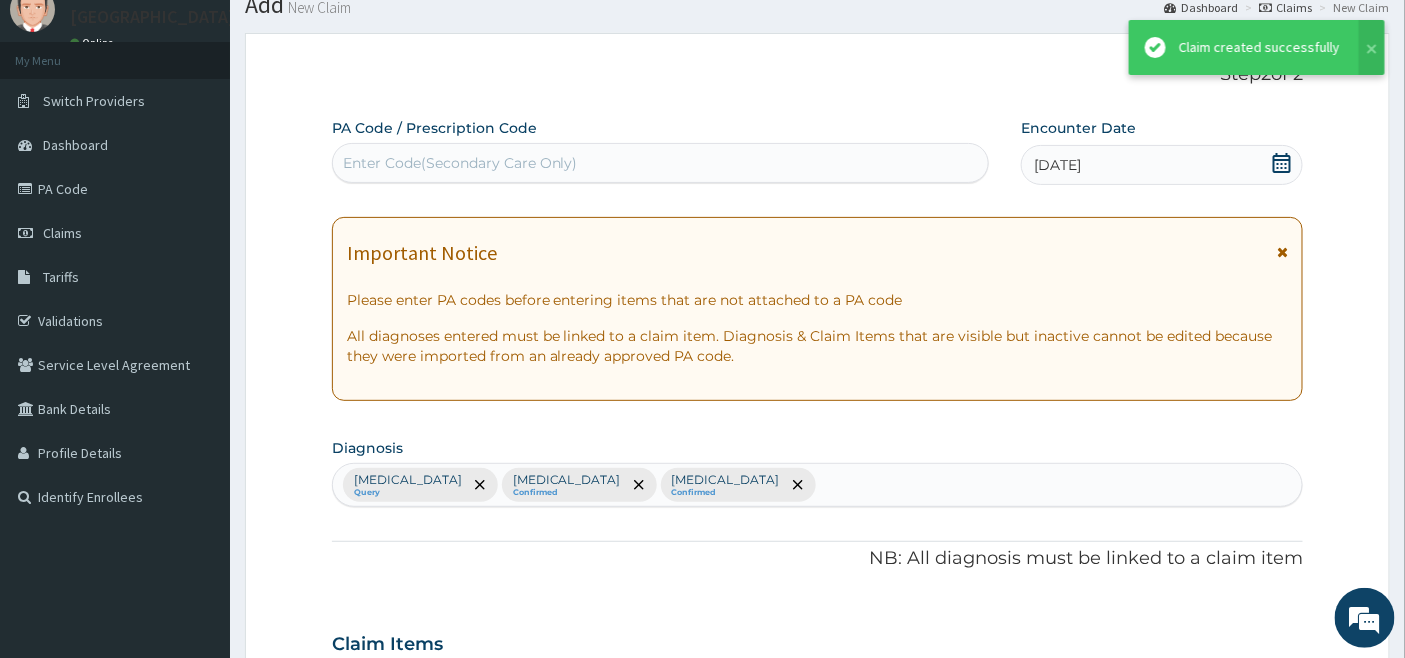 scroll, scrollTop: 1023, scrollLeft: 0, axis: vertical 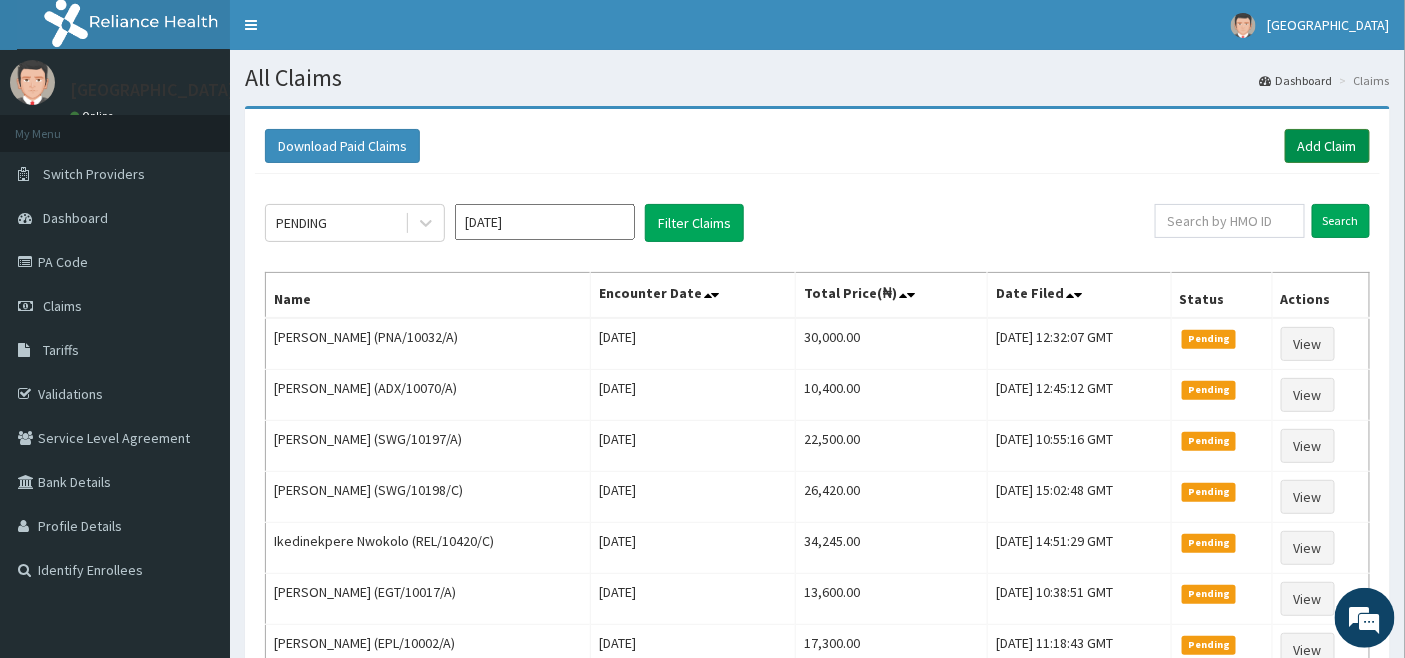 click on "Add Claim" at bounding box center [1327, 146] 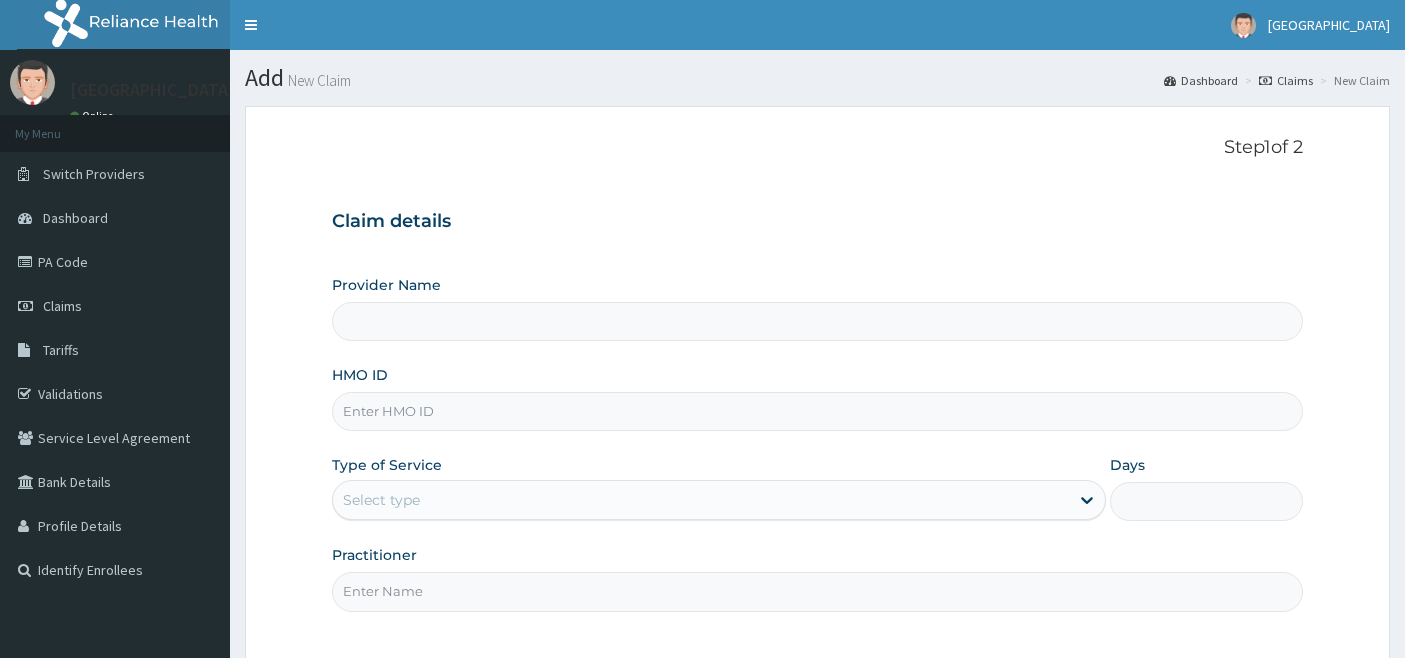 scroll, scrollTop: 0, scrollLeft: 0, axis: both 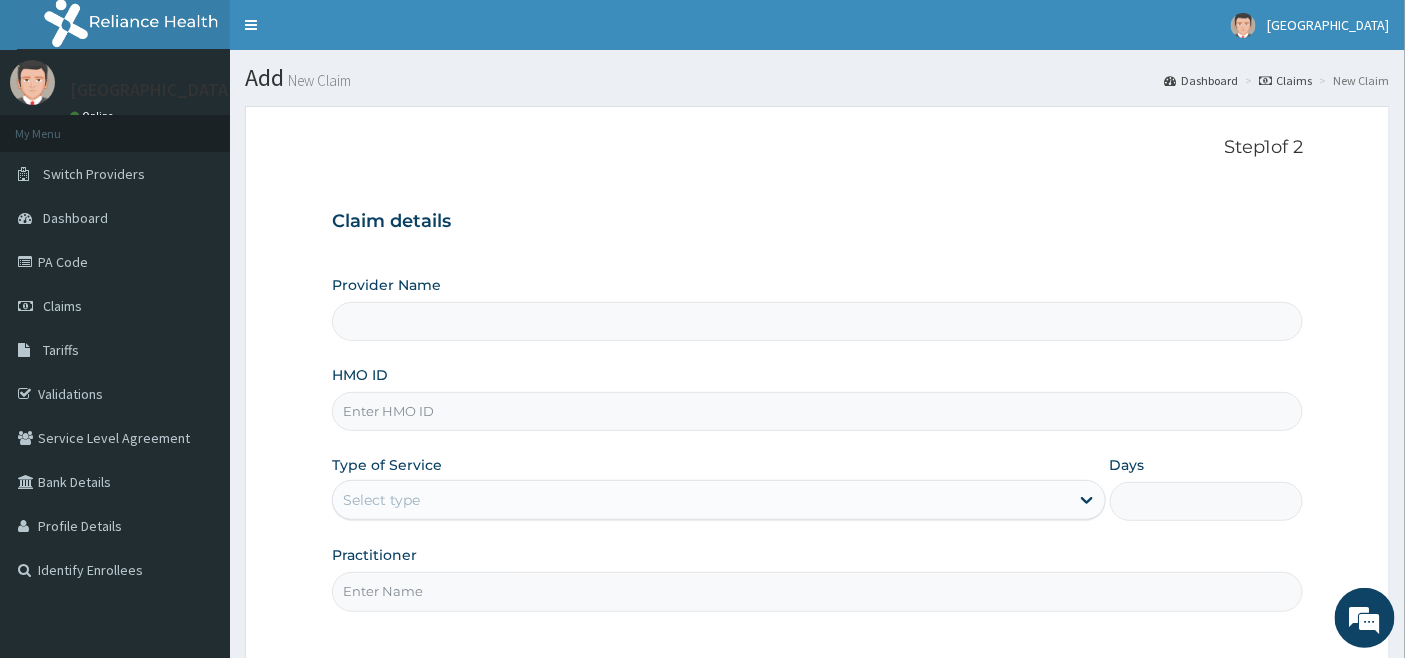 type on "[GEOGRAPHIC_DATA]" 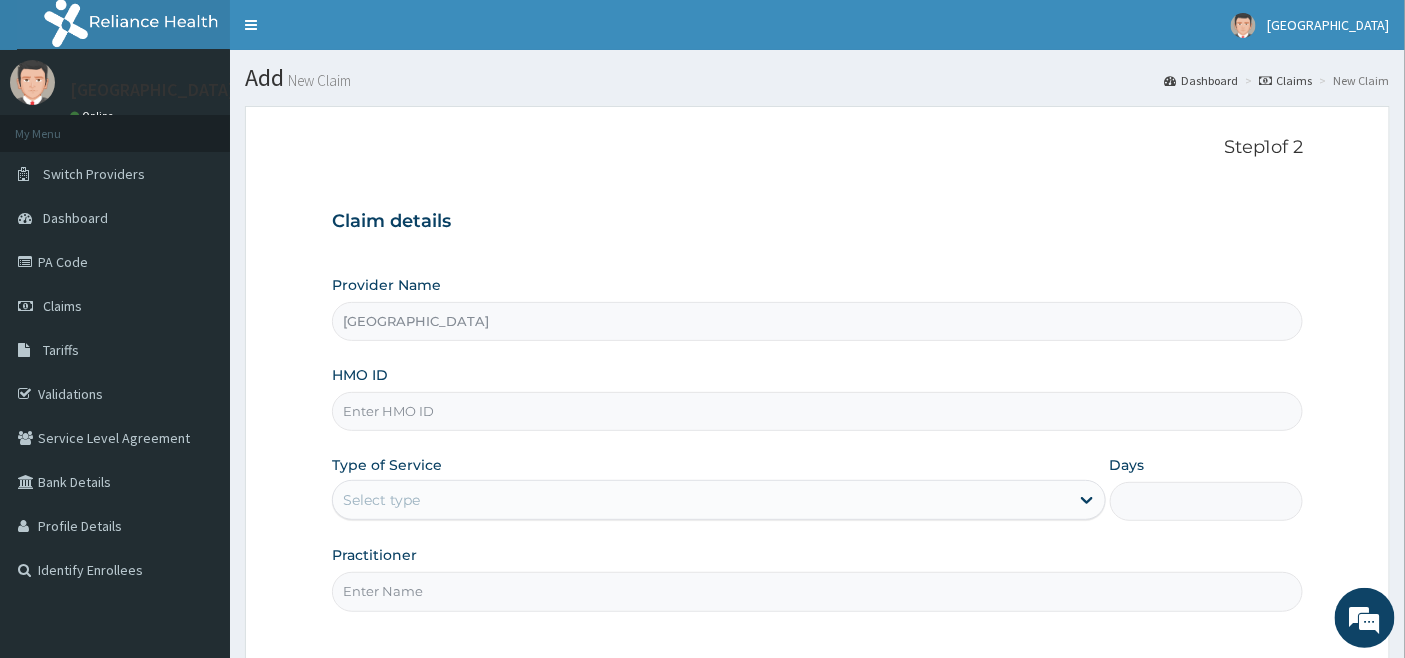 click on "HMO ID" at bounding box center [818, 411] 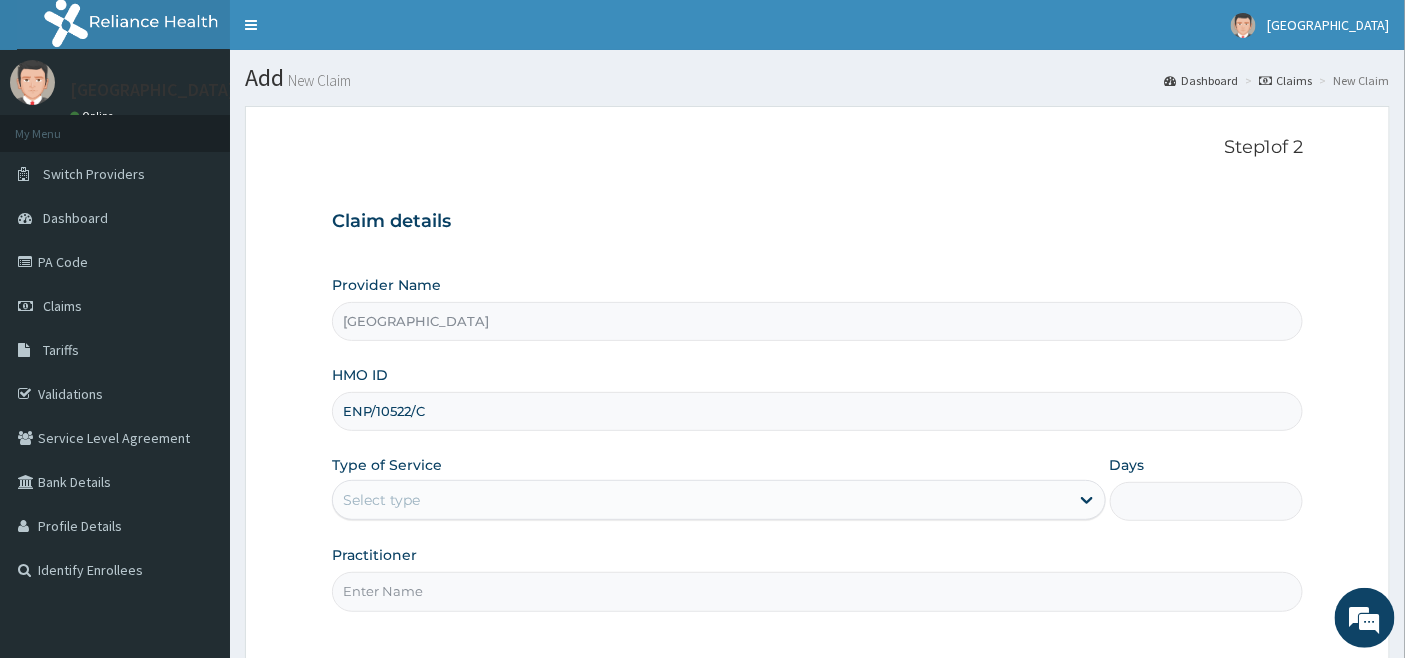 scroll, scrollTop: 0, scrollLeft: 0, axis: both 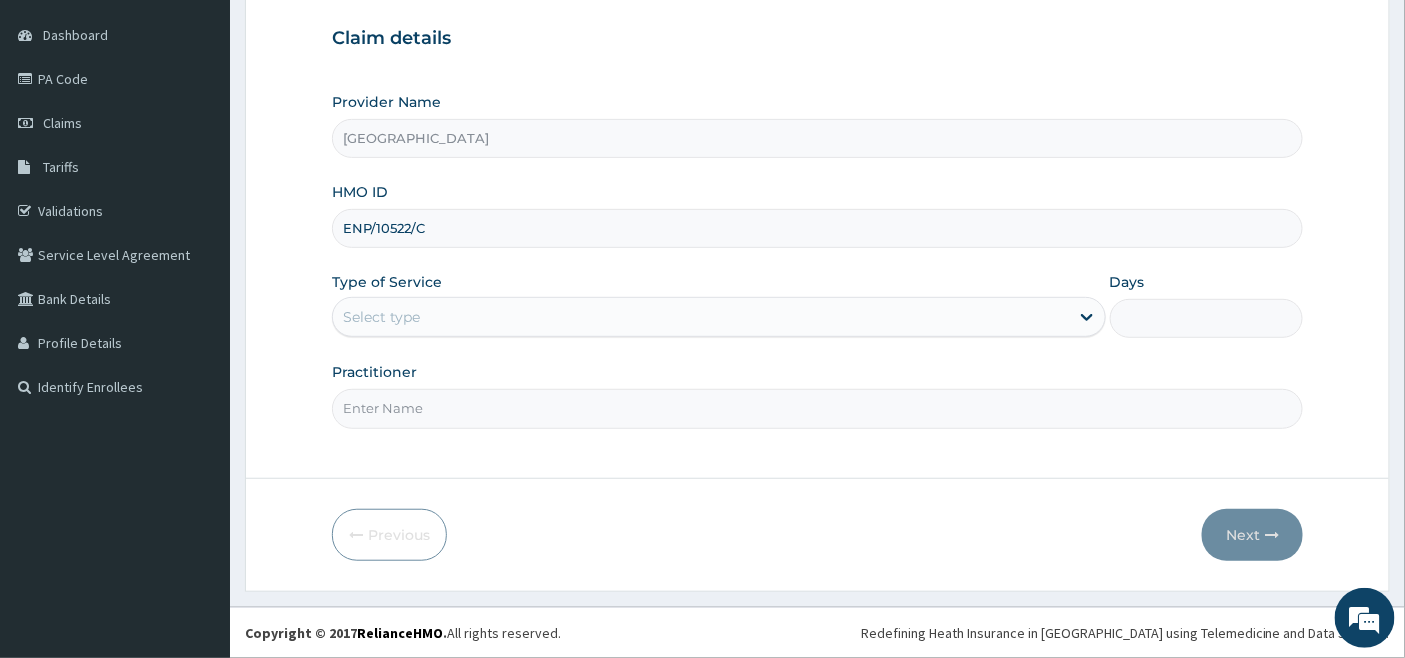 type on "ENP/10522/C" 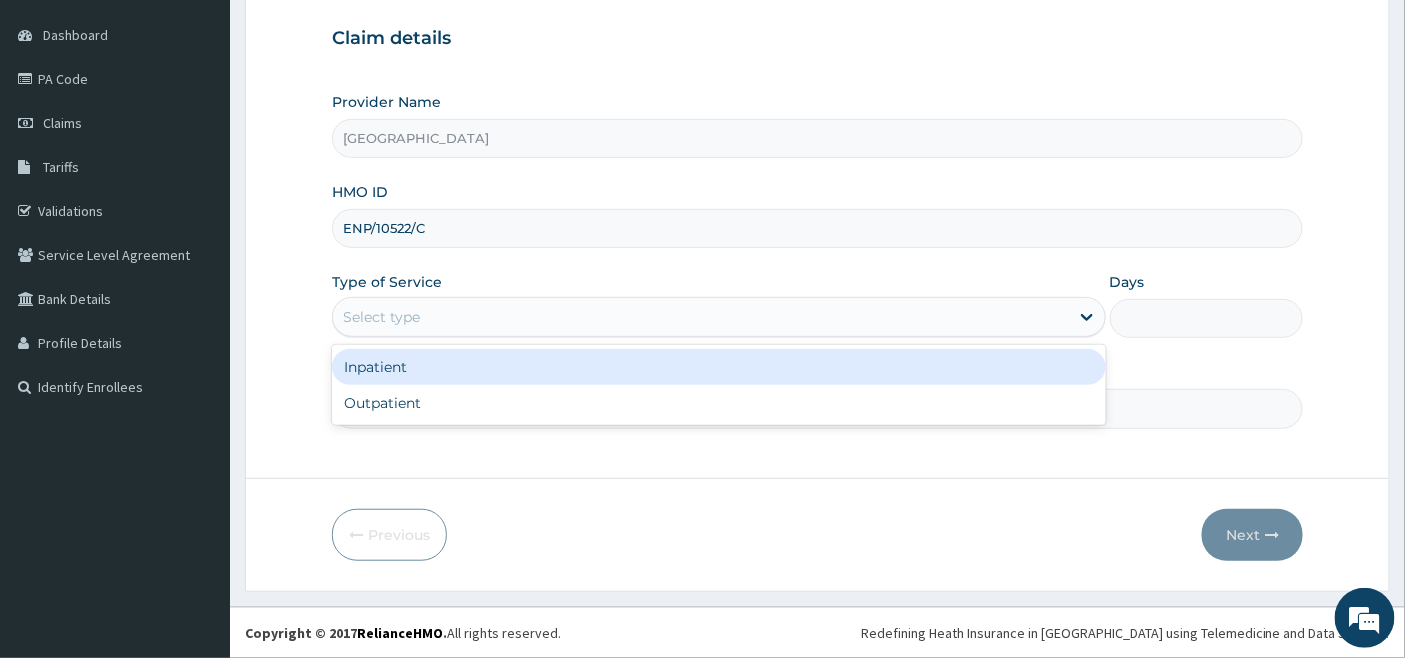 click on "Select type" at bounding box center (701, 317) 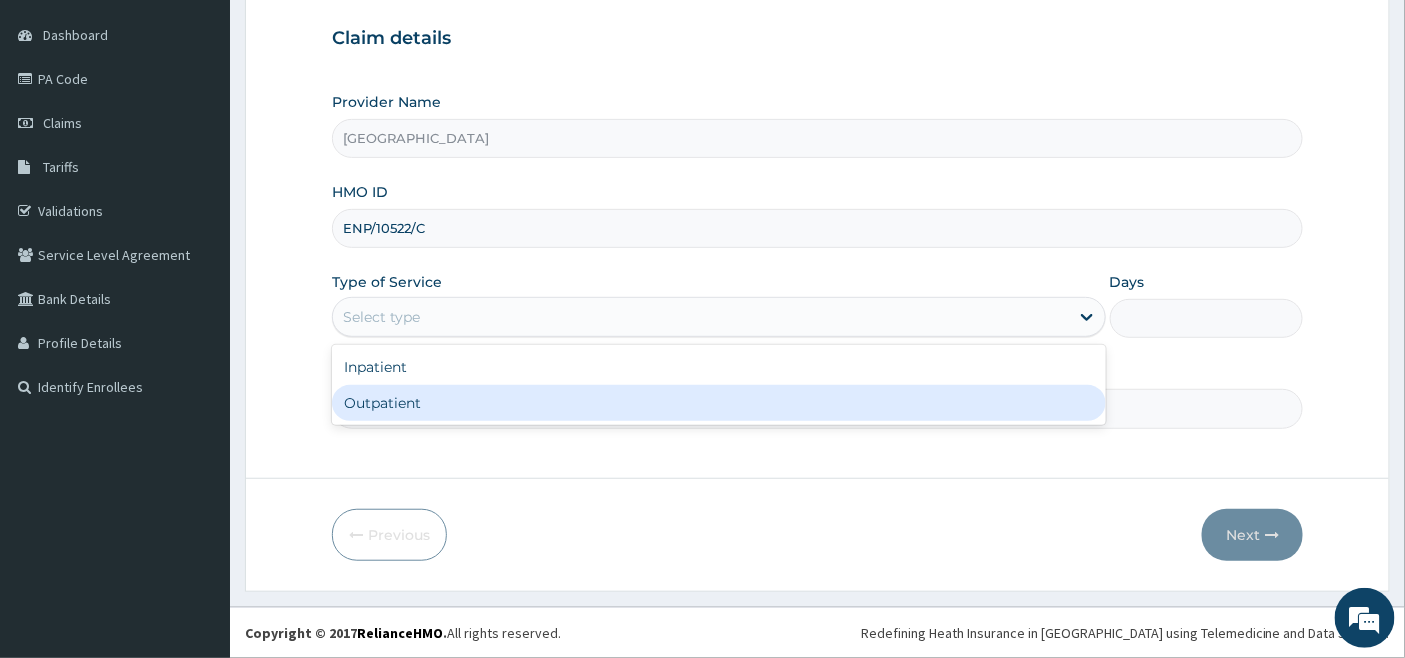 click on "Outpatient" at bounding box center (719, 403) 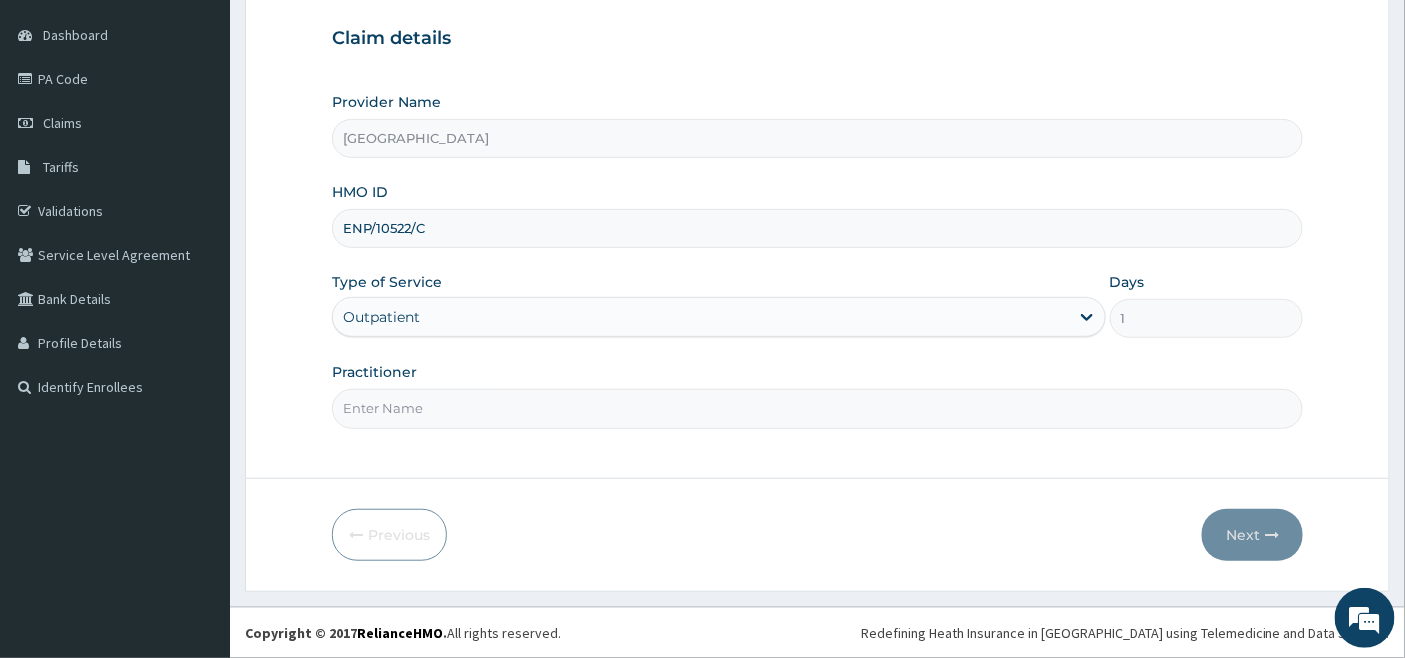 click on "Practitioner" at bounding box center [818, 408] 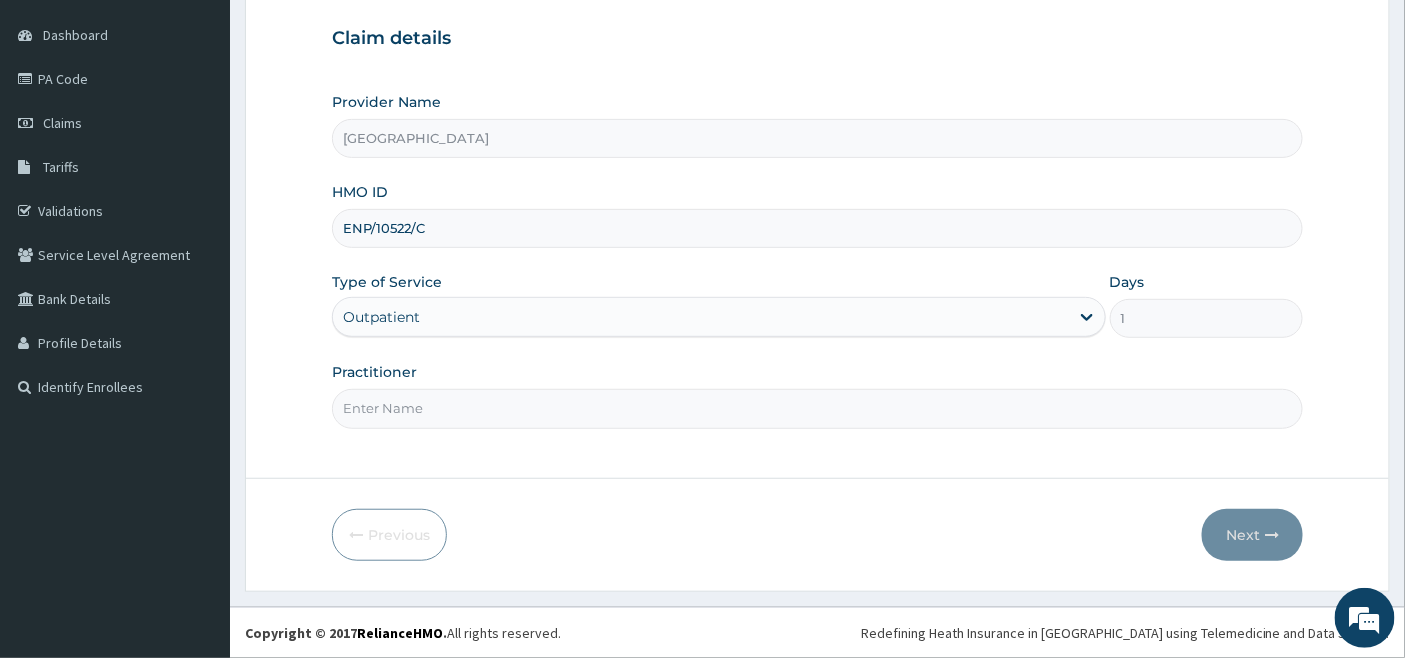 type on "[PERSON_NAME]" 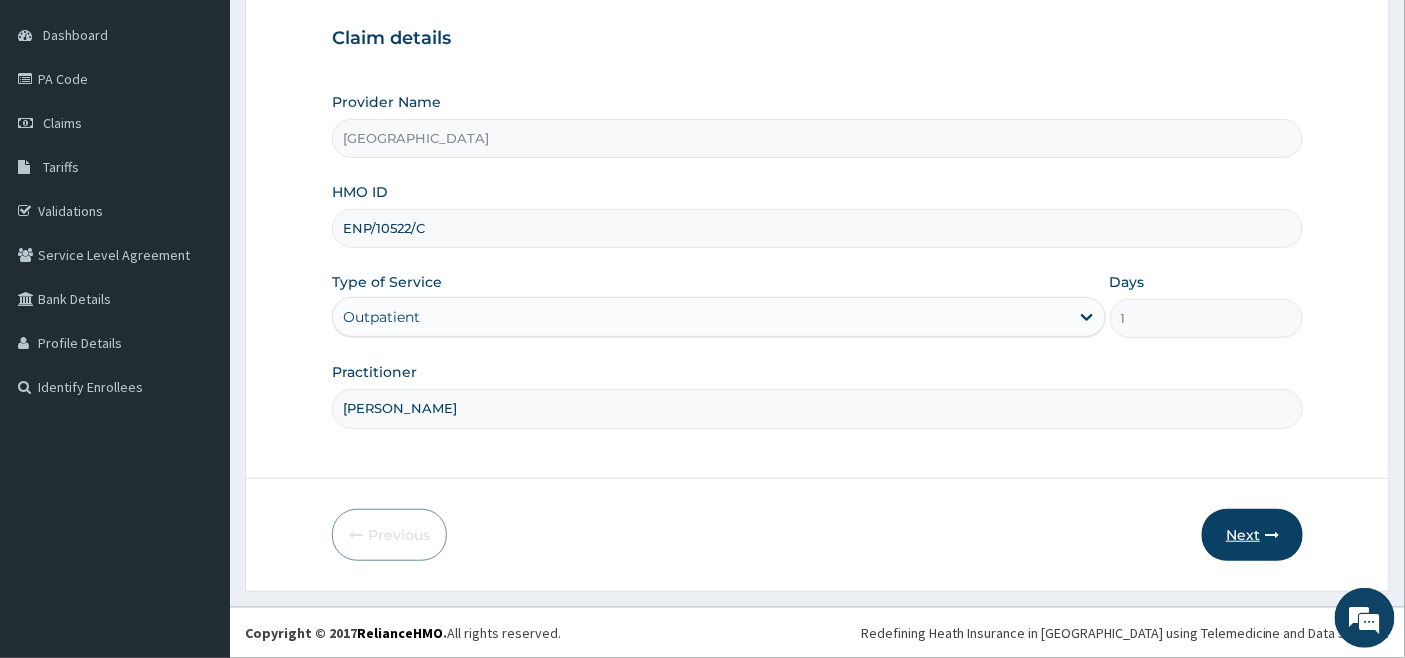 click on "Next" at bounding box center (1252, 535) 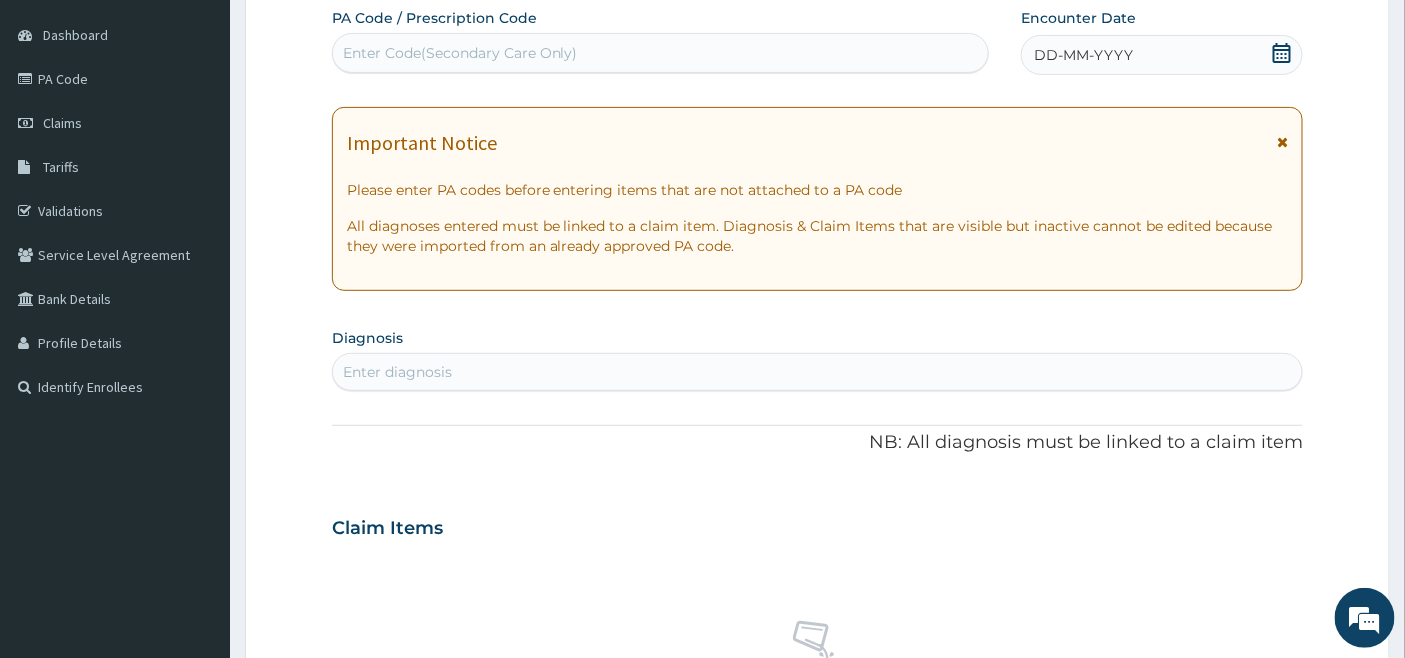click 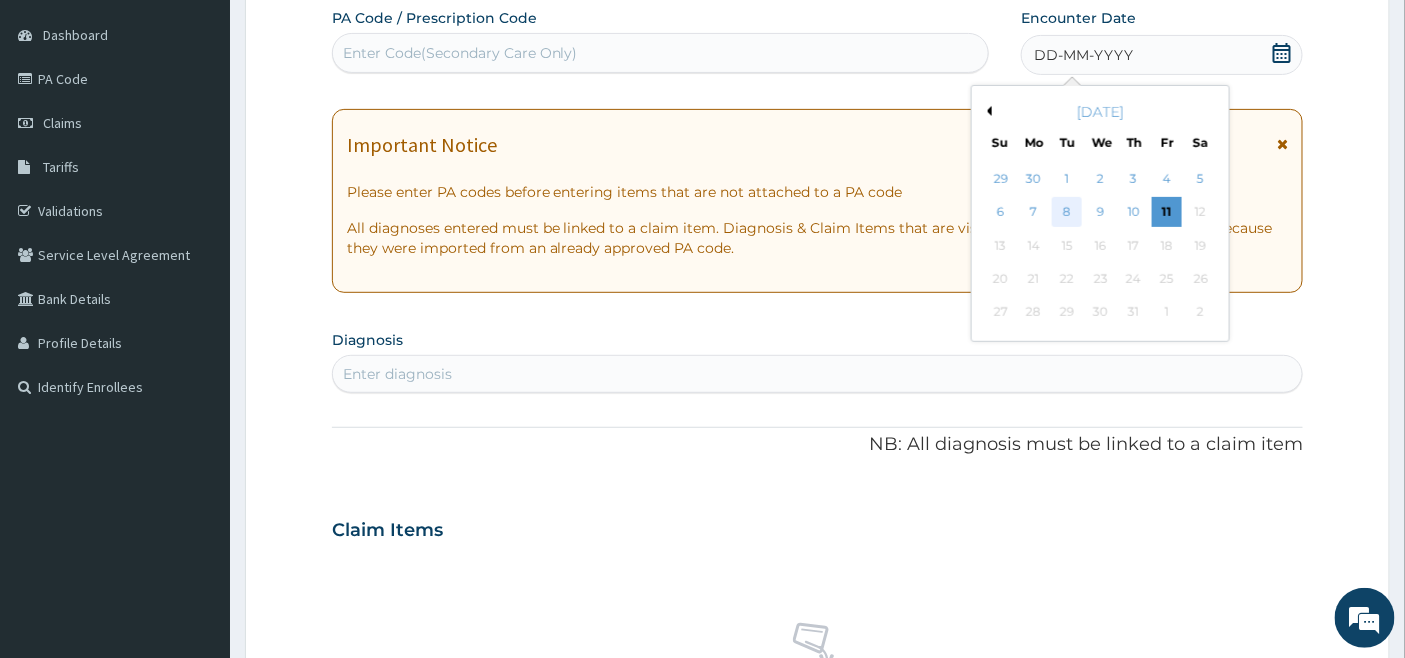 click on "8" at bounding box center (1068, 213) 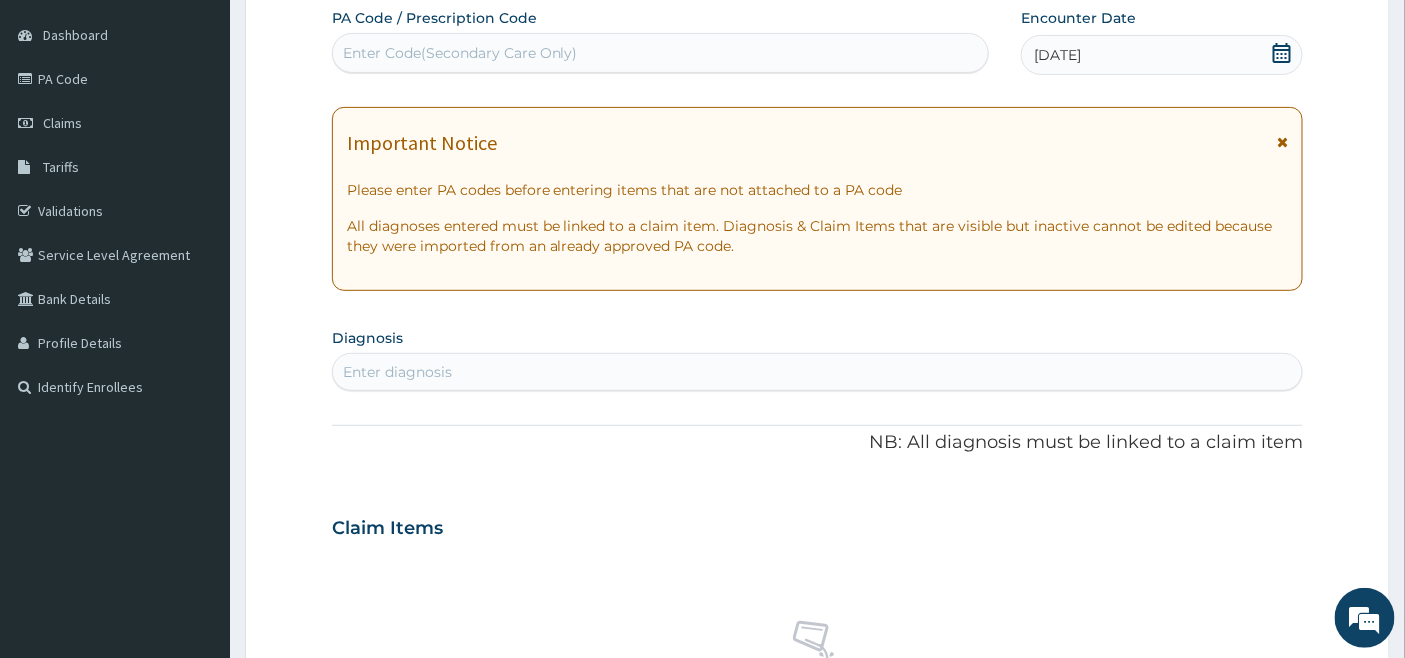 click on "Enter diagnosis" at bounding box center [818, 372] 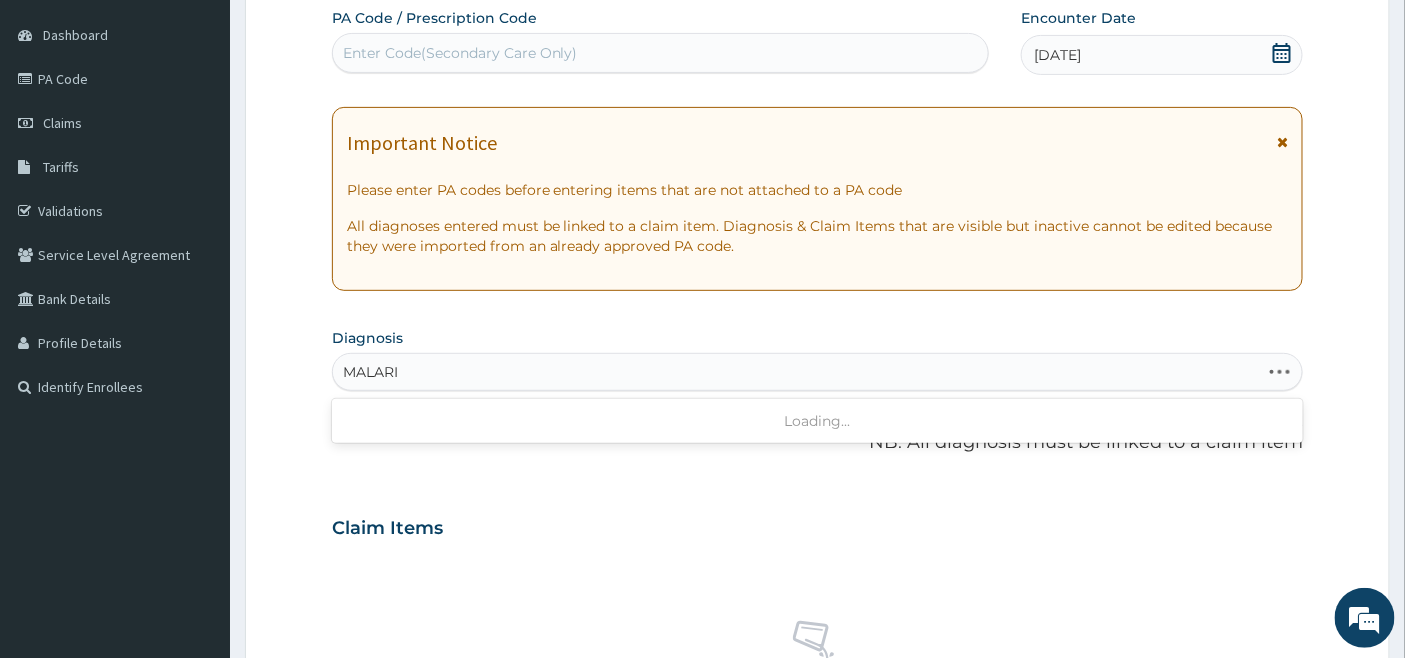 type on "[MEDICAL_DATA]" 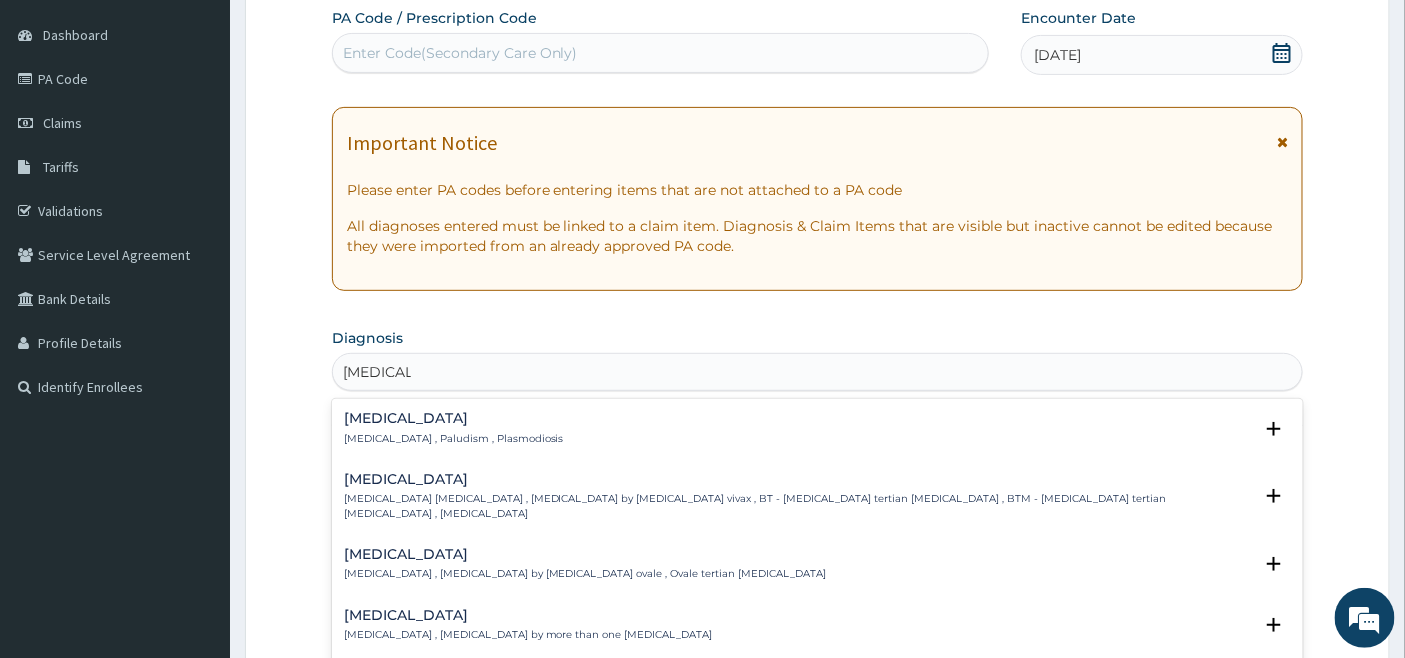 click on "[MEDICAL_DATA] [MEDICAL_DATA] , Paludism , Plasmodiosis" at bounding box center [454, 428] 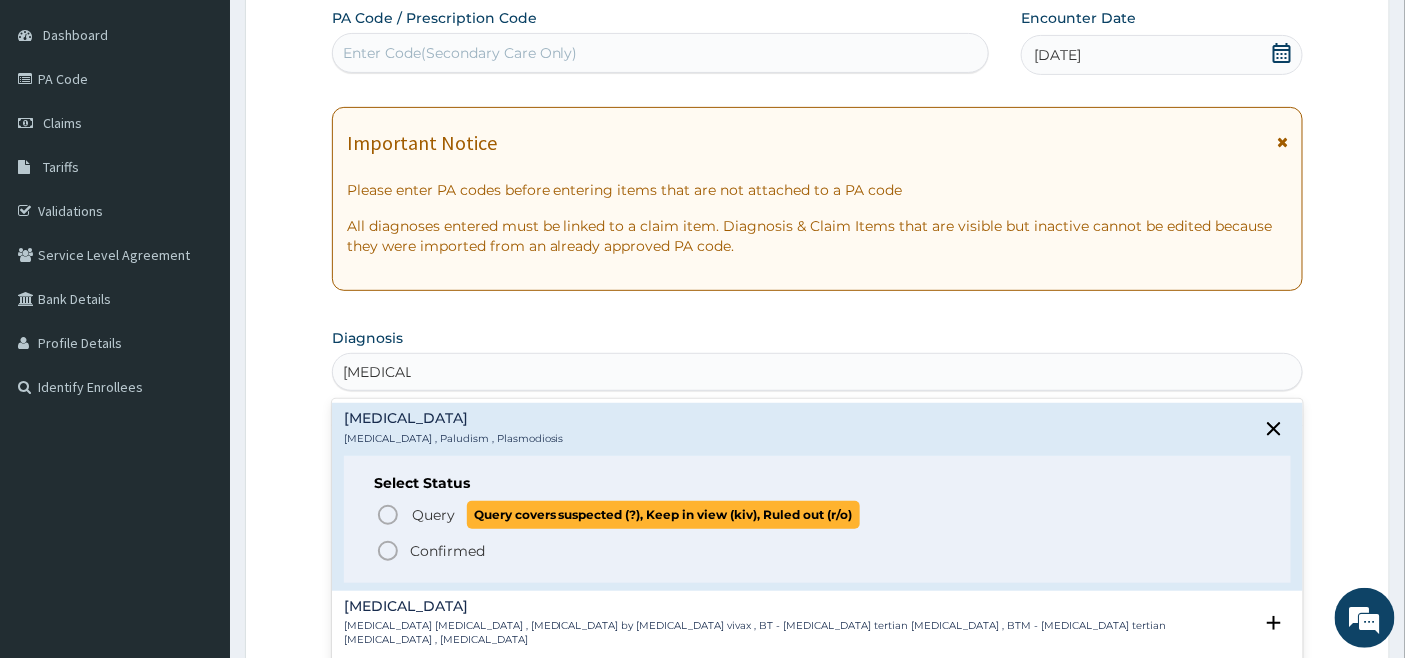 click 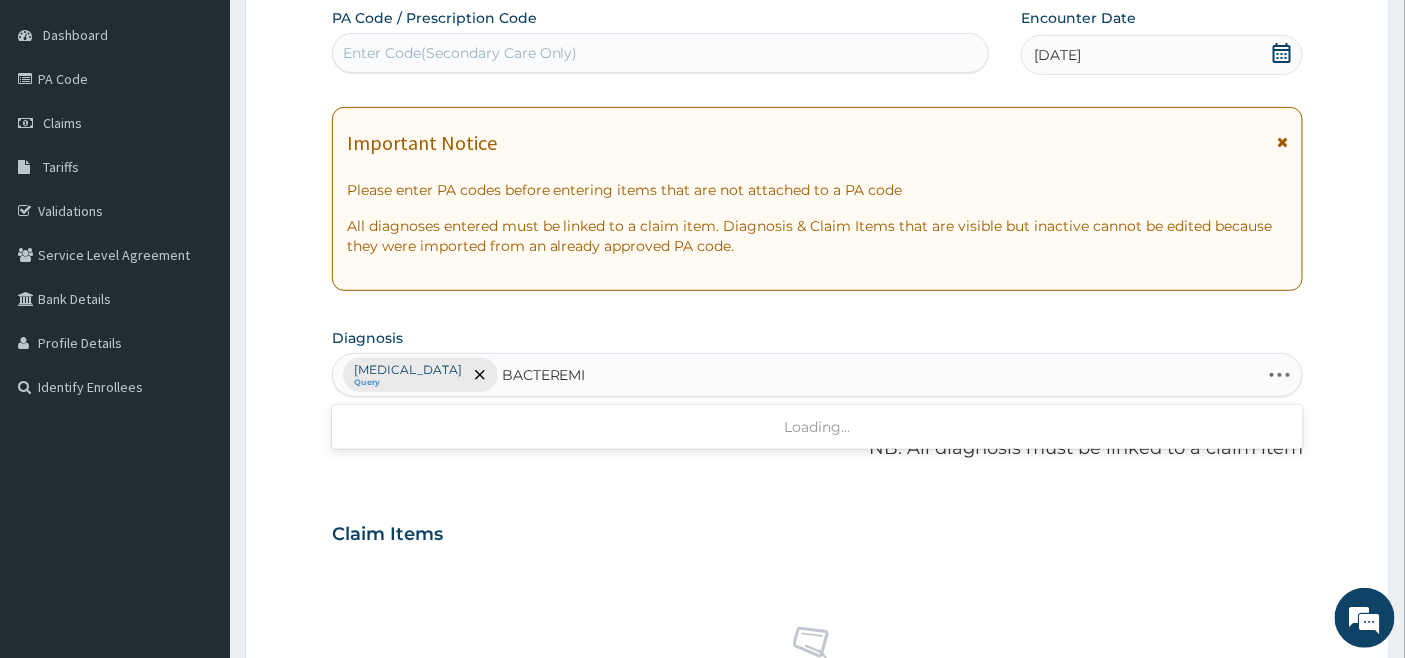 type on "[MEDICAL_DATA]" 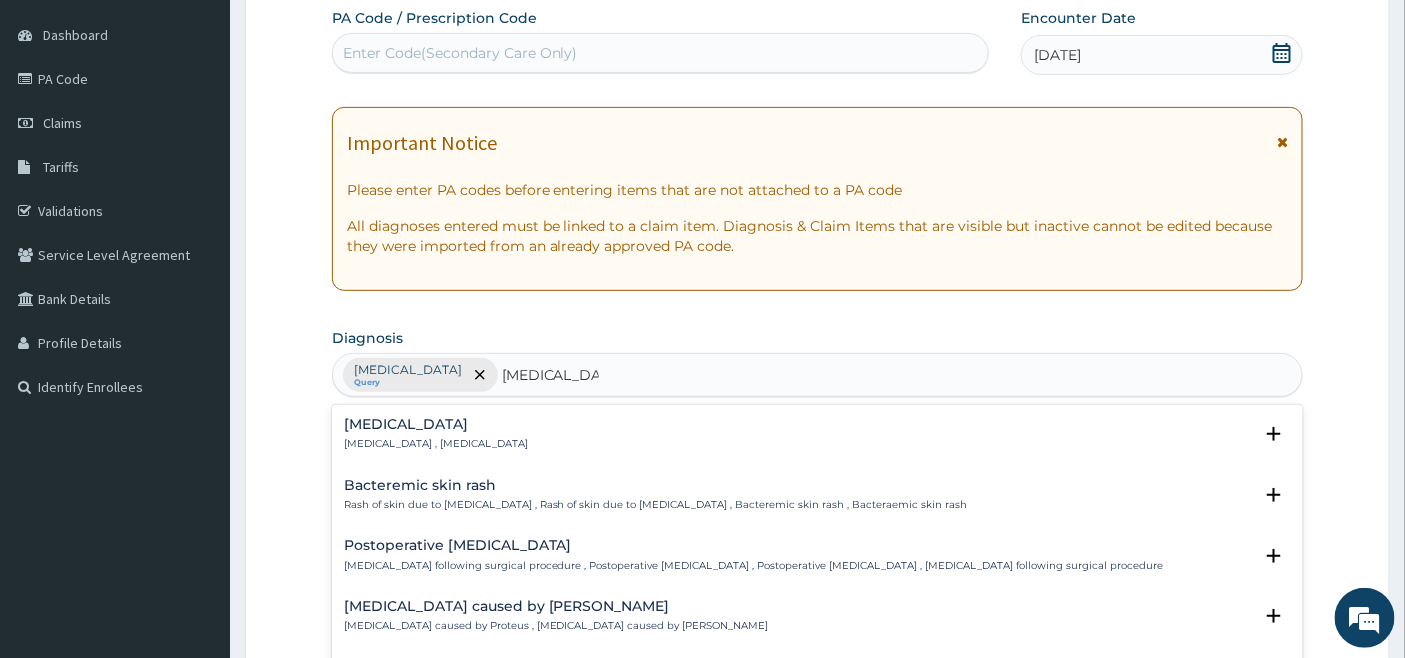 click on "[MEDICAL_DATA] [MEDICAL_DATA] , [MEDICAL_DATA]" at bounding box center [436, 434] 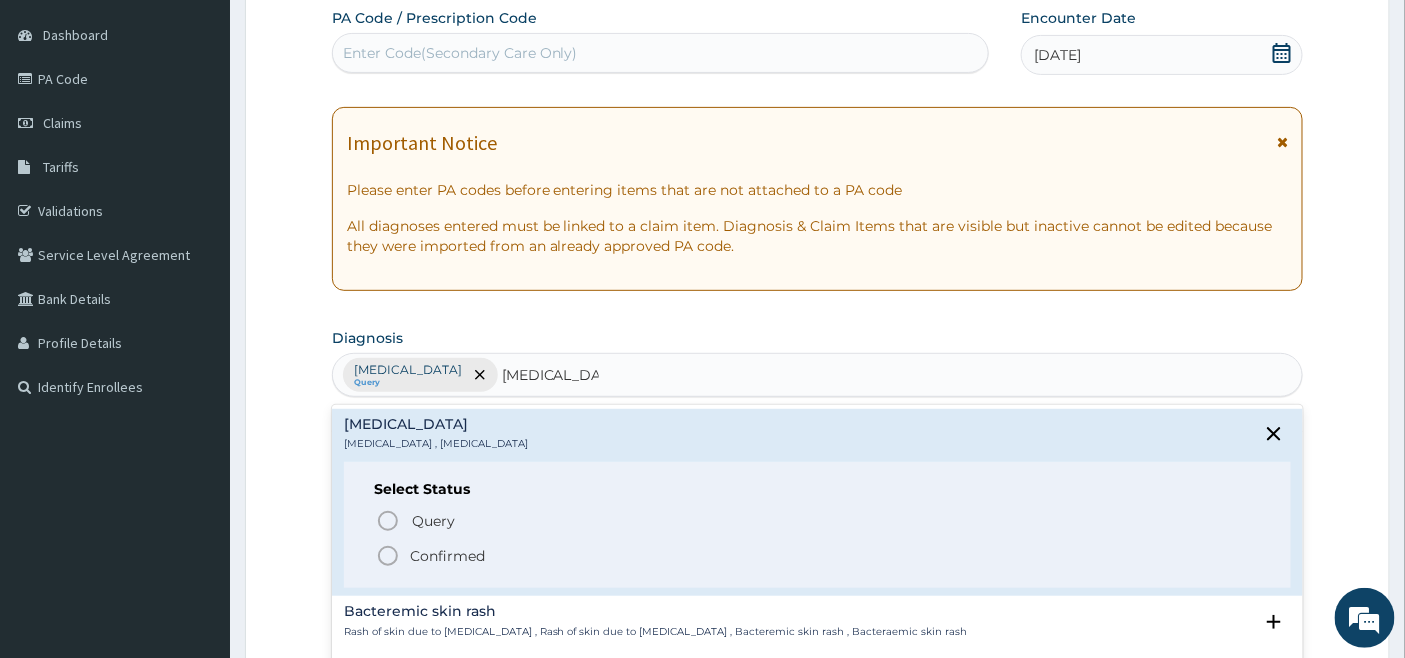 click 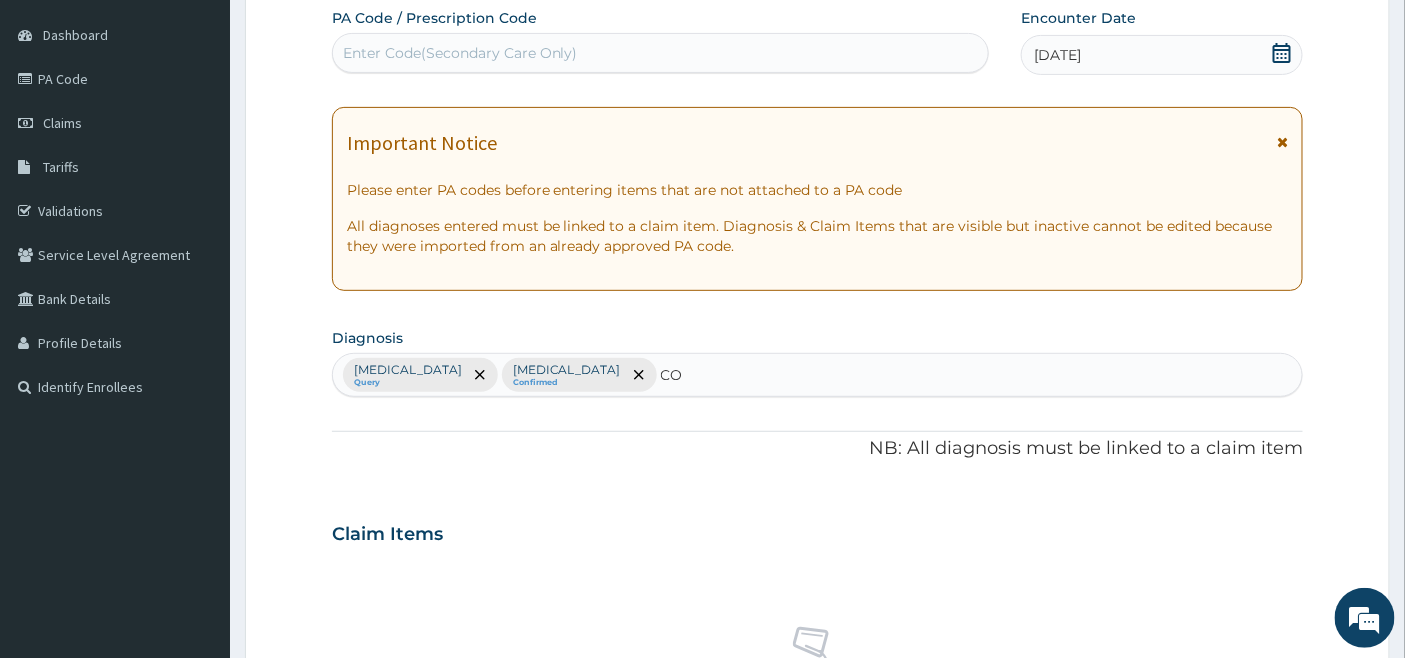 type on "C" 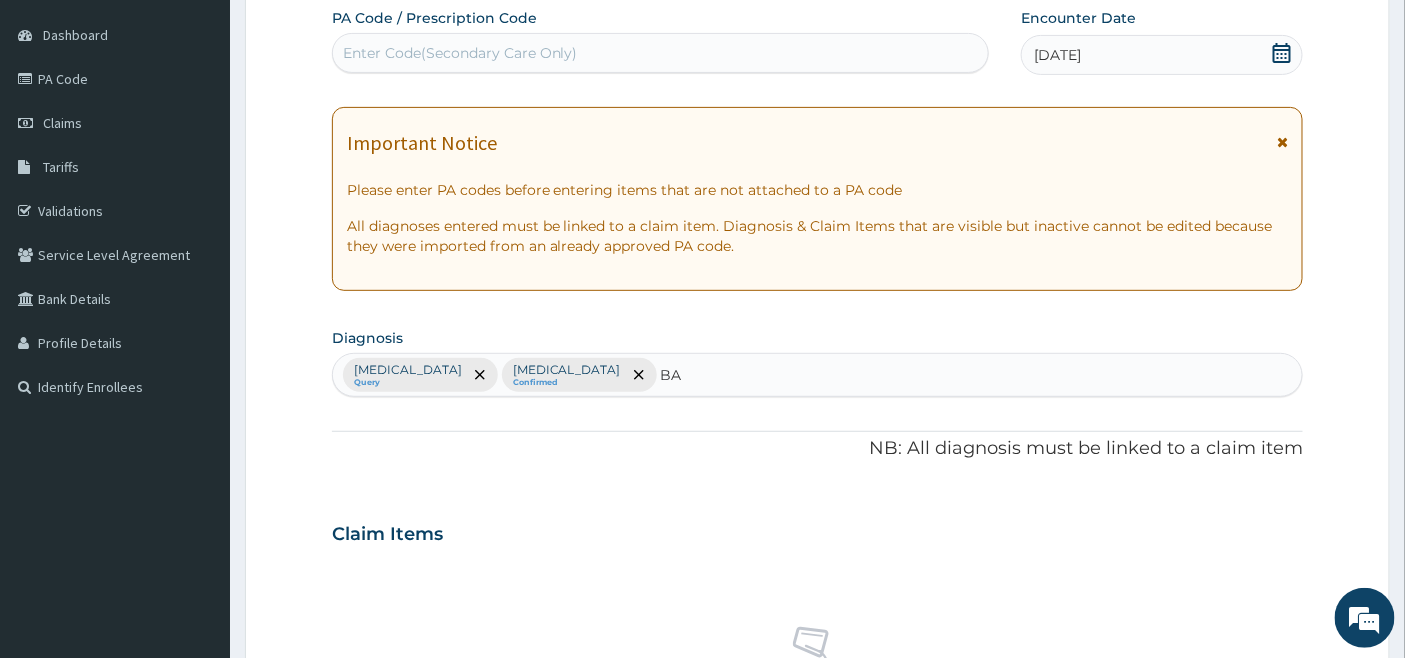 type on "B" 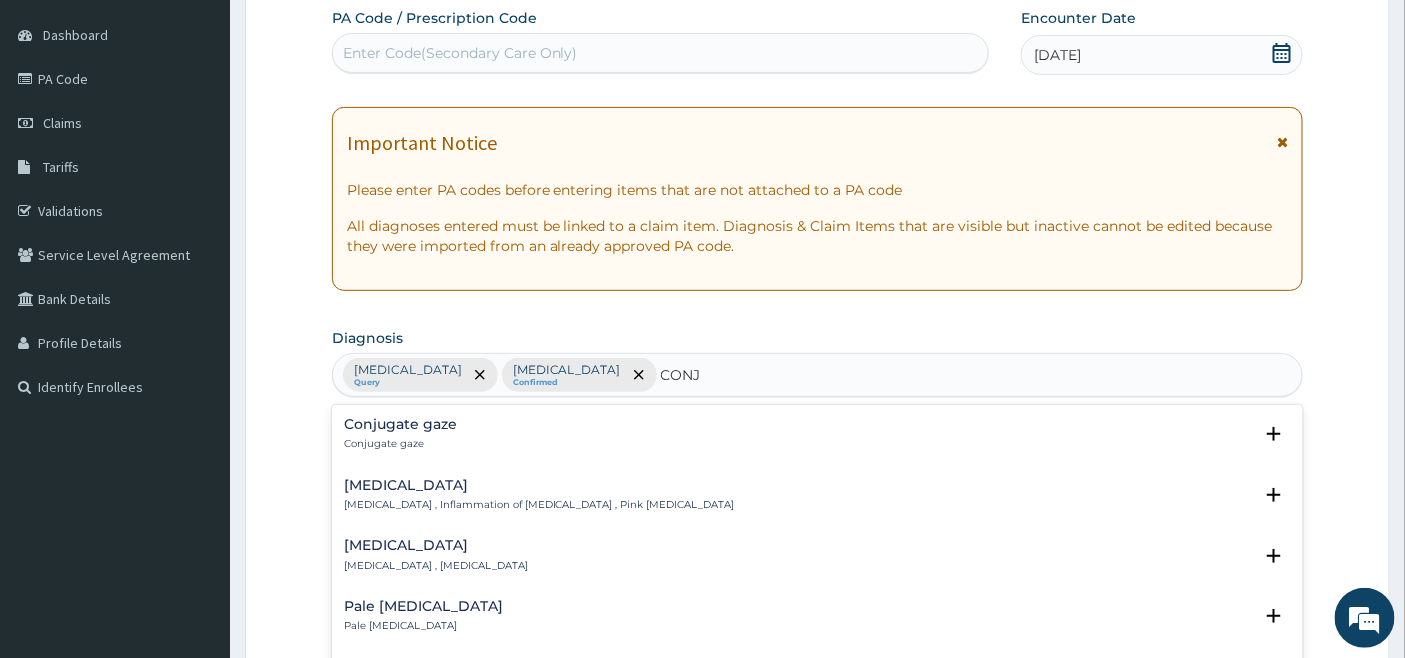 type on "CONJU" 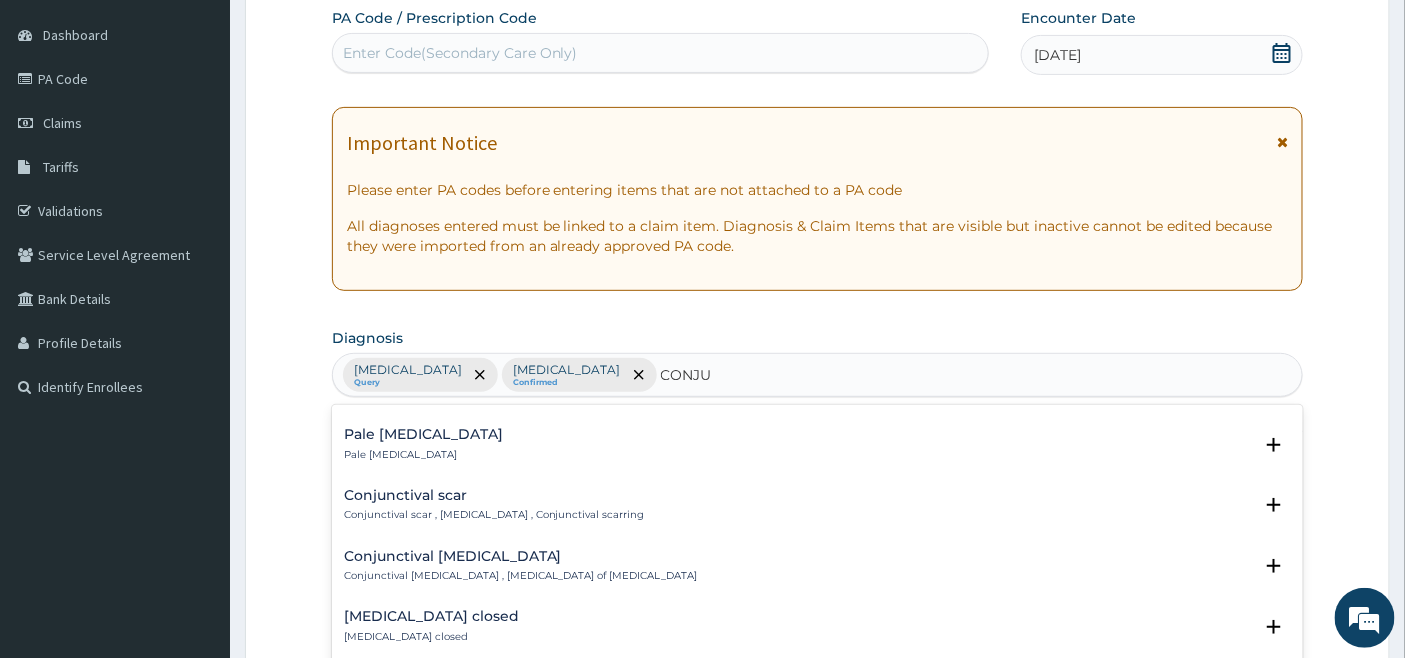 scroll, scrollTop: 0, scrollLeft: 0, axis: both 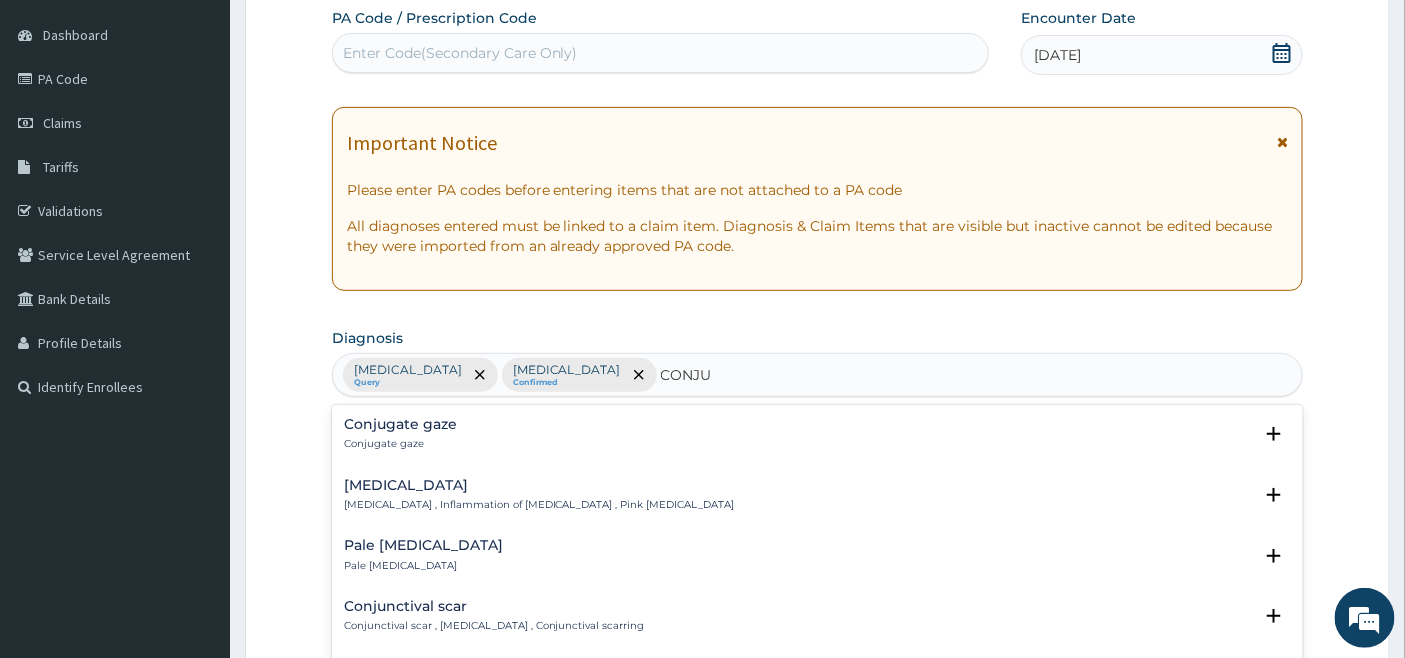 click on "[MEDICAL_DATA]" at bounding box center (539, 485) 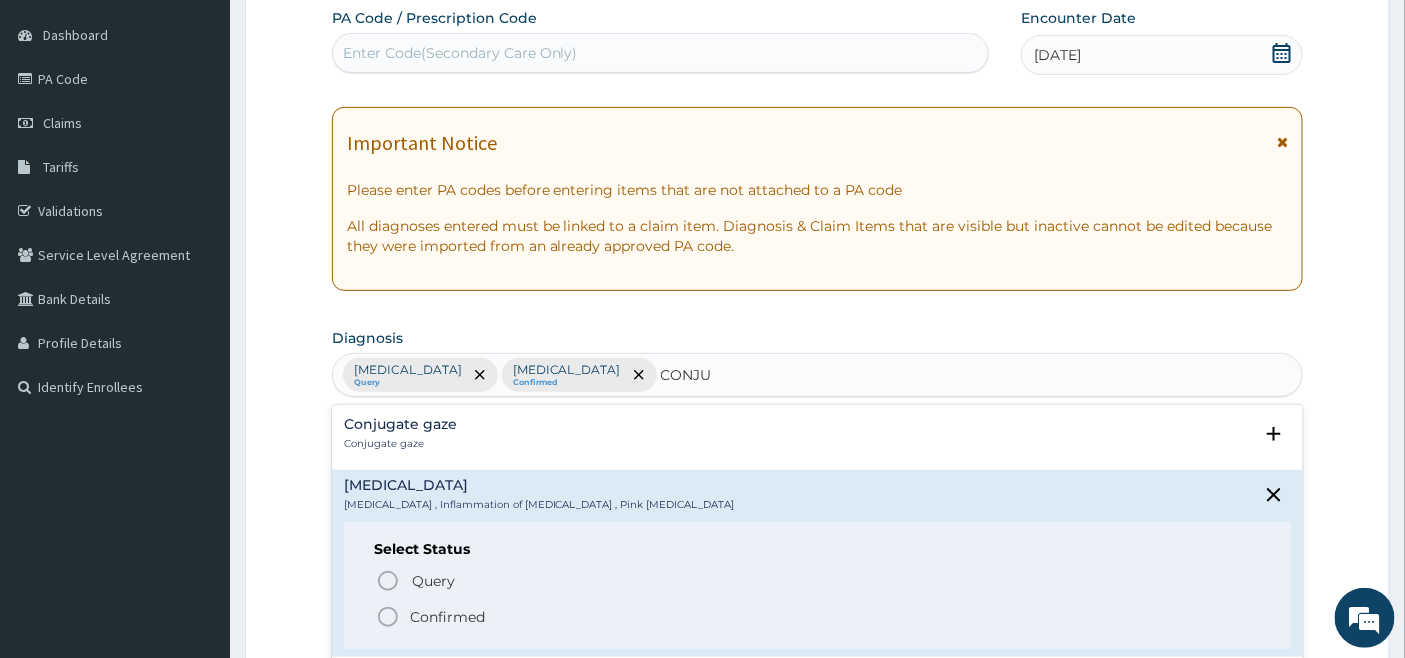 click 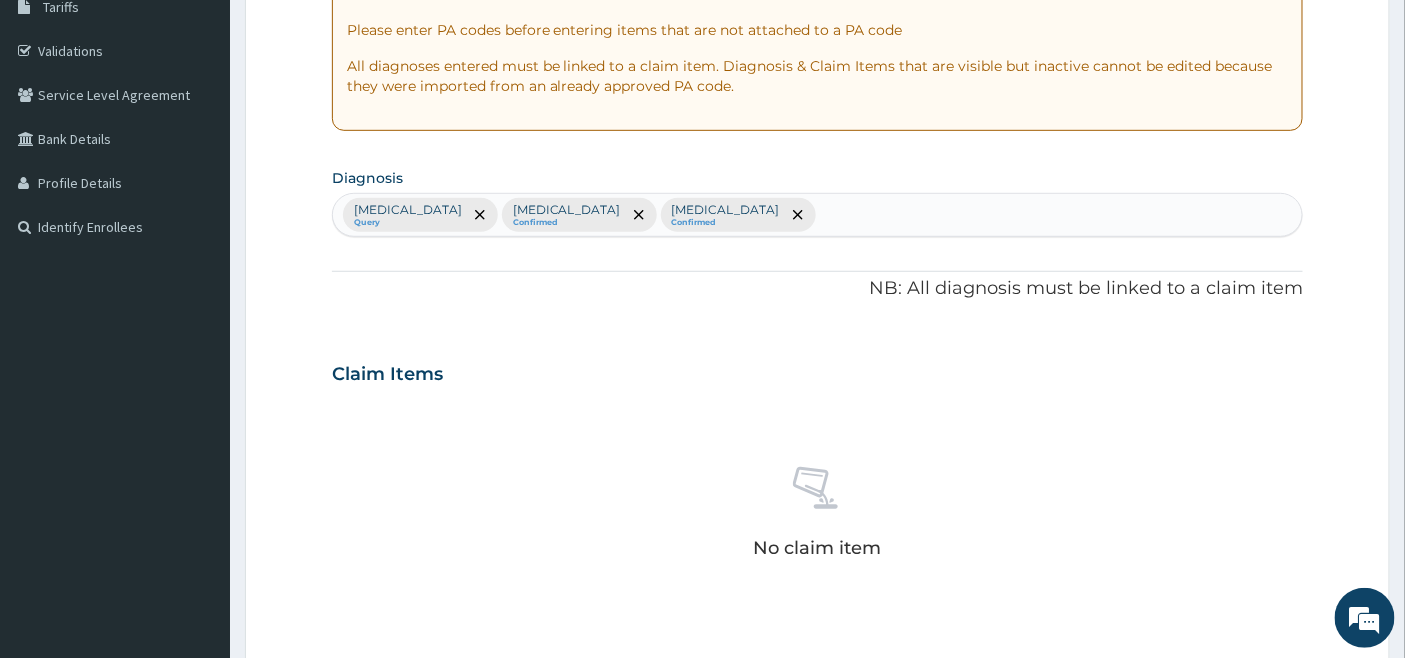 scroll, scrollTop: 627, scrollLeft: 0, axis: vertical 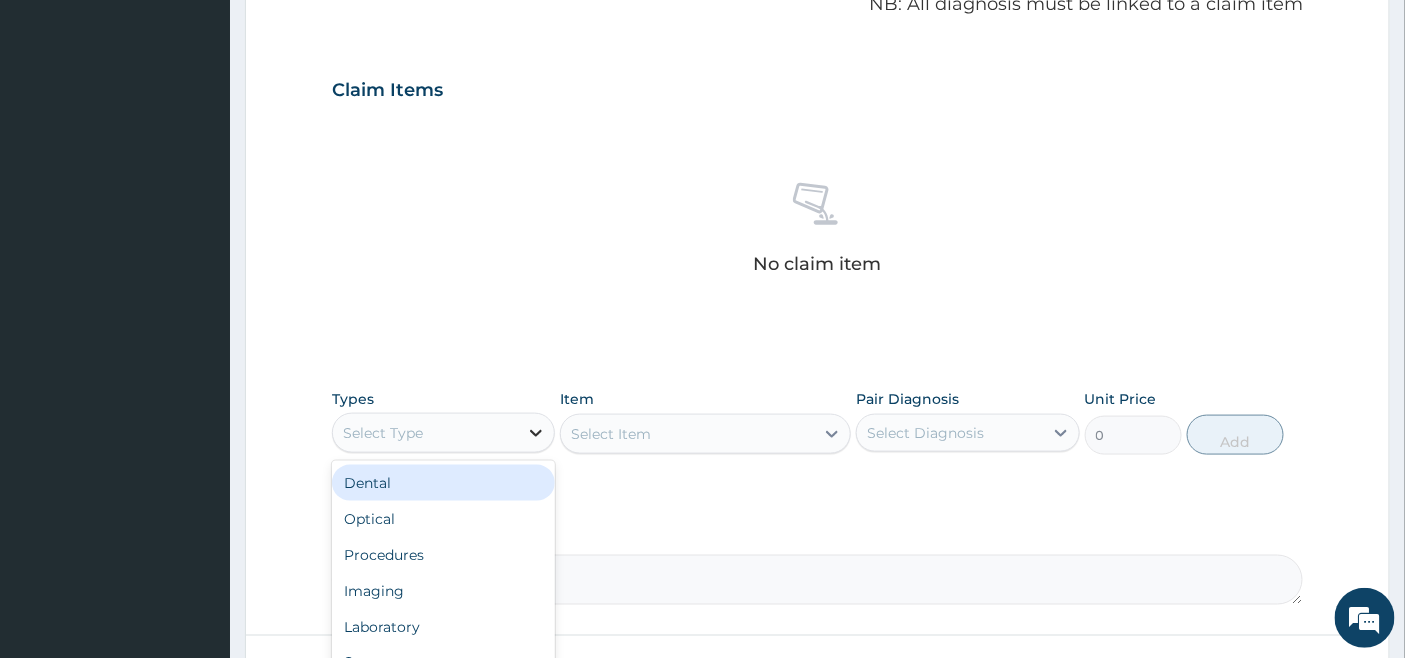 click 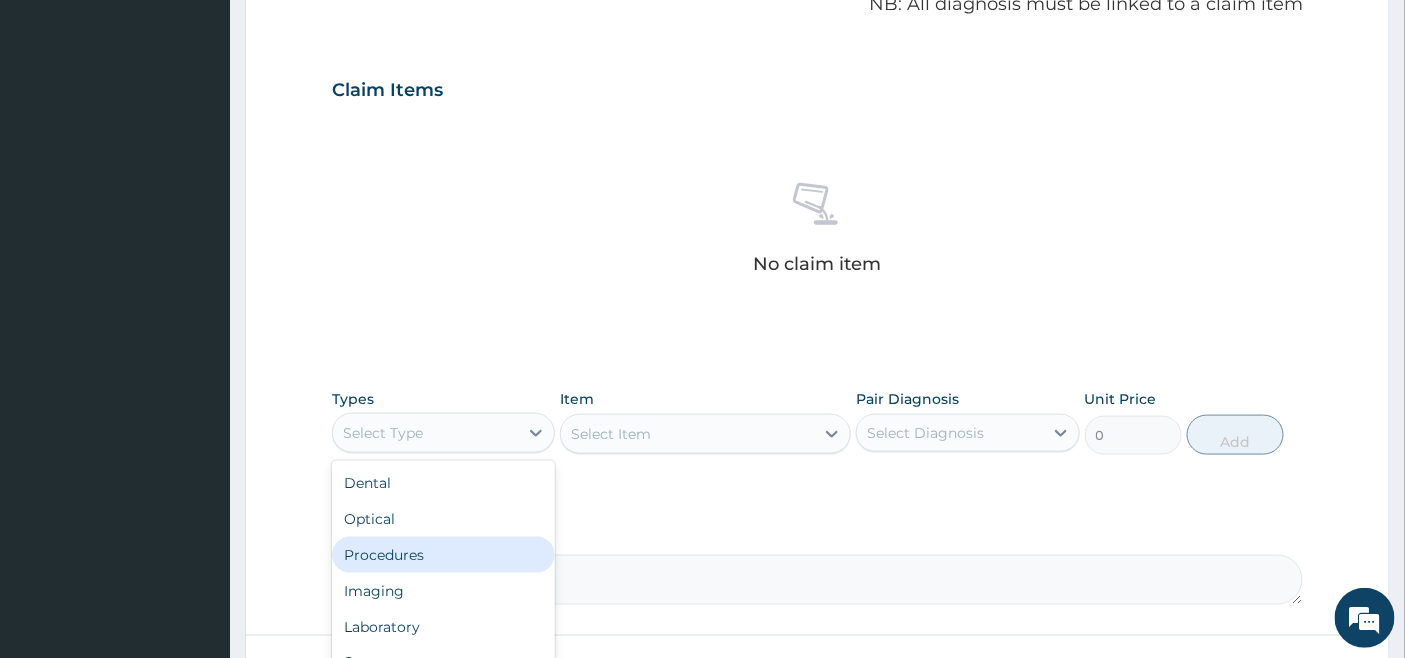 click on "Procedures" at bounding box center [443, 555] 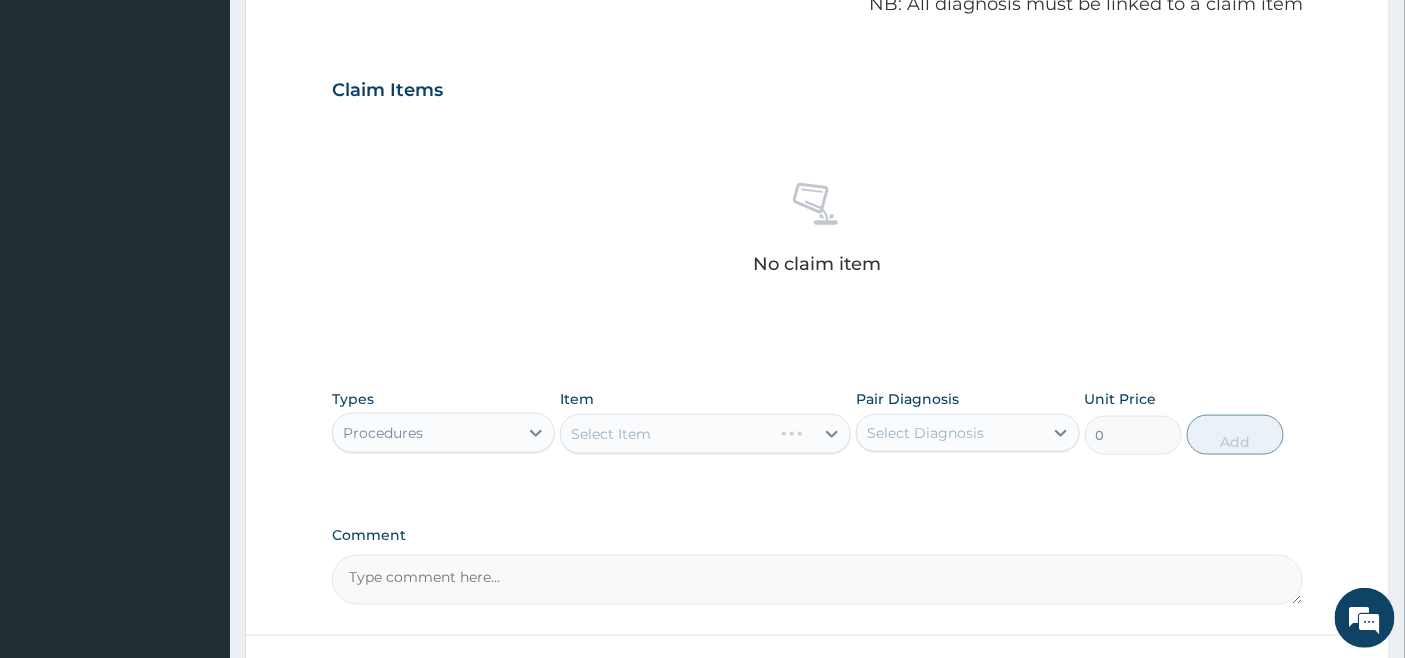 click on "Select Item" at bounding box center (705, 434) 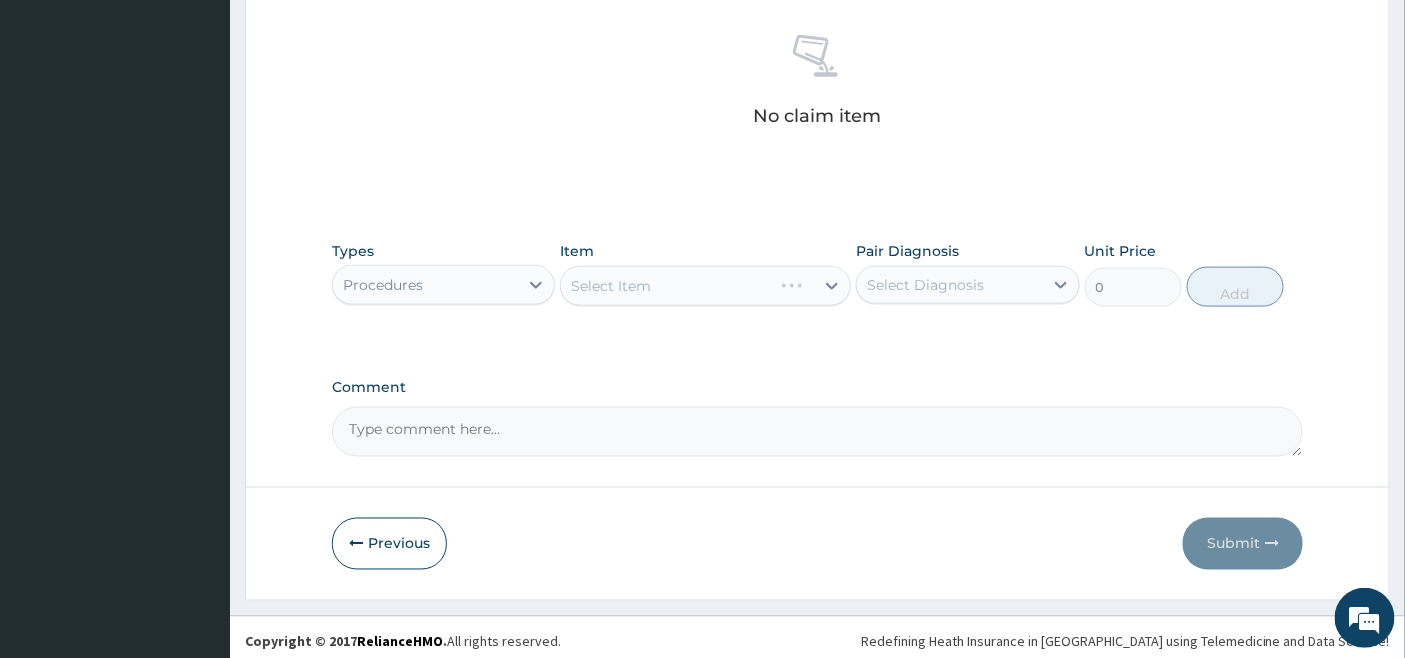 scroll, scrollTop: 783, scrollLeft: 0, axis: vertical 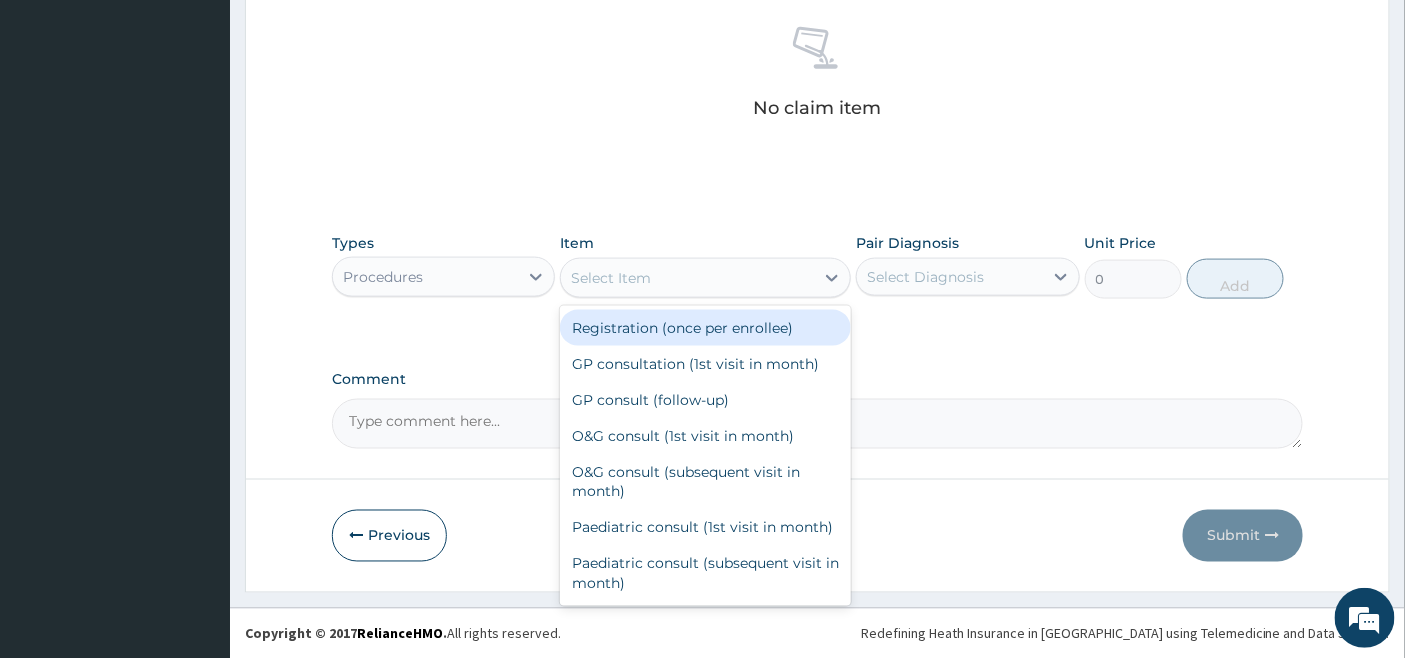 click on "Select Item" at bounding box center (687, 278) 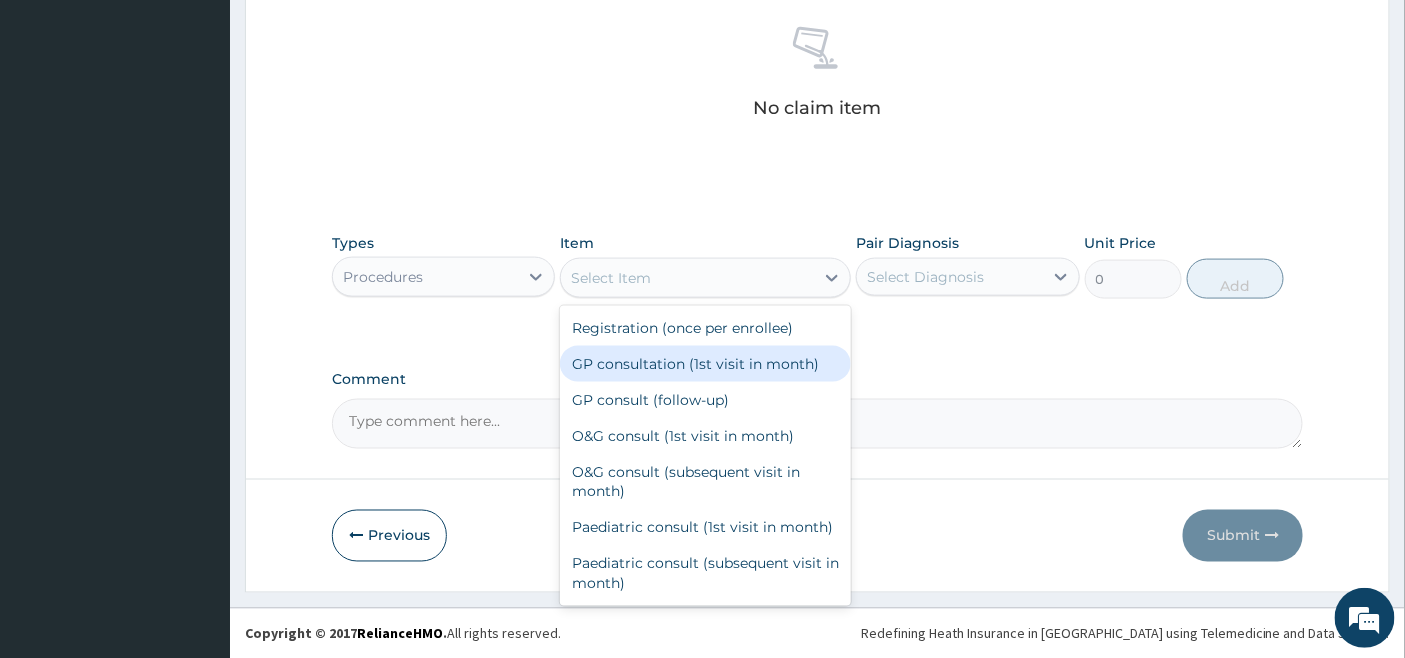 click on "GP consultation (1st visit in month)" at bounding box center (705, 364) 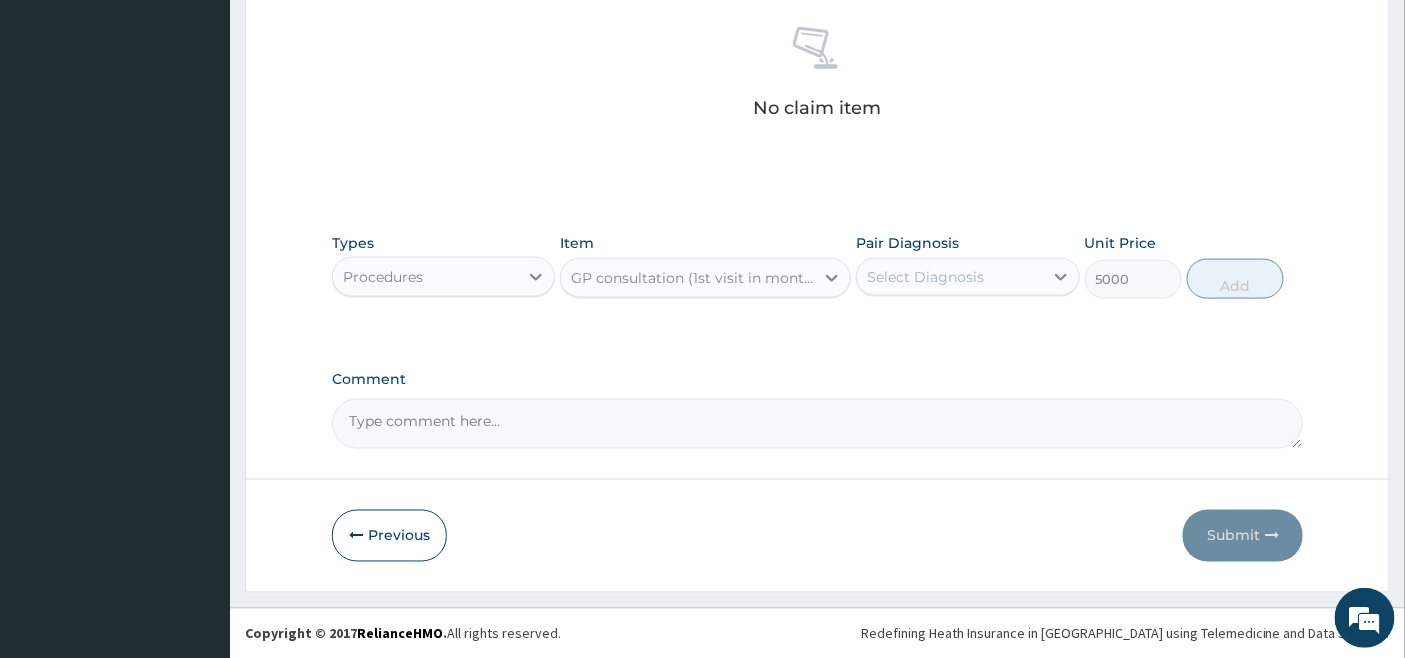 type on "5000" 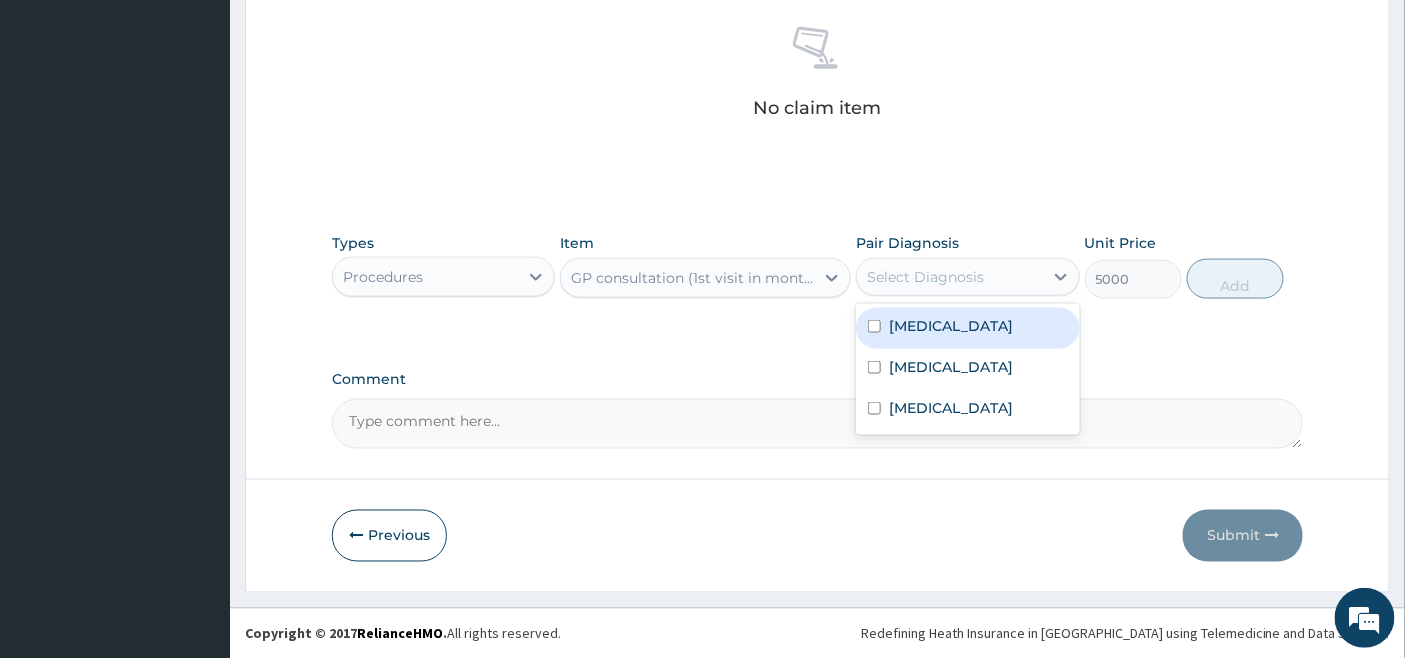 click on "Select Diagnosis" at bounding box center [949, 277] 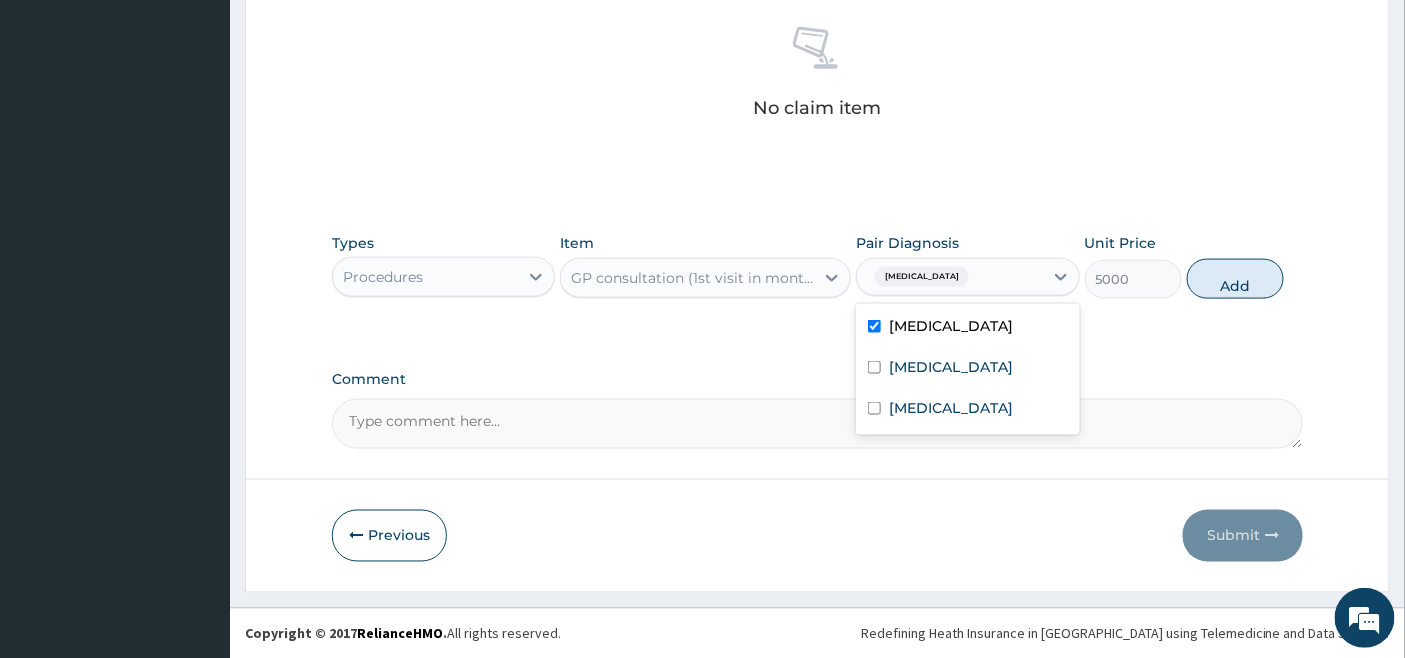 checkbox on "true" 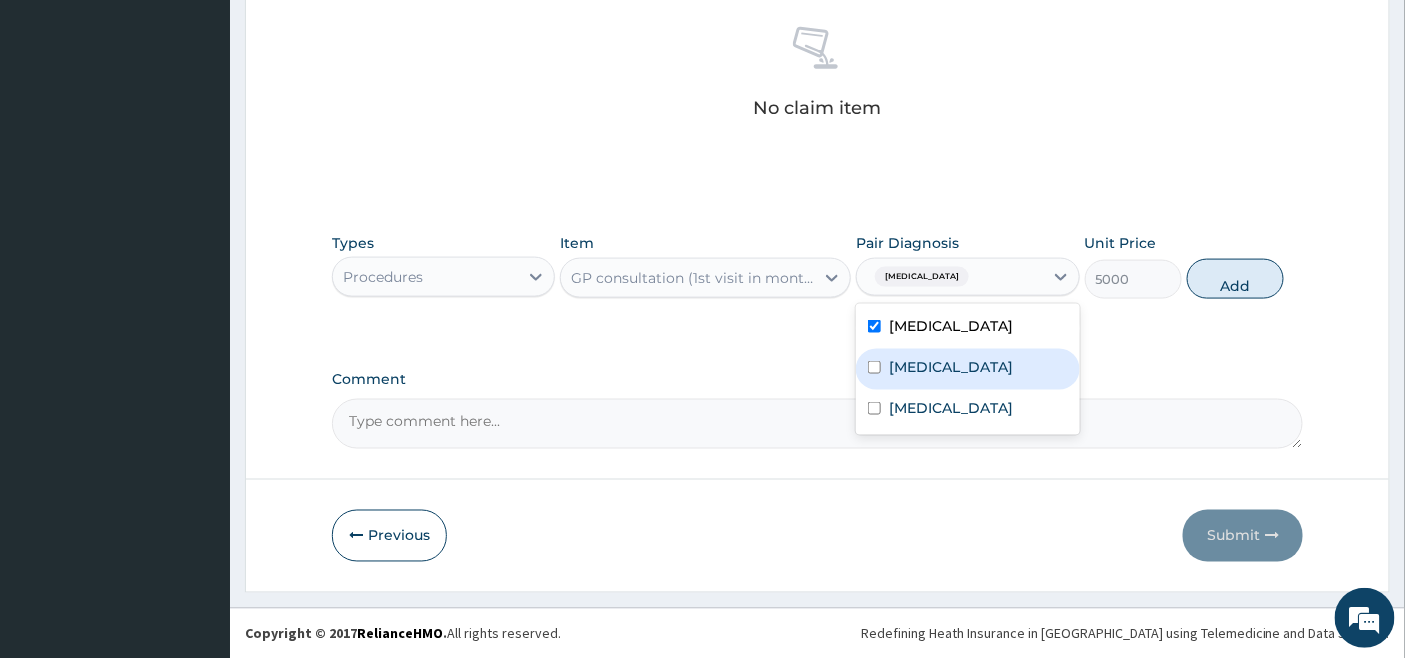 click on "Bacteremia" at bounding box center (951, 367) 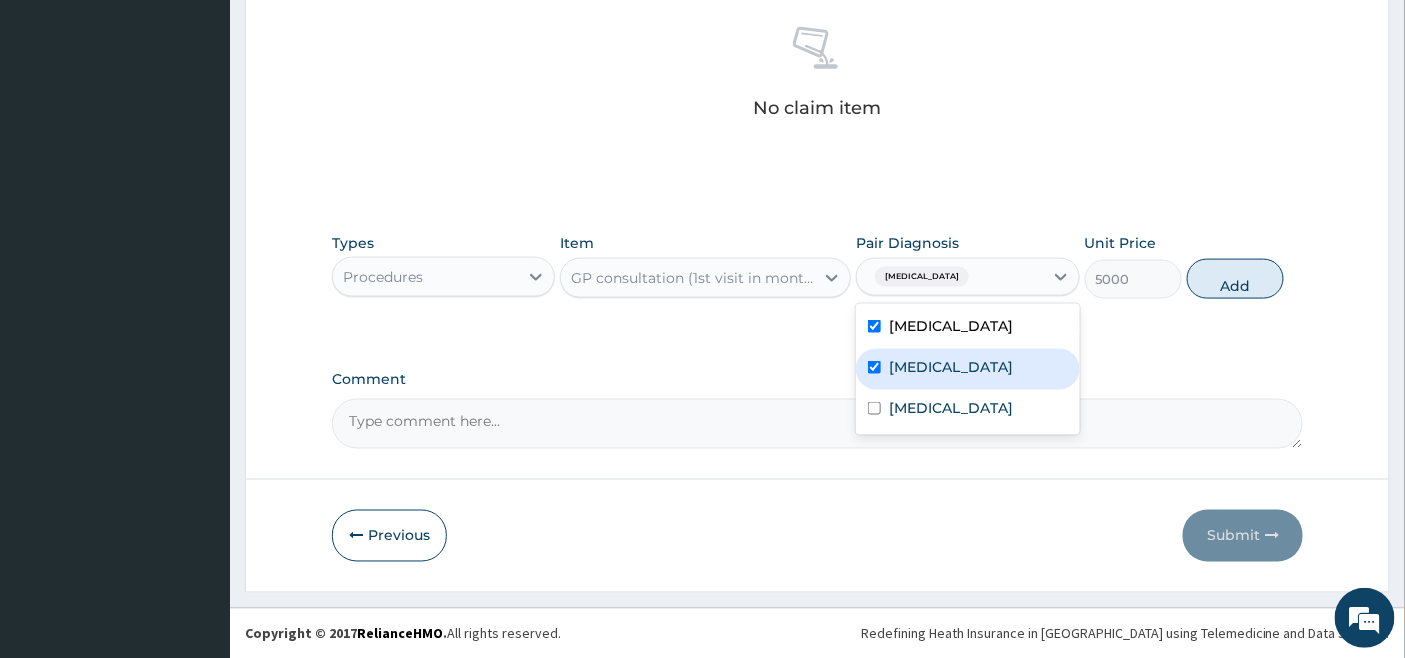 checkbox on "true" 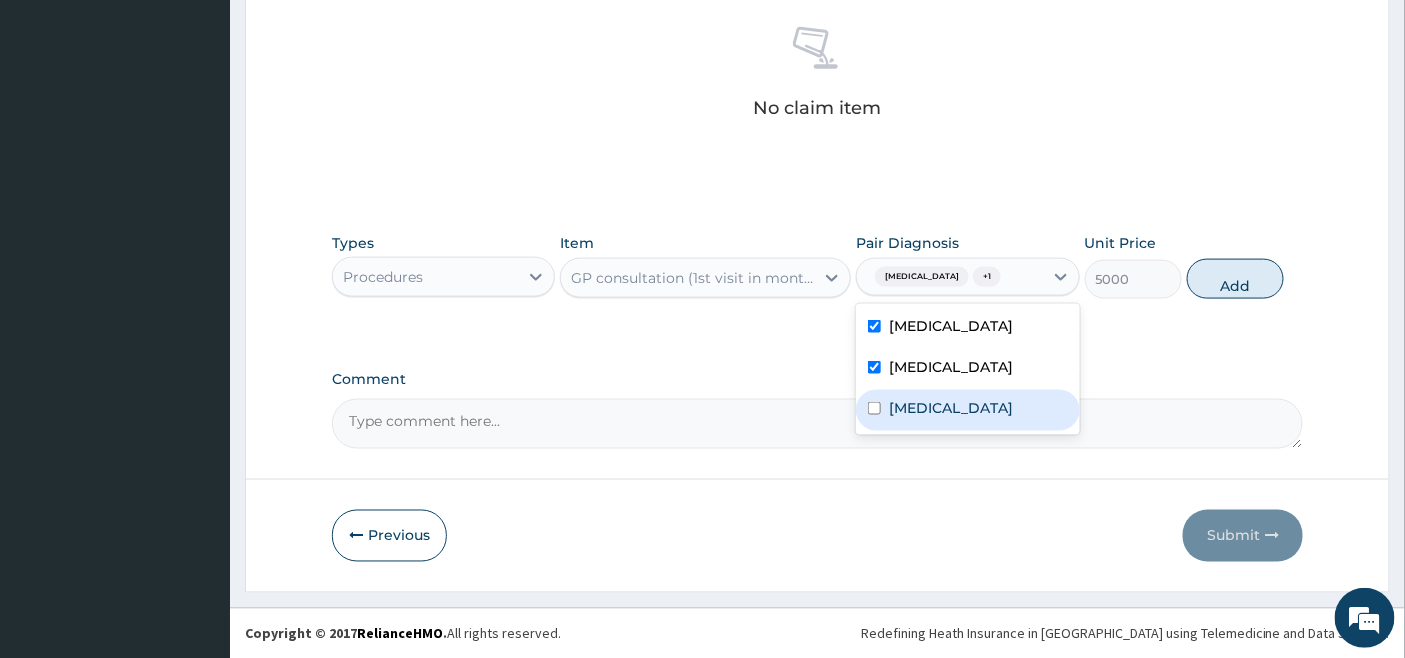 click on "Conjunctivitis" at bounding box center (951, 408) 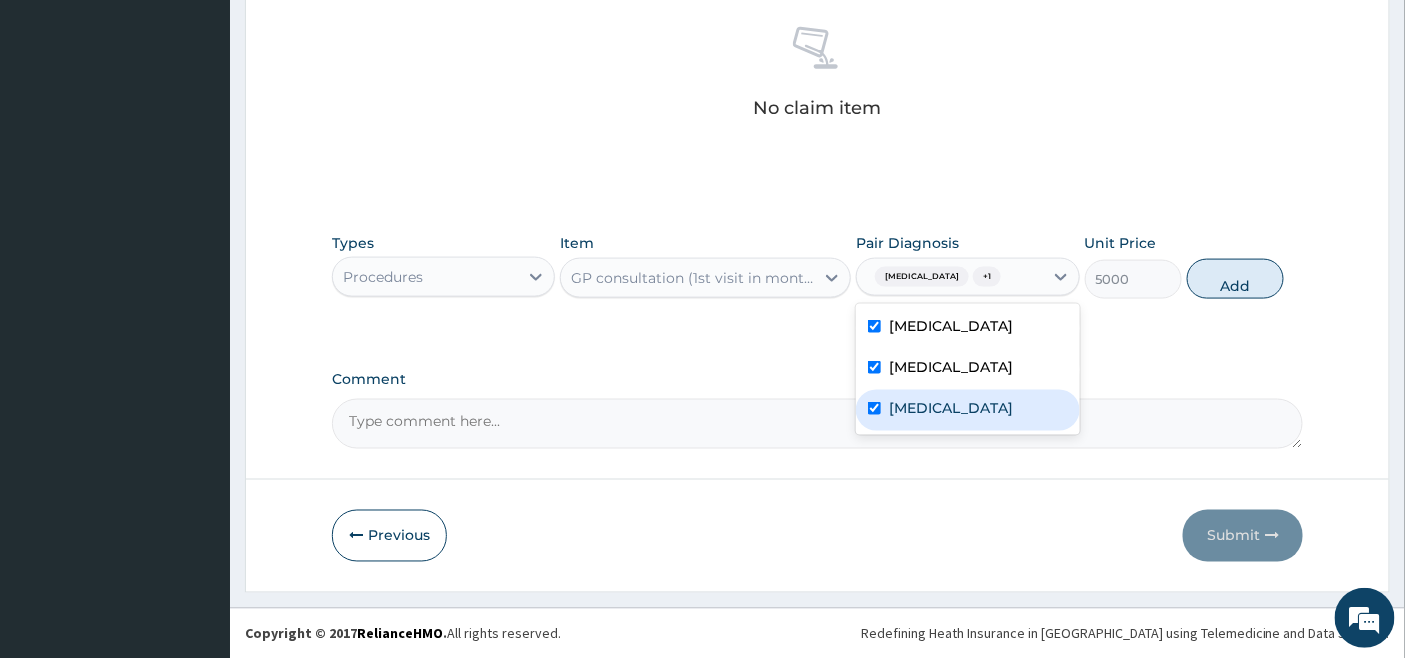 checkbox on "true" 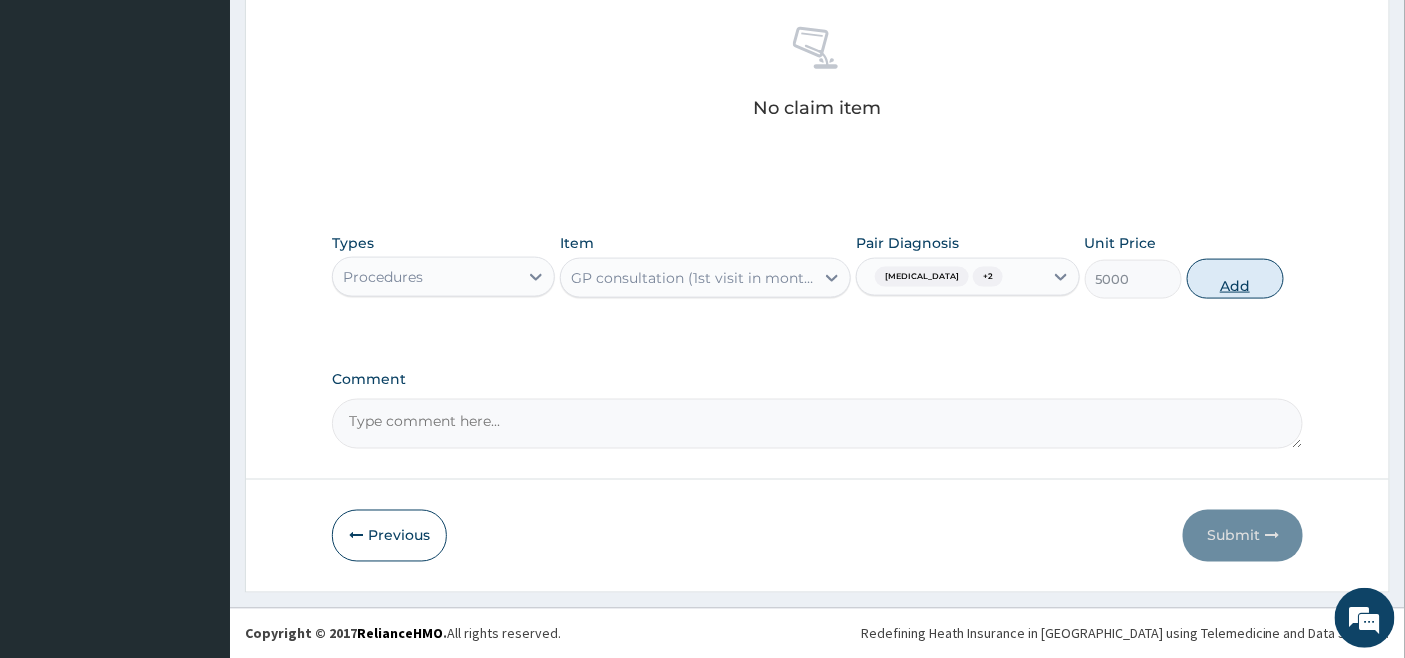 click on "Add" at bounding box center [1235, 279] 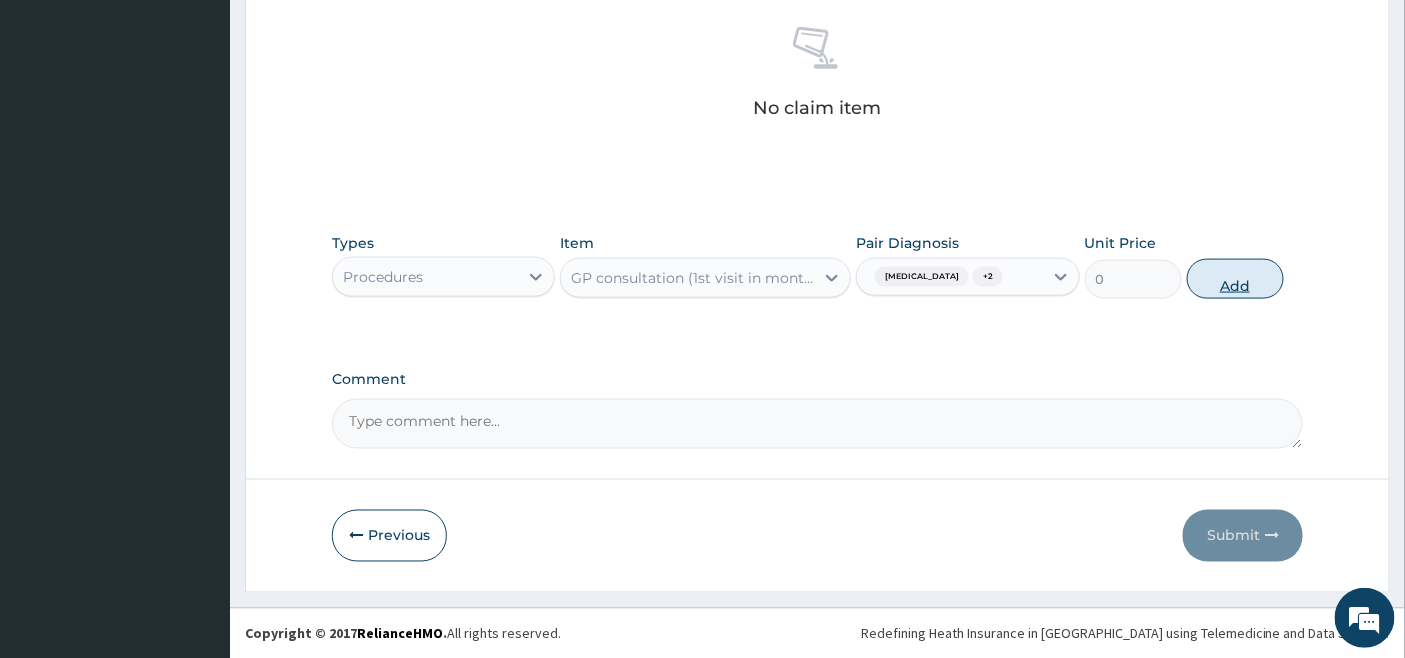 scroll, scrollTop: 703, scrollLeft: 0, axis: vertical 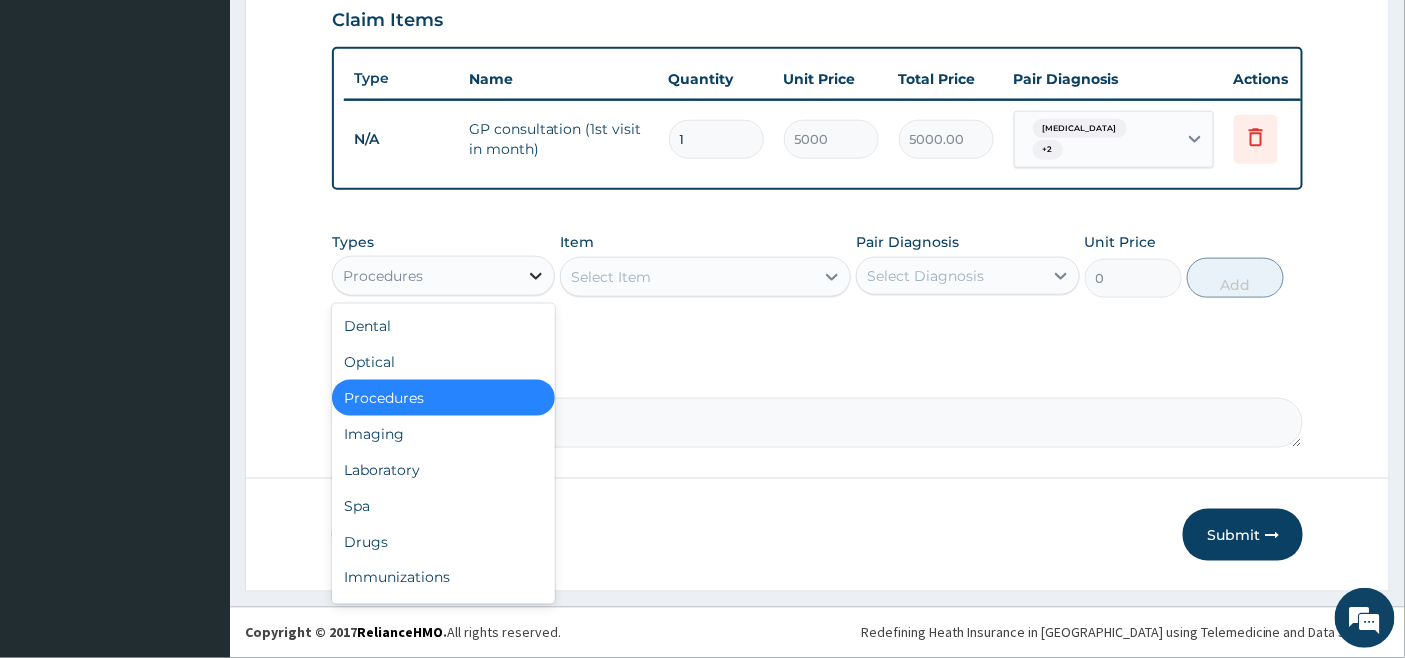 click 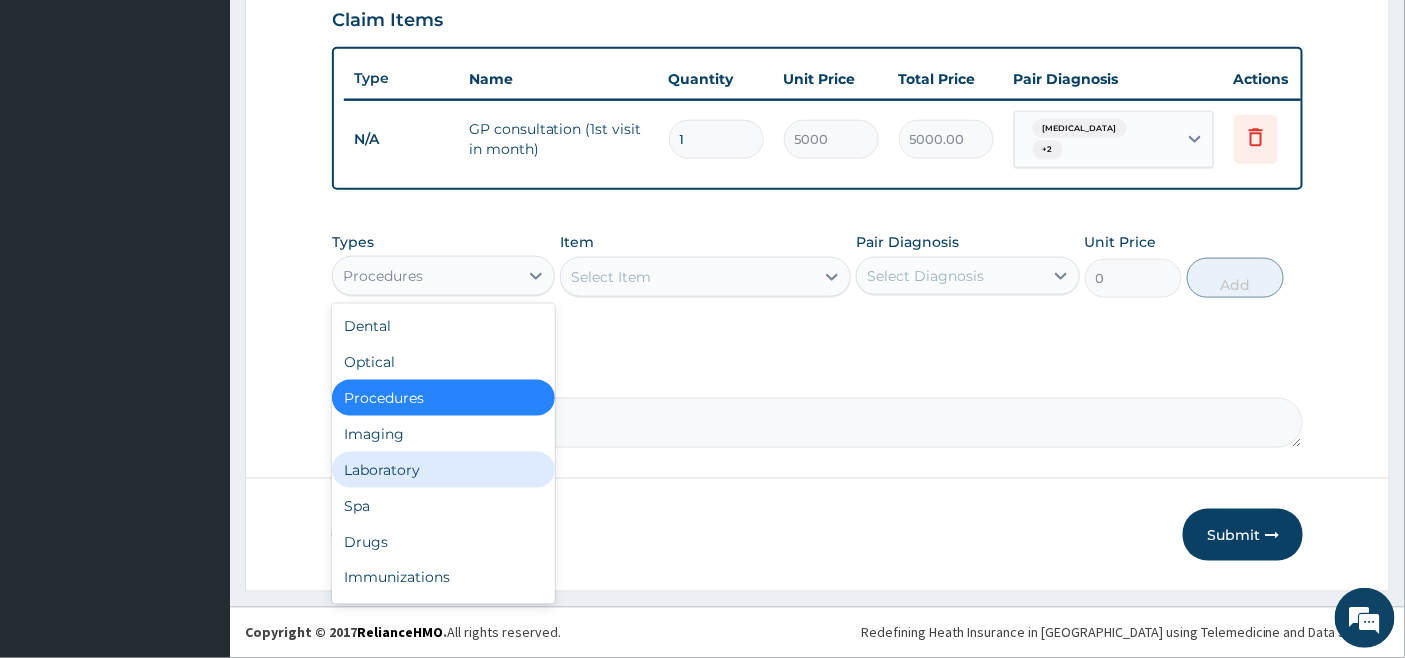 click on "Laboratory" at bounding box center (443, 470) 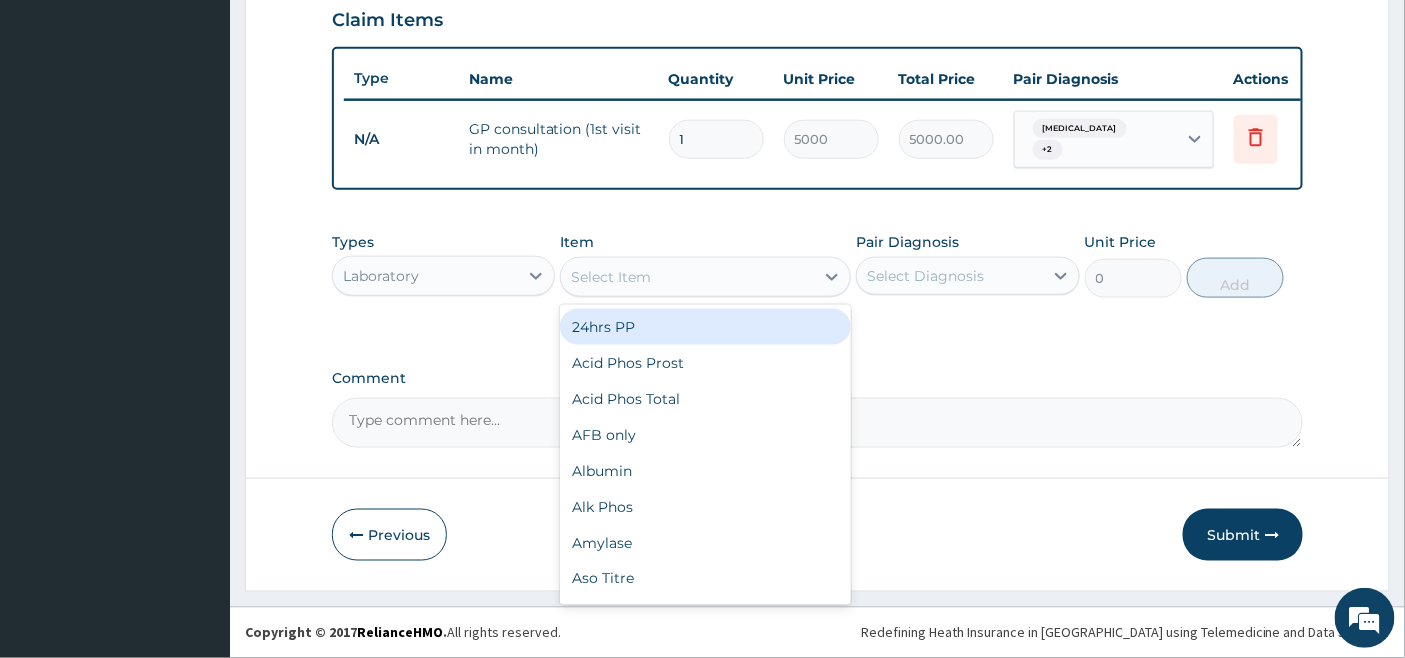 click on "Select Item" at bounding box center (687, 277) 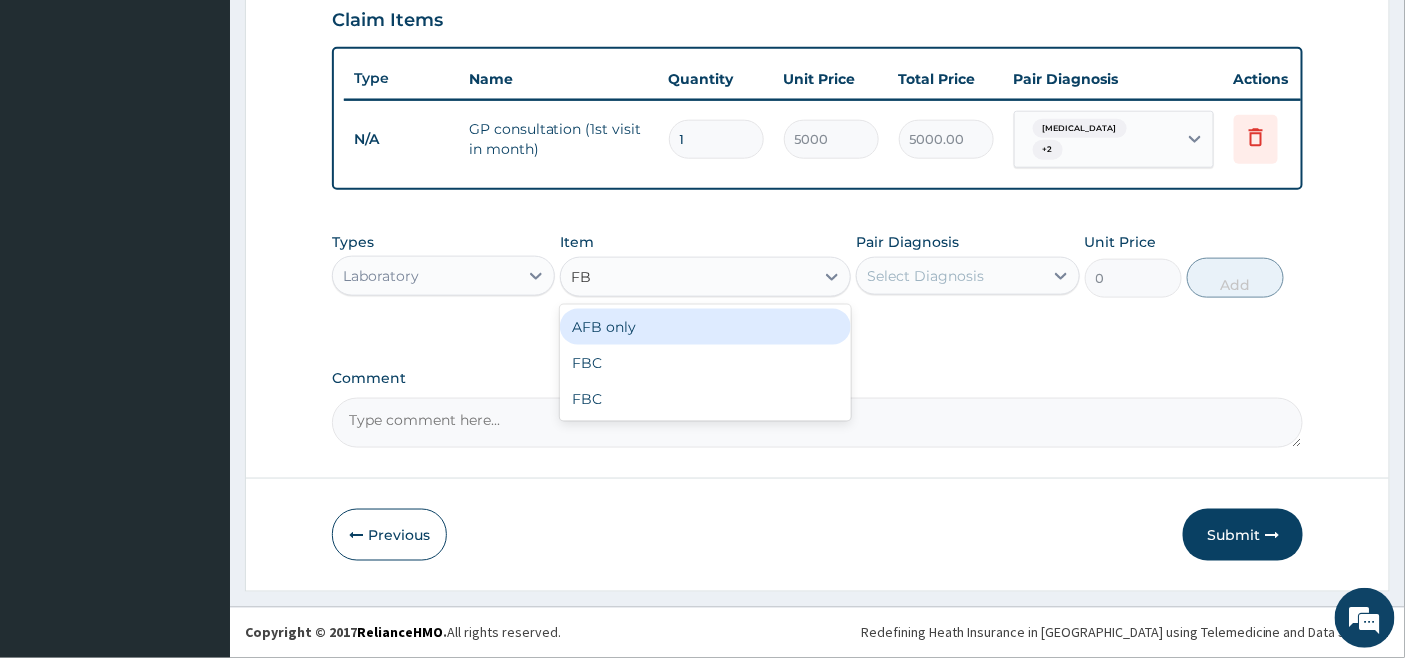 type on "FBC" 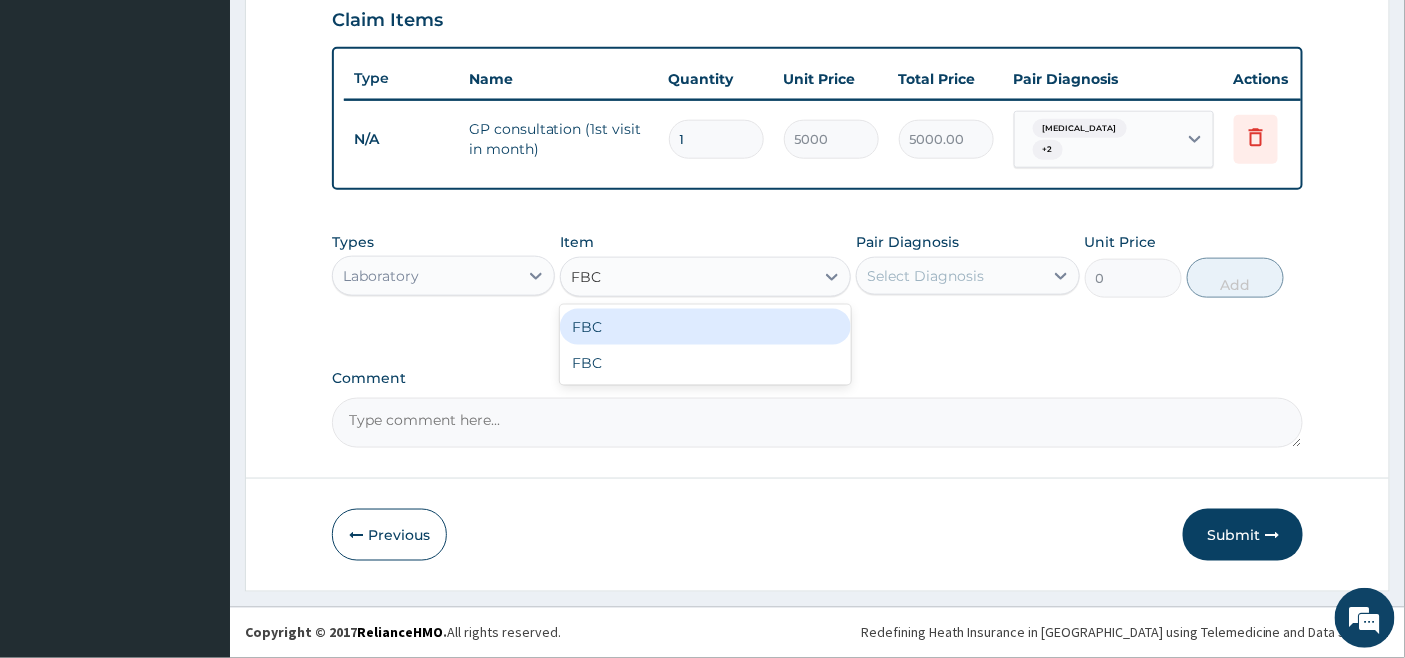 click on "FBC" at bounding box center [705, 327] 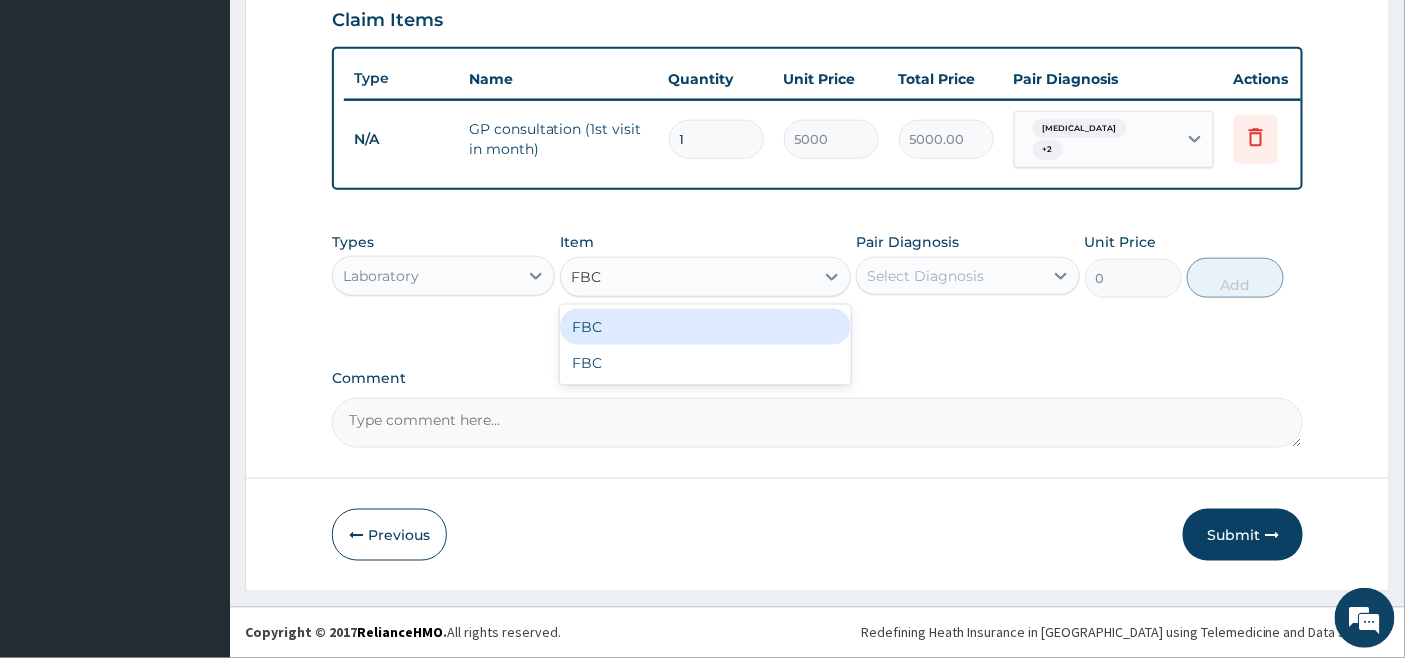 type 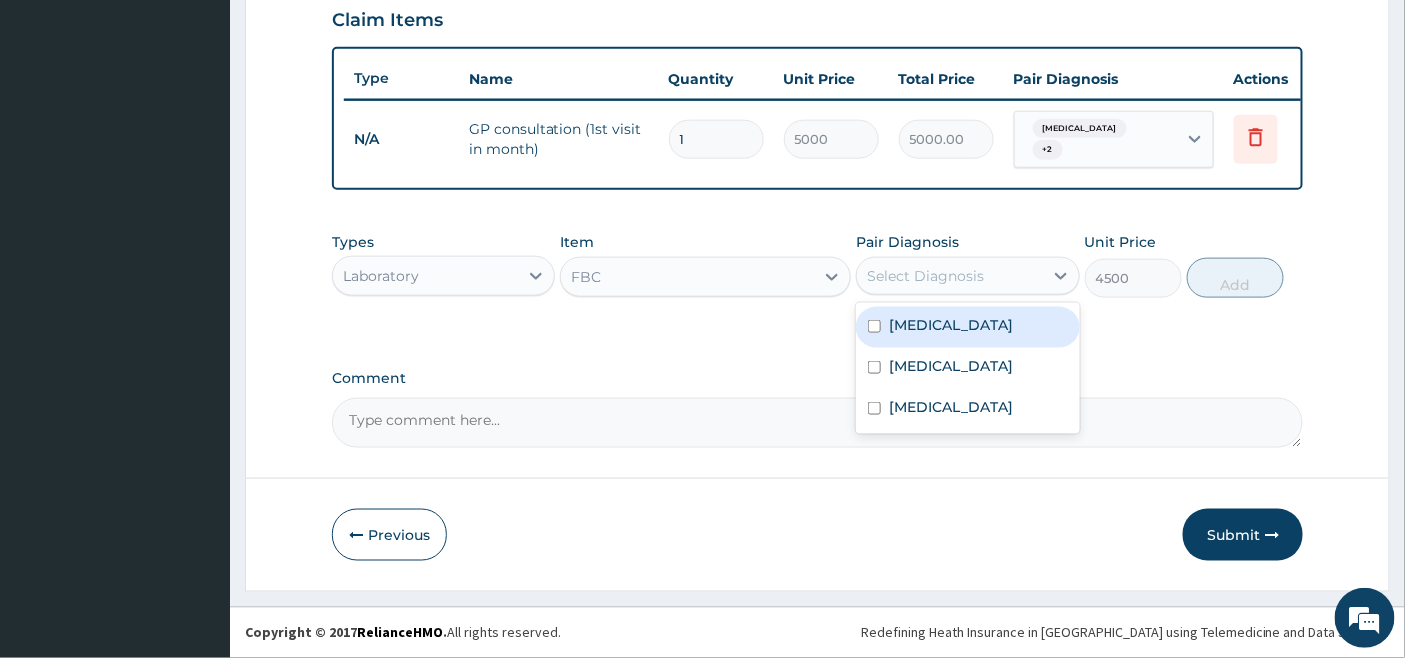 click on "Select Diagnosis" at bounding box center (925, 276) 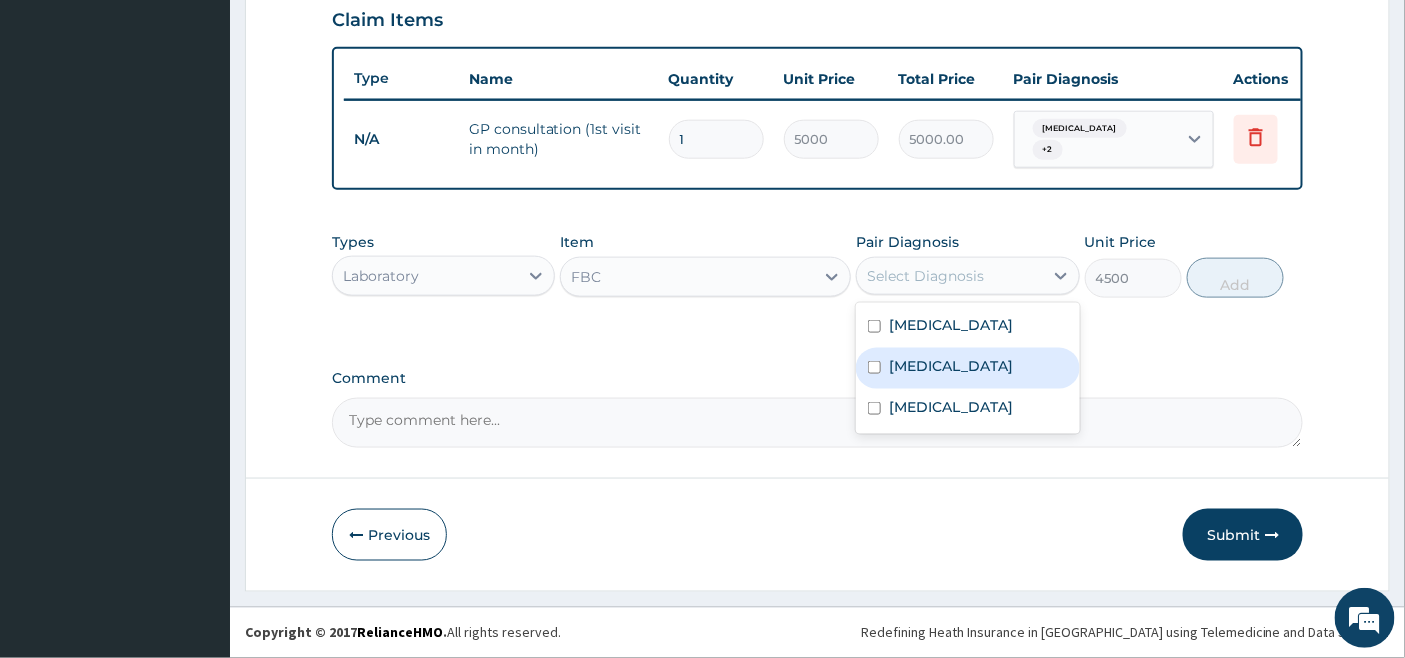 click on "Bacteremia" at bounding box center (951, 366) 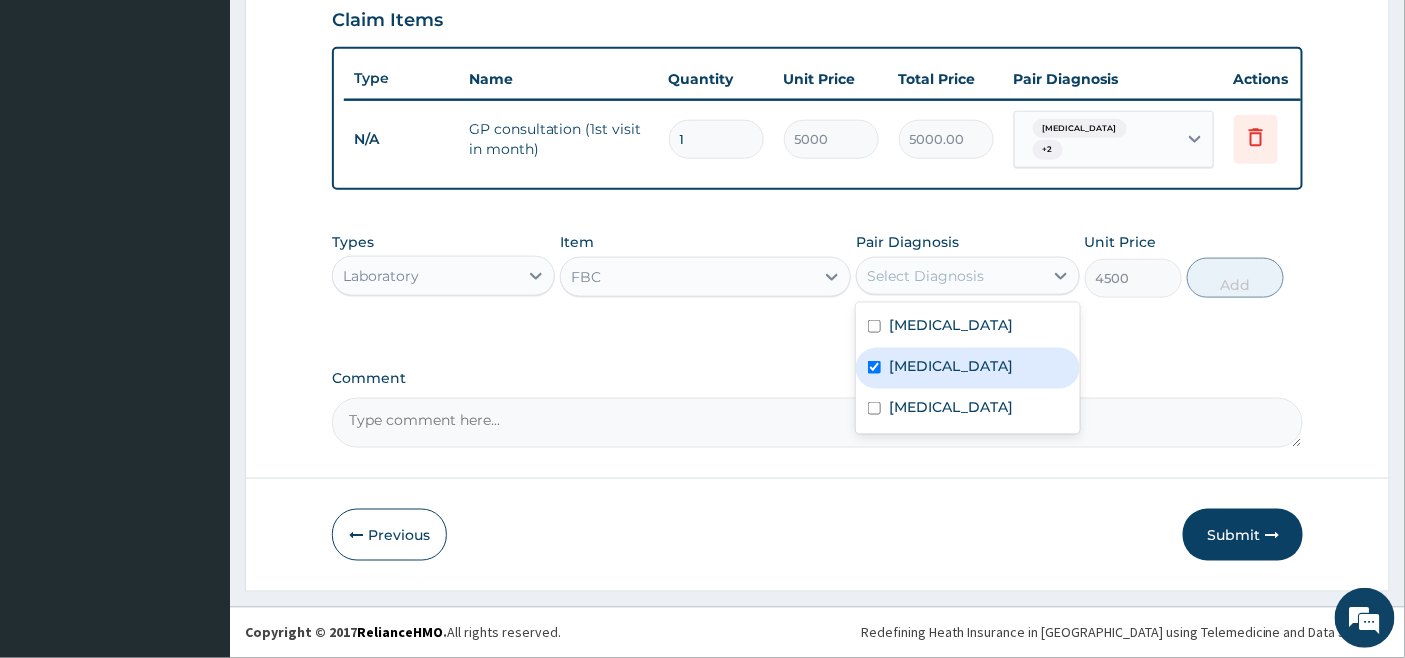 checkbox on "true" 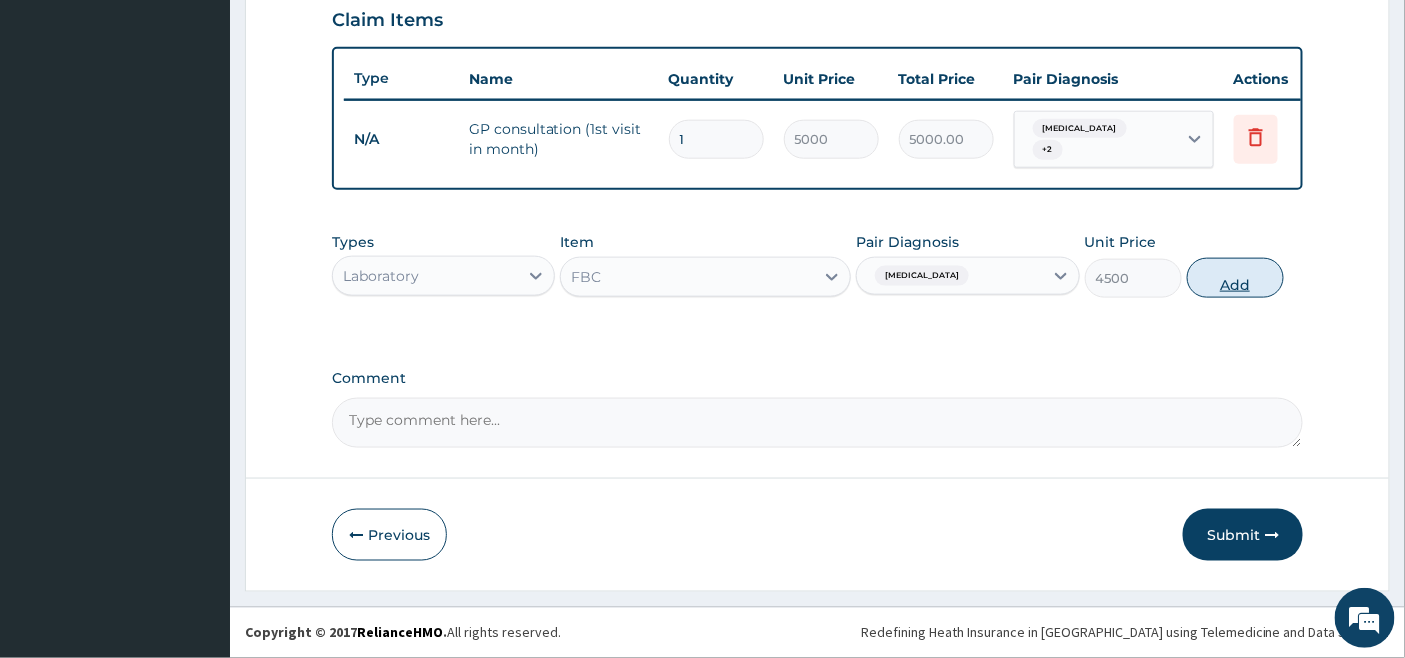 click on "Add" at bounding box center [1235, 278] 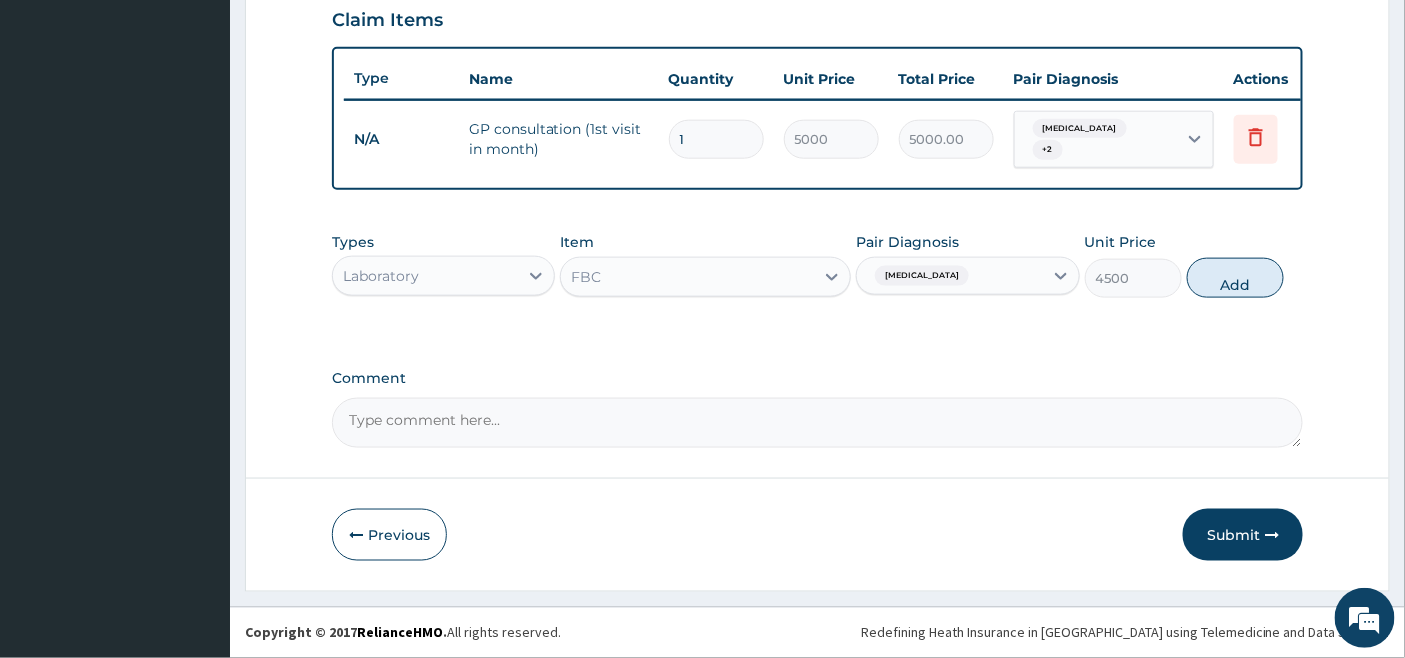 type on "0" 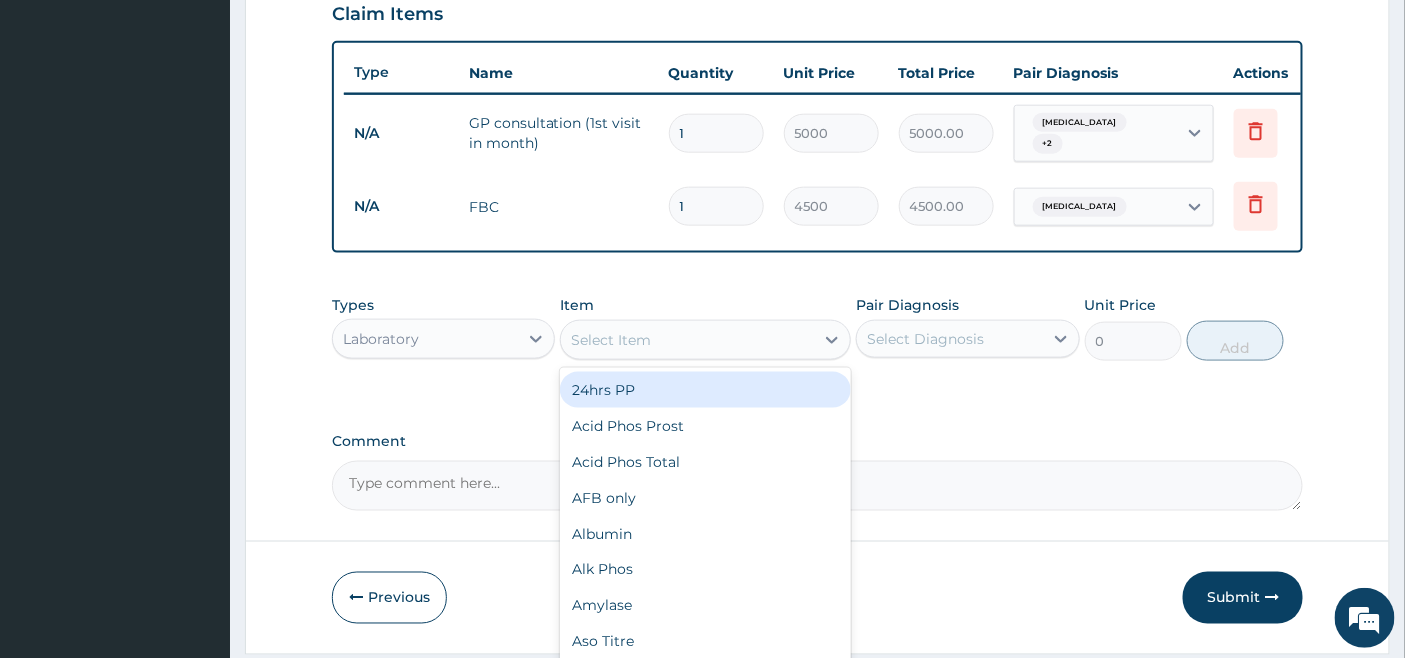 click on "Select Item" at bounding box center [687, 340] 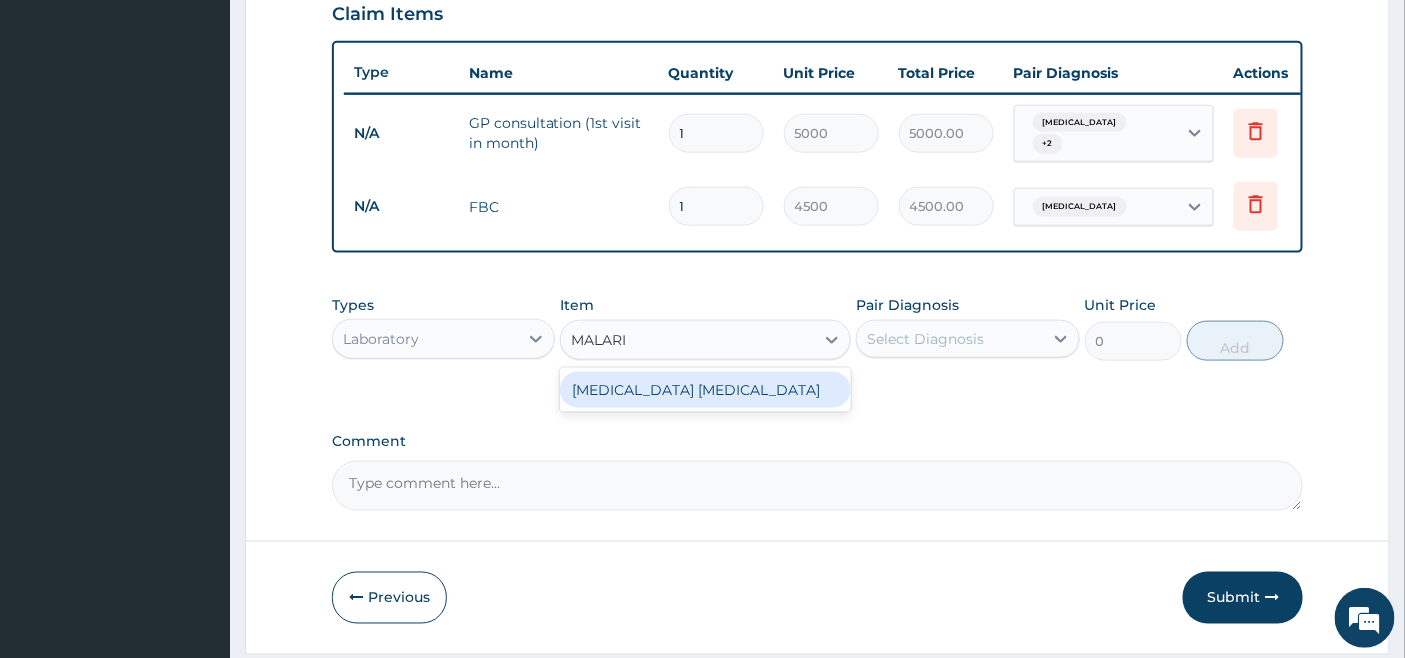 type on "MALARIA" 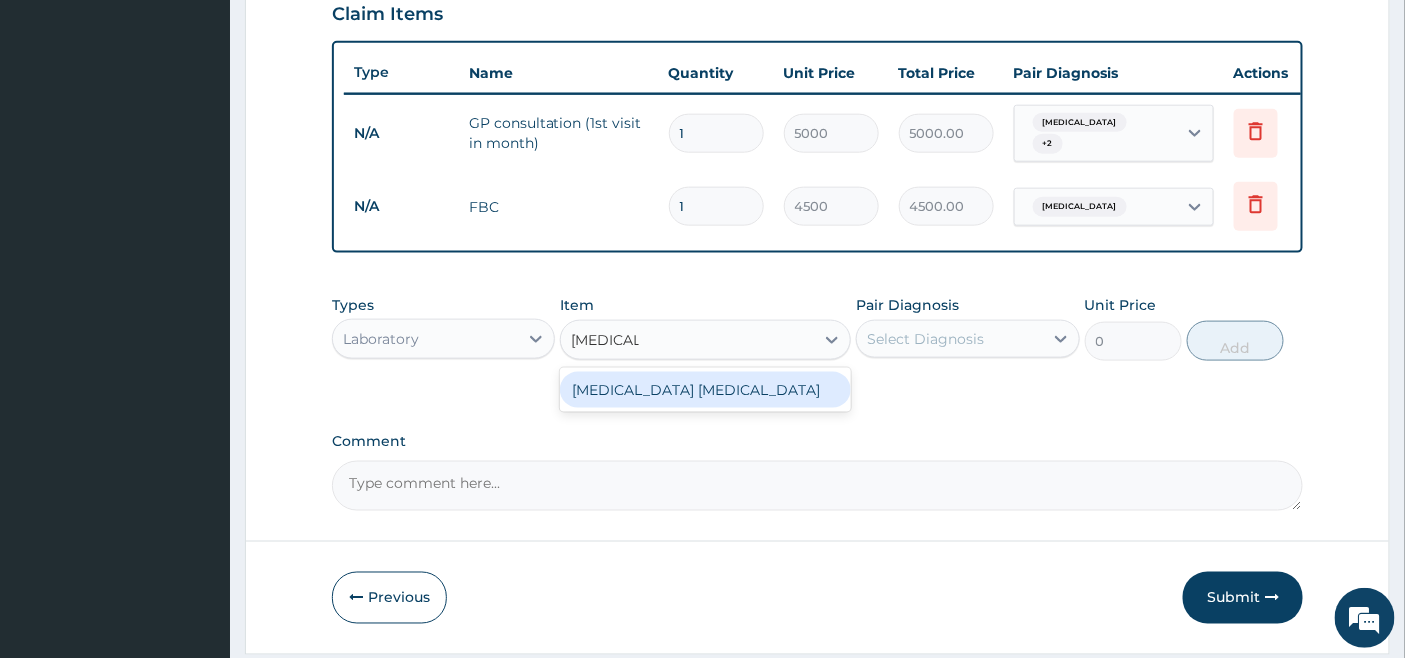 click on "Malaria Parasite" at bounding box center [705, 390] 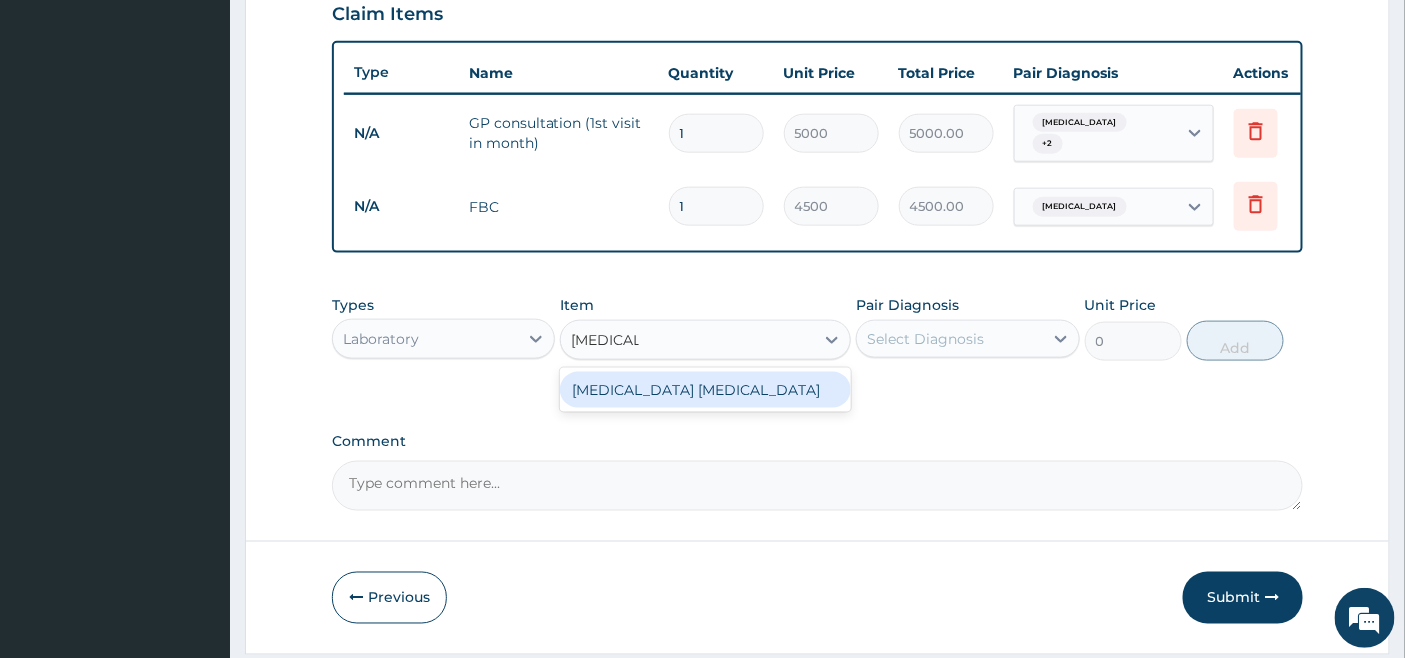 type 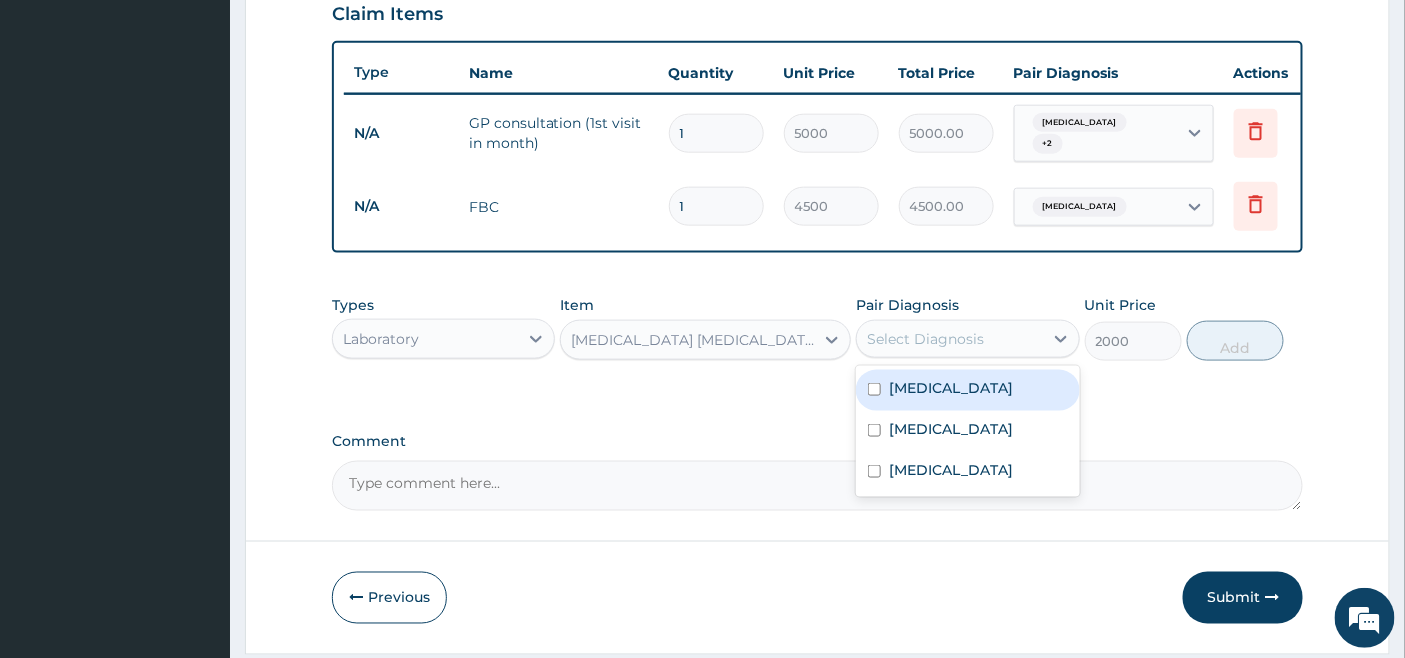 click on "Select Diagnosis" at bounding box center [925, 339] 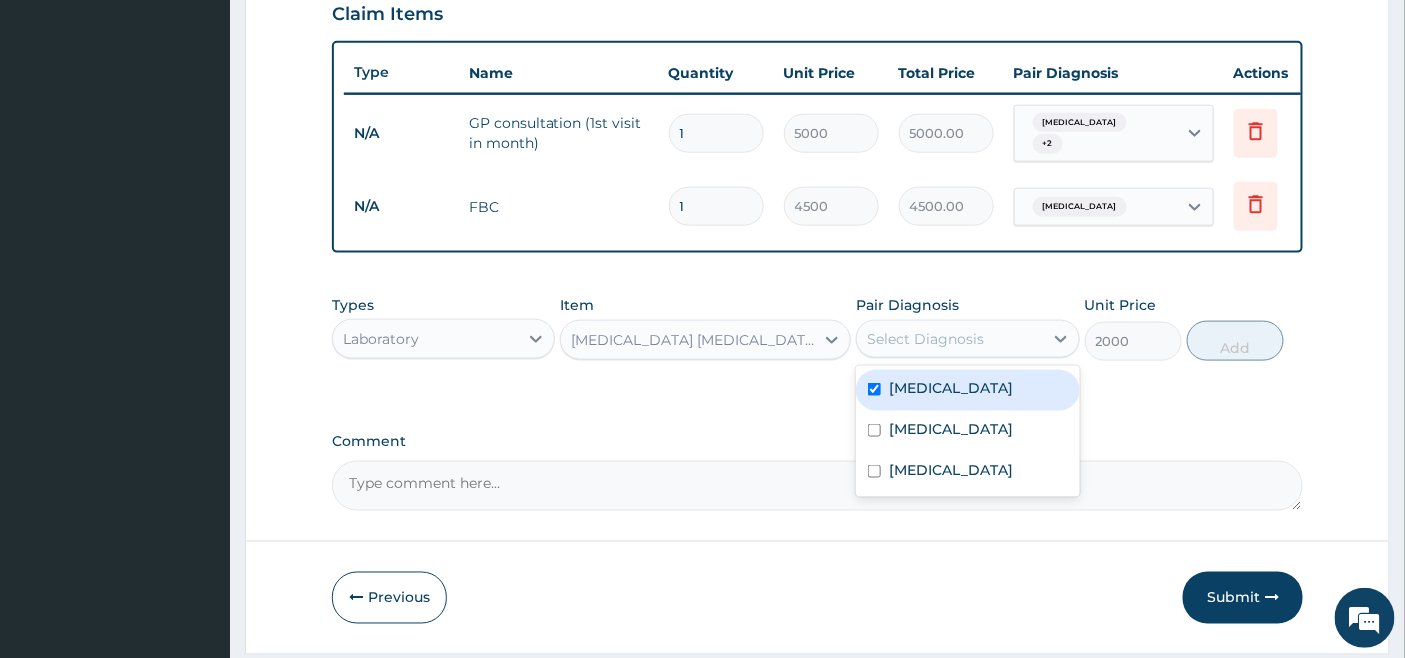 checkbox on "true" 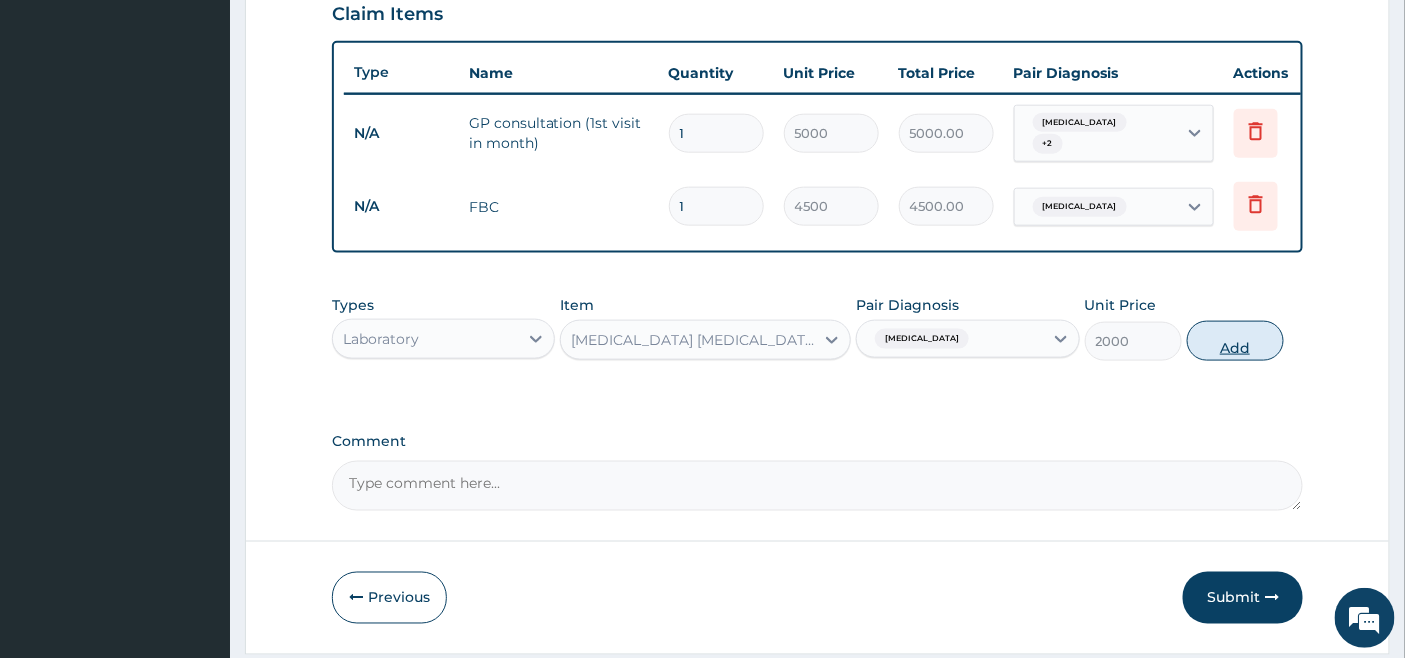 click on "Add" at bounding box center (1235, 341) 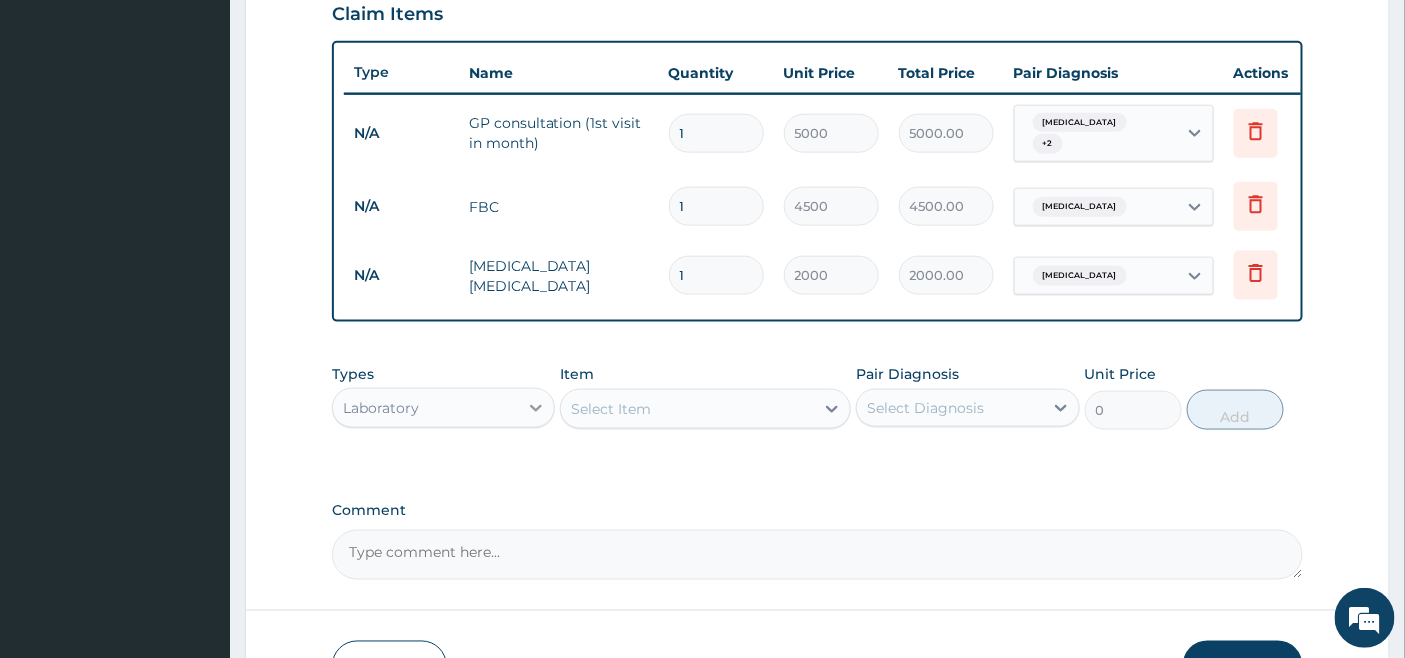 click at bounding box center [536, 408] 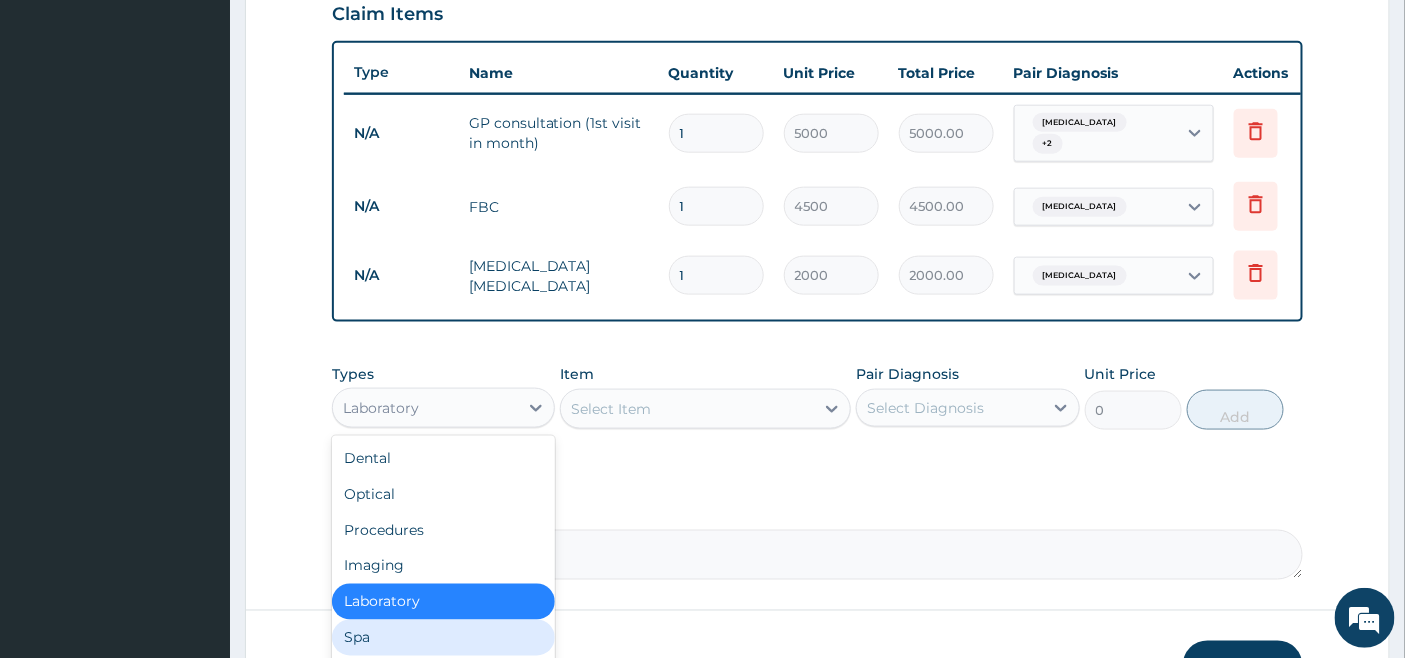 scroll, scrollTop: 67, scrollLeft: 0, axis: vertical 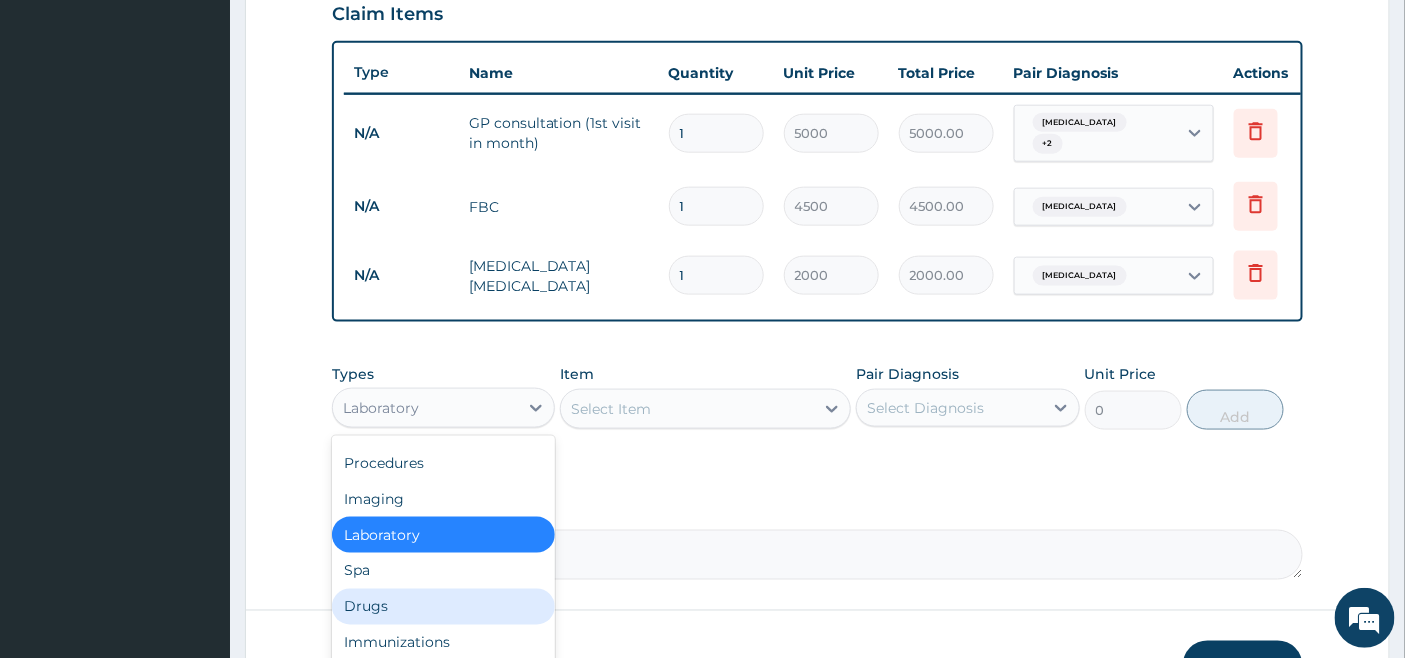 click on "Drugs" at bounding box center (443, 607) 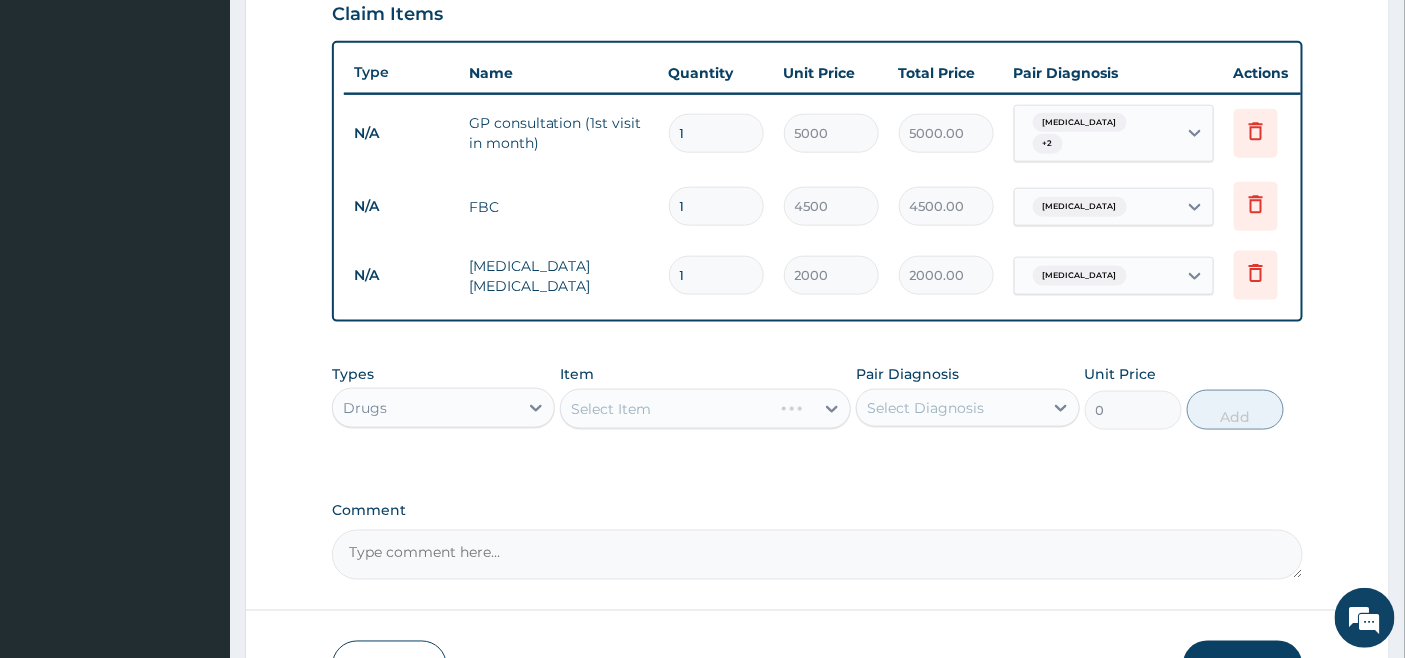 click on "Select Item" at bounding box center (705, 409) 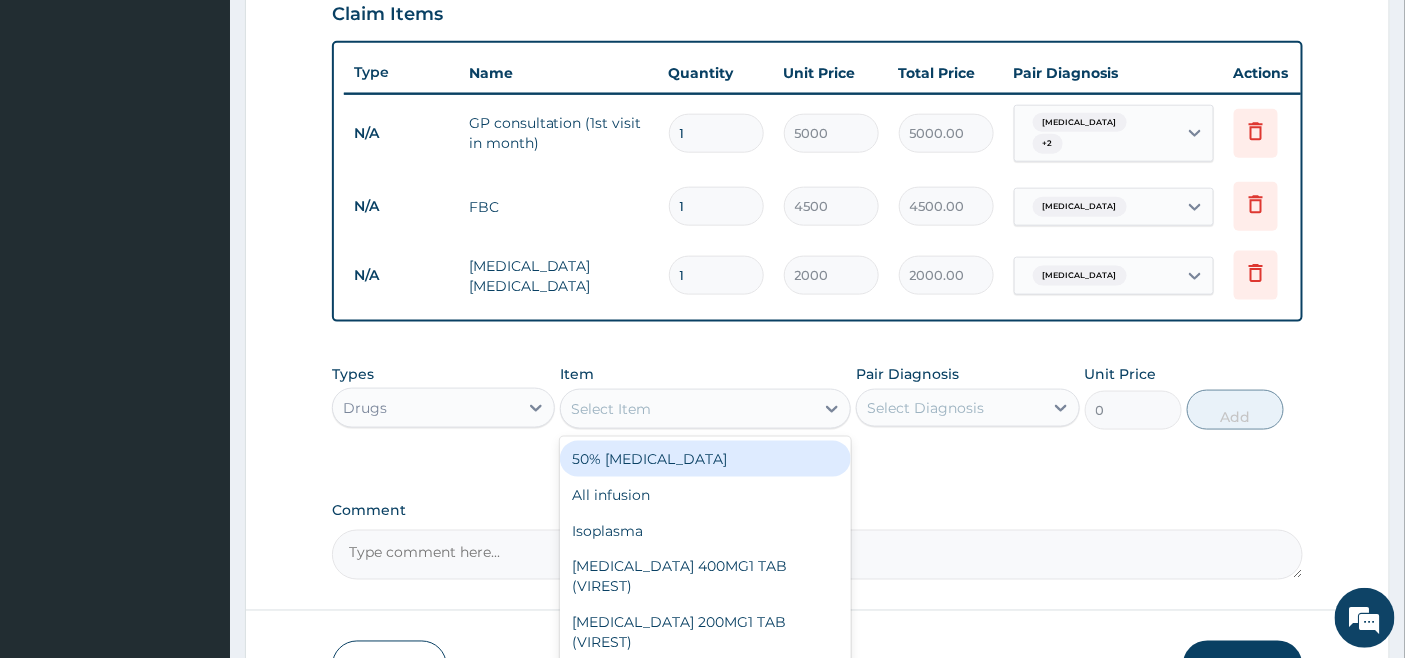 click on "Select Item" at bounding box center [687, 409] 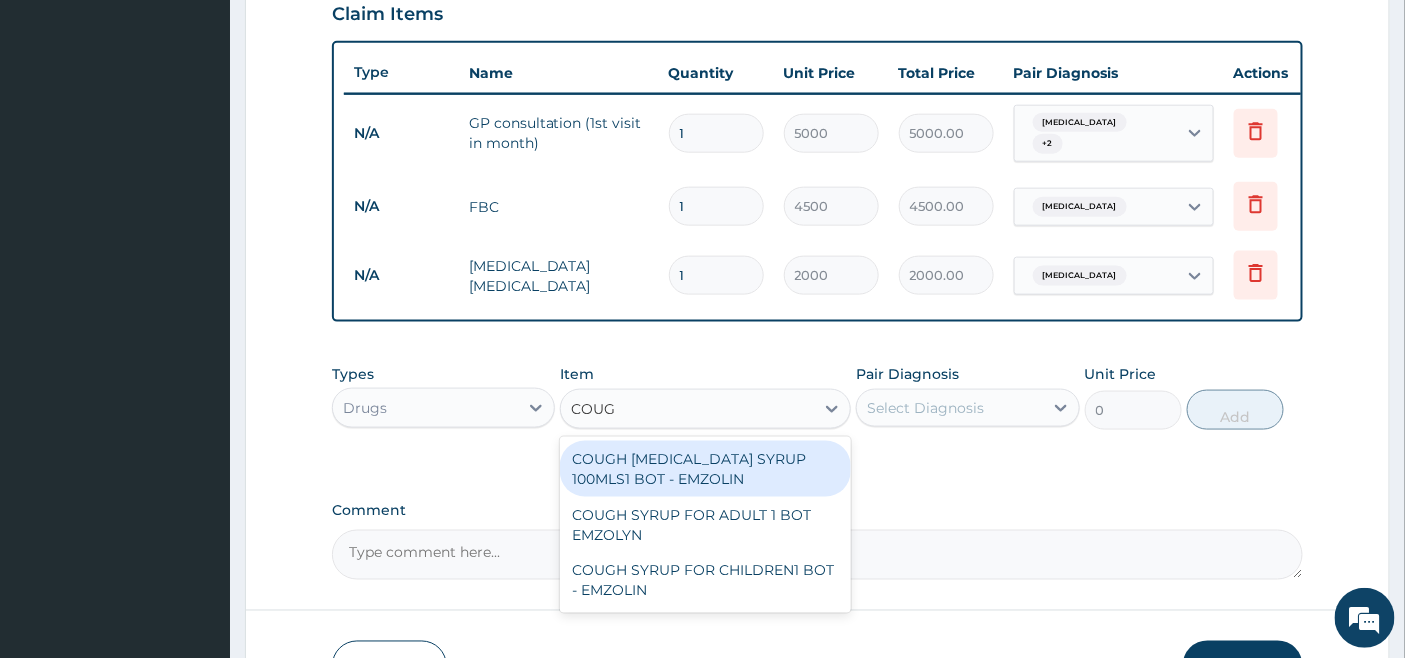 type on "COUGH" 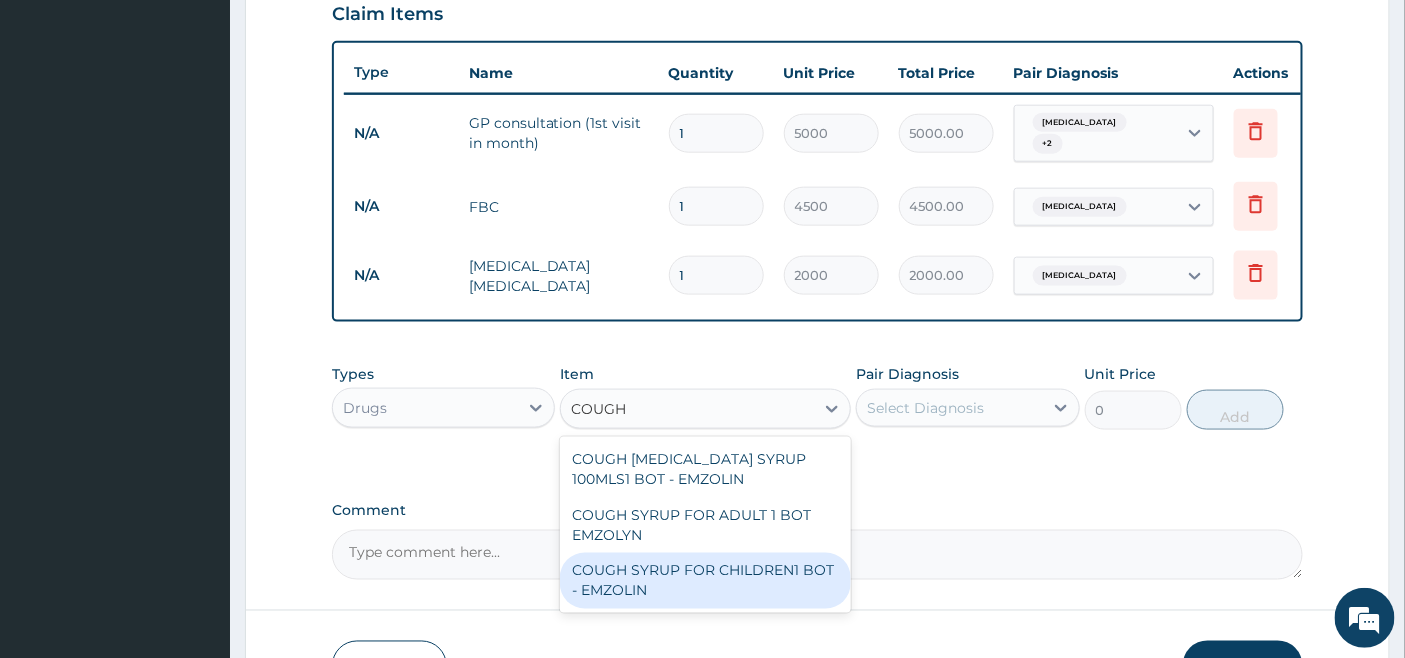 click on "COUGH SYRUP FOR CHILDREN1 BOT - EMZOLIN" at bounding box center [705, 581] 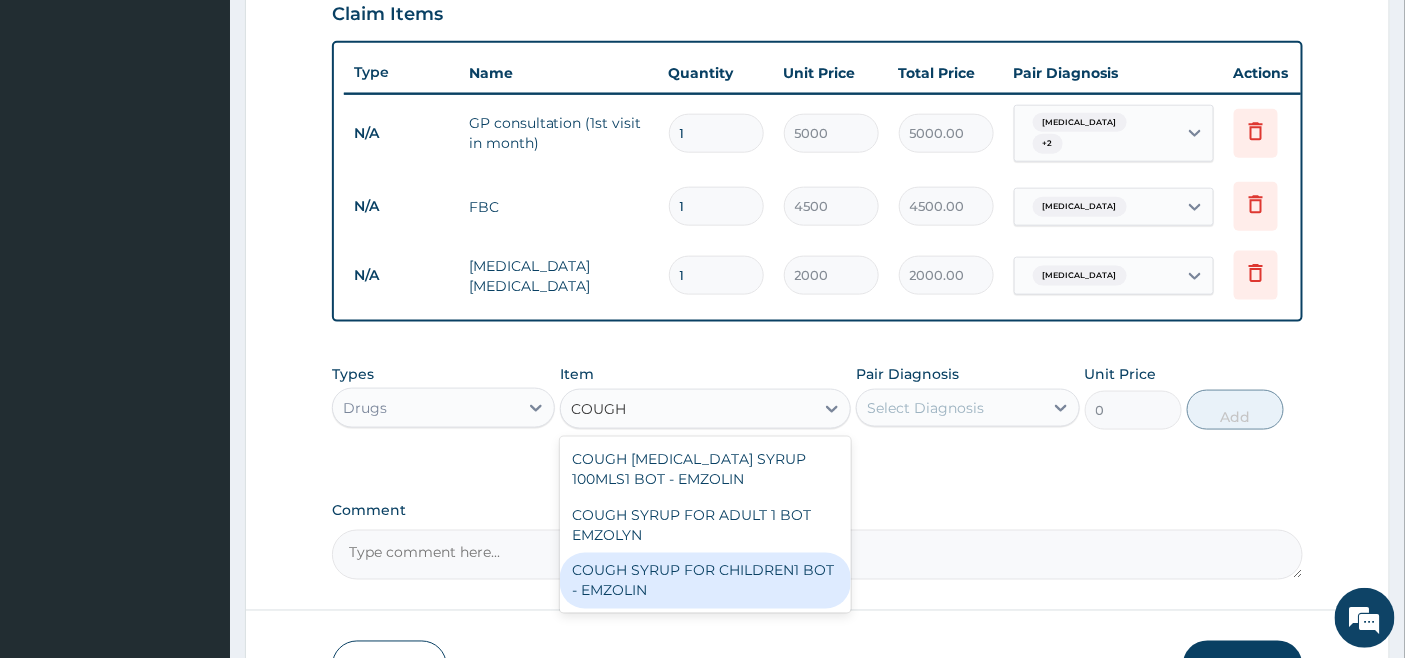 type 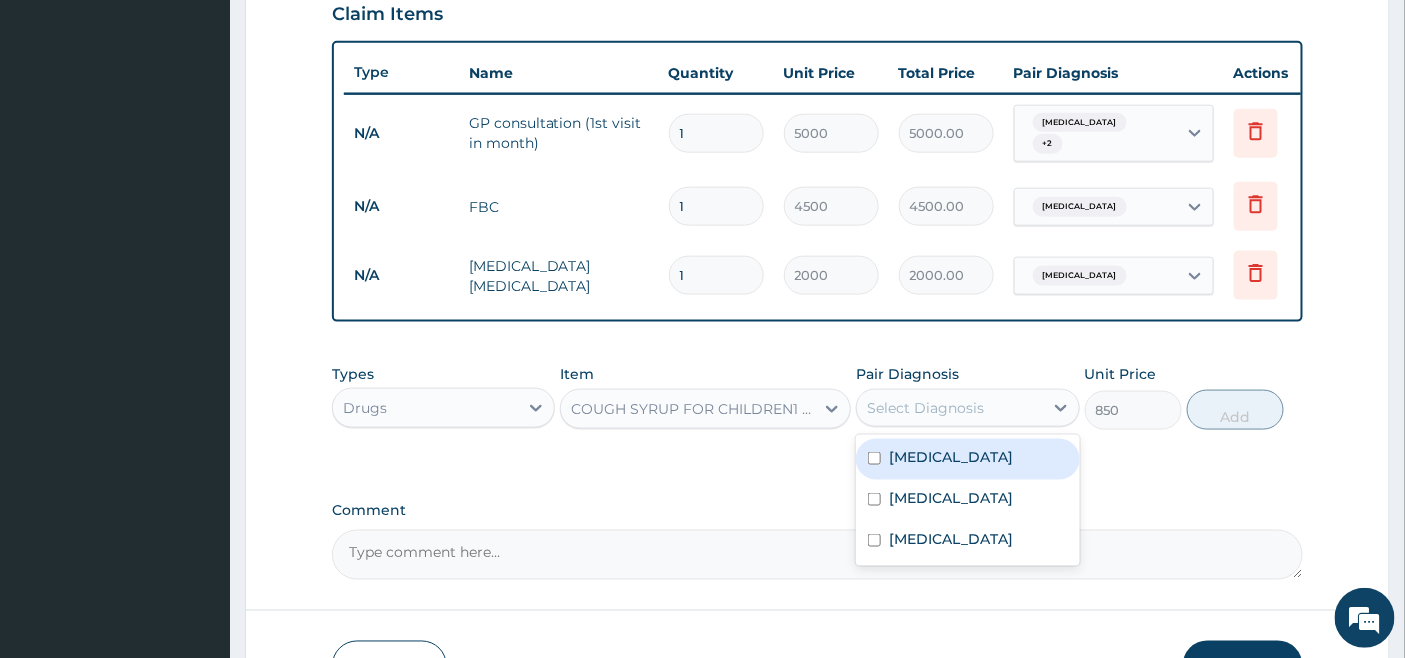 click on "Select Diagnosis" at bounding box center [949, 408] 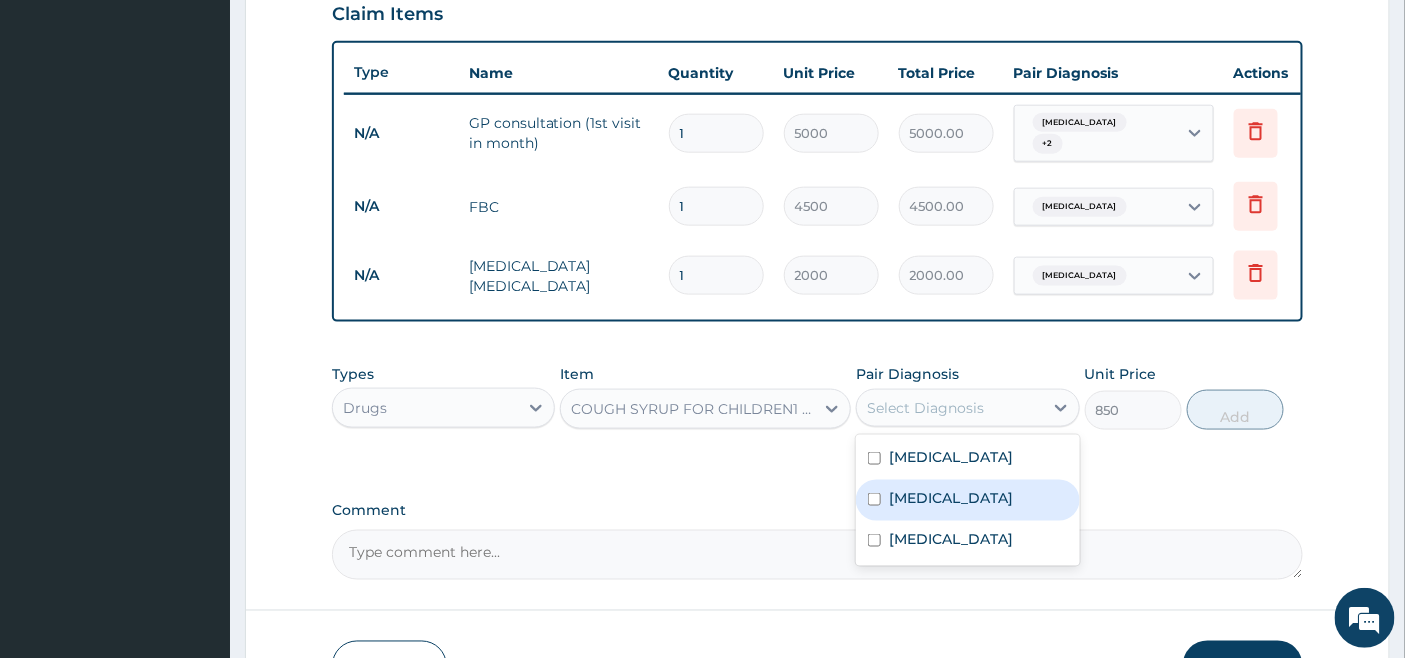 click on "Bacteremia" at bounding box center [951, 498] 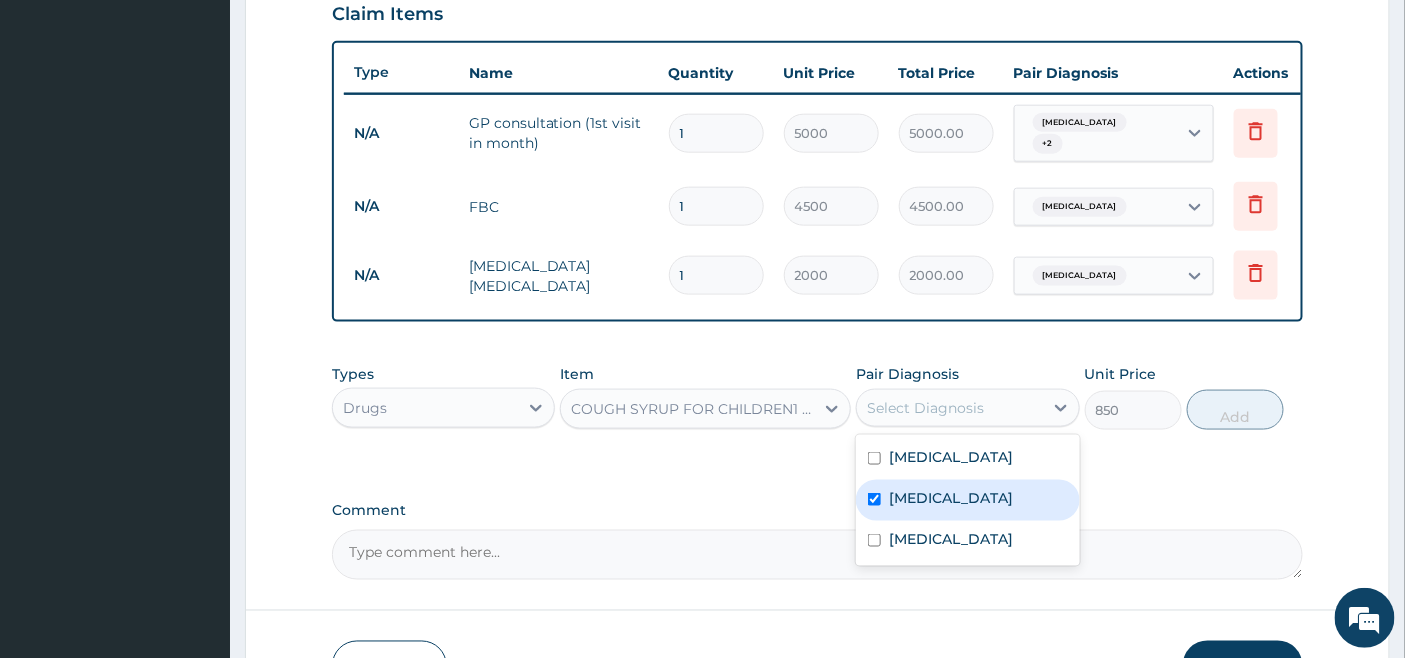 checkbox on "true" 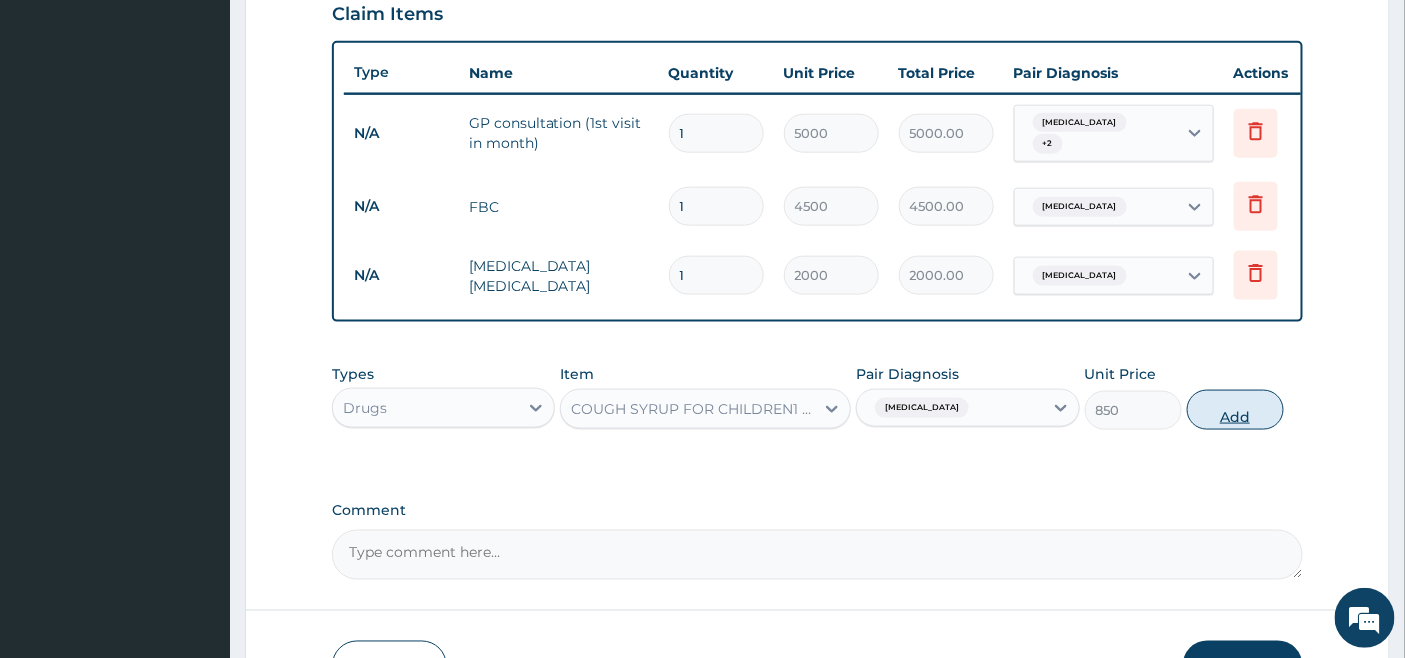 click on "Add" at bounding box center [1235, 410] 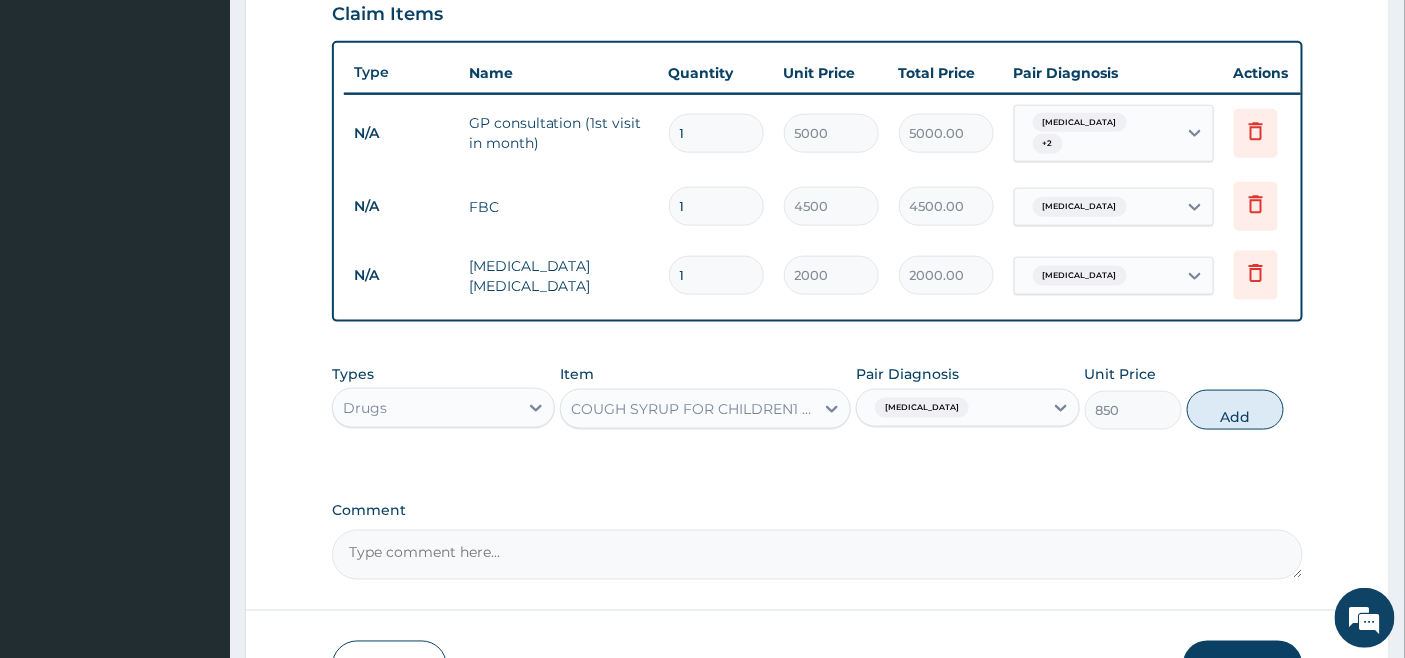 type on "0" 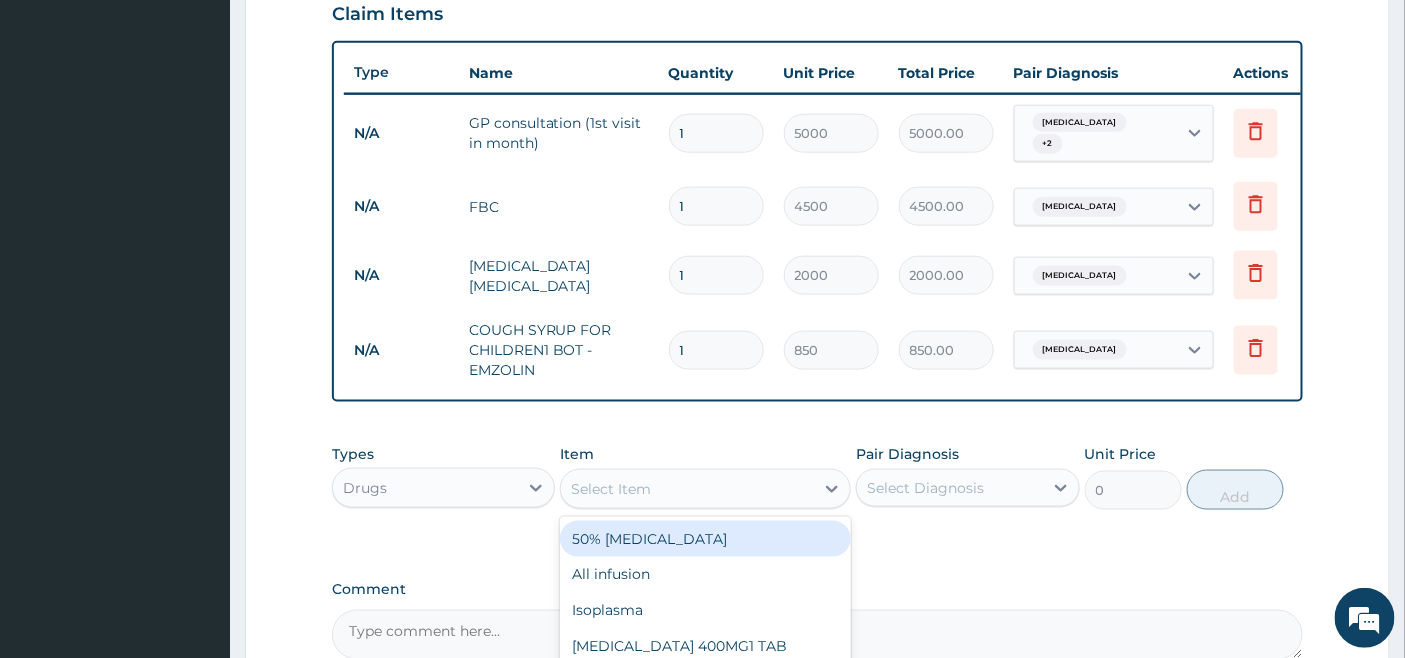 click on "Select Item" at bounding box center (687, 489) 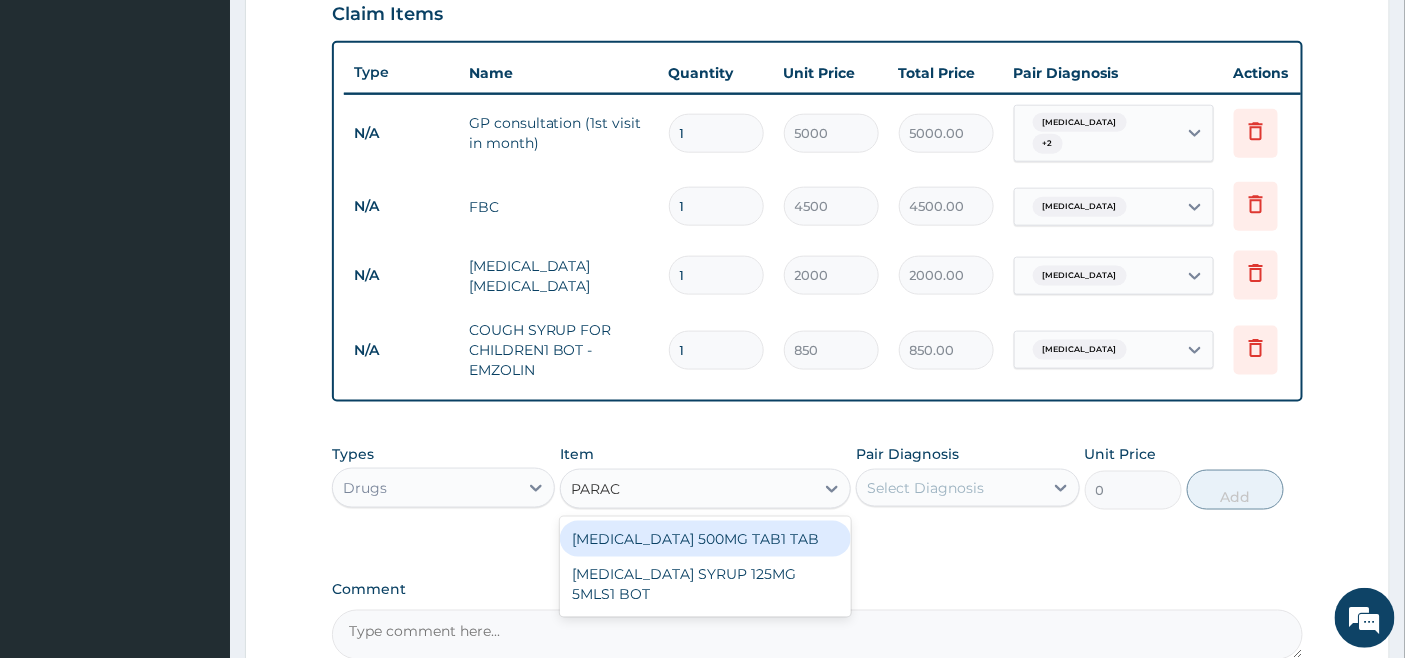 type on "PARACE" 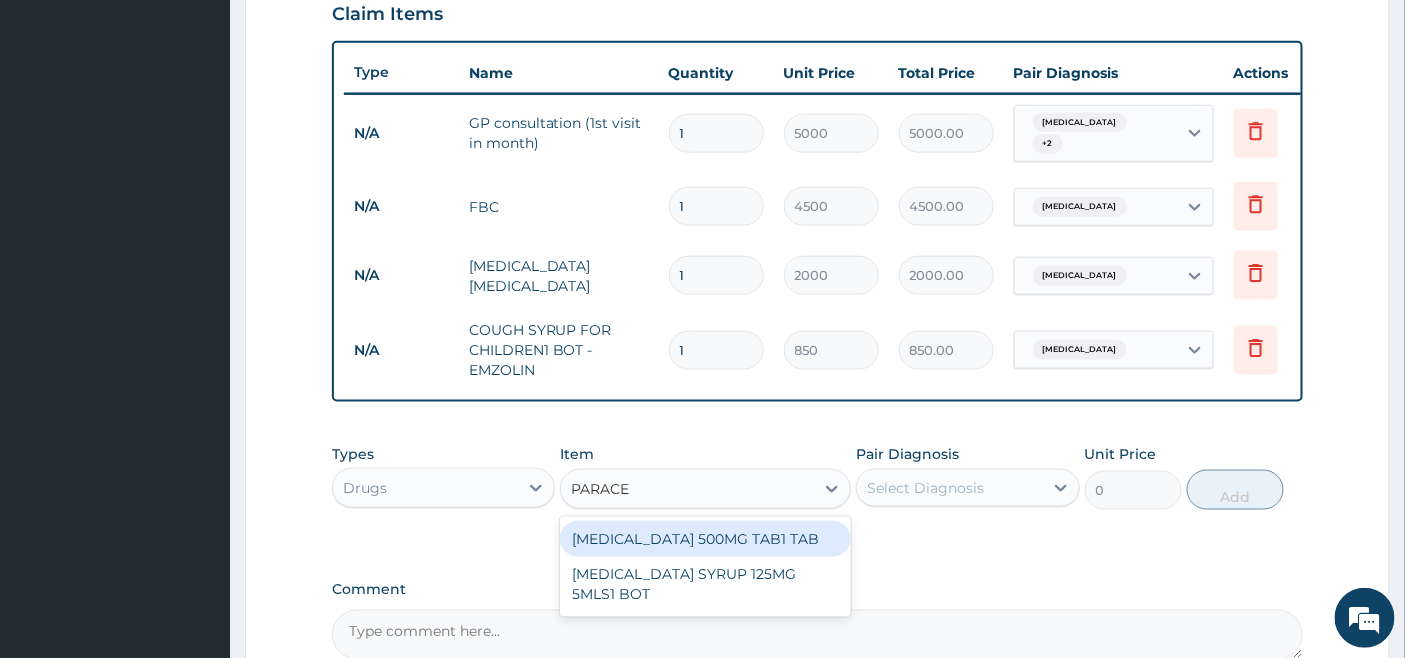click on "[MEDICAL_DATA] 500MG TAB1 TAB" at bounding box center (705, 539) 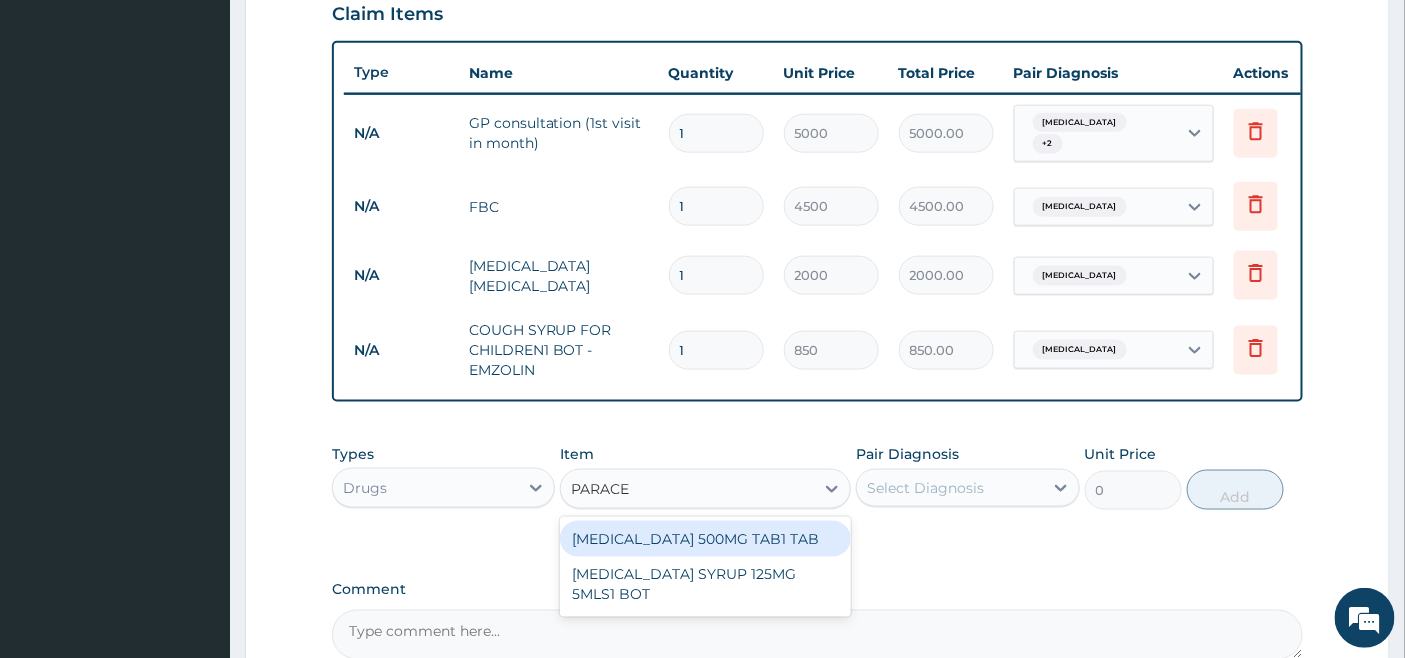 type 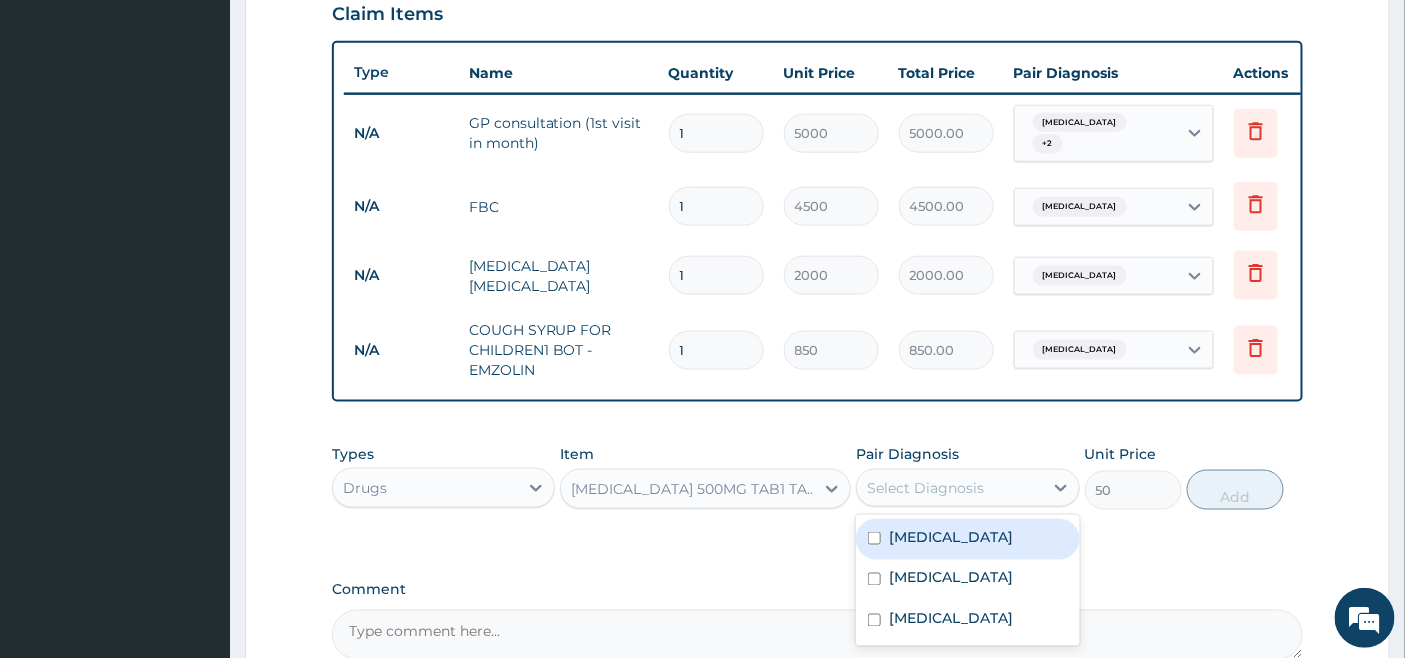 click on "Select Diagnosis" at bounding box center (925, 488) 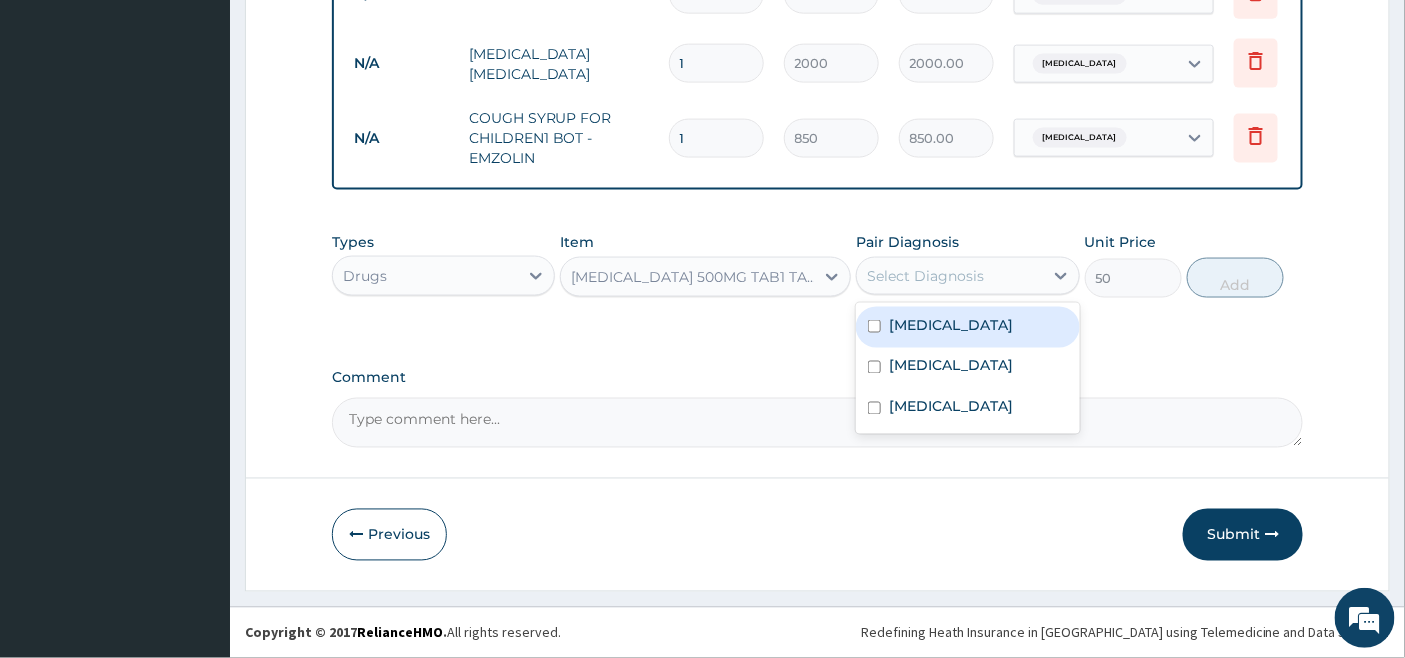 scroll, scrollTop: 922, scrollLeft: 0, axis: vertical 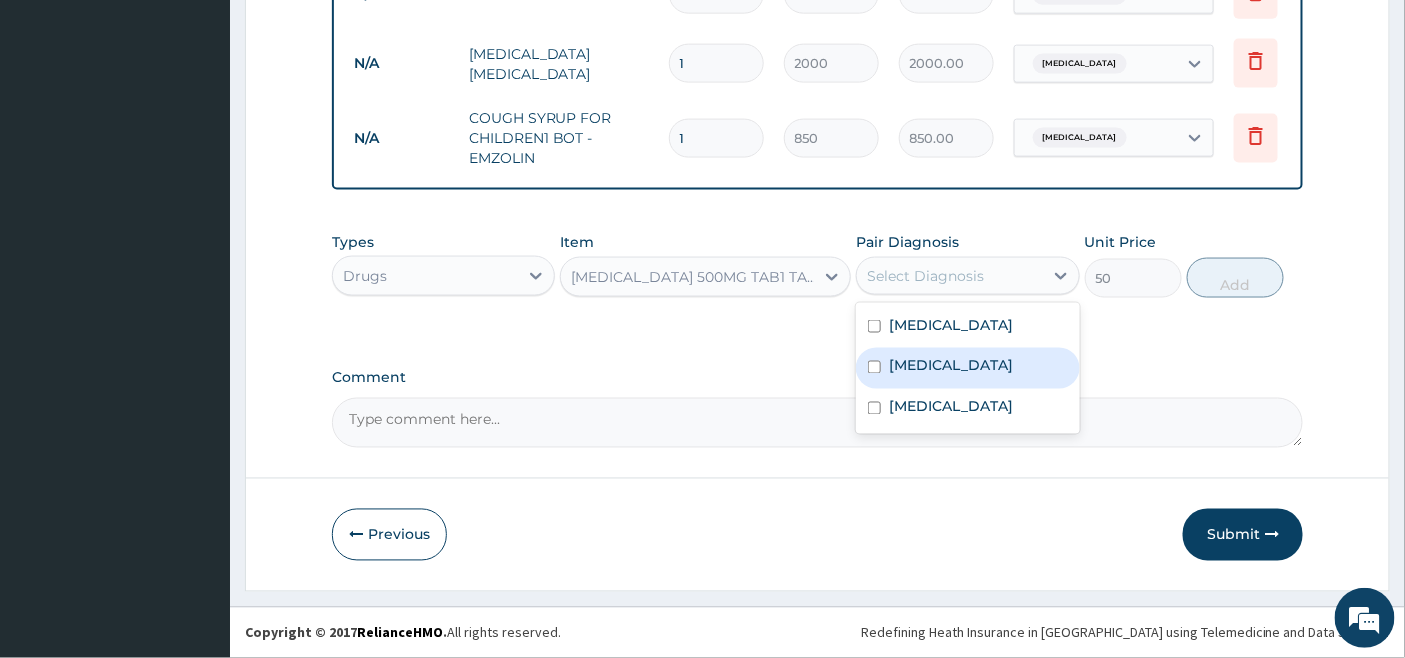 click on "Bacteremia" at bounding box center (951, 366) 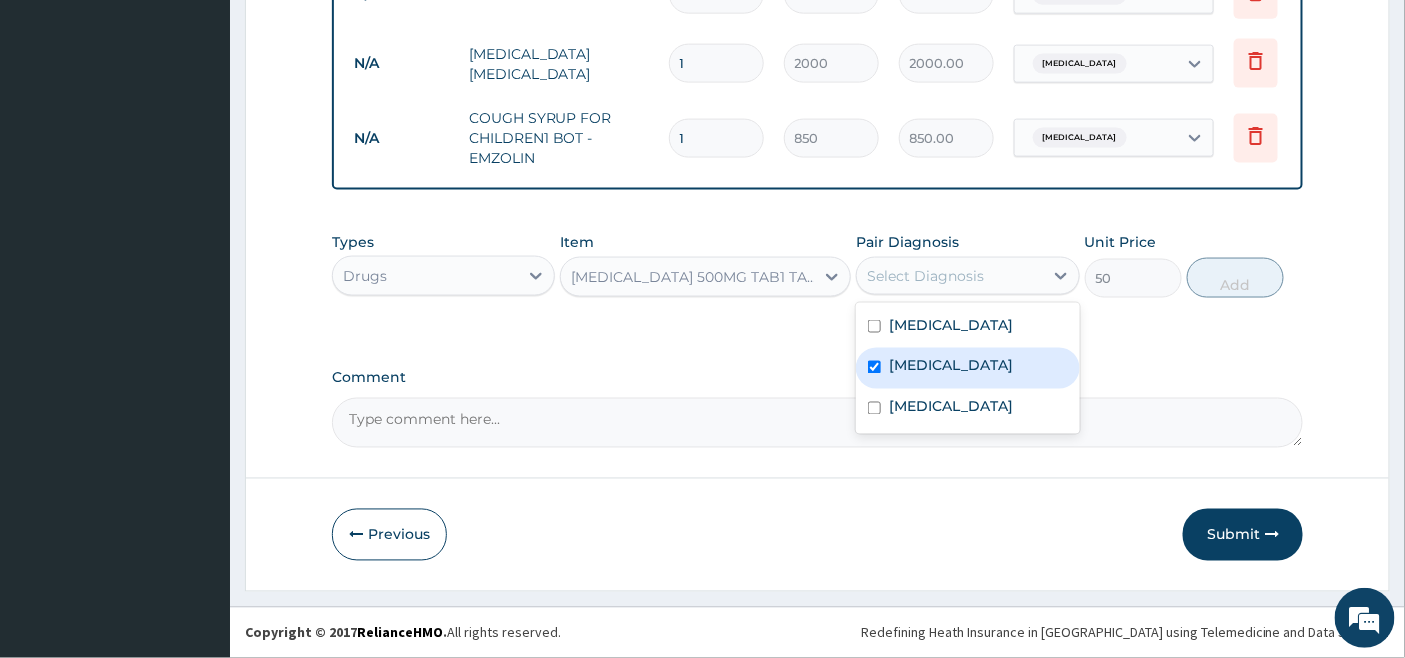 checkbox on "true" 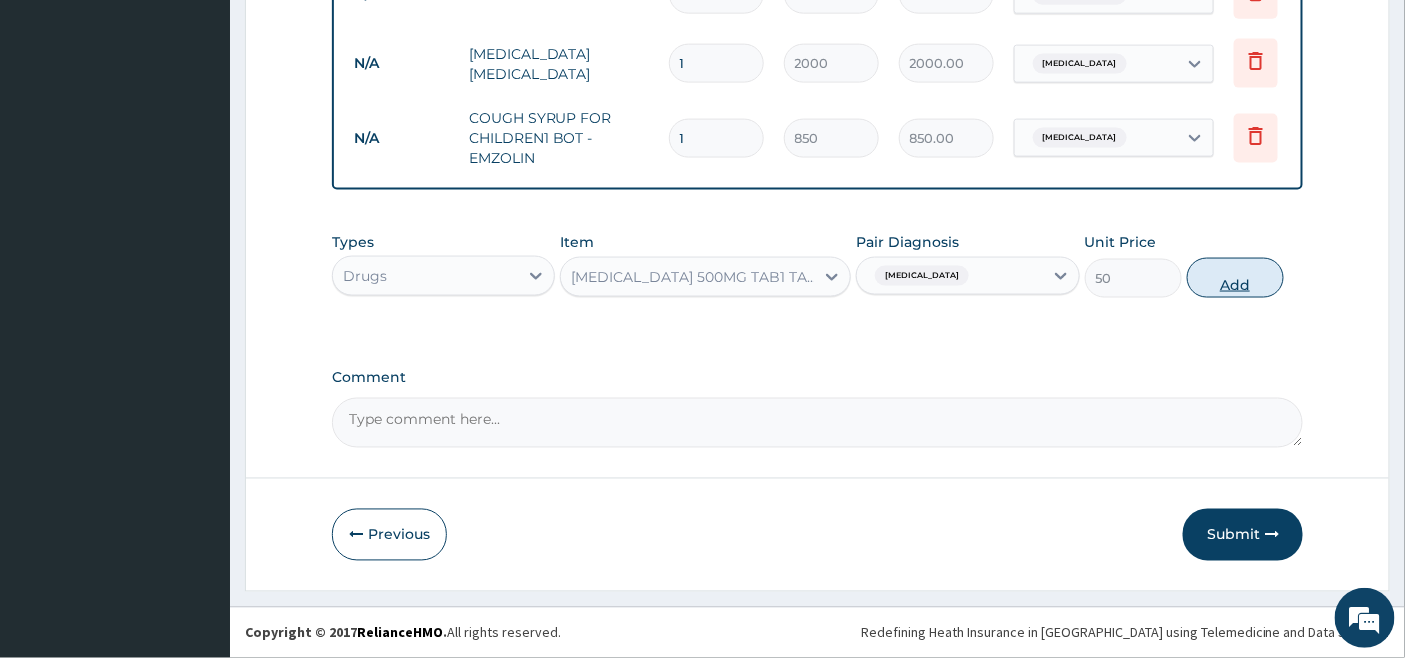click on "Add" at bounding box center (1235, 278) 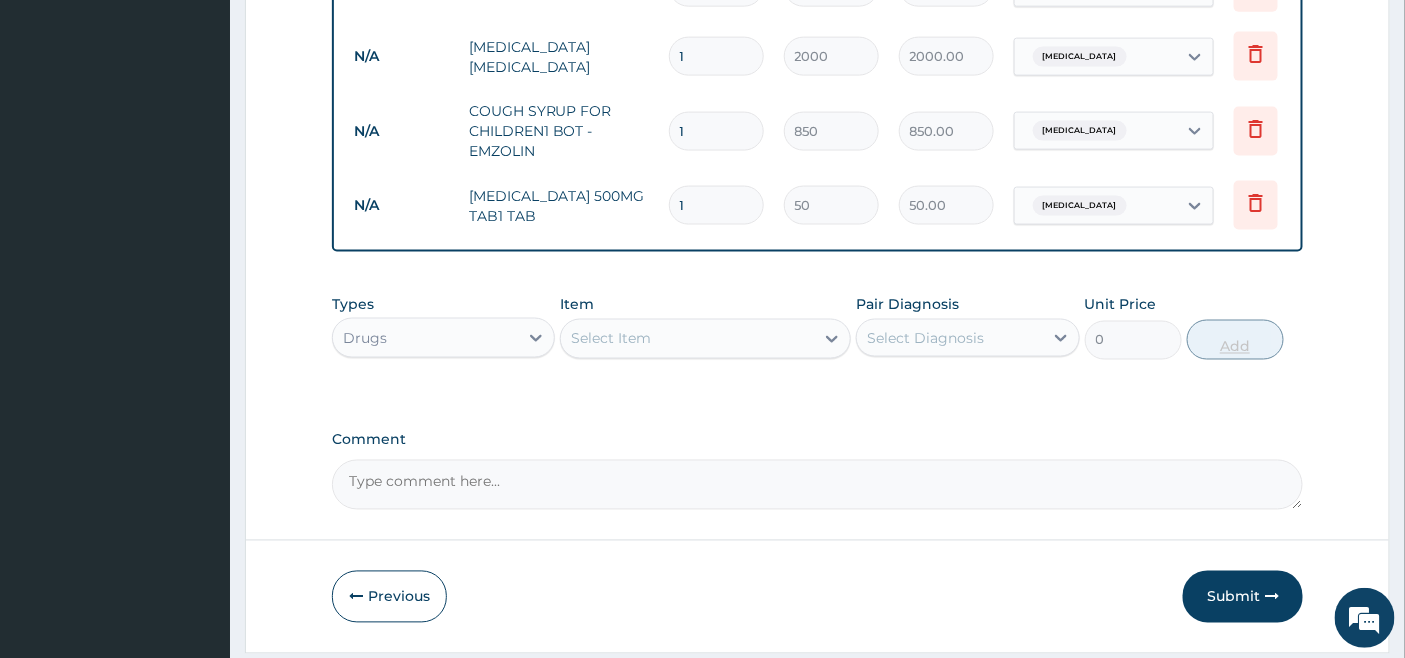 type 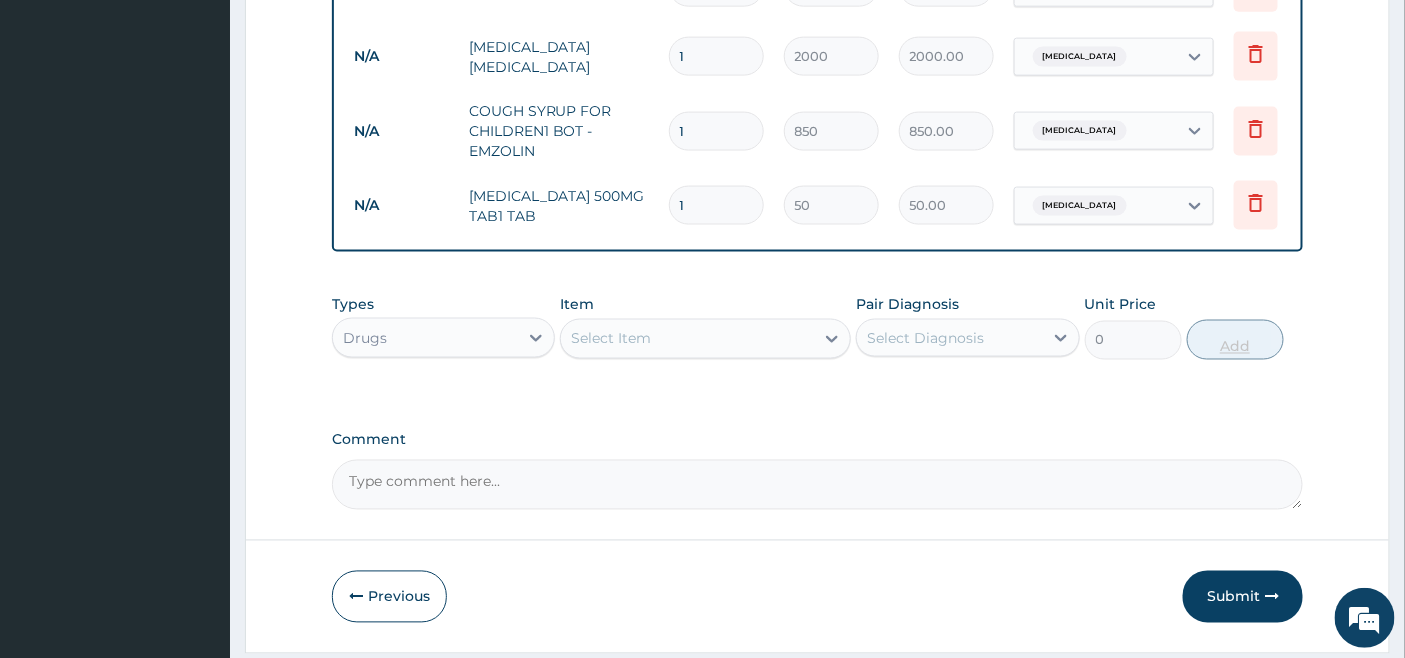 type on "0.00" 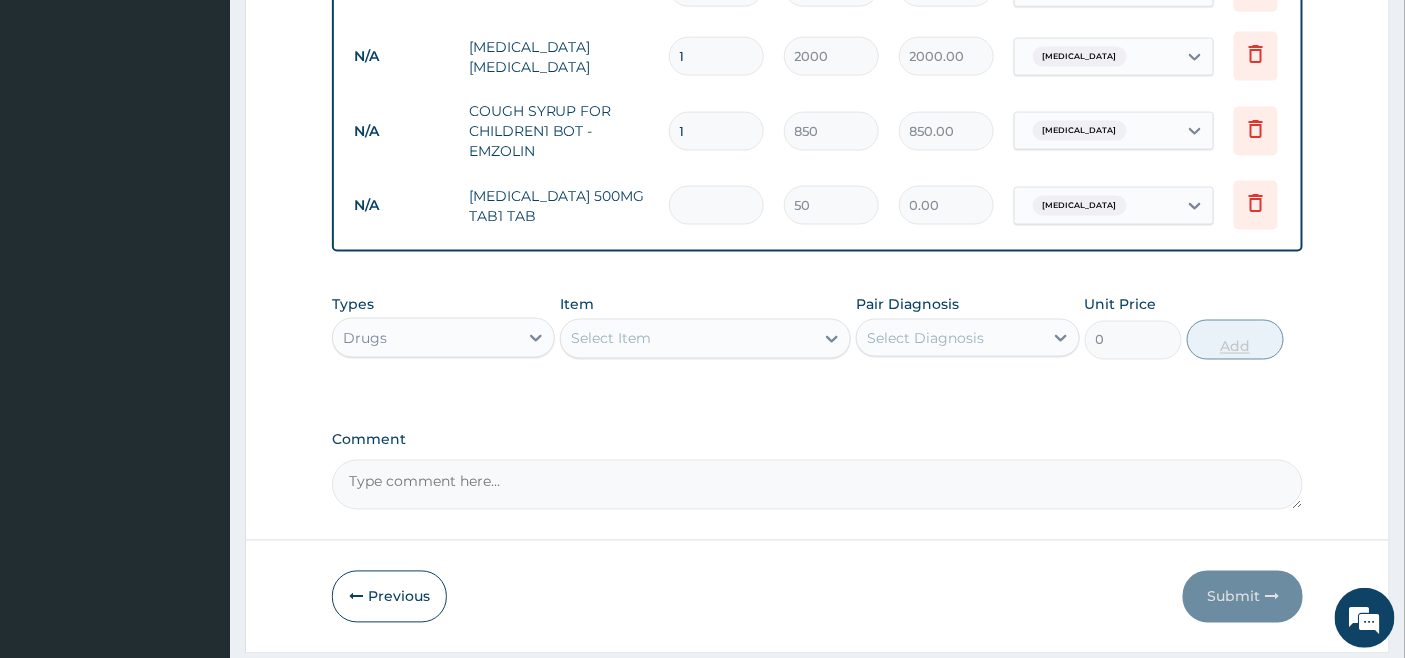 type on "9" 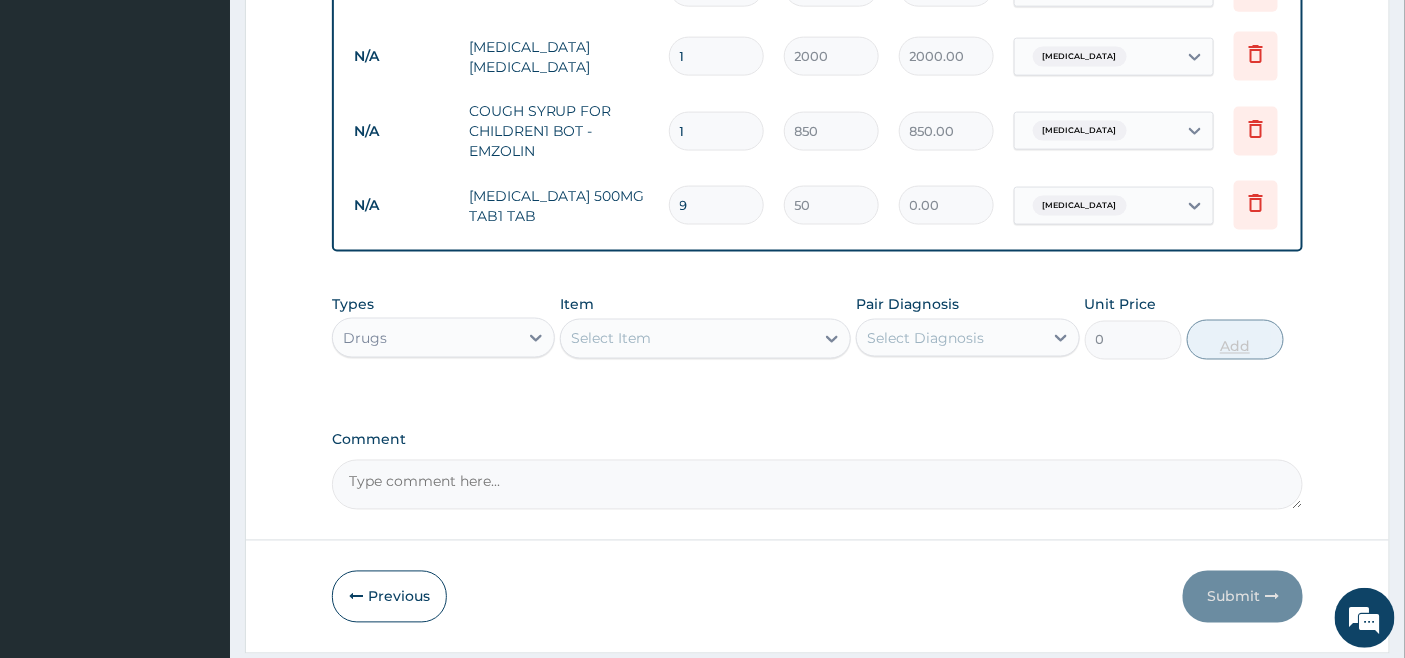type on "450.00" 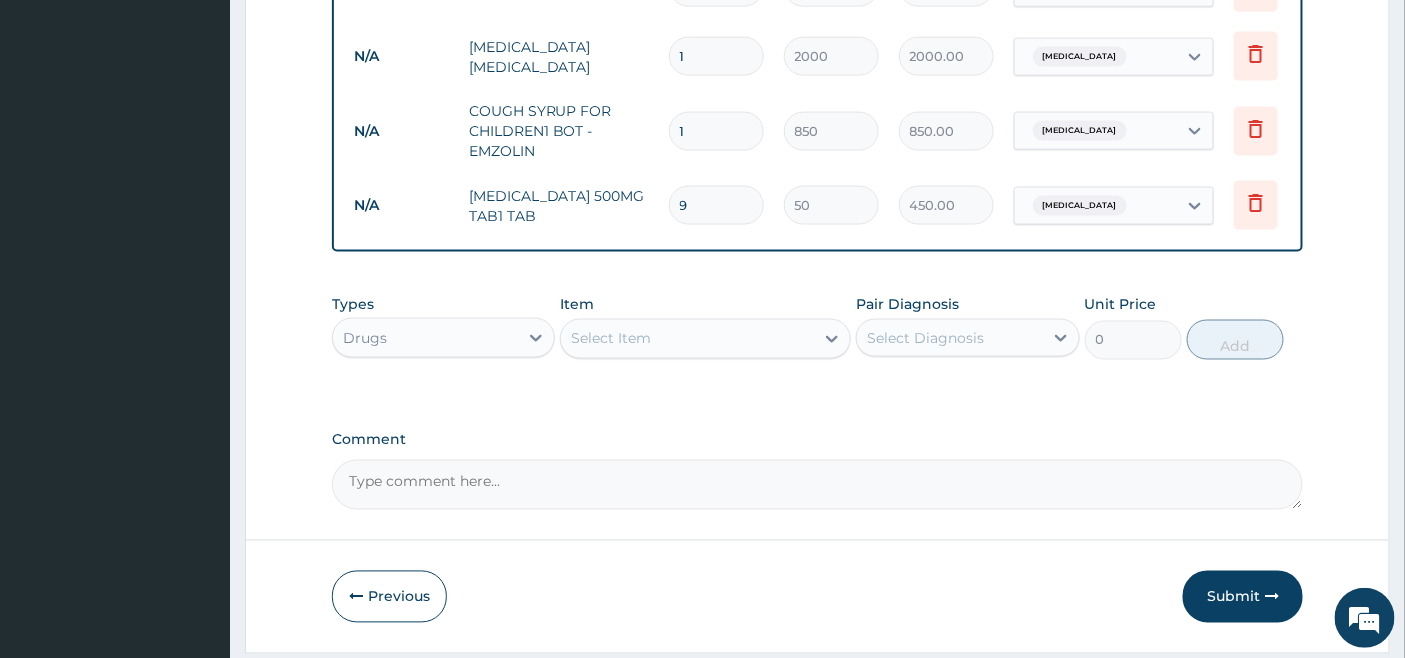 type on "9" 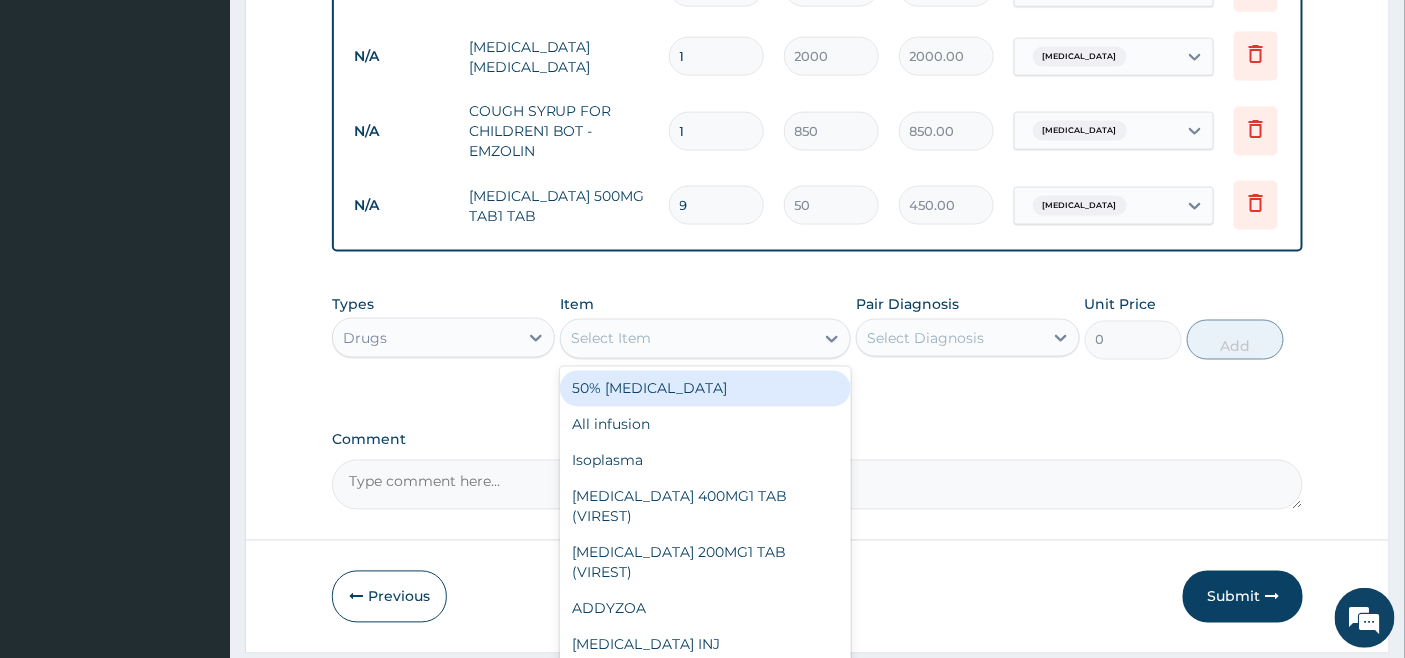 click on "Select Item" at bounding box center [611, 339] 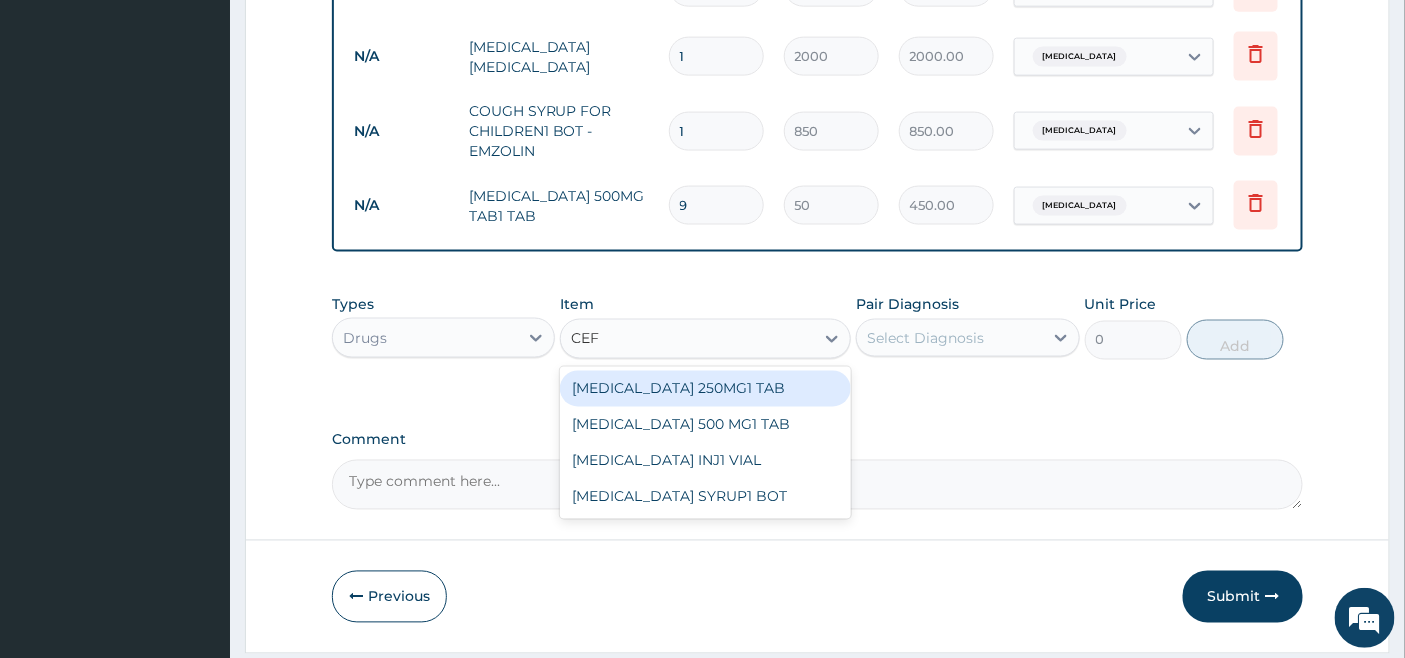 type on "CEFU" 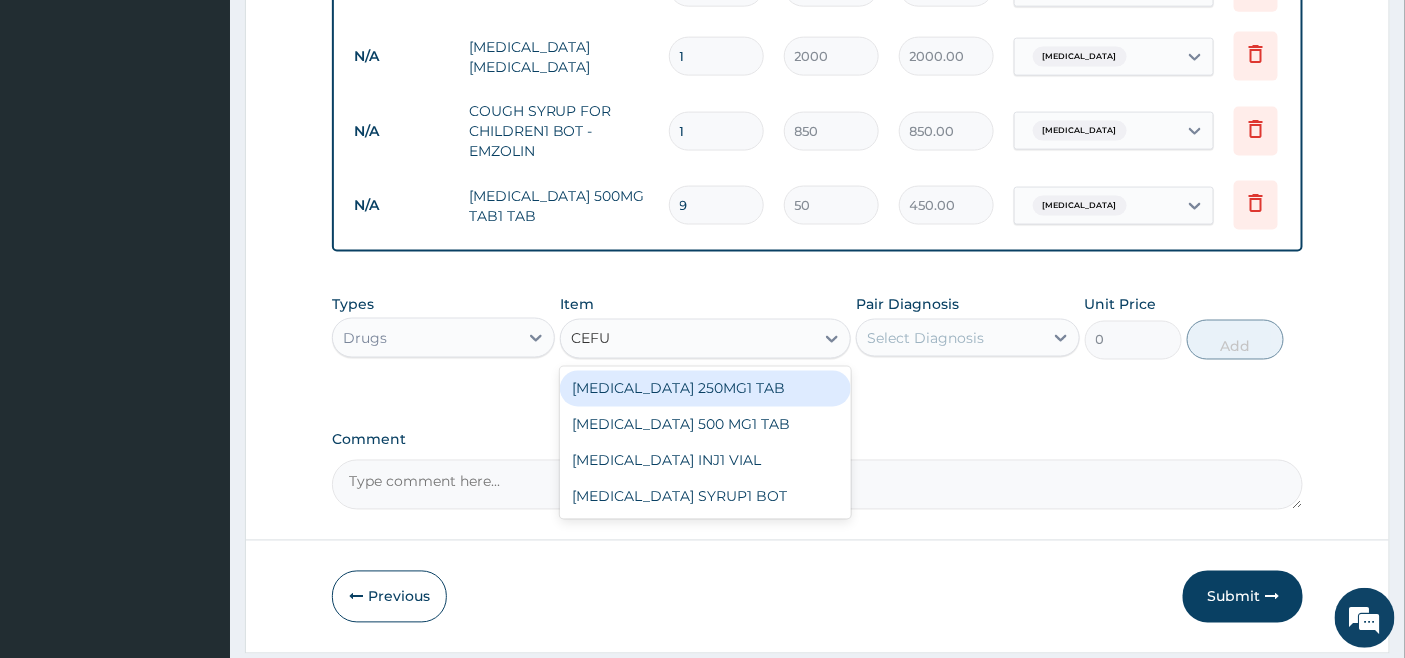 click on "[MEDICAL_DATA] 250MG1 TAB" at bounding box center [705, 389] 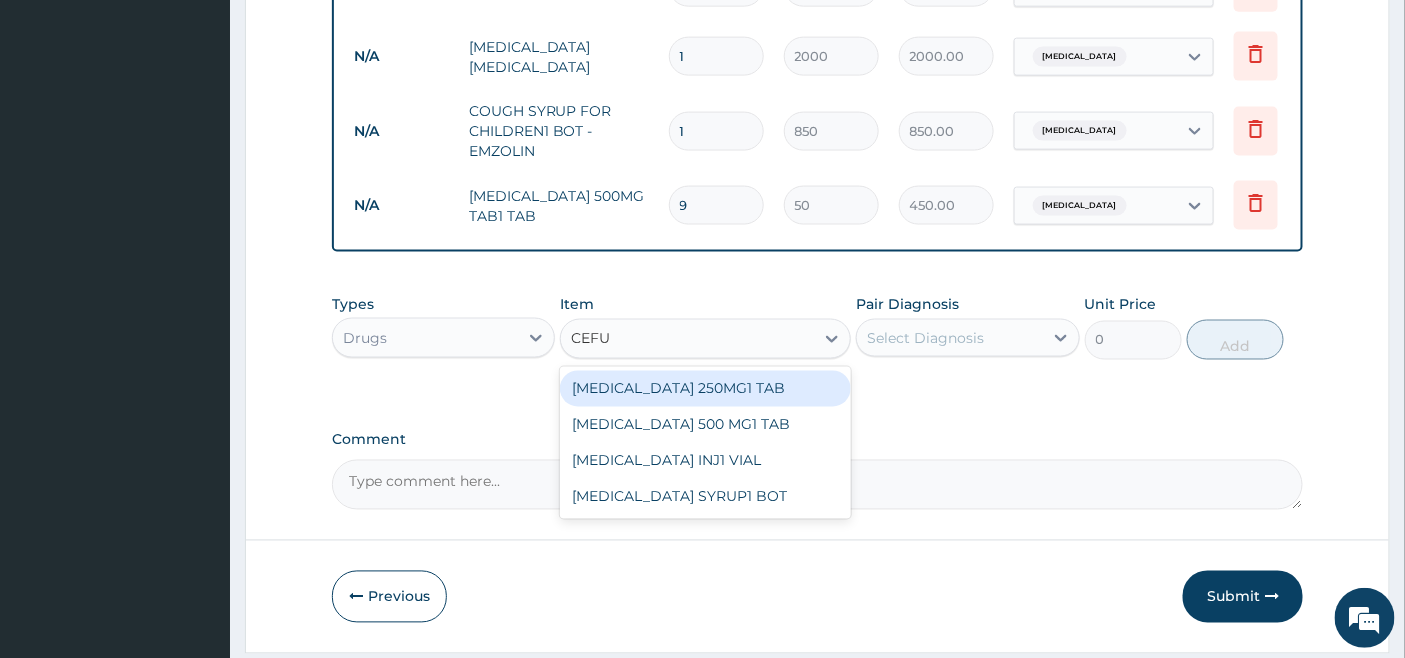 type 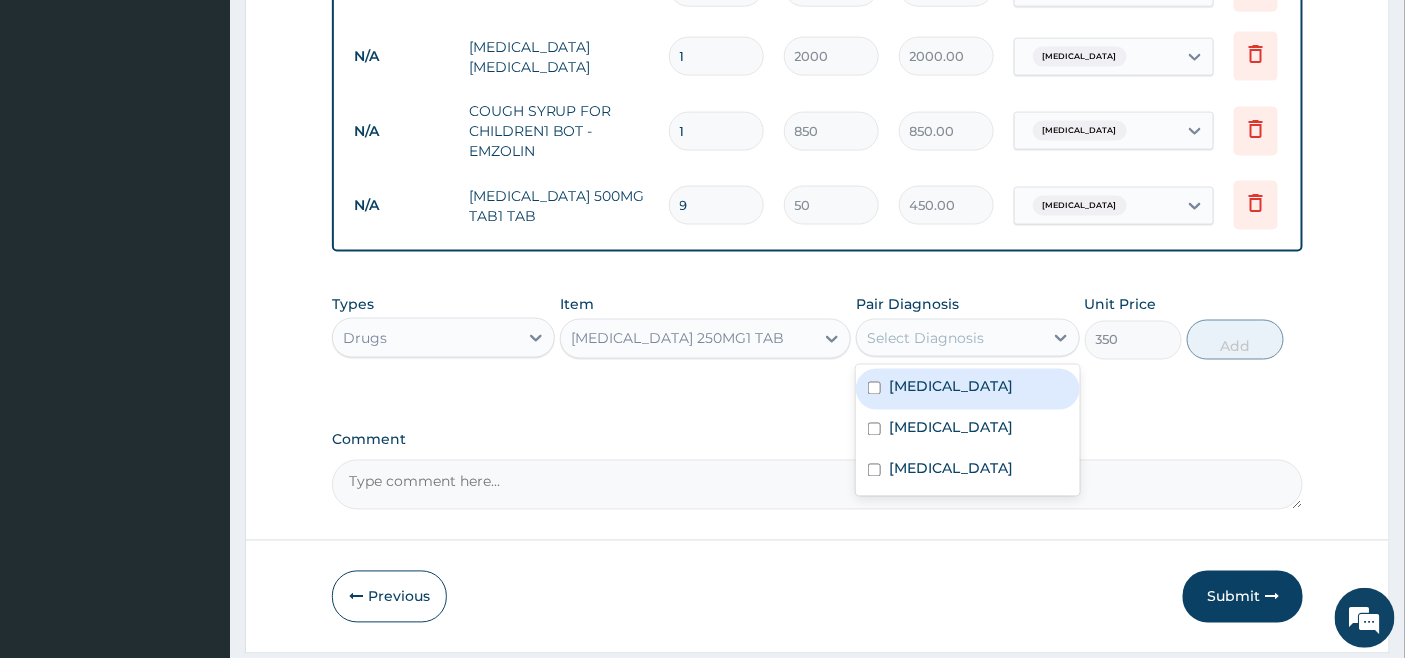 click on "Select Diagnosis" at bounding box center (925, 338) 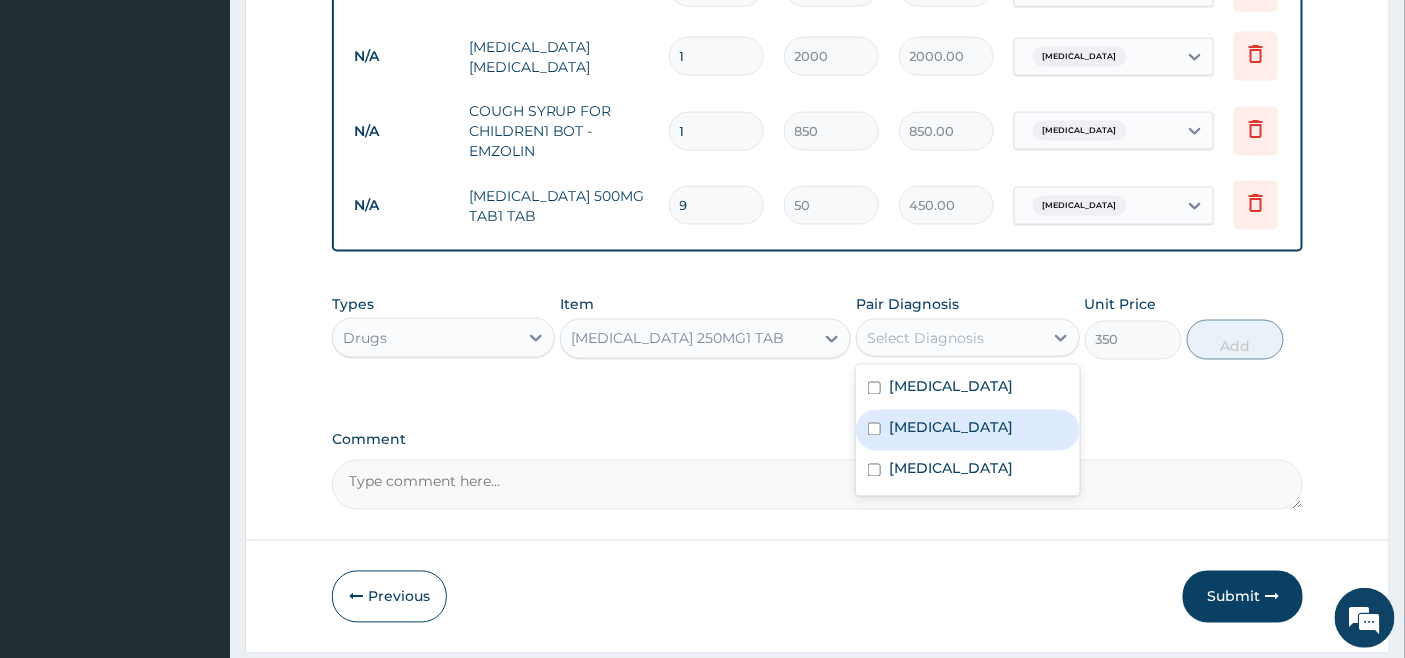 click on "Bacteremia" at bounding box center [951, 428] 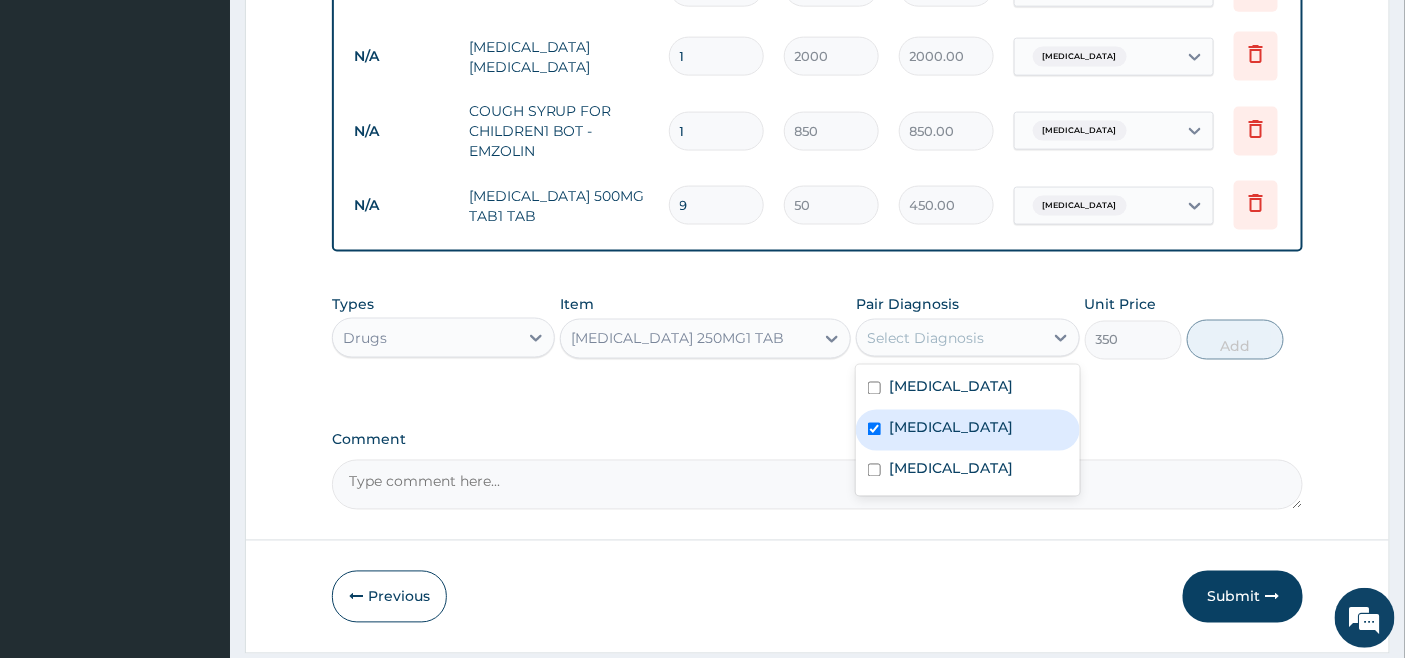 checkbox on "true" 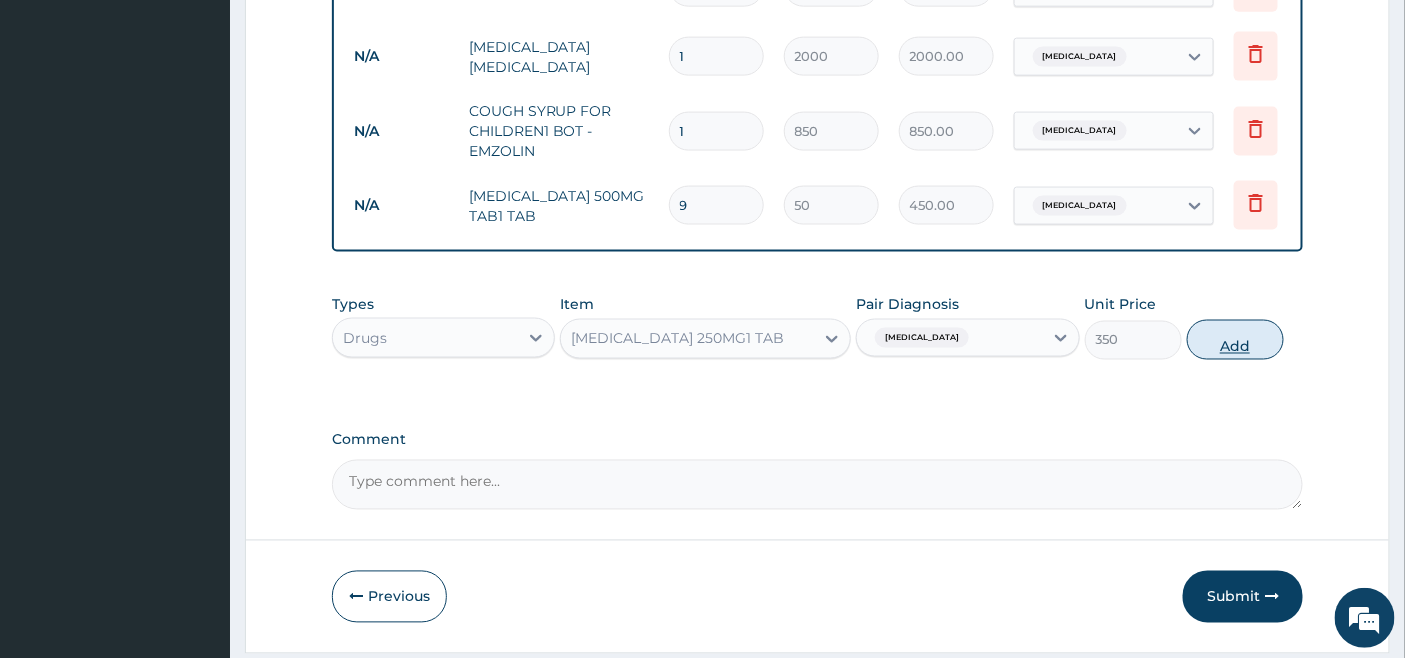 click on "Add" at bounding box center [1235, 340] 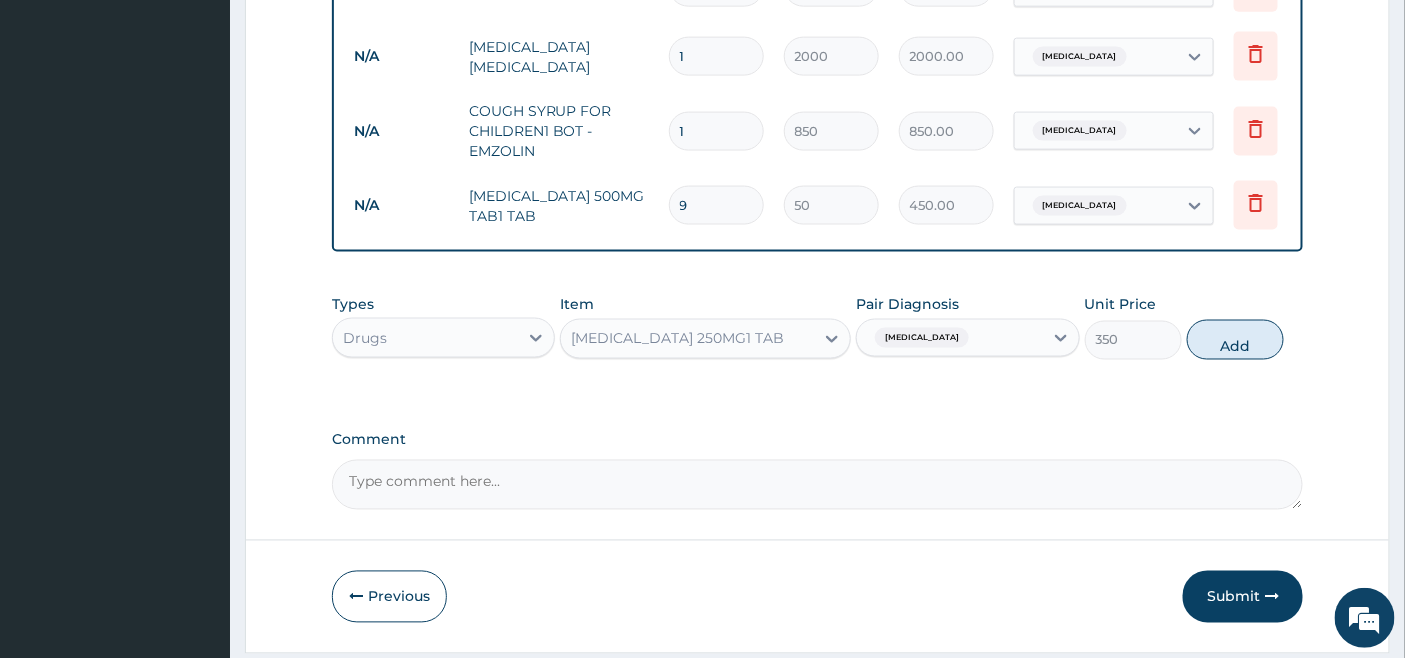 type on "0" 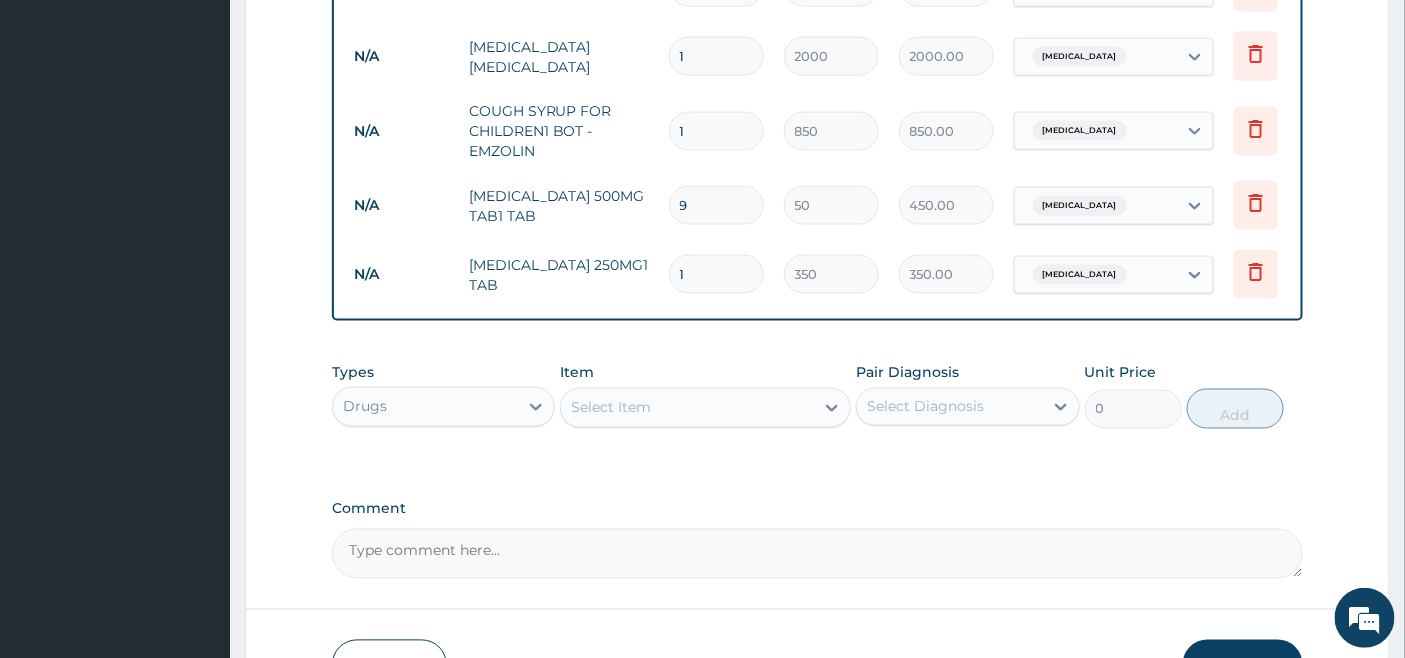 type on "10" 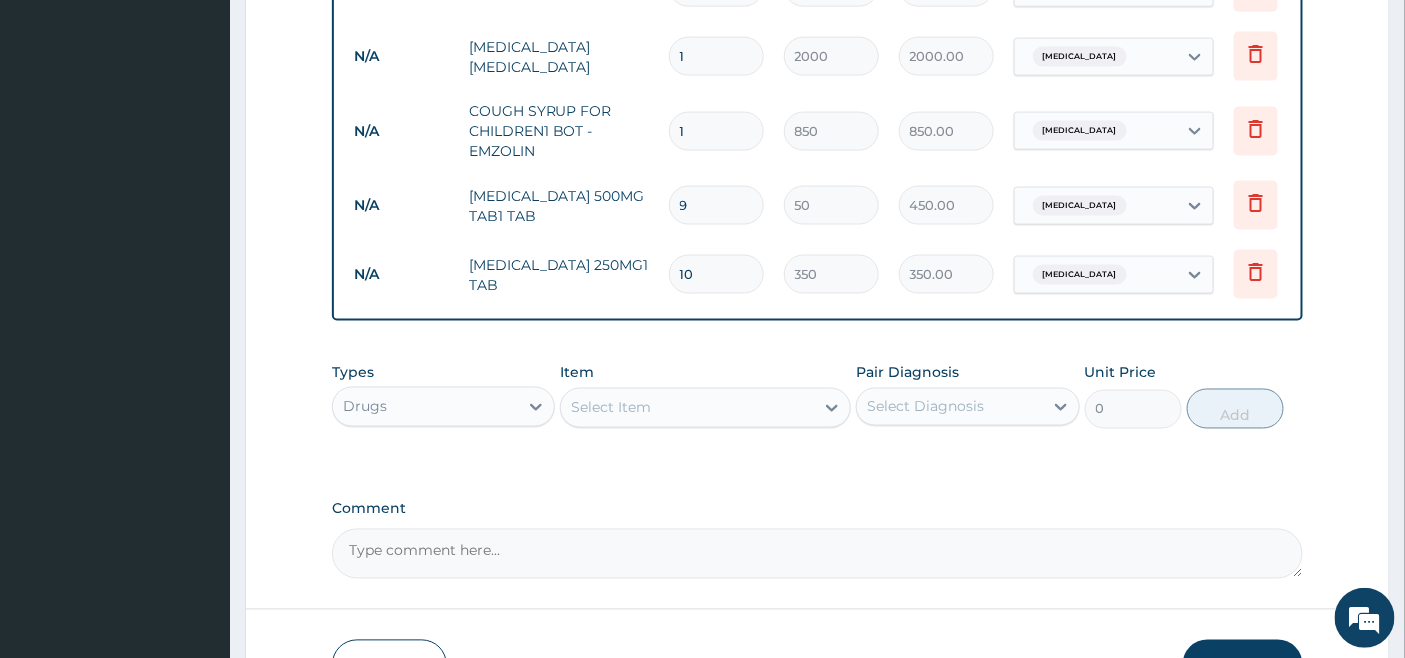 type on "3500.00" 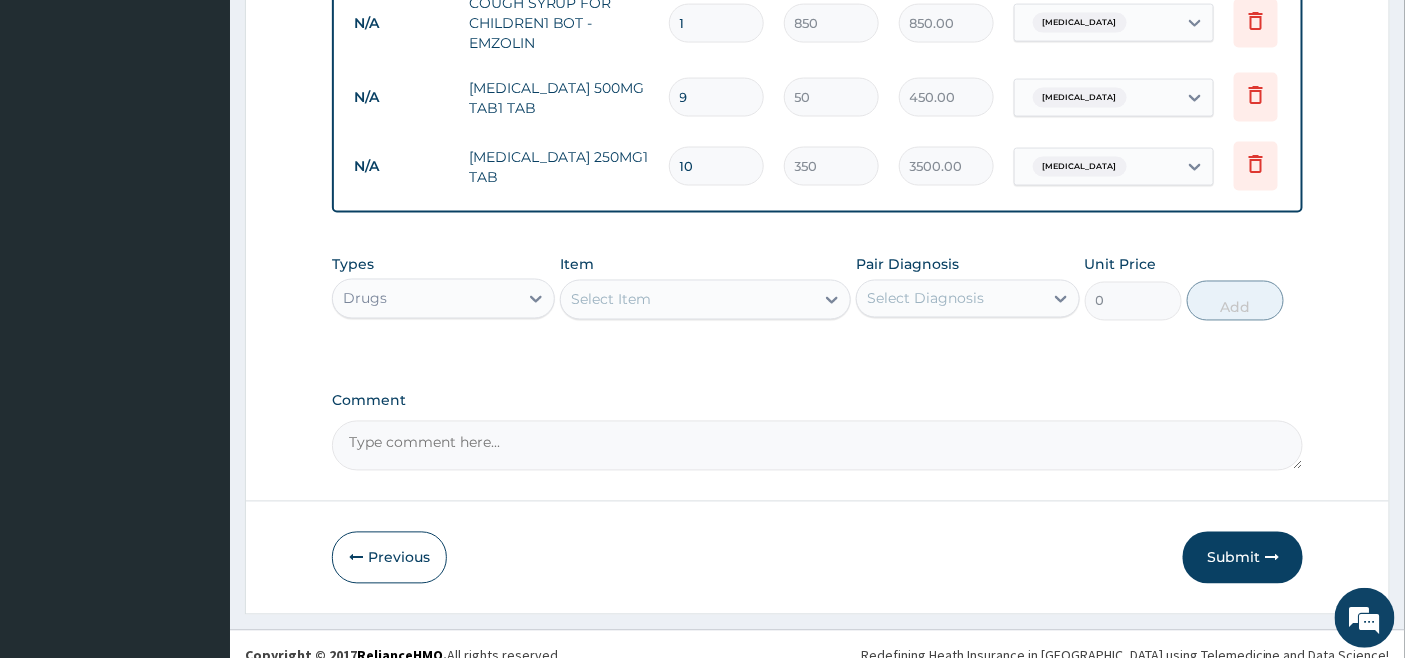 scroll, scrollTop: 1061, scrollLeft: 0, axis: vertical 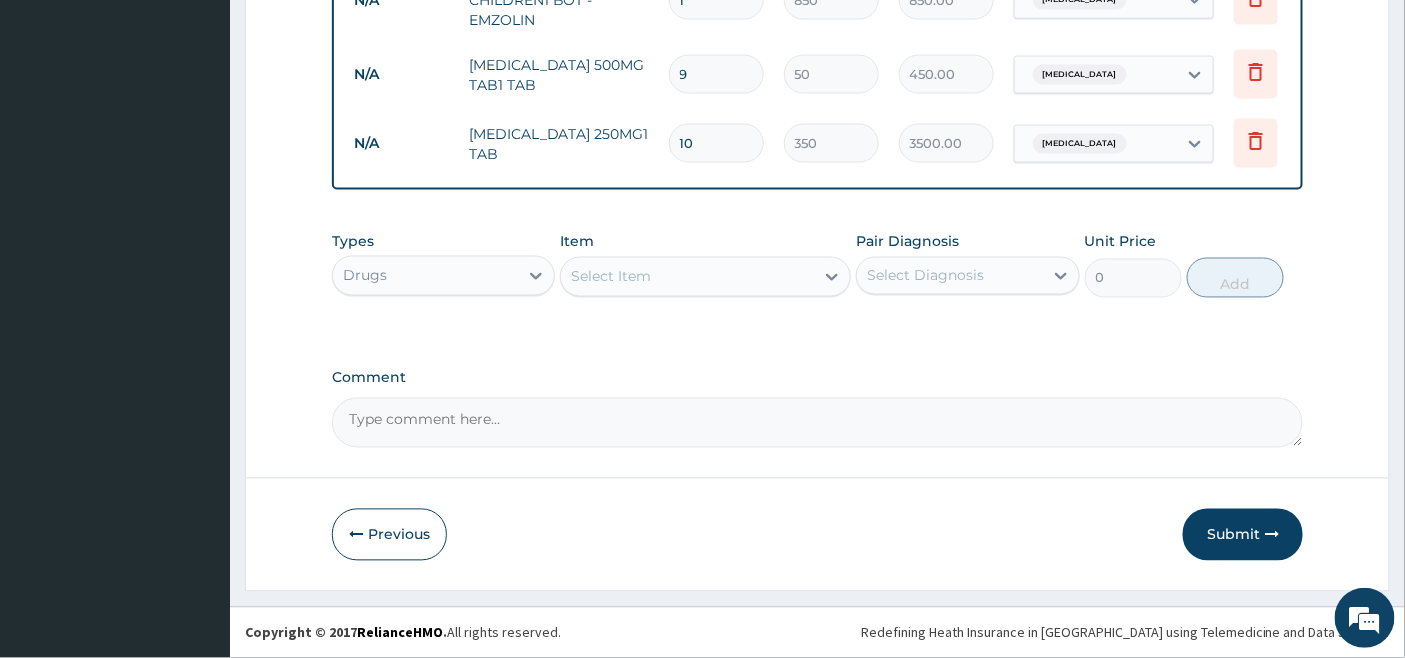 type on "10" 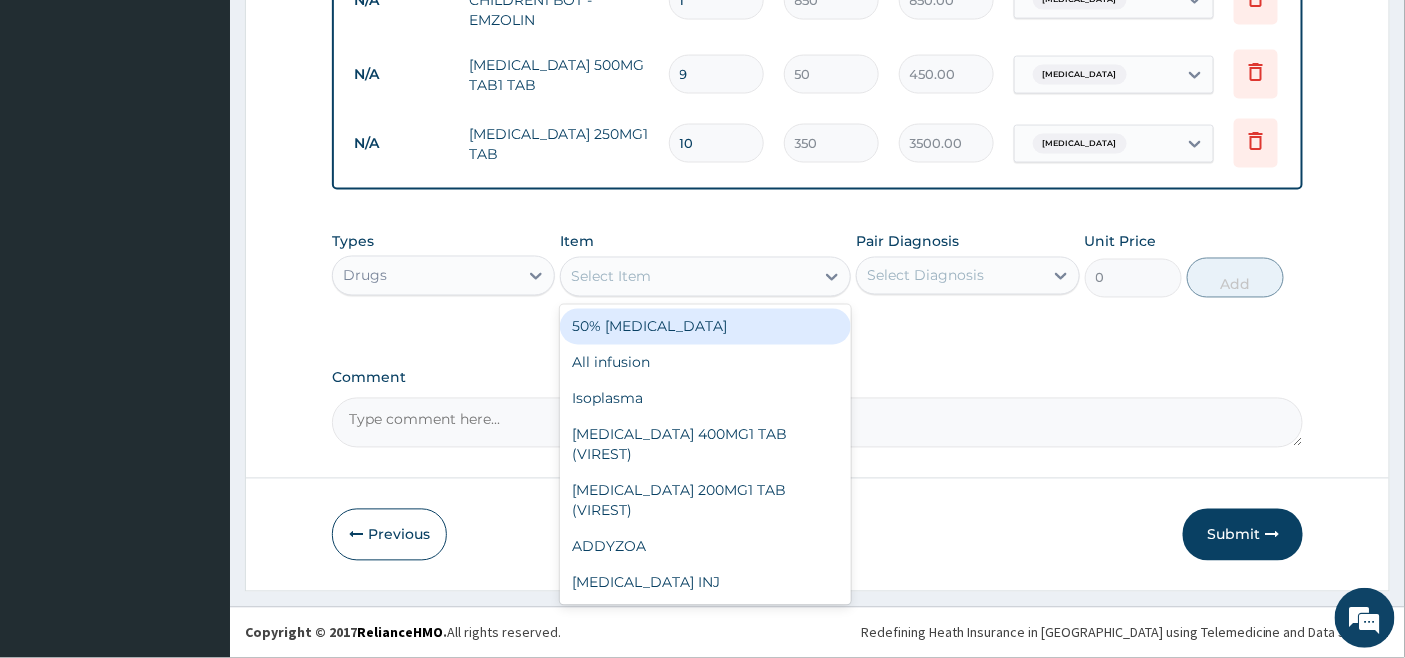 click on "Select Item" at bounding box center [687, 277] 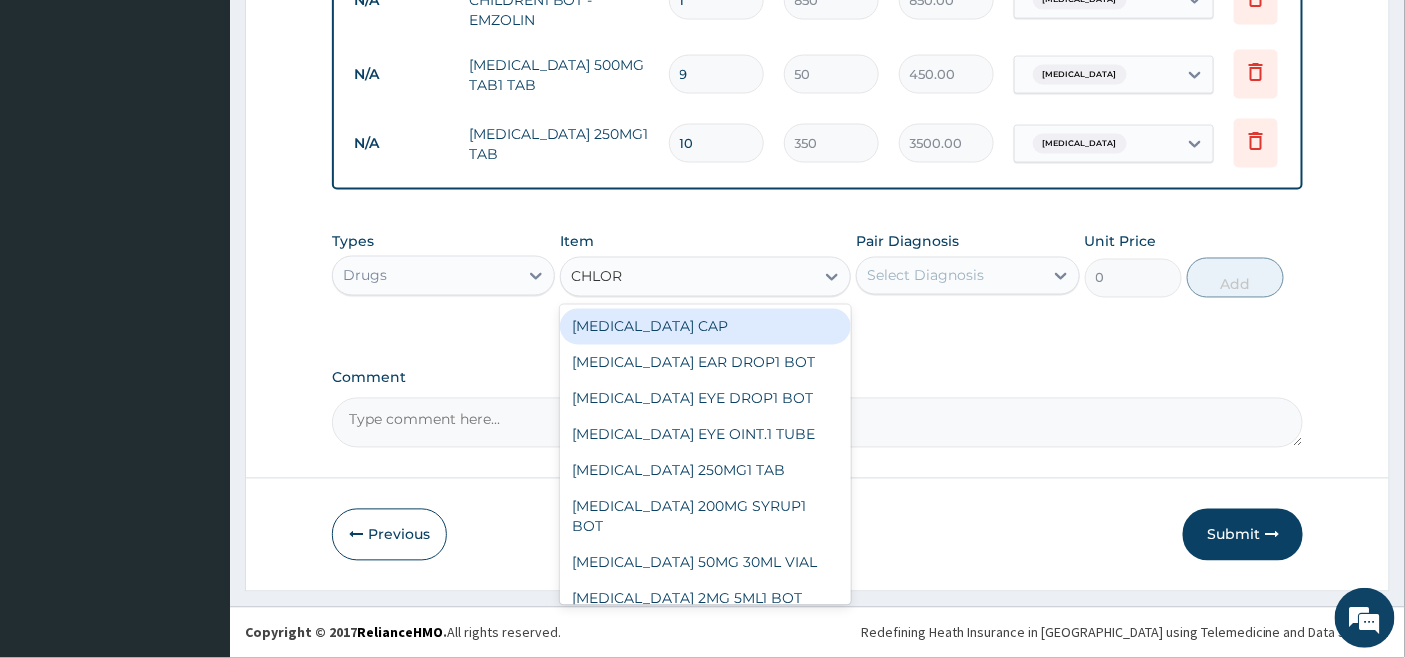 type on "CHLORA" 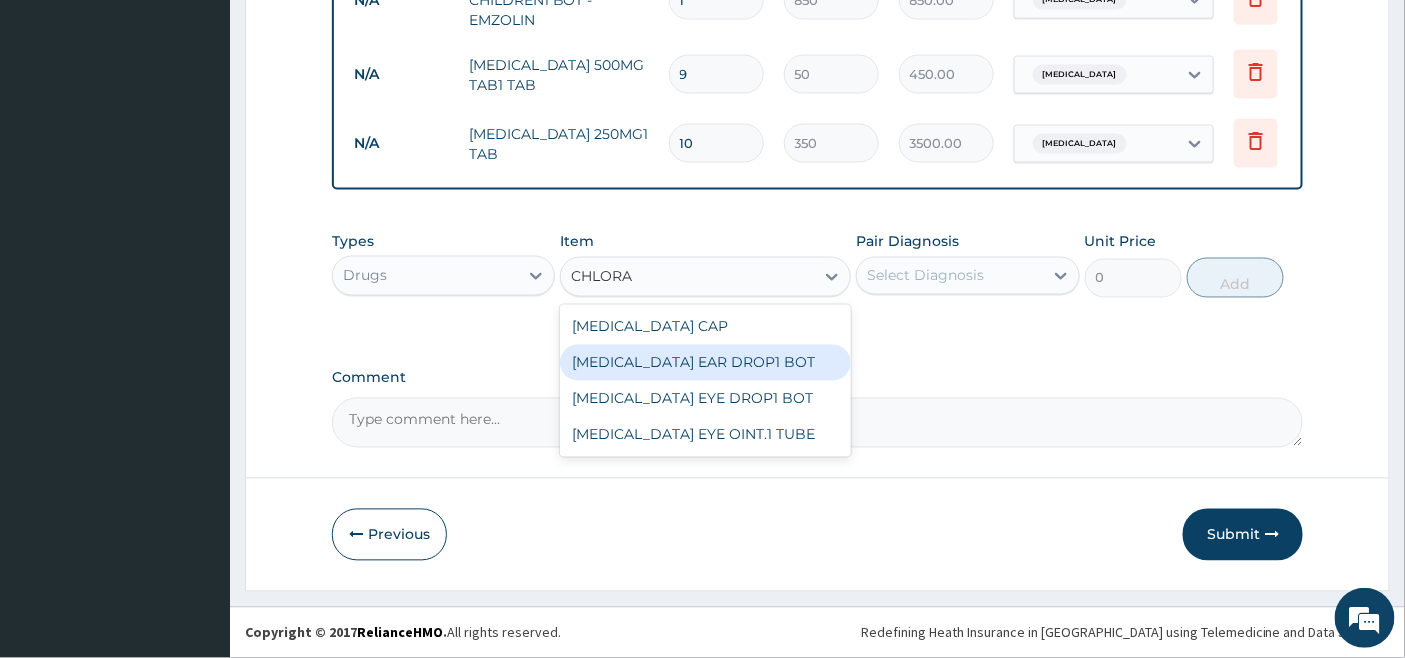 click on "[MEDICAL_DATA] EAR DROP1  BOT" at bounding box center [705, 363] 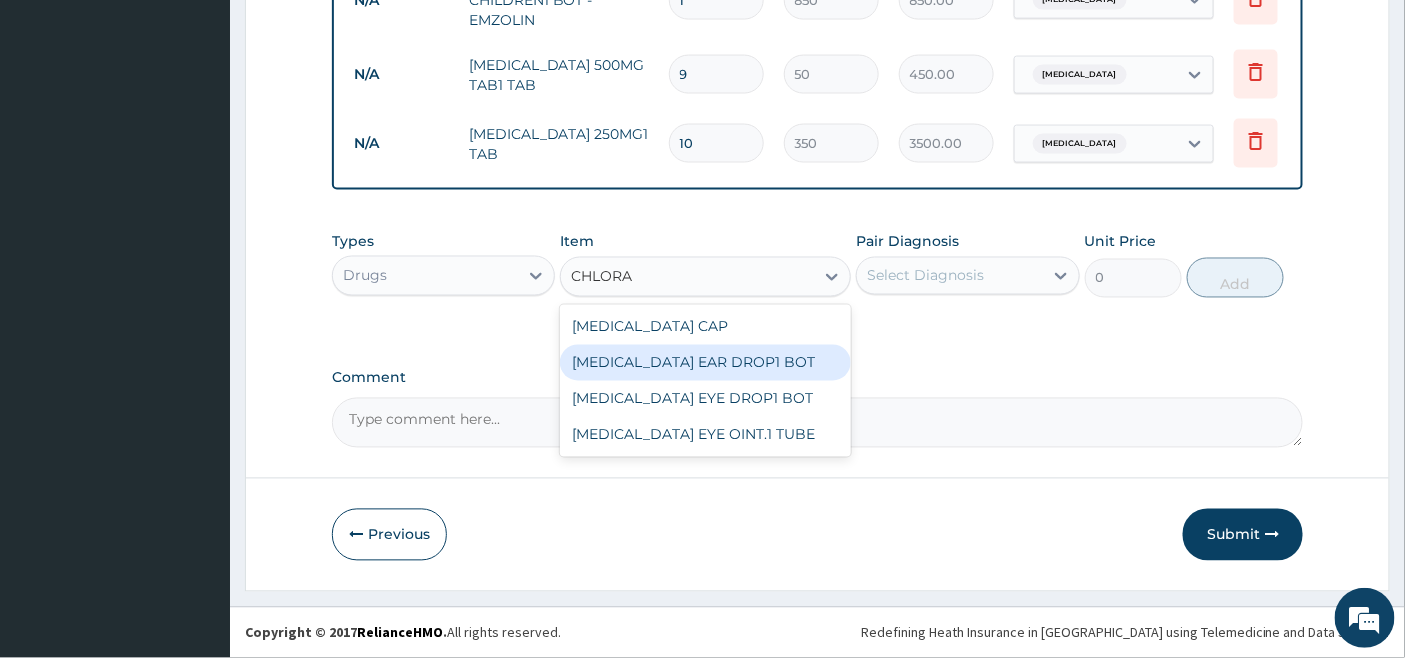 type 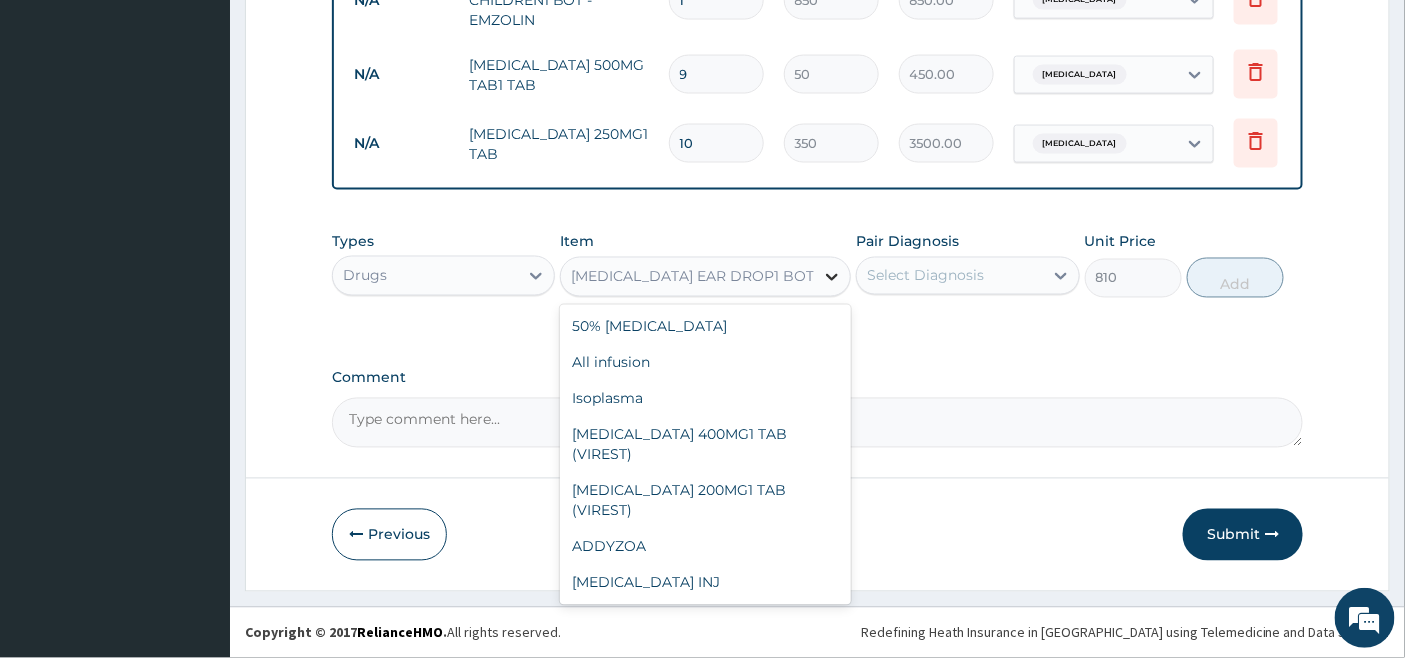 click 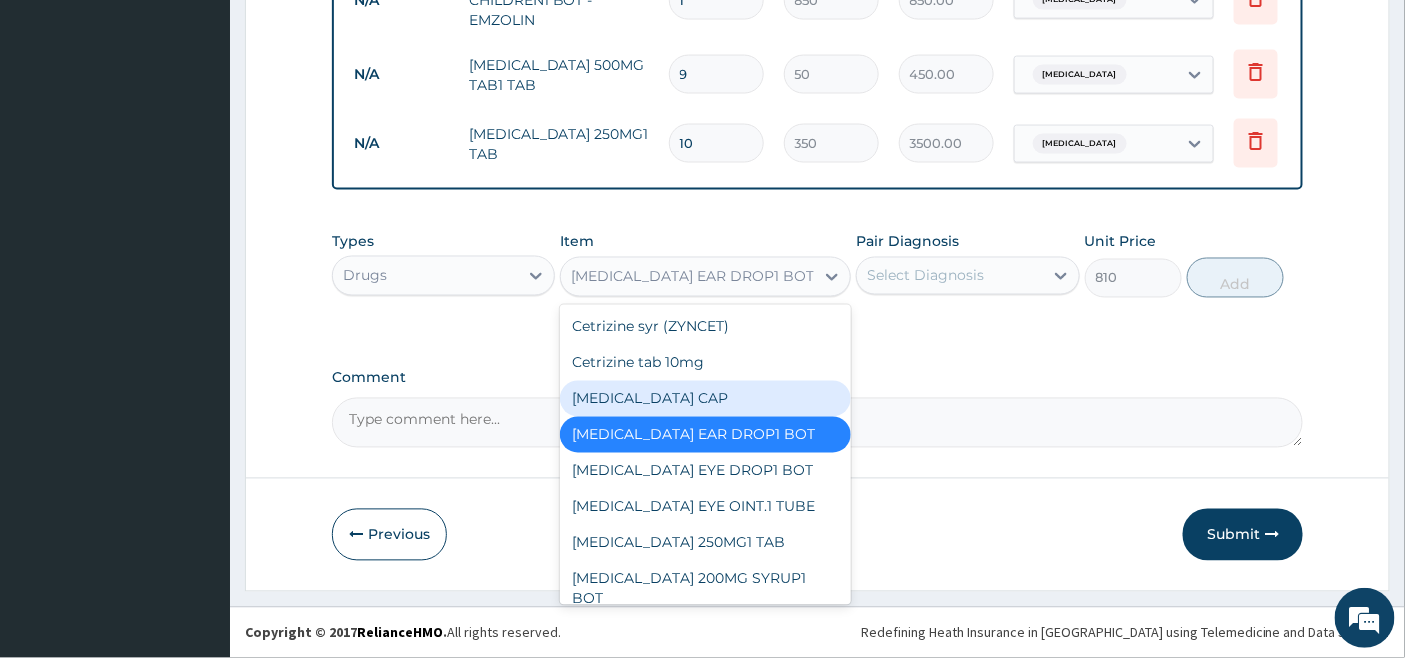 scroll, scrollTop: 5058, scrollLeft: 0, axis: vertical 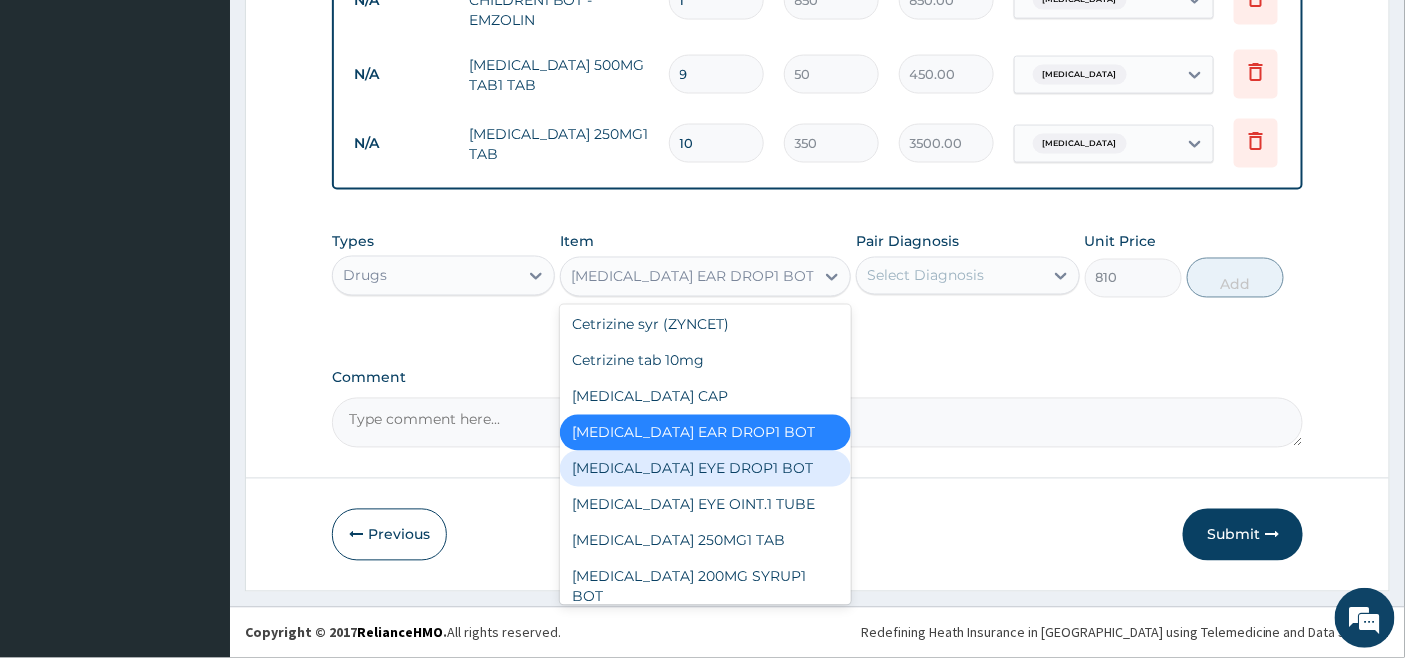 click on "[MEDICAL_DATA] EYE DROP1 BOT" at bounding box center [705, 469] 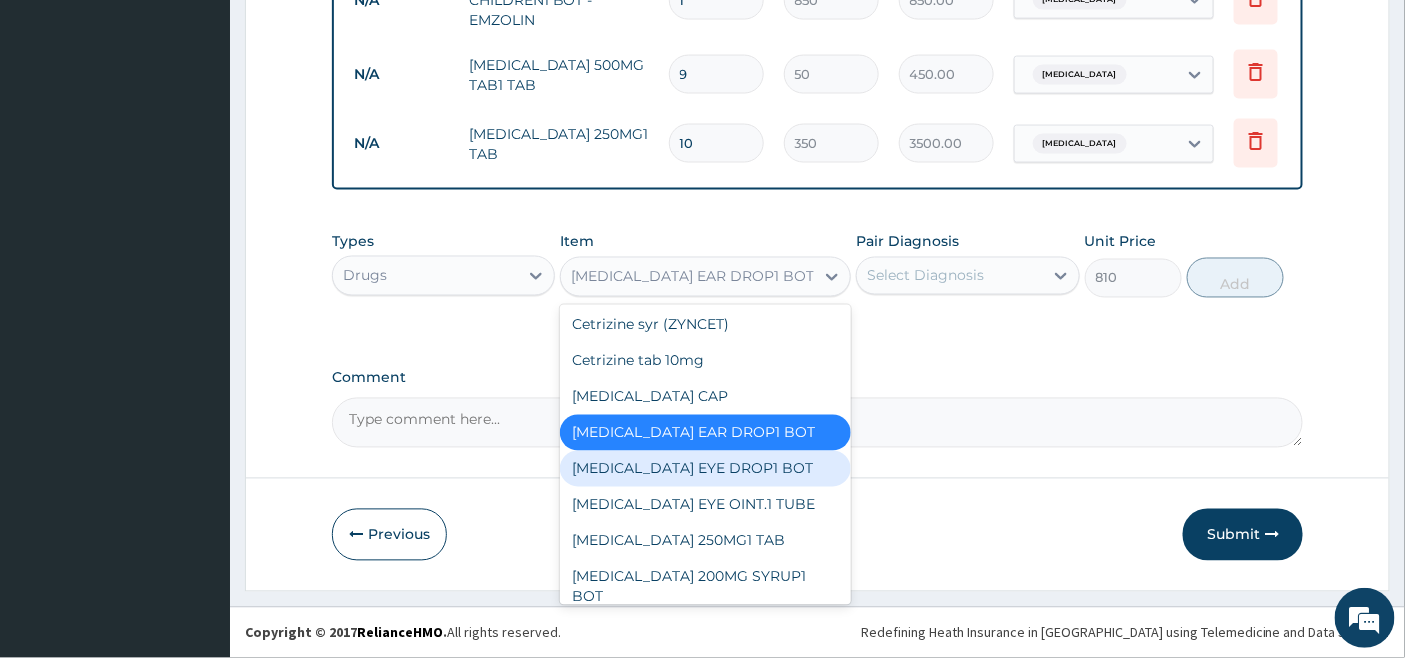 type on "1600" 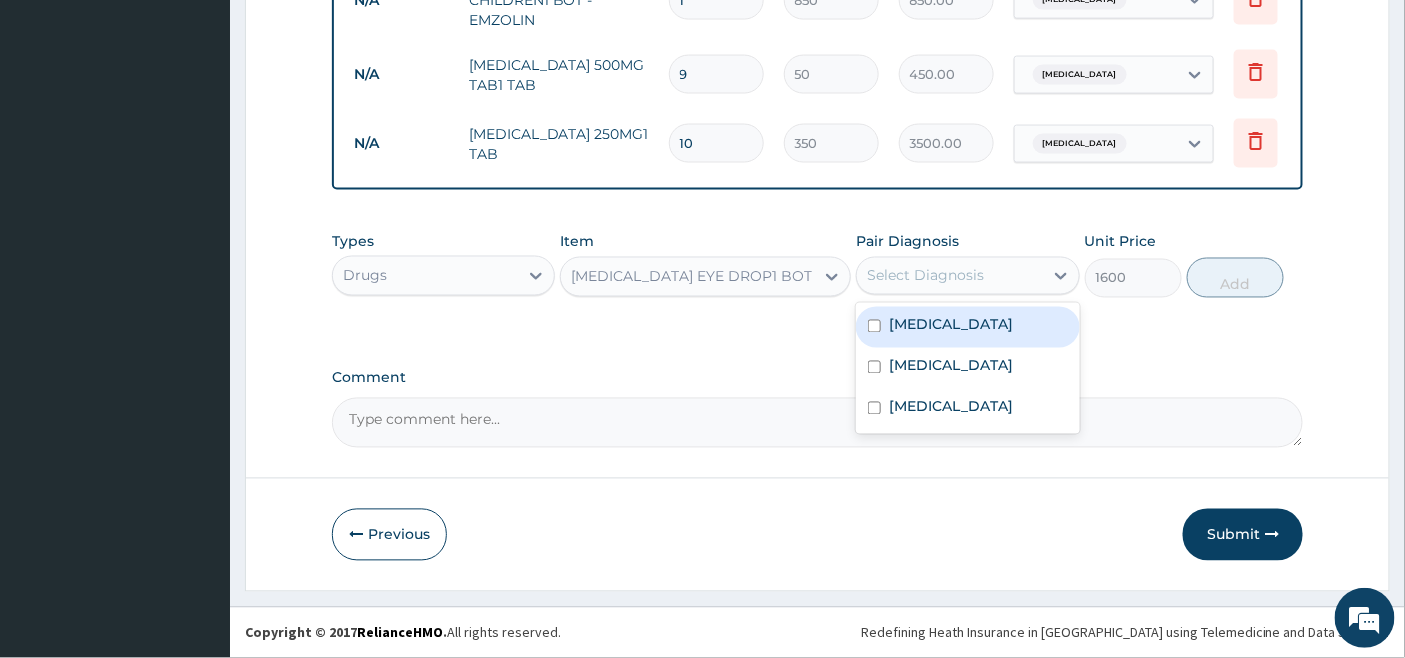 click on "Select Diagnosis" at bounding box center [949, 276] 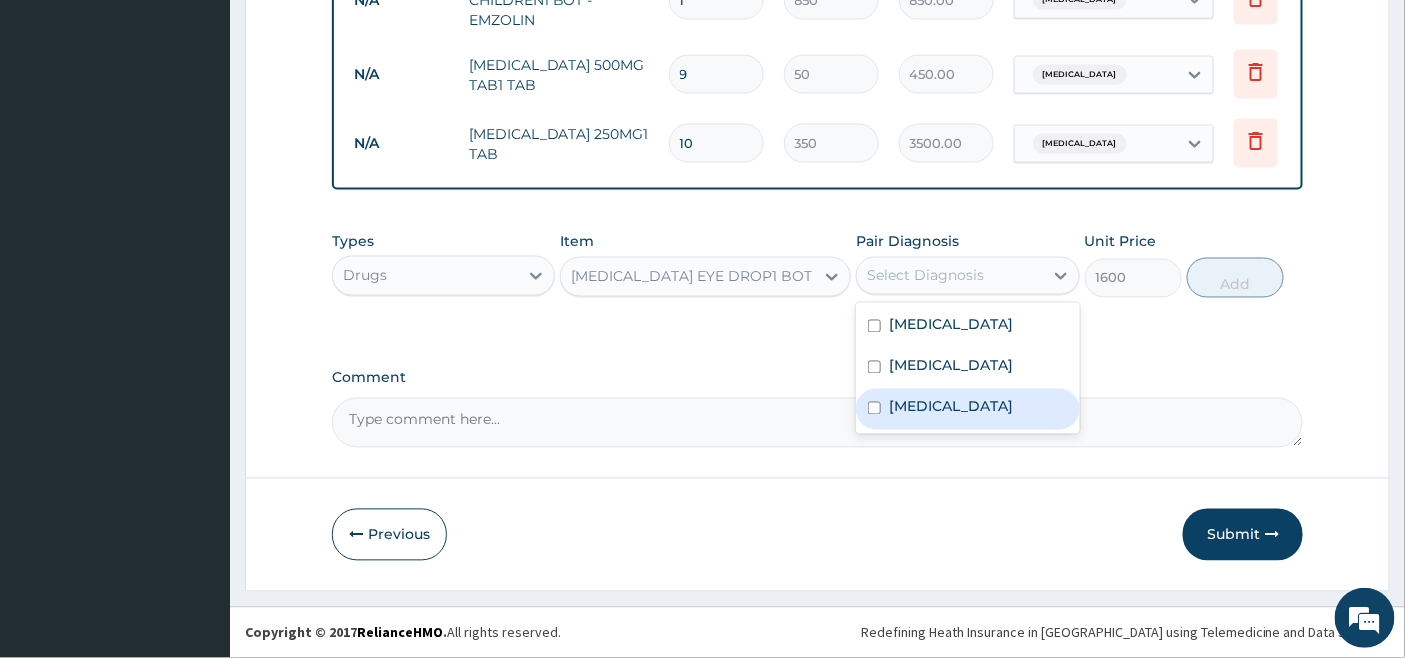 click on "Conjunctivitis" at bounding box center (951, 407) 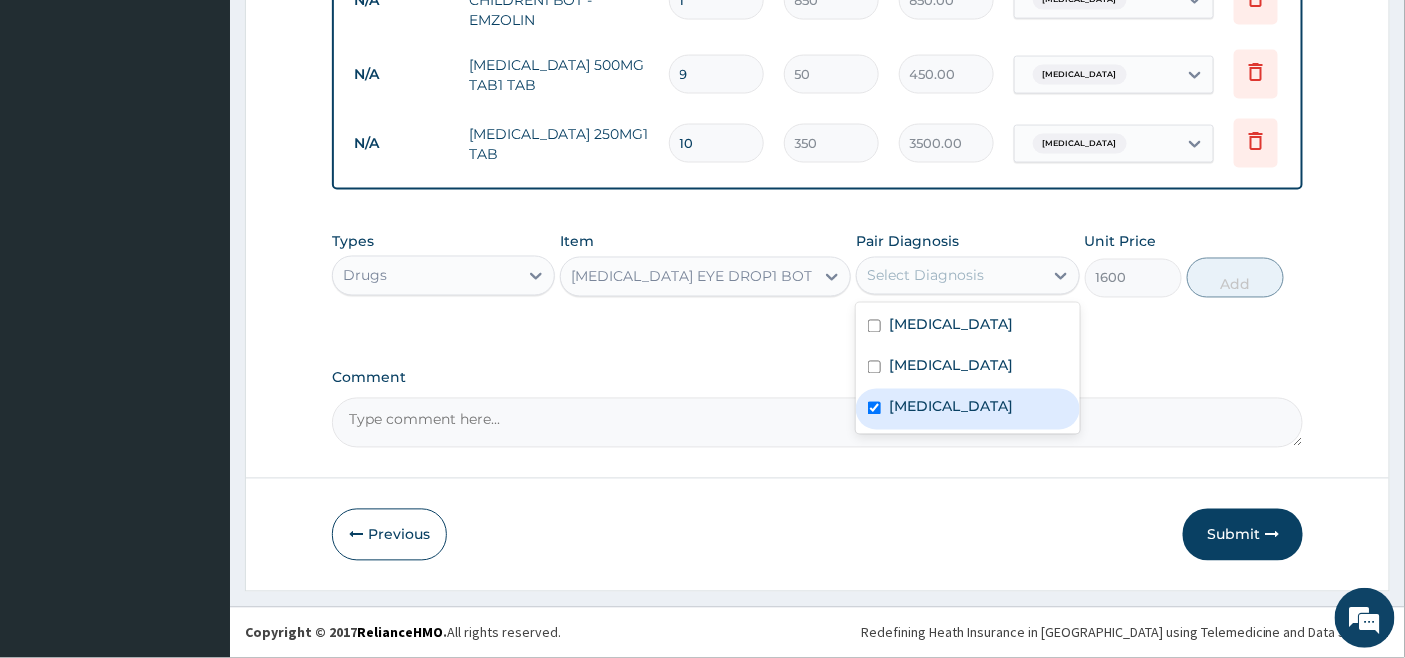 checkbox on "true" 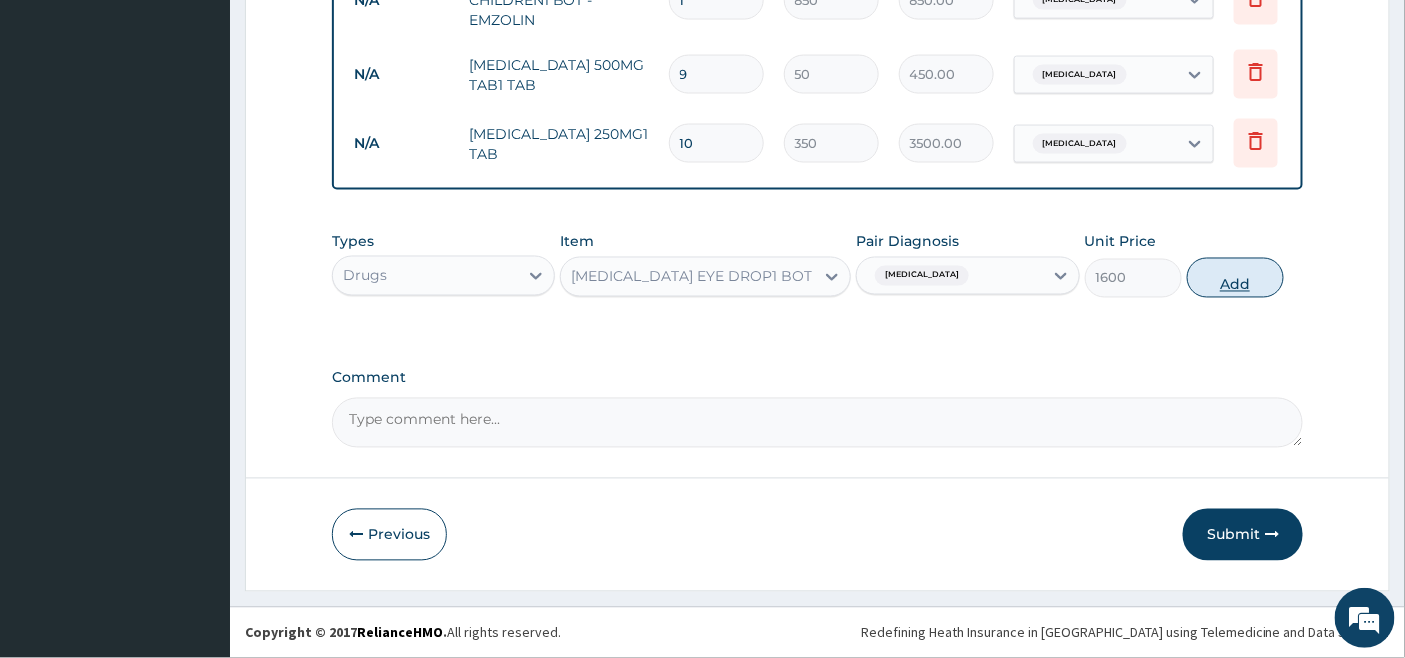 click on "Add" at bounding box center (1235, 278) 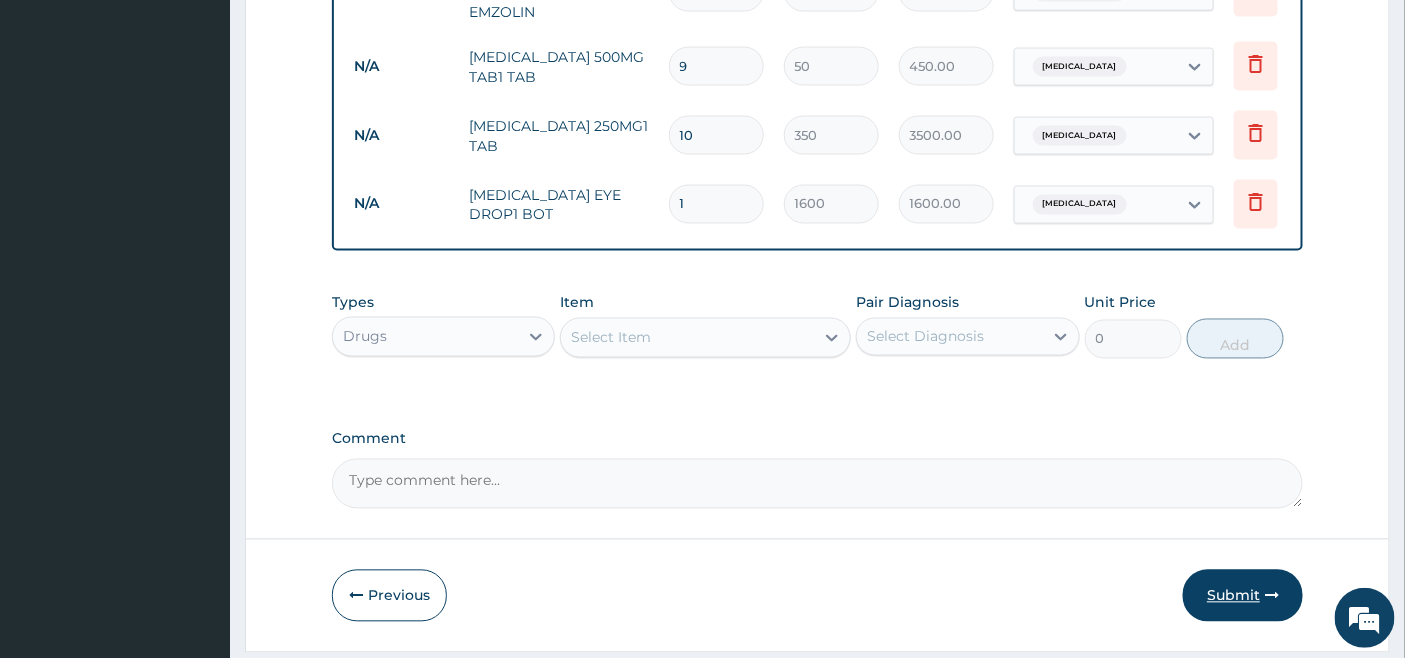 click on "Submit" at bounding box center (1243, 596) 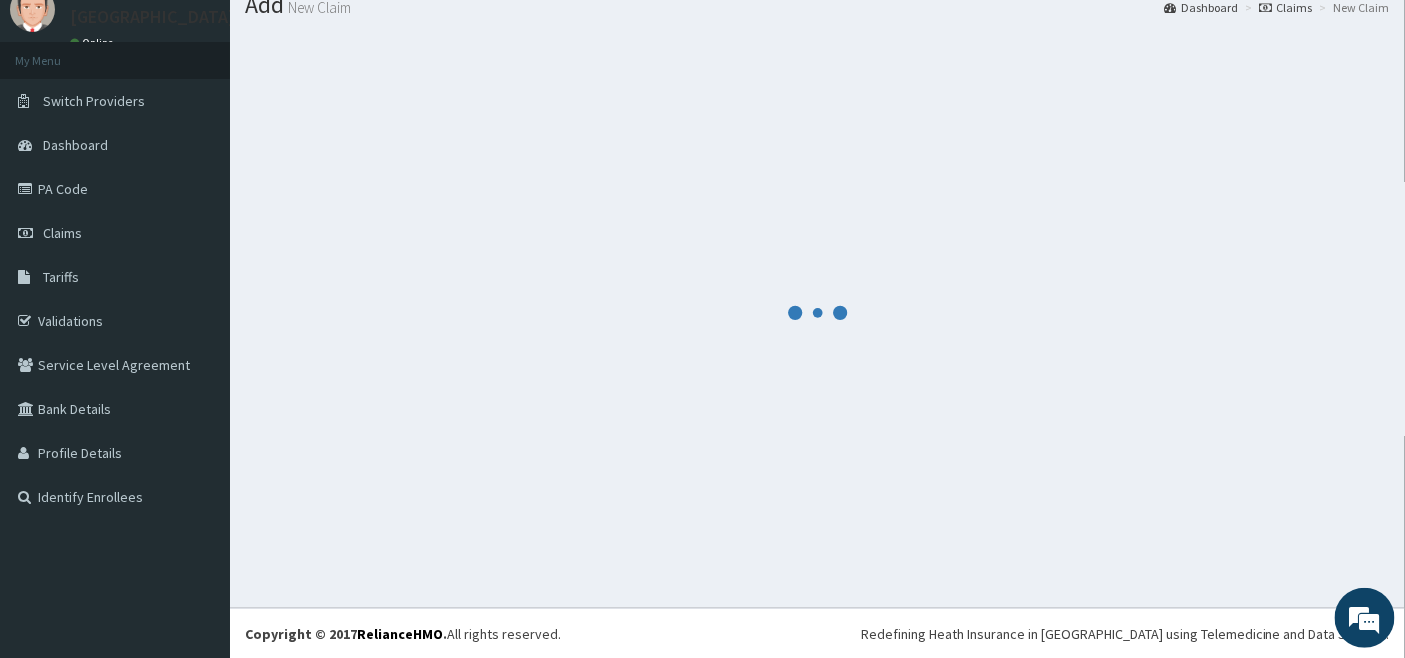 scroll, scrollTop: 1061, scrollLeft: 0, axis: vertical 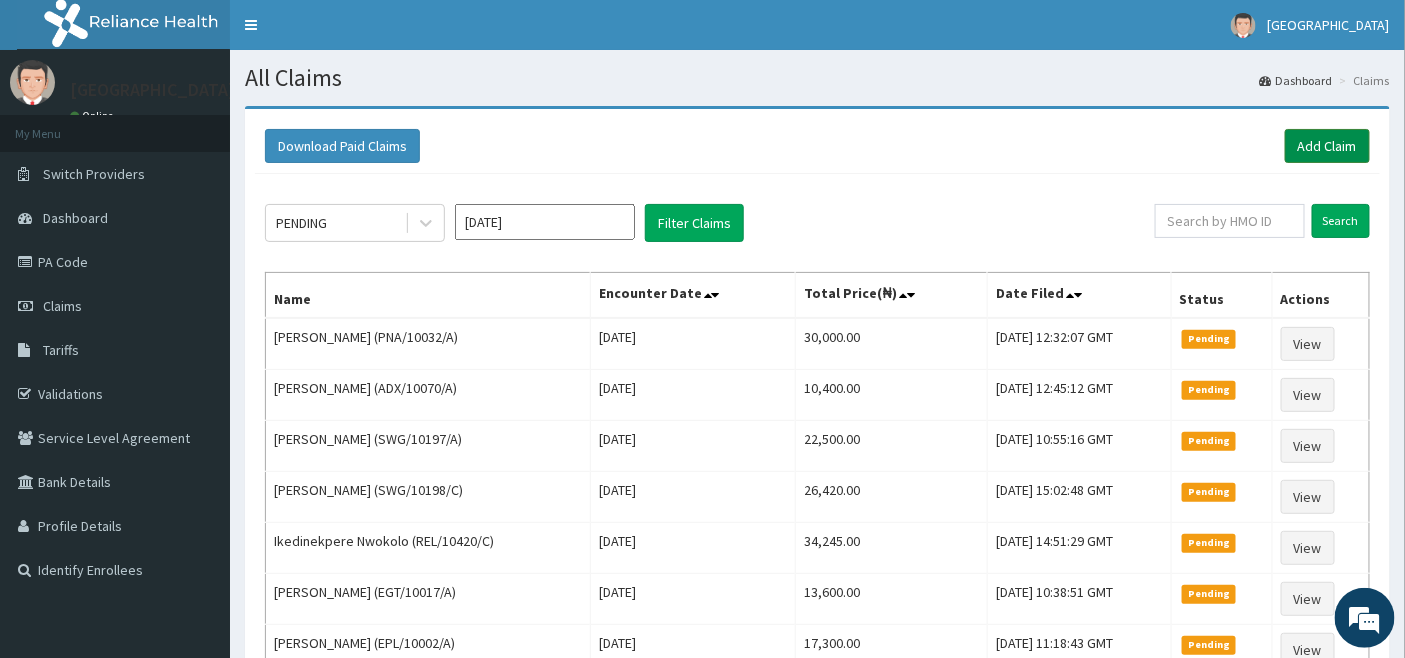 click on "Add Claim" at bounding box center (1327, 146) 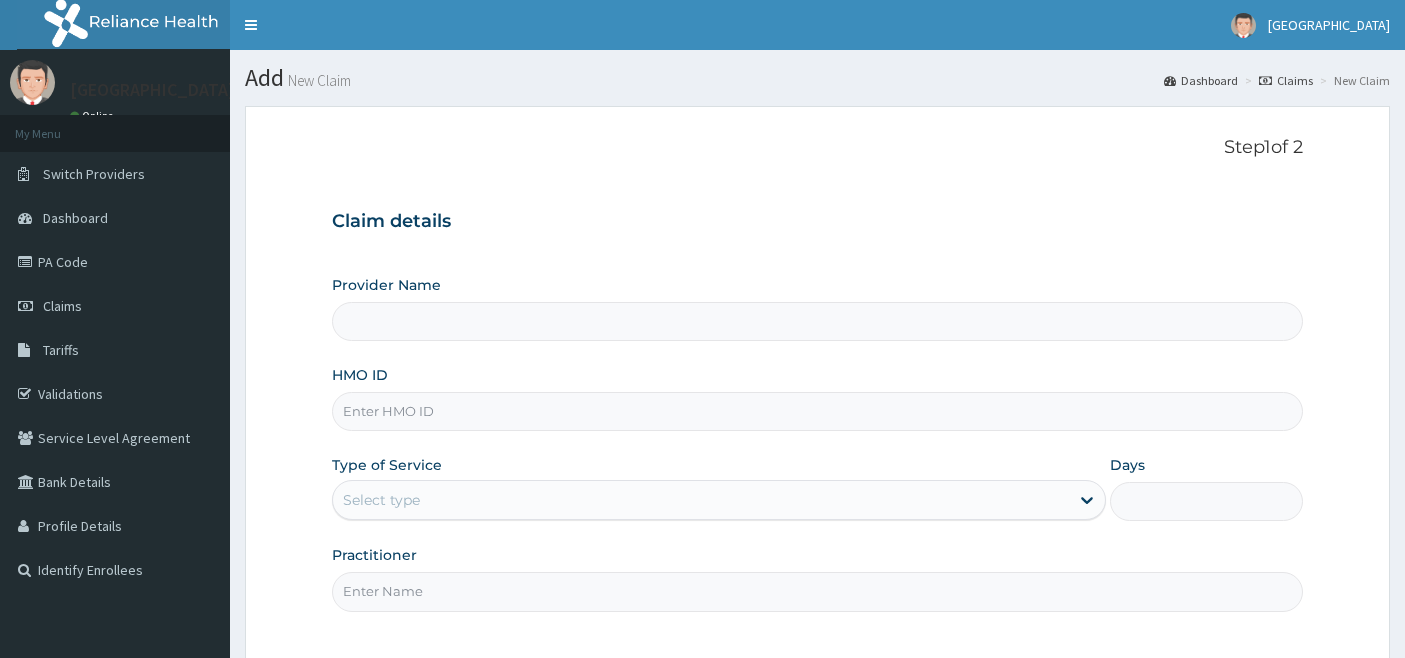 scroll, scrollTop: 0, scrollLeft: 0, axis: both 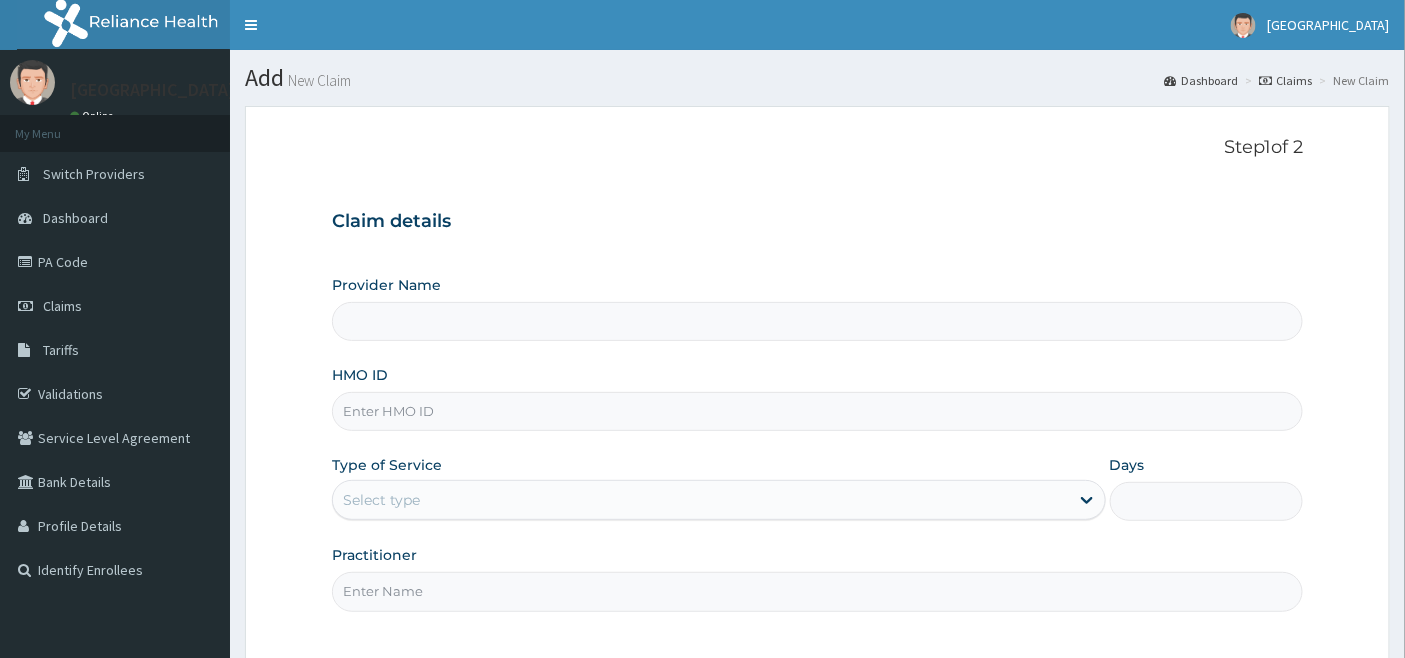 type on "[GEOGRAPHIC_DATA]" 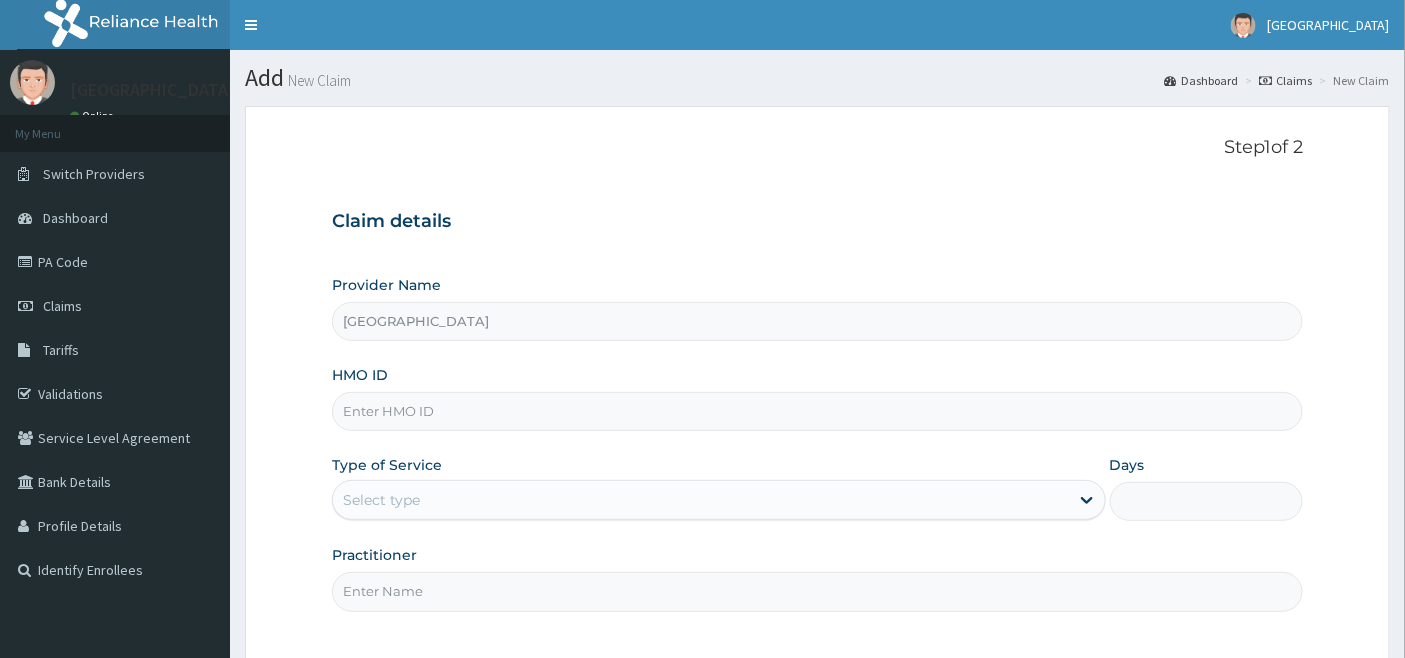 click on "HMO ID" at bounding box center [818, 411] 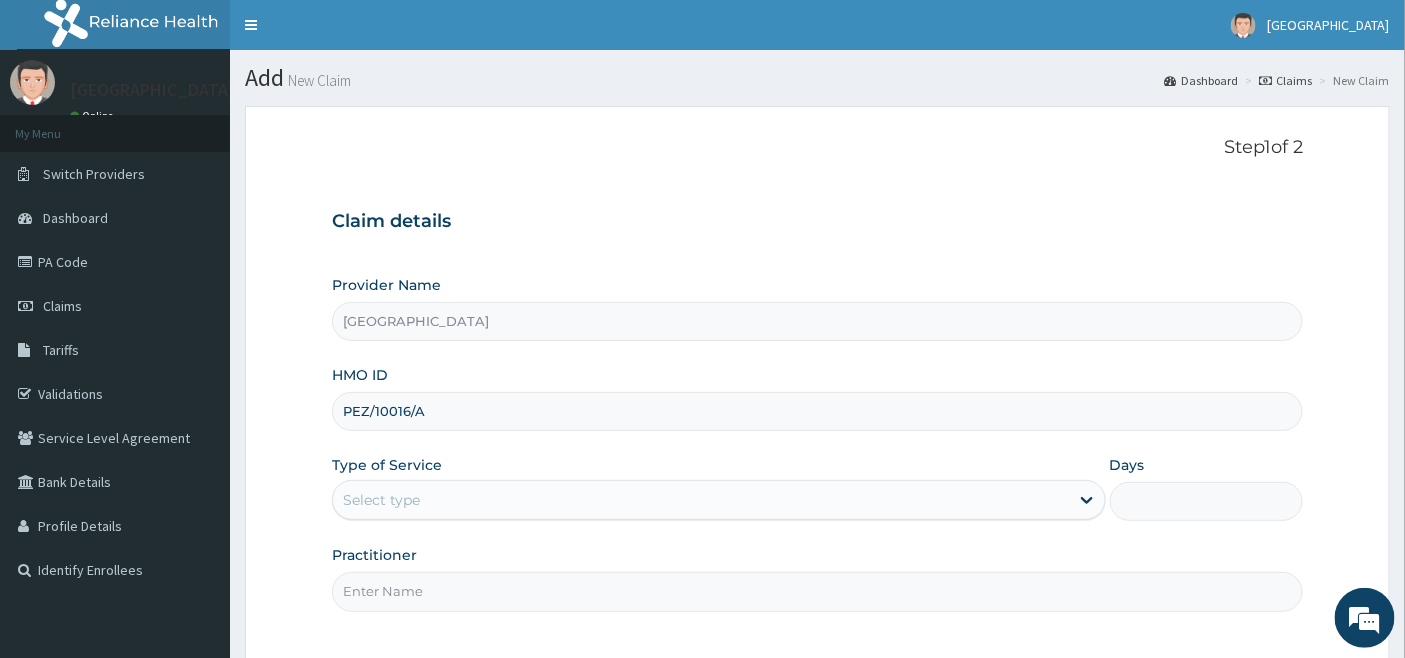 scroll, scrollTop: 0, scrollLeft: 0, axis: both 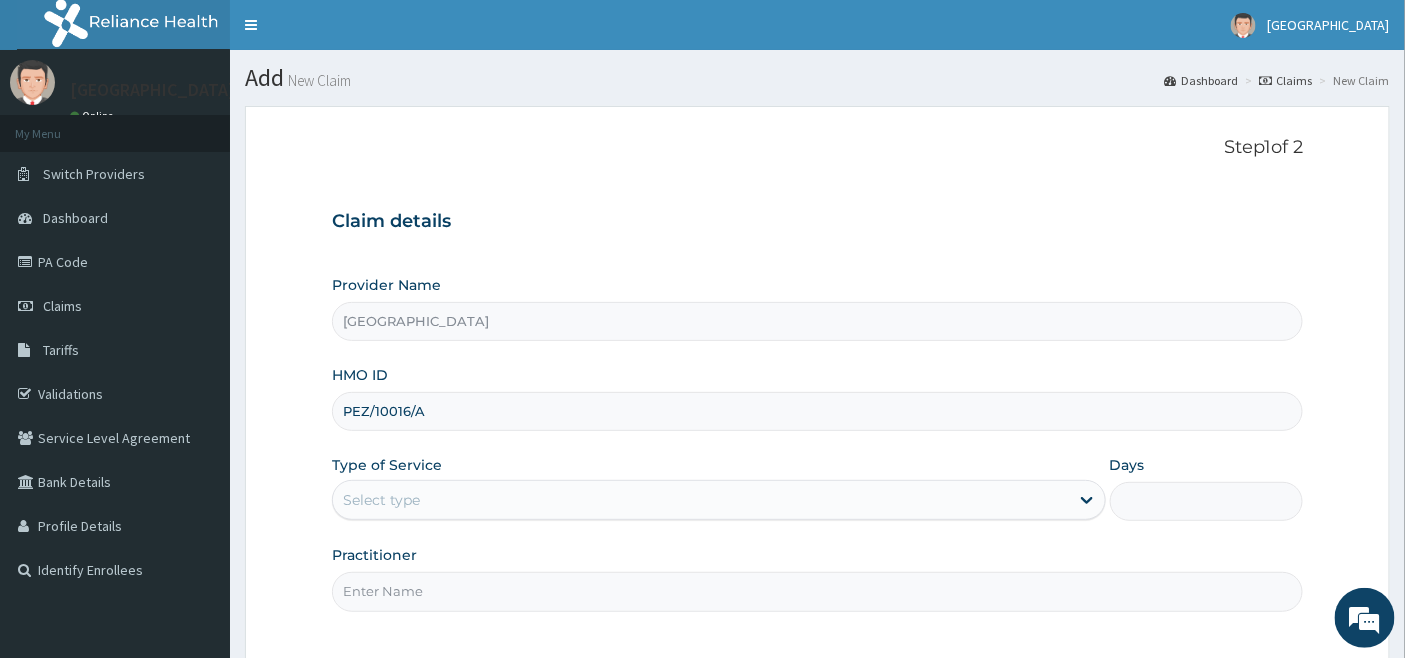 type on "PEZ/10016/A" 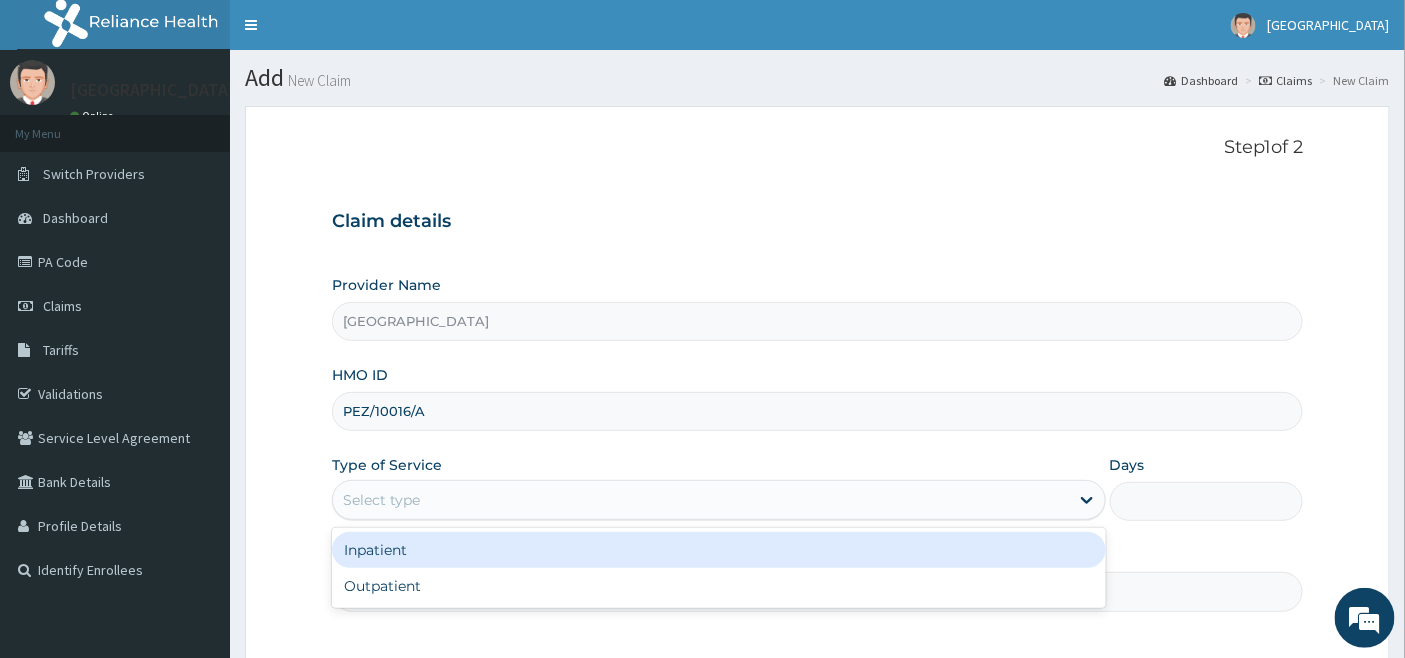 click on "Select type" at bounding box center [381, 500] 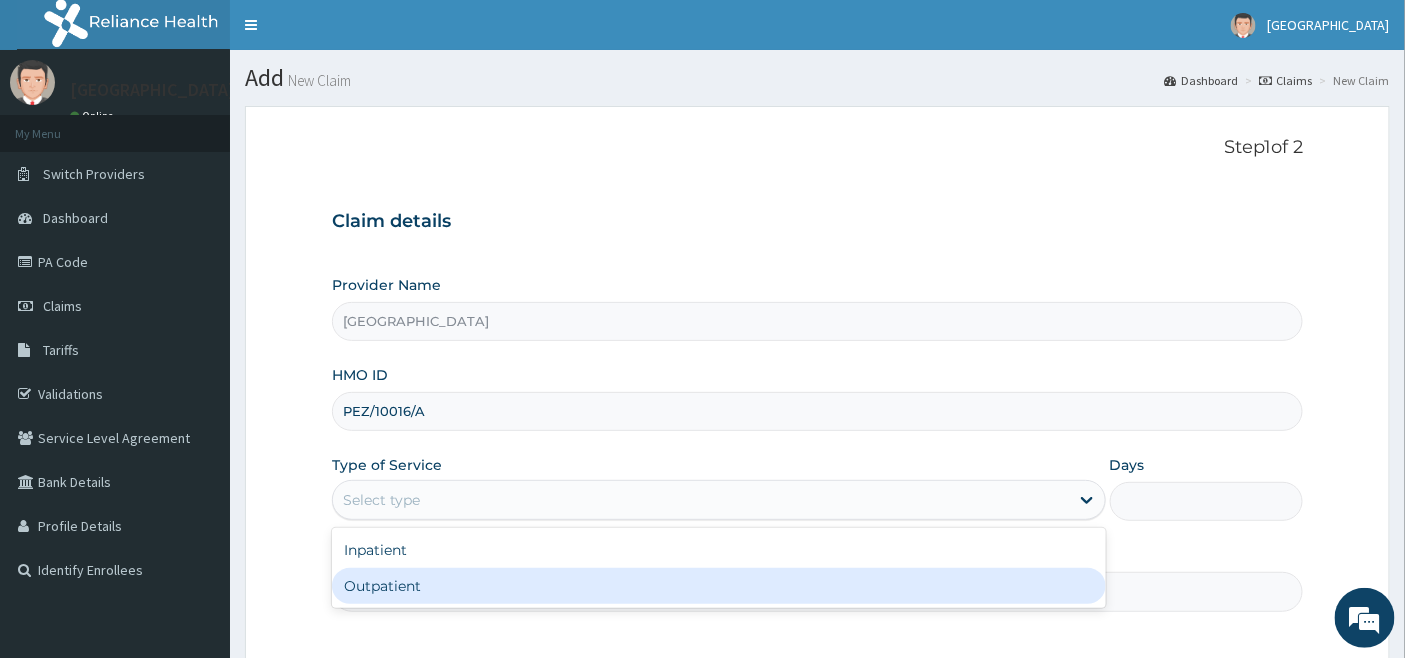 click on "Outpatient" at bounding box center [719, 586] 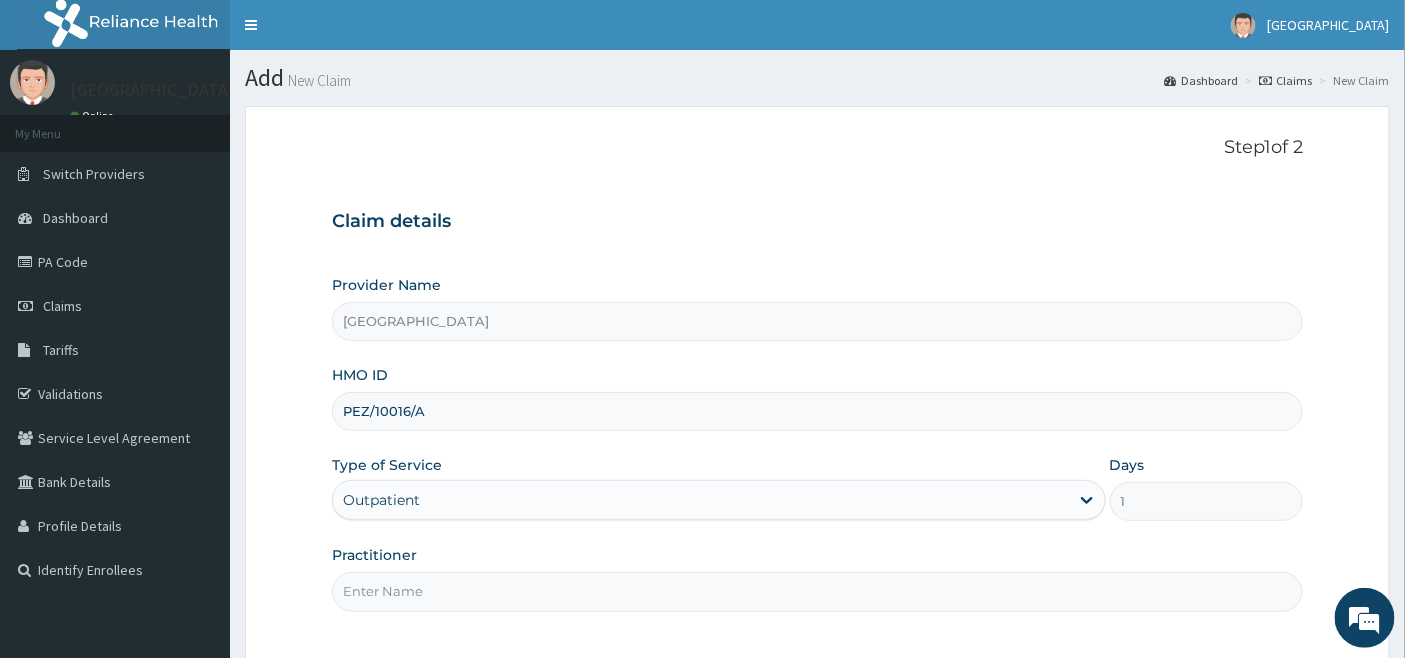 click on "Practitioner" at bounding box center (818, 591) 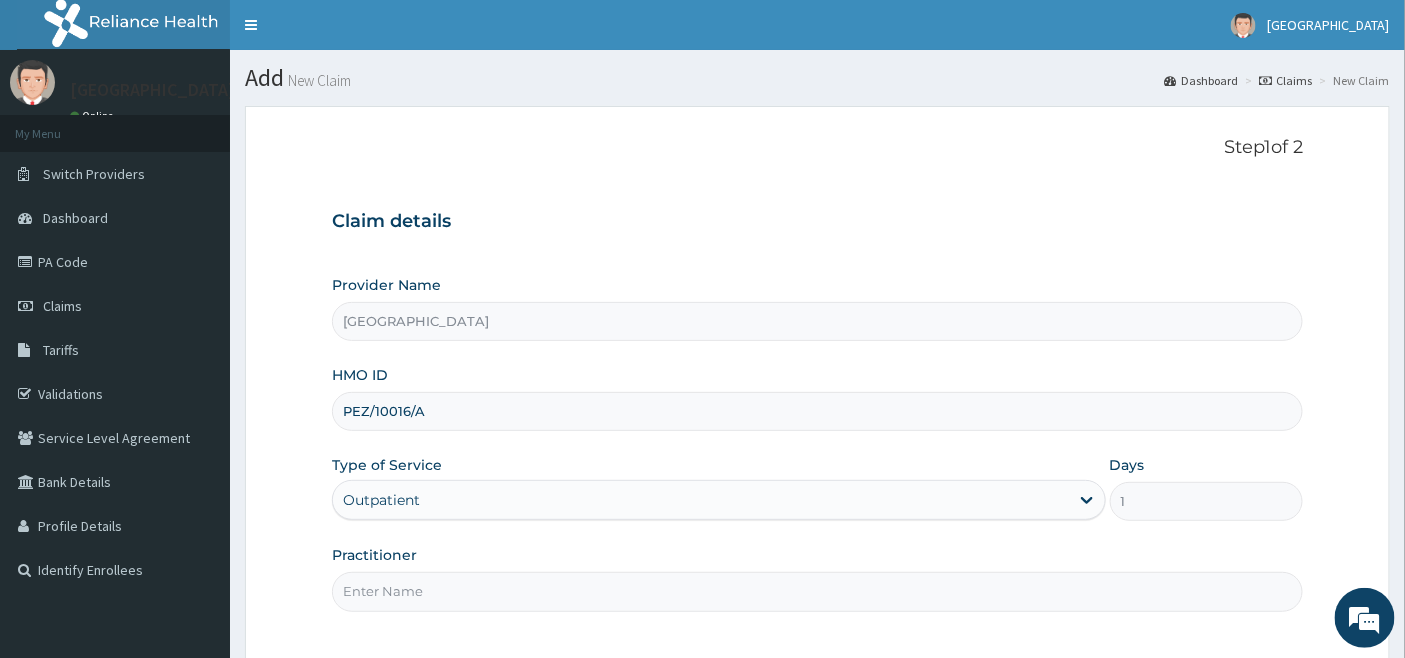 type on "AMARACHI" 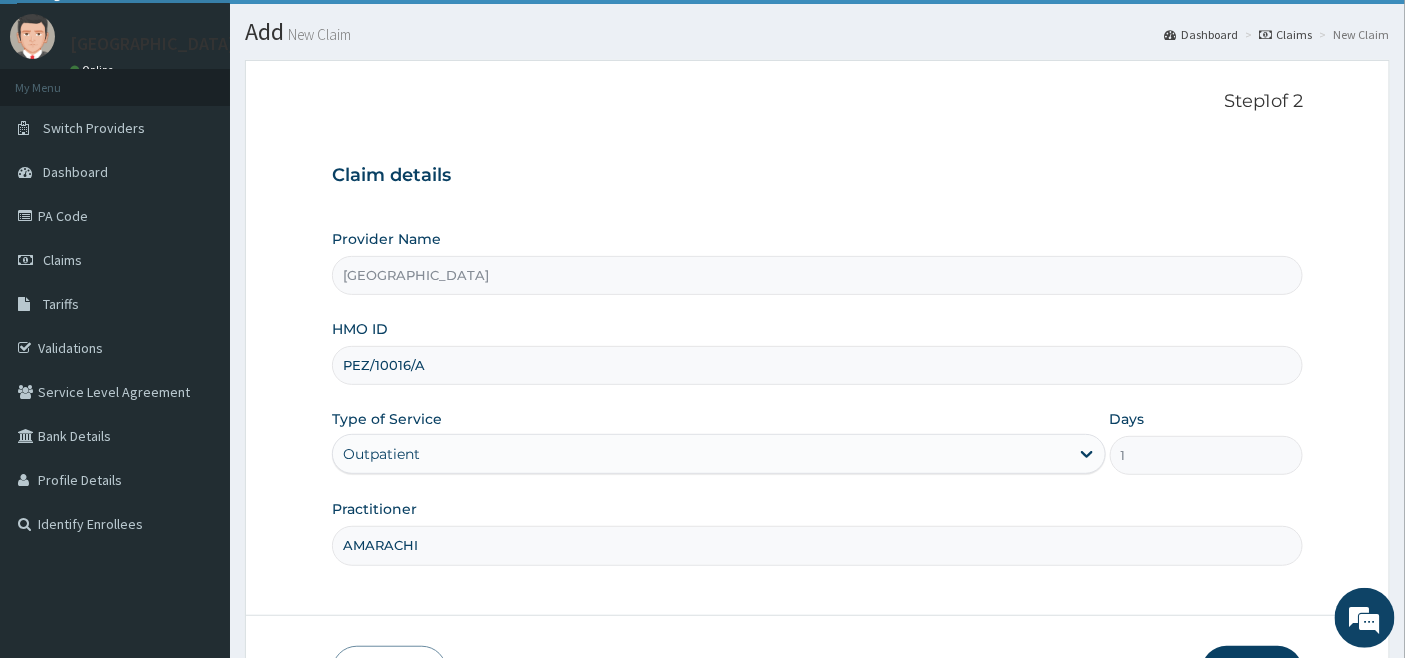 scroll, scrollTop: 183, scrollLeft: 0, axis: vertical 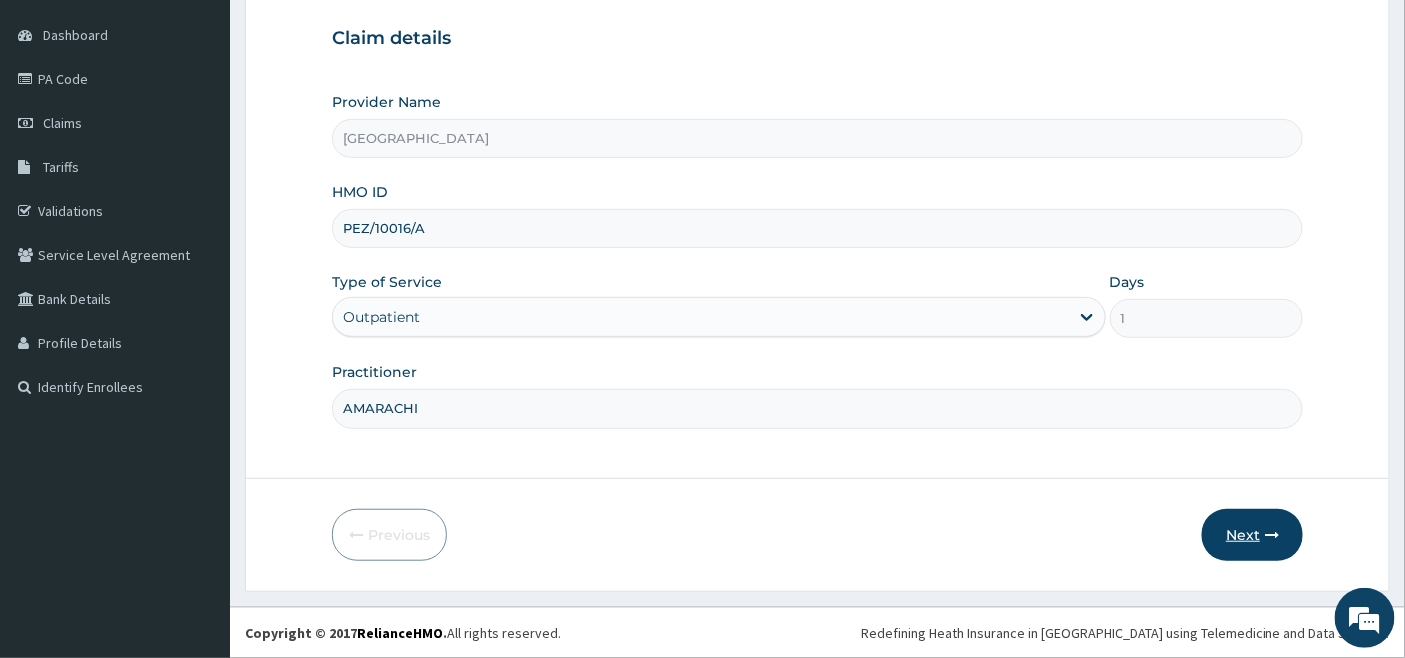 click on "Next" at bounding box center (1252, 535) 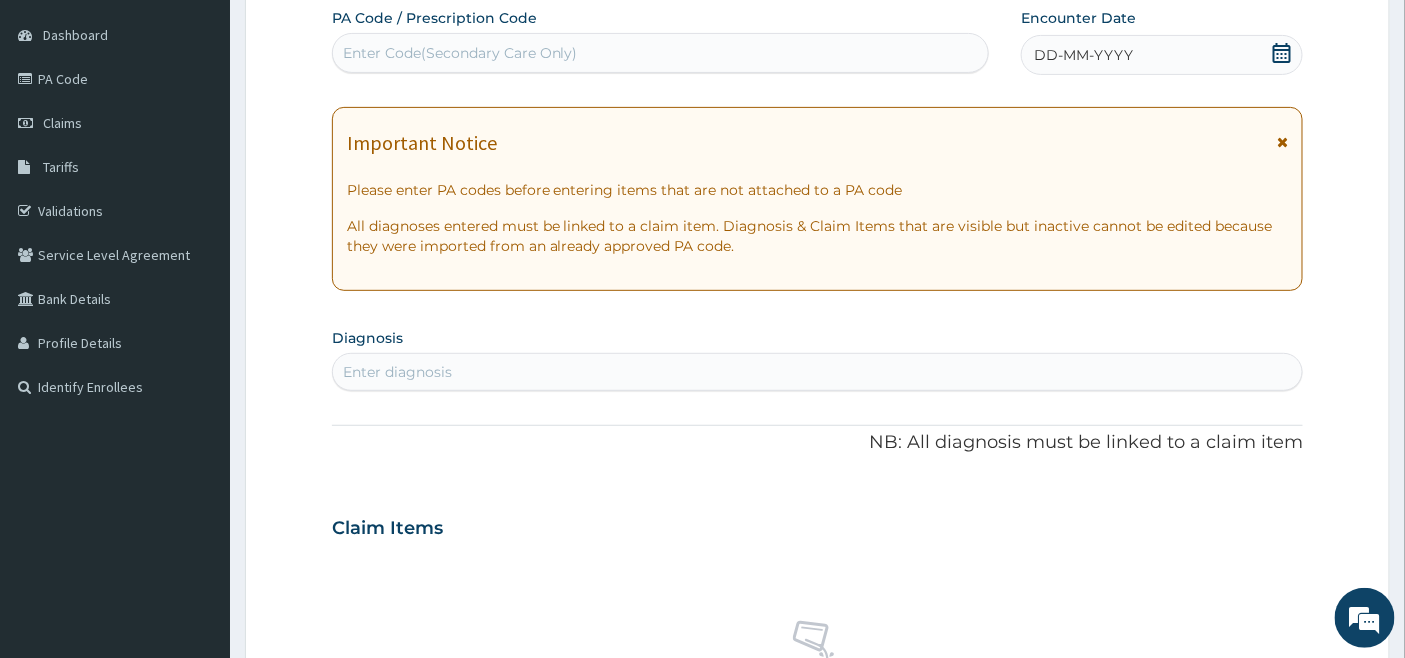 click on "PA Code / Prescription Code Enter Code(Secondary Care Only)" at bounding box center (661, 40) 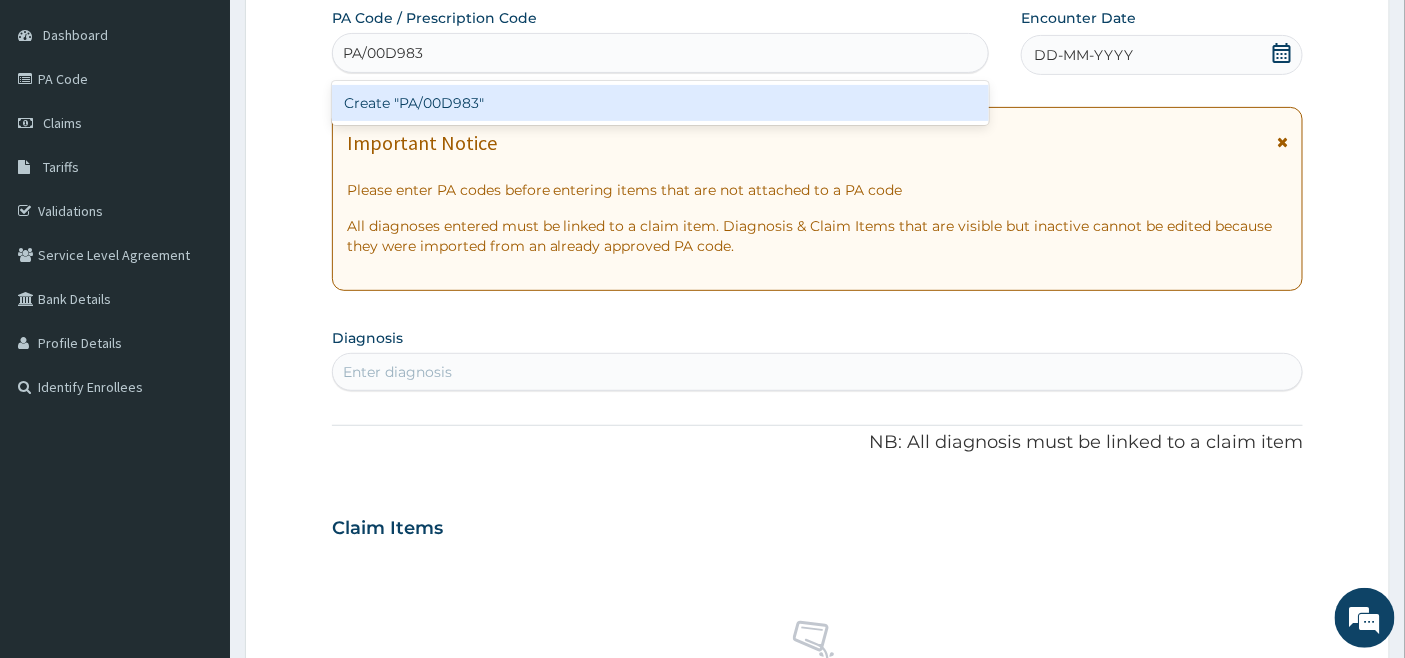 click on "Create "PA/00D983"" at bounding box center (661, 103) 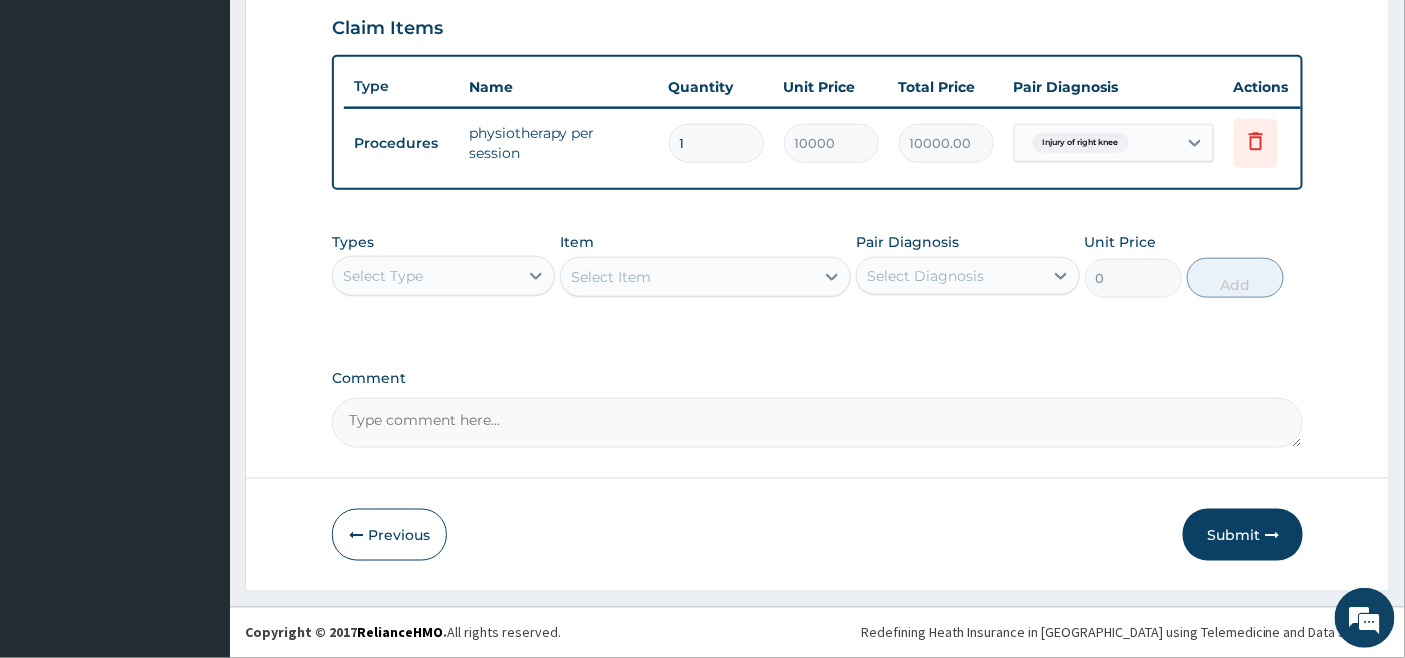 scroll, scrollTop: 703, scrollLeft: 0, axis: vertical 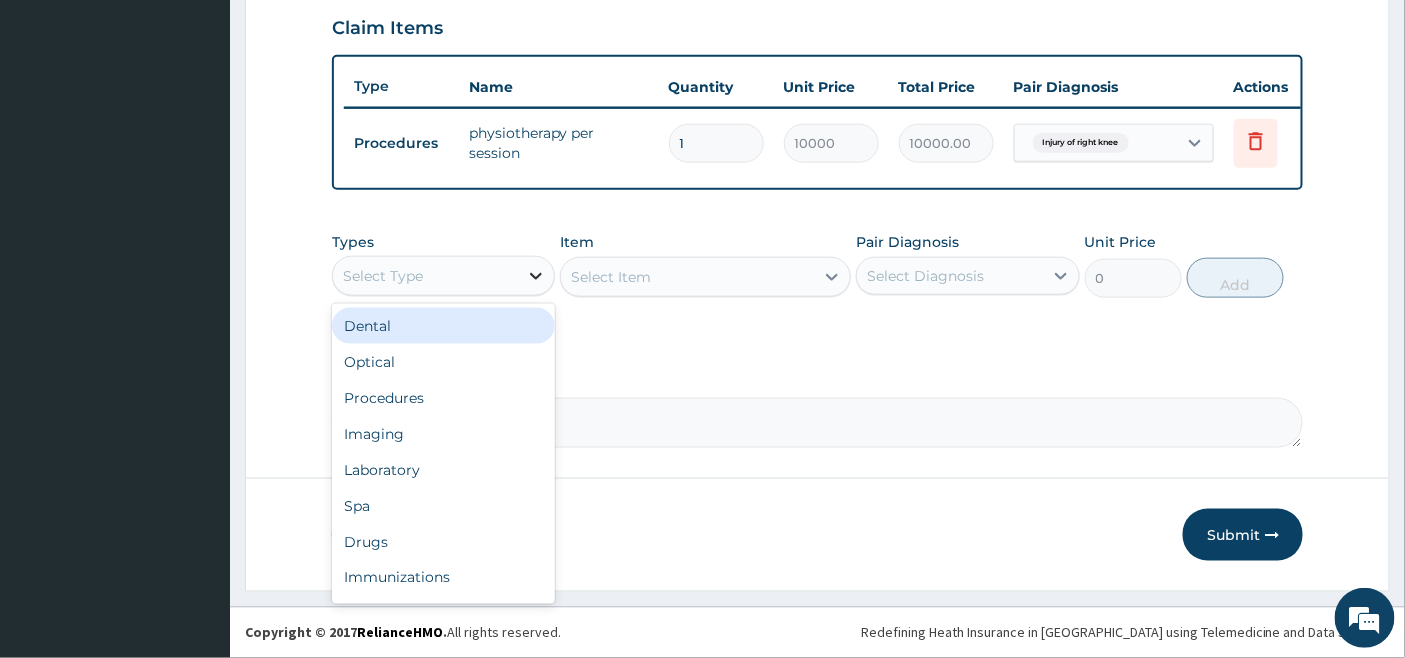 click 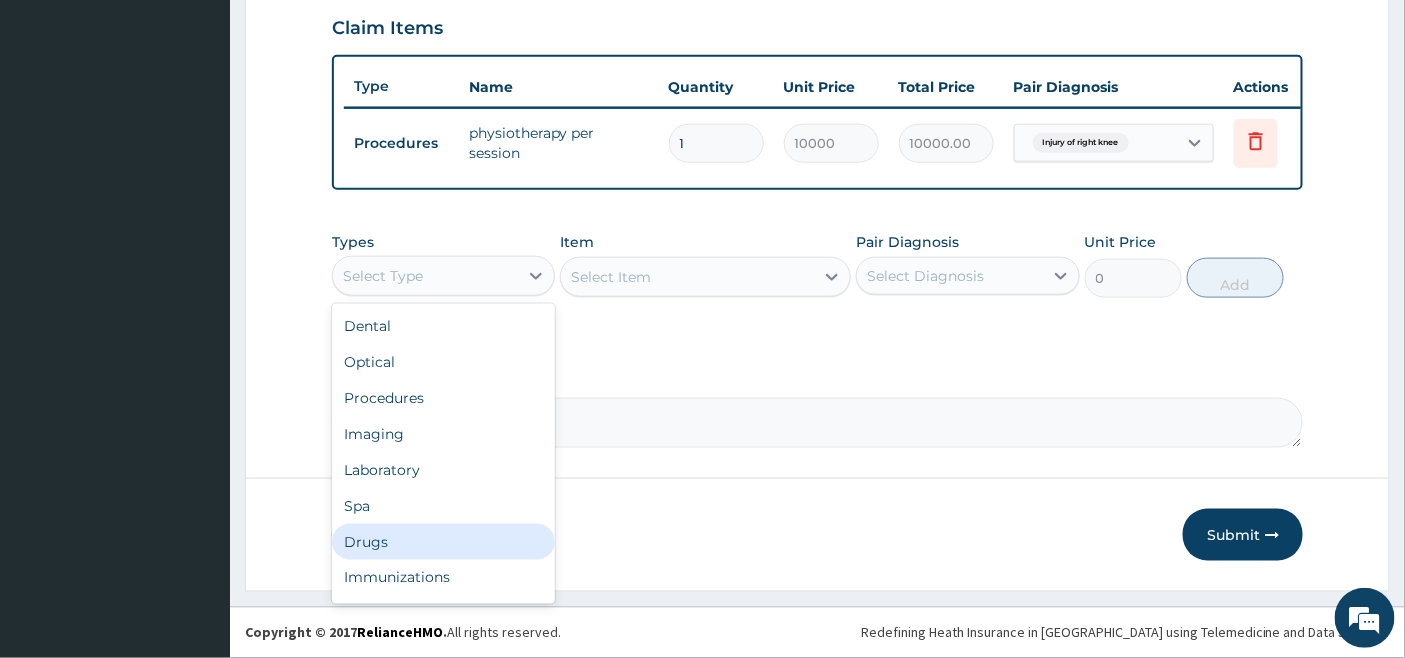 click on "Drugs" at bounding box center [443, 542] 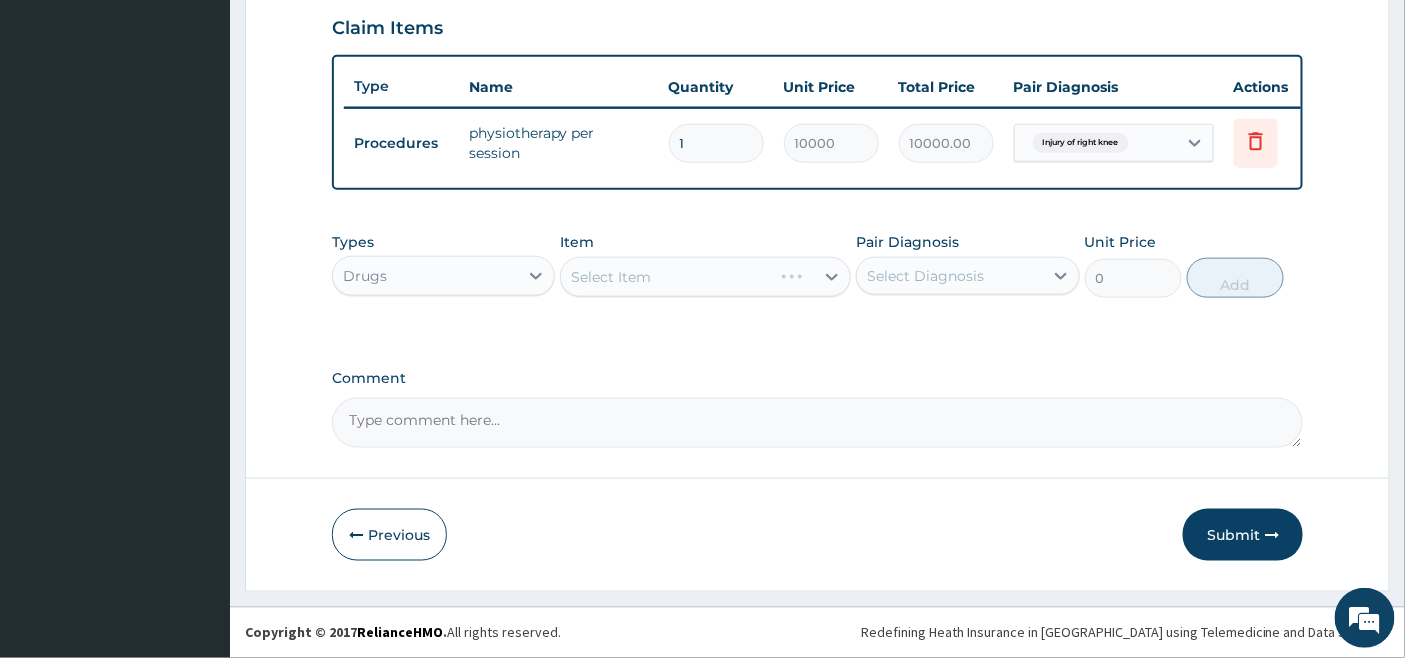 click on "Select Item" at bounding box center [705, 277] 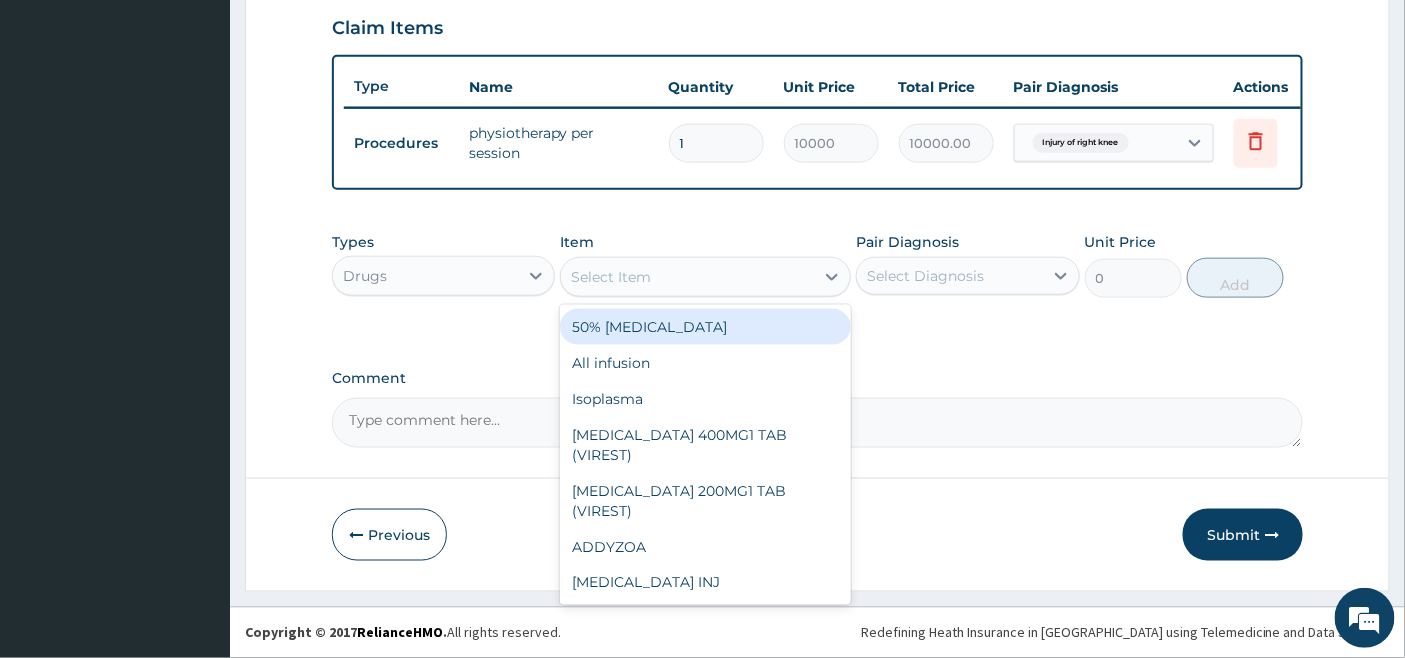 click on "Select Item" at bounding box center [687, 277] 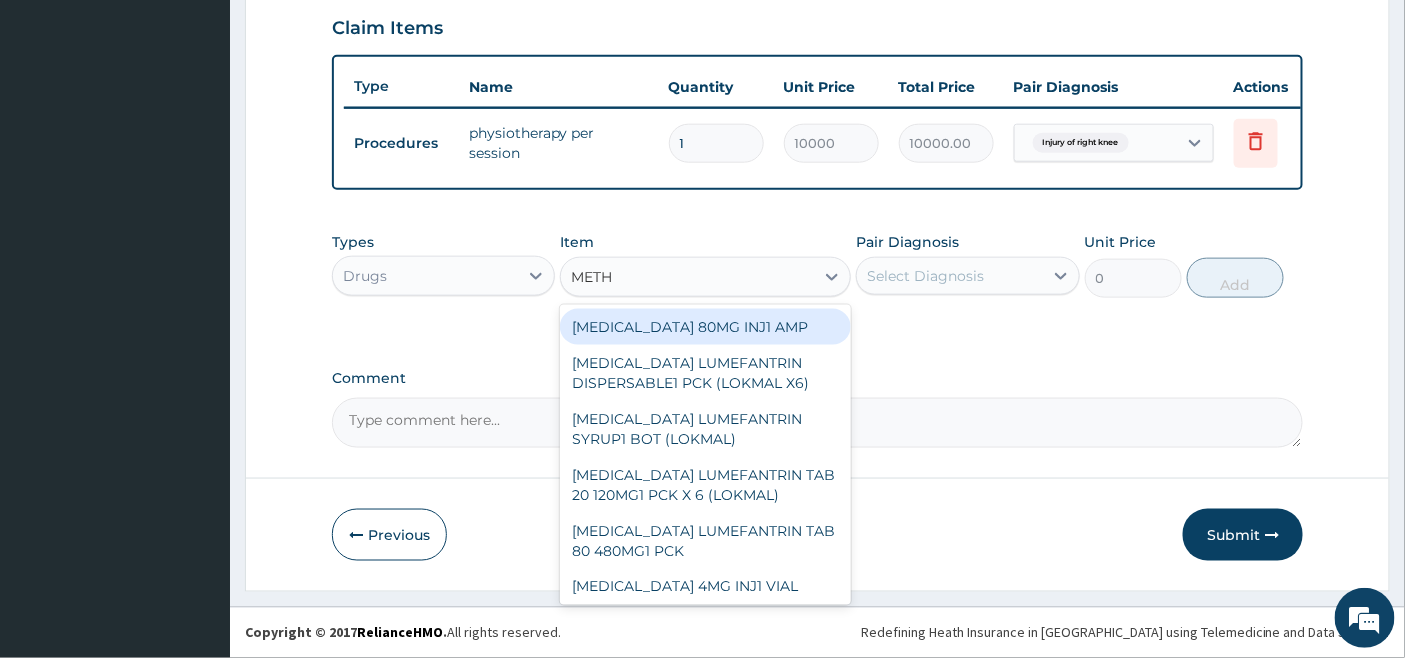 type on "METHY" 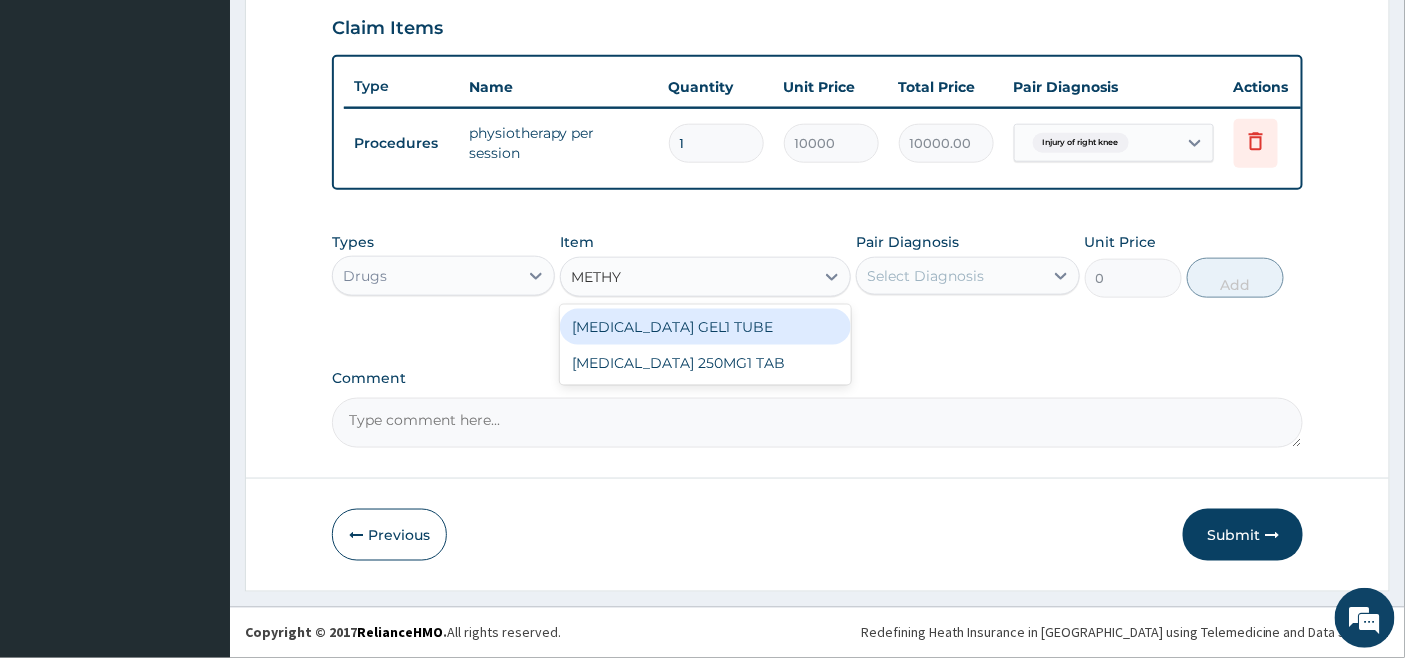 click on "[MEDICAL_DATA] GEL1 TUBE" at bounding box center (705, 327) 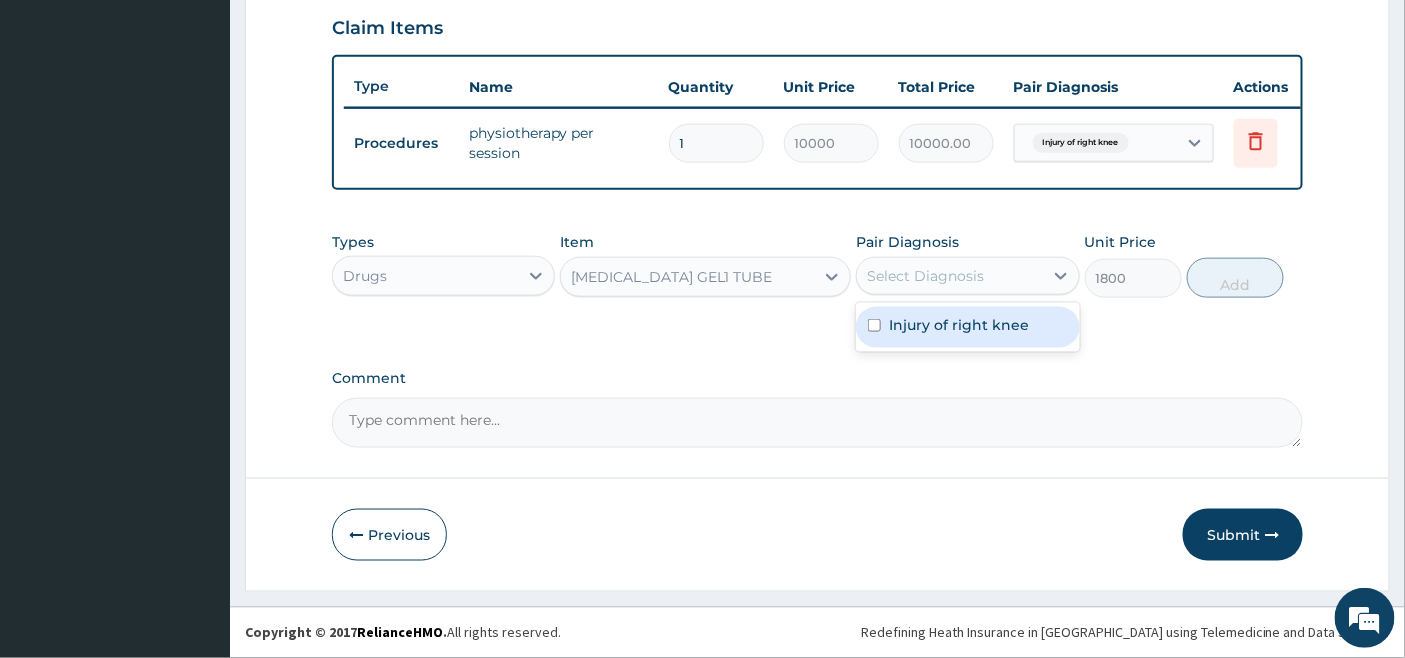 click on "Select Diagnosis" at bounding box center [925, 276] 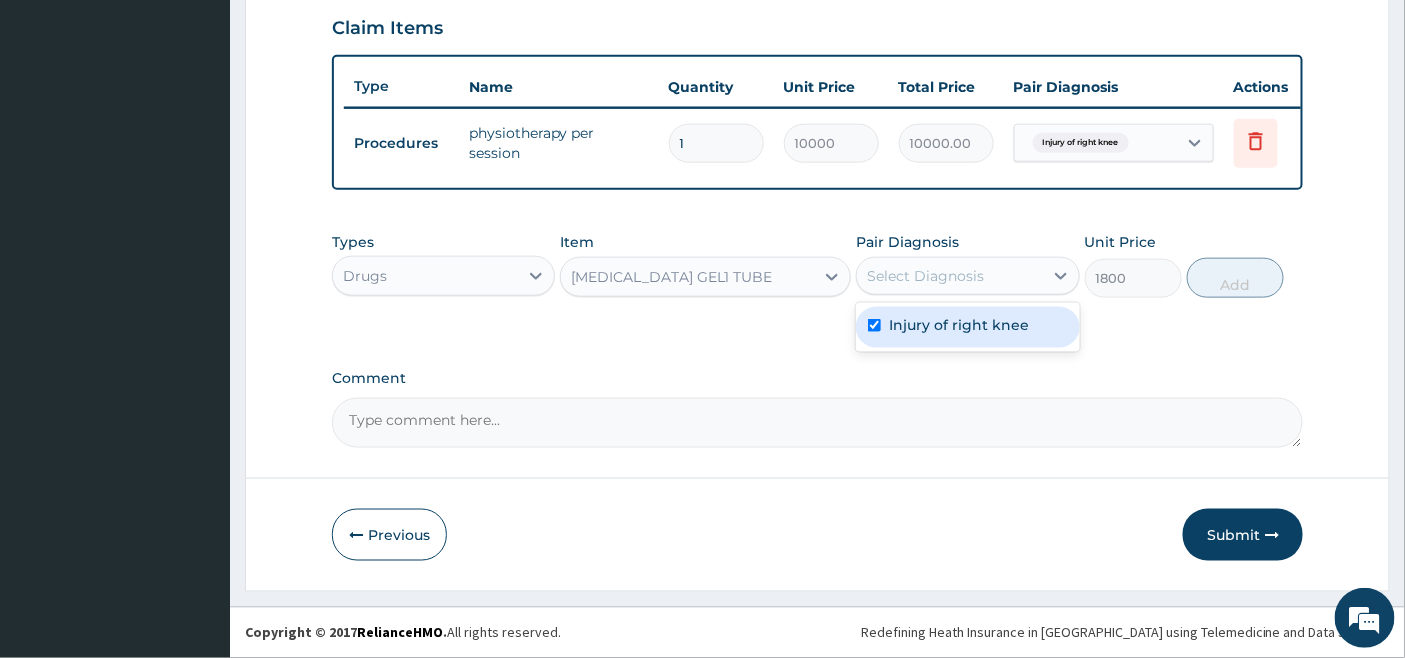 checkbox on "true" 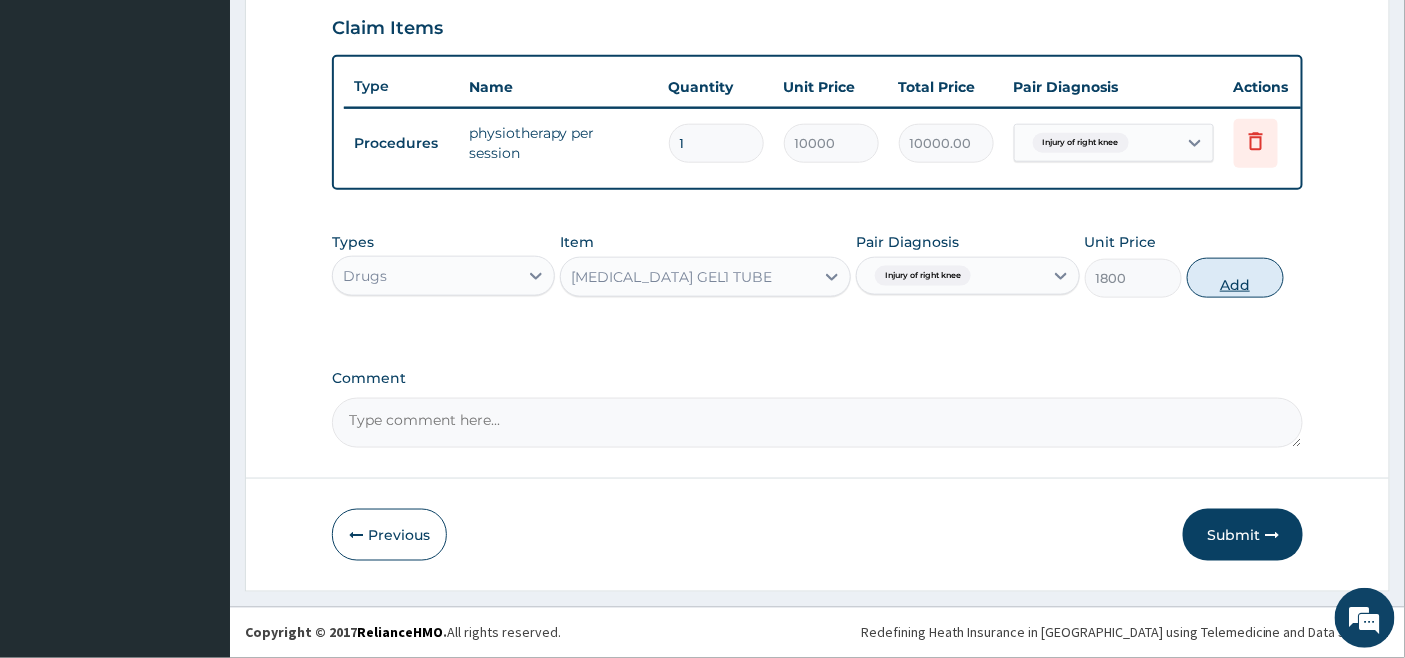 click on "Add" at bounding box center [1235, 278] 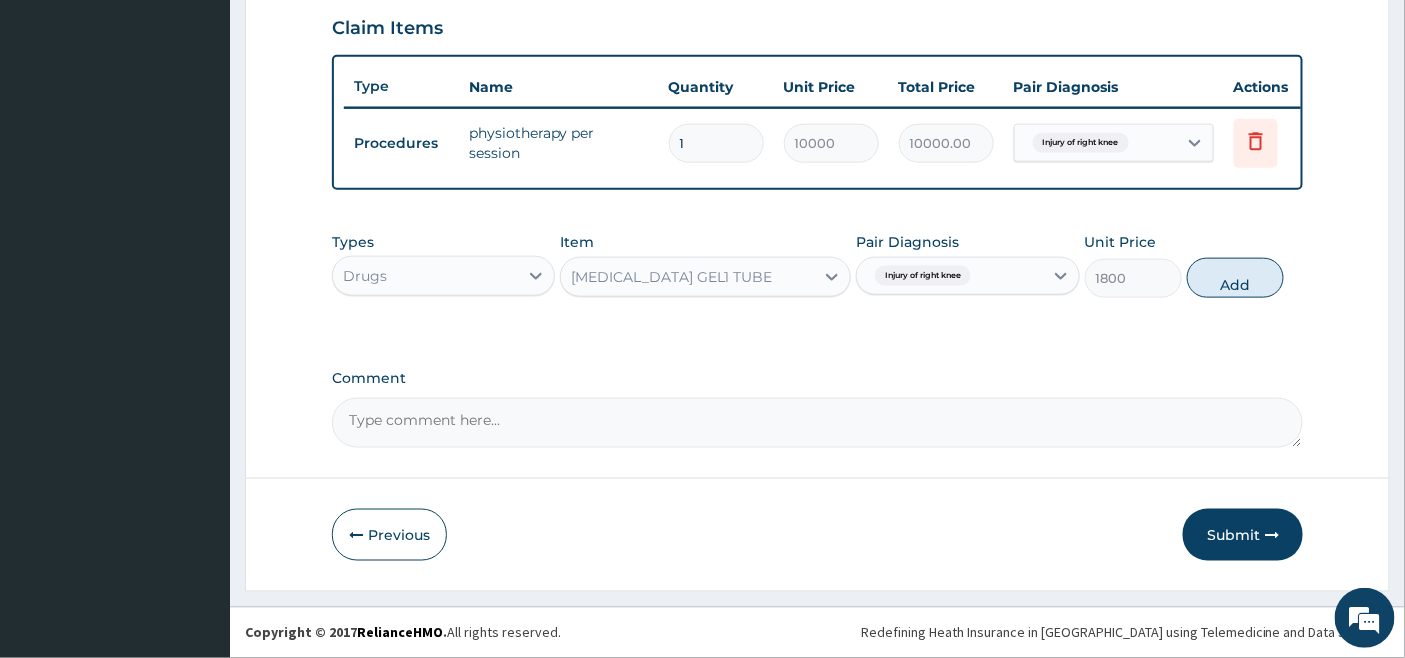 type on "0" 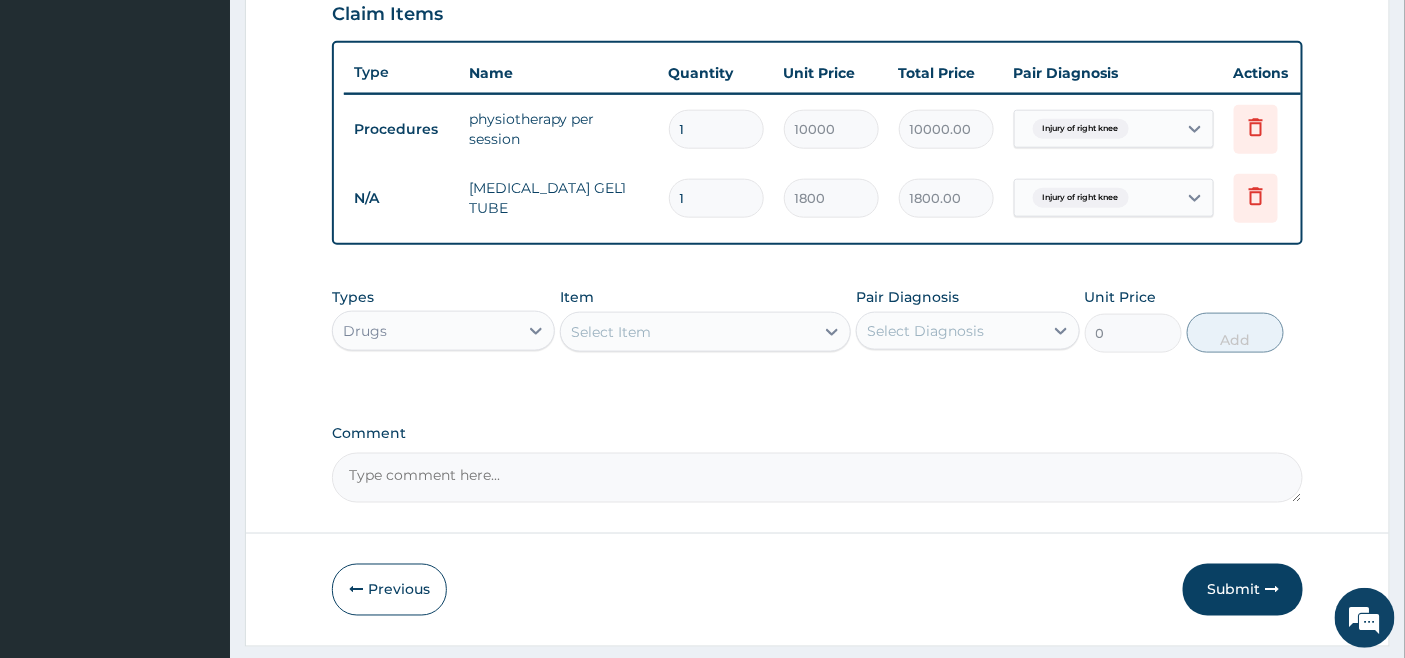 type 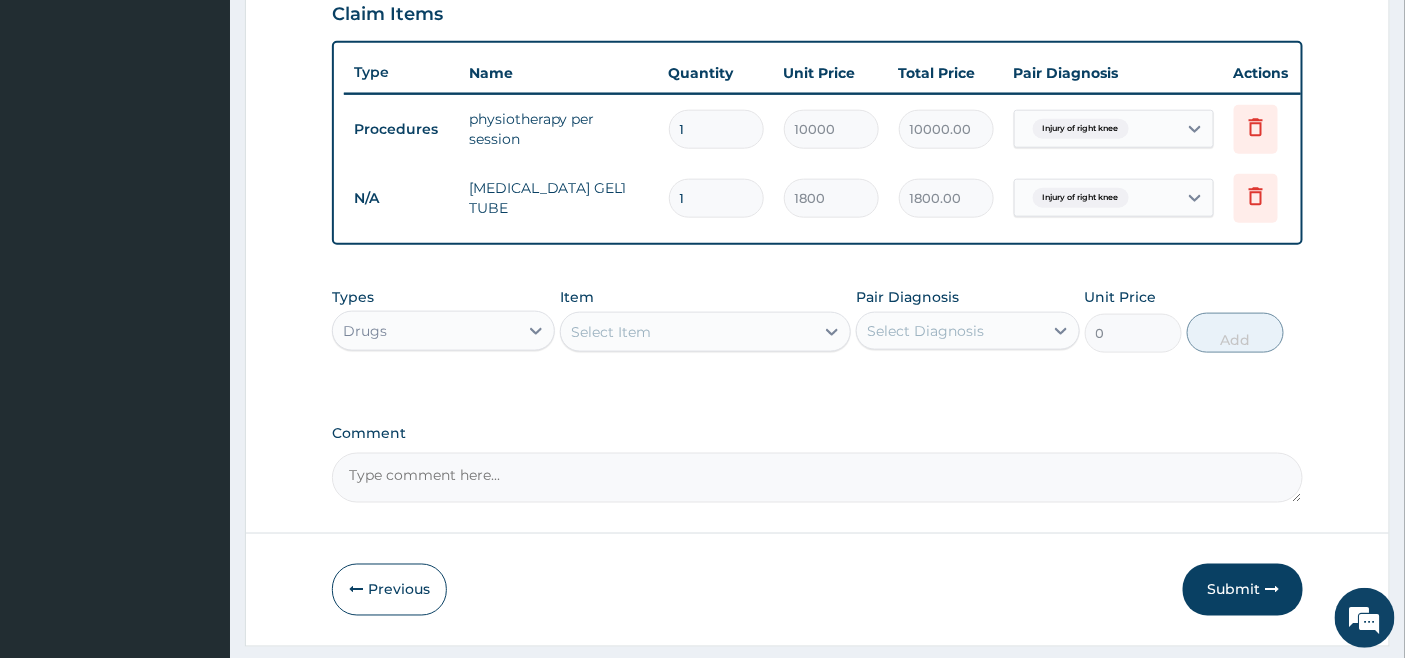 type on "0.00" 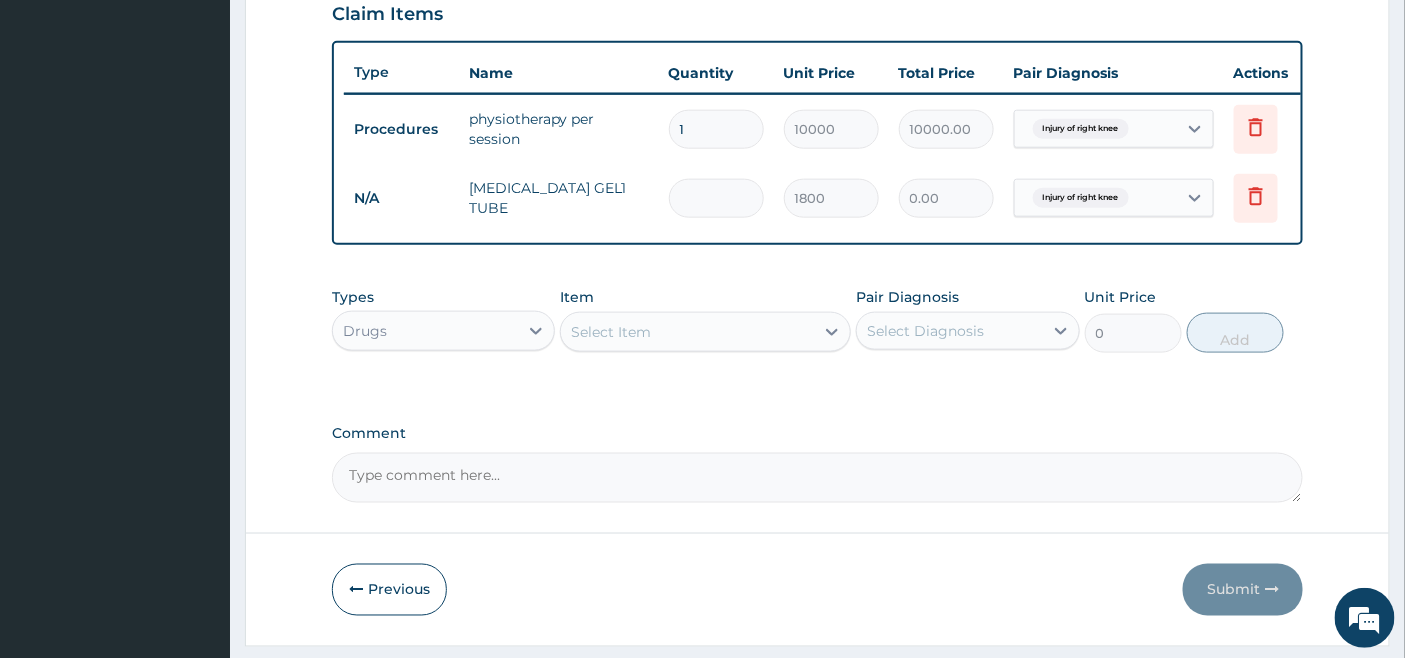 type on "2" 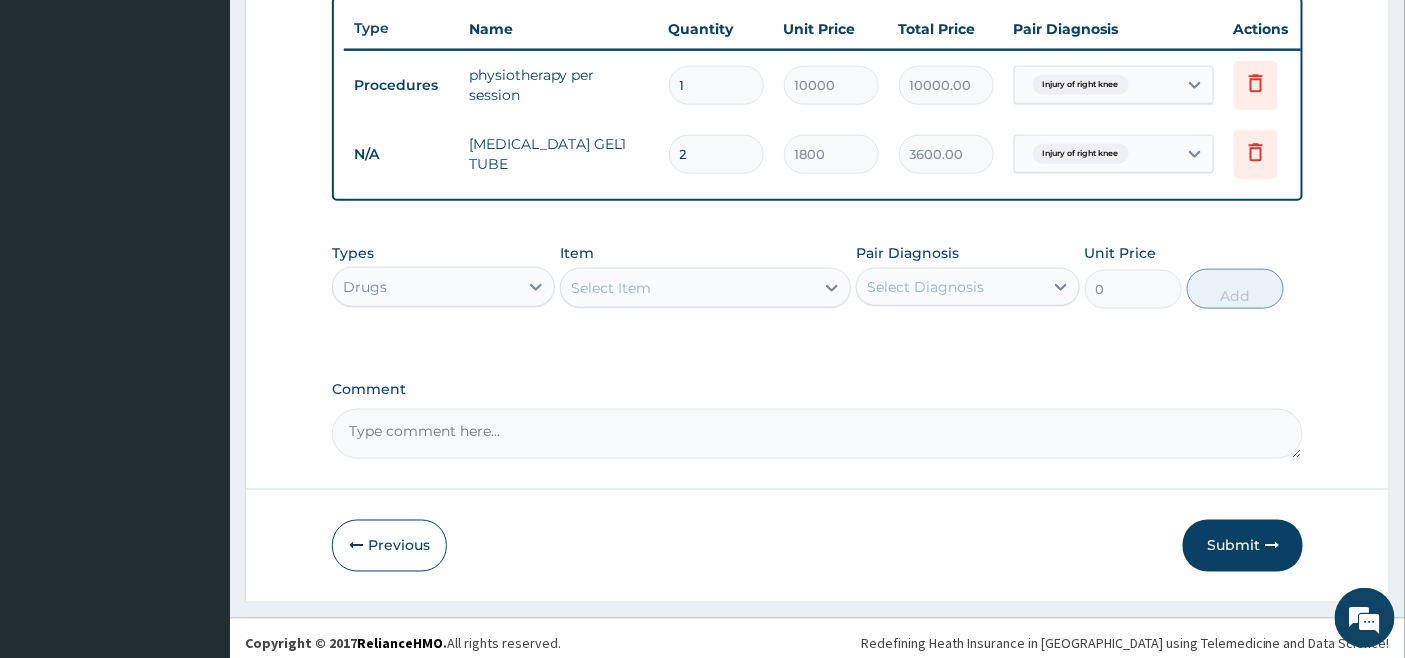 scroll, scrollTop: 772, scrollLeft: 0, axis: vertical 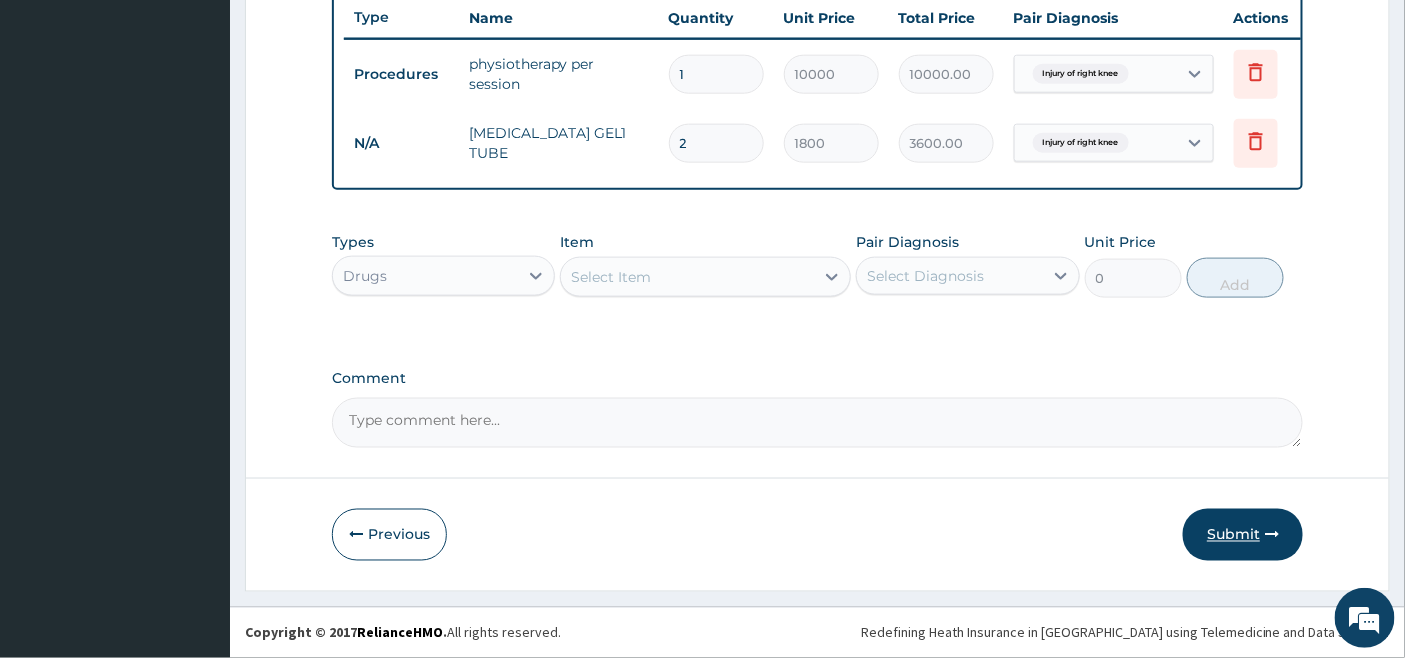 type on "2" 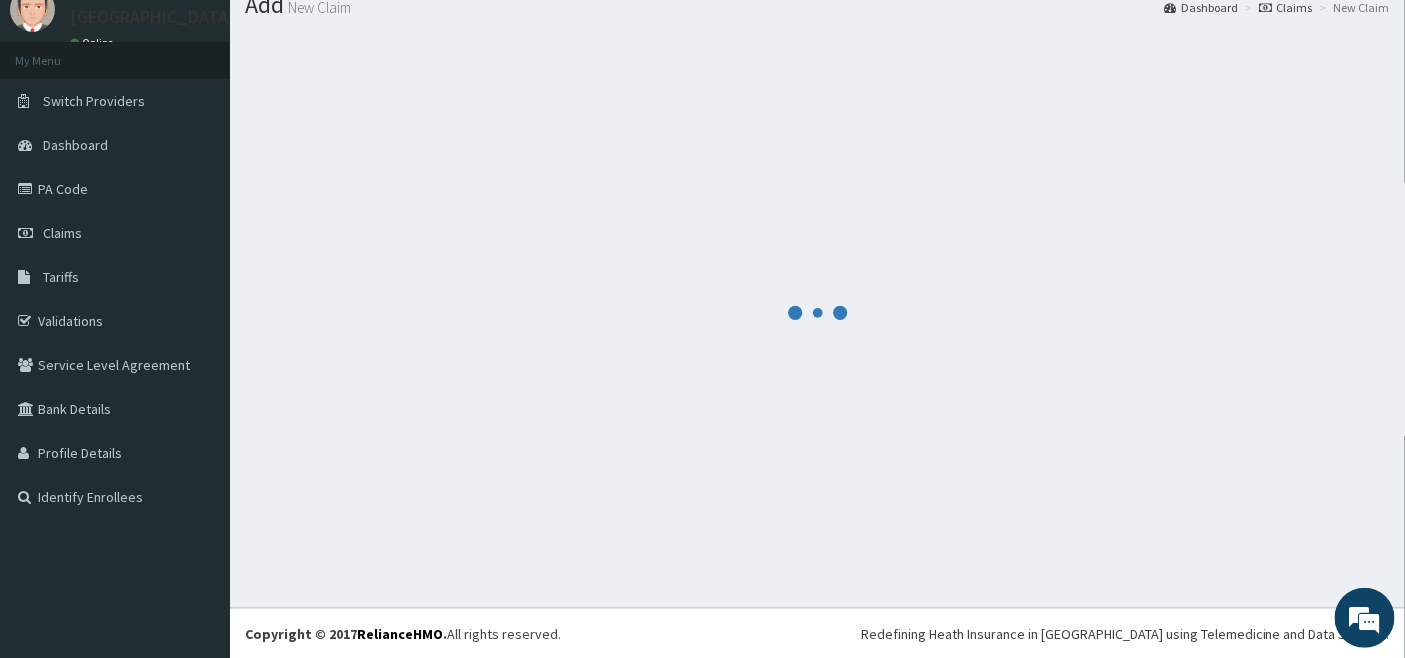 scroll, scrollTop: 772, scrollLeft: 0, axis: vertical 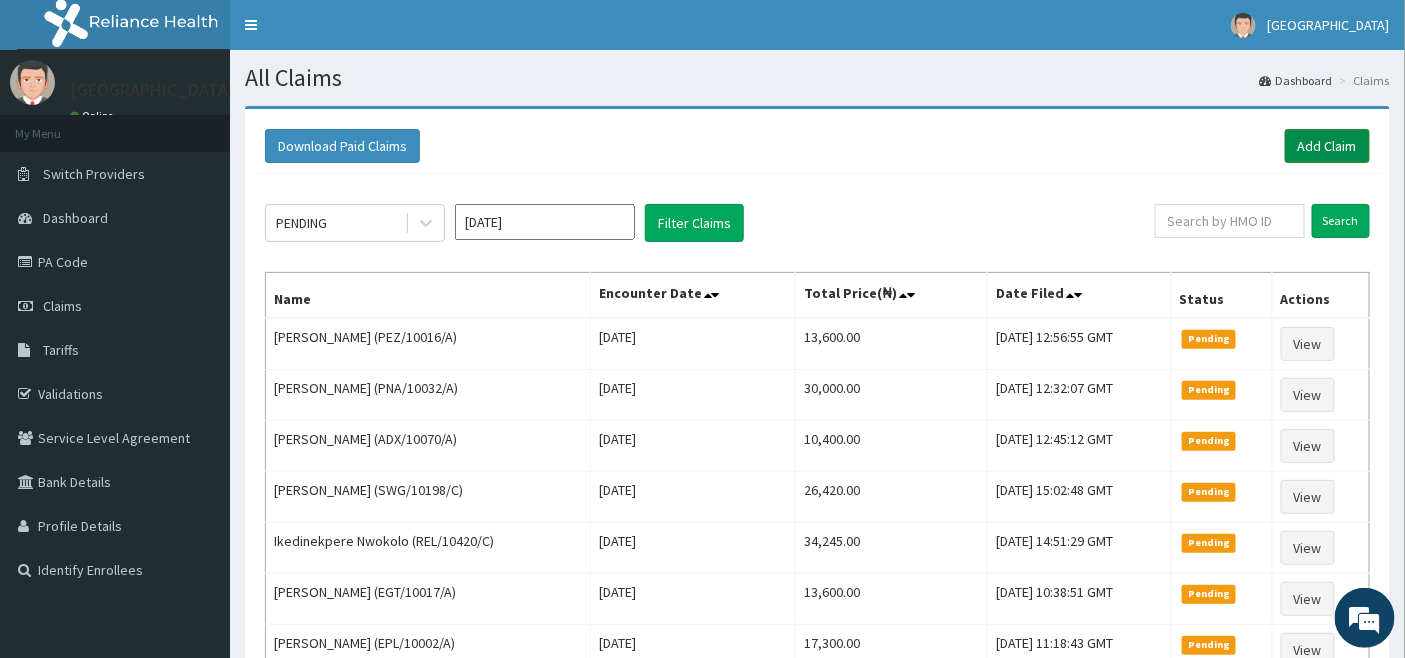 click on "Add Claim" at bounding box center [1327, 146] 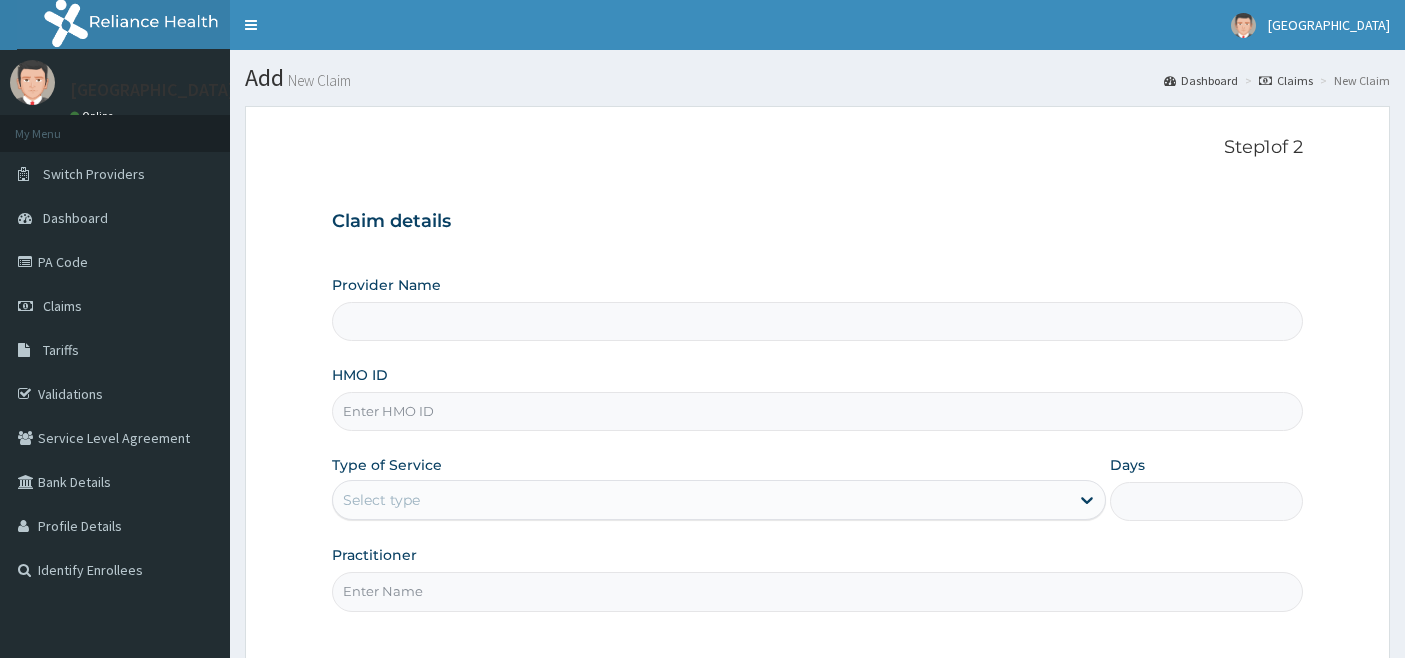 scroll, scrollTop: 0, scrollLeft: 0, axis: both 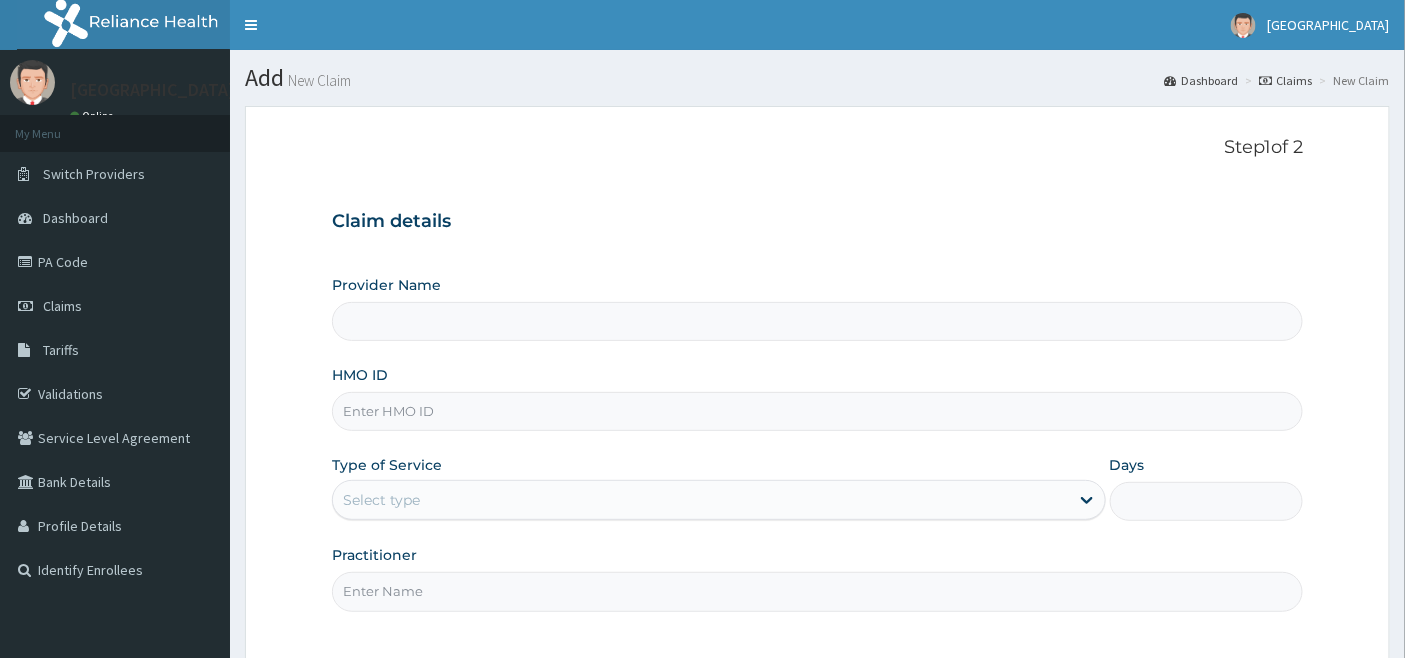 type on "[GEOGRAPHIC_DATA]" 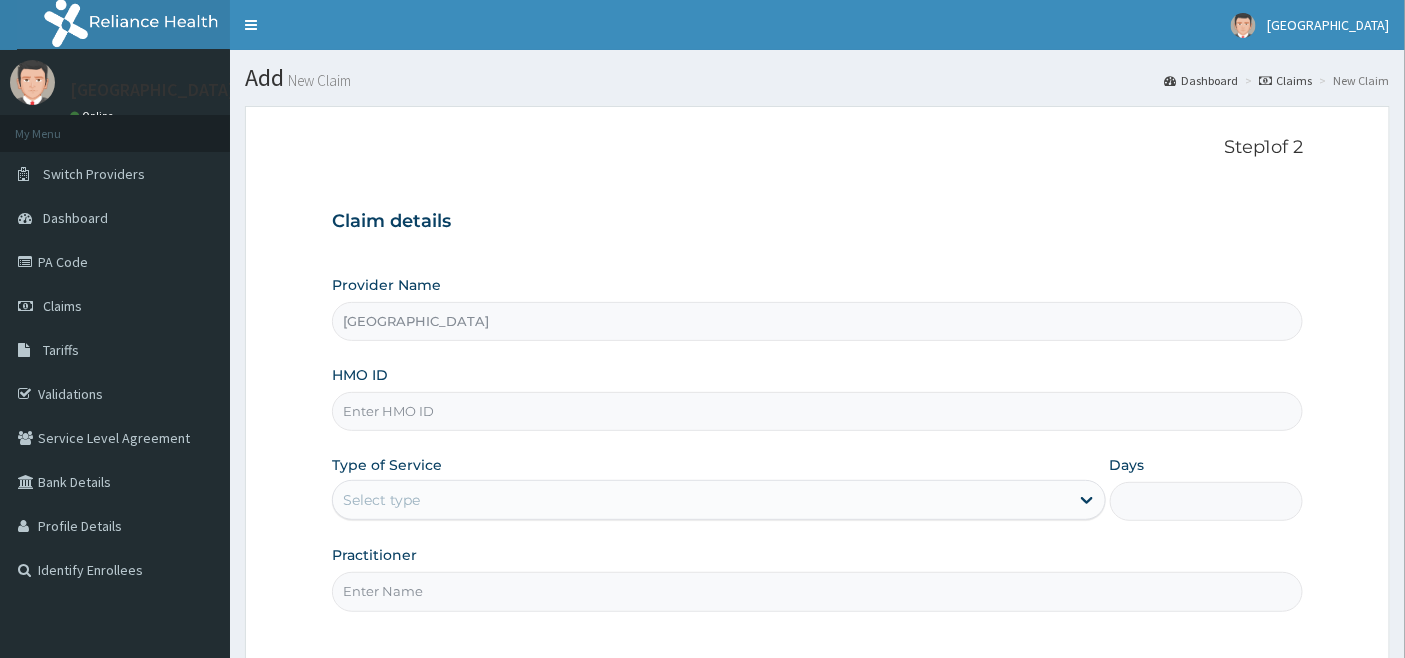 click on "HMO ID" at bounding box center (818, 411) 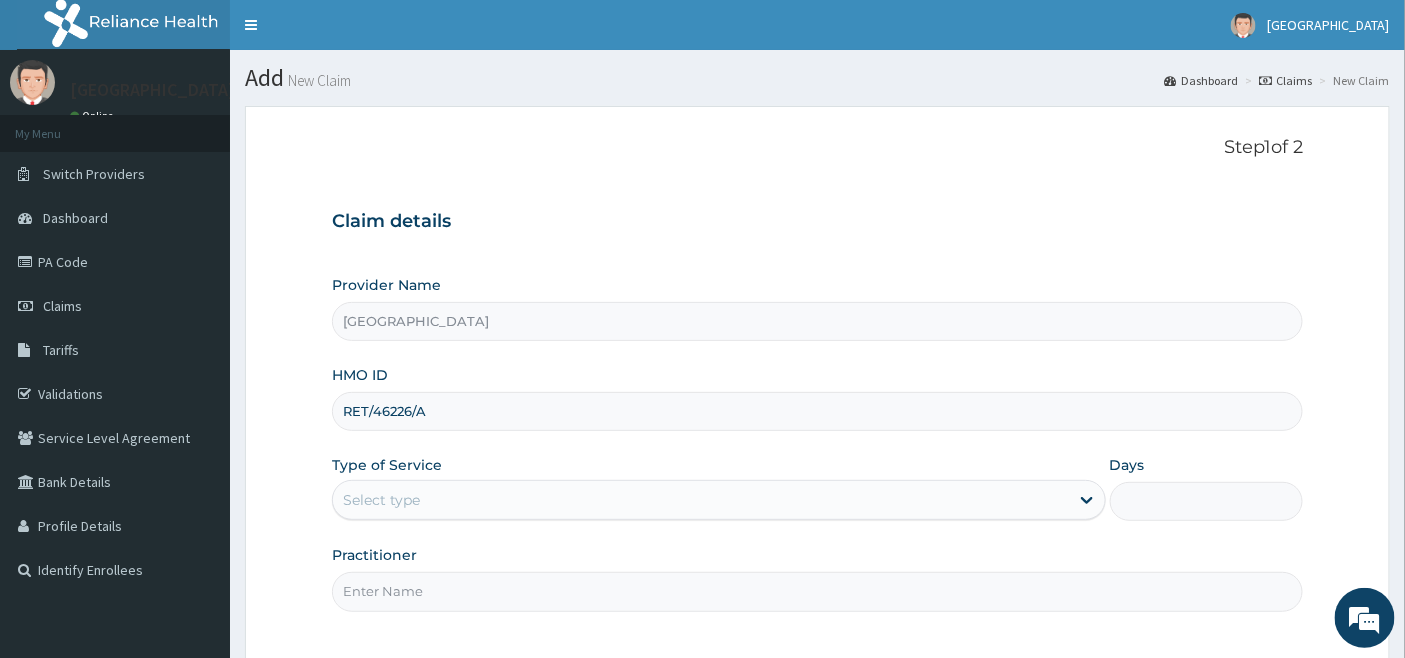 type on "RET/46226/A" 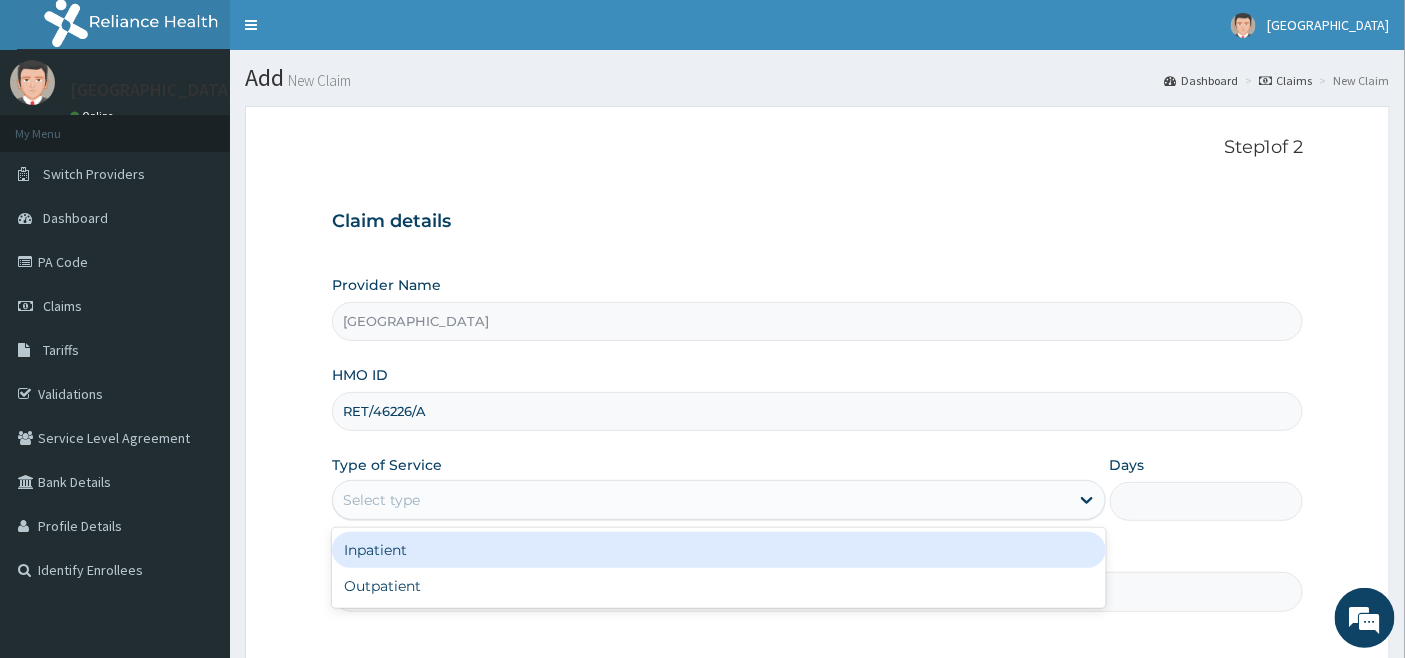 click on "Select type" at bounding box center [381, 500] 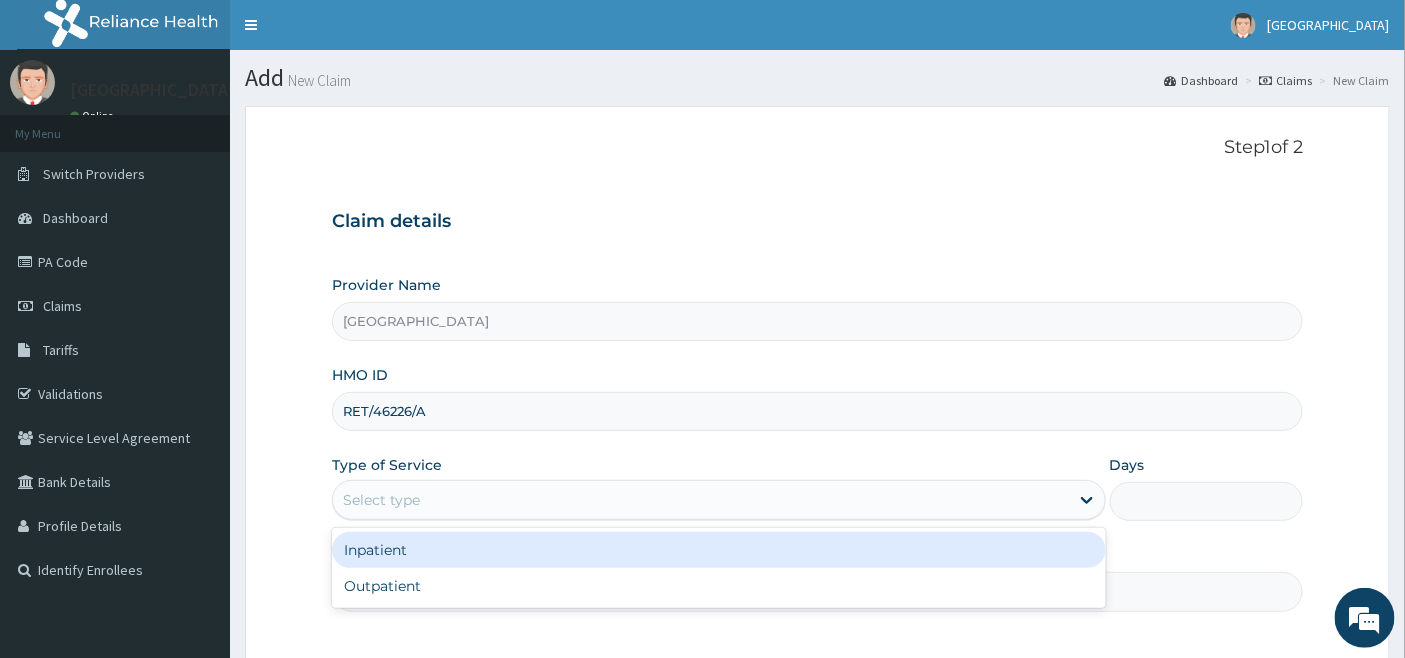 scroll, scrollTop: 0, scrollLeft: 0, axis: both 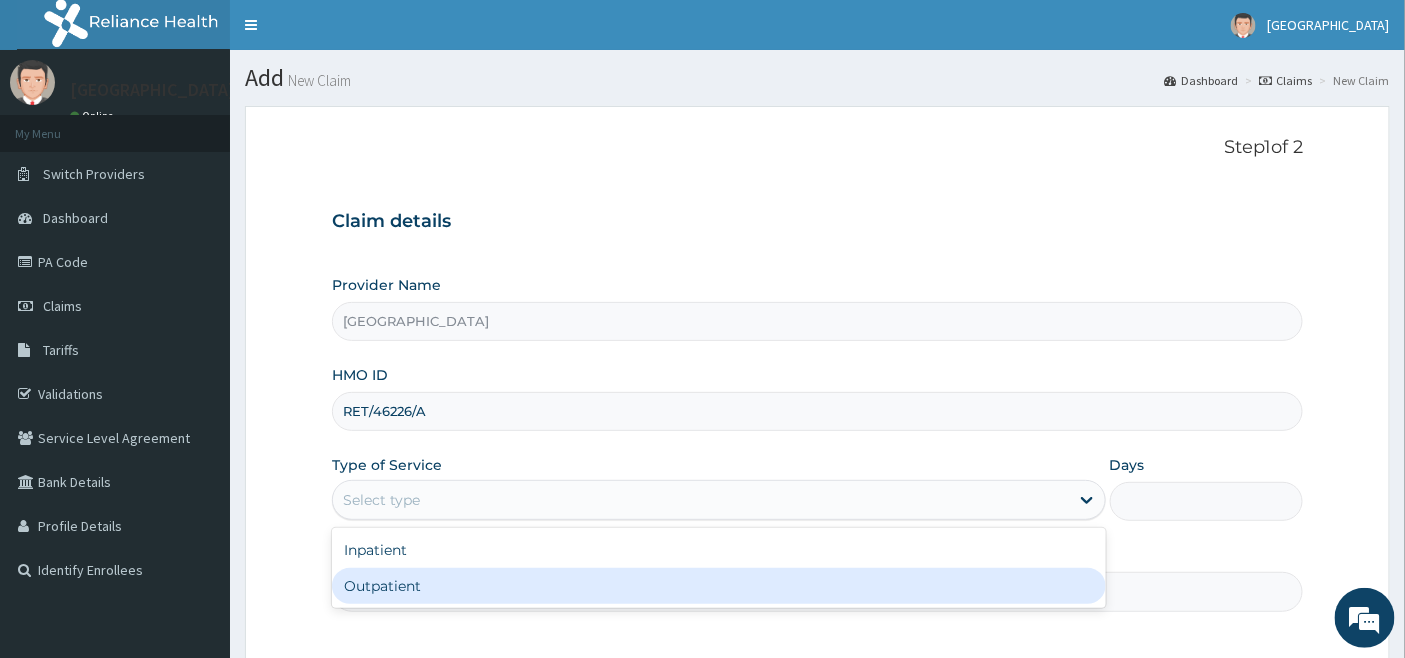 click on "Outpatient" at bounding box center [719, 586] 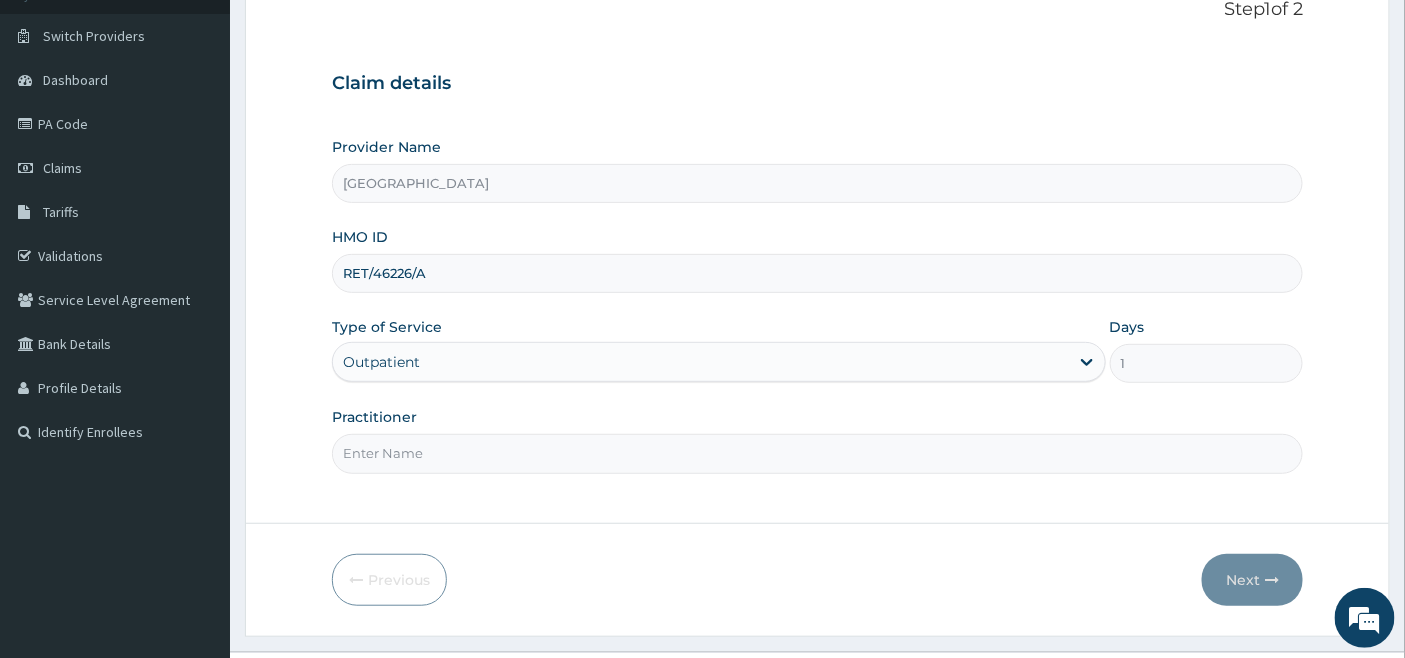 scroll, scrollTop: 183, scrollLeft: 0, axis: vertical 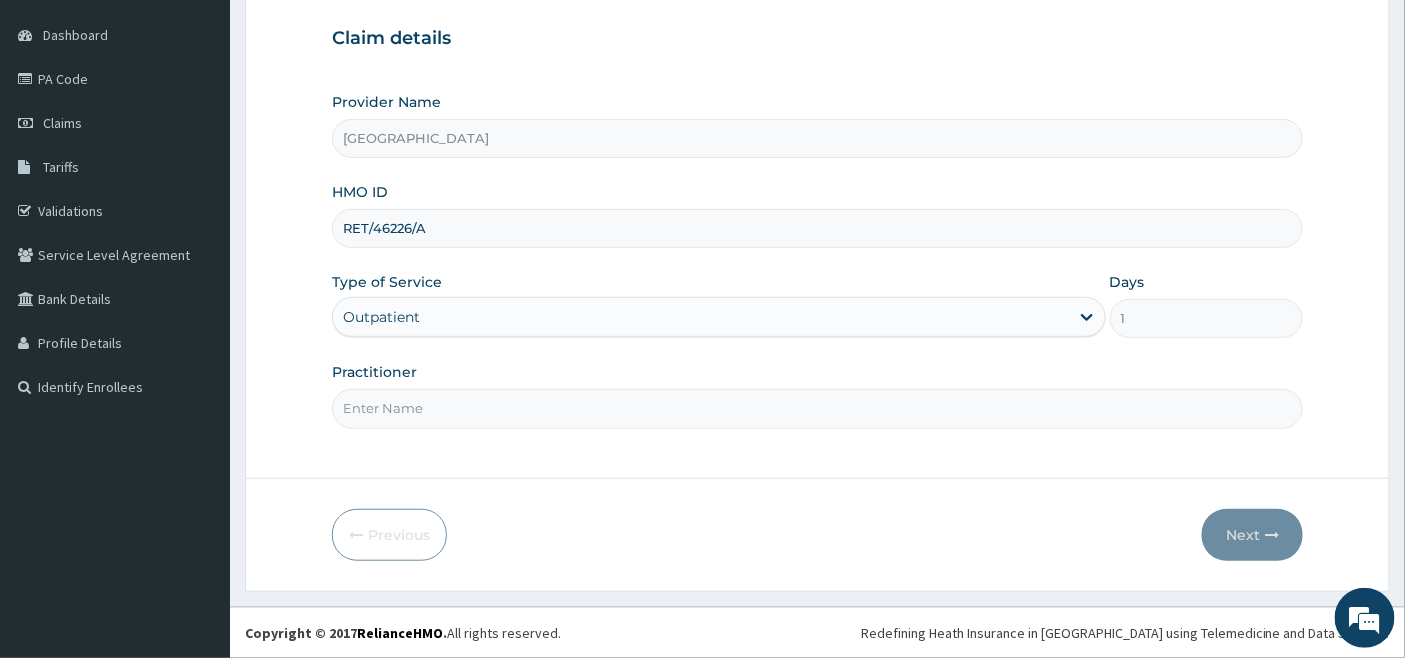 click on "Practitioner" at bounding box center (818, 408) 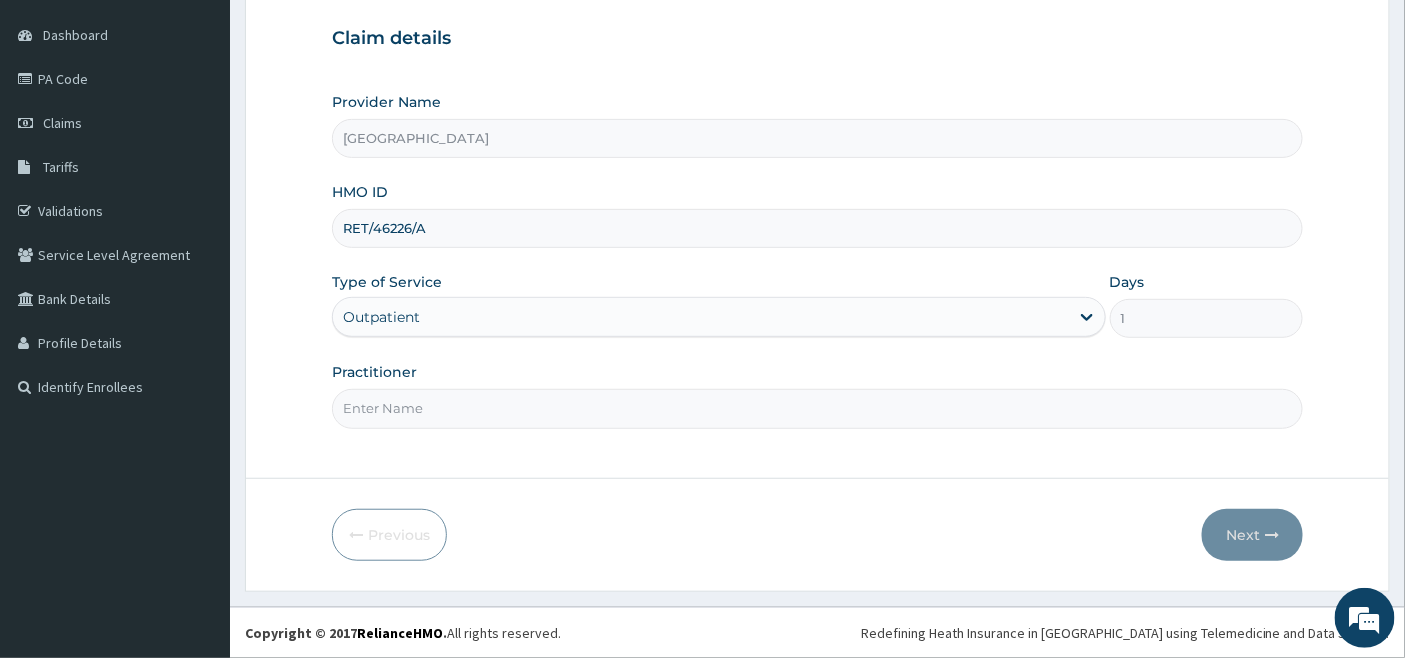 type on "AMARACHI" 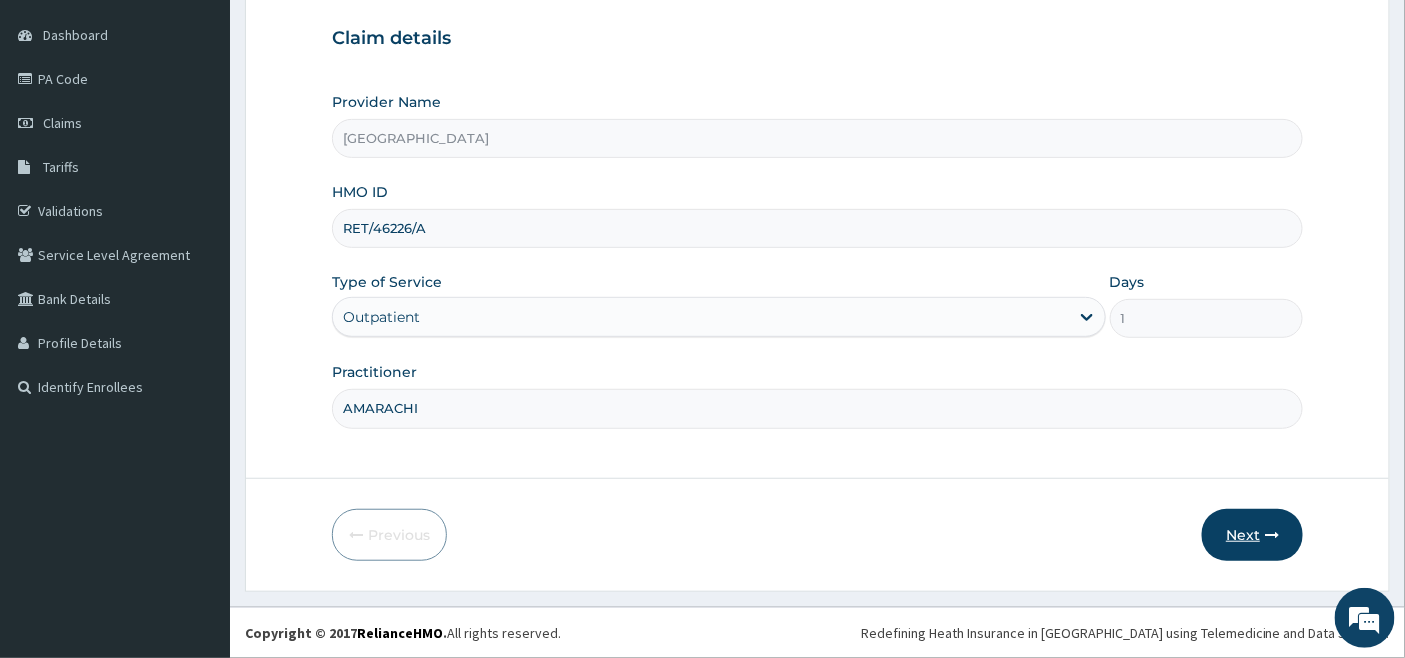 click on "Next" at bounding box center (1252, 535) 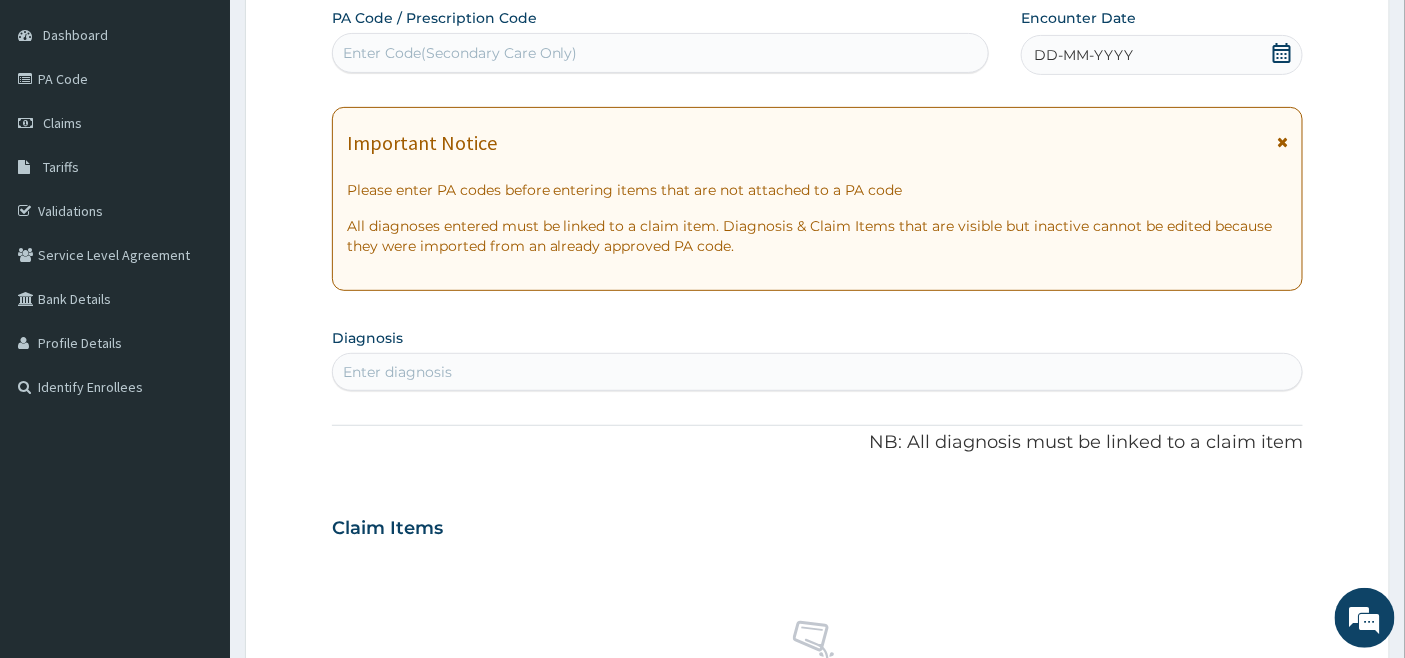 click on "Enter Code(Secondary Care Only)" at bounding box center (460, 53) 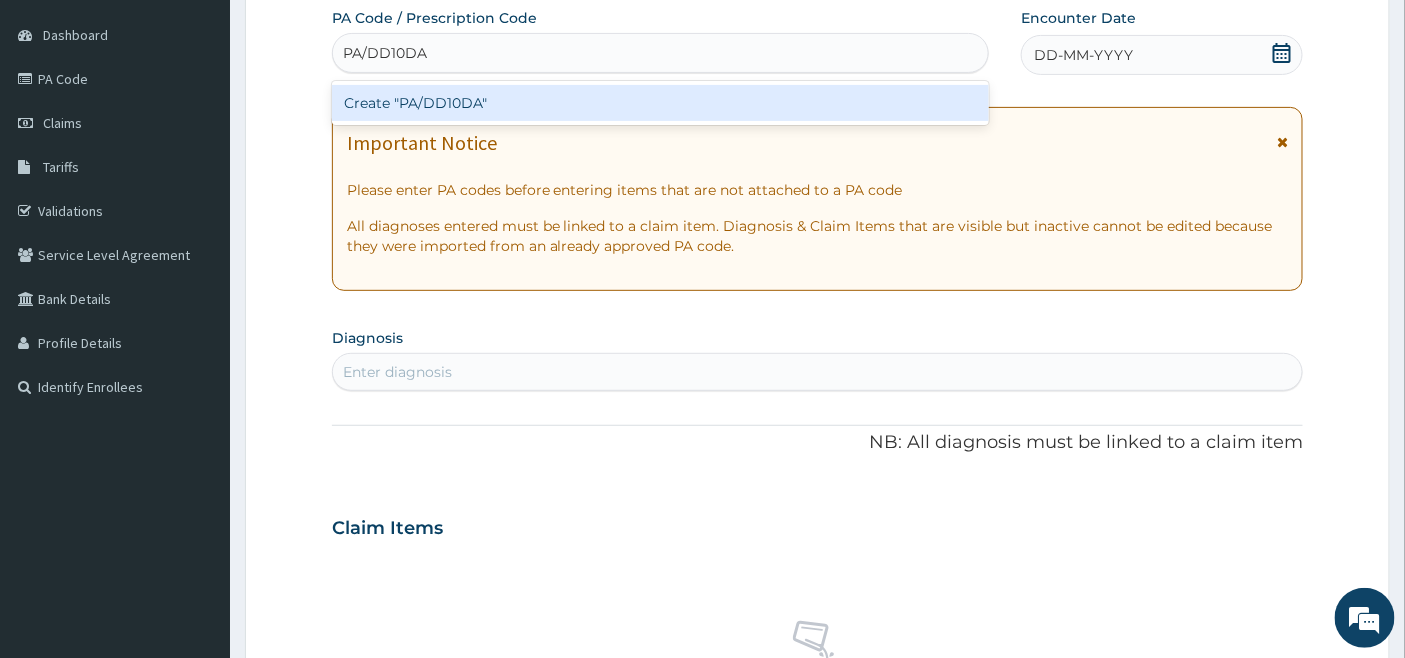 click on "Create "PA/DD10DA"" at bounding box center [661, 103] 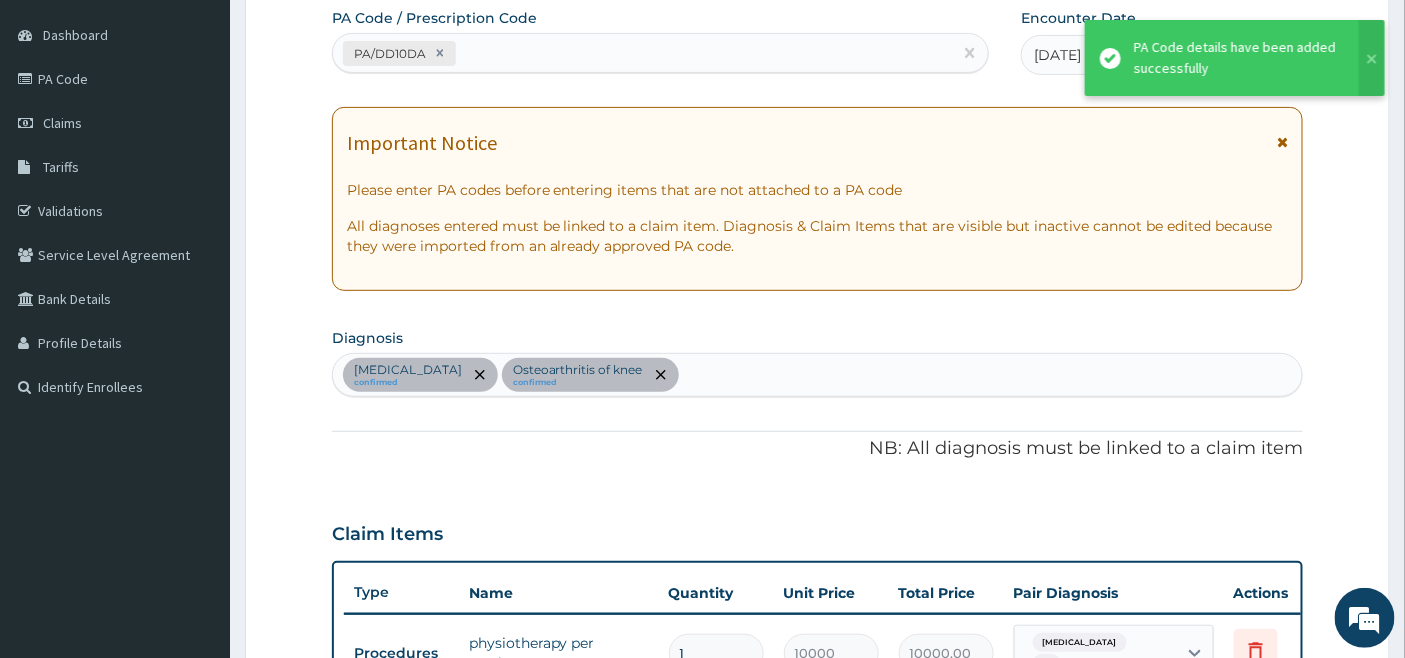 scroll, scrollTop: 195, scrollLeft: 0, axis: vertical 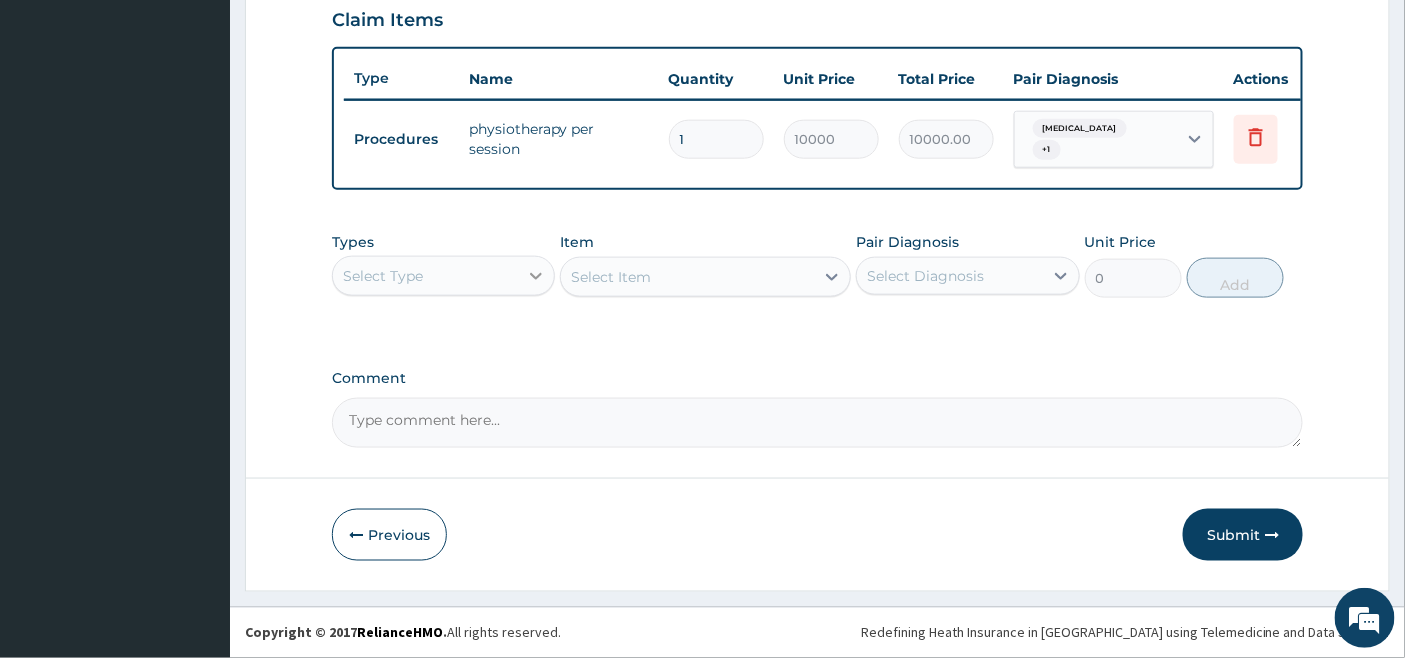 click 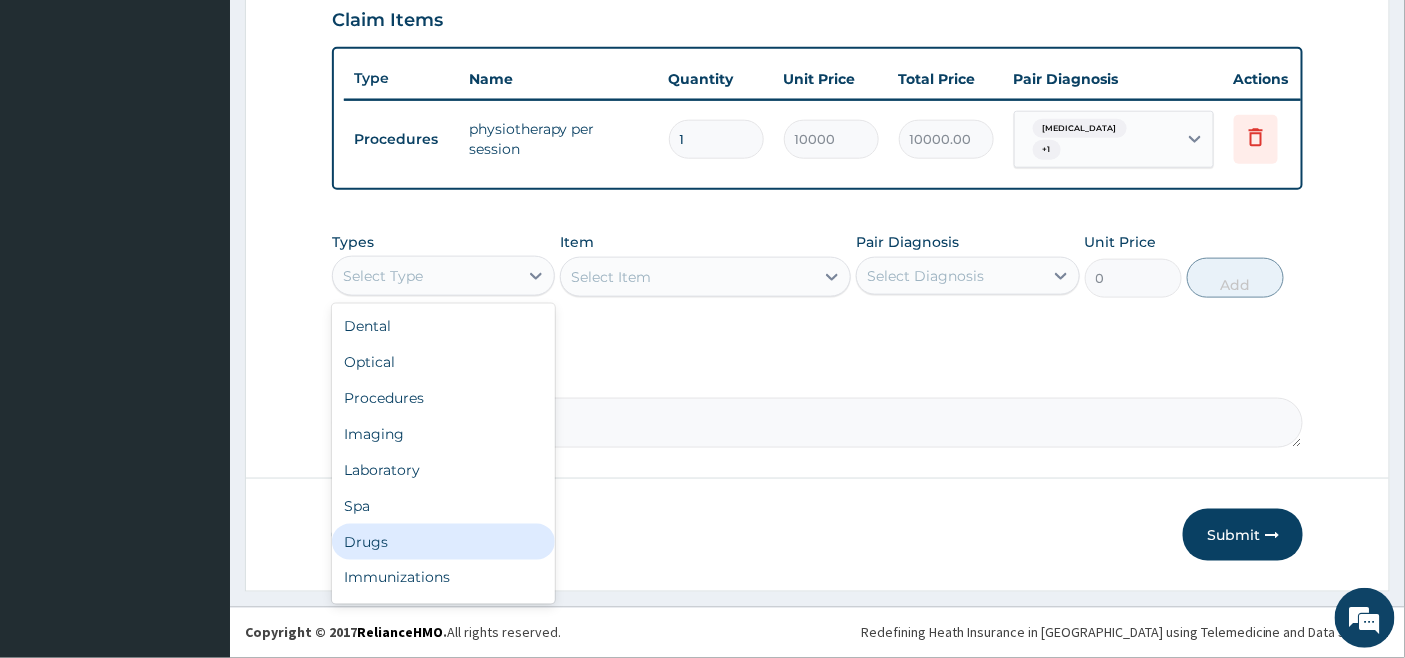 click on "Drugs" at bounding box center [443, 542] 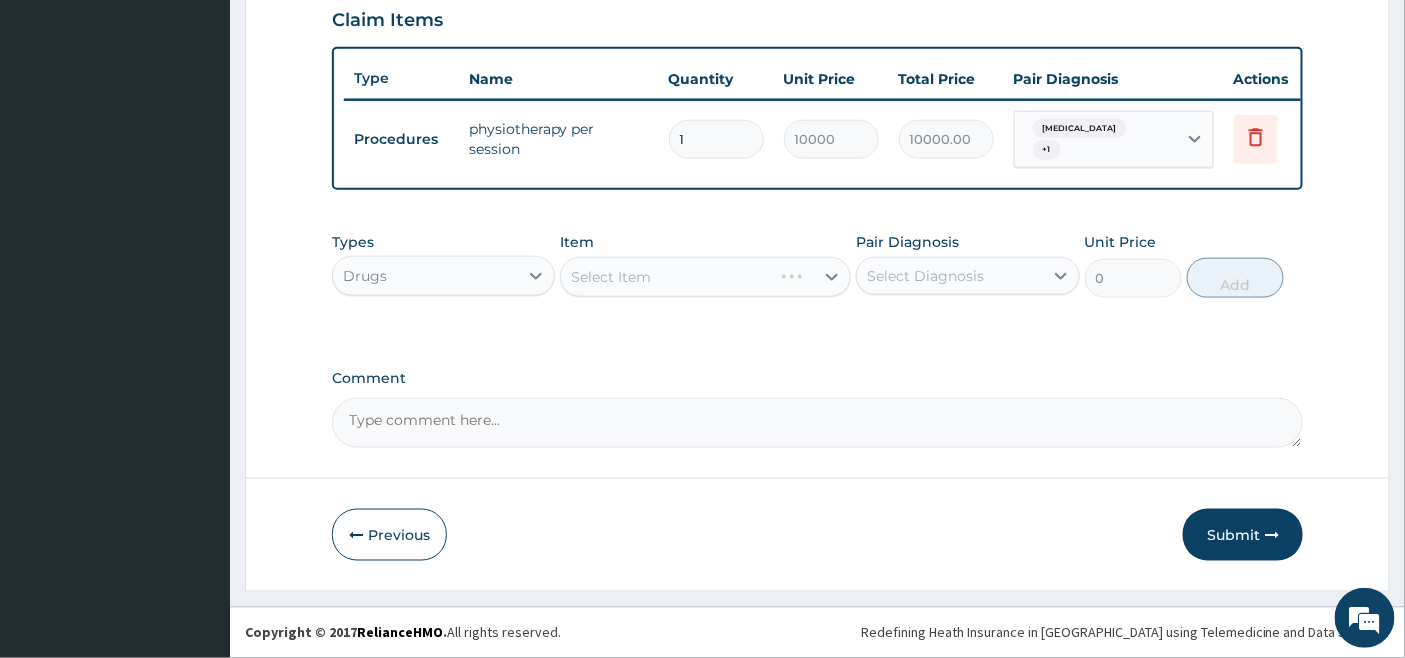 click on "Select Item" at bounding box center [705, 277] 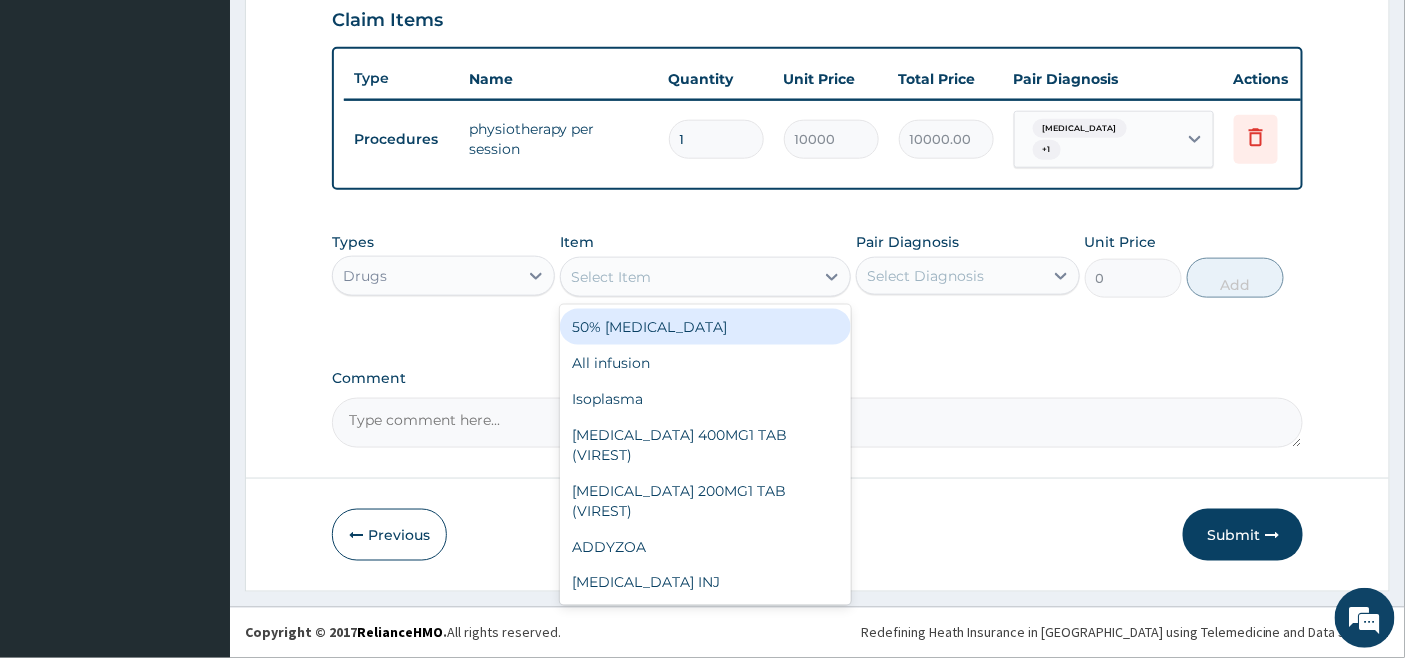 click on "Select Item" at bounding box center [687, 277] 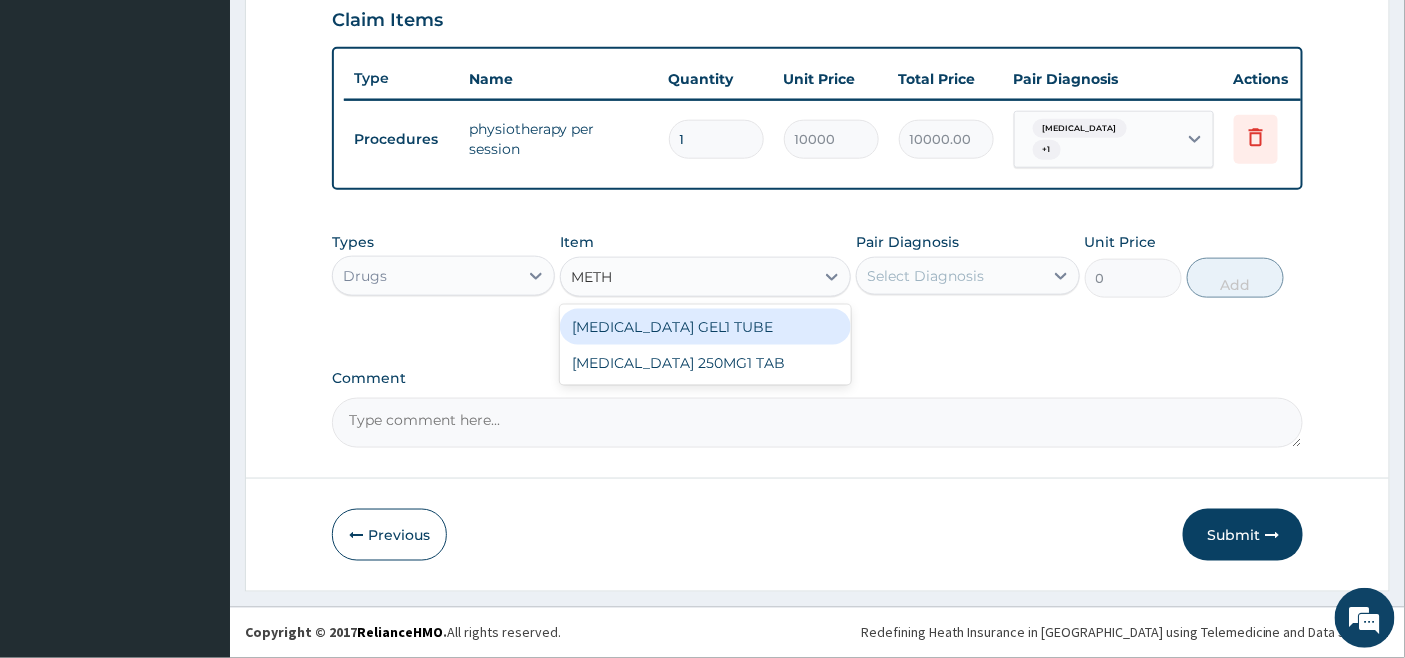 type on "METHY" 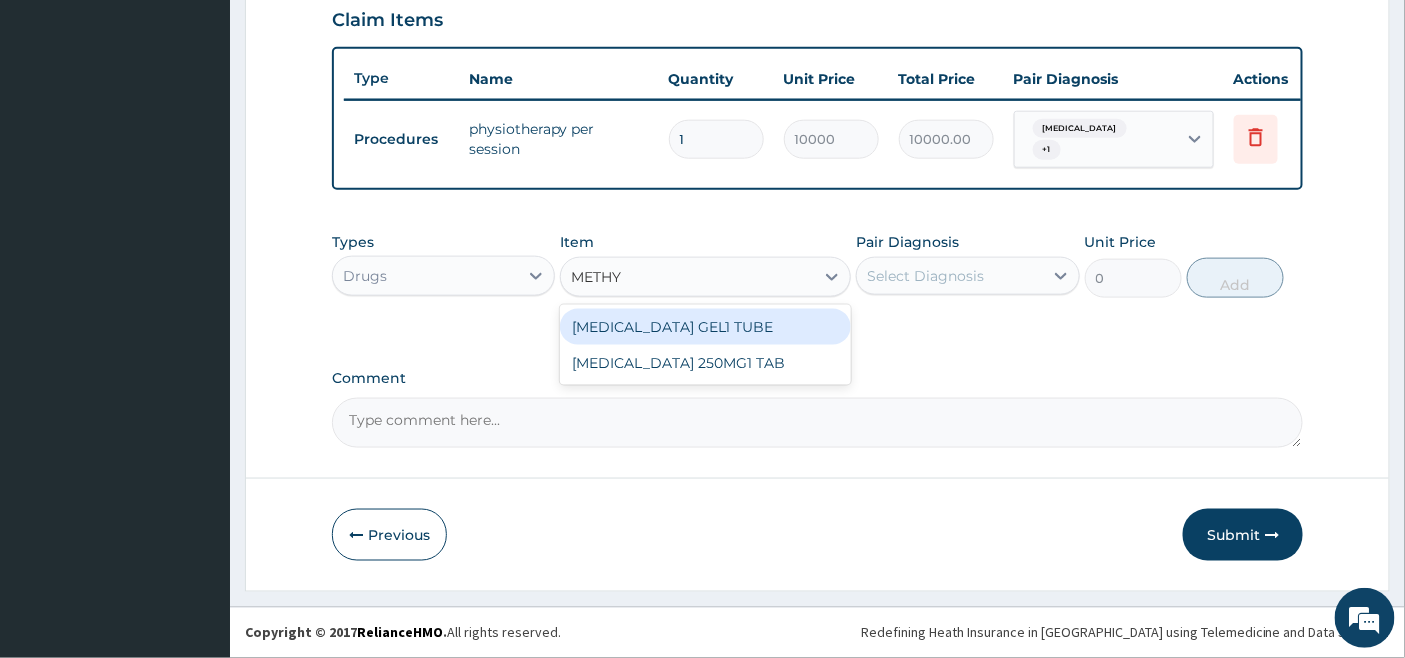 click on "[MEDICAL_DATA] GEL1 TUBE" at bounding box center [705, 327] 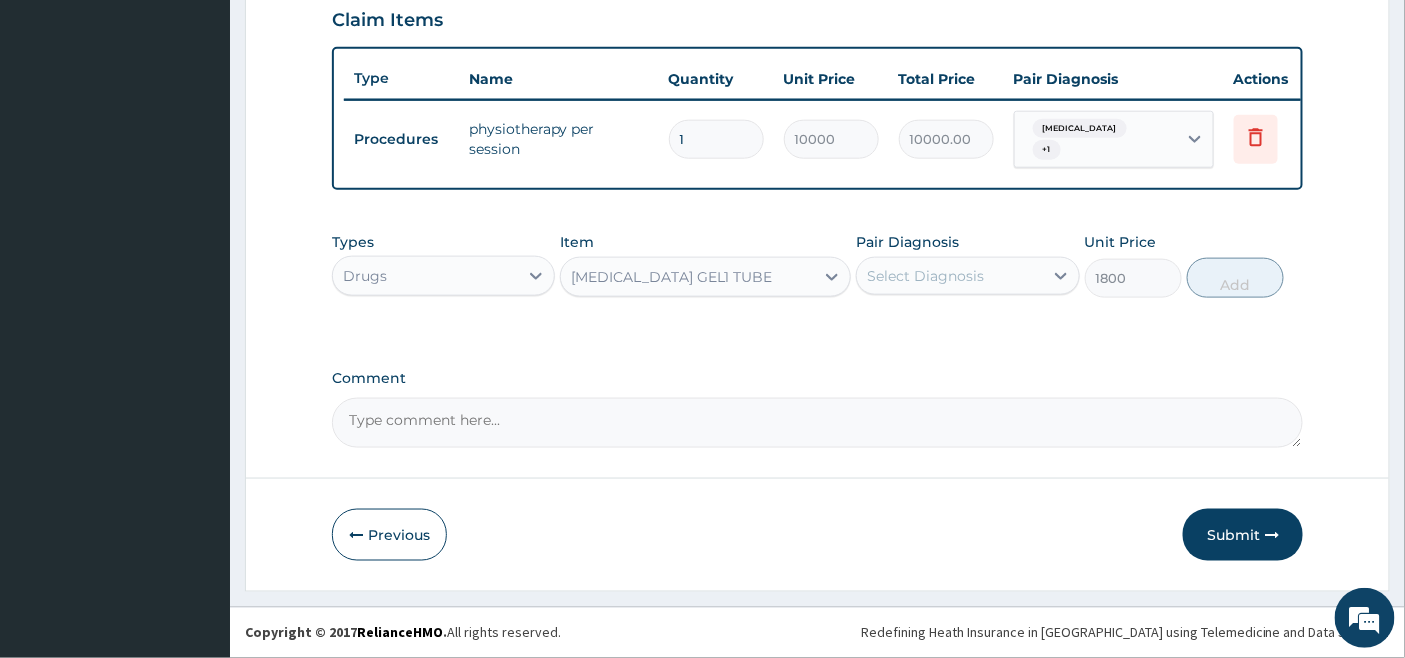 click on "Select Diagnosis" at bounding box center (925, 276) 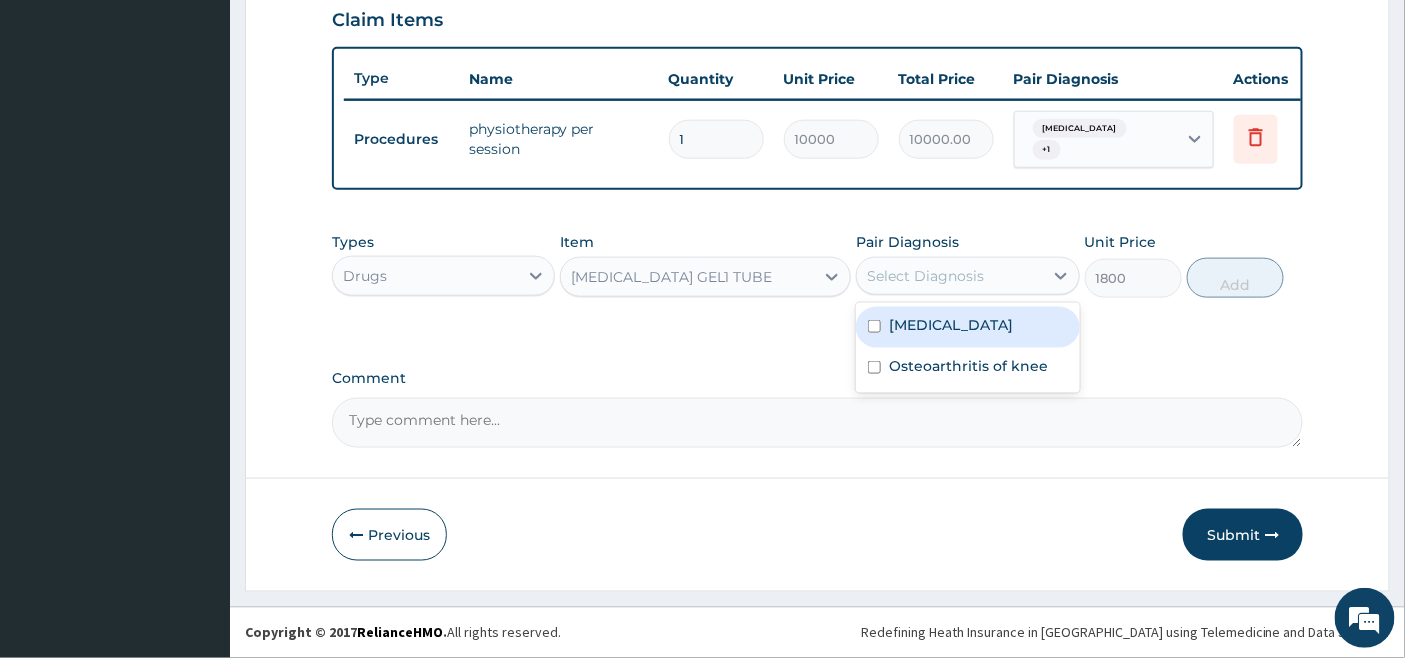 click on "Lumbar spondylosis" at bounding box center (967, 327) 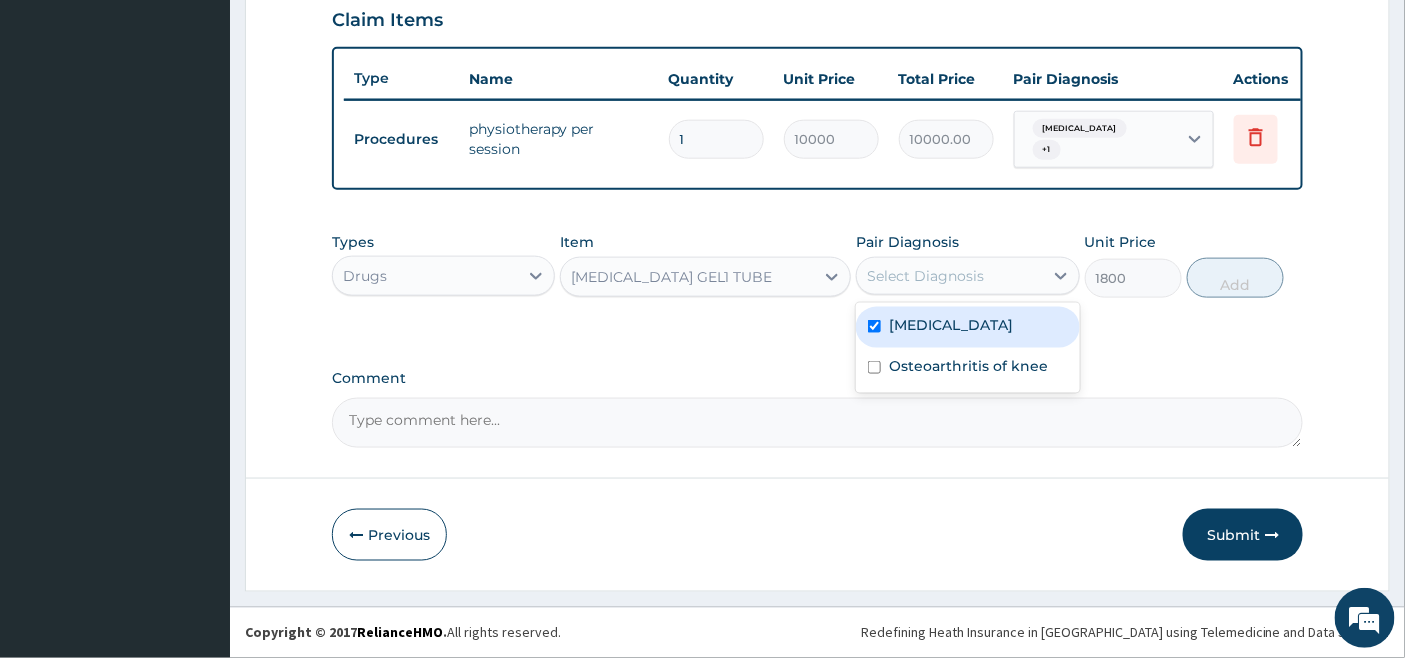 checkbox on "true" 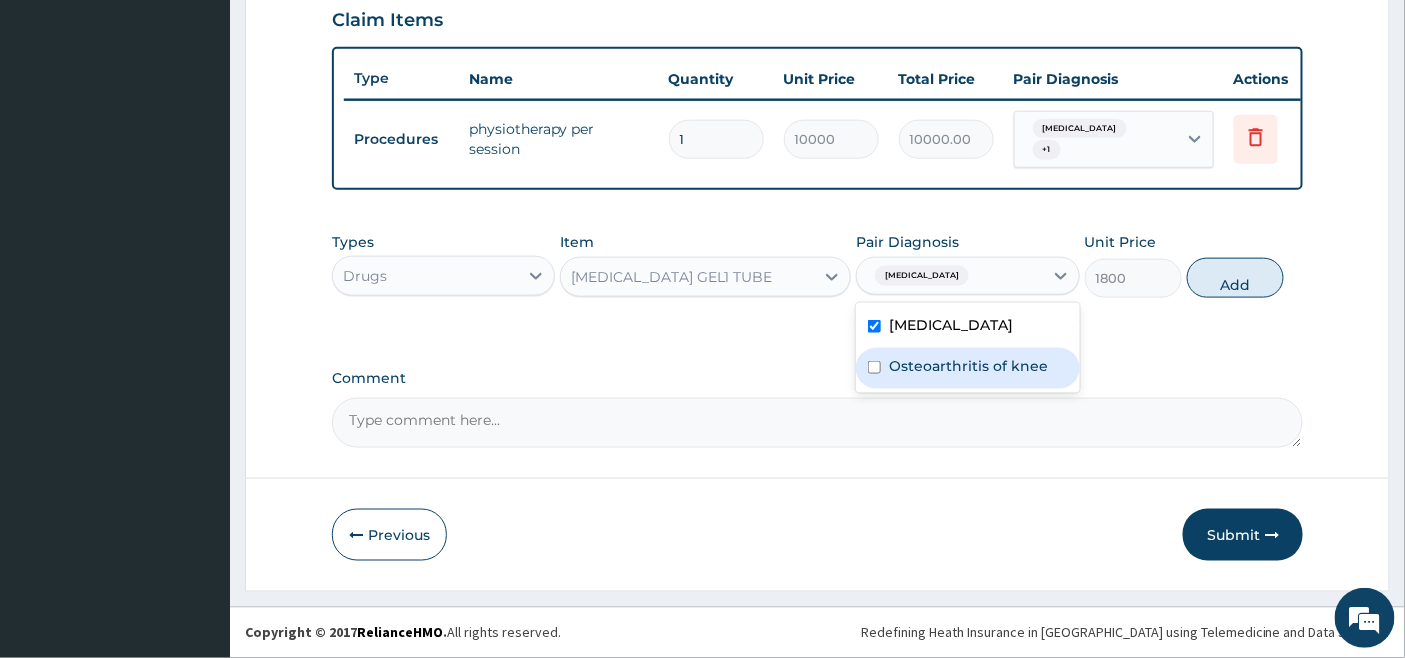 click on "Osteoarthritis of knee" at bounding box center (967, 368) 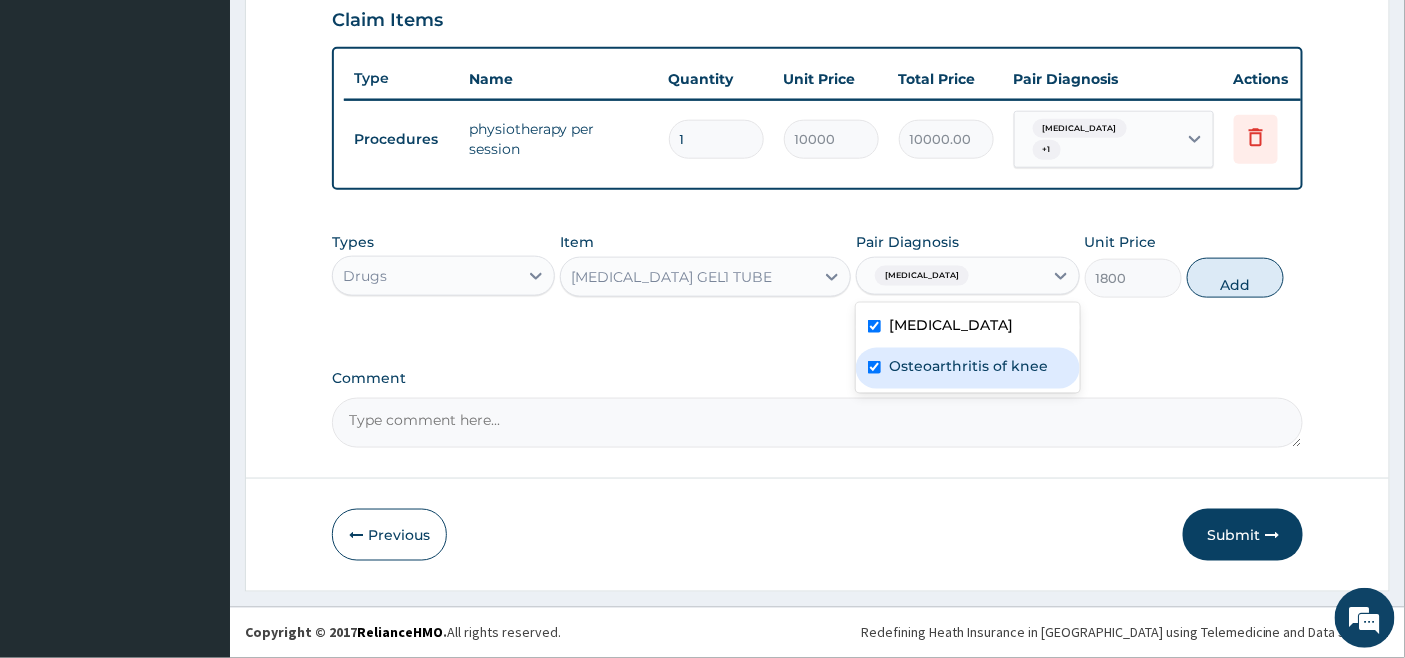 checkbox on "true" 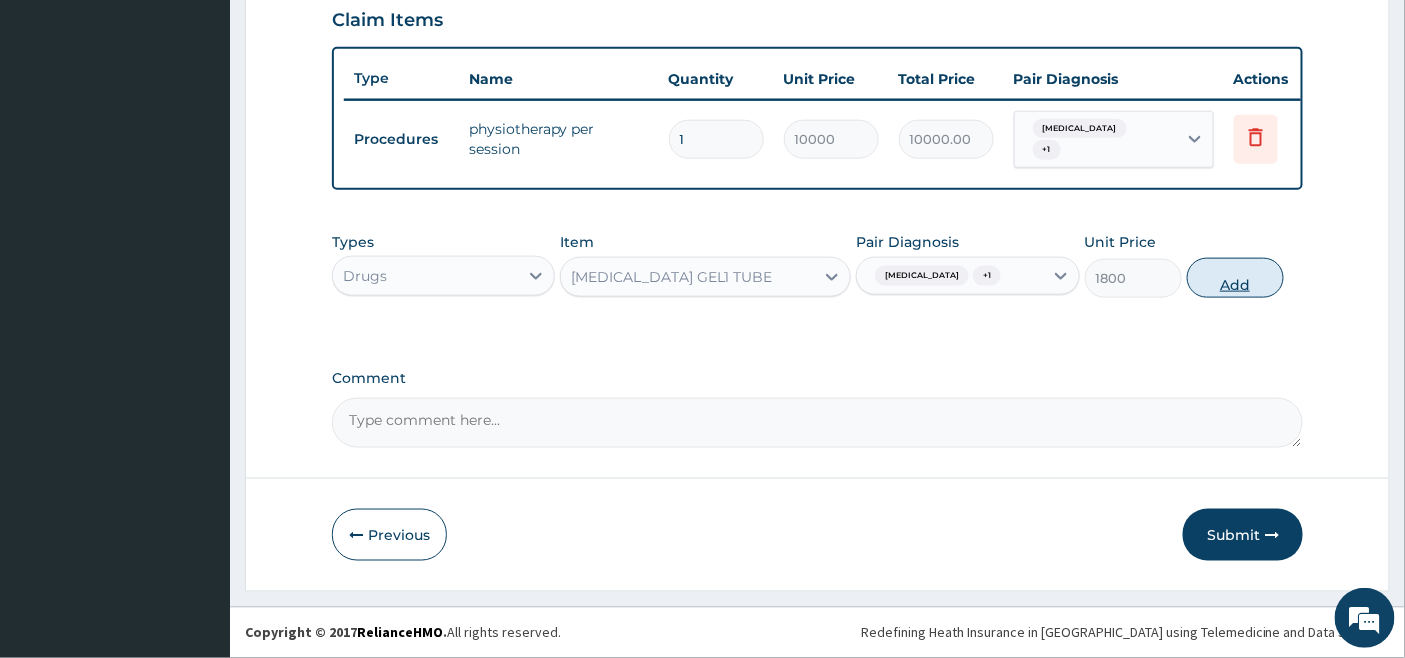 click on "Add" at bounding box center (1235, 278) 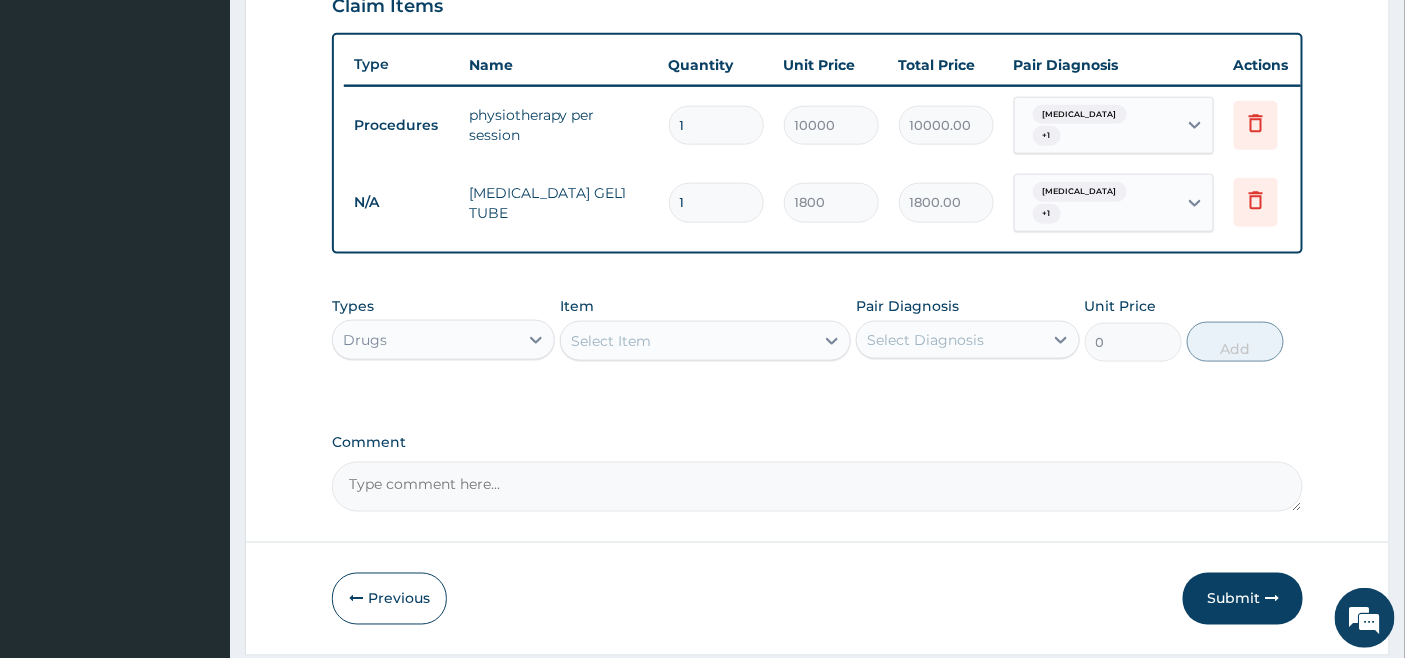 type 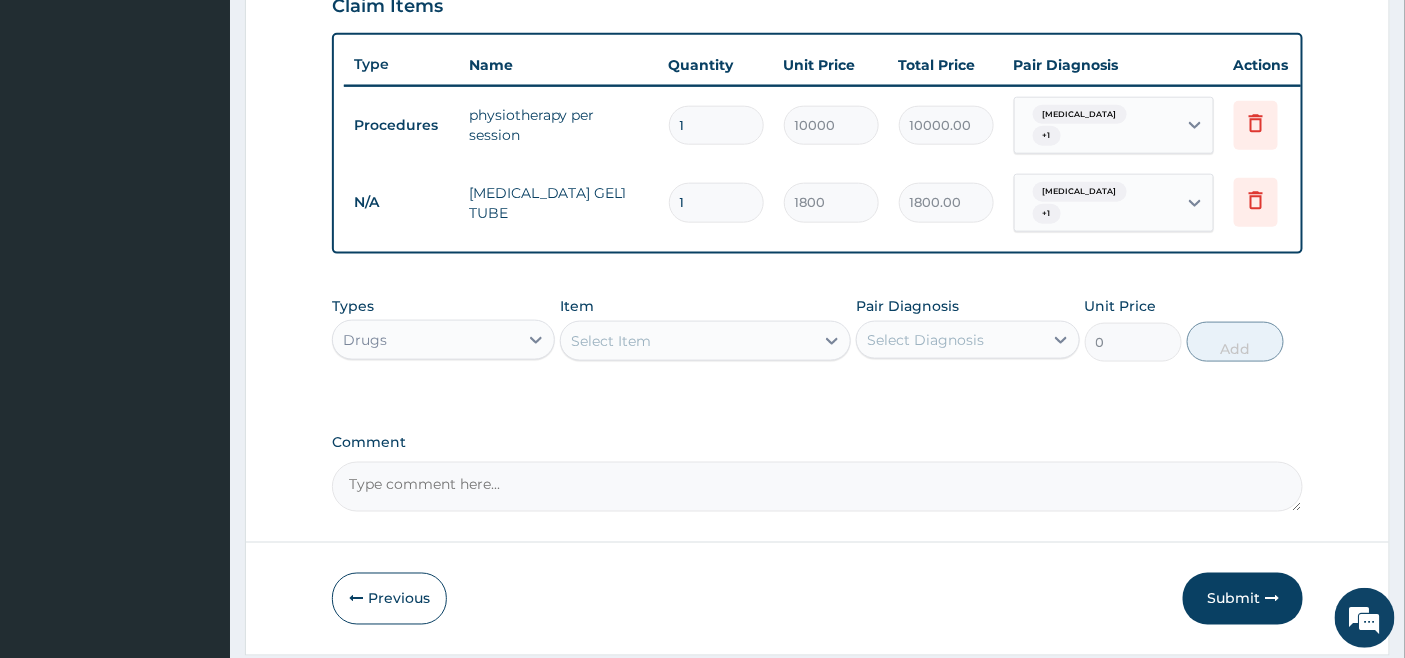 type on "0.00" 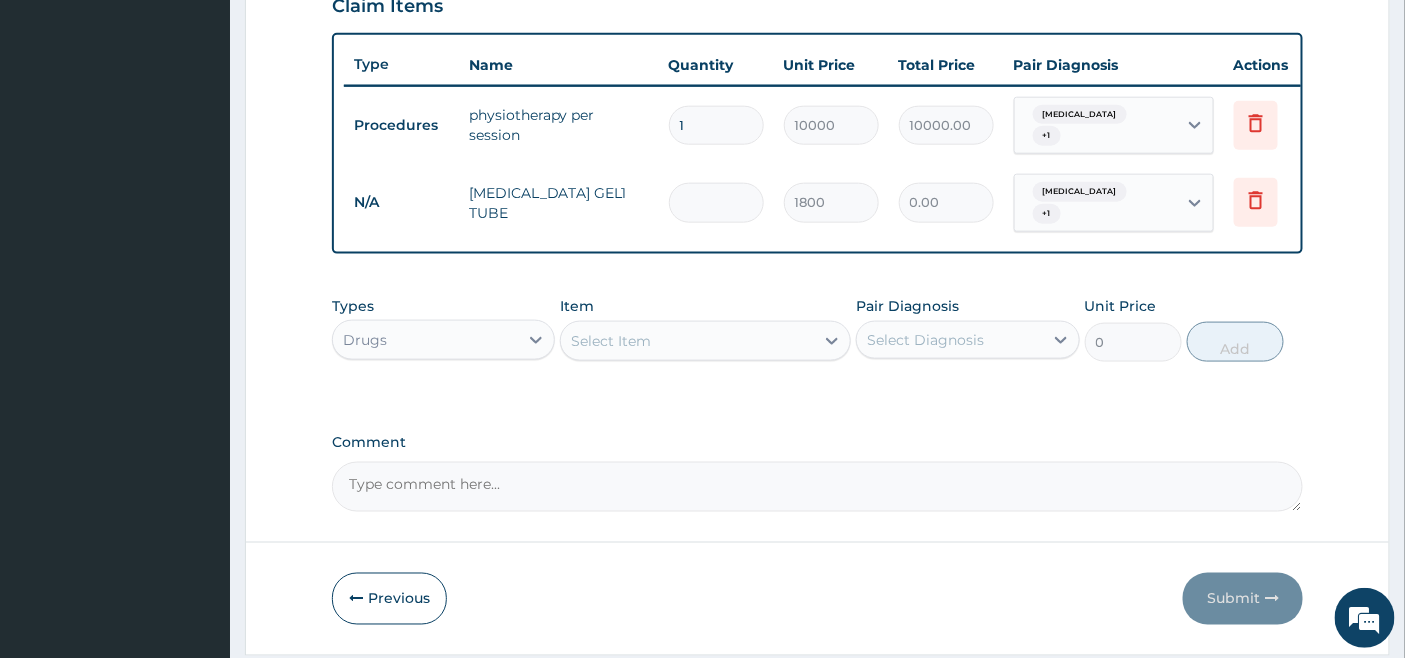 type on "2" 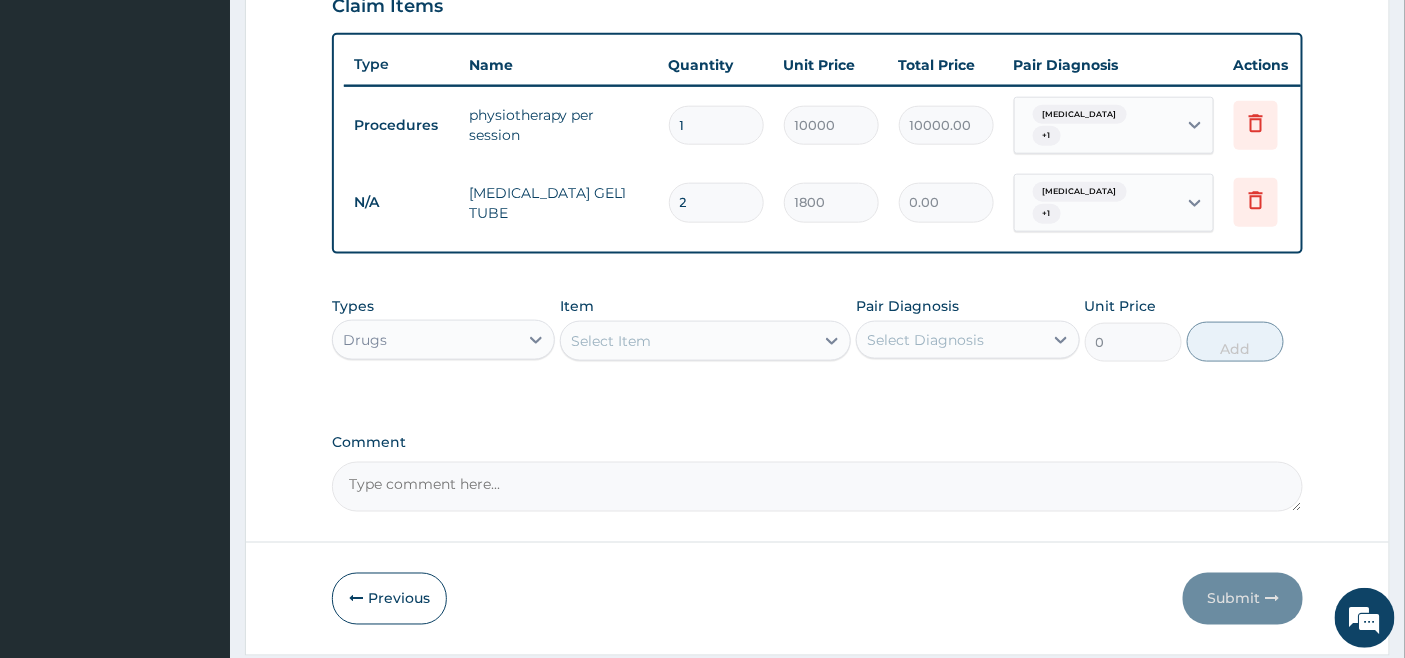 type on "3600.00" 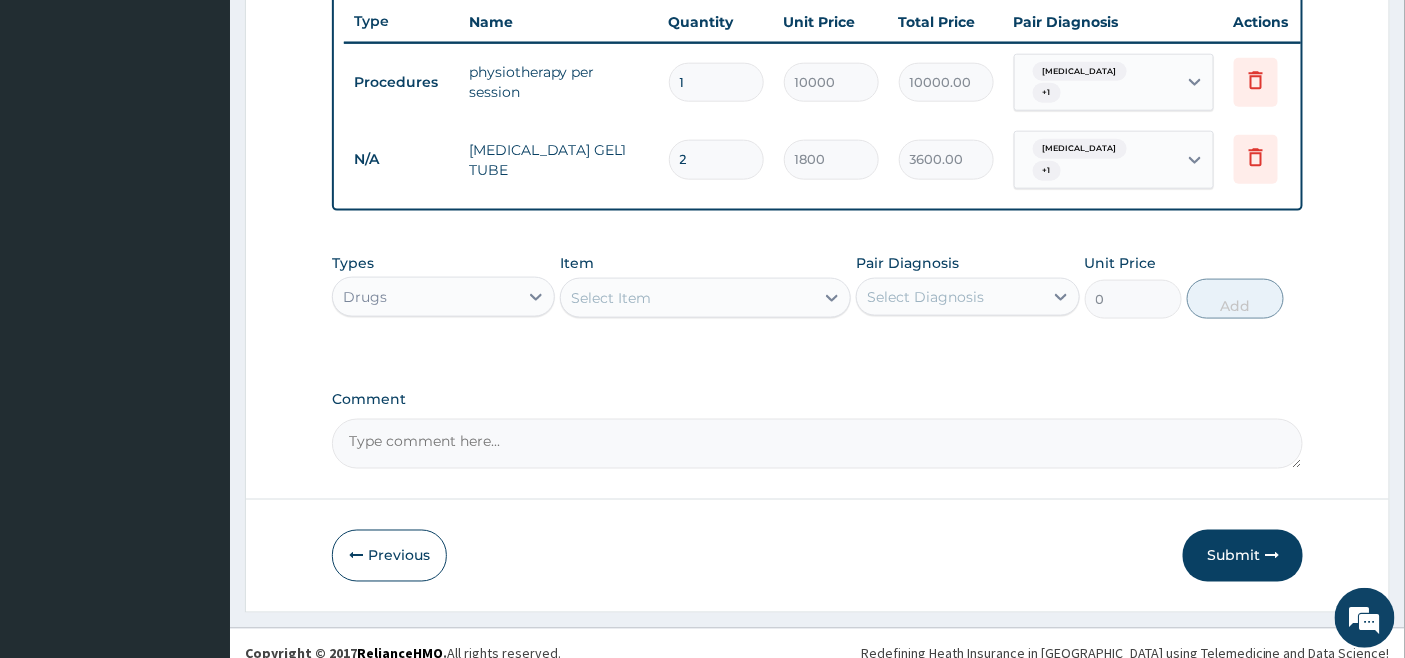 scroll, scrollTop: 788, scrollLeft: 0, axis: vertical 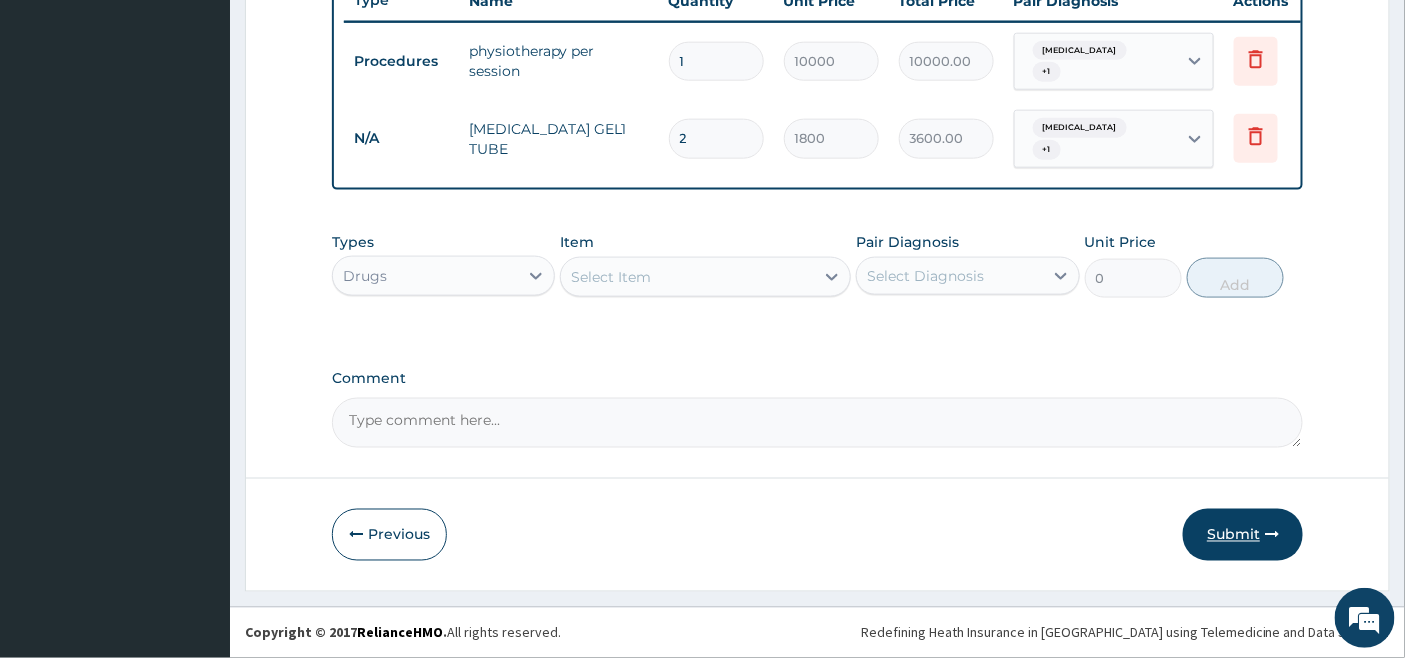 type on "2" 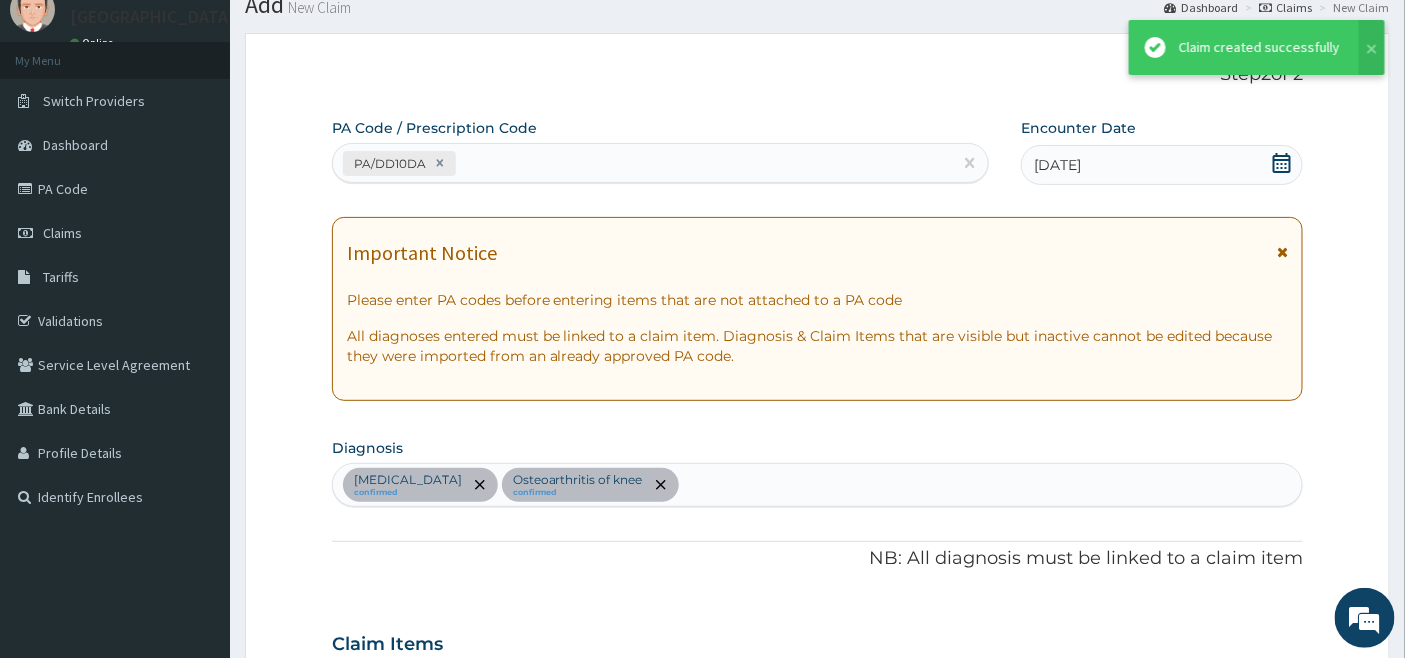 scroll, scrollTop: 788, scrollLeft: 0, axis: vertical 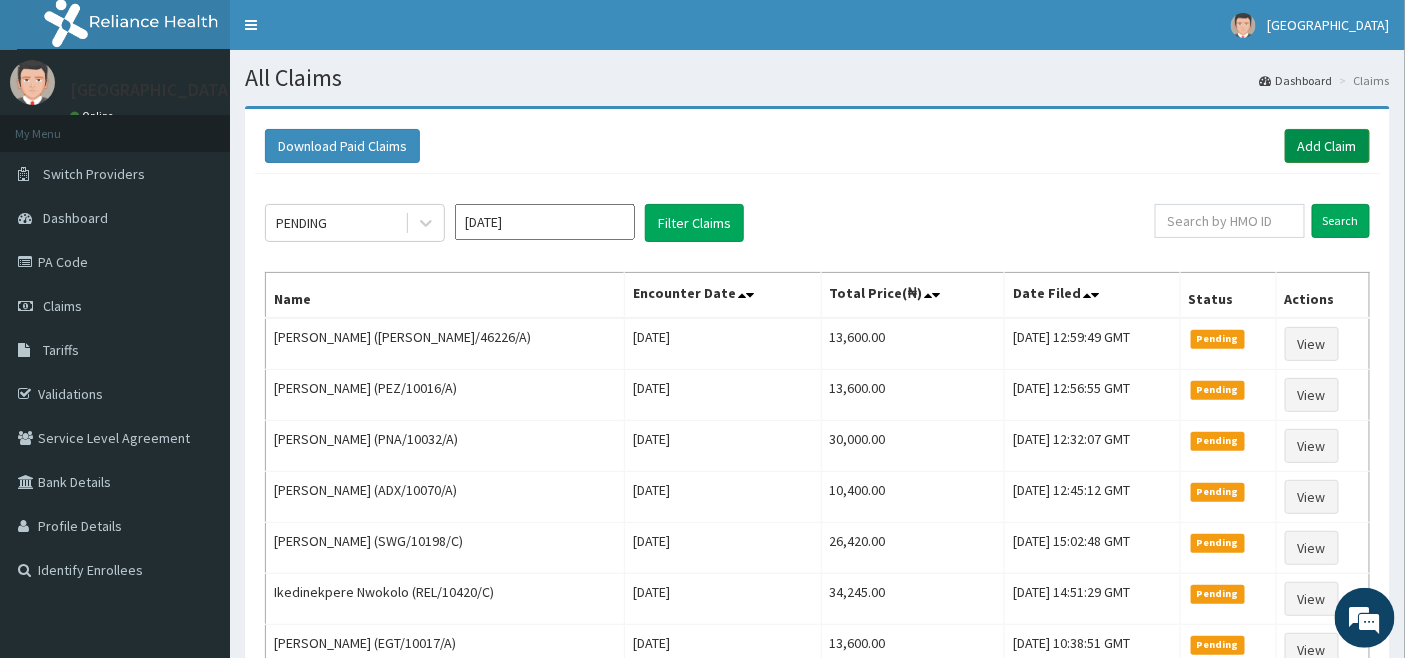 click on "Add Claim" at bounding box center (1327, 146) 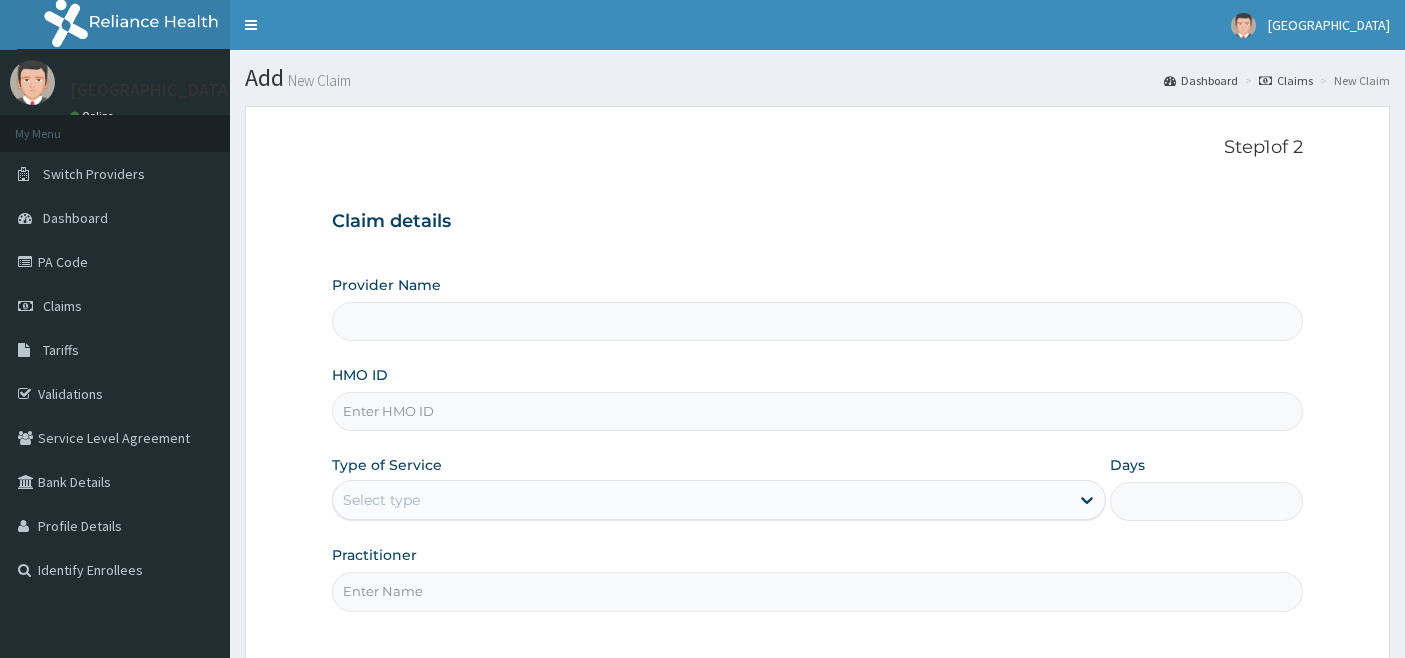 scroll, scrollTop: 0, scrollLeft: 0, axis: both 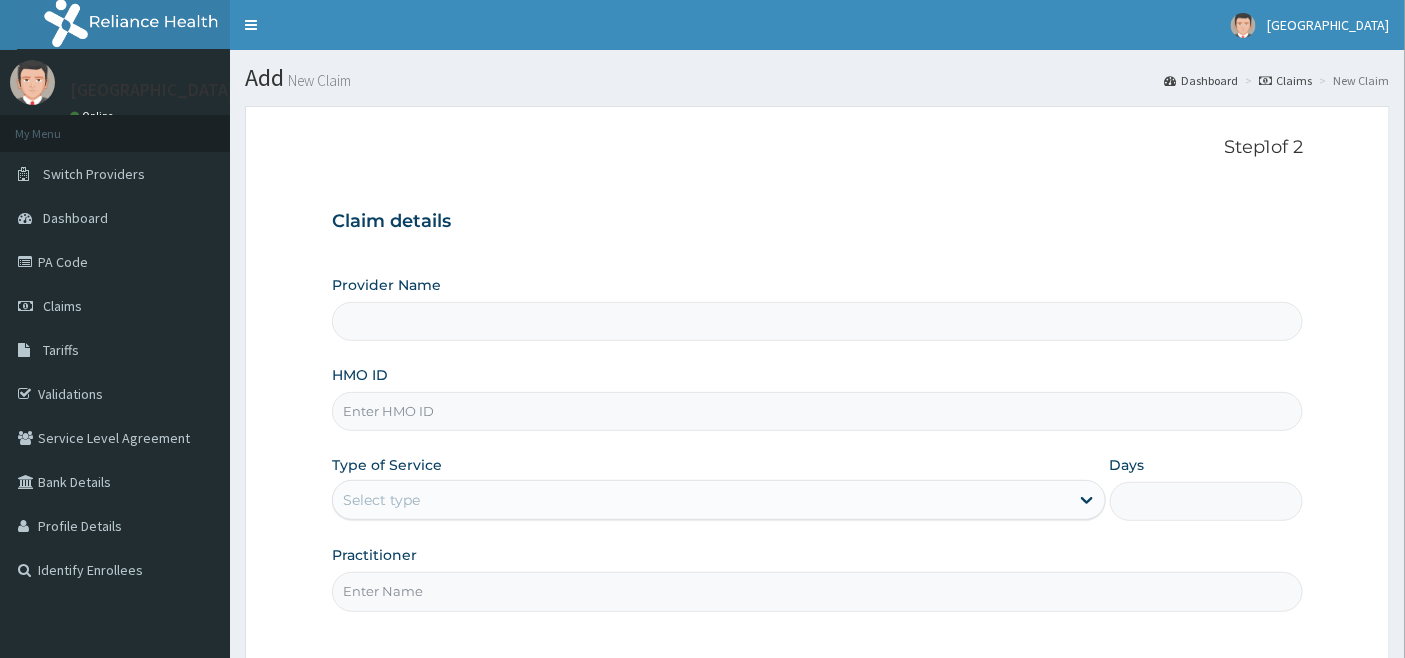 type on "[GEOGRAPHIC_DATA]" 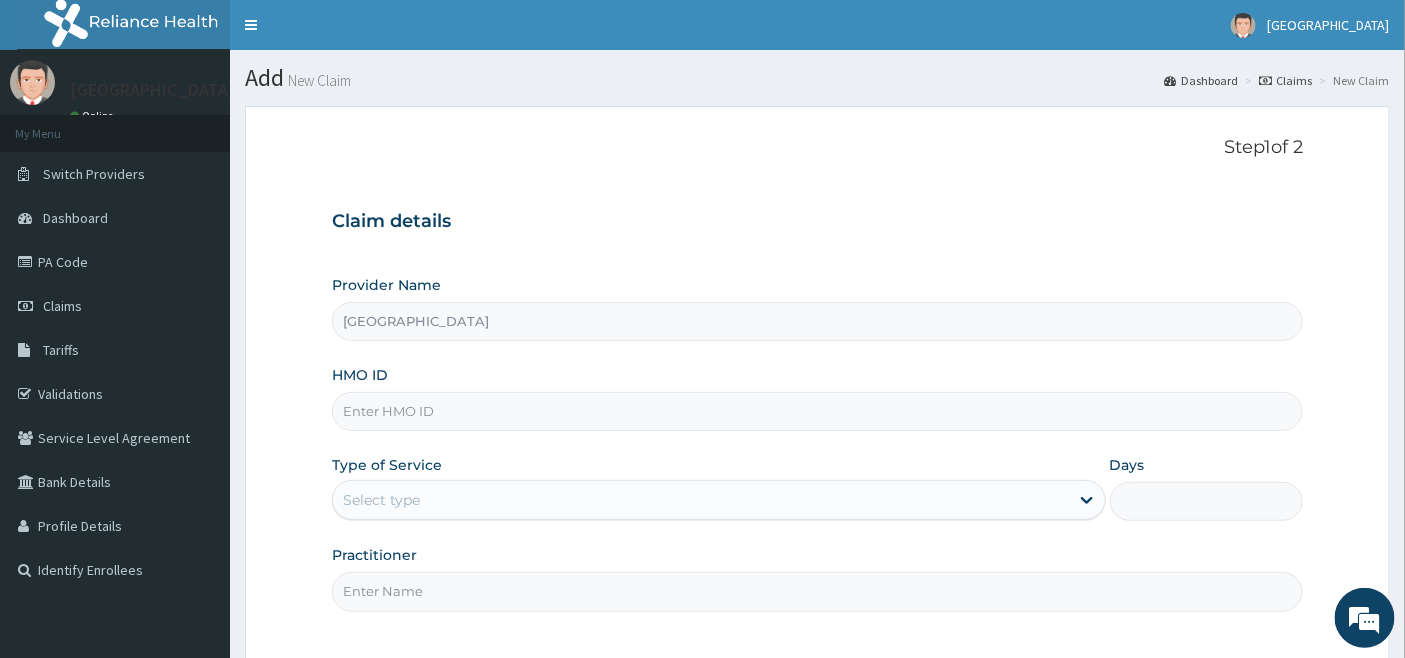 click on "HMO ID" at bounding box center [818, 411] 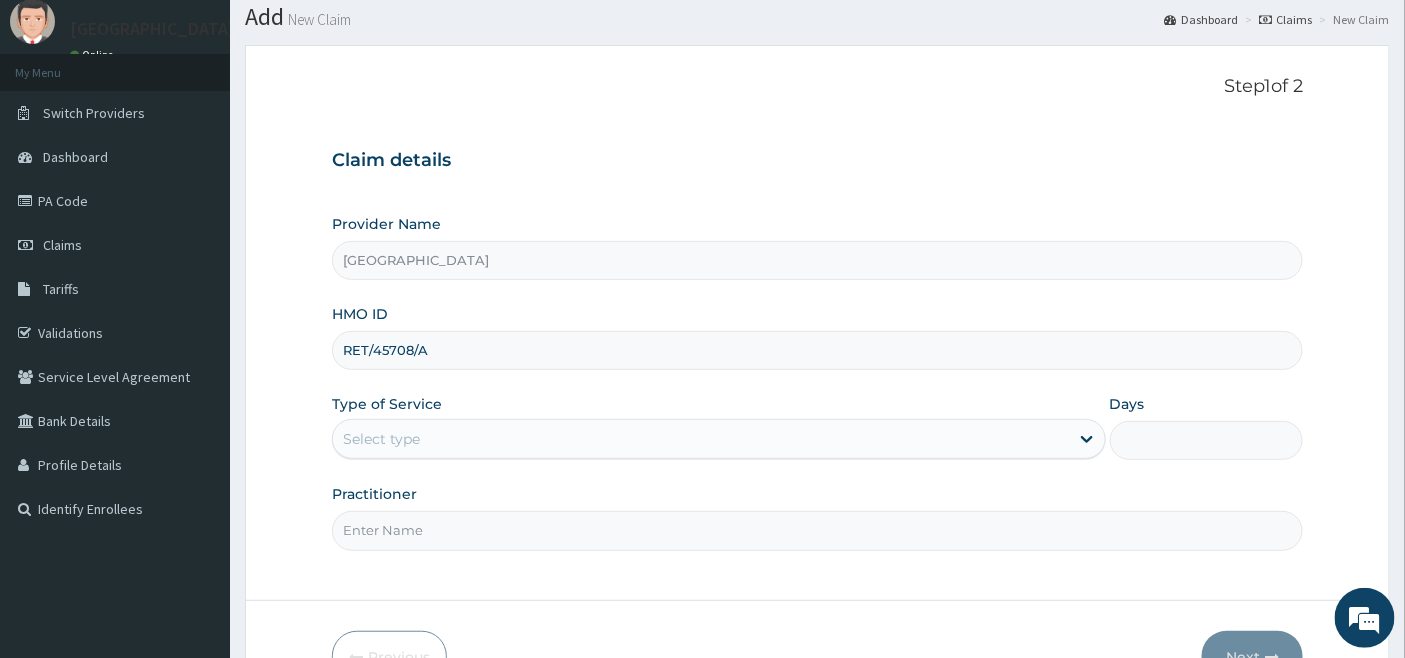 scroll, scrollTop: 111, scrollLeft: 0, axis: vertical 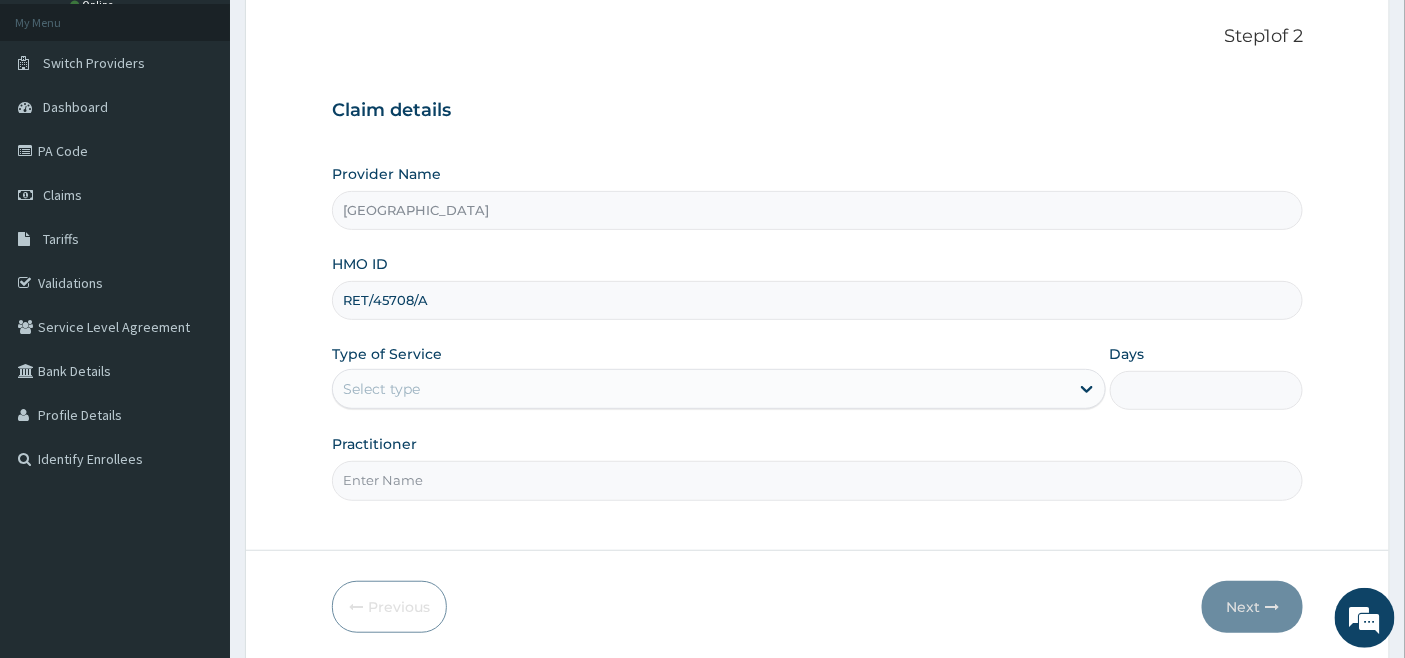 type on "RET/45708/A" 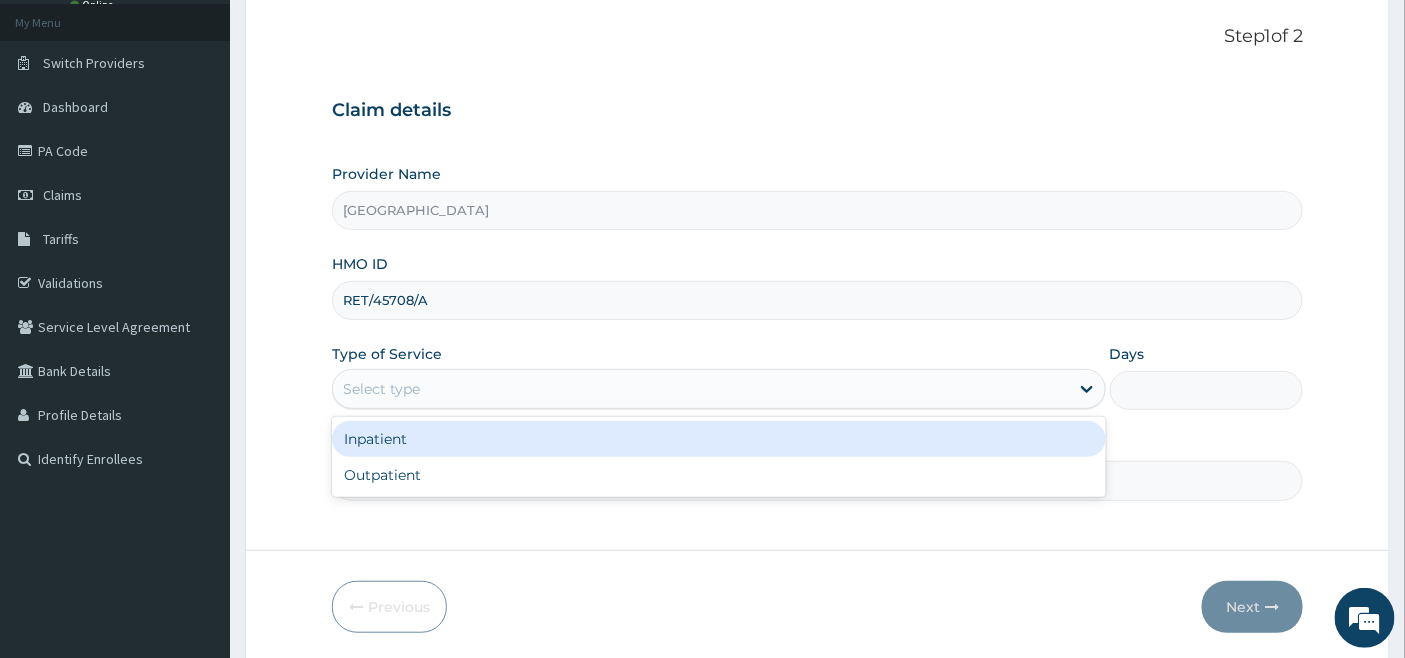 click on "Select type" at bounding box center [381, 389] 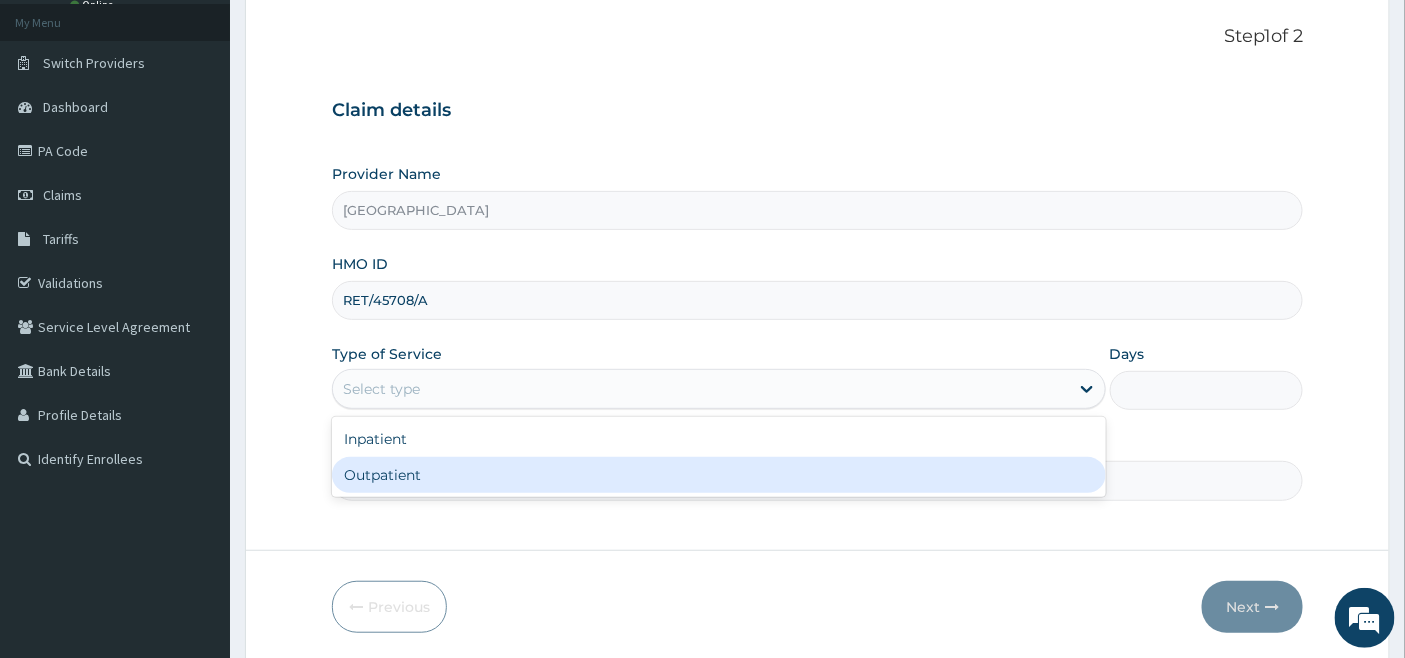click on "Outpatient" at bounding box center (719, 475) 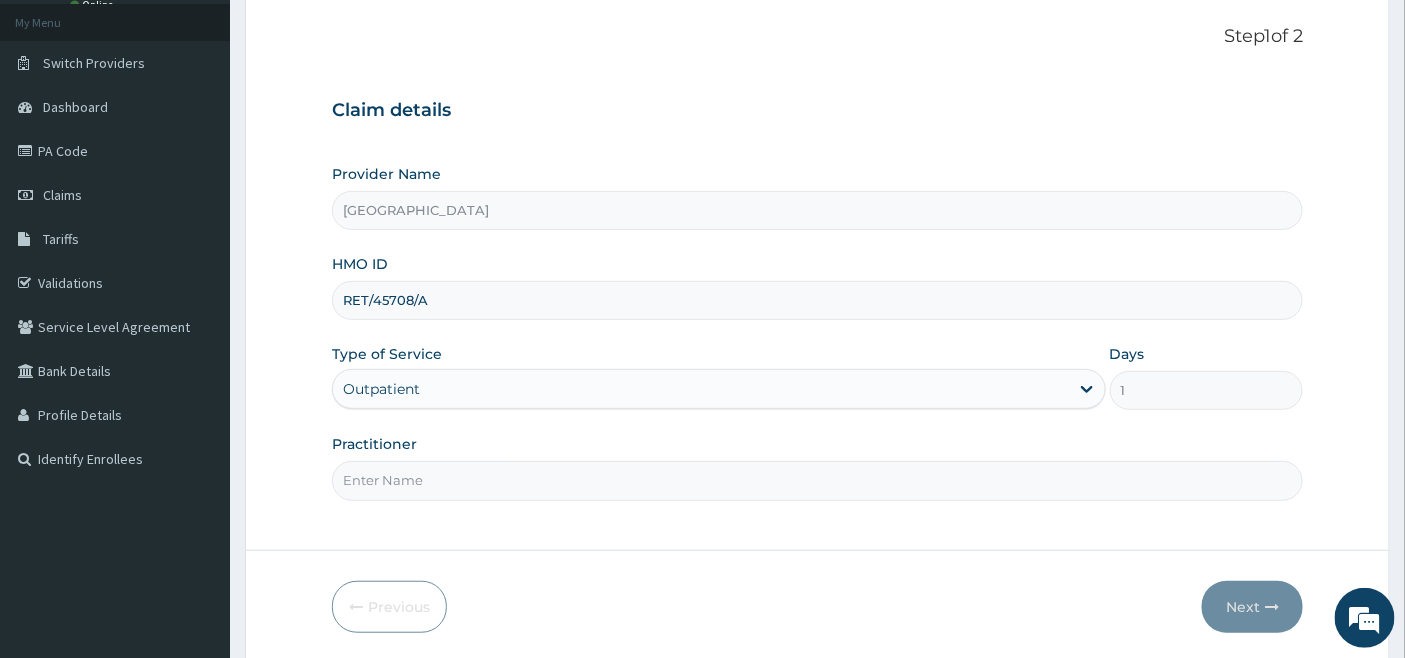 click on "Practitioner" at bounding box center (818, 480) 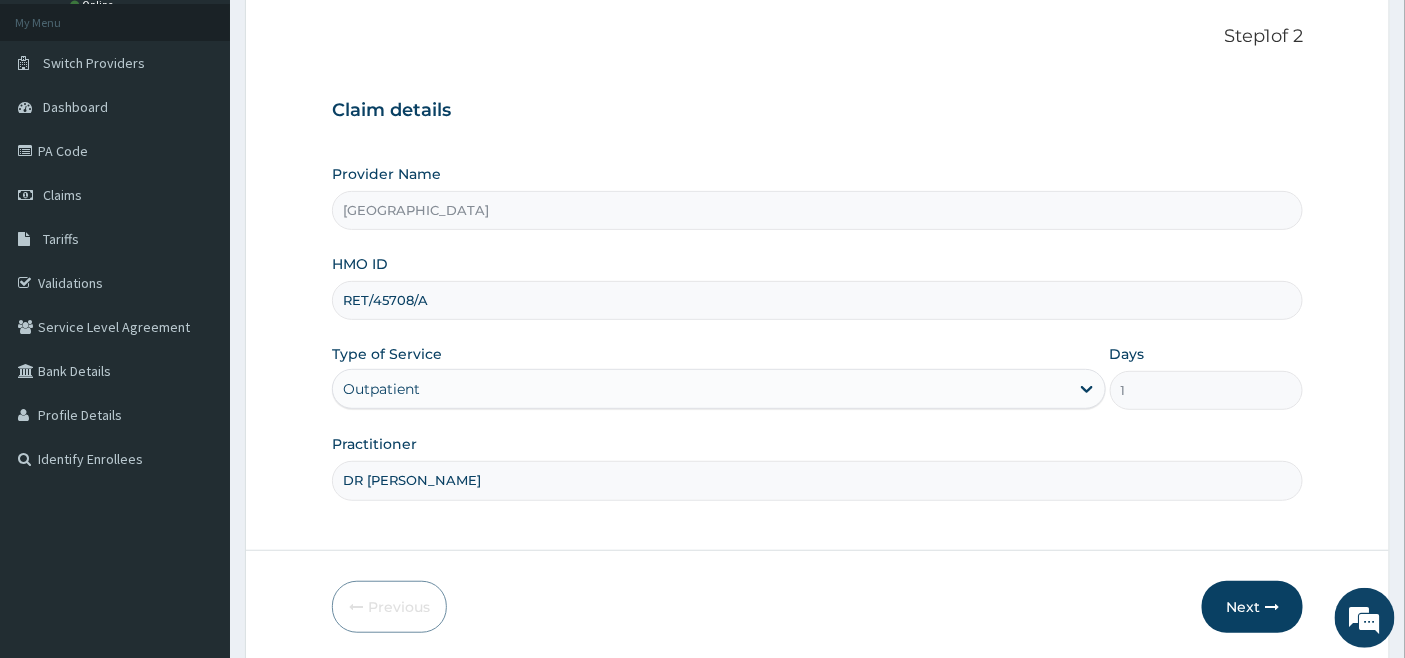 type on "DR AKWARA IRENE" 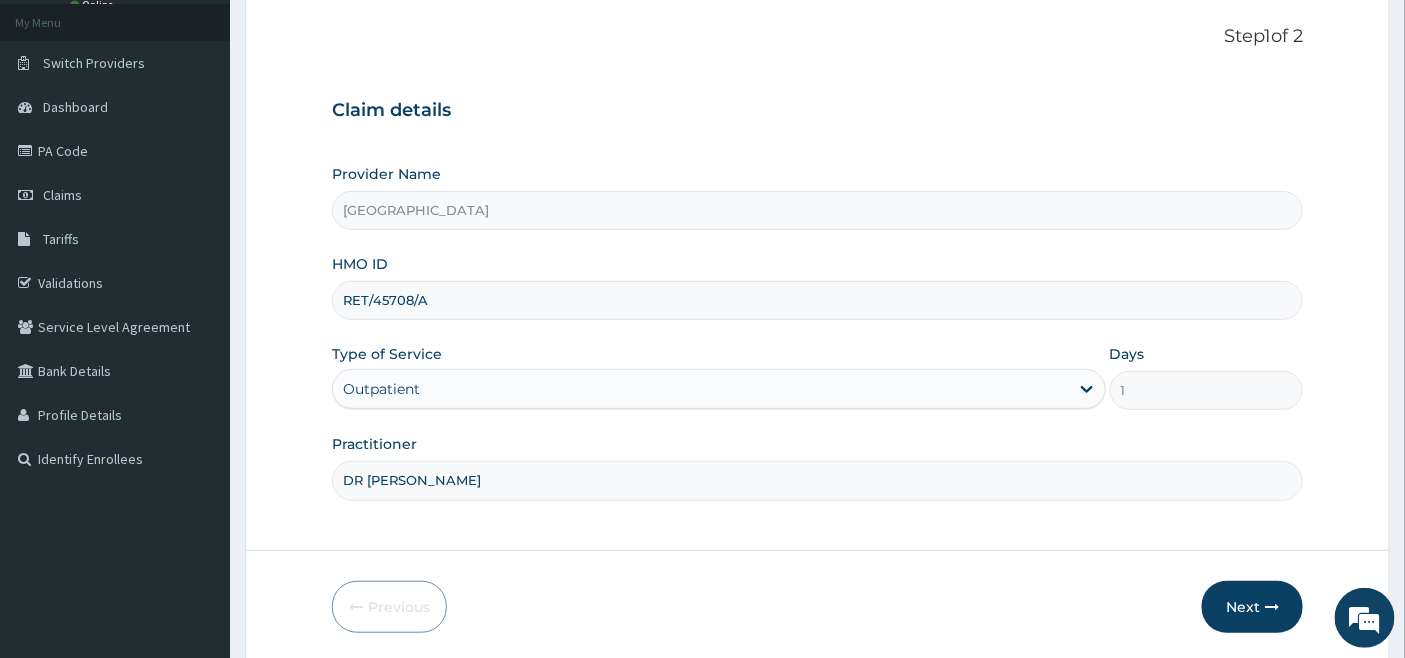 scroll, scrollTop: 183, scrollLeft: 0, axis: vertical 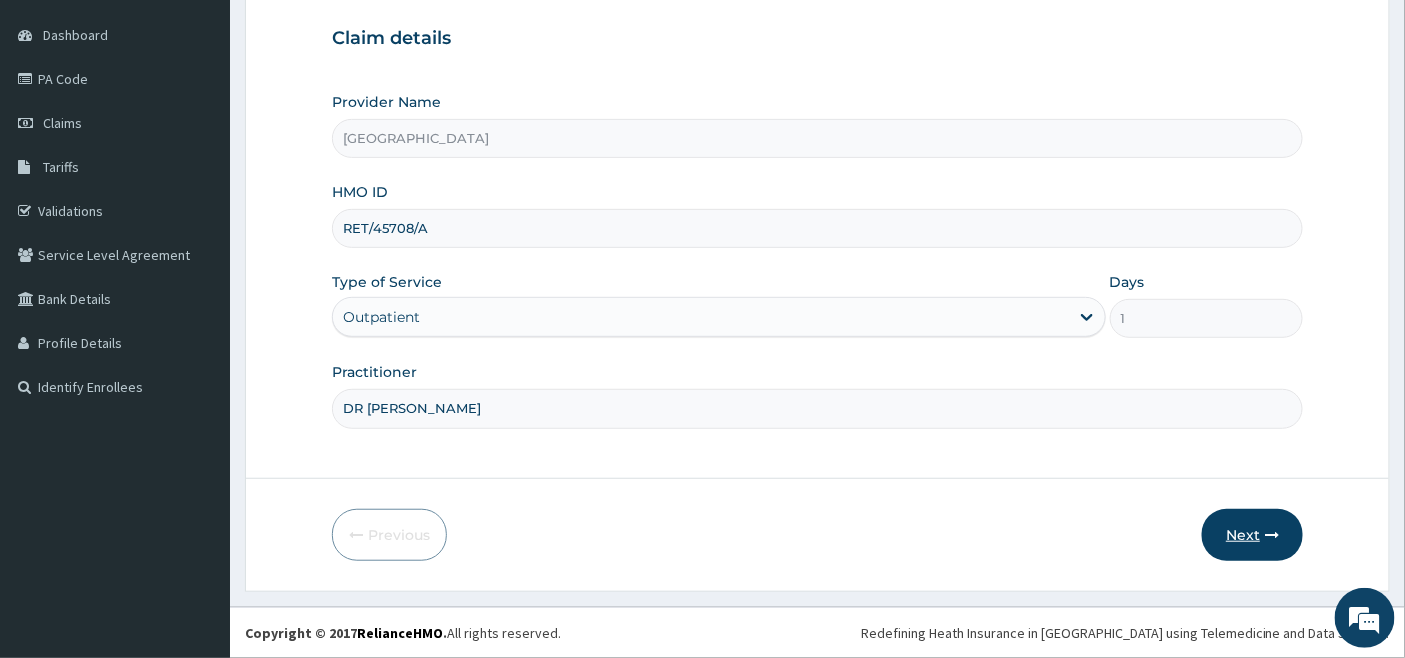 click on "Next" at bounding box center [1252, 535] 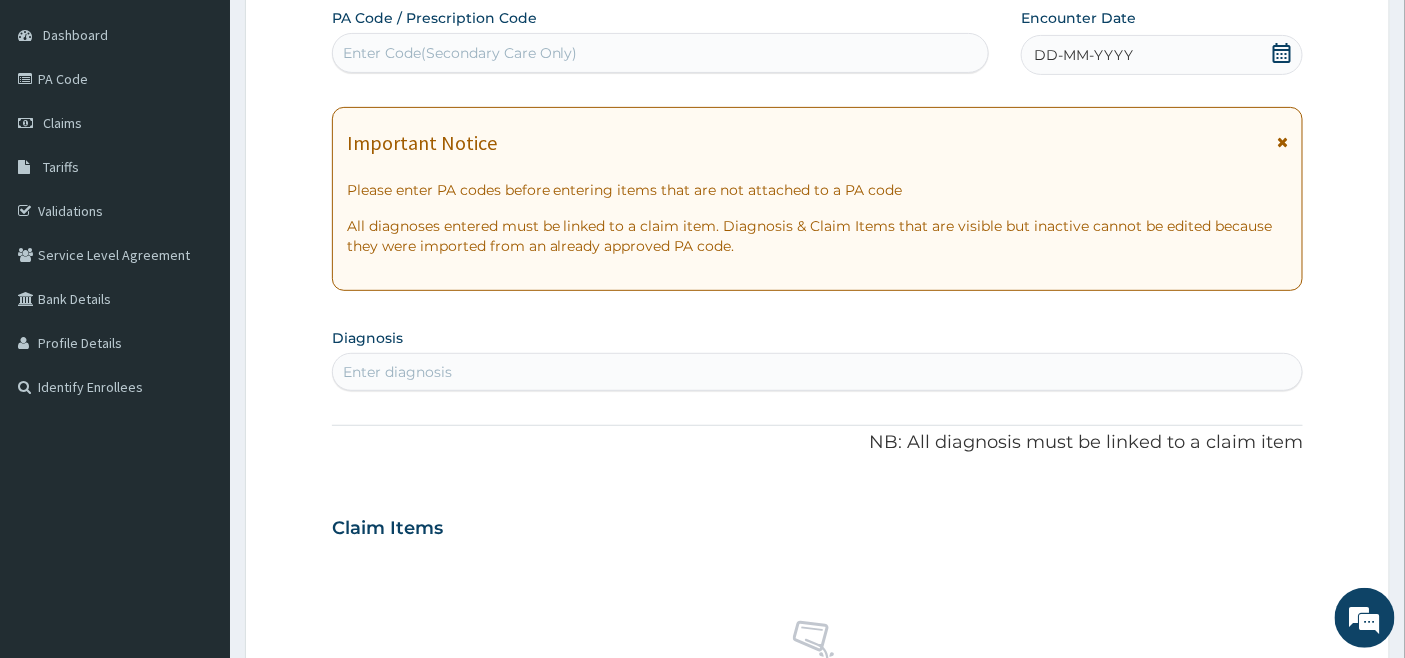 click on "Enter Code(Secondary Care Only)" at bounding box center (661, 53) 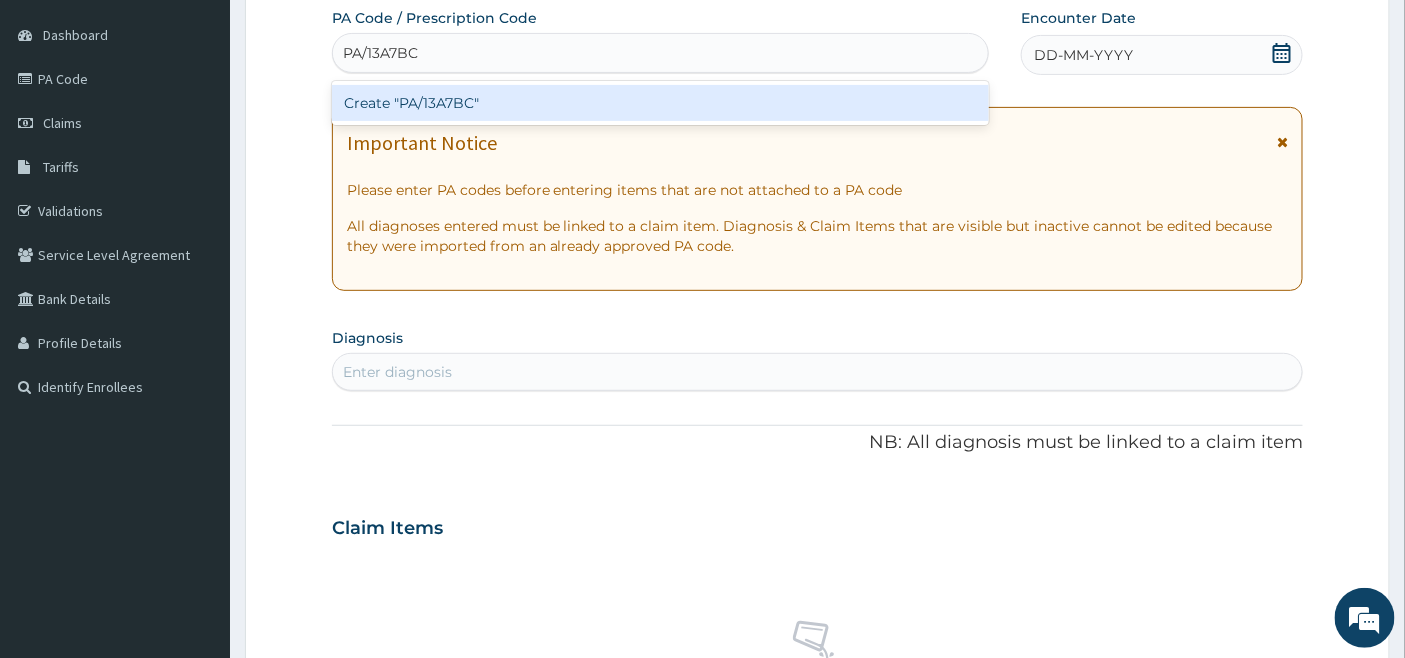 click on "Create "PA/13A7BC"" at bounding box center [661, 103] 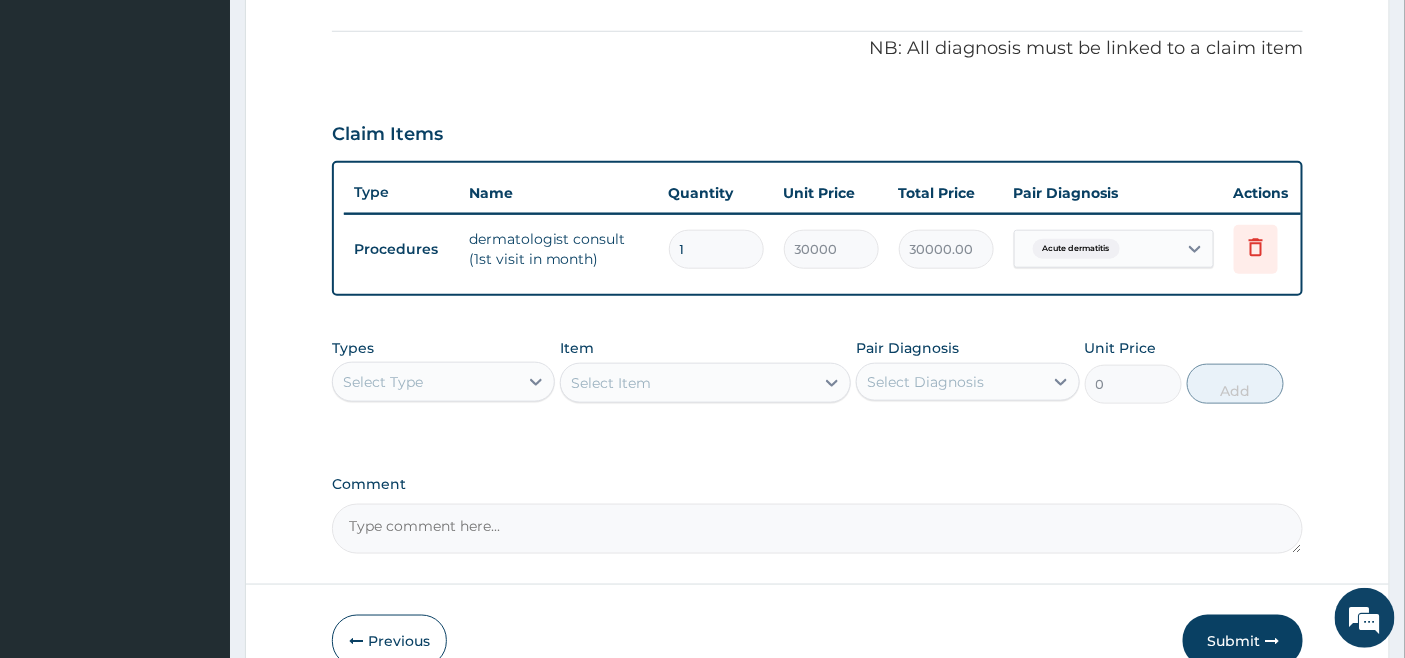 scroll, scrollTop: 636, scrollLeft: 0, axis: vertical 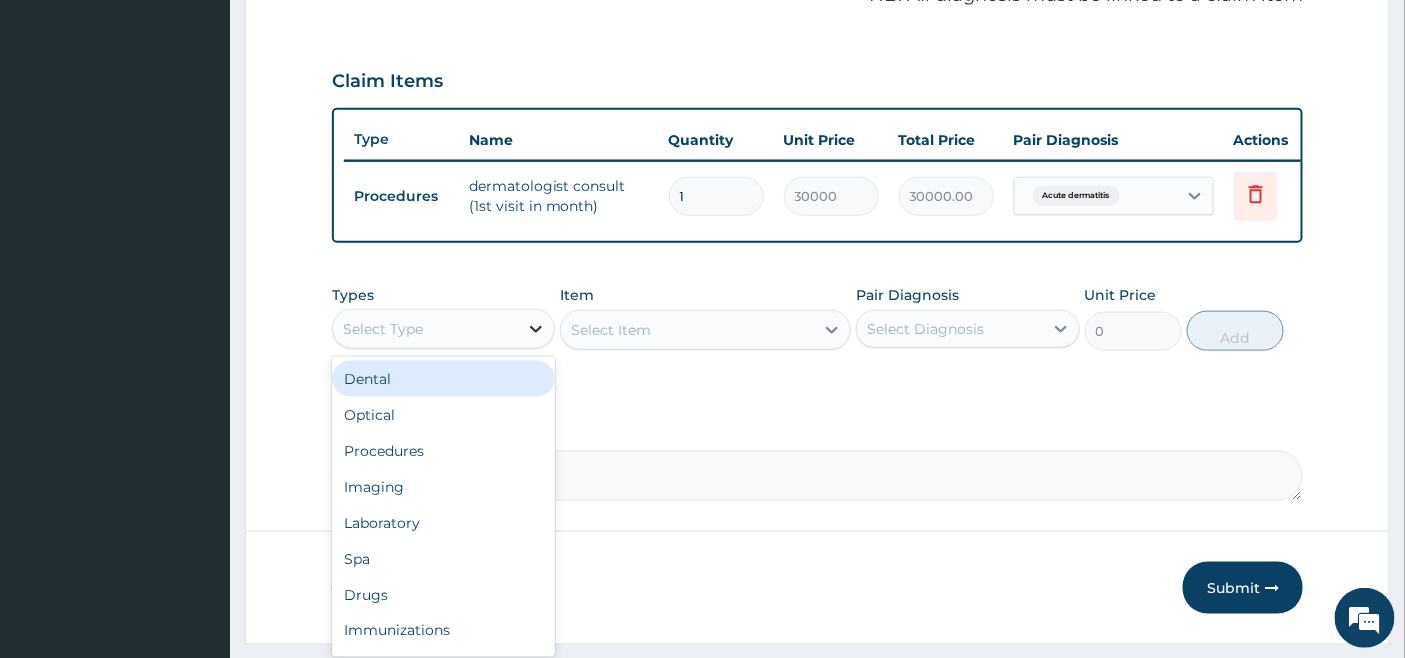 click at bounding box center [536, 329] 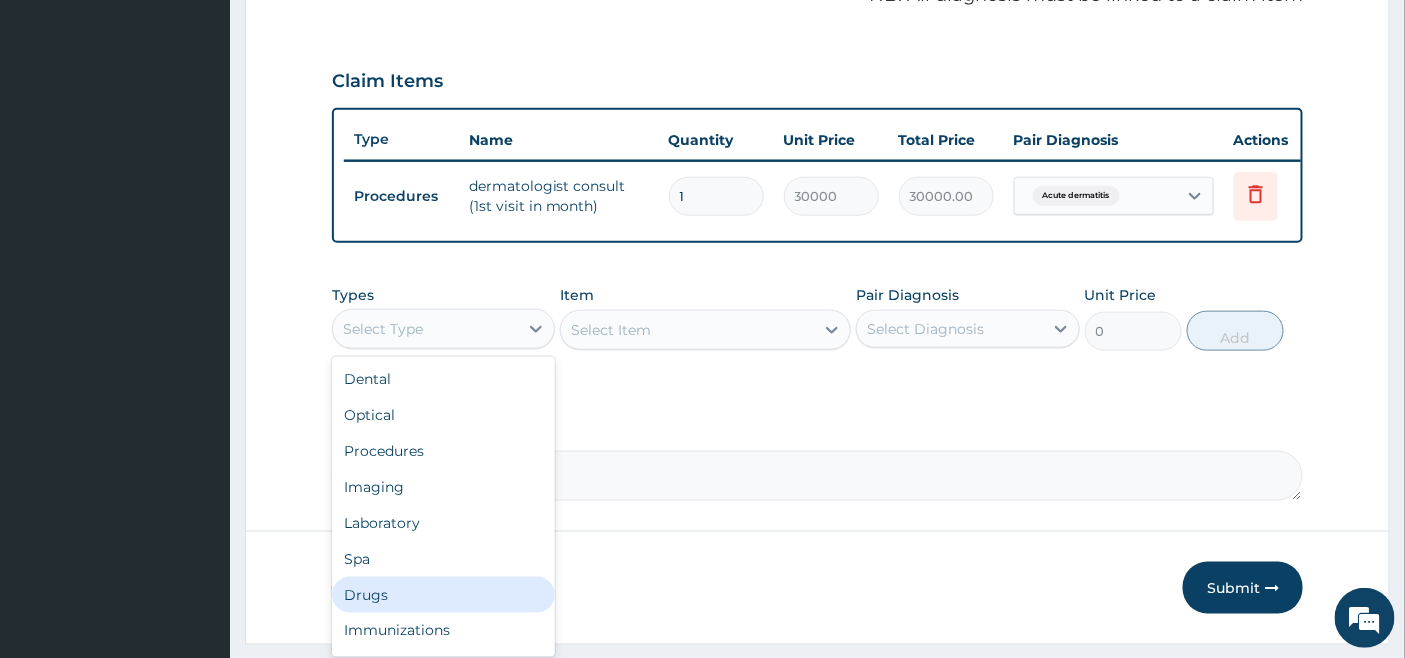 click on "Drugs" at bounding box center (443, 595) 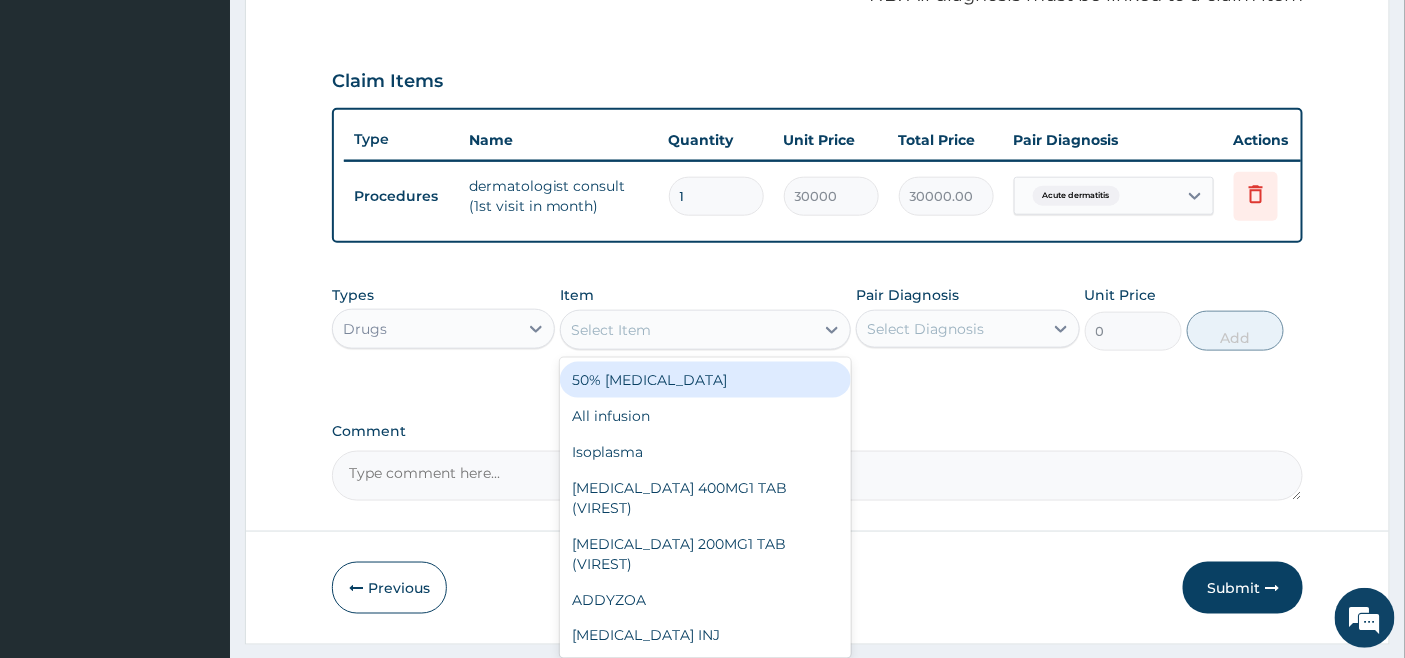 click on "Select Item" at bounding box center (687, 330) 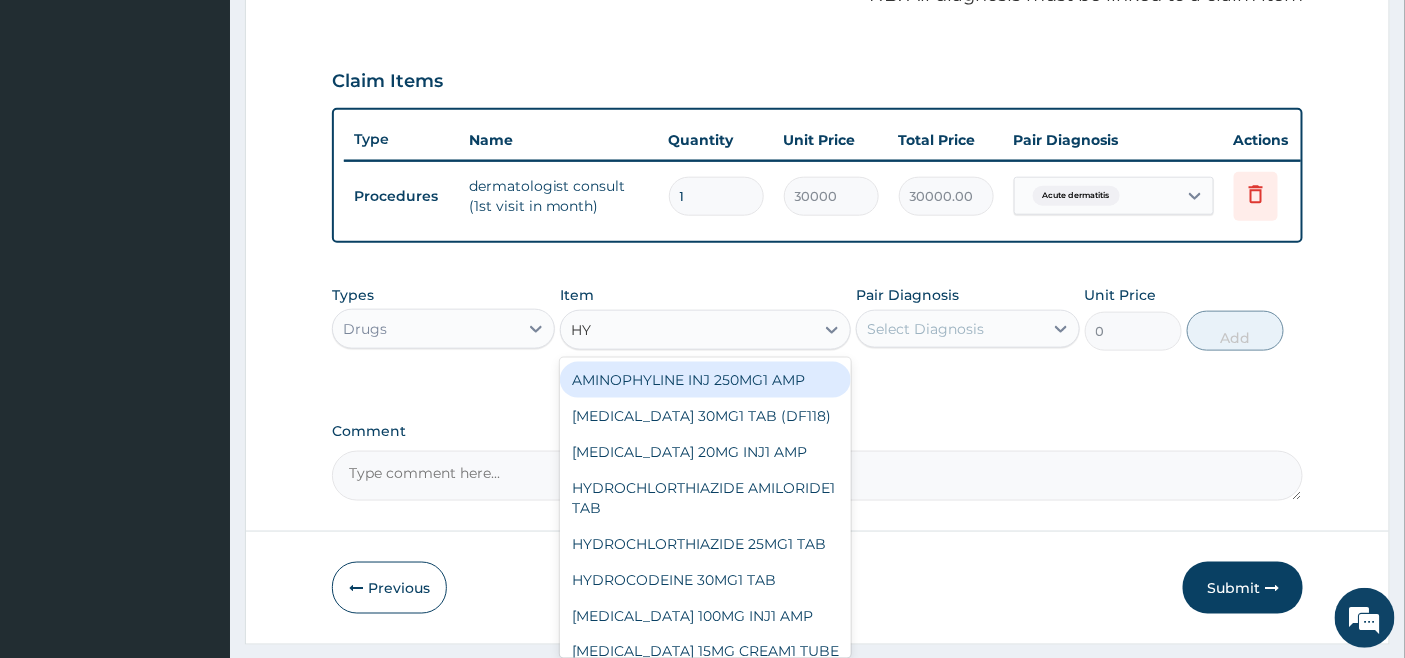 type on "HYD" 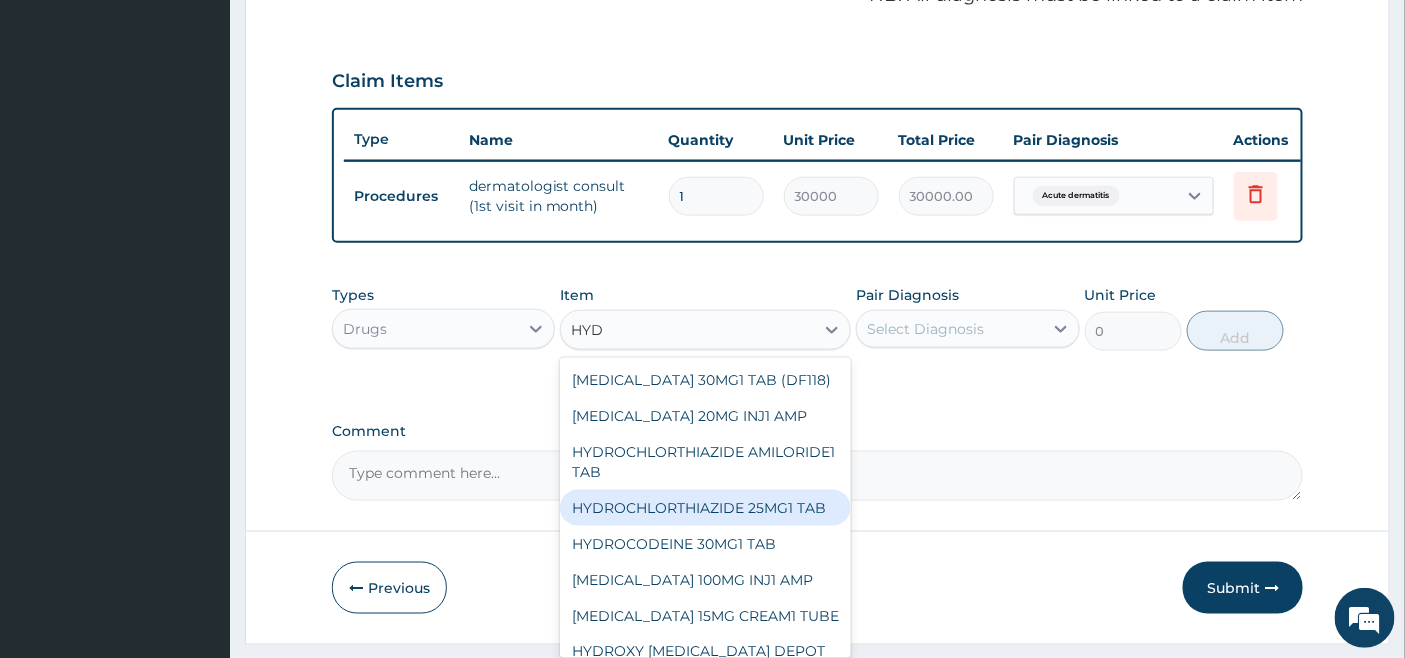 scroll, scrollTop: 111, scrollLeft: 0, axis: vertical 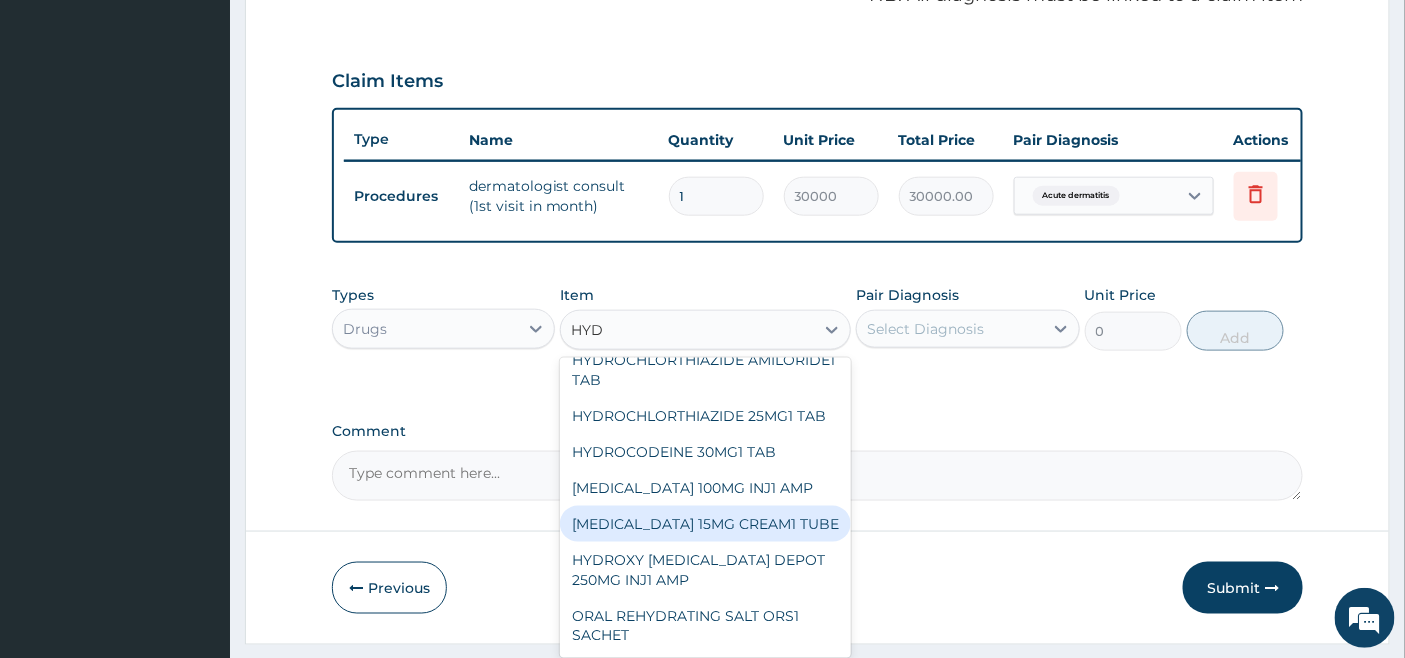 click on "HYDROCORTISONE 15MG CREAM1 TUBE" at bounding box center (705, 524) 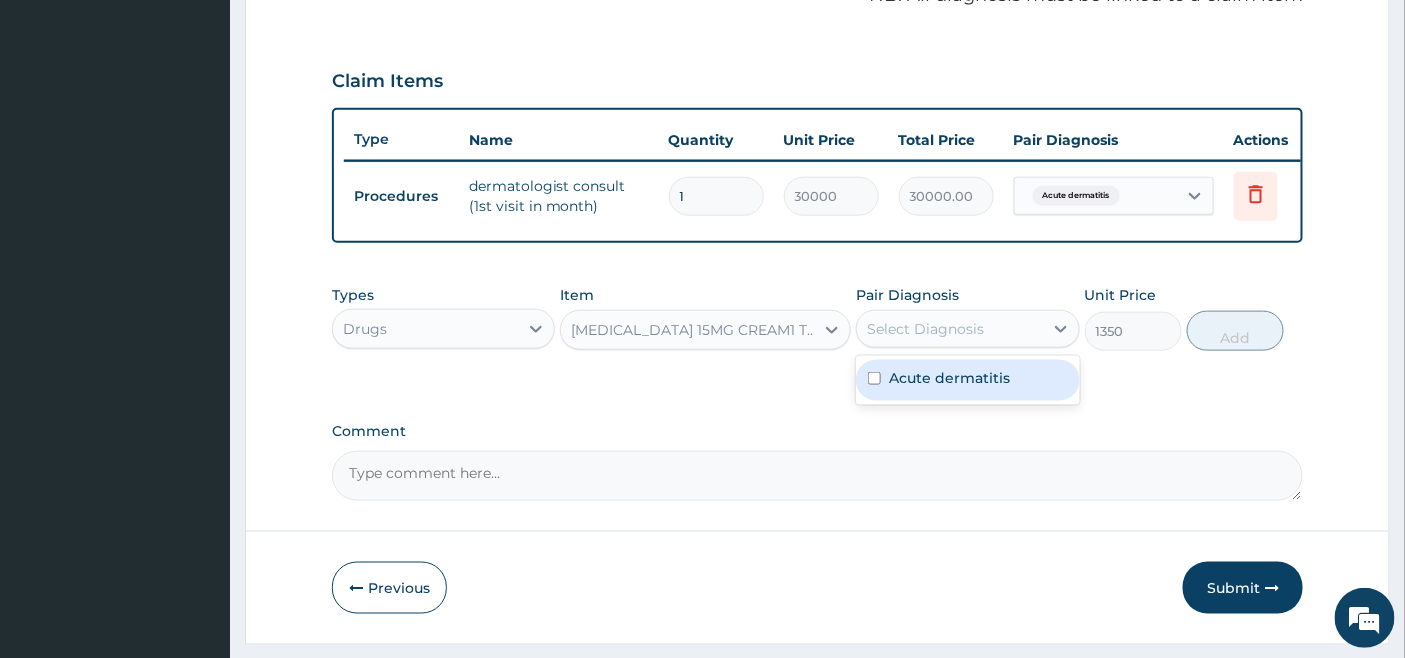 click on "Select Diagnosis" at bounding box center [949, 329] 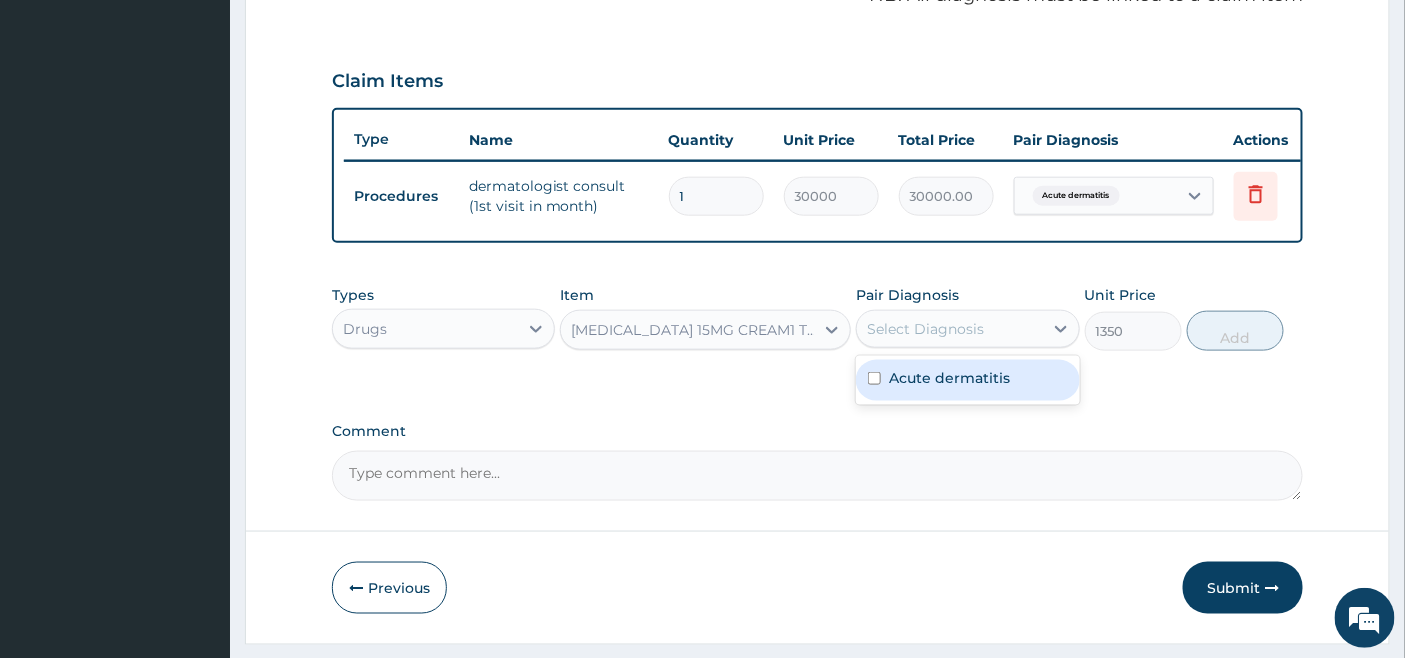 click on "Acute dermatitis" at bounding box center [949, 378] 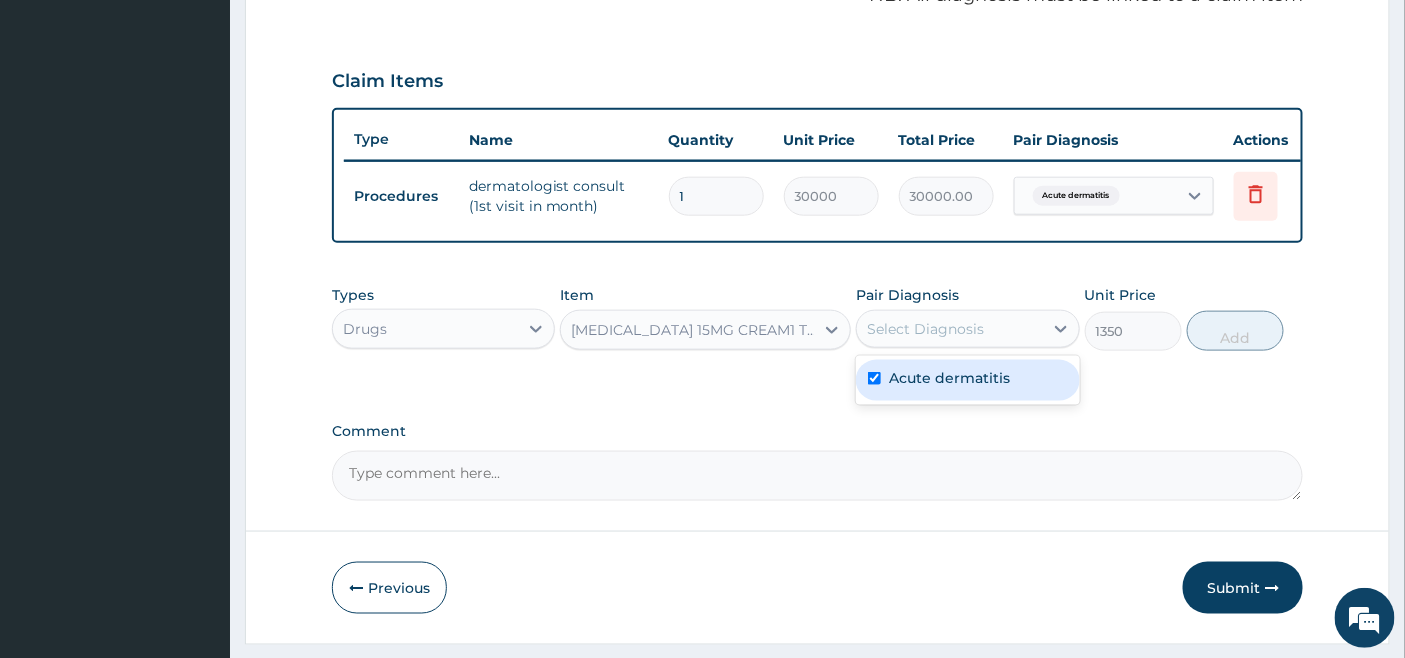 checkbox on "true" 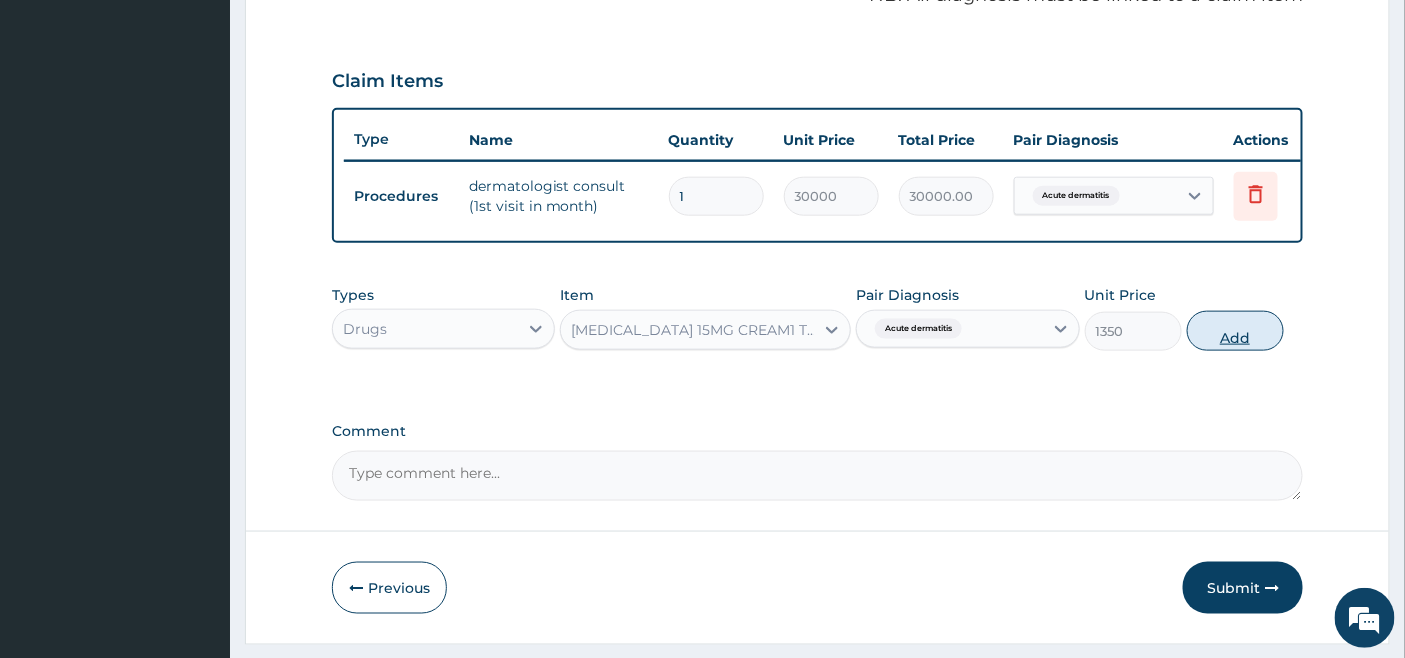 click on "Add" at bounding box center (1235, 331) 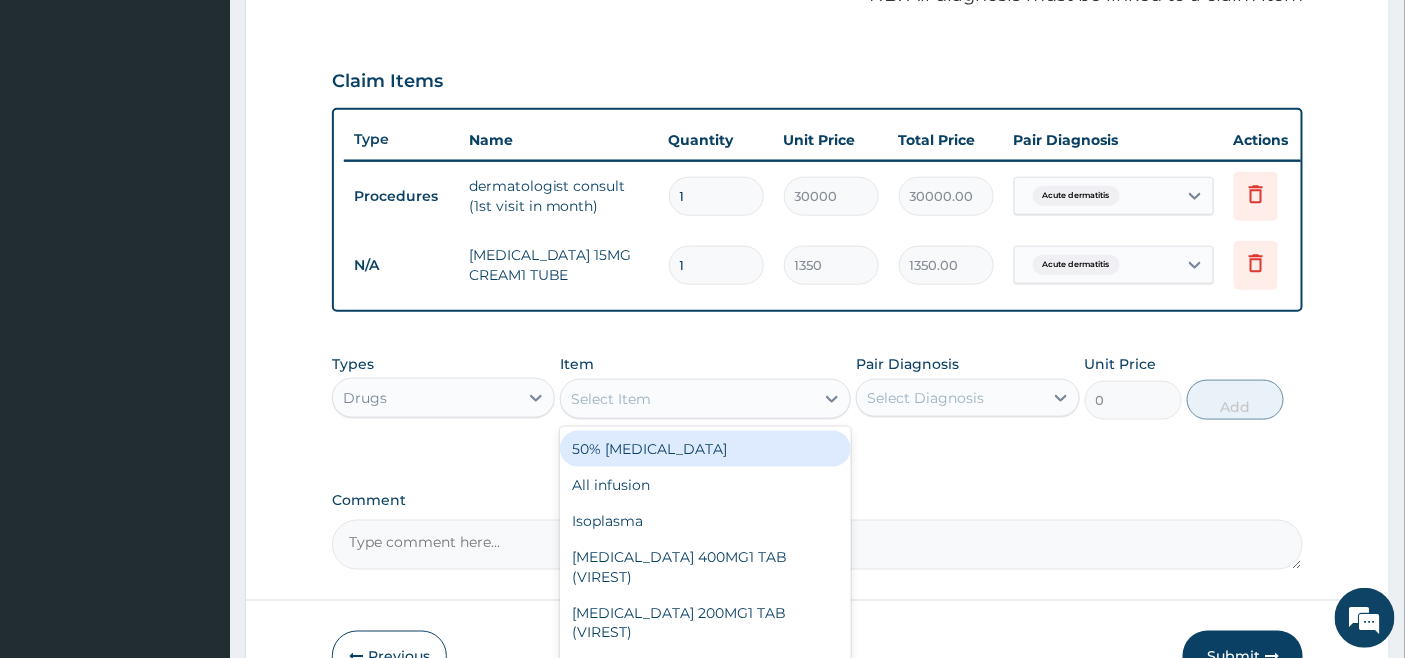 click on "Select Item" at bounding box center (687, 399) 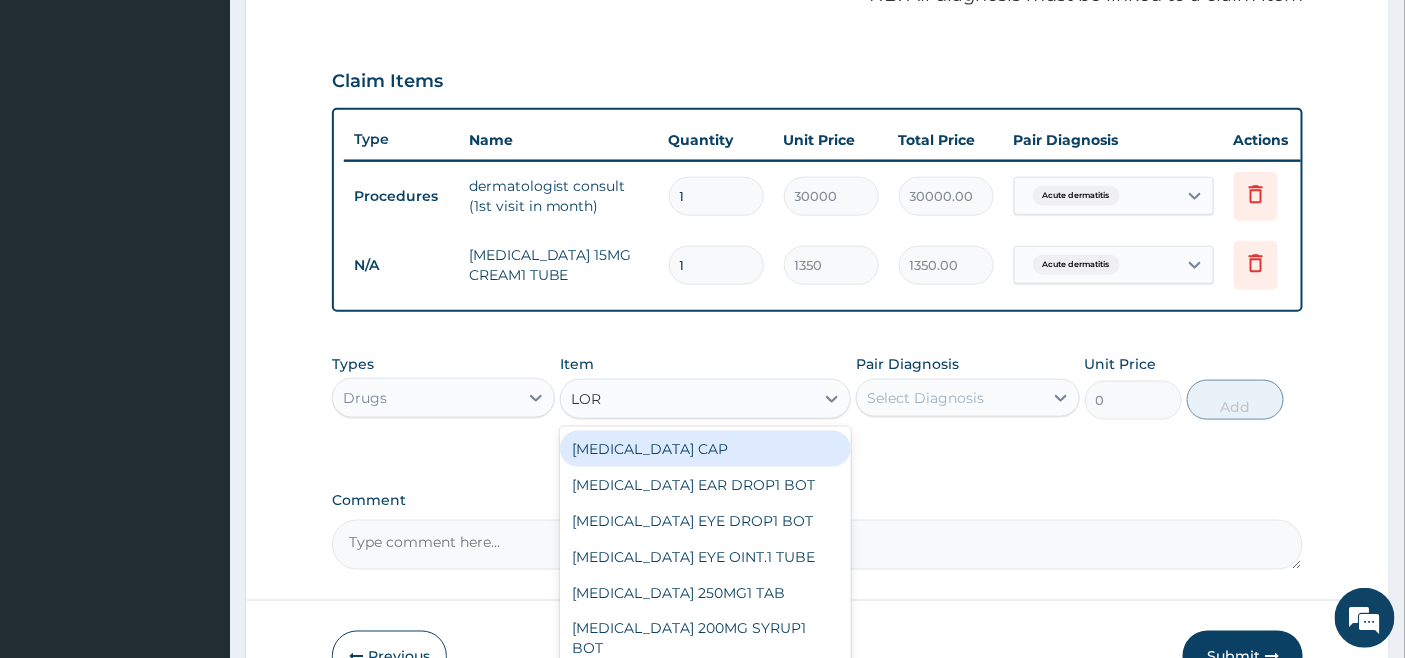 type on "LORA" 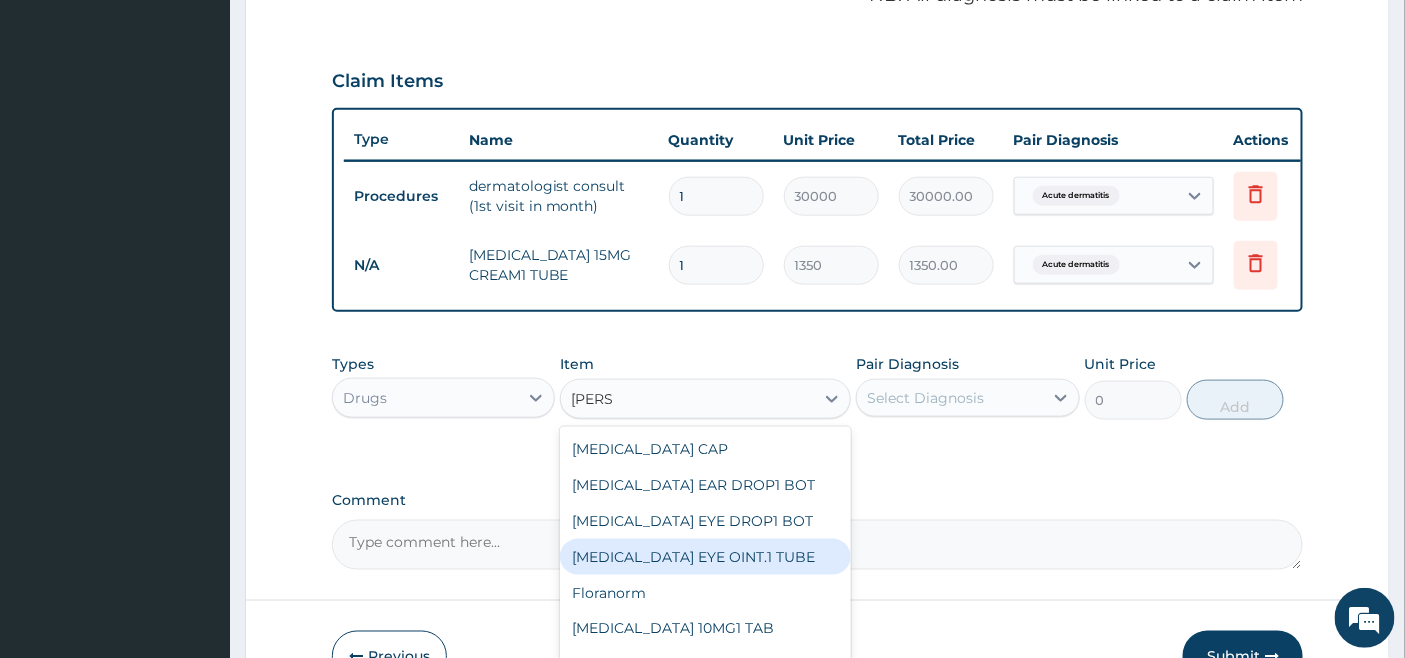 scroll, scrollTop: 55, scrollLeft: 0, axis: vertical 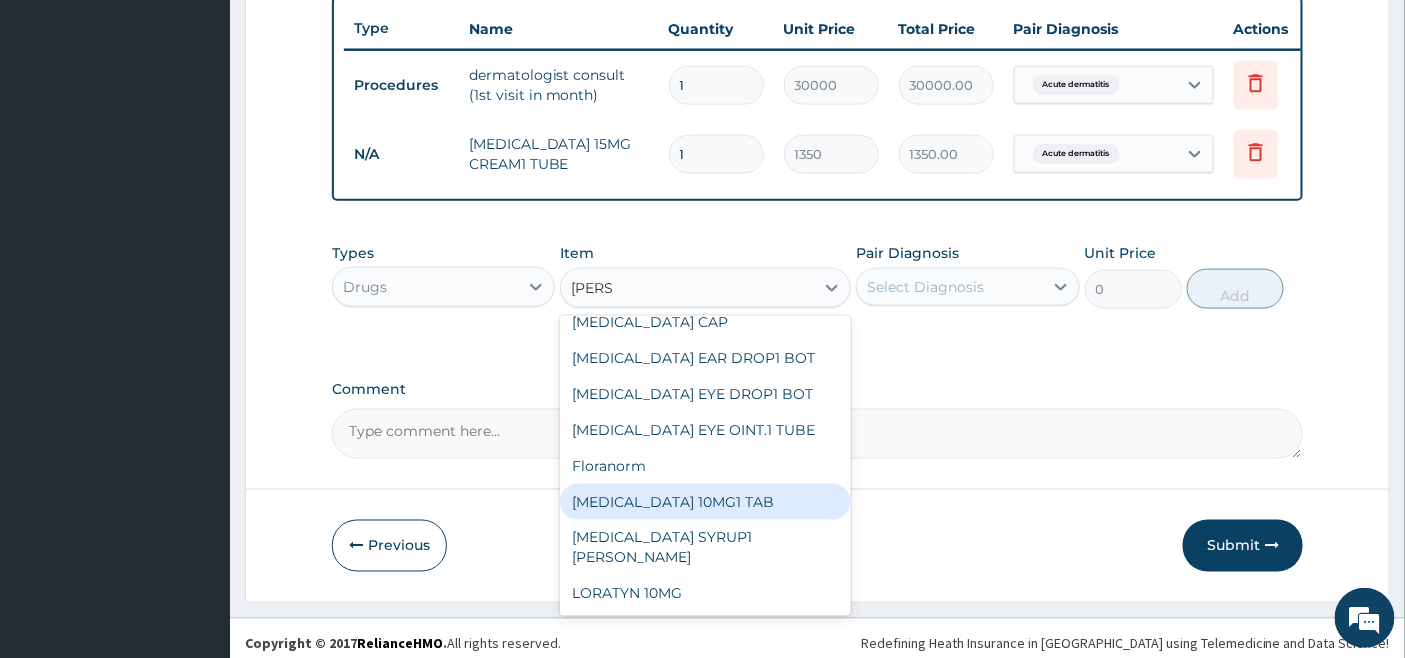 click on "[MEDICAL_DATA] 10MG1 TAB" at bounding box center [705, 502] 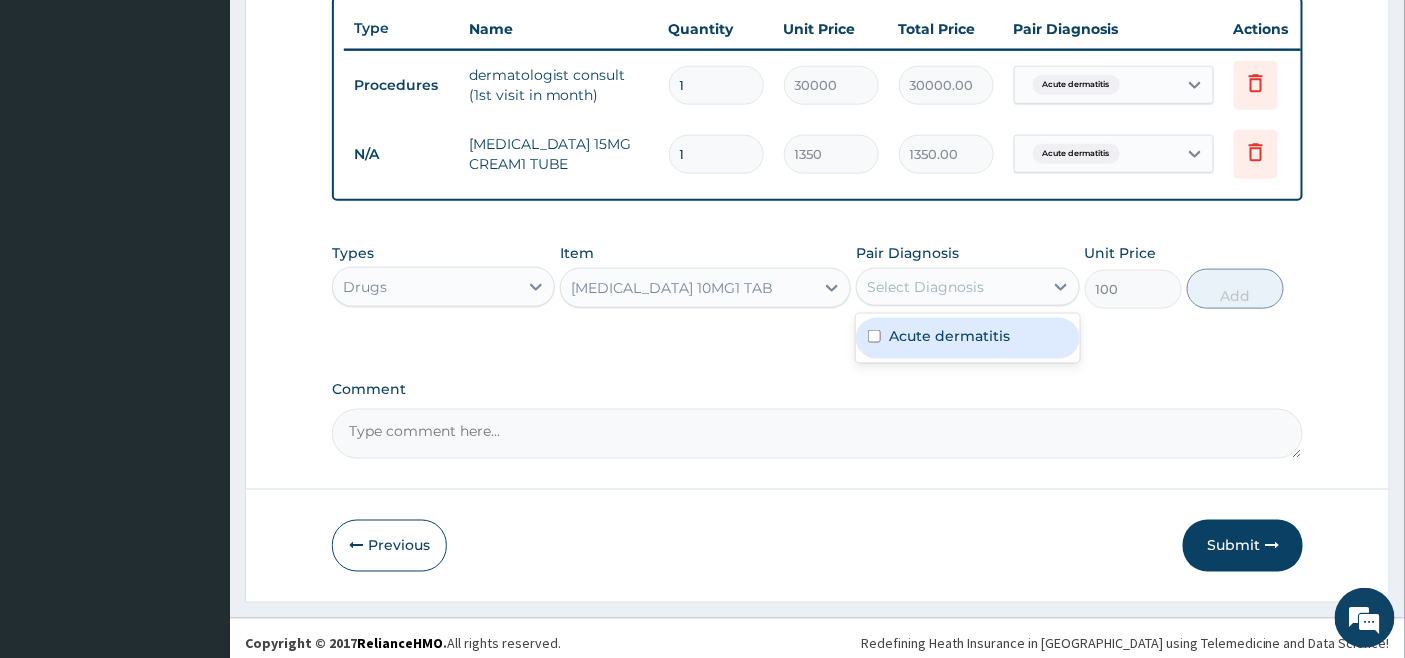 click on "Select Diagnosis" at bounding box center [925, 287] 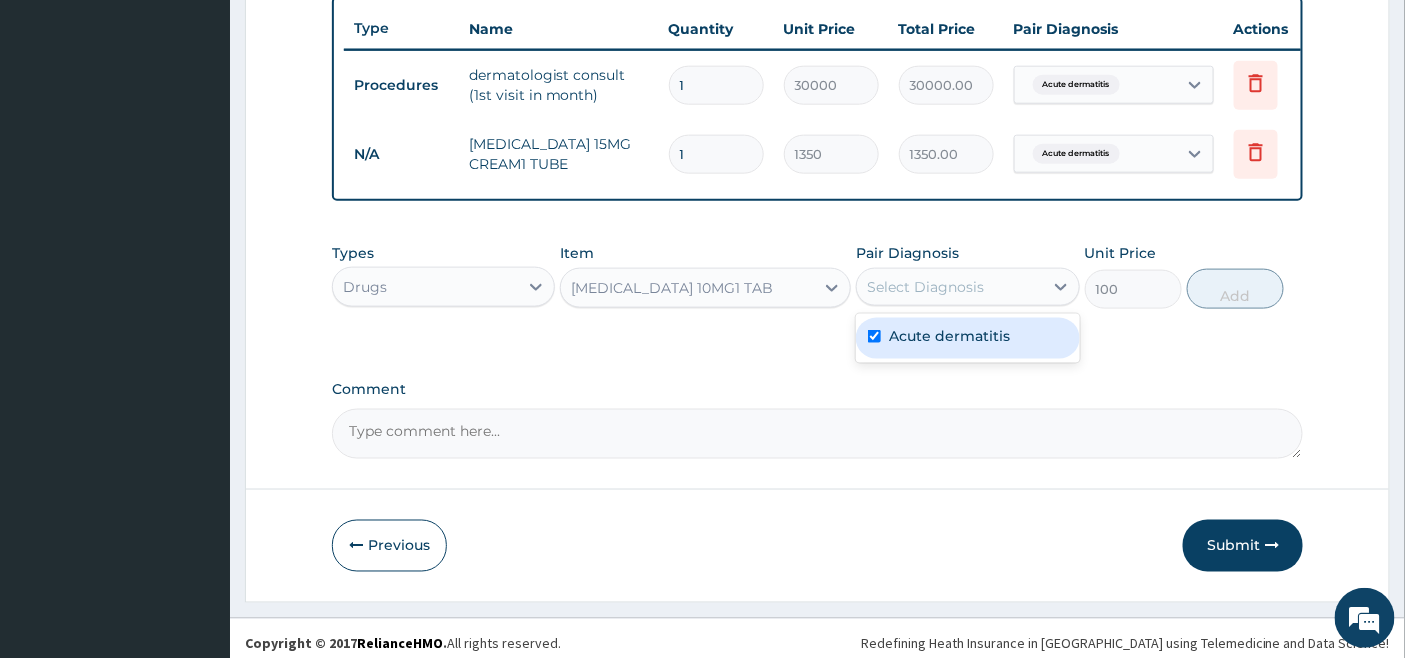 checkbox on "true" 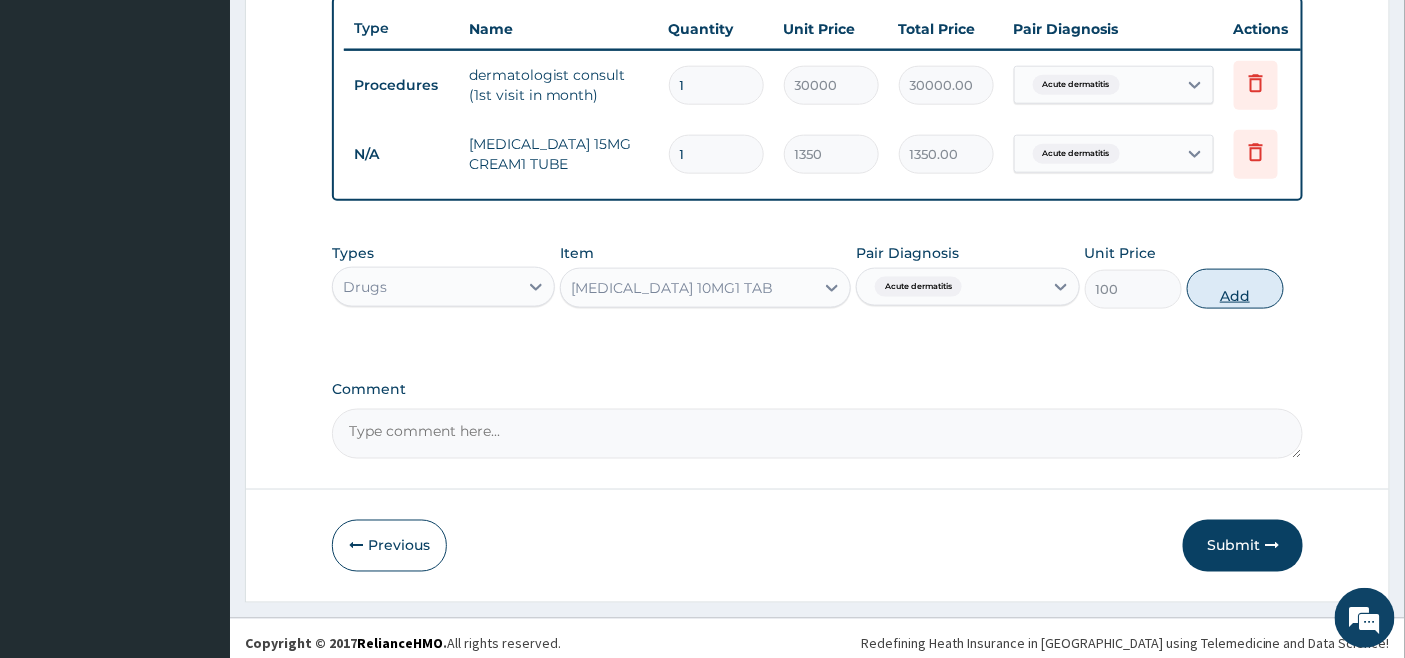 click on "Add" at bounding box center [1235, 289] 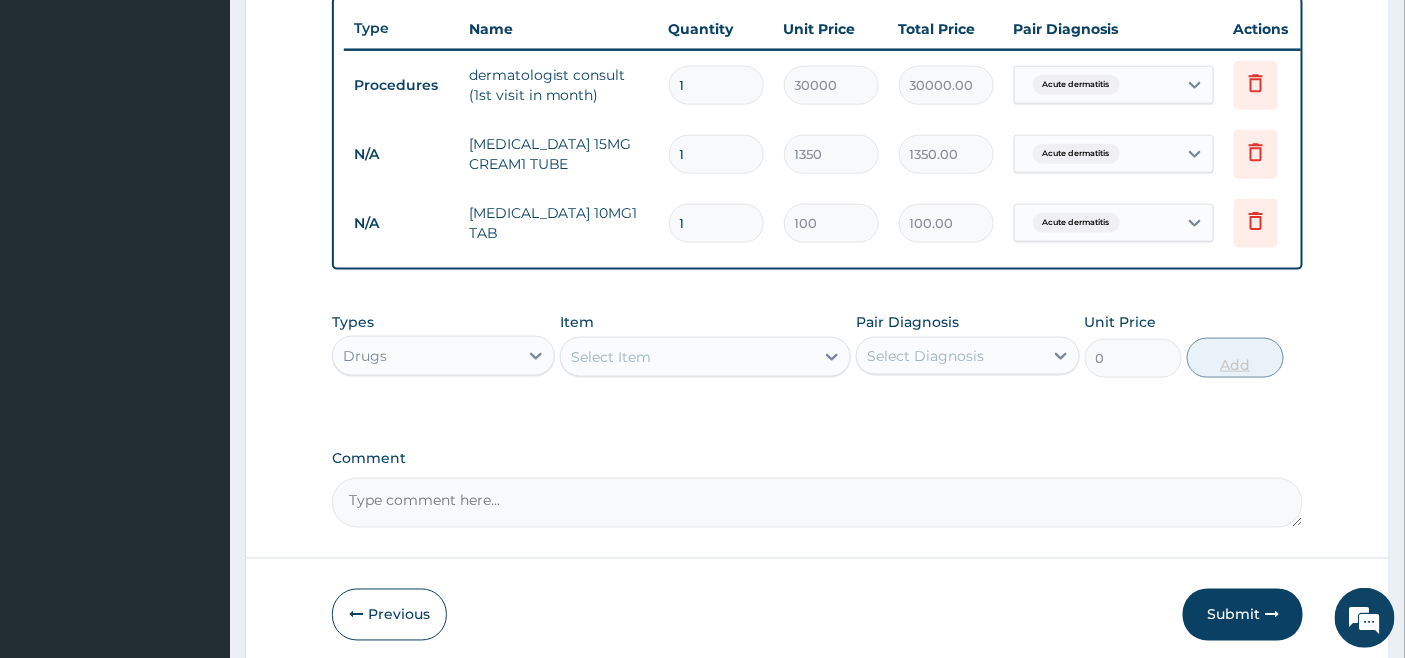 type on "10" 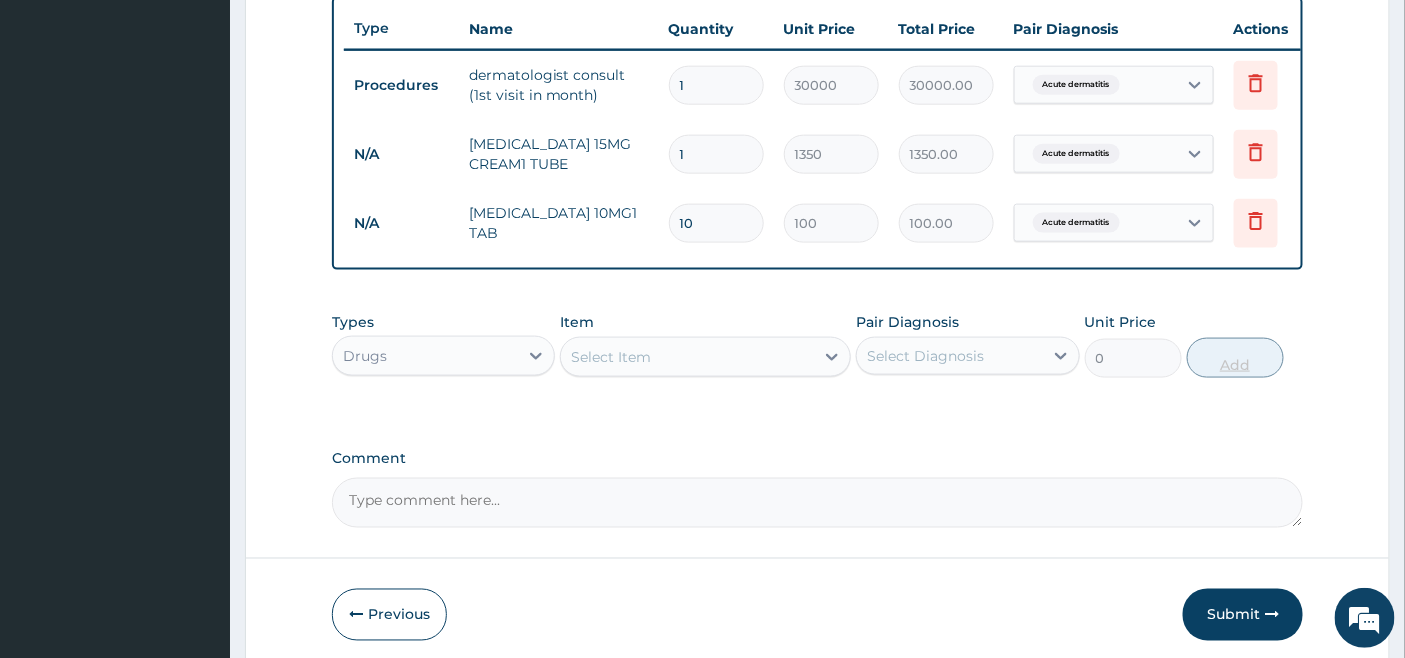 type on "1000.00" 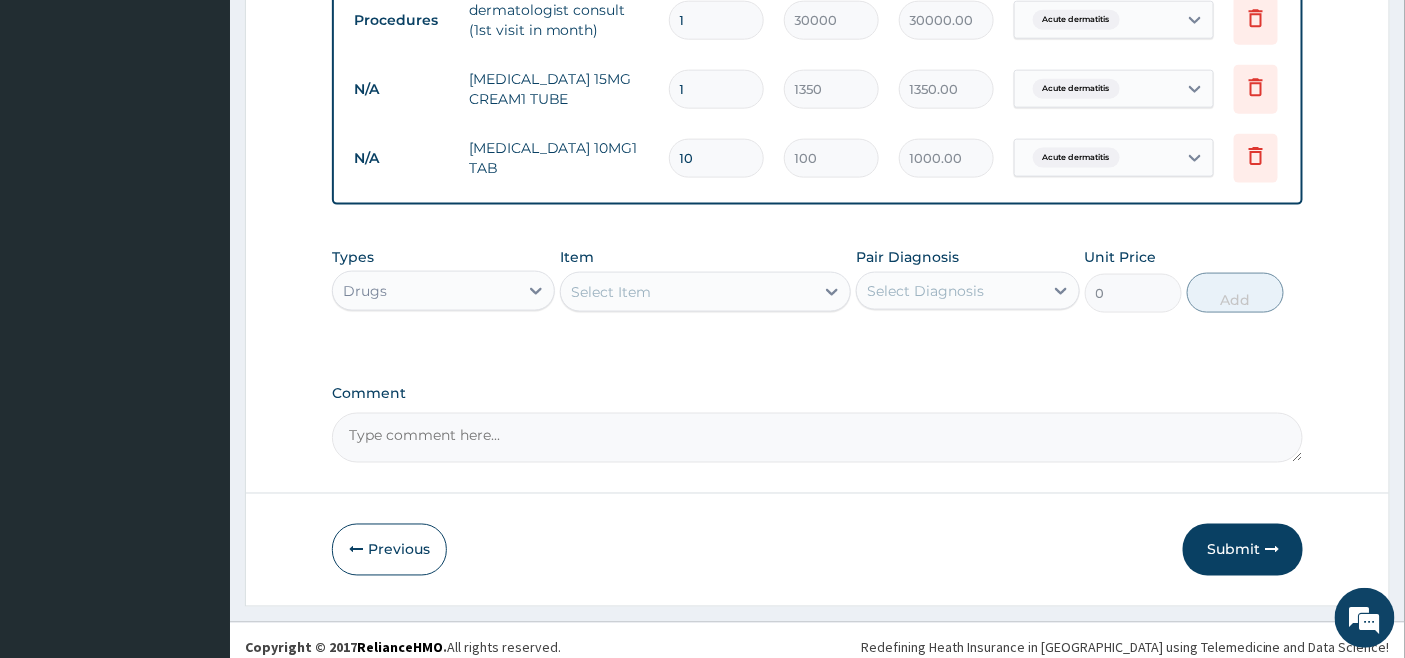 scroll, scrollTop: 842, scrollLeft: 0, axis: vertical 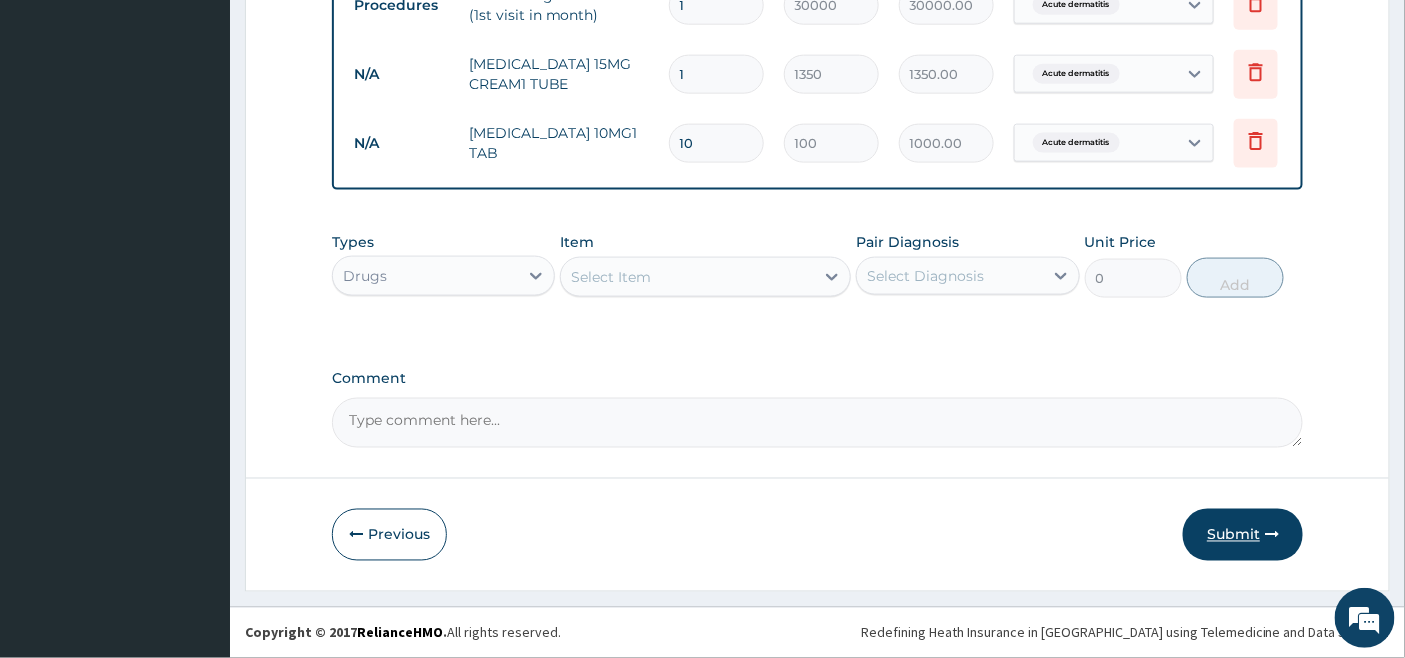 type on "10" 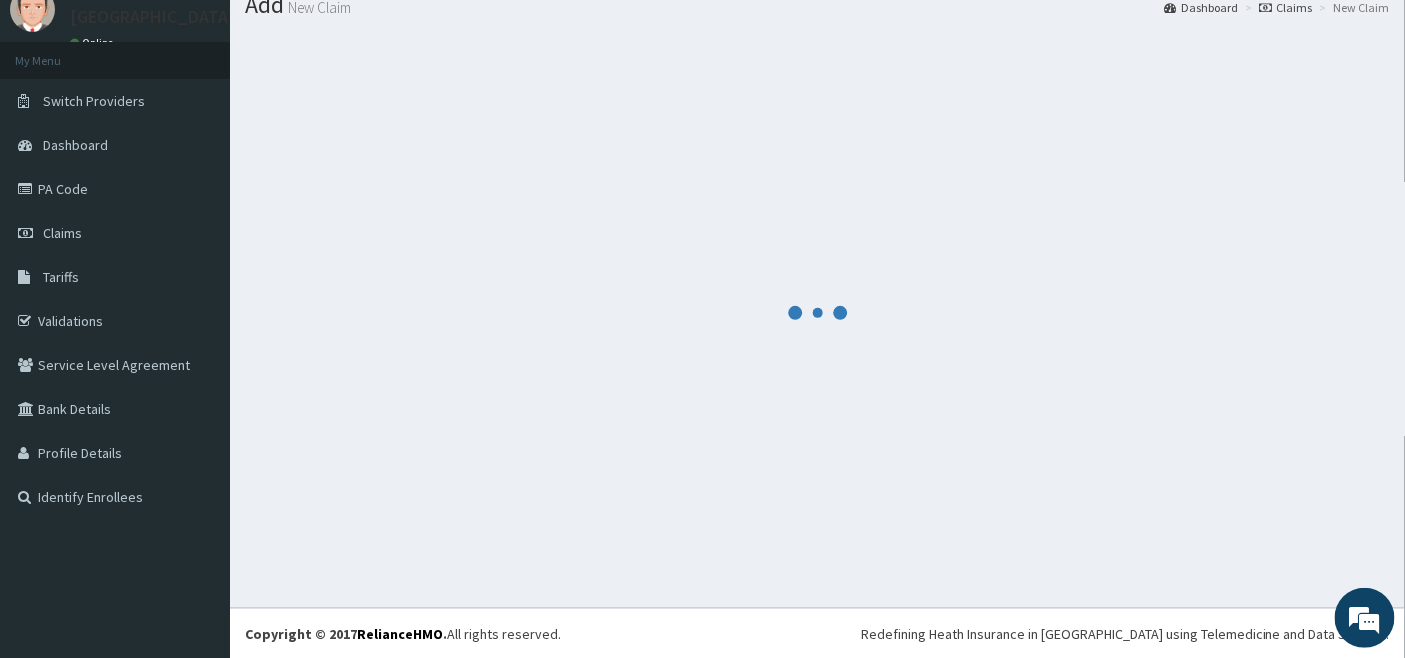 scroll, scrollTop: 842, scrollLeft: 0, axis: vertical 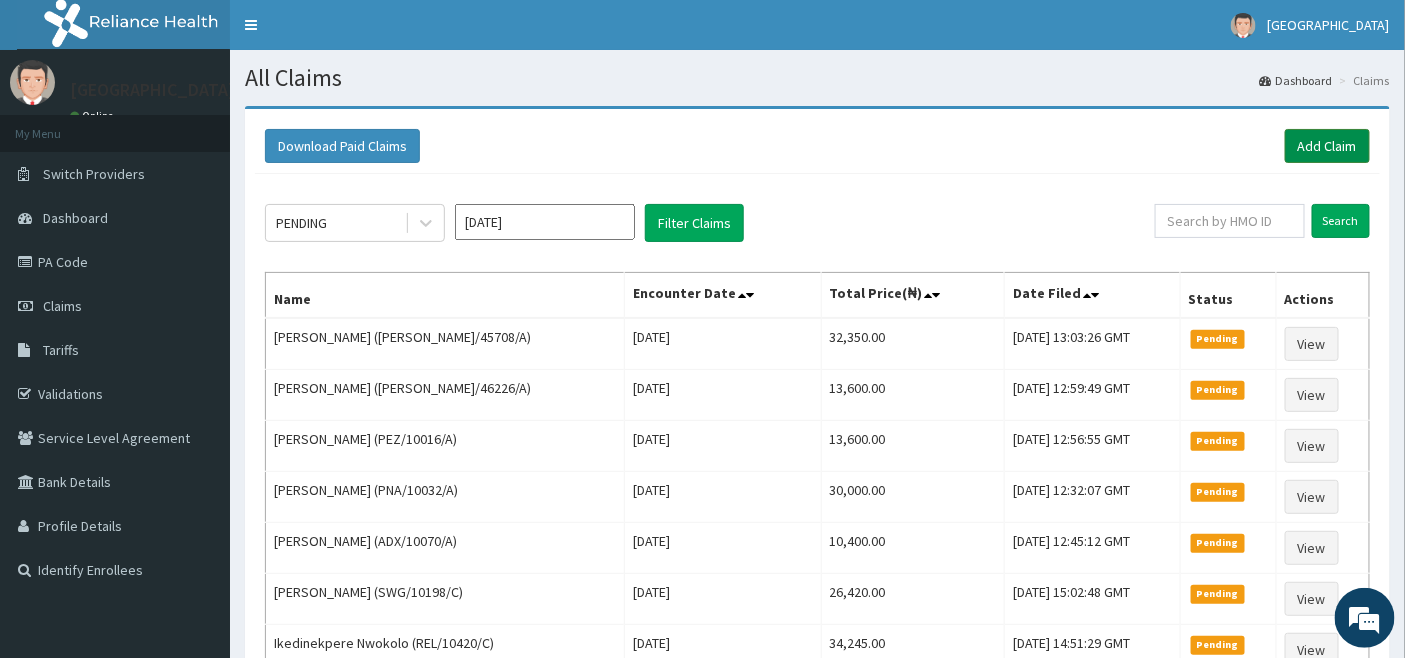 click on "Add Claim" at bounding box center [1327, 146] 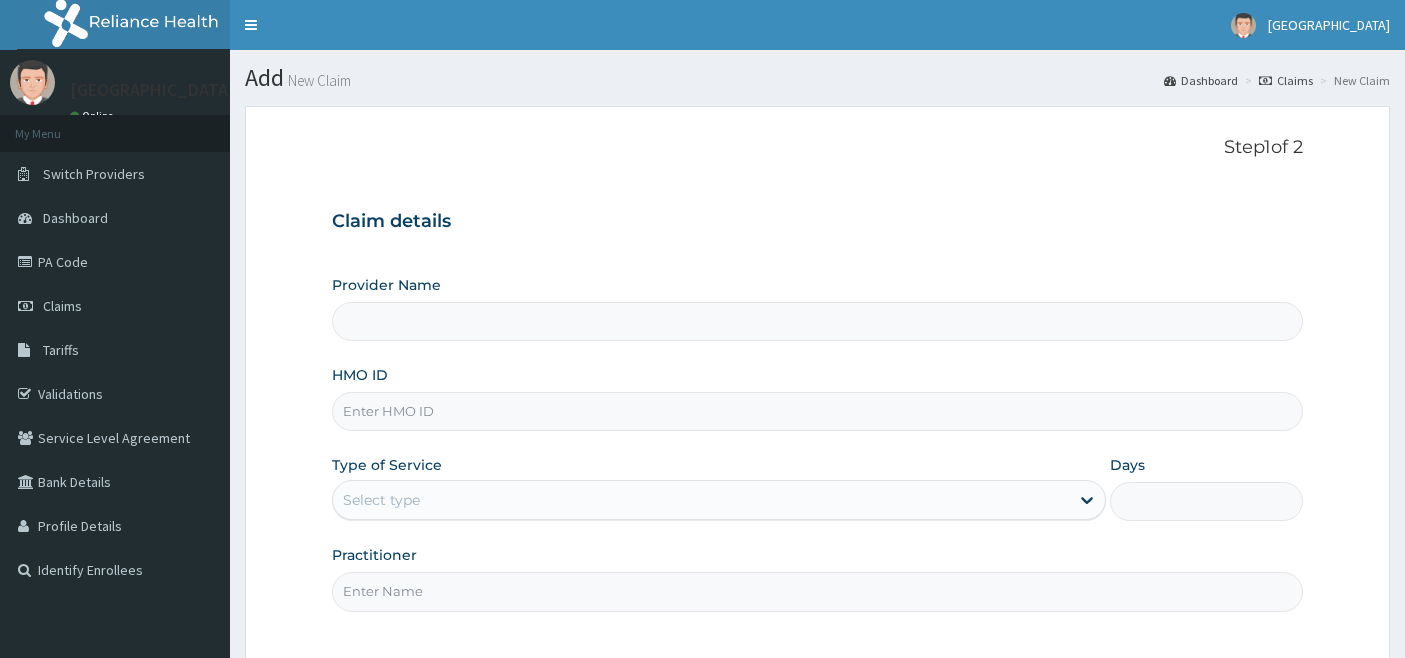scroll, scrollTop: 0, scrollLeft: 0, axis: both 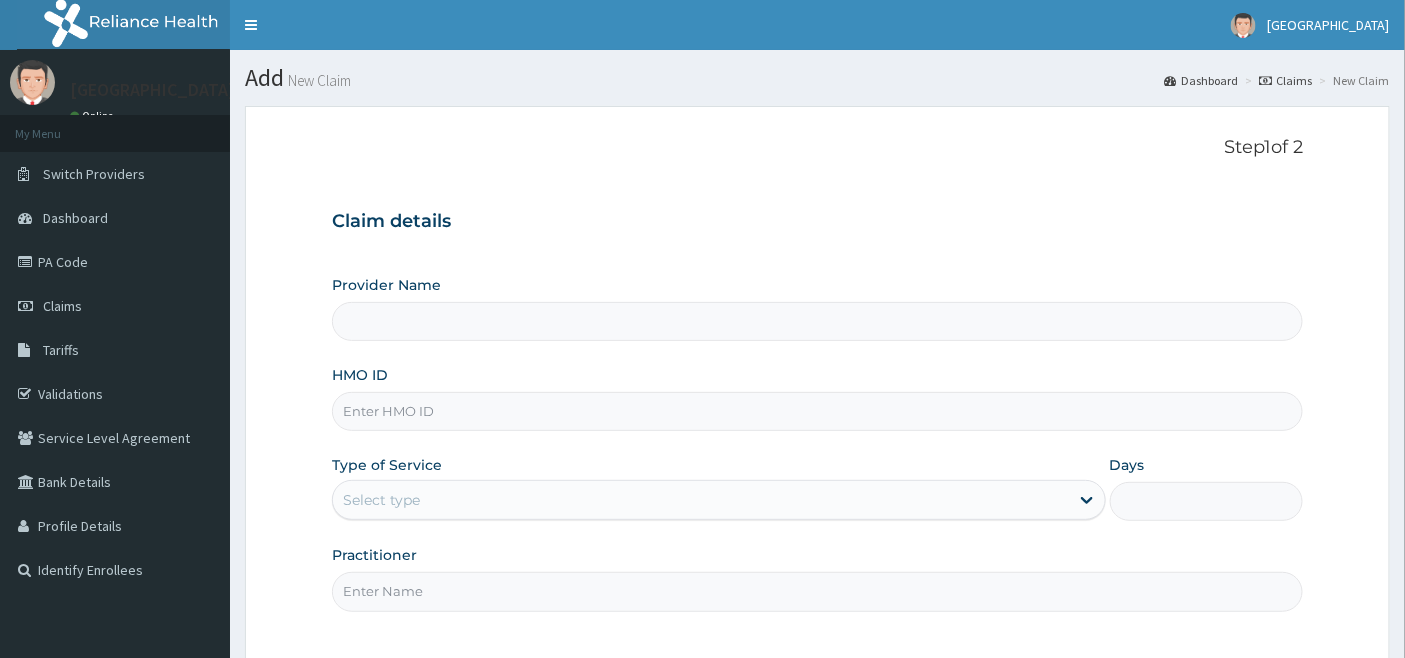 type on "[GEOGRAPHIC_DATA]" 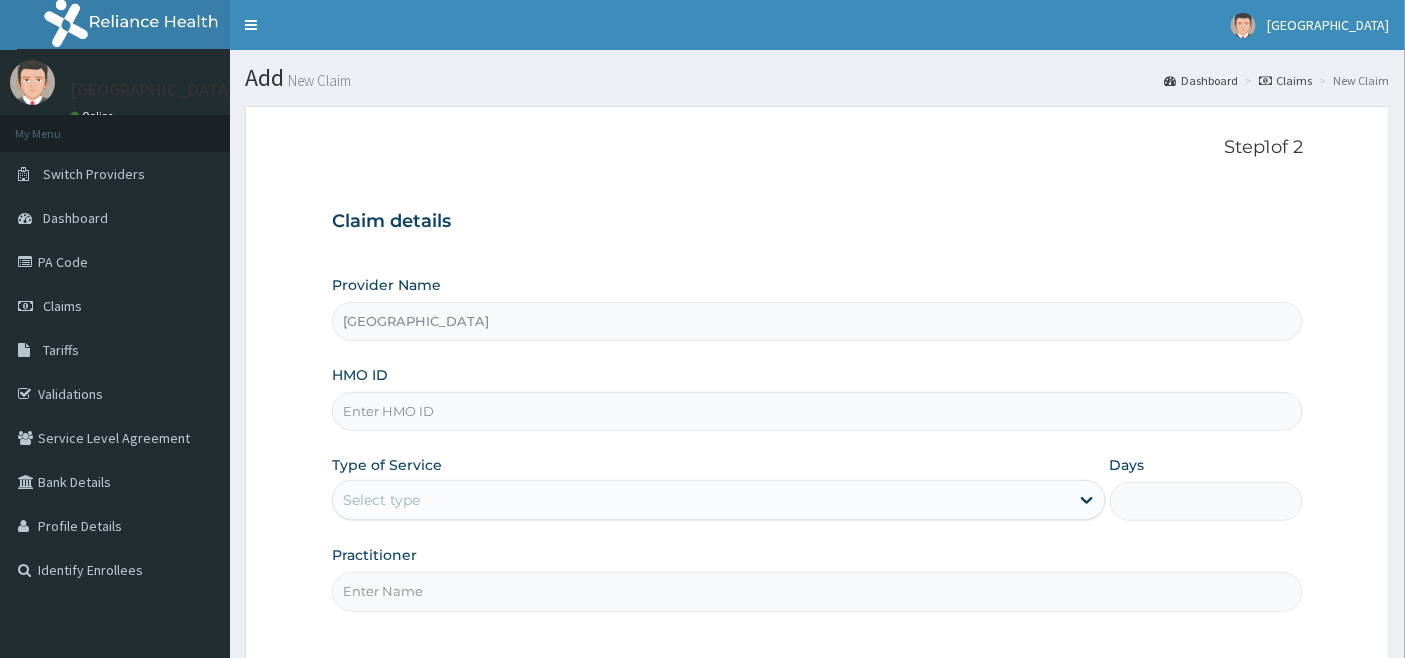 click on "HMO ID" at bounding box center [818, 411] 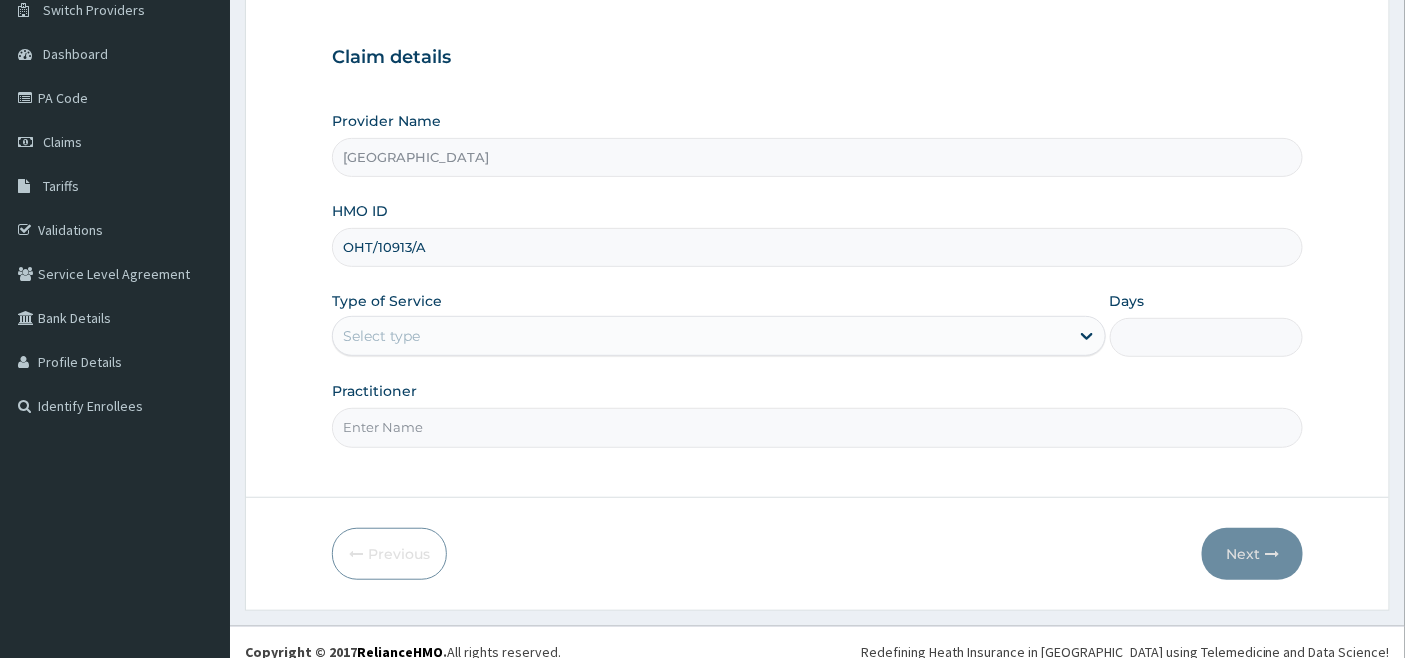 scroll, scrollTop: 183, scrollLeft: 0, axis: vertical 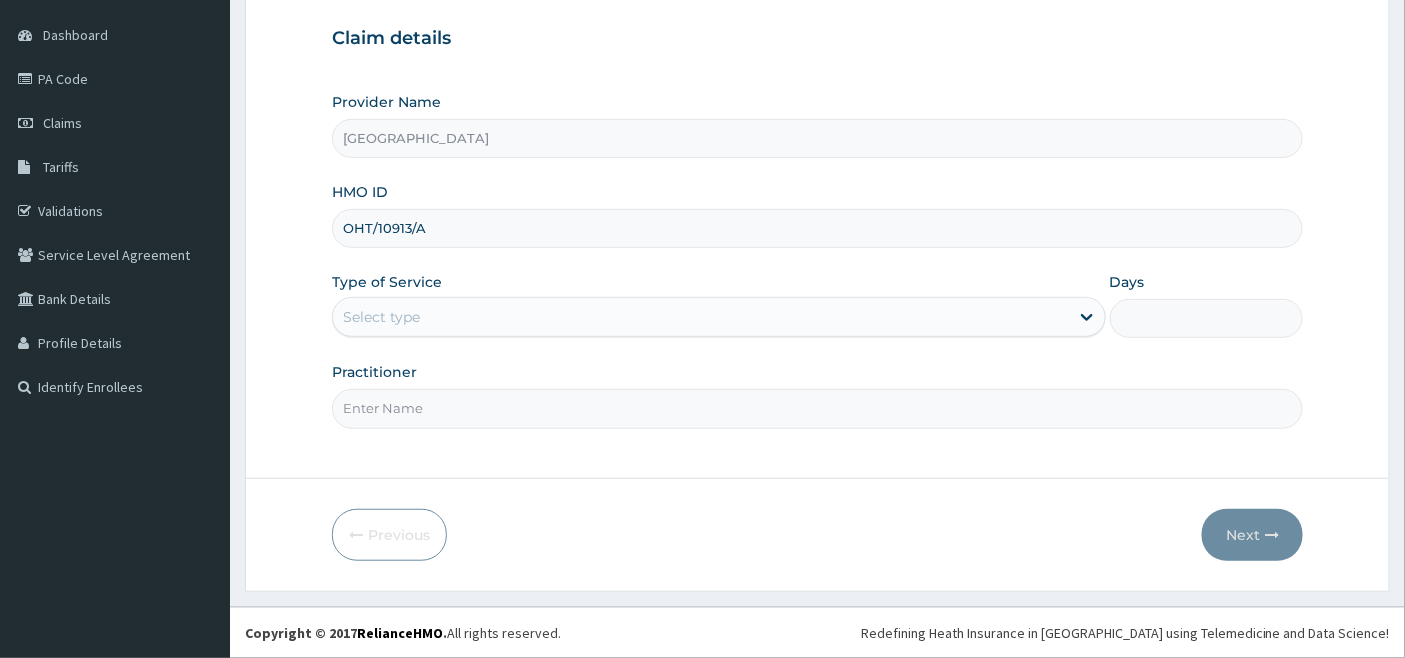 type on "OHT/10913/A" 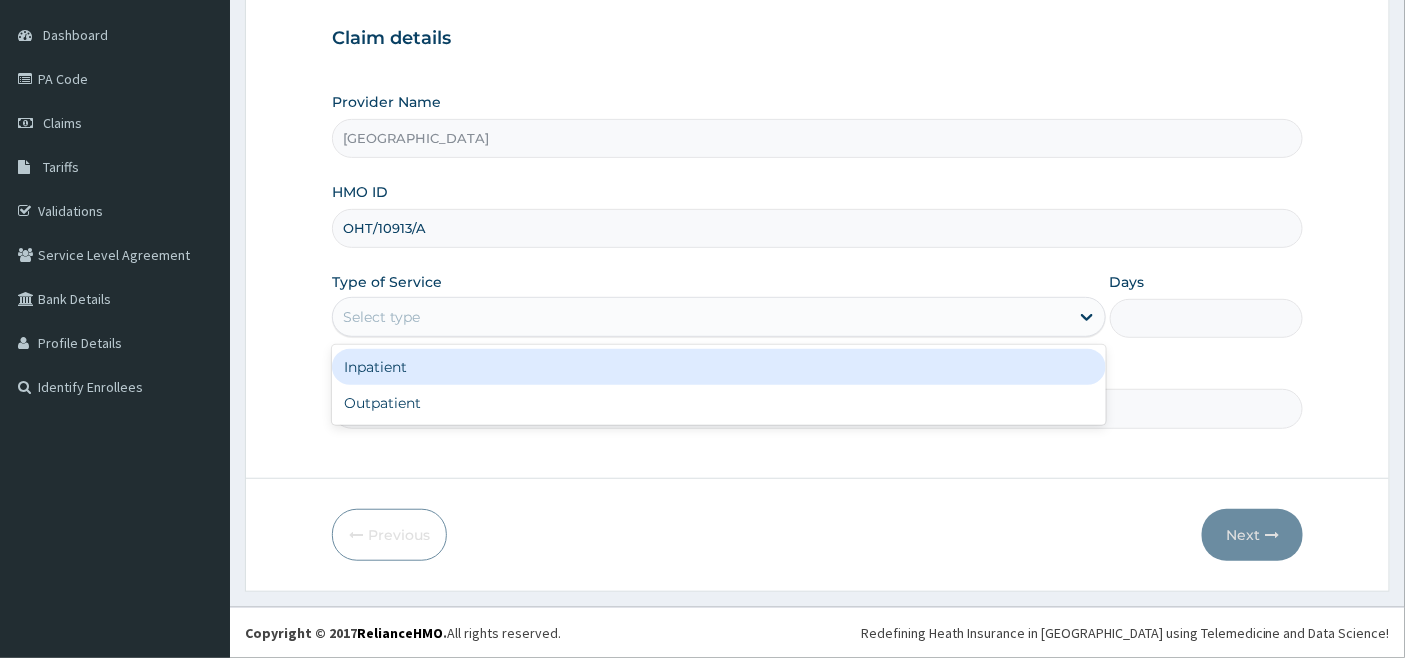click on "Select type" at bounding box center (701, 317) 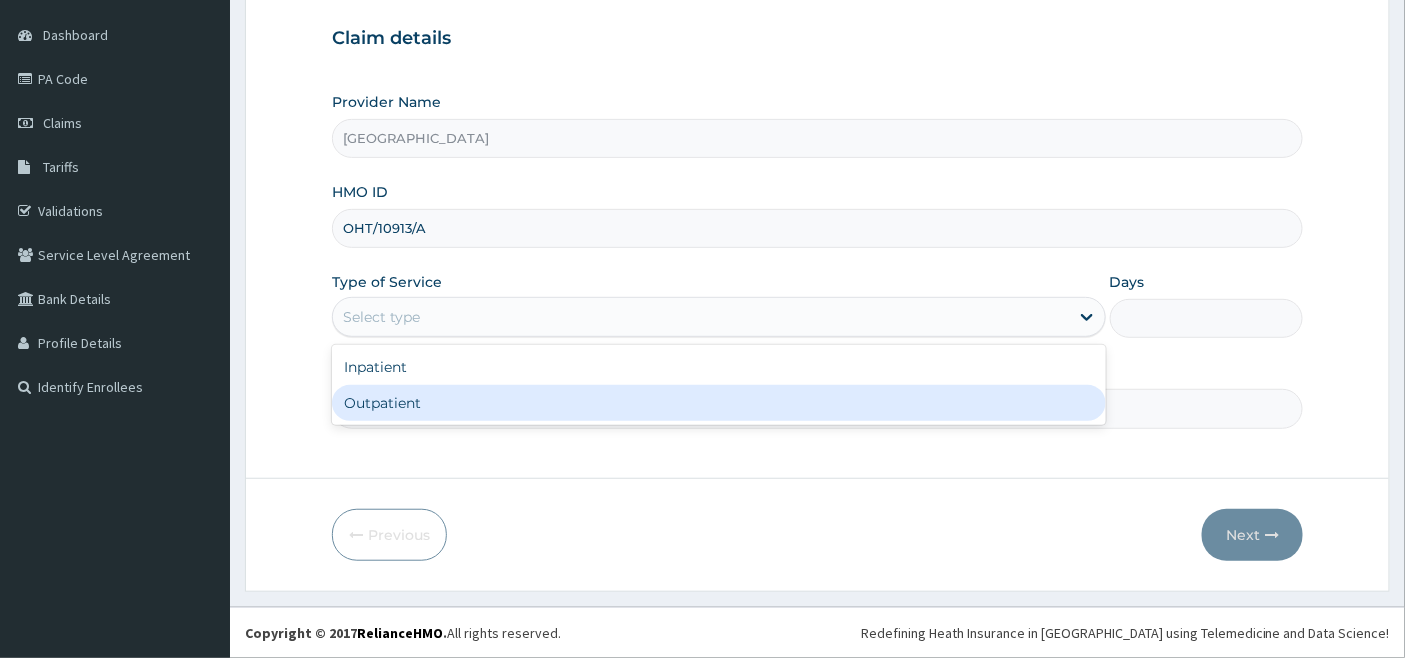 click on "Outpatient" at bounding box center (719, 403) 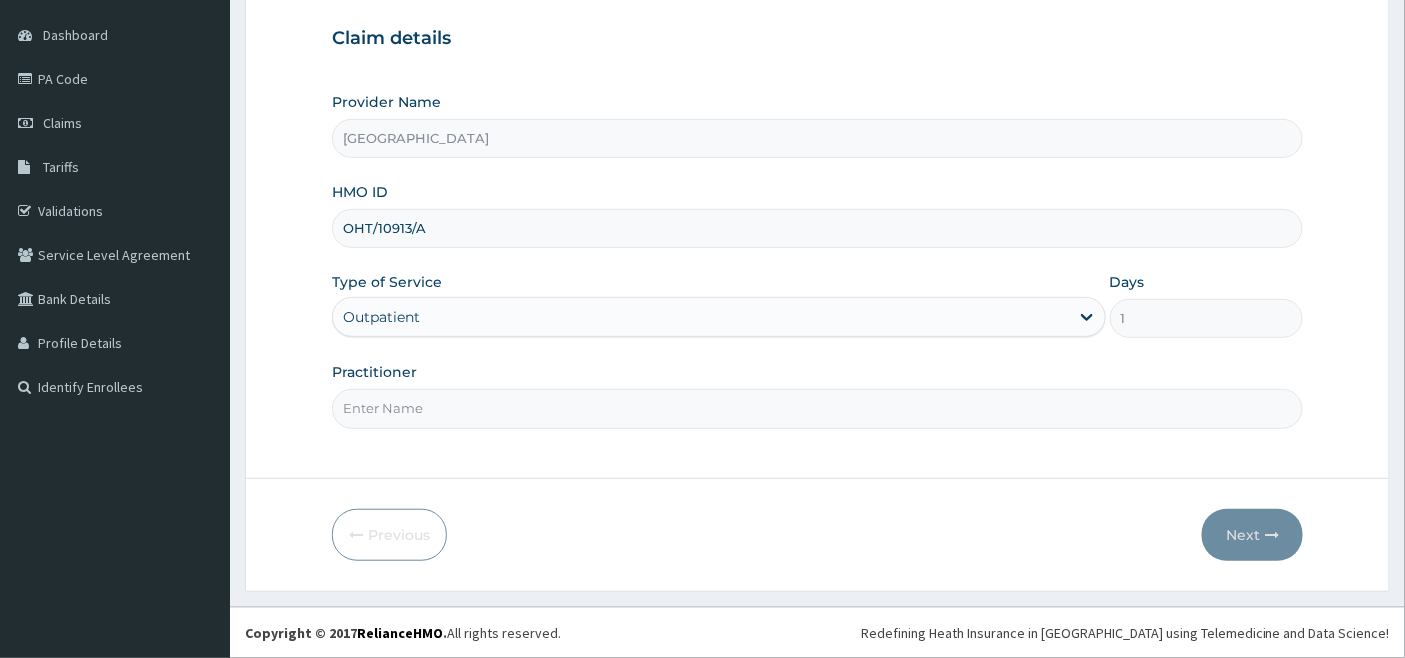 click on "Practitioner" at bounding box center [818, 408] 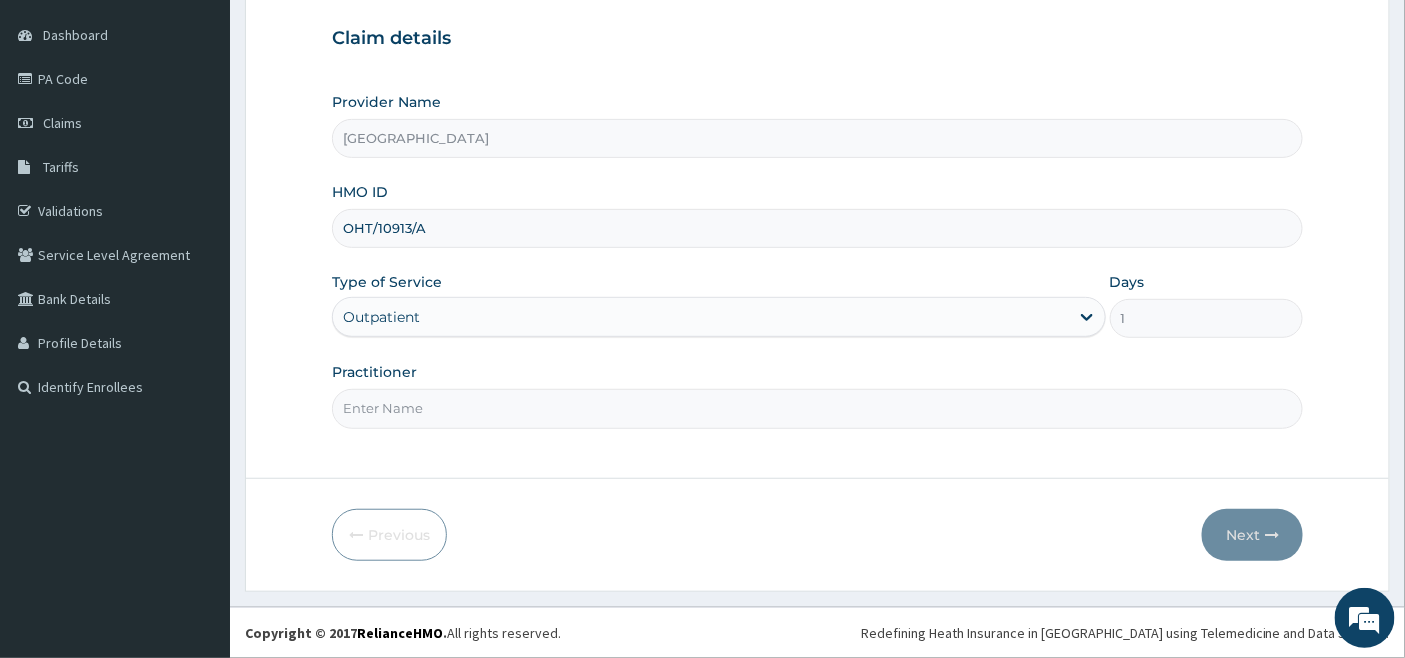 click on "Practitioner" at bounding box center (818, 408) 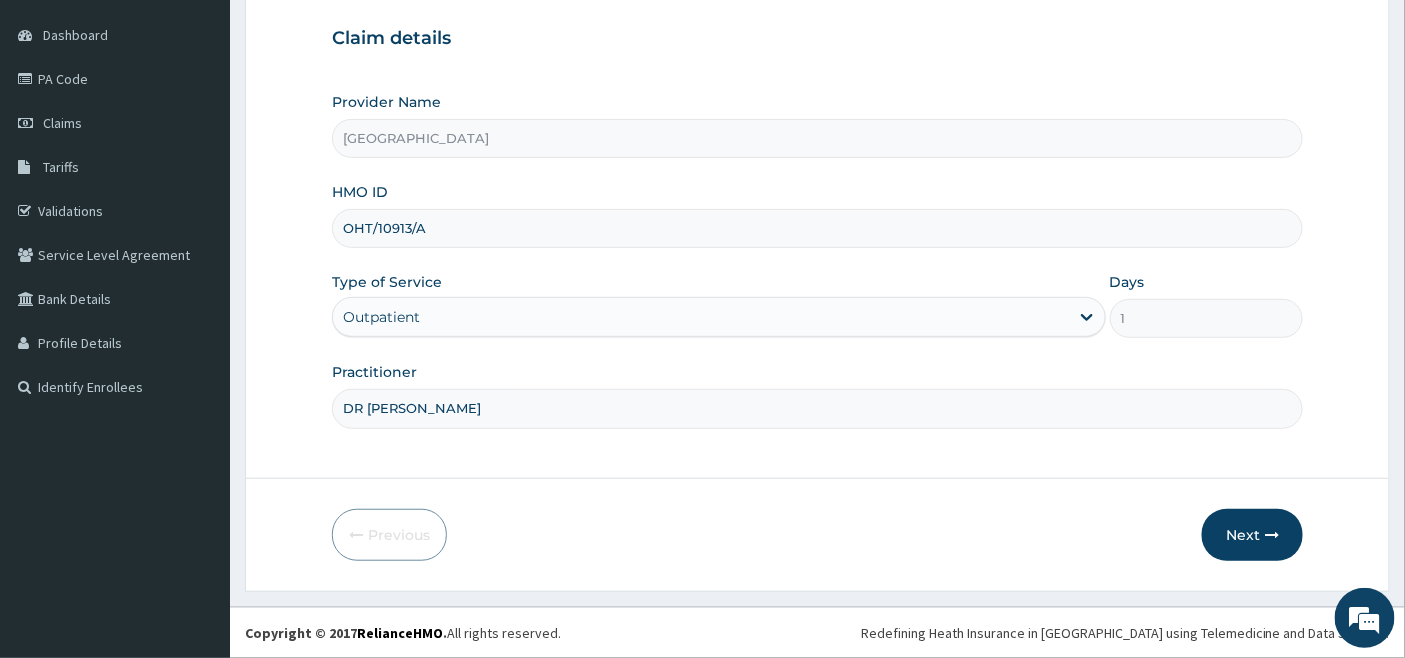 type on "[PERSON_NAME]" 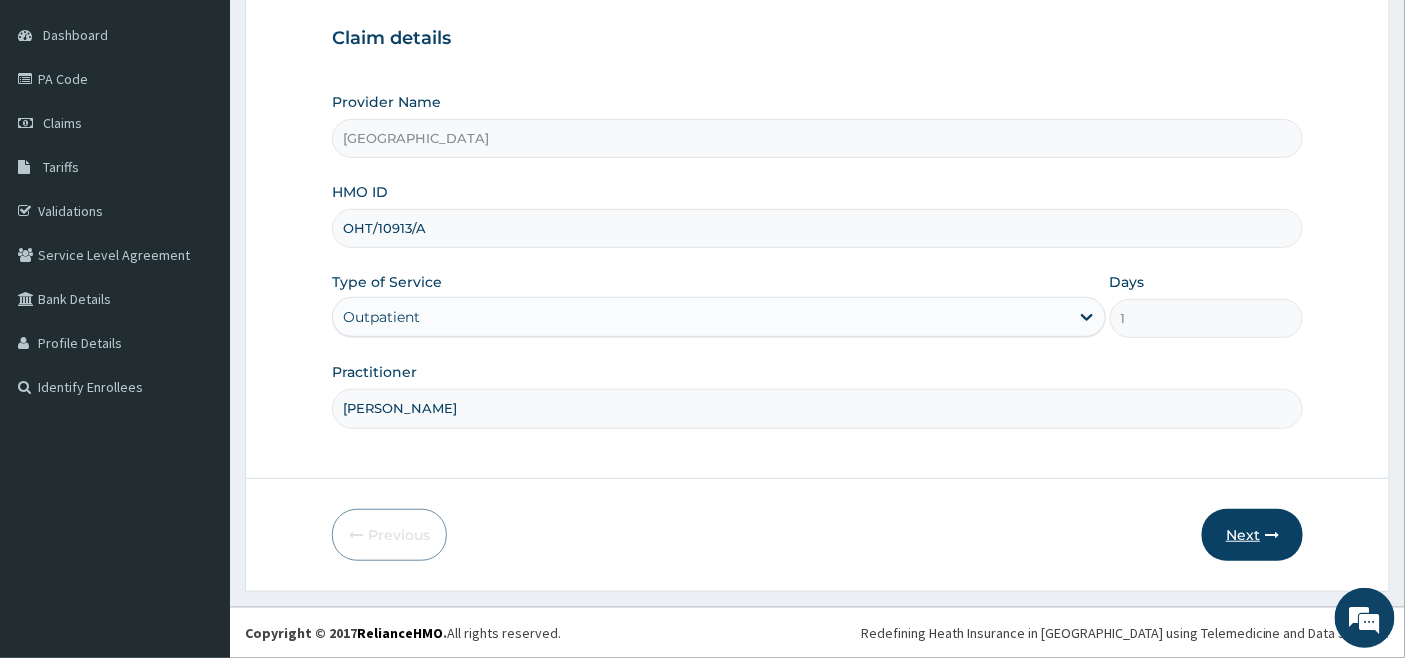 click on "Next" at bounding box center [1252, 535] 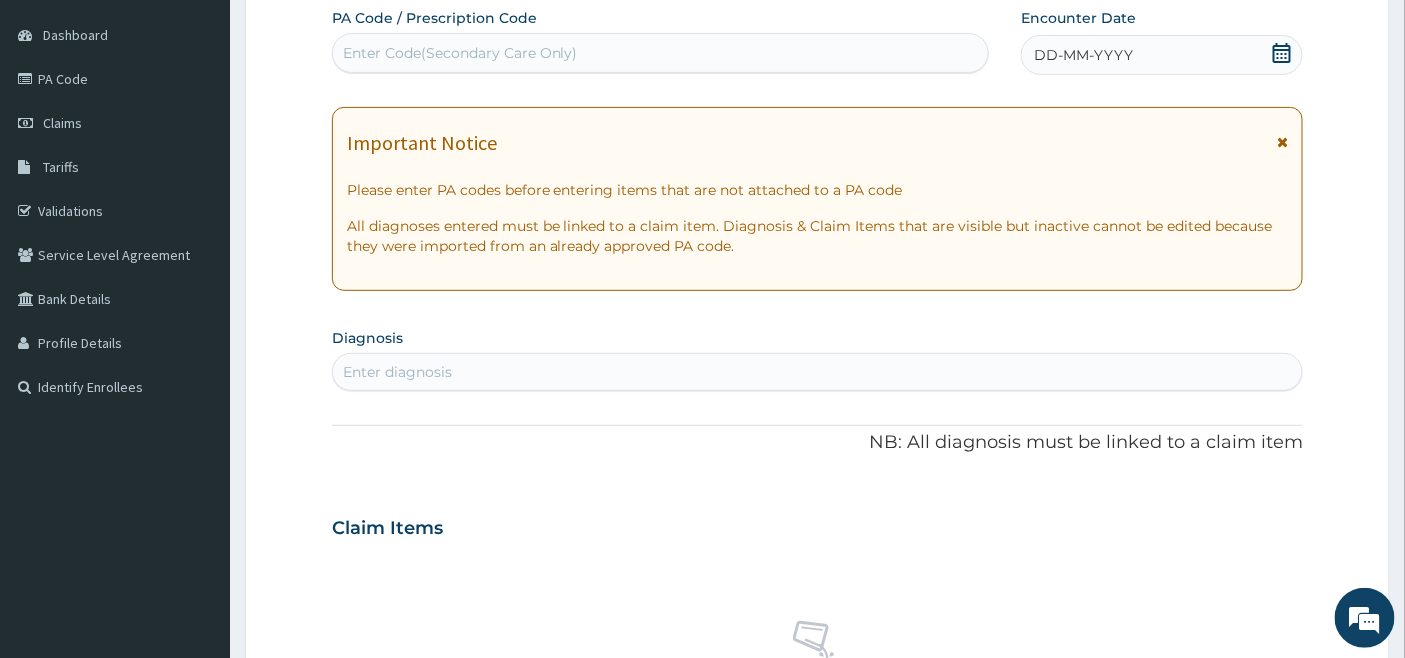 scroll, scrollTop: 0, scrollLeft: 0, axis: both 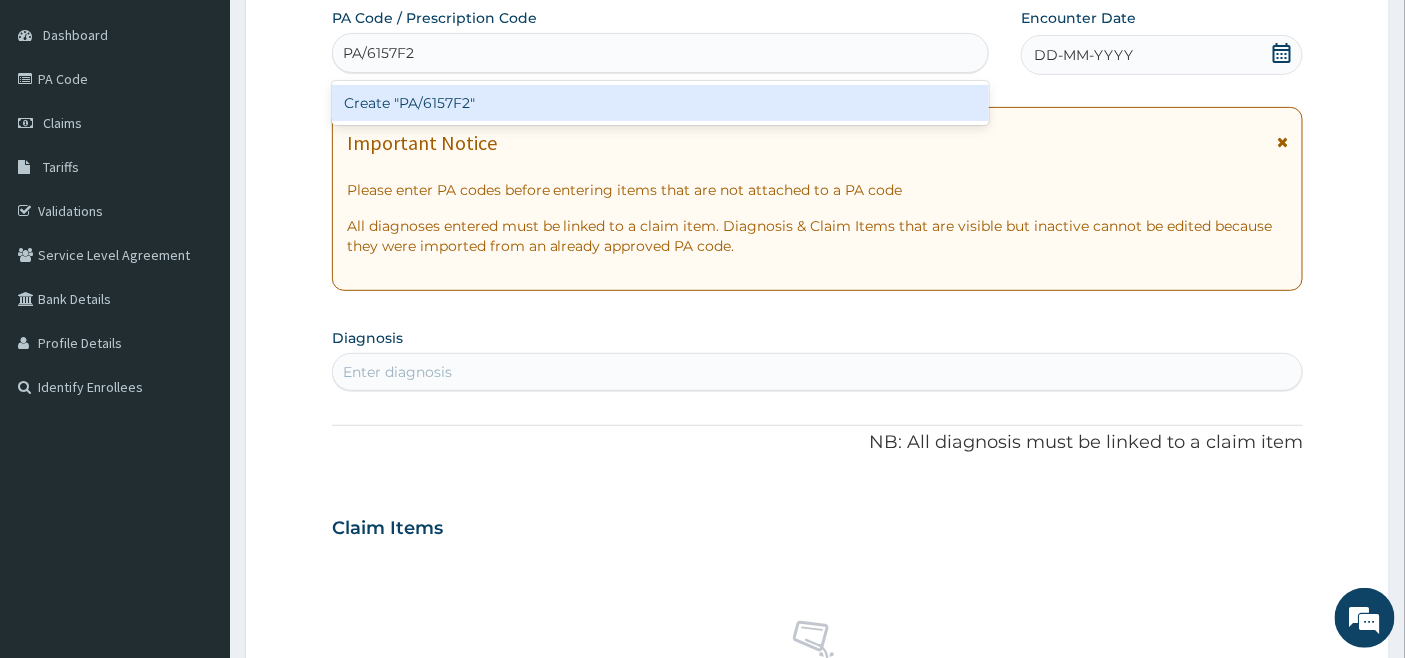 click on "Create "PA/6157F2"" at bounding box center (661, 103) 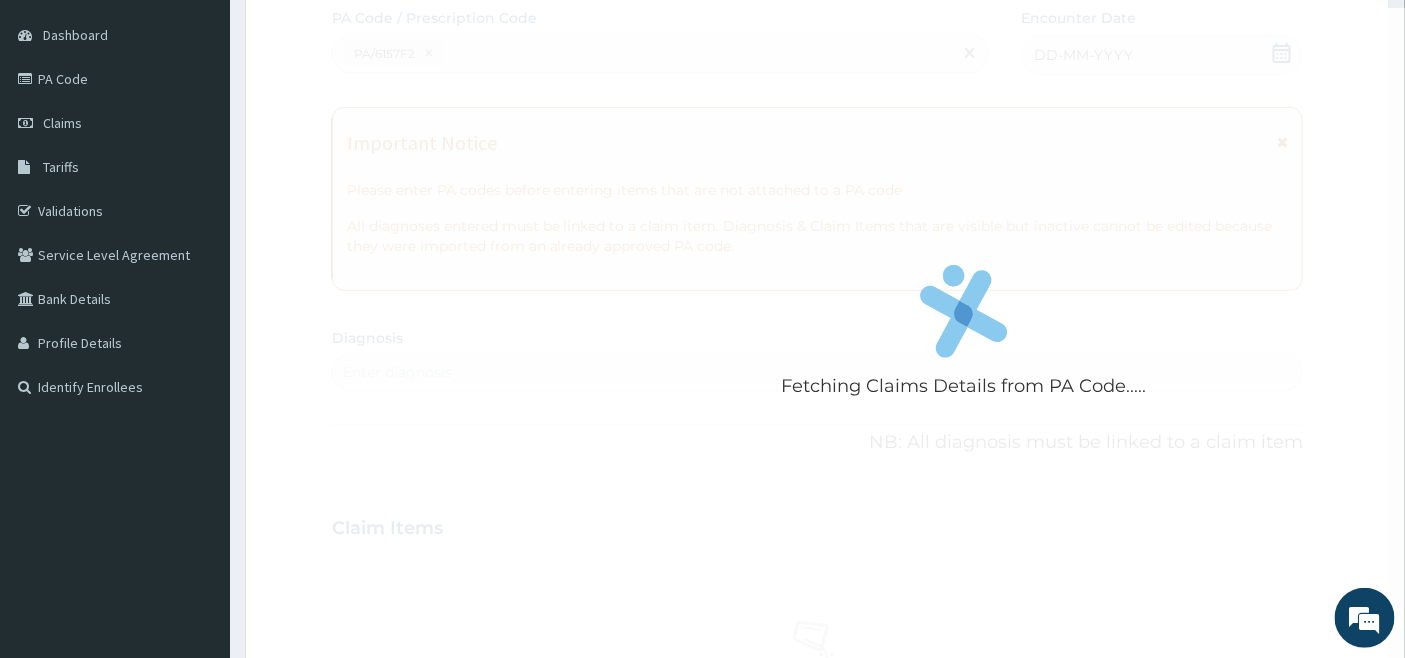 scroll, scrollTop: 641, scrollLeft: 0, axis: vertical 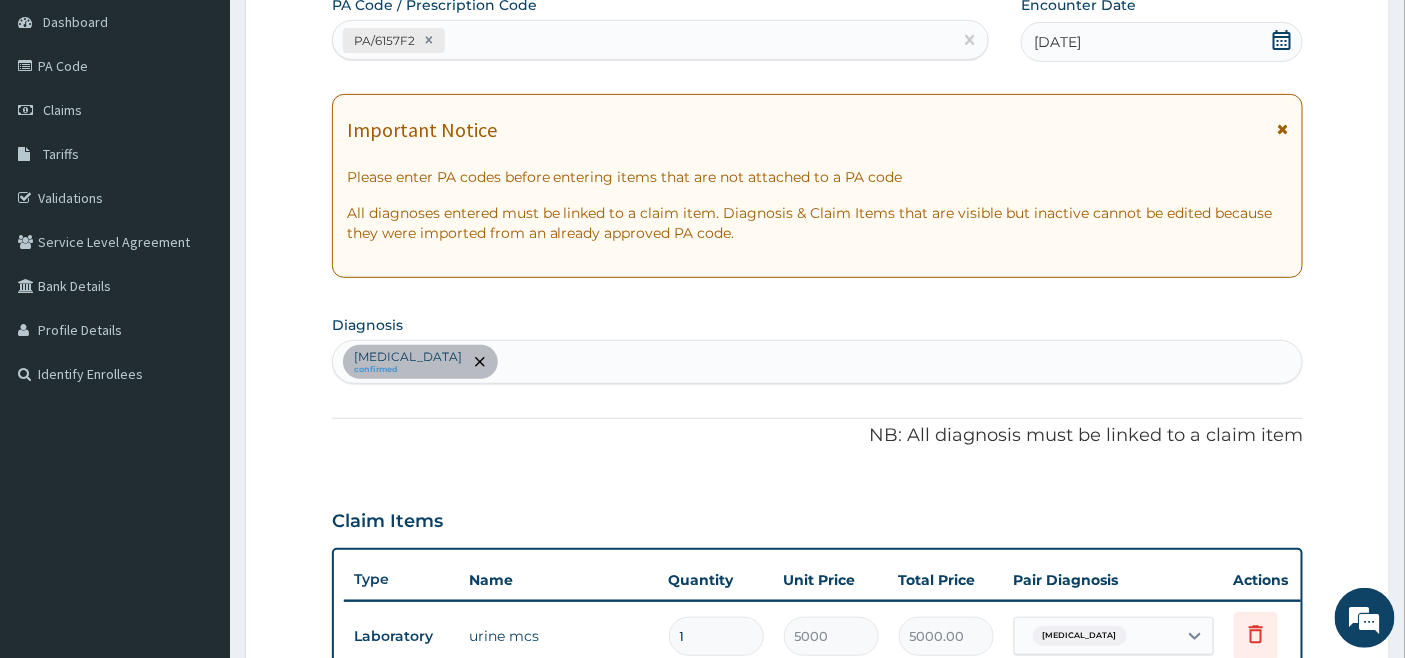 click on "PA/6157F2" at bounding box center [643, 40] 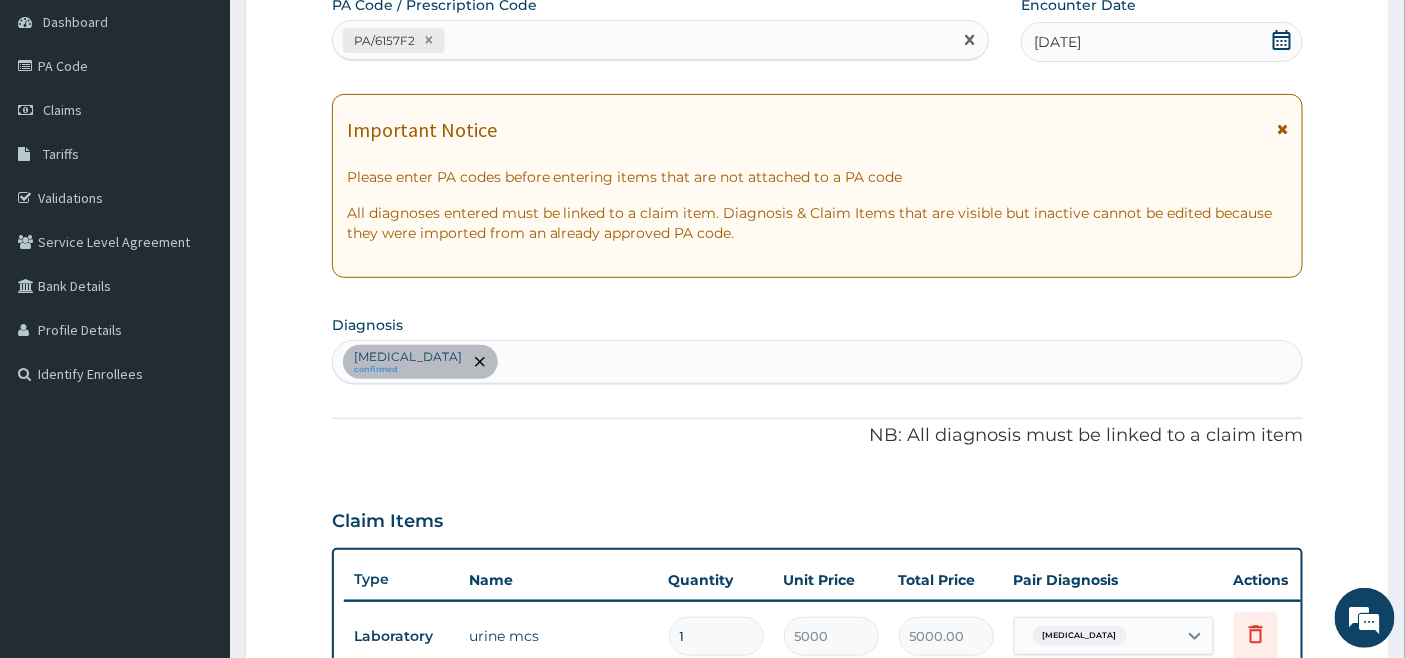 paste on "PA/526F10" 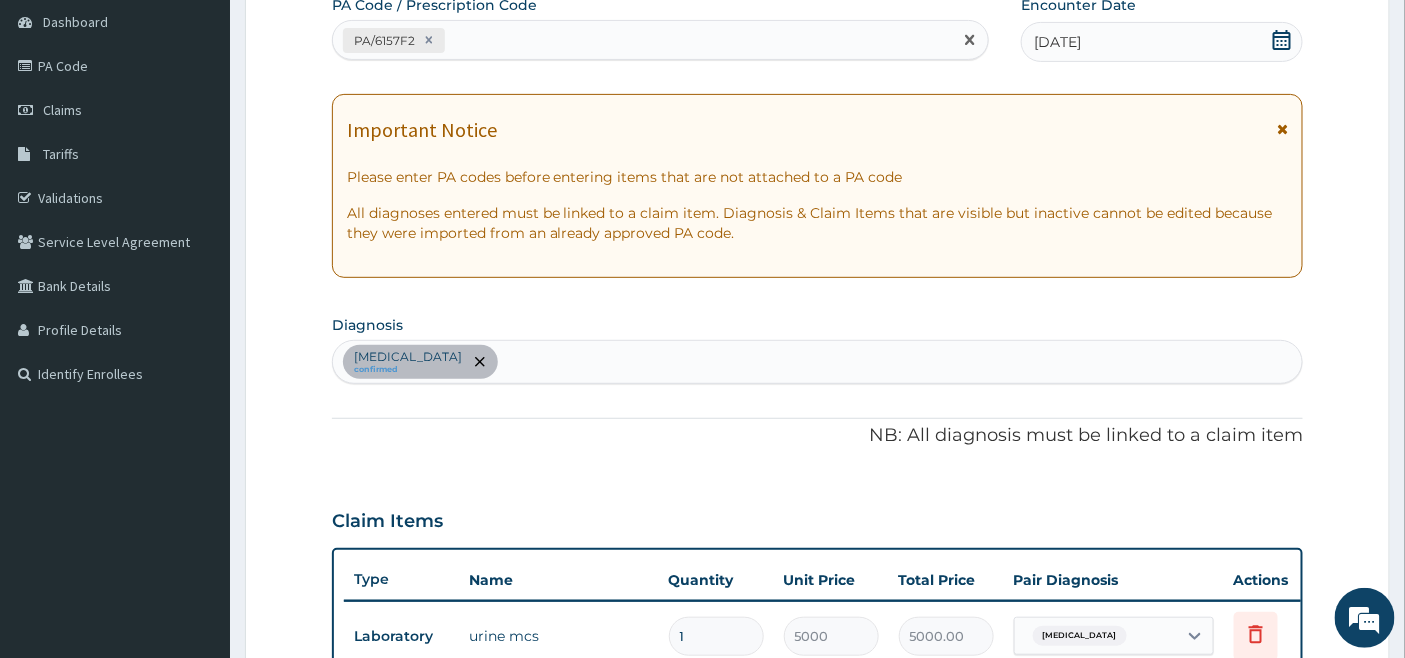 type on "PA/526F10" 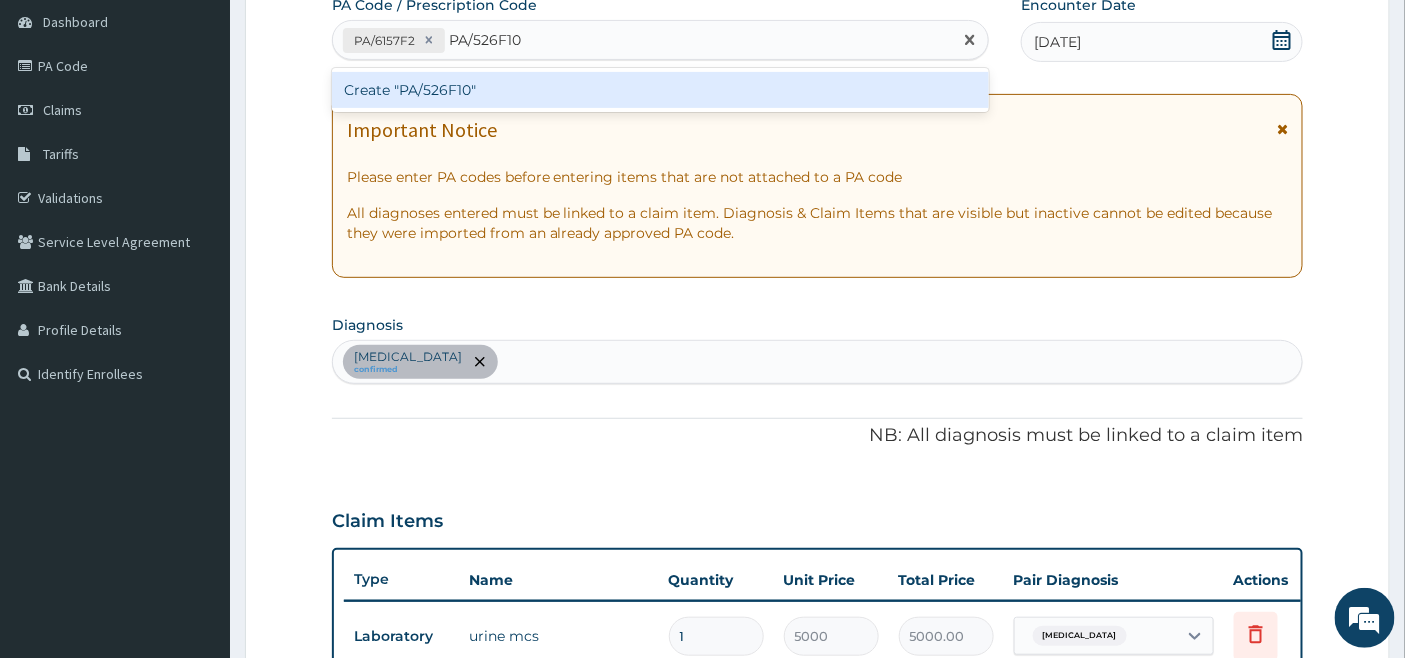click on "Create "PA/526F10"" at bounding box center (661, 90) 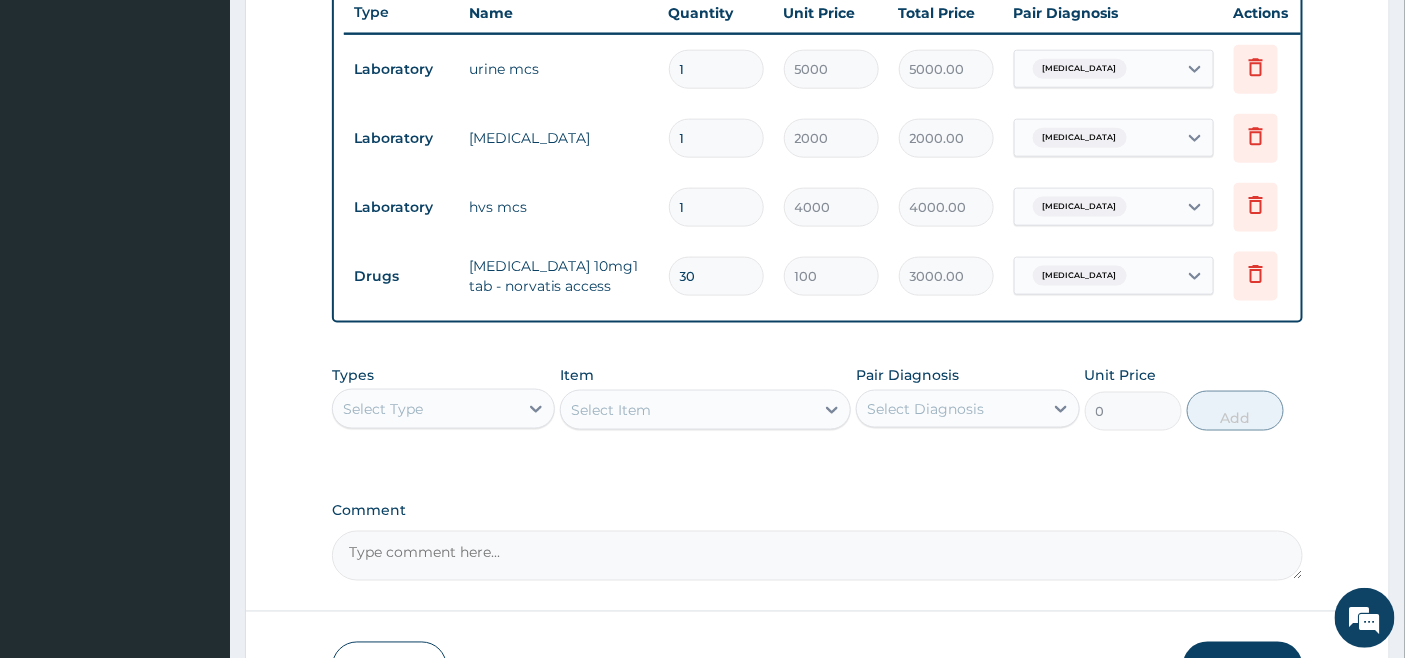 scroll, scrollTop: 710, scrollLeft: 0, axis: vertical 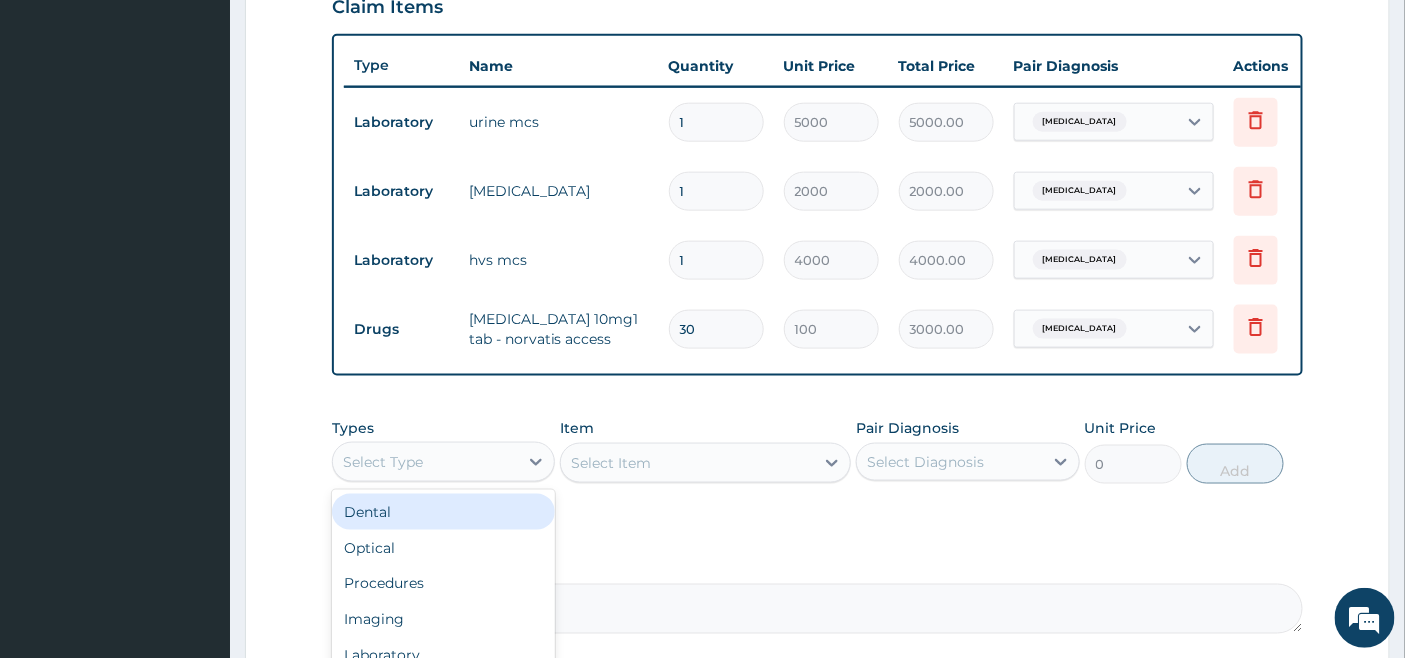 click on "Select Type" at bounding box center [425, 462] 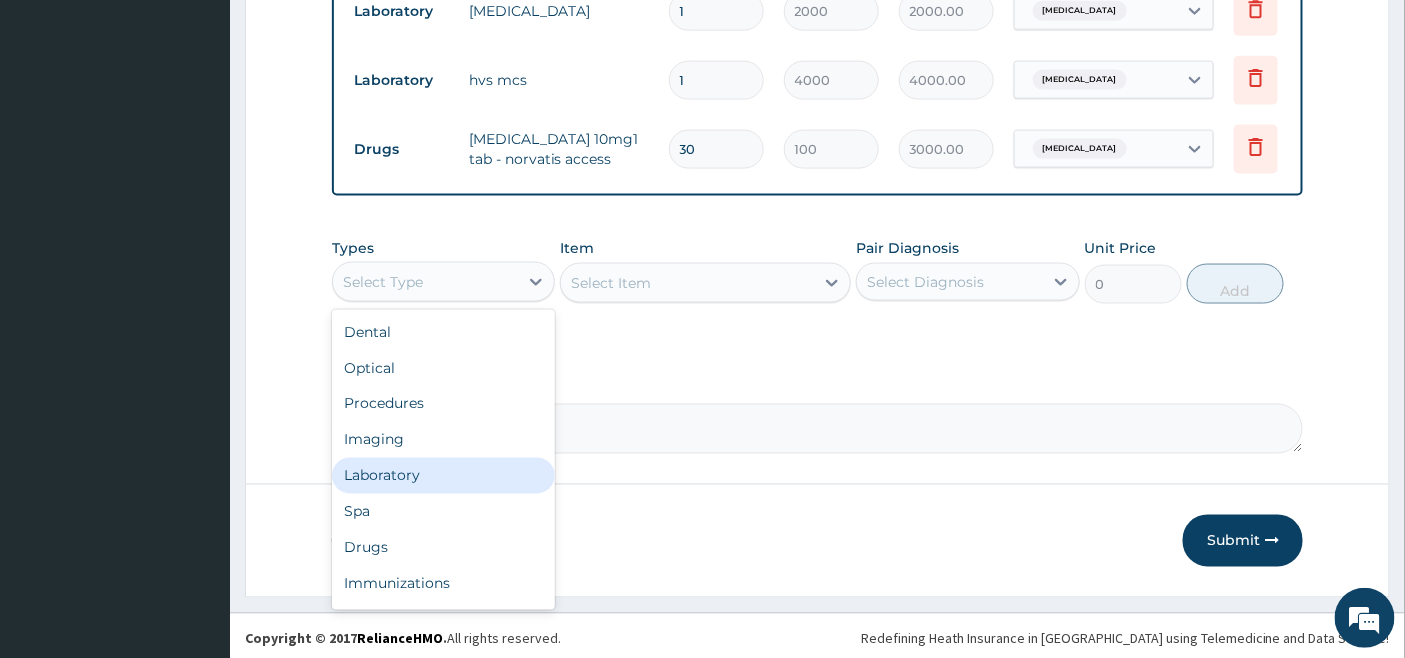 scroll, scrollTop: 912, scrollLeft: 0, axis: vertical 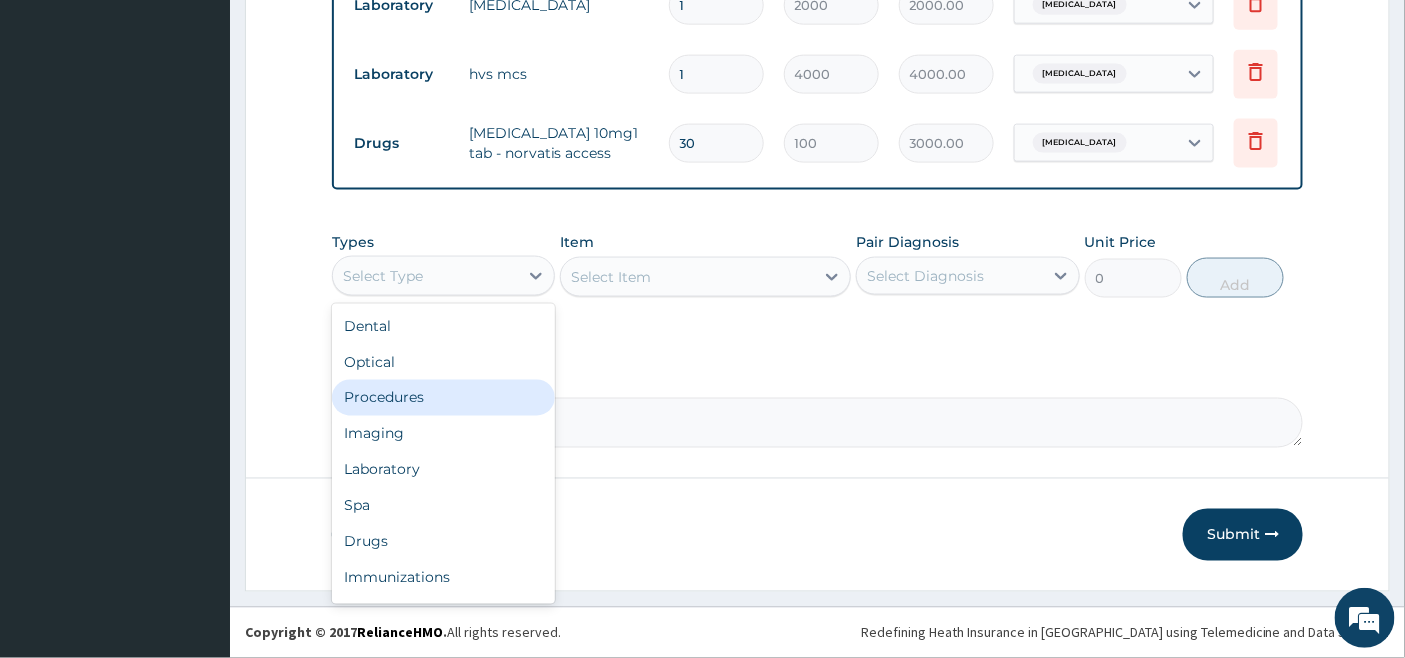 click on "Procedures" at bounding box center [443, 398] 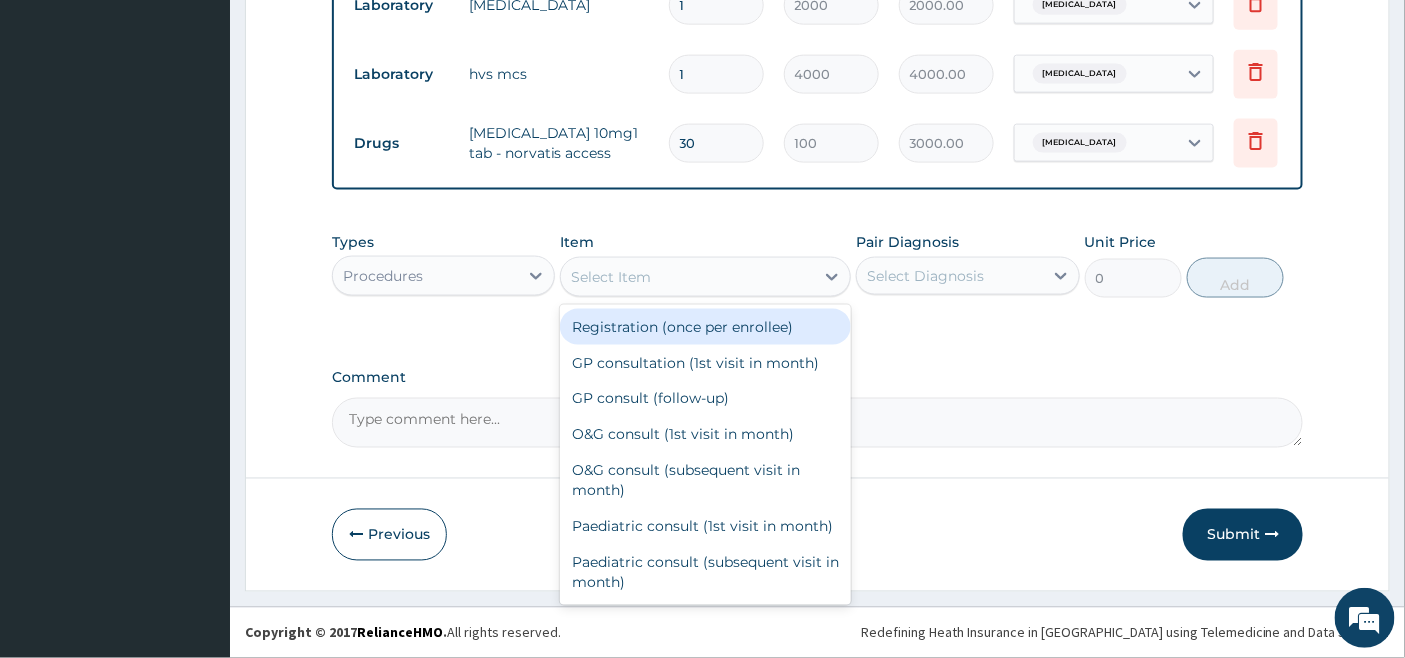 click on "Select Item" at bounding box center (687, 277) 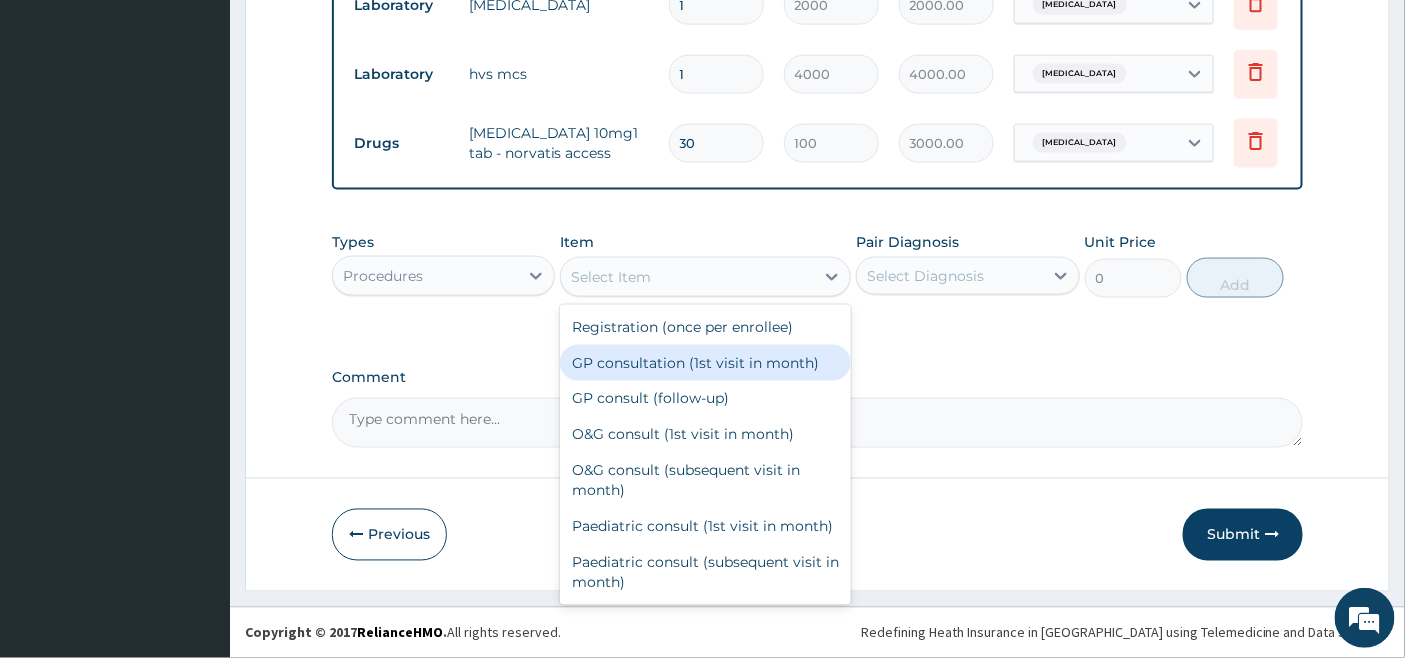 click on "GP consultation (1st visit in month)" at bounding box center (705, 363) 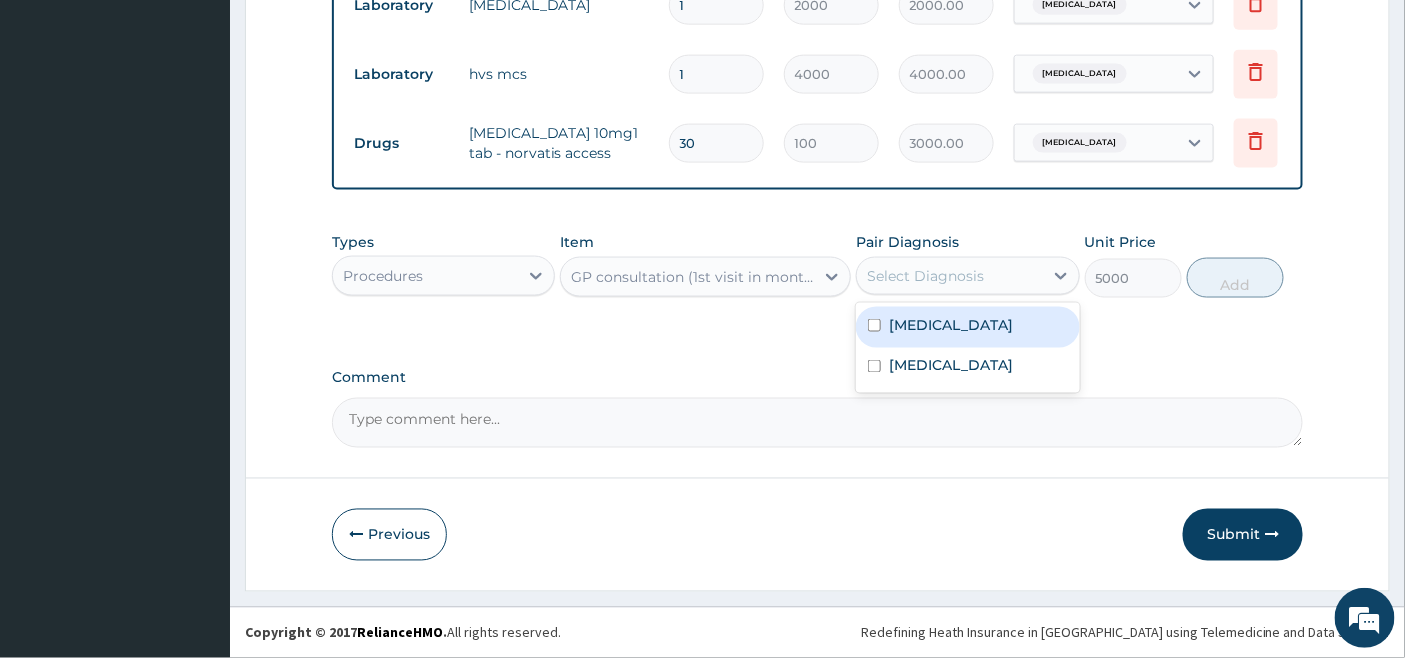 click on "Select Diagnosis" at bounding box center (925, 276) 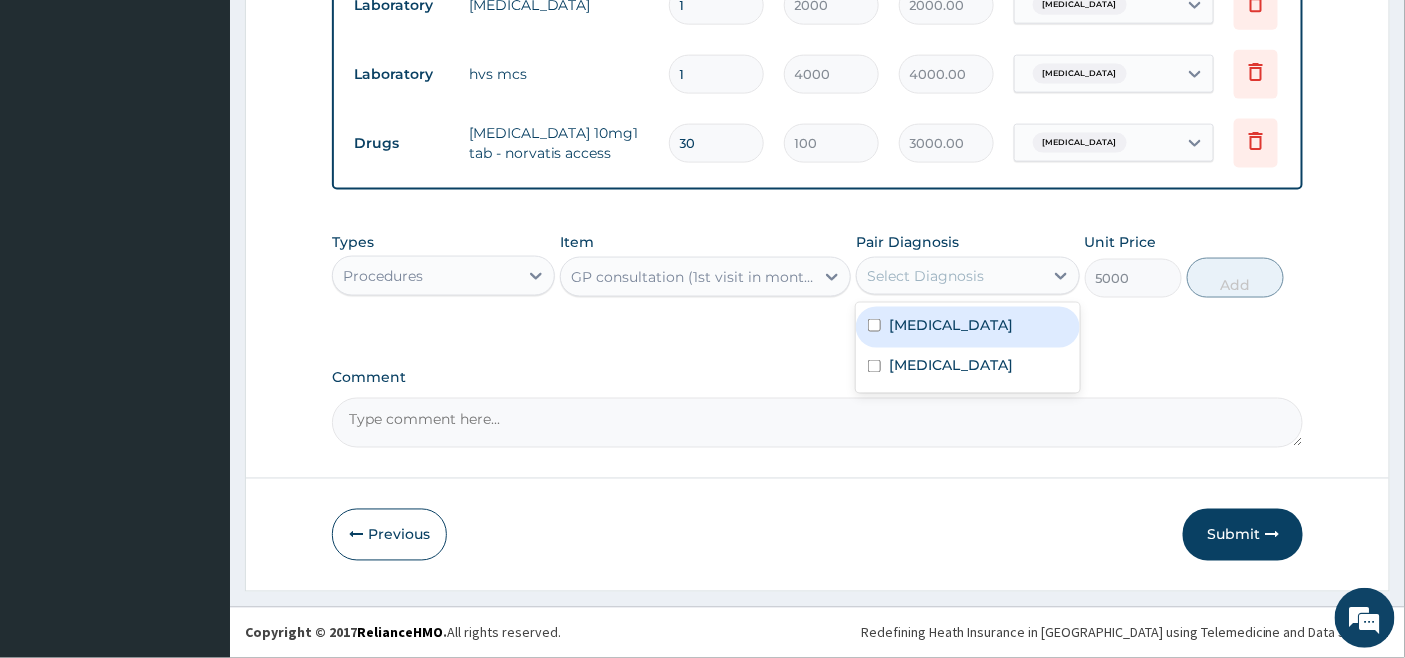 click on "Candidal vulvovaginitis" at bounding box center [951, 325] 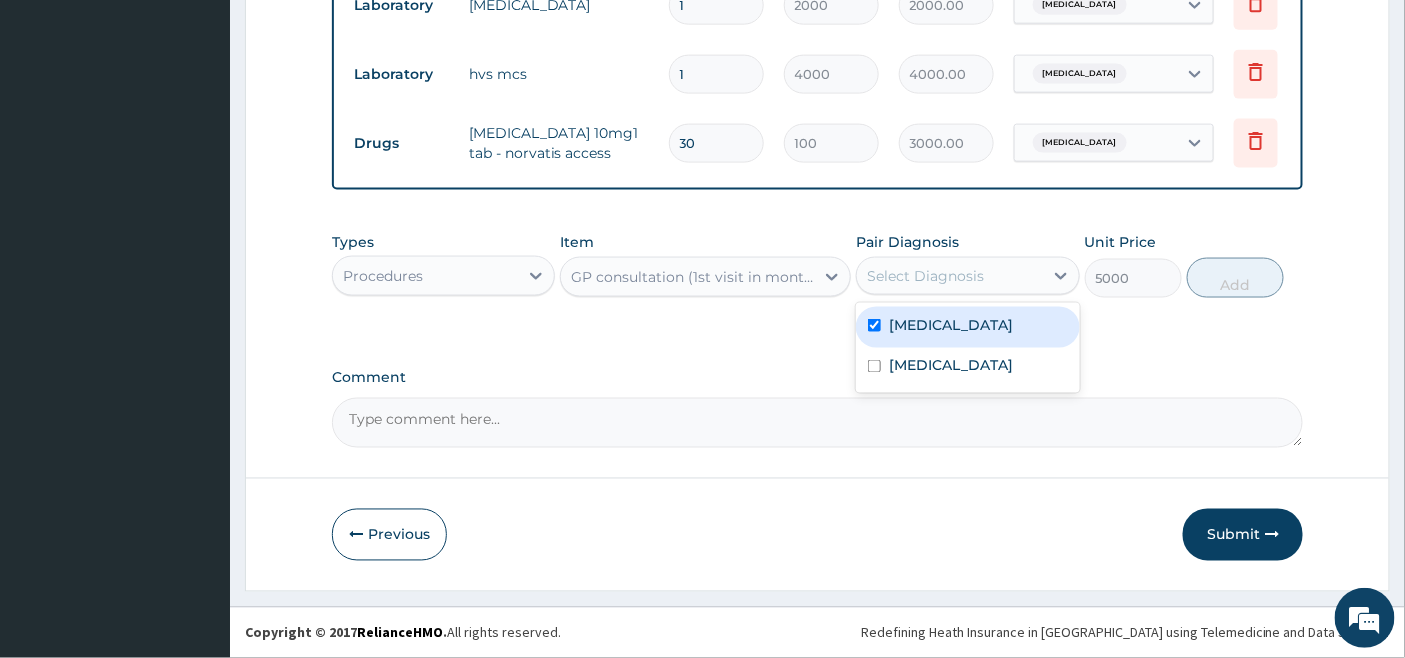 checkbox on "true" 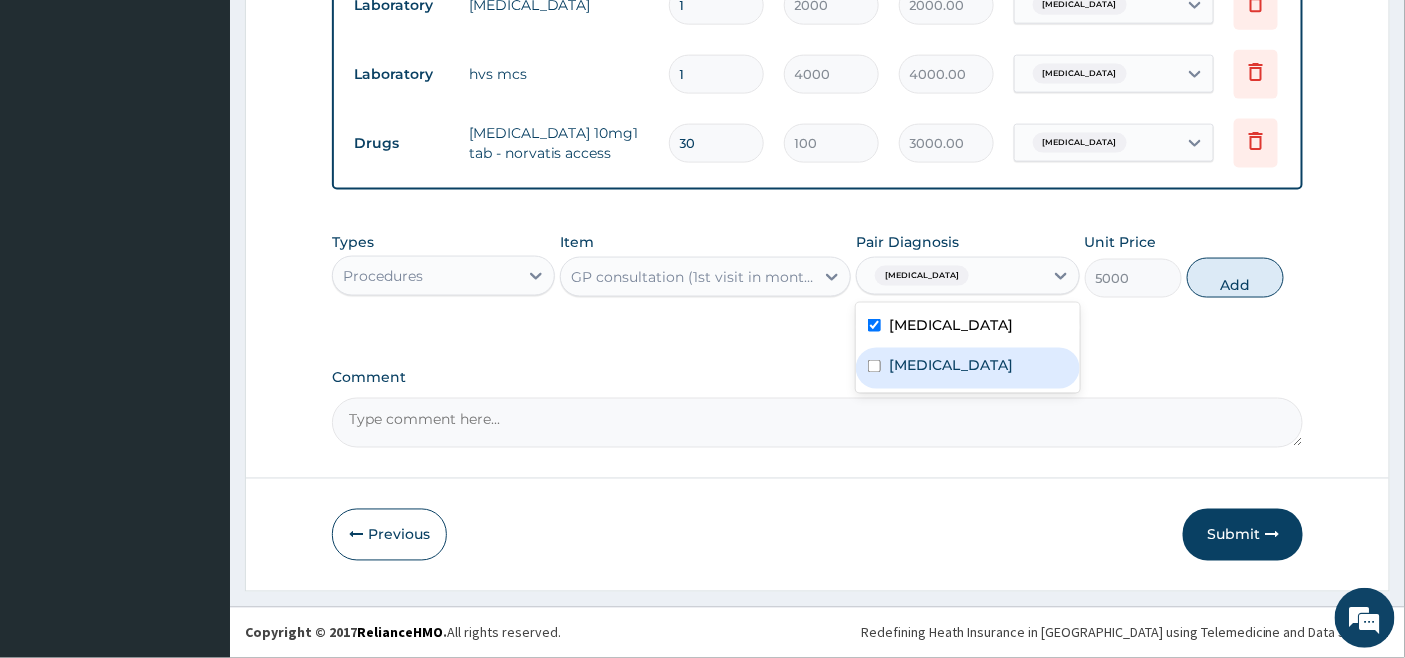 click on "Secondary hypertension" at bounding box center (951, 366) 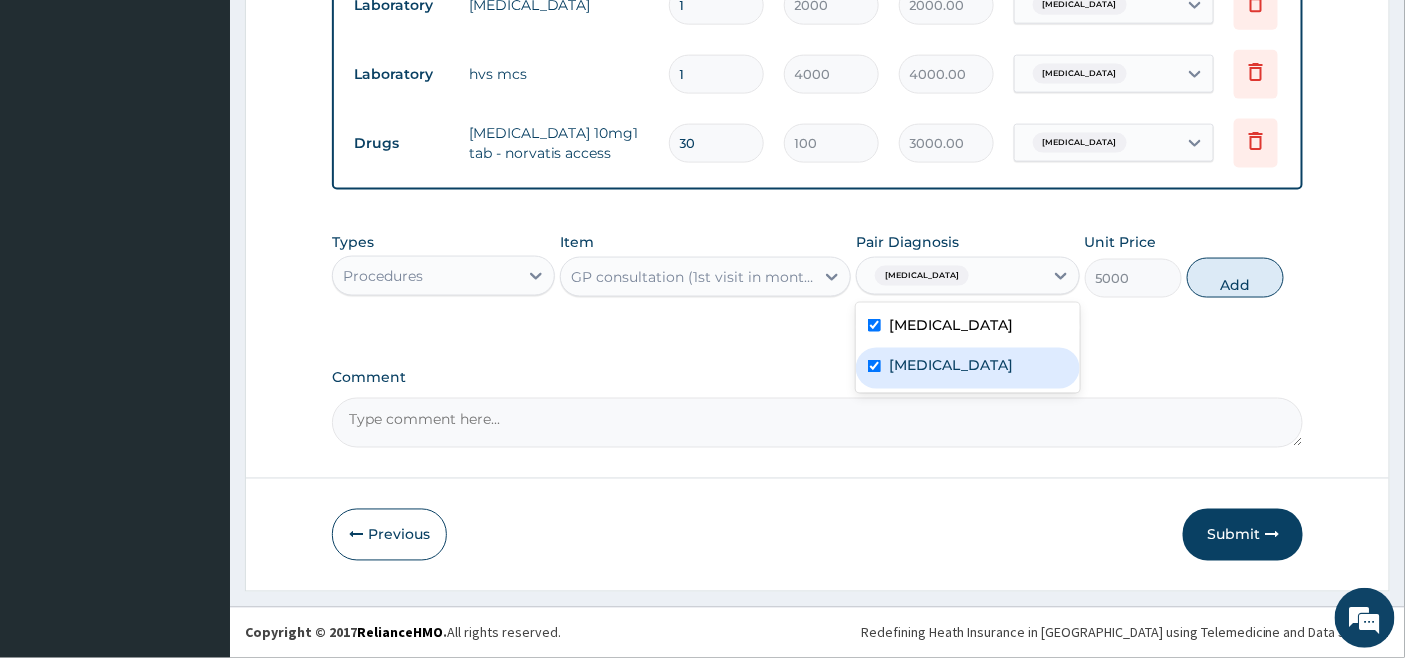 checkbox on "true" 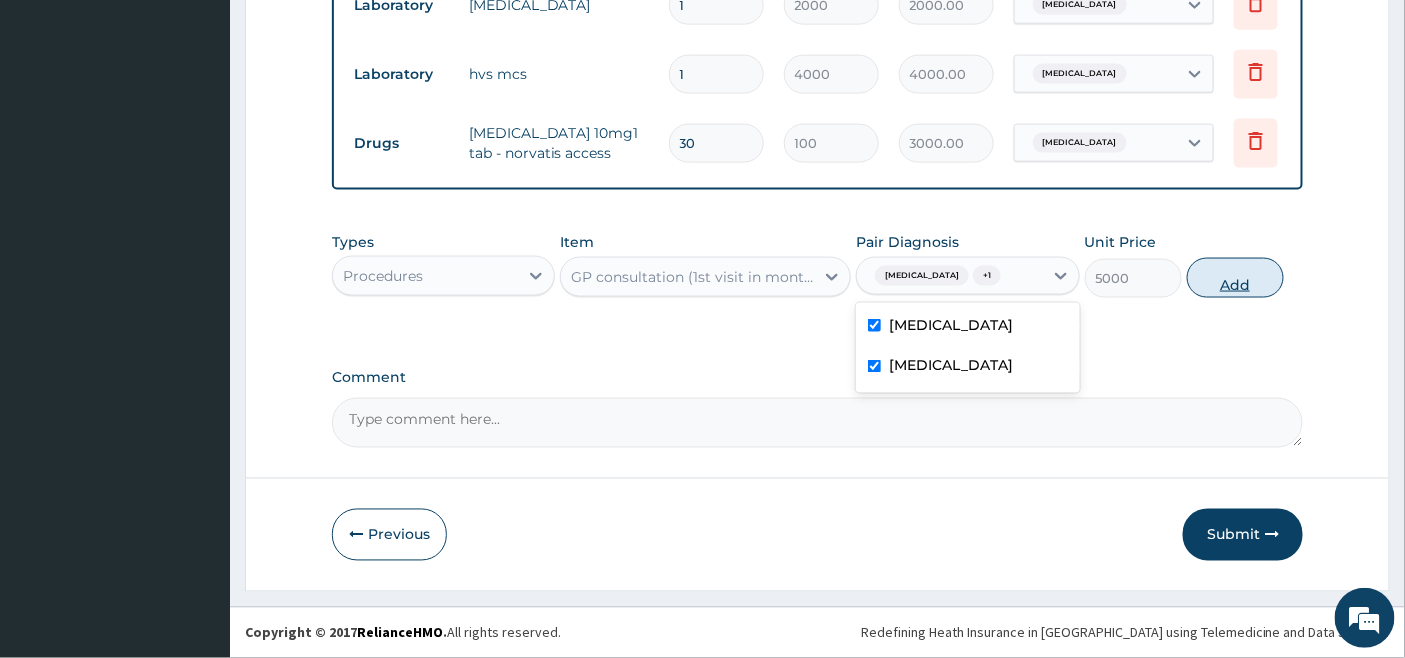 click on "Add" at bounding box center [1235, 278] 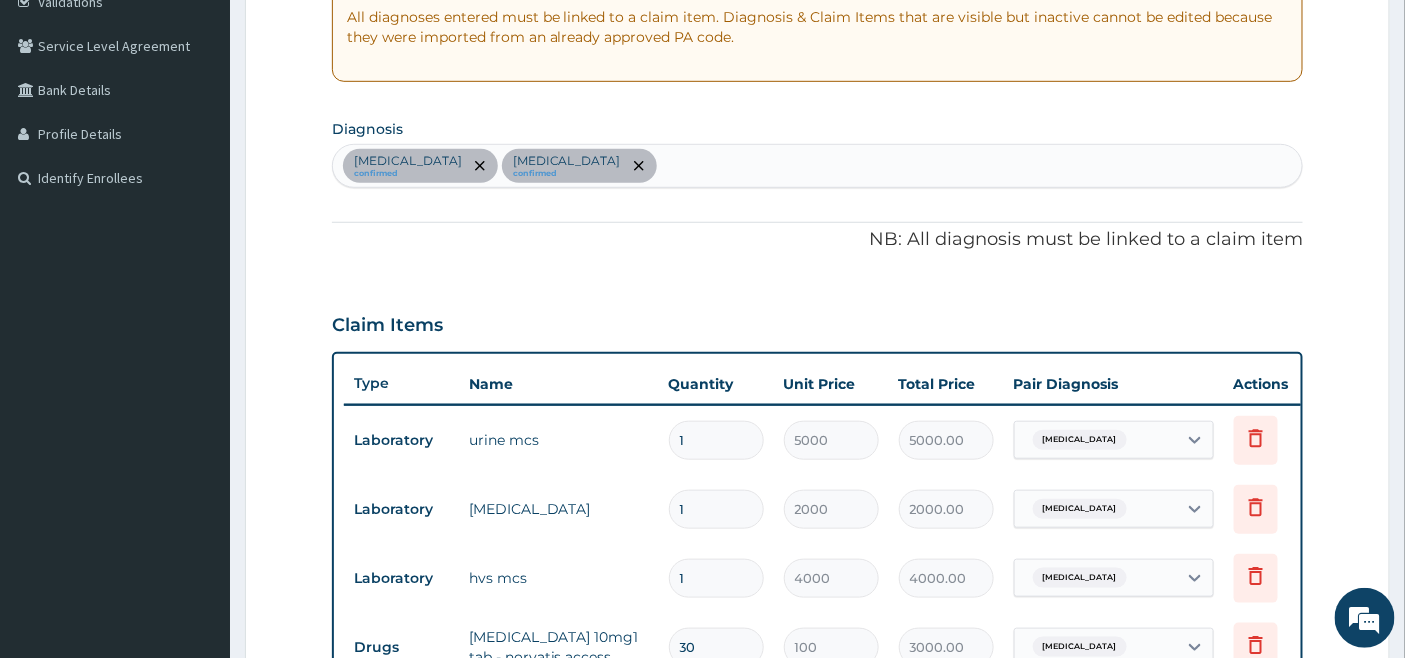 scroll, scrollTop: 356, scrollLeft: 0, axis: vertical 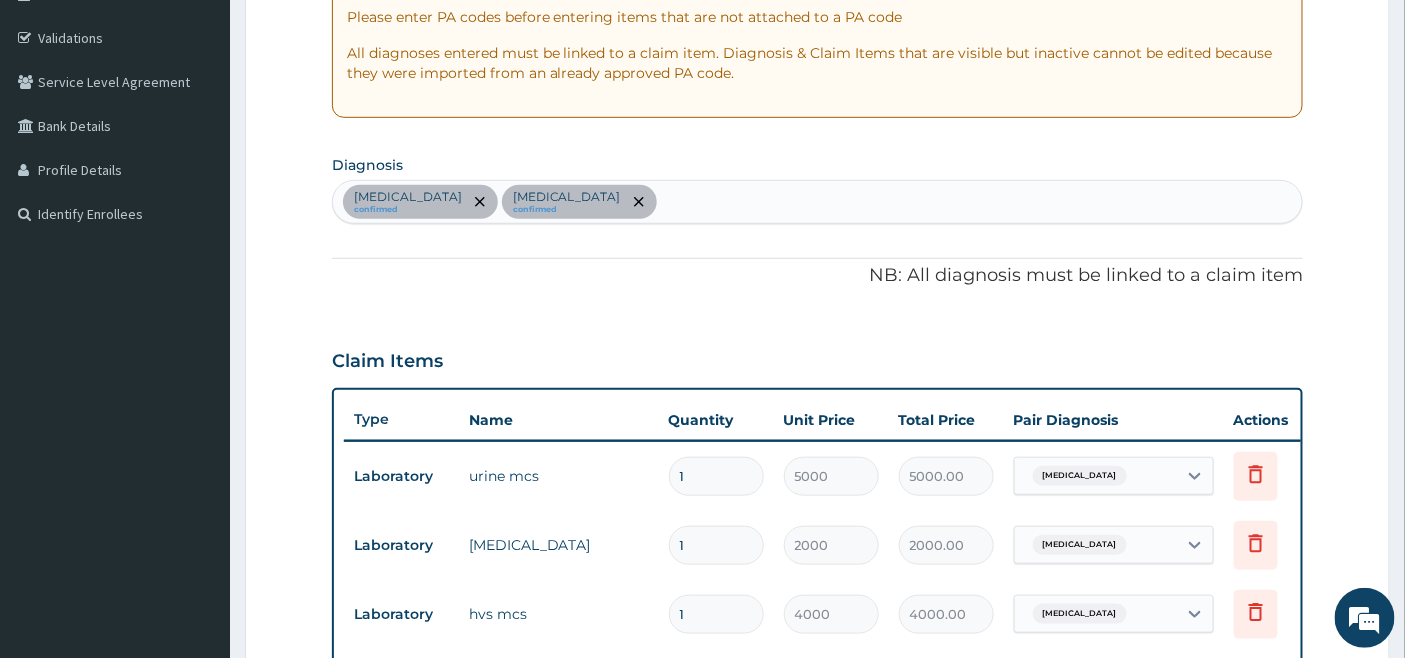 click on "Candidal vulvovaginitis confirmed Secondary hypertension confirmed" at bounding box center (818, 202) 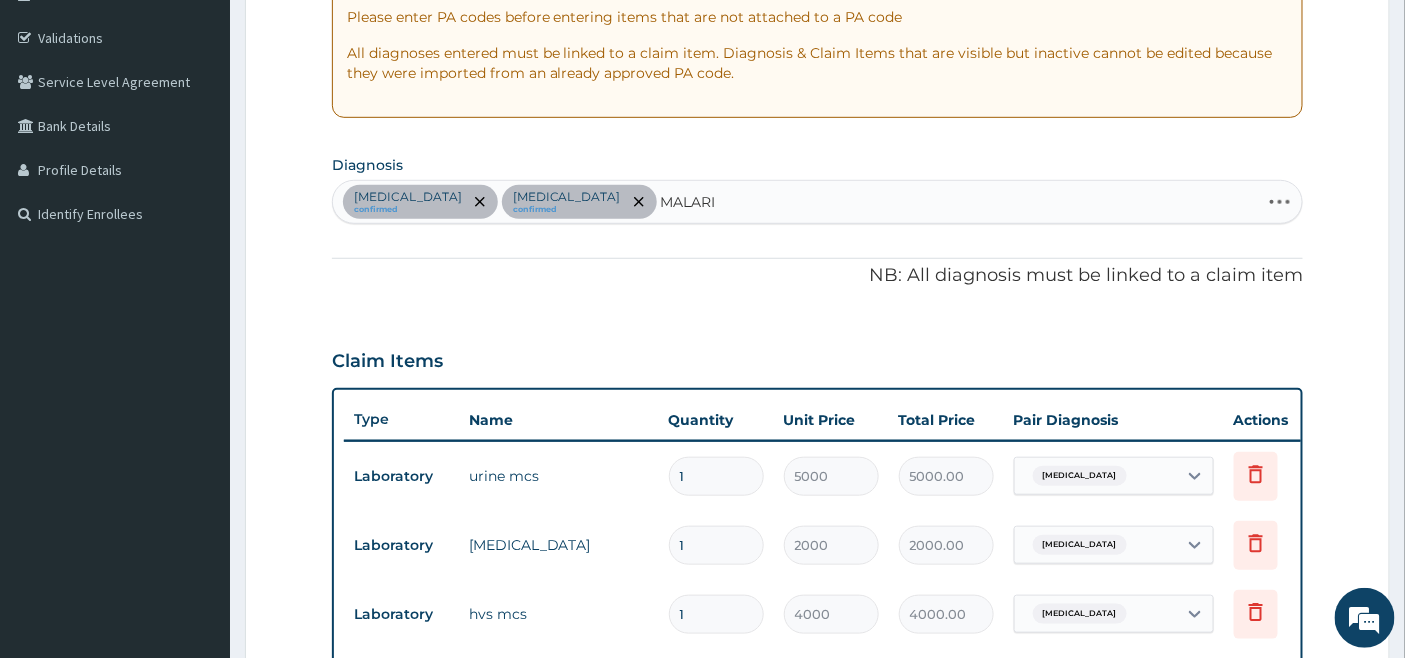 type on "MALARIA" 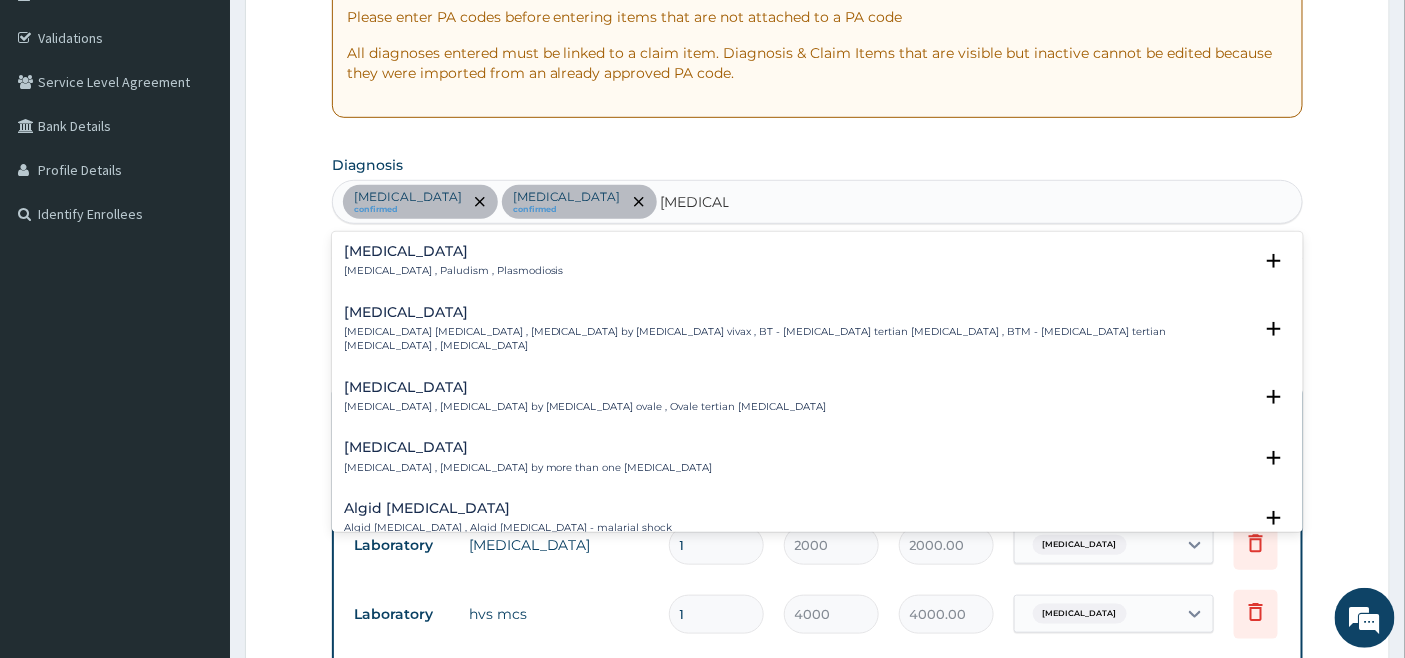click on "Malaria , Paludism , Plasmodiosis" at bounding box center [454, 271] 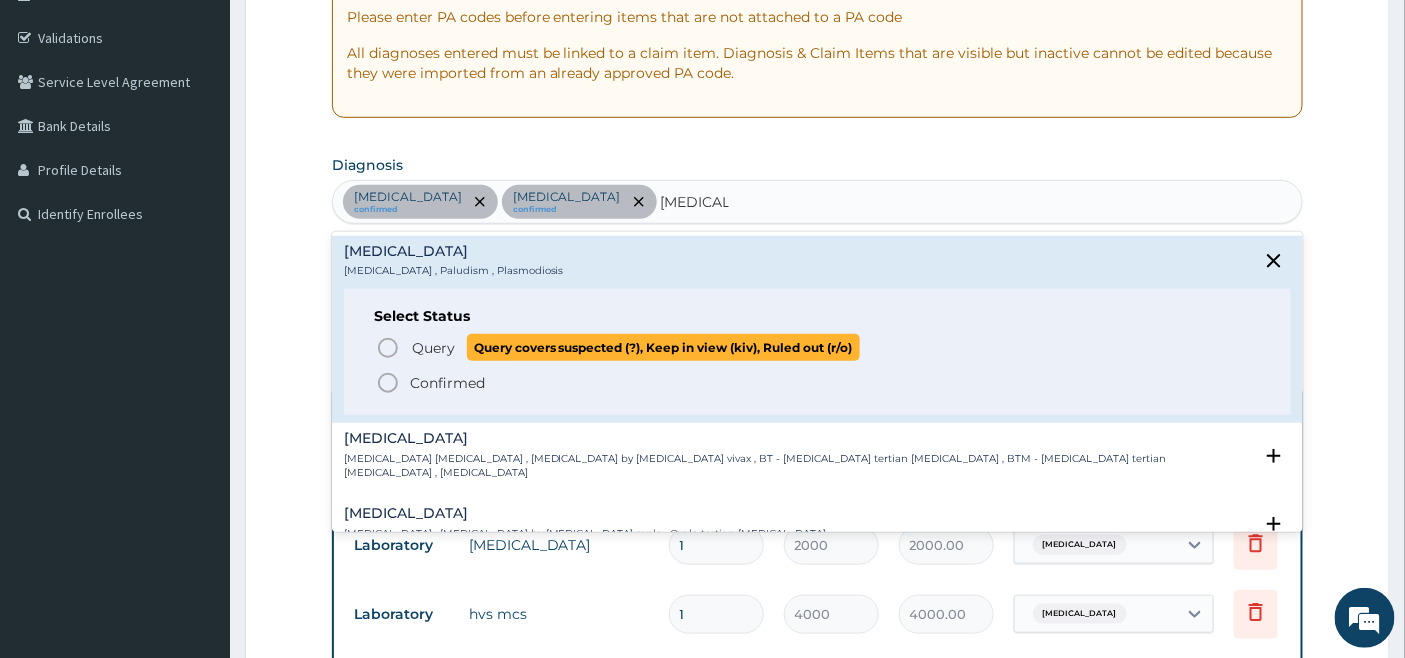 click 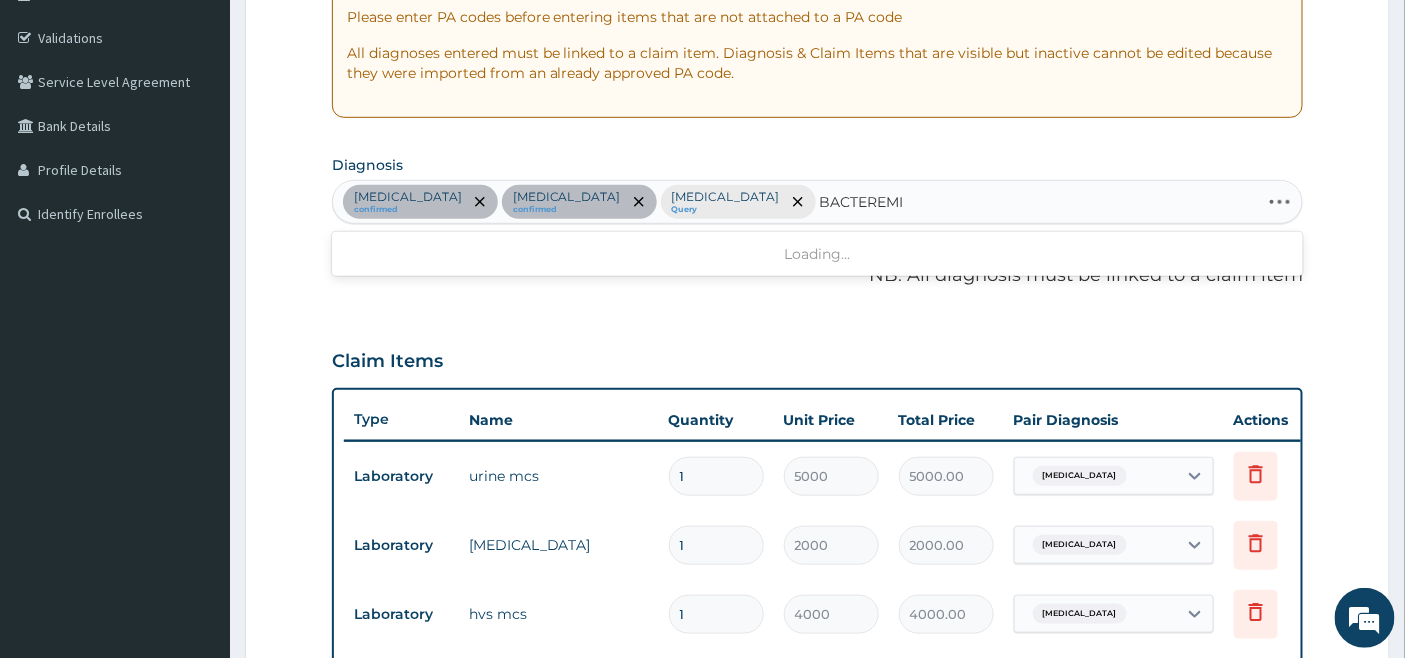 type on "BACTEREMIA" 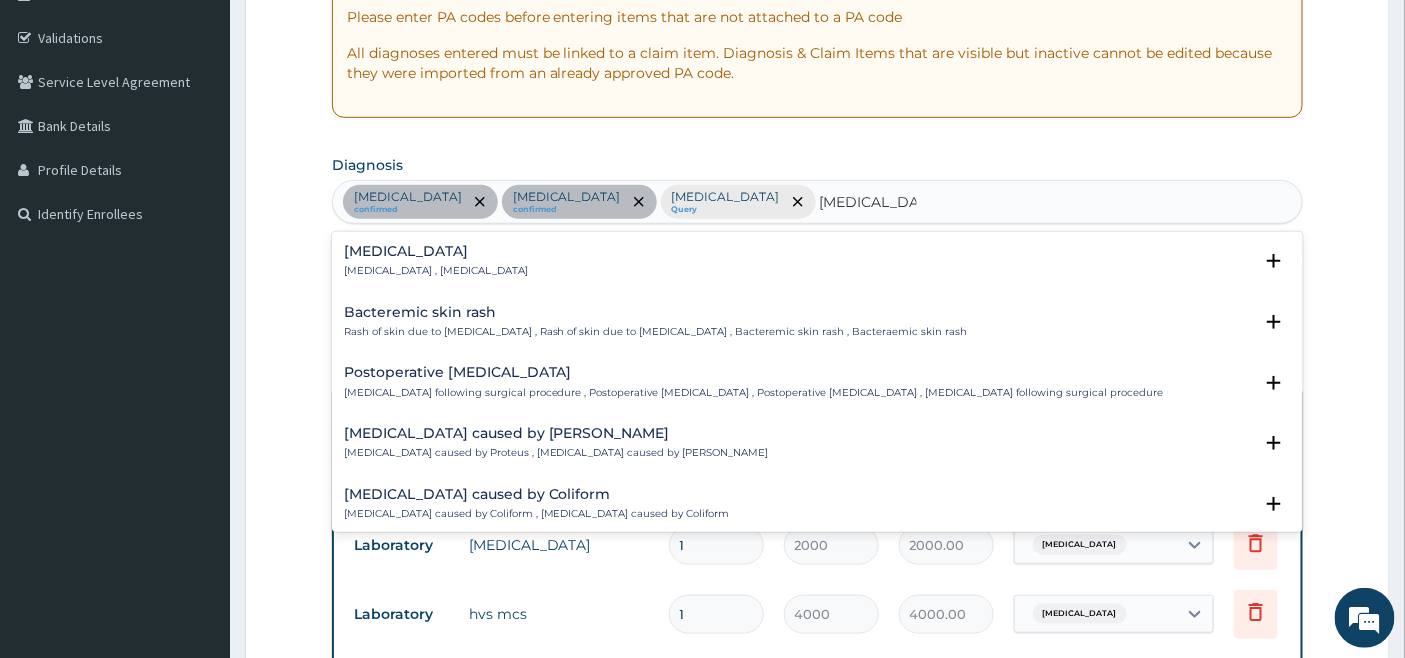 click on "Bacteremia Bacteremia , Bacteraemia" at bounding box center [436, 261] 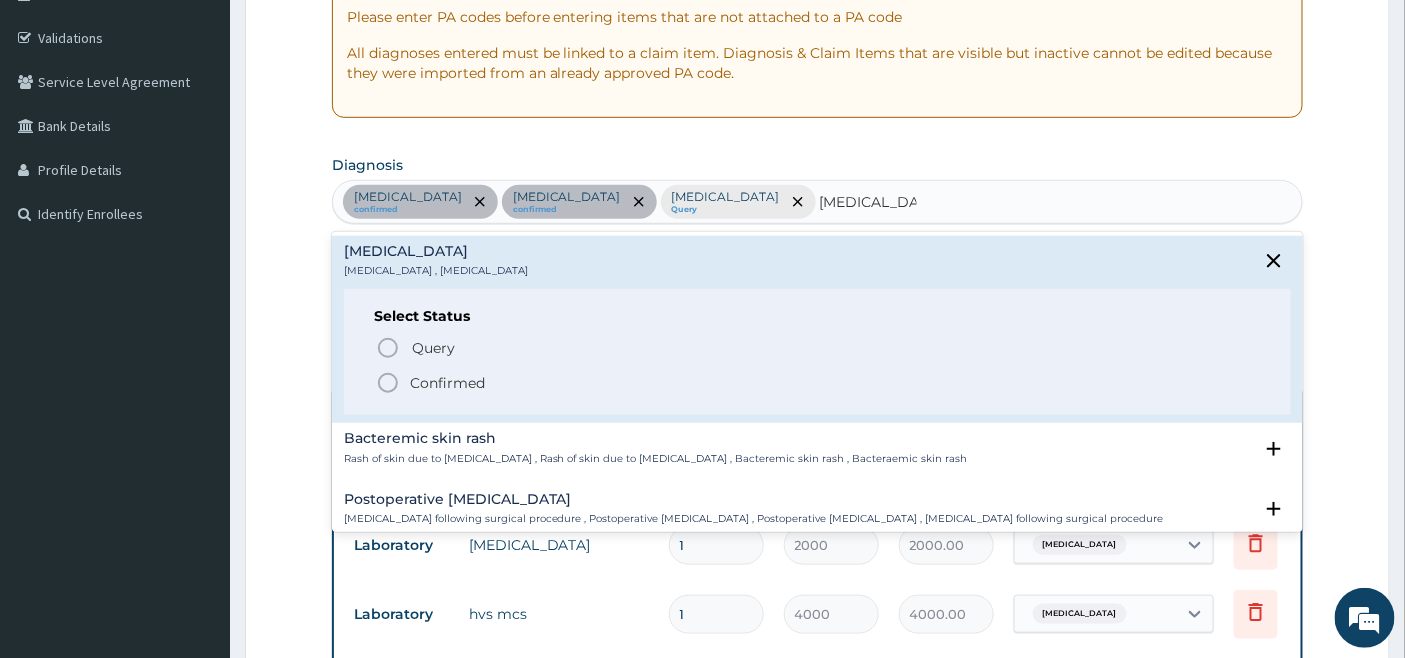 click 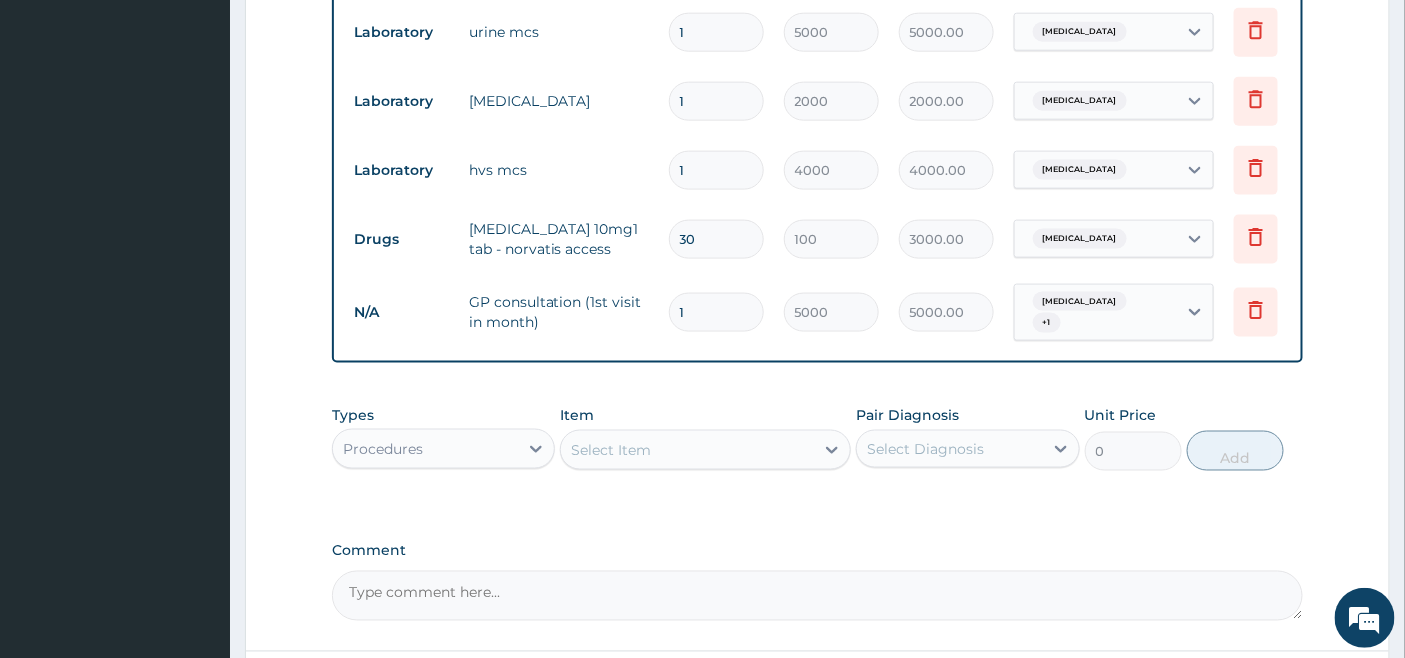 scroll, scrollTop: 801, scrollLeft: 0, axis: vertical 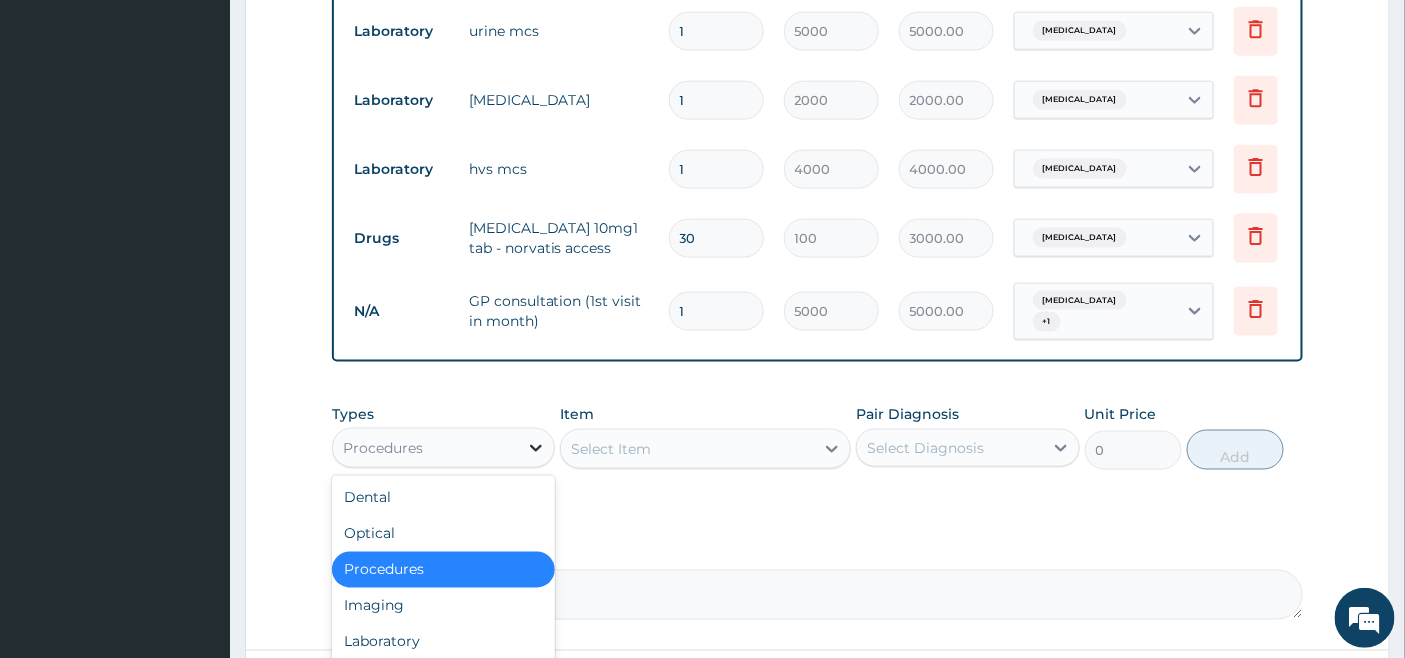 click 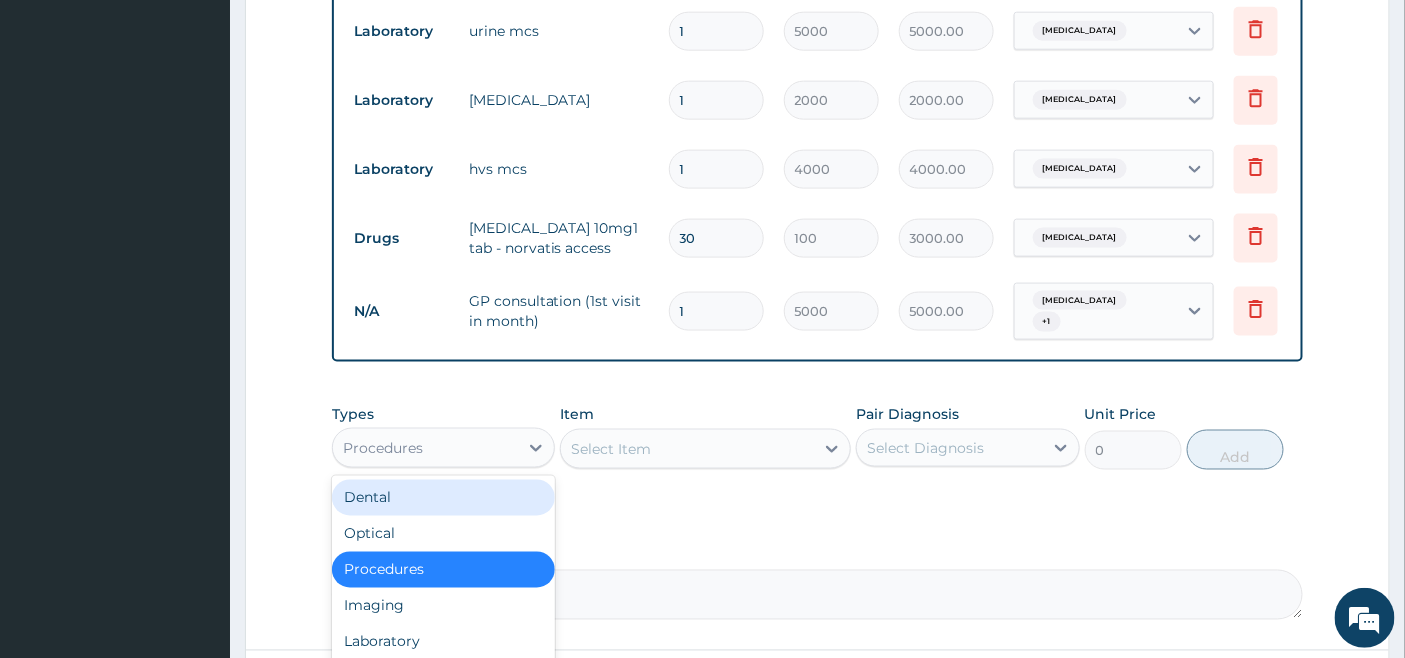 scroll, scrollTop: 67, scrollLeft: 0, axis: vertical 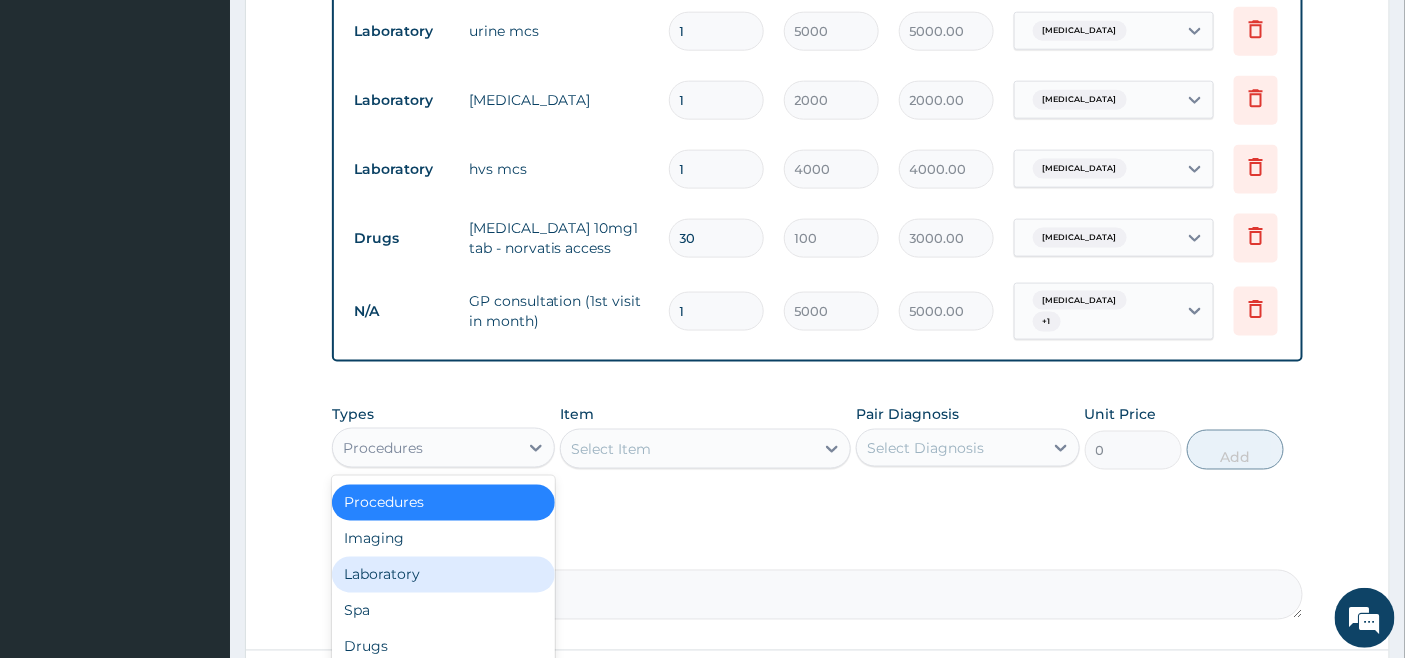 click on "Laboratory" at bounding box center [443, 575] 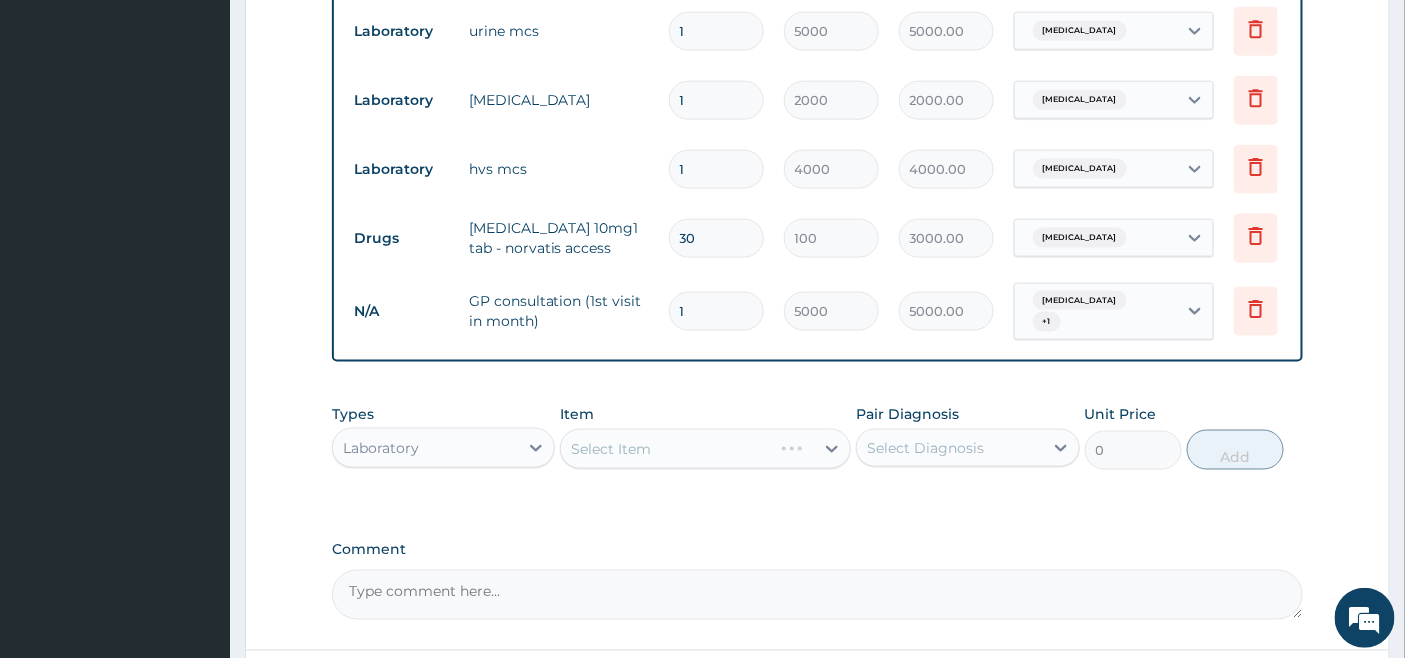 click on "Select Item" at bounding box center (705, 449) 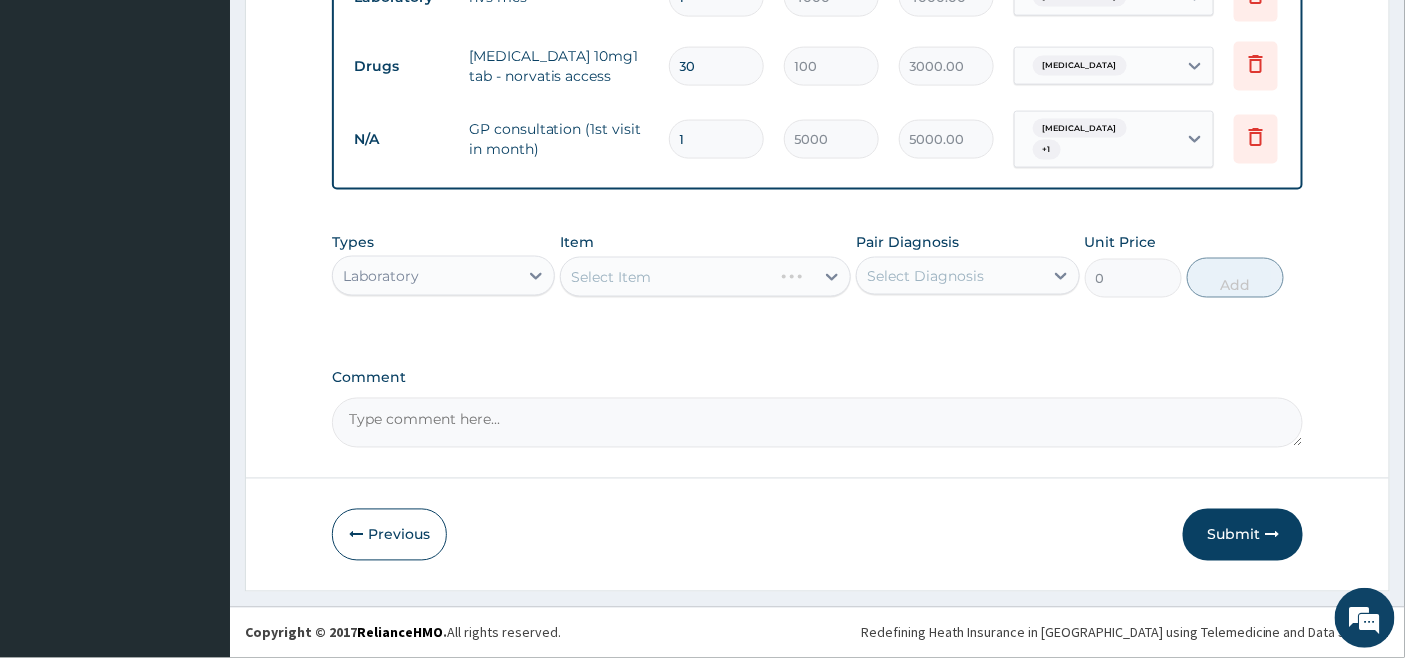 scroll, scrollTop: 990, scrollLeft: 0, axis: vertical 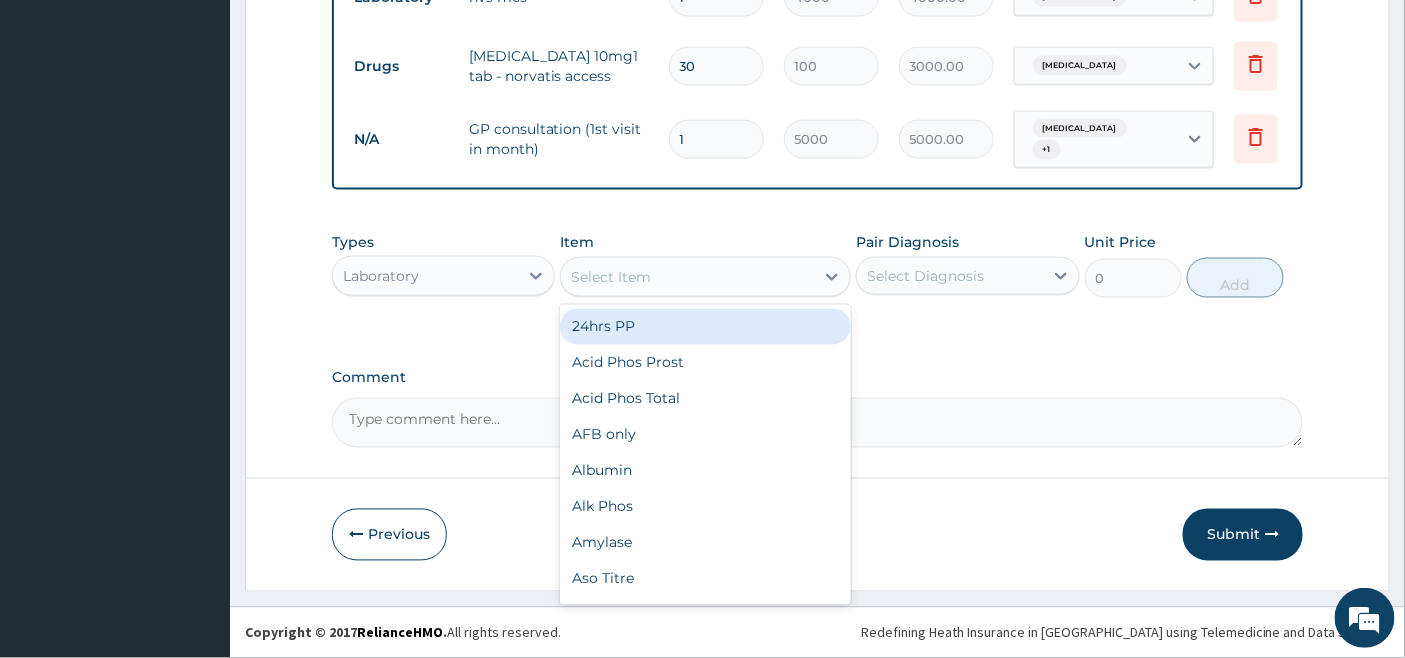 click on "Select Item" at bounding box center (687, 277) 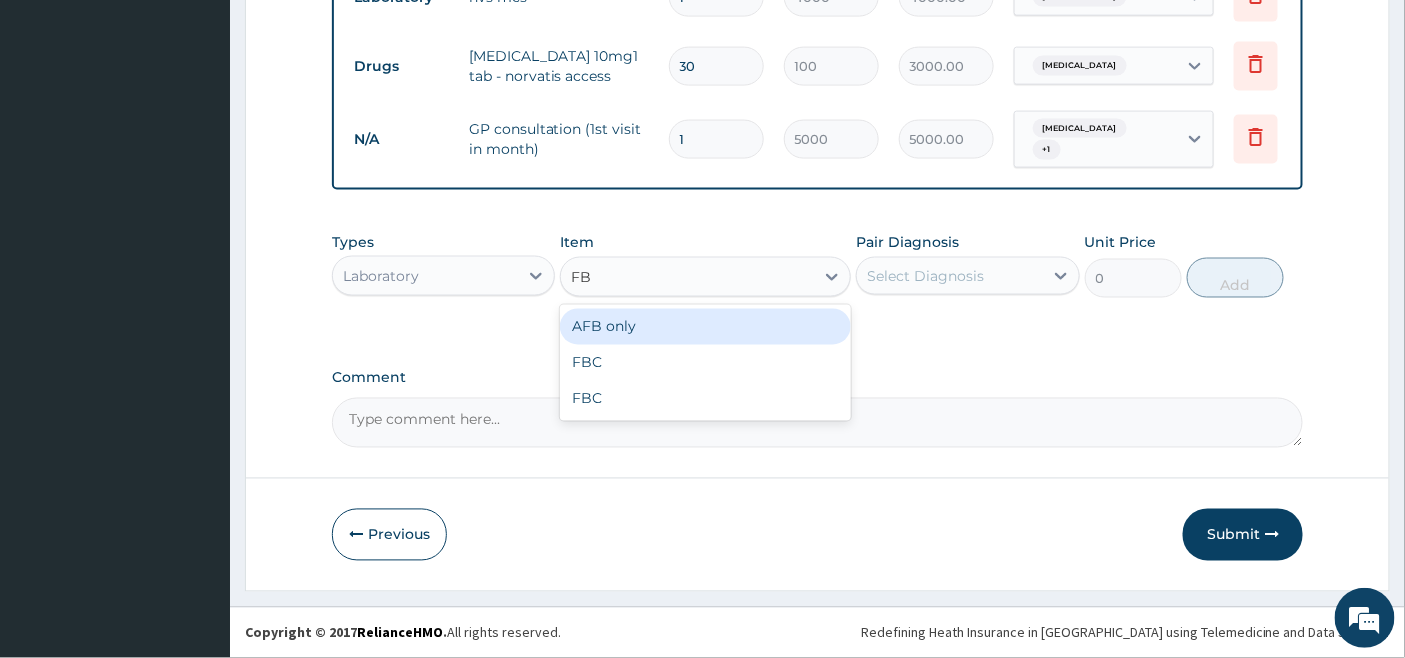 type on "FBC" 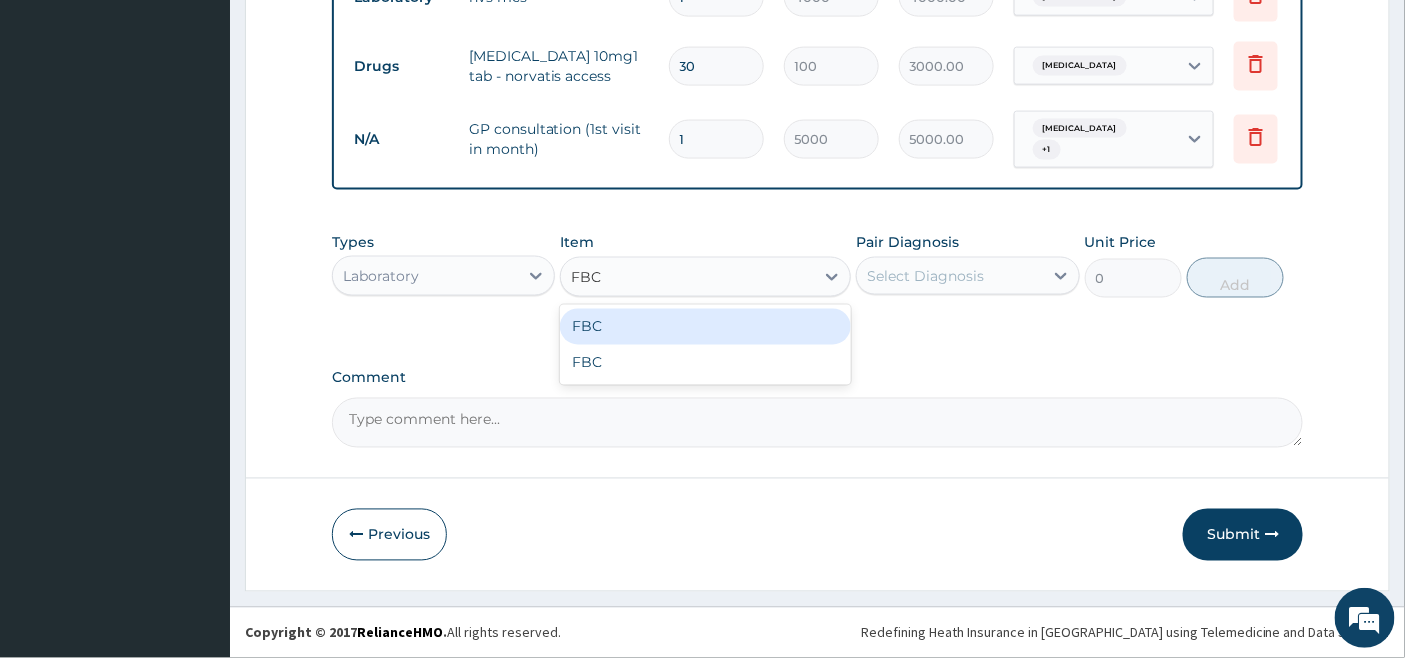 click on "FBC" at bounding box center [705, 327] 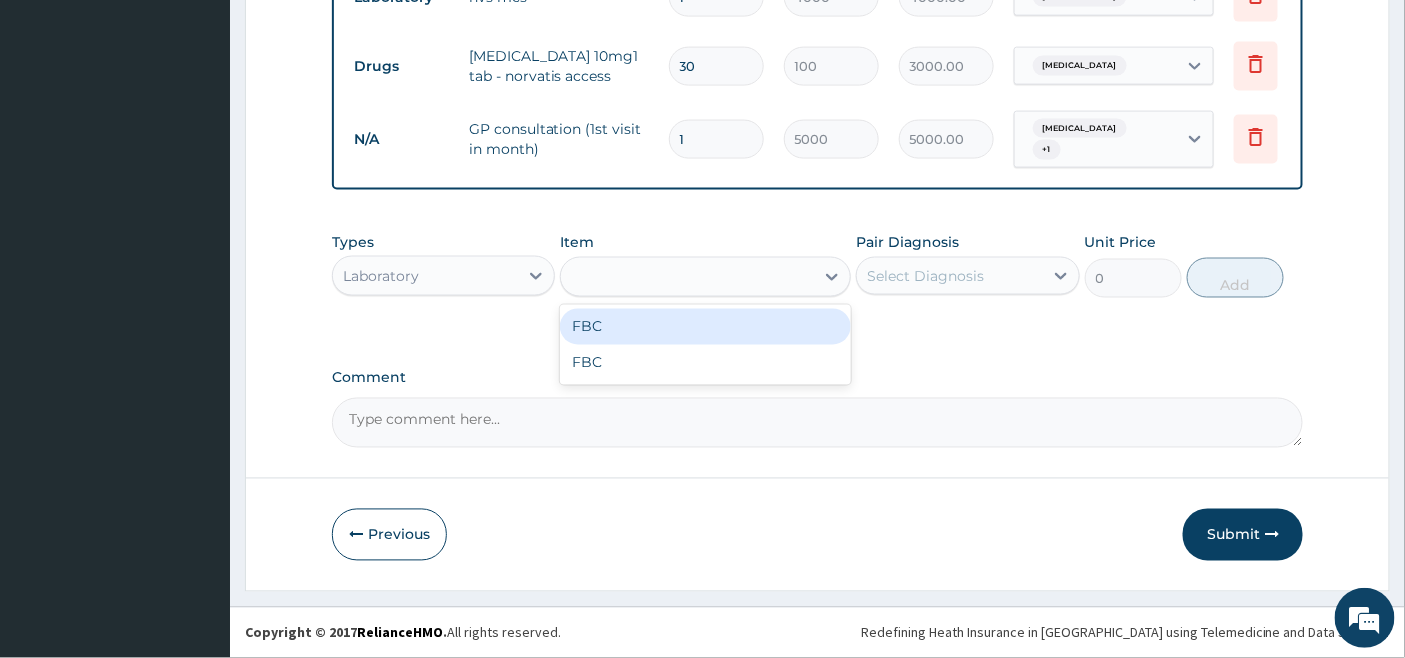 type on "4500" 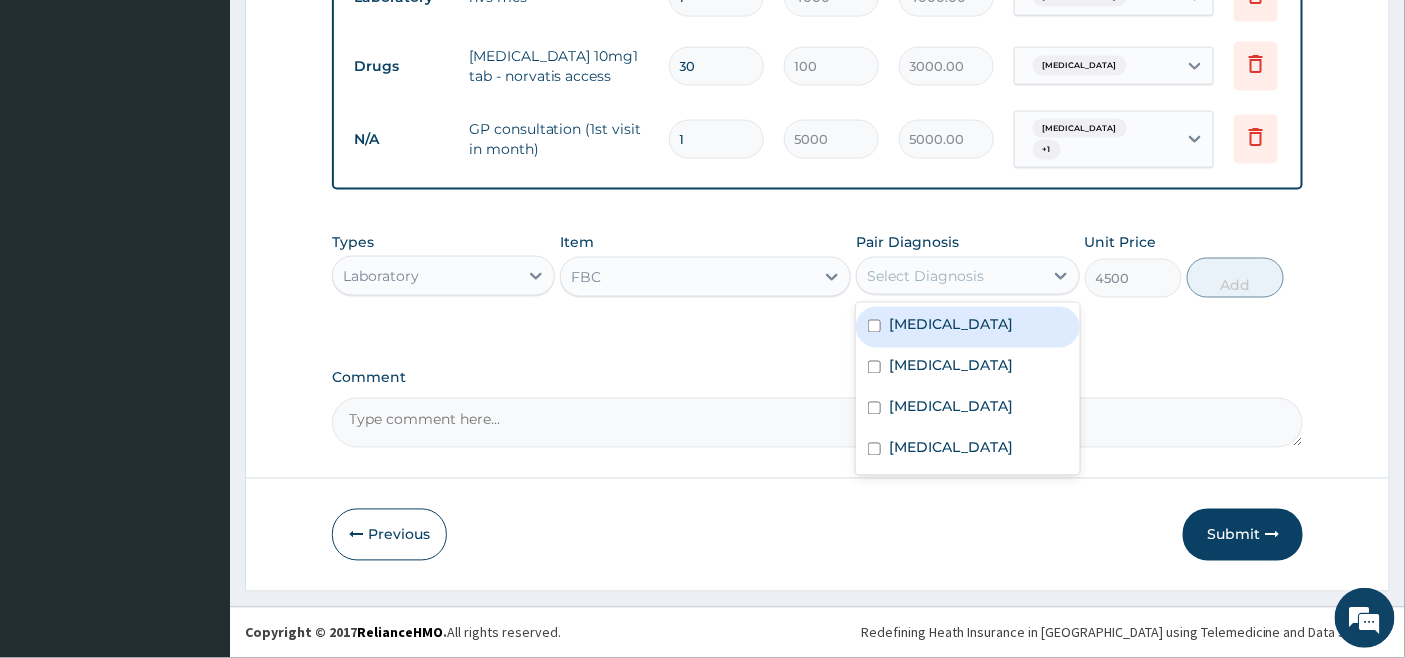 click on "Select Diagnosis" at bounding box center (925, 276) 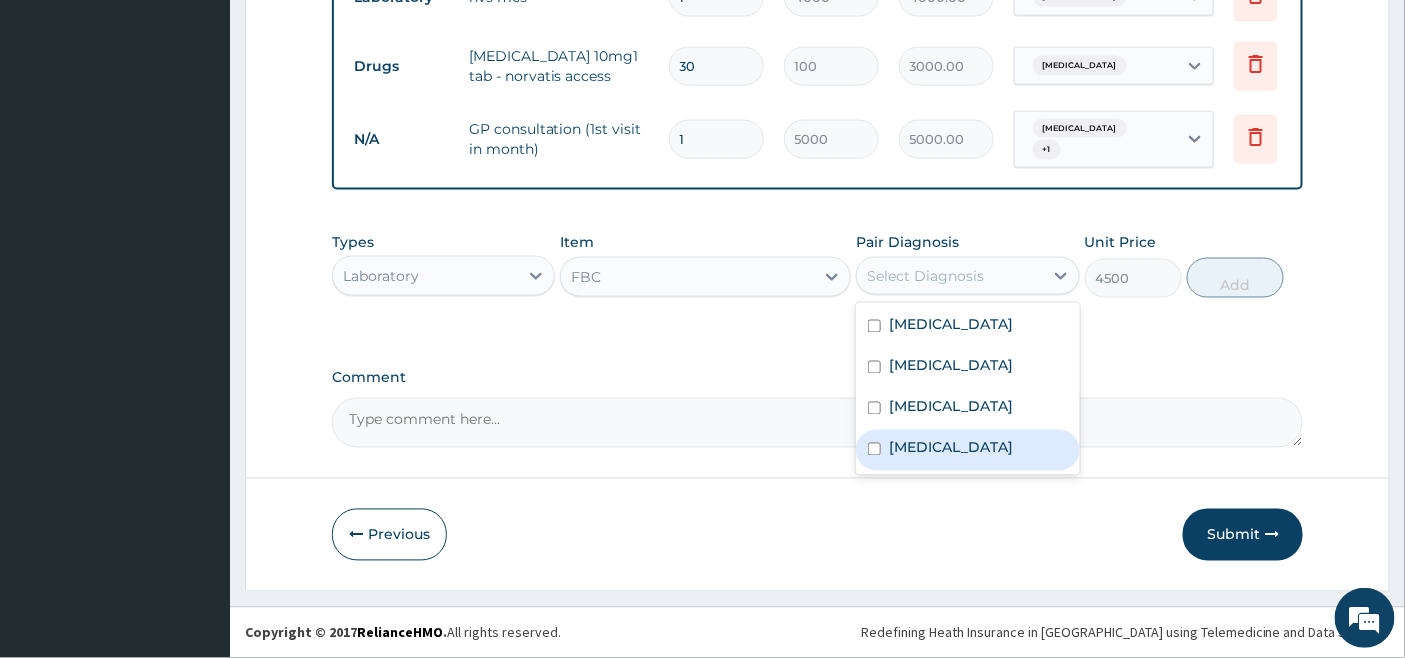 click on "Bacteremia" at bounding box center [967, 450] 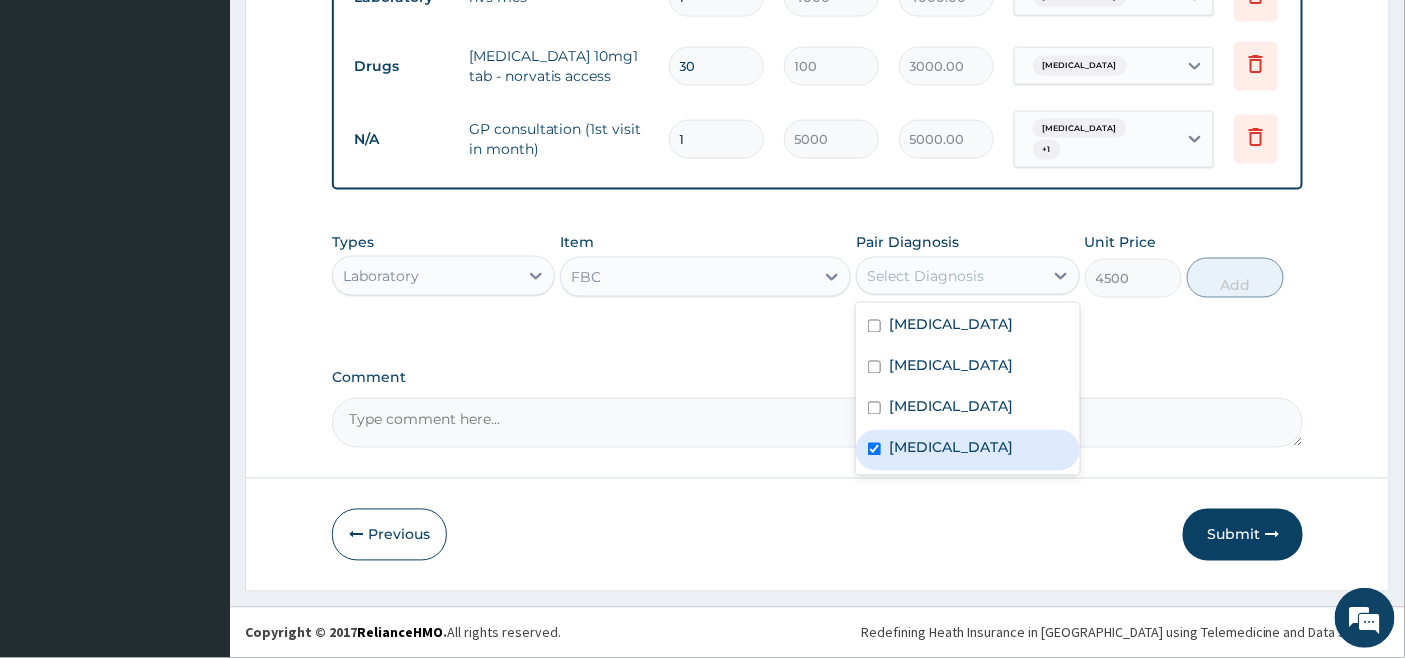 checkbox on "true" 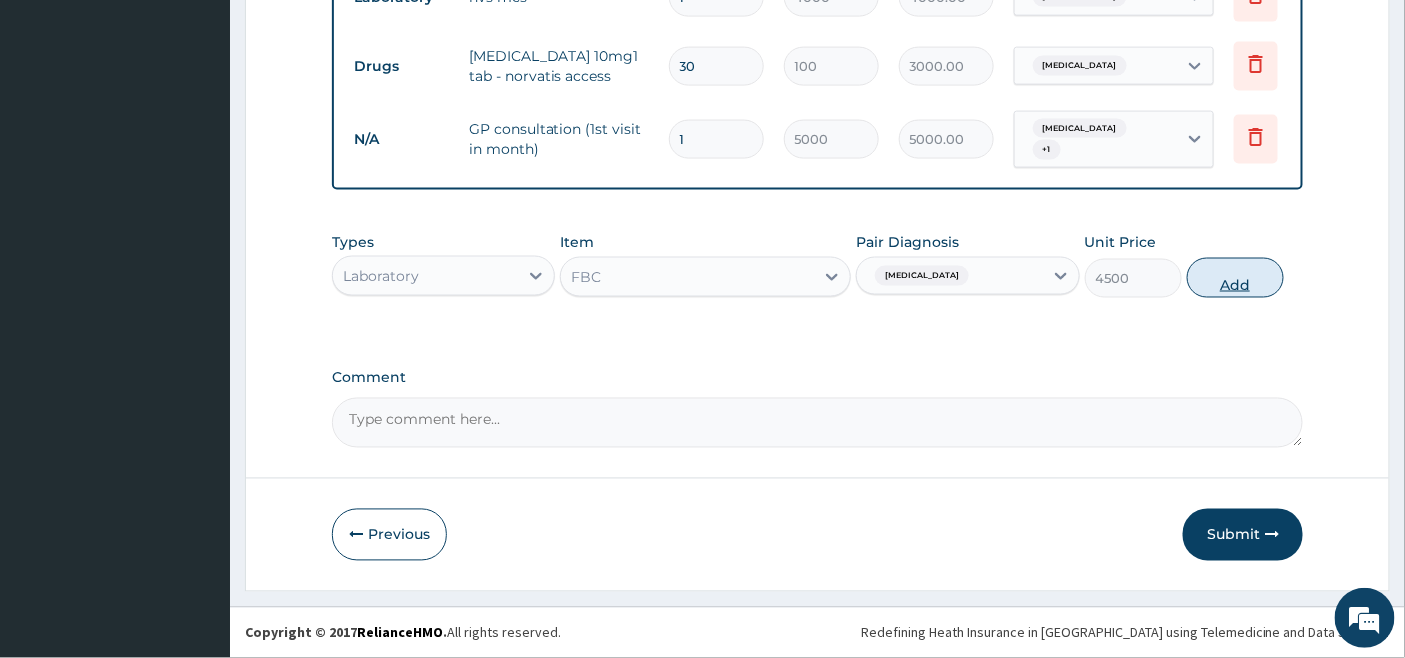 click on "Add" at bounding box center [1235, 278] 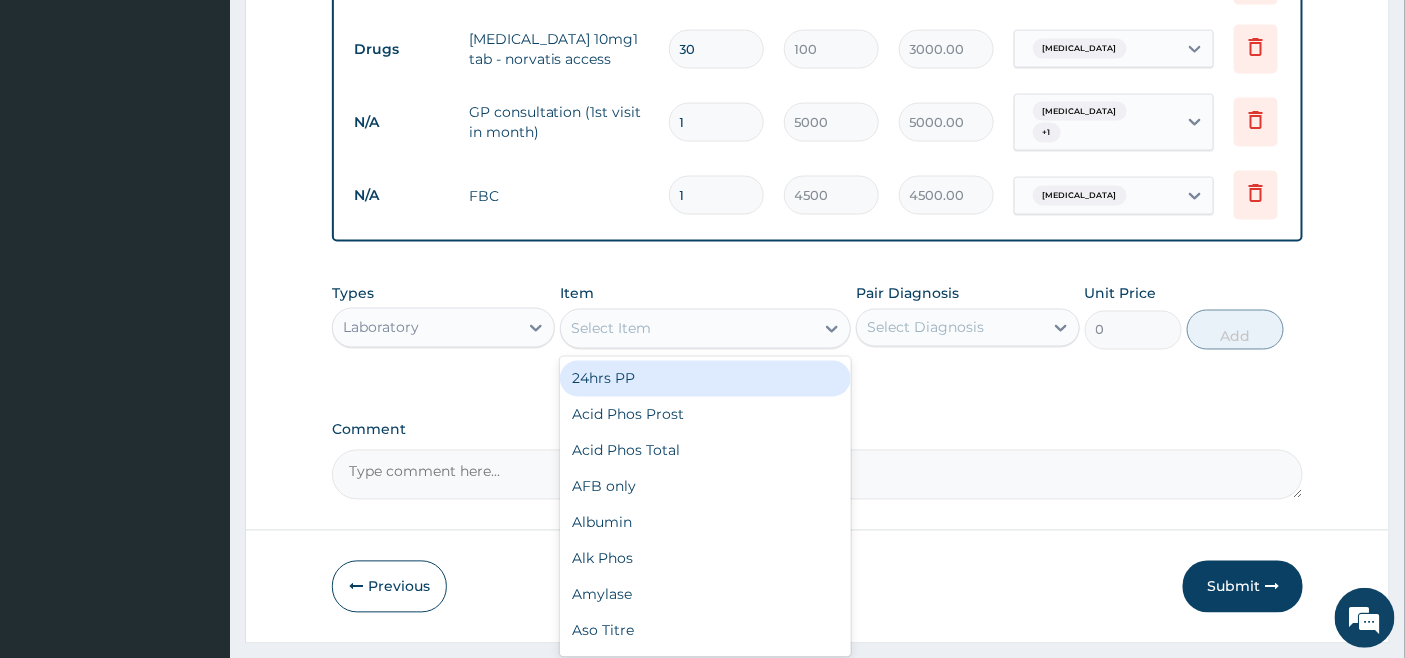 click on "Select Item" at bounding box center [687, 329] 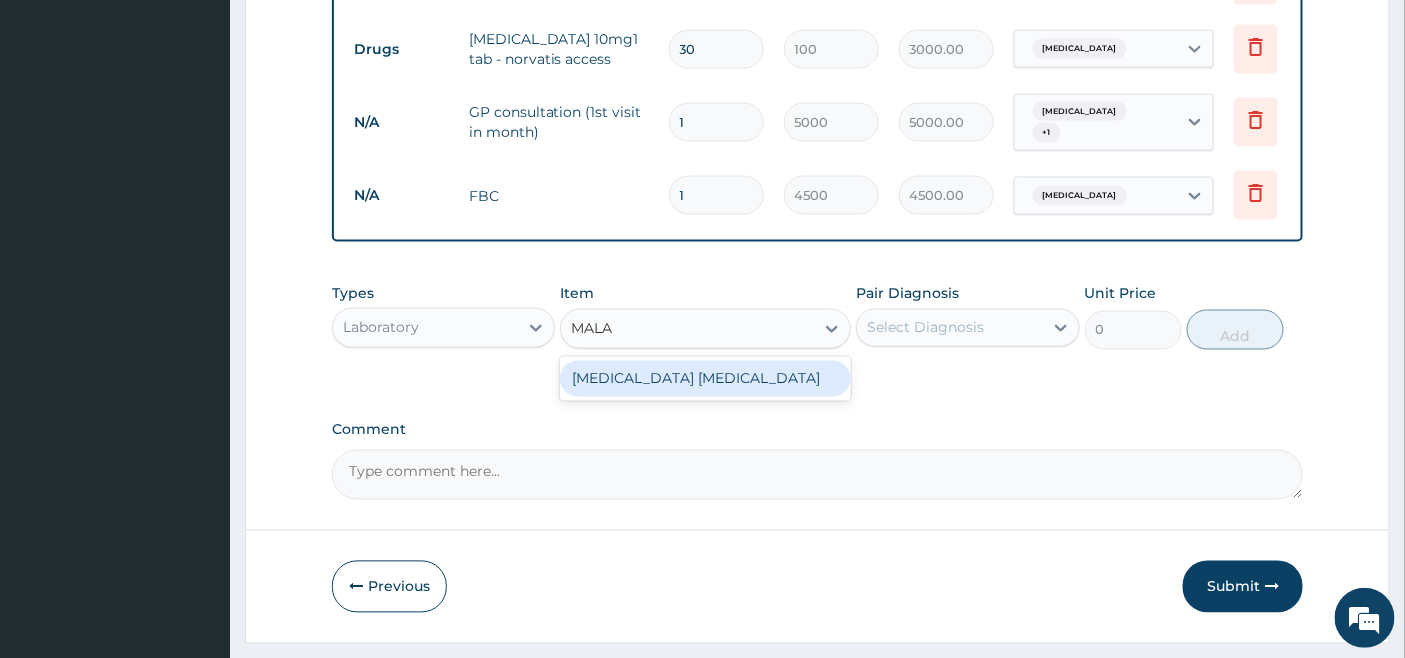 type on "MALAR" 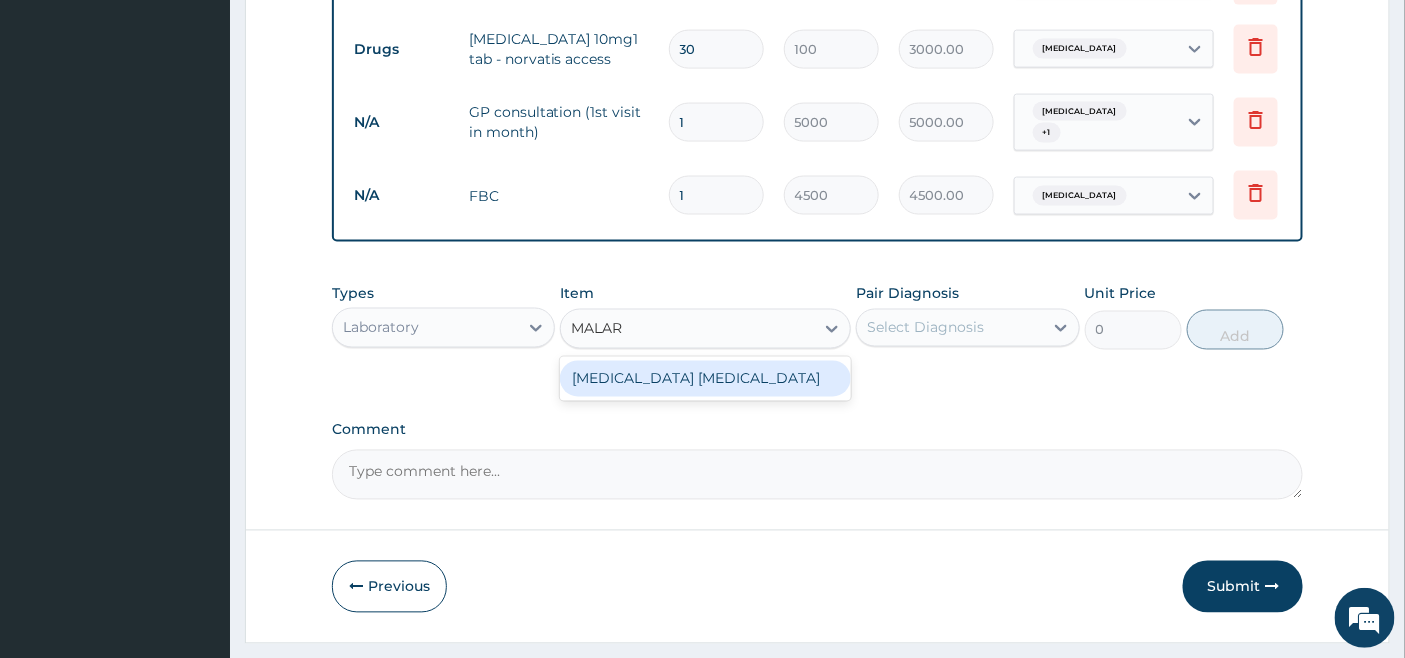 click on "Malaria Parasite" at bounding box center (705, 379) 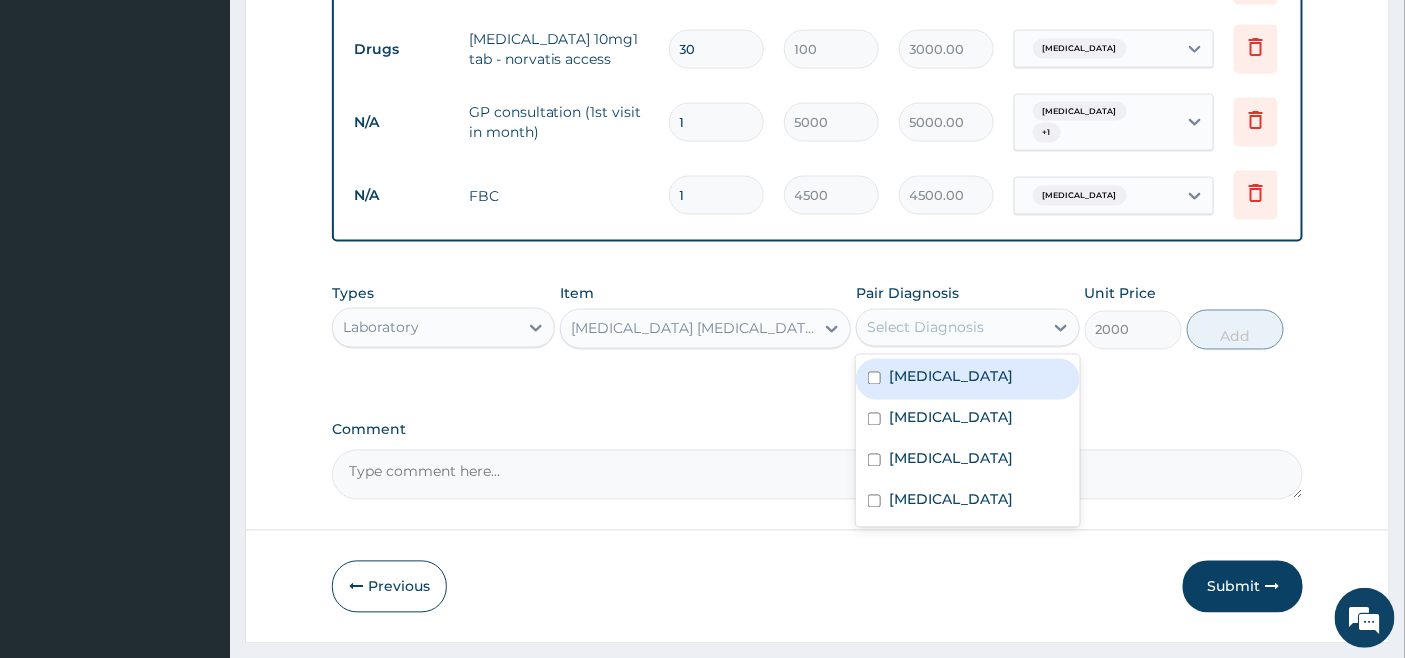 click on "Select Diagnosis" at bounding box center (925, 328) 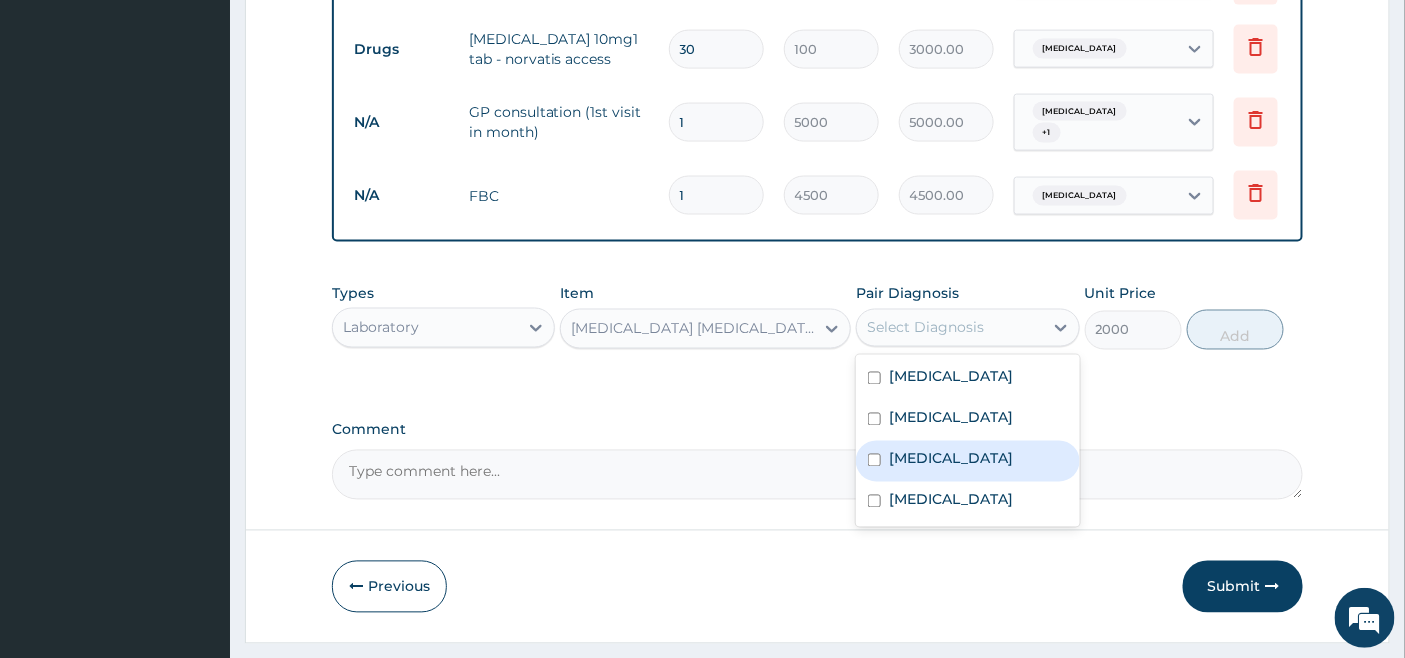 click on "Malaria" at bounding box center [951, 459] 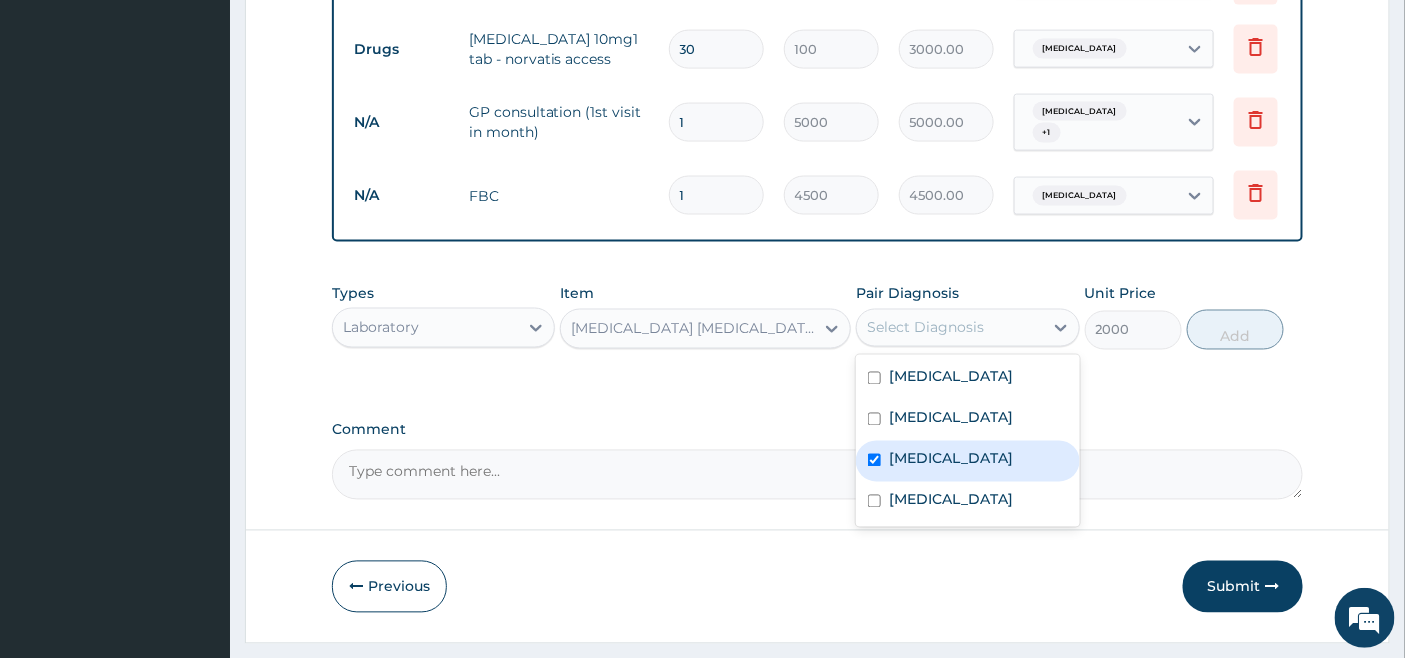 checkbox on "true" 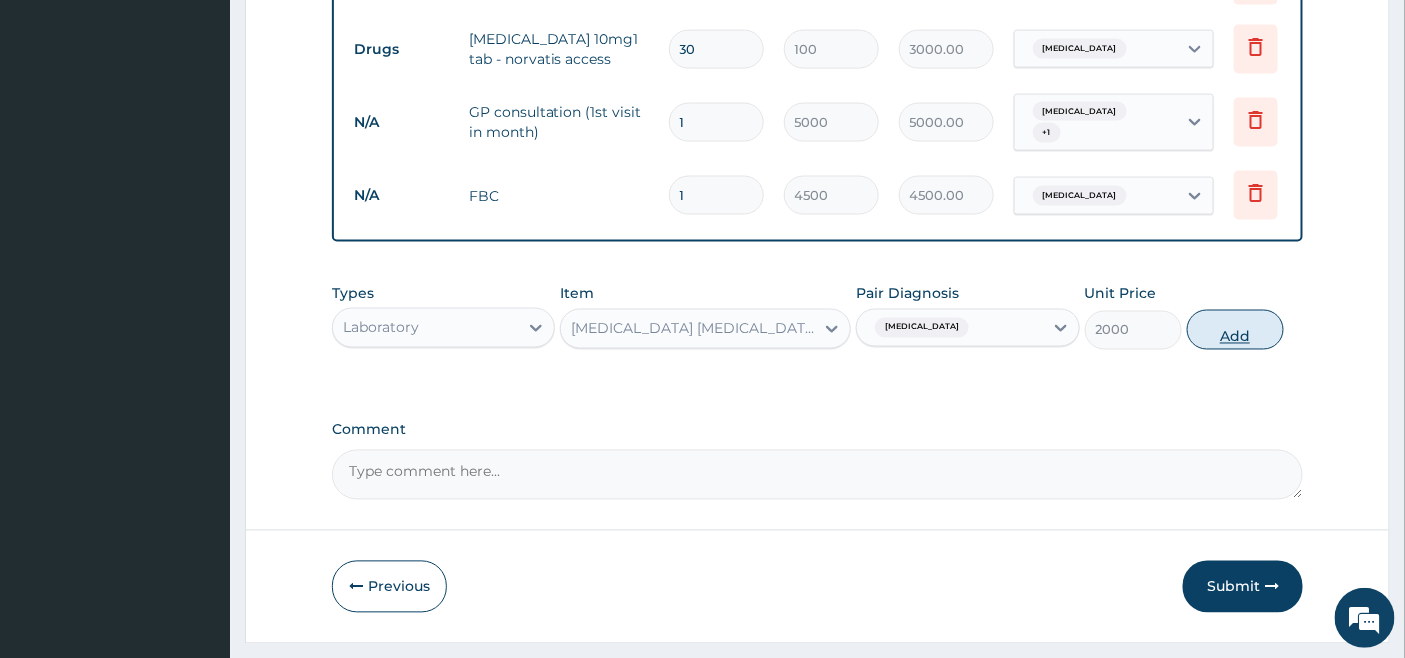 click on "Add" at bounding box center (1235, 330) 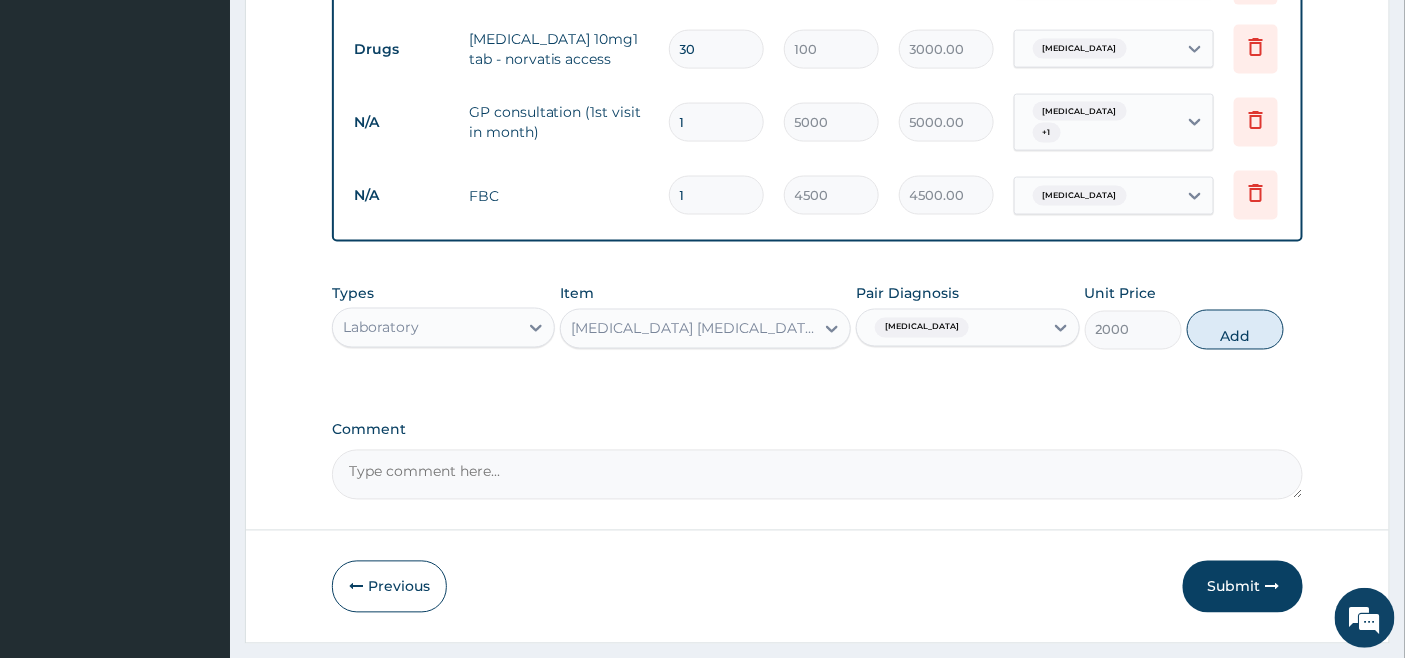 type on "0" 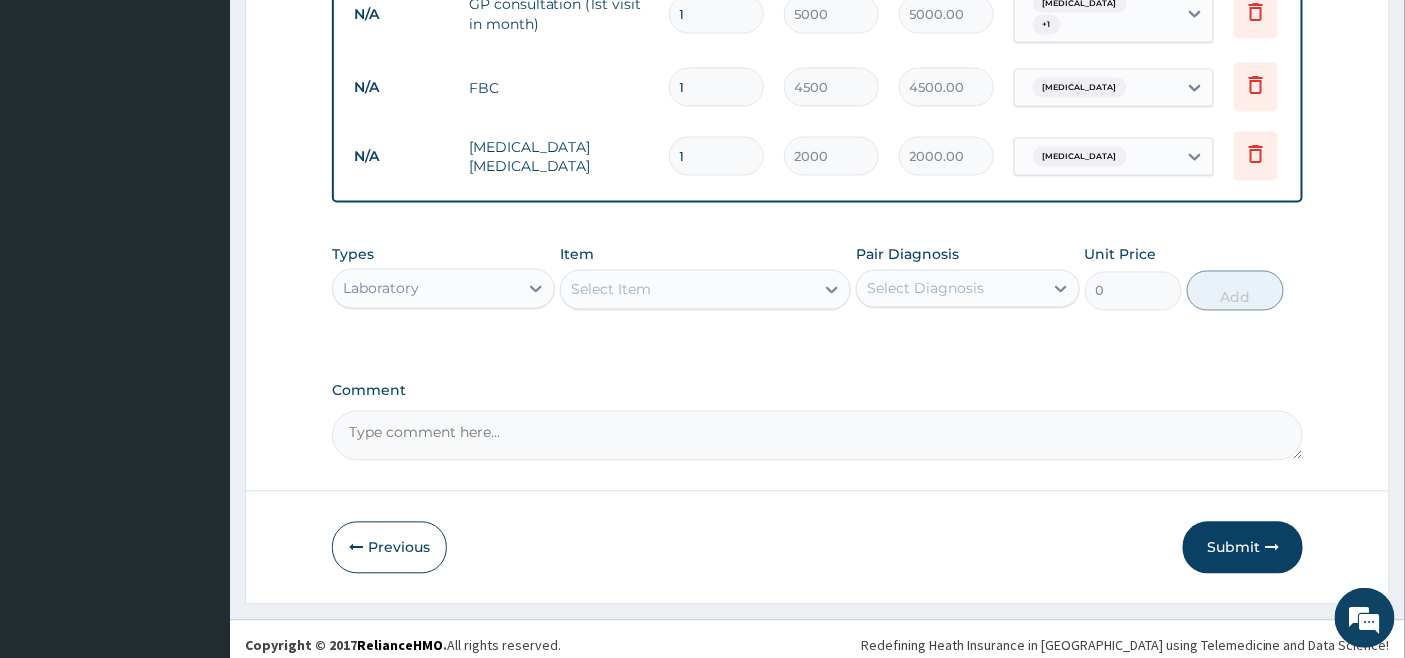scroll, scrollTop: 1101, scrollLeft: 0, axis: vertical 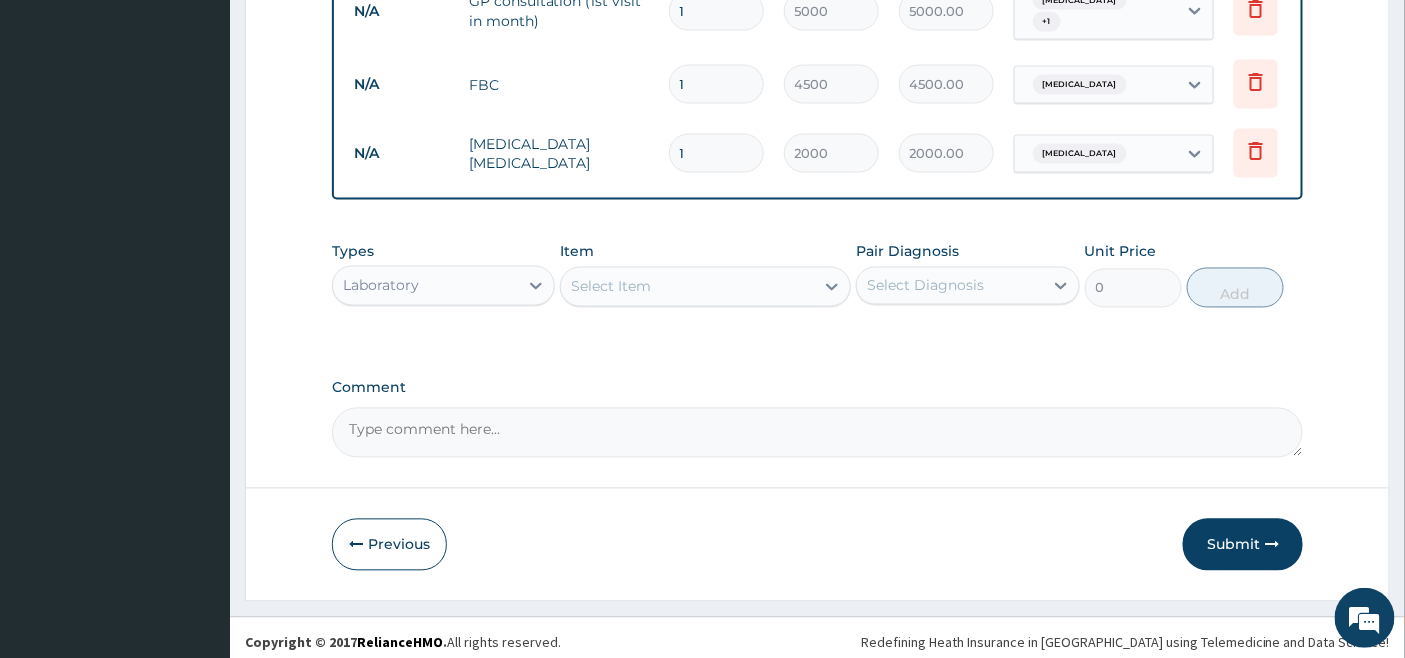 click on "Laboratory" at bounding box center [425, 286] 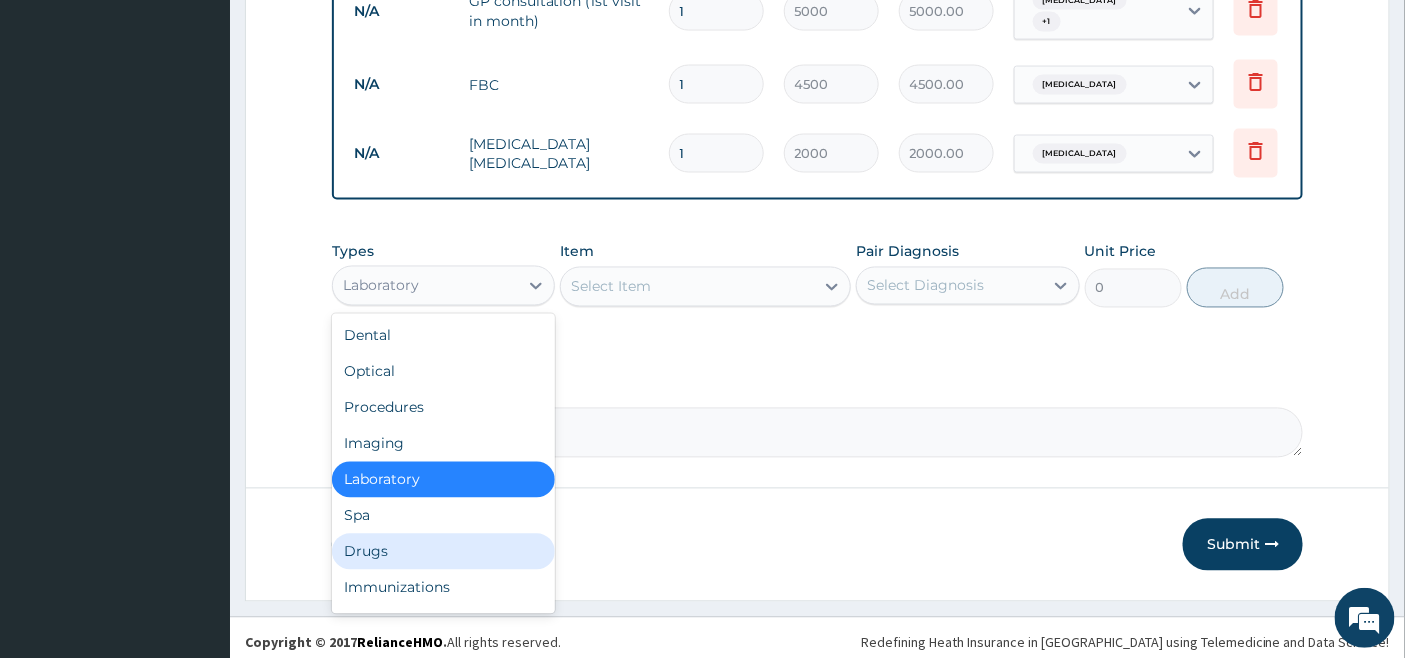 click on "Drugs" at bounding box center (443, 552) 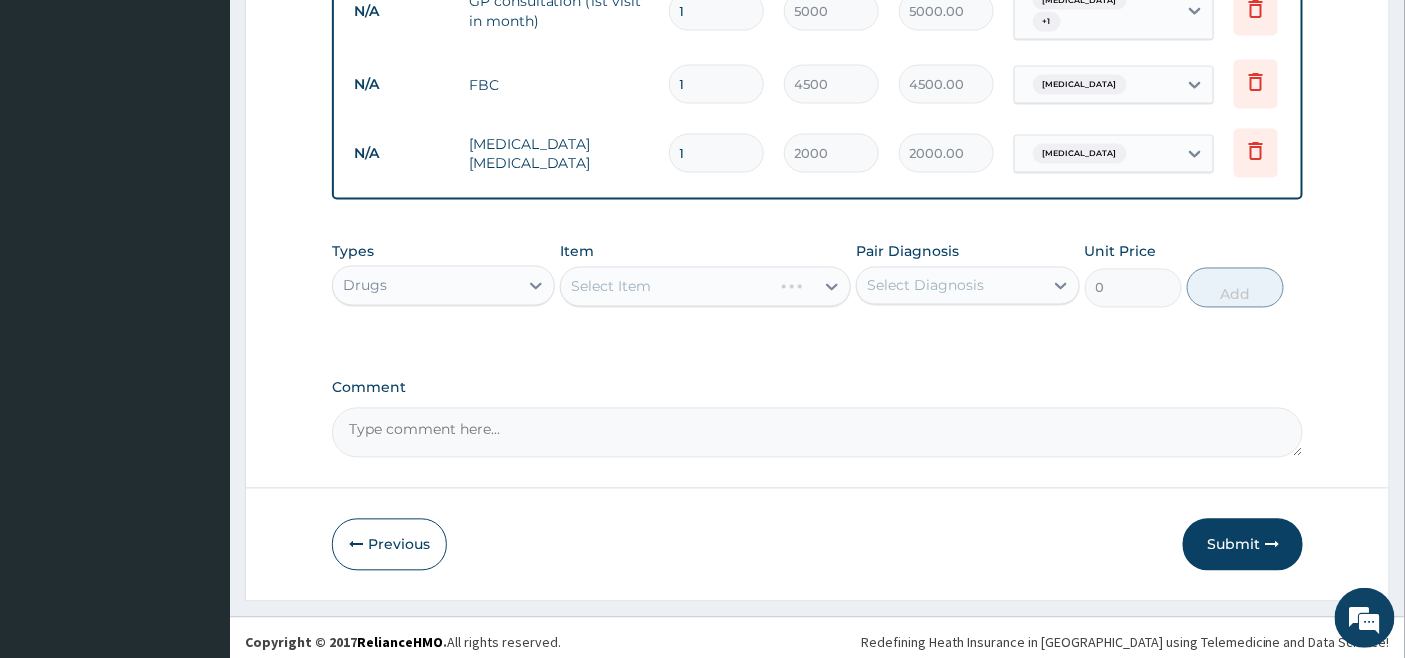 click on "Select Item" at bounding box center [705, 287] 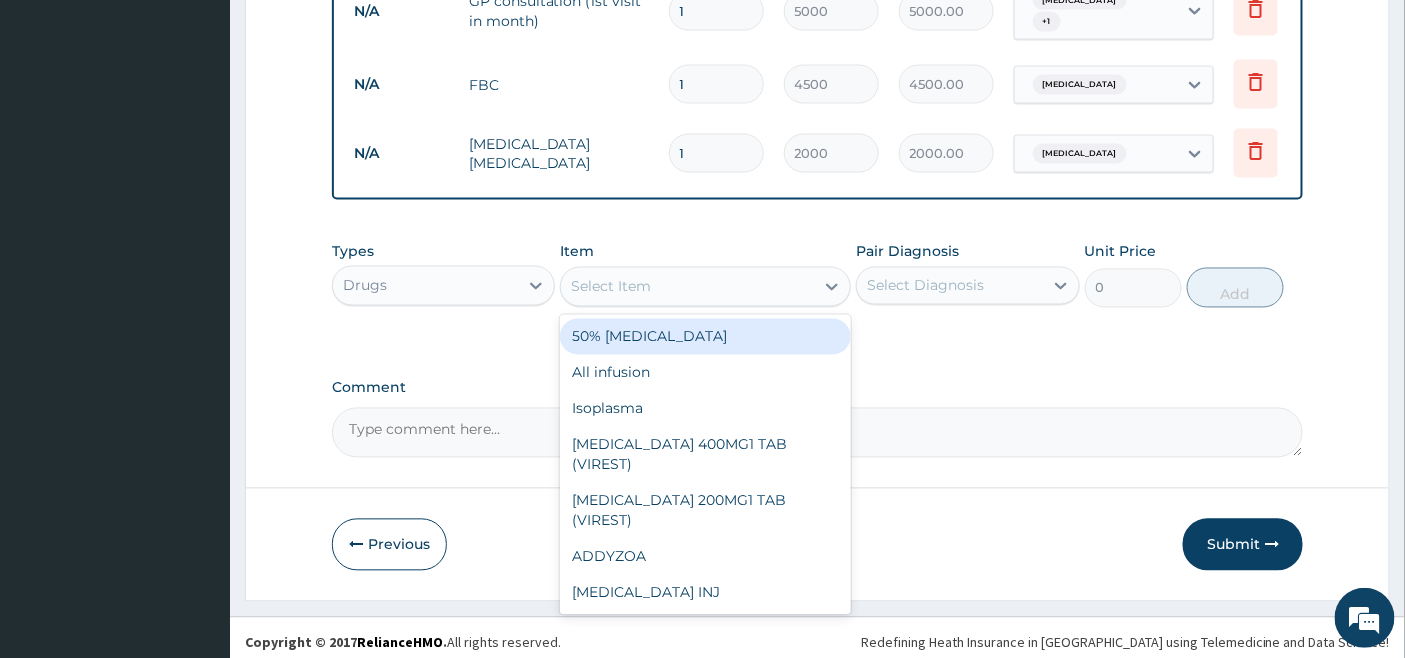 click on "Select Item" at bounding box center (687, 287) 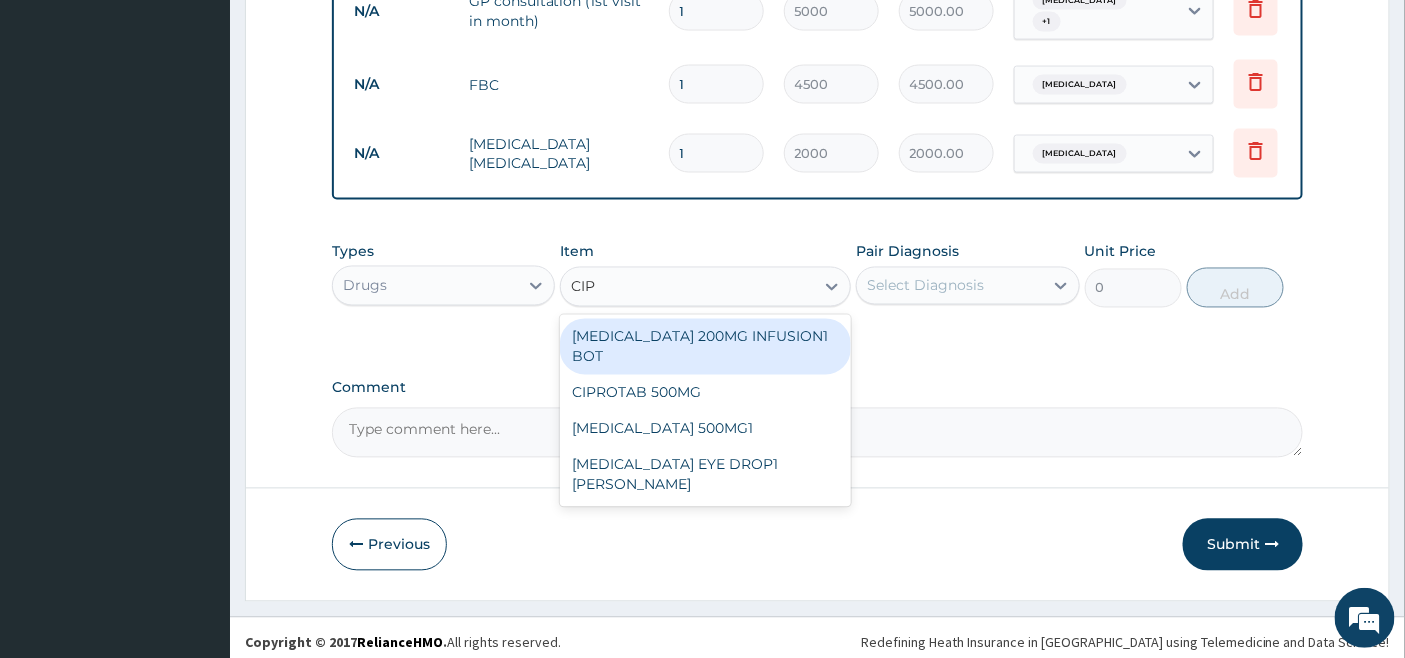 type on "CIPR" 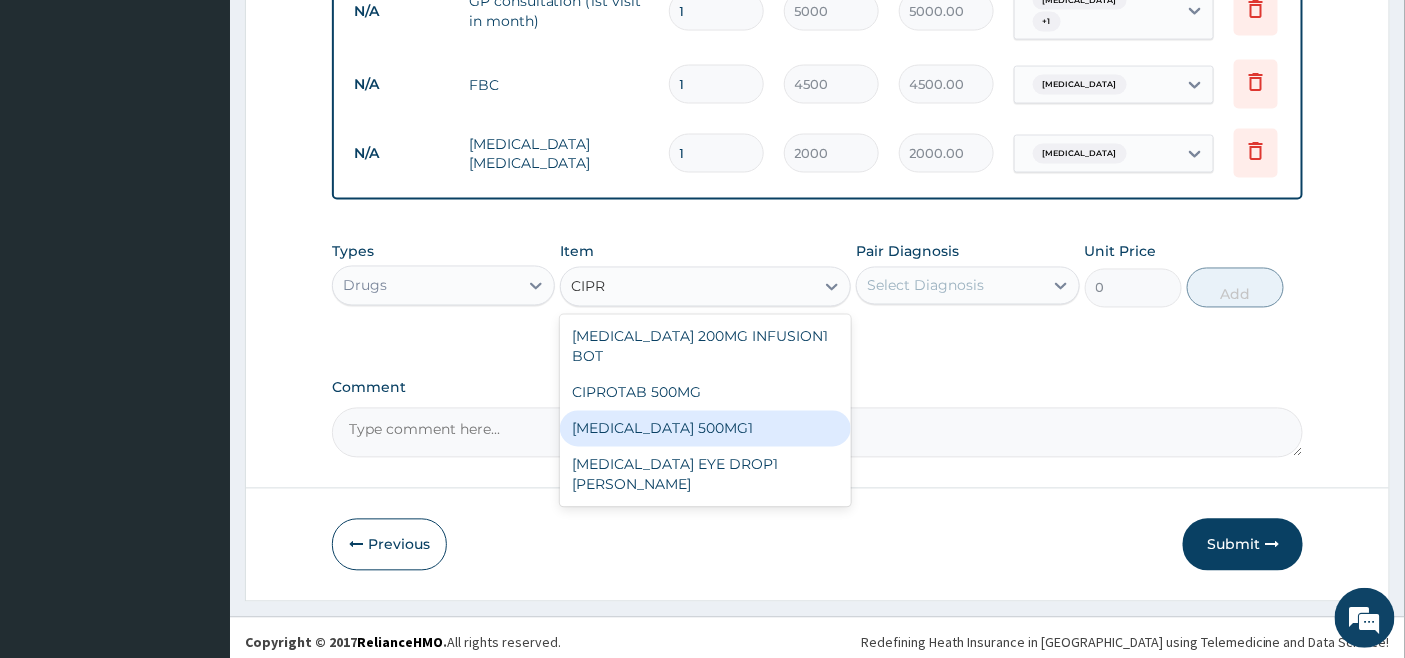 click on "CIPROFLOXACIN 500MG1" at bounding box center (705, 429) 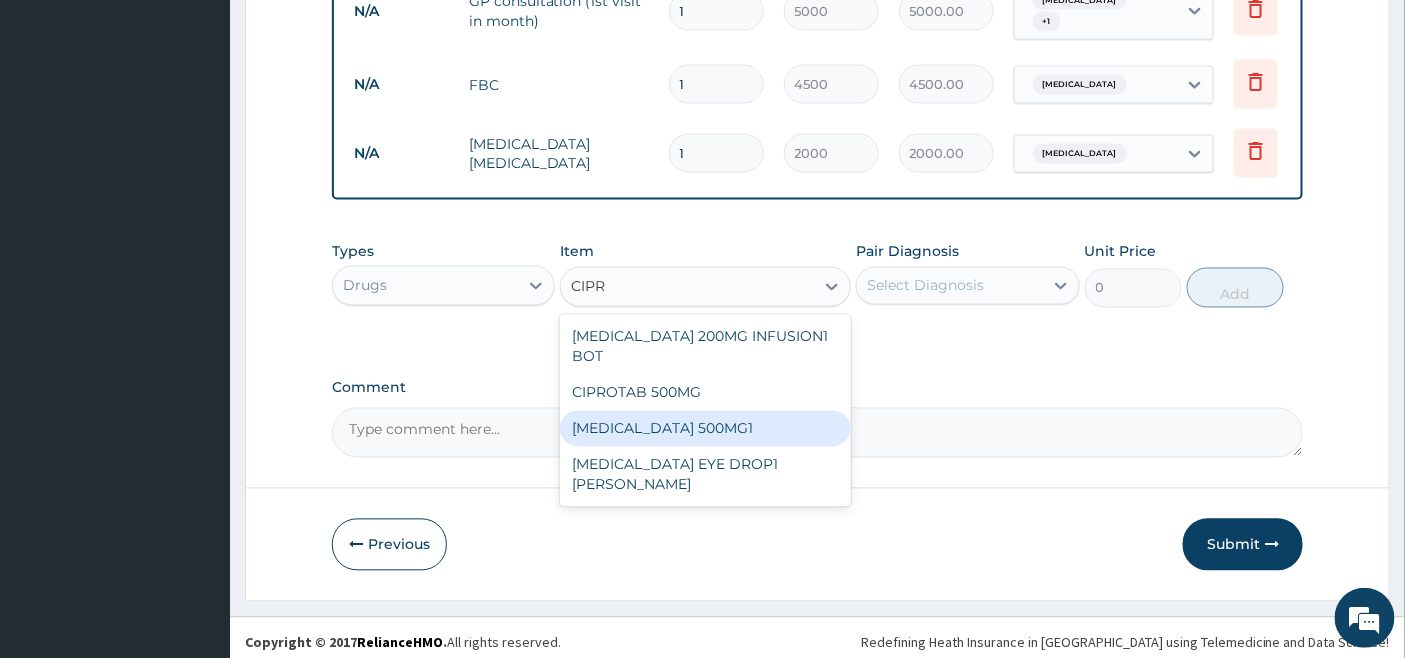 type 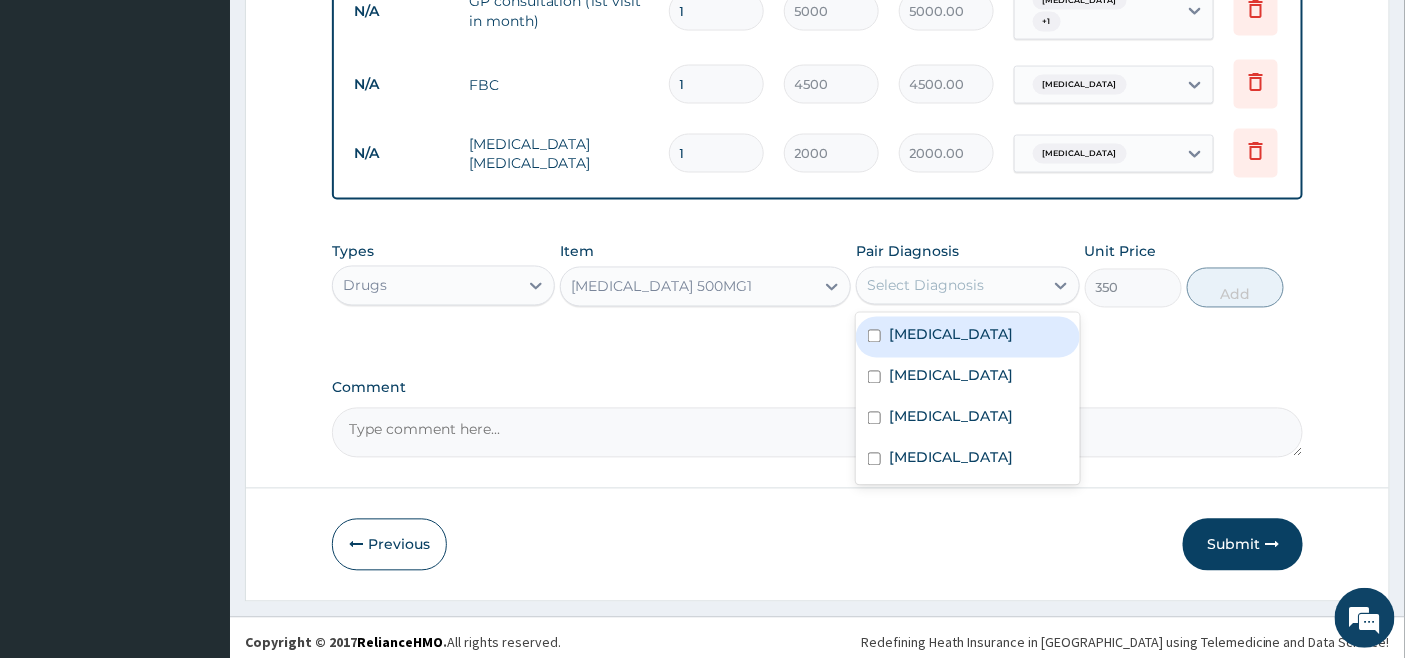 click on "Select Diagnosis" at bounding box center (967, 286) 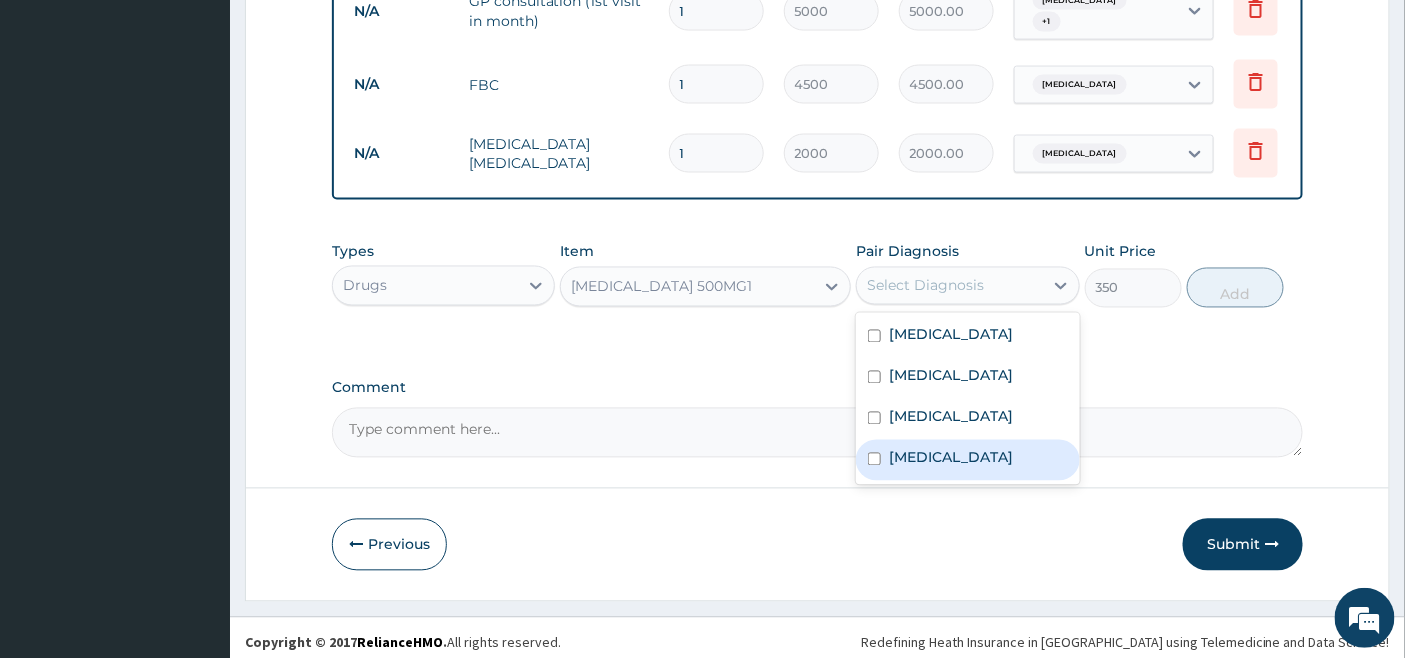 click on "Bacteremia" at bounding box center (951, 458) 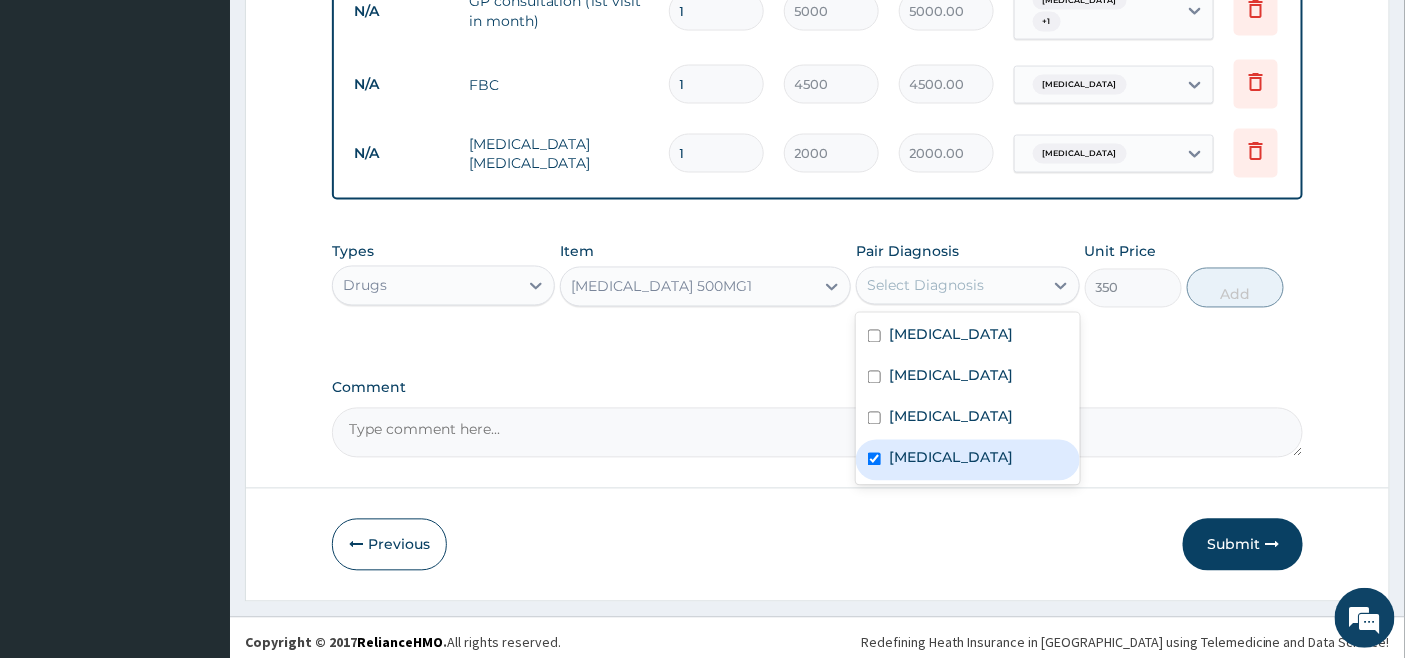 checkbox on "true" 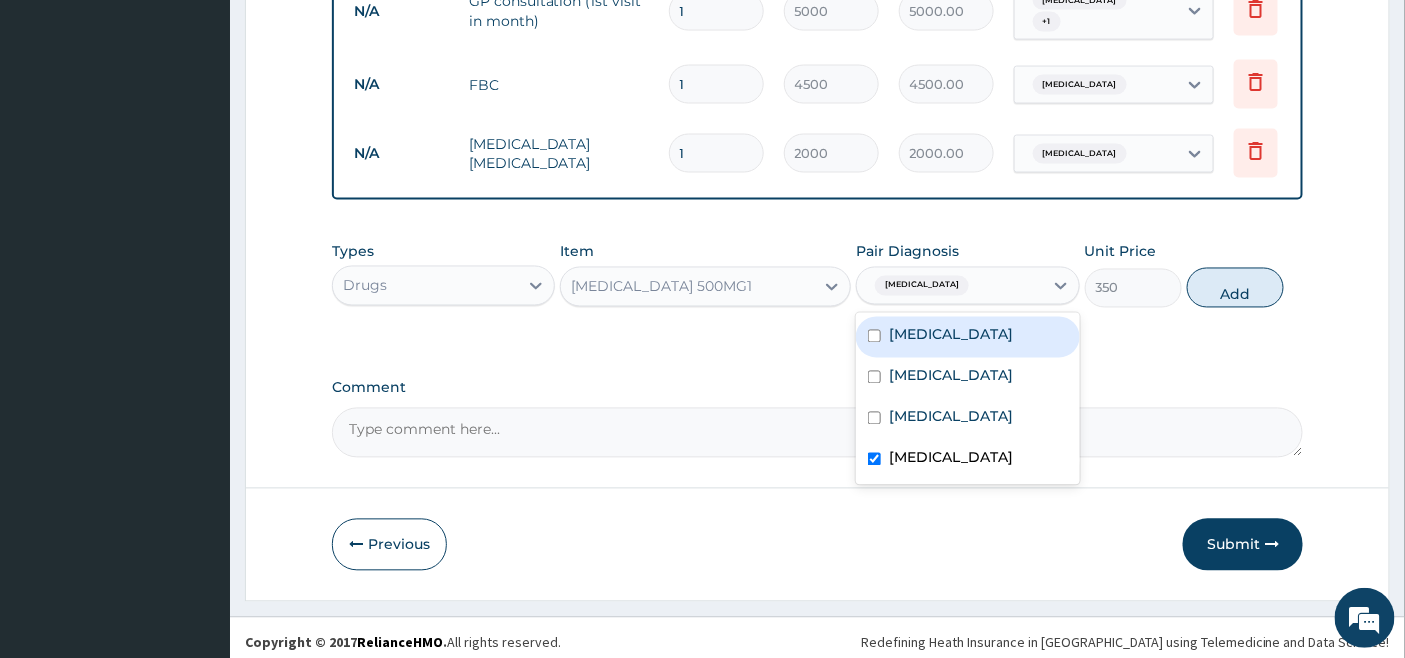 click at bounding box center (874, 336) 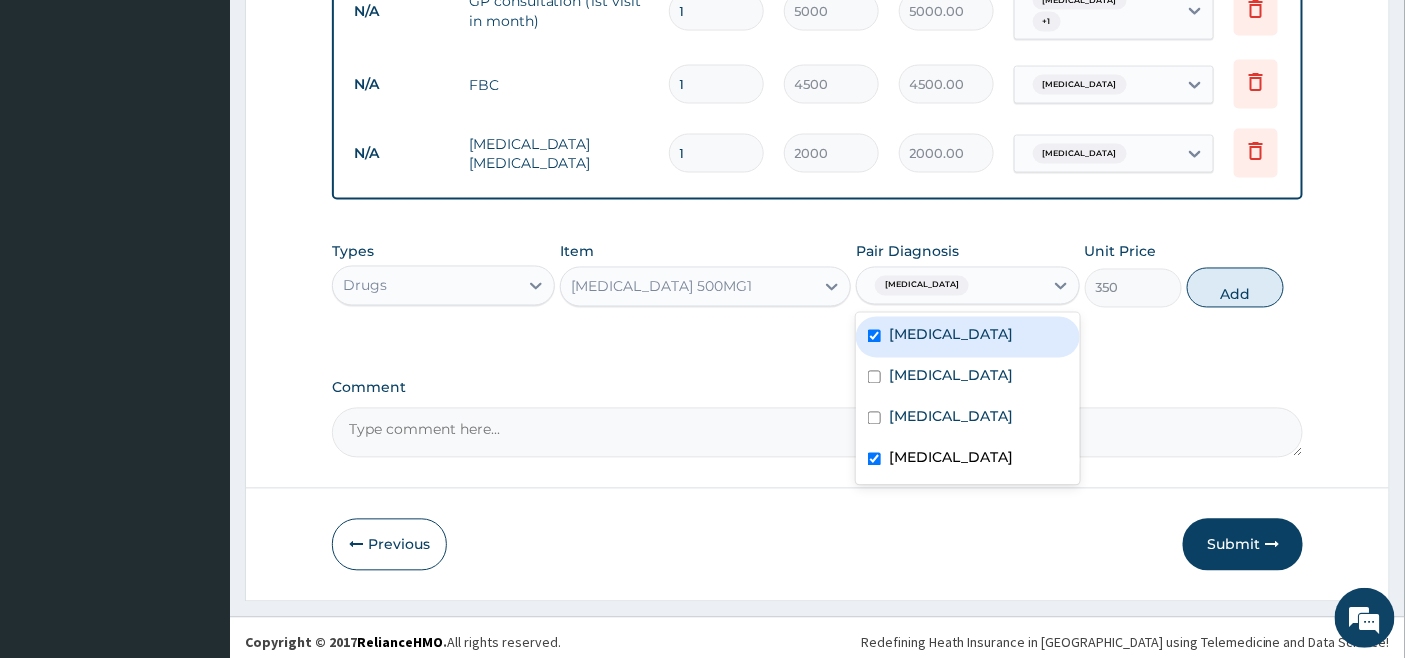 checkbox on "true" 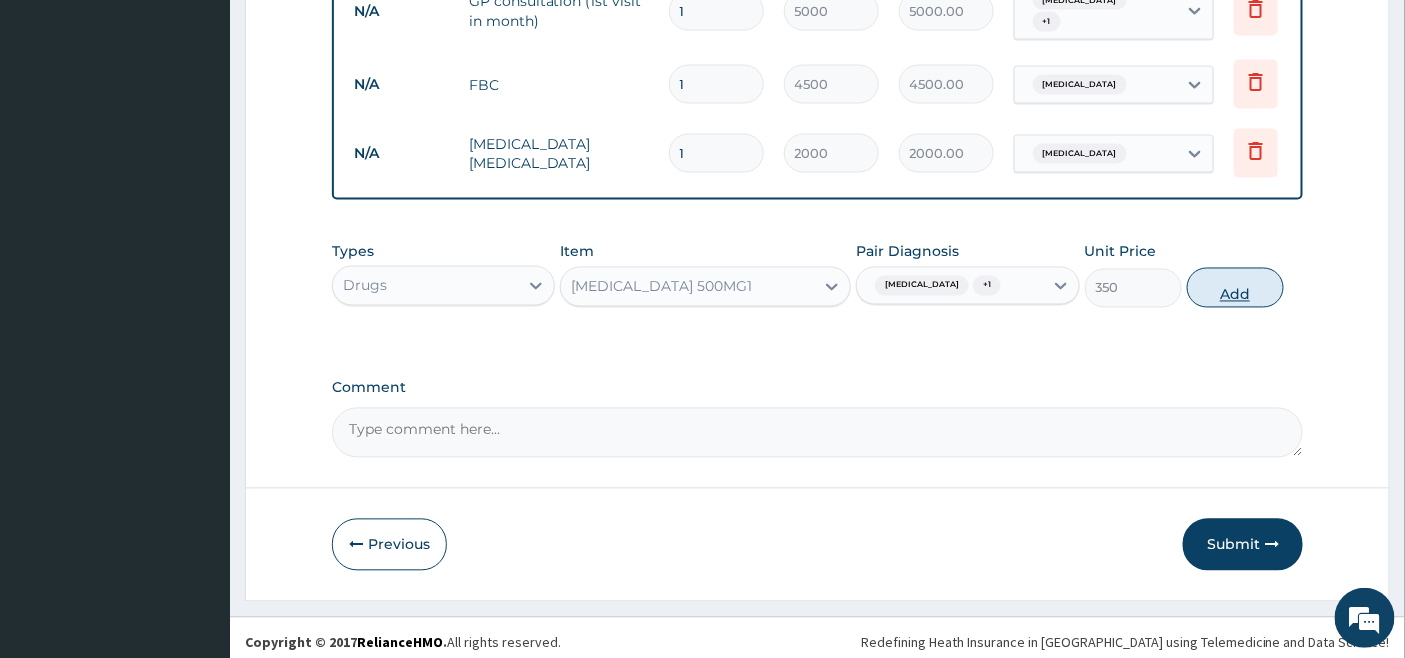 click on "Add" at bounding box center (1235, 288) 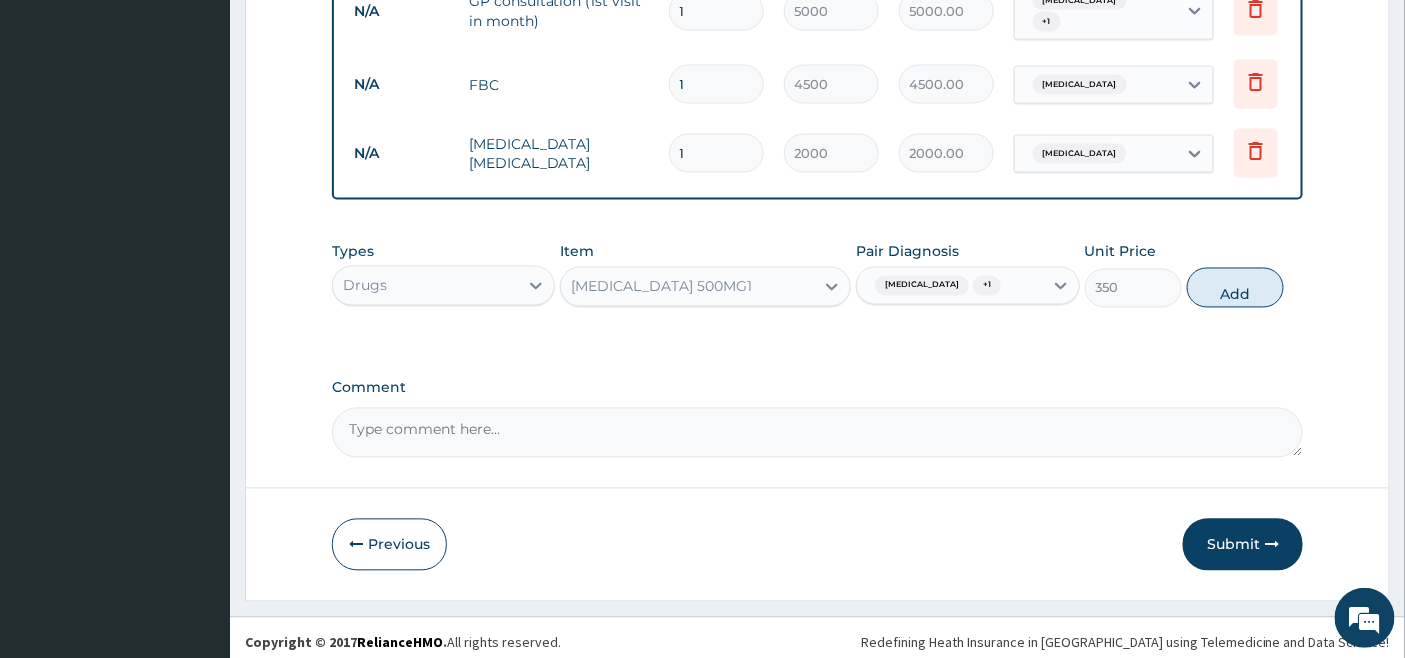 type on "0" 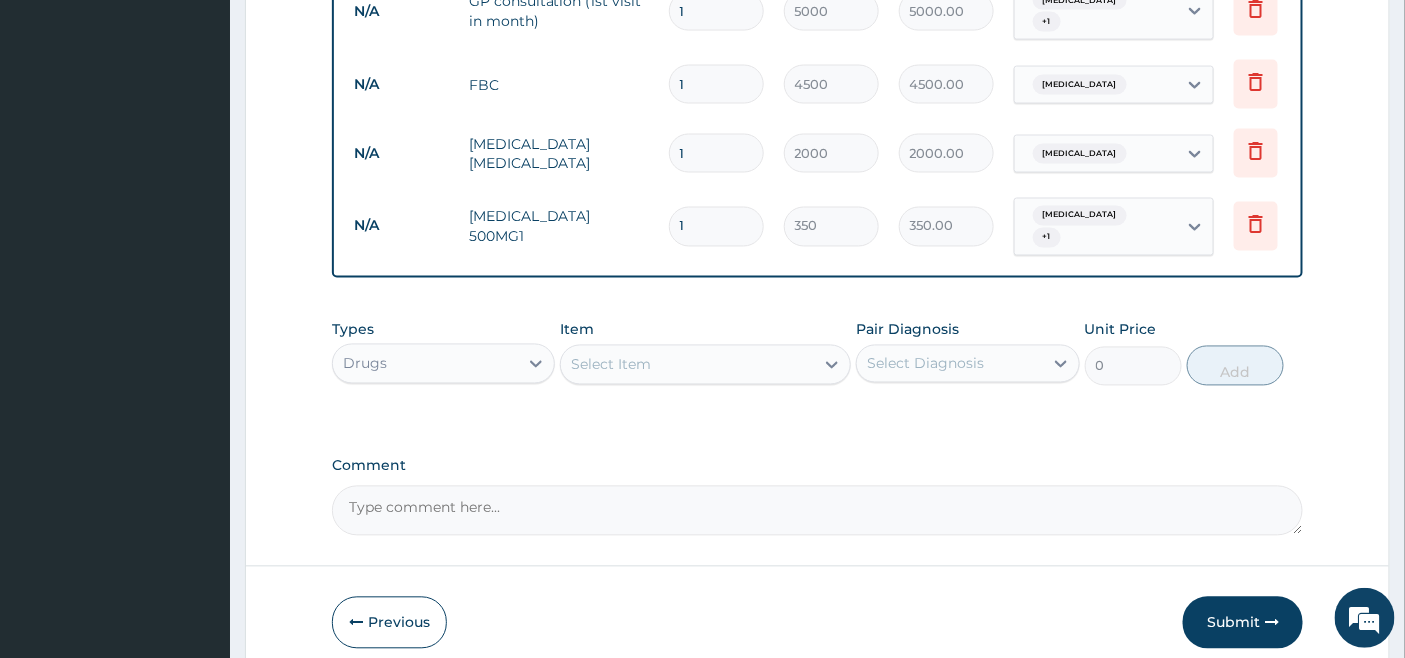 click on "Select Item" at bounding box center (687, 365) 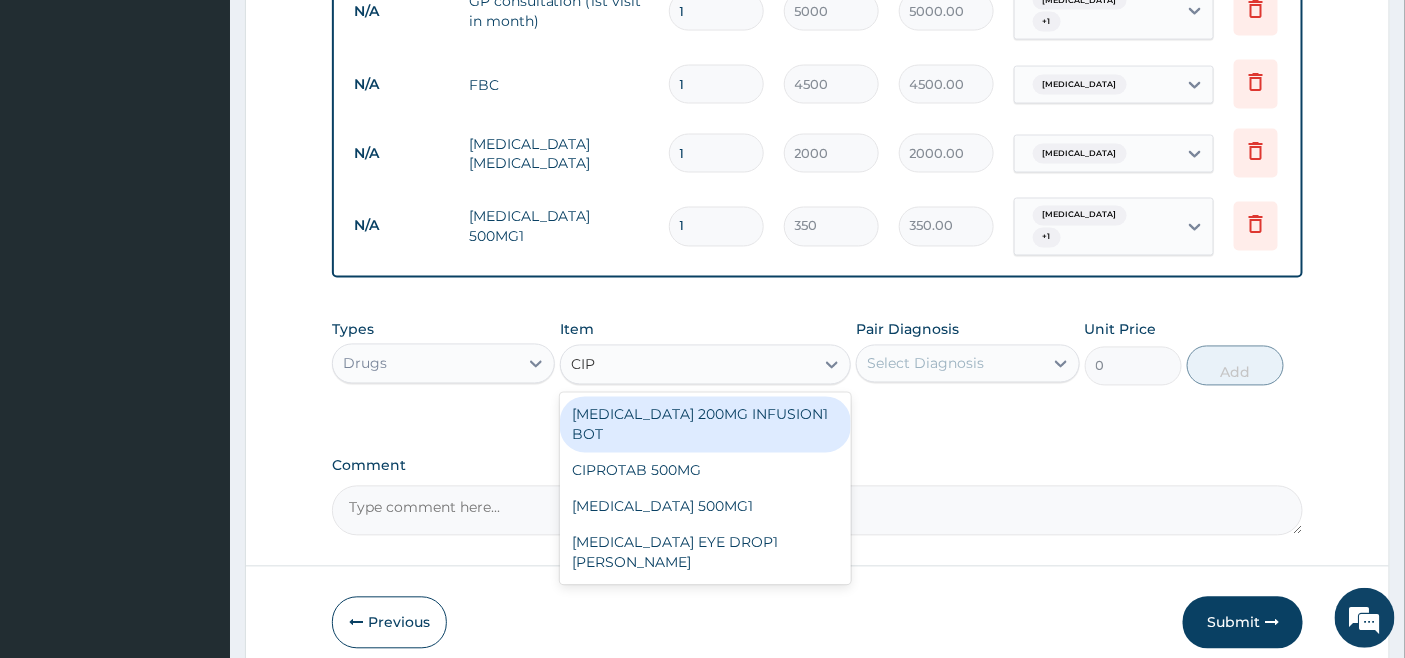 type on "CIPR" 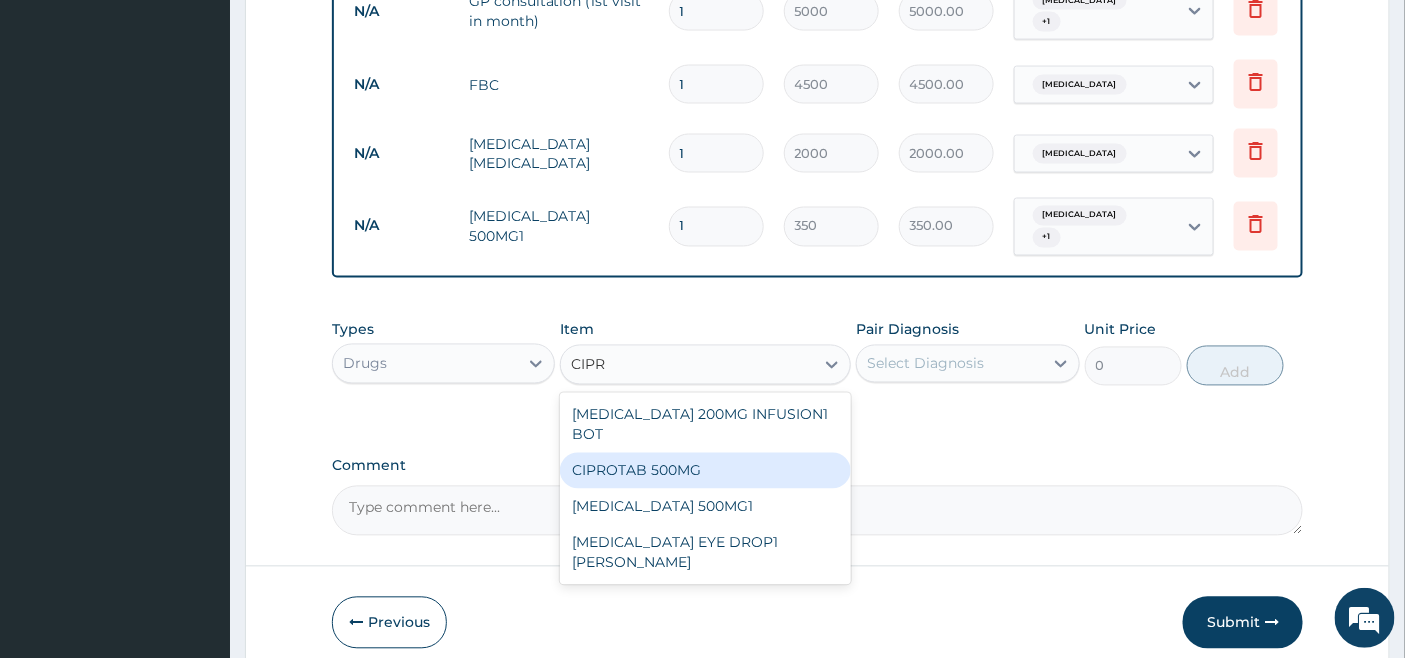 click on "CIPROTAB  500MG" at bounding box center [705, 471] 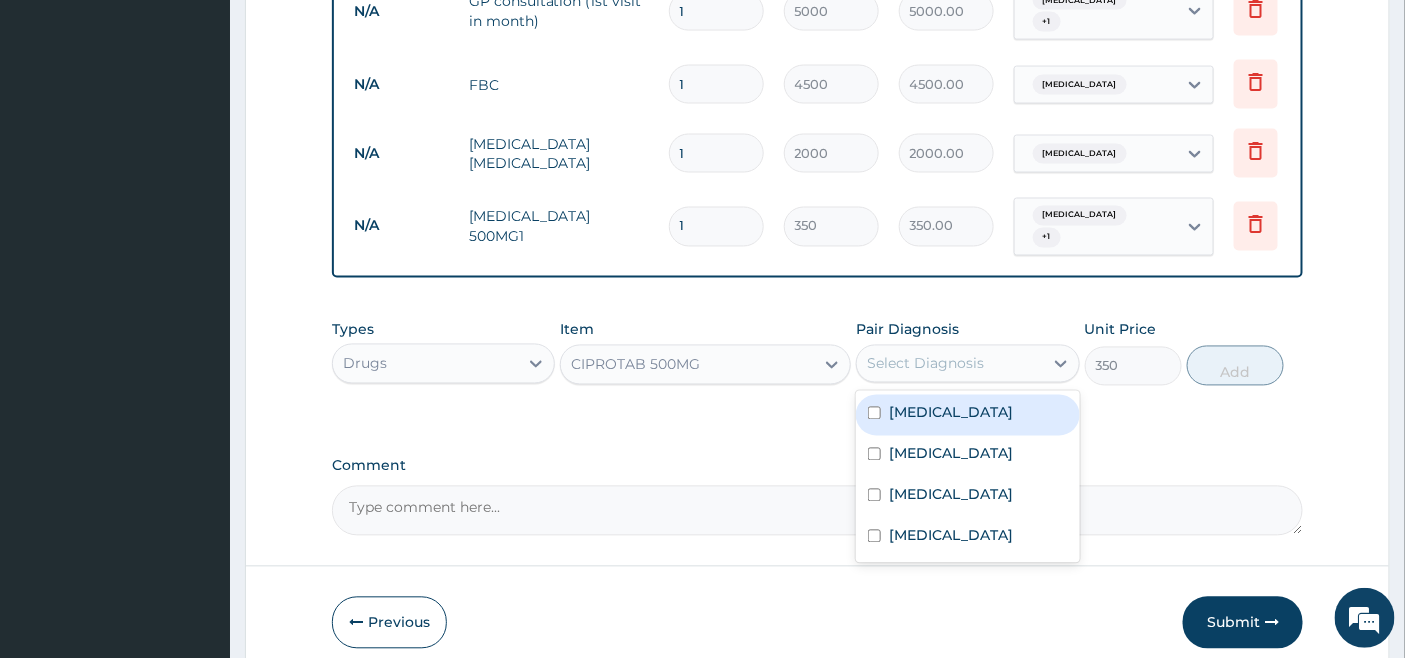 click on "Select Diagnosis" at bounding box center (925, 364) 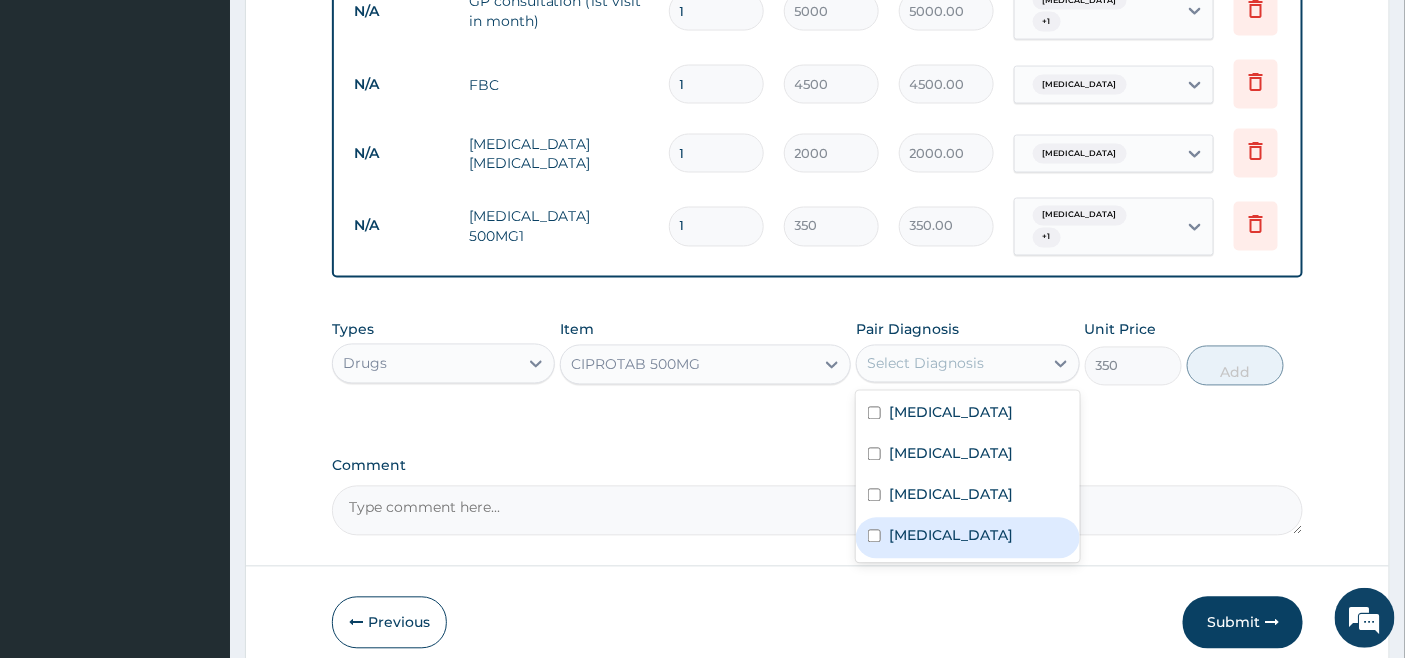 click on "Bacteremia" at bounding box center [951, 536] 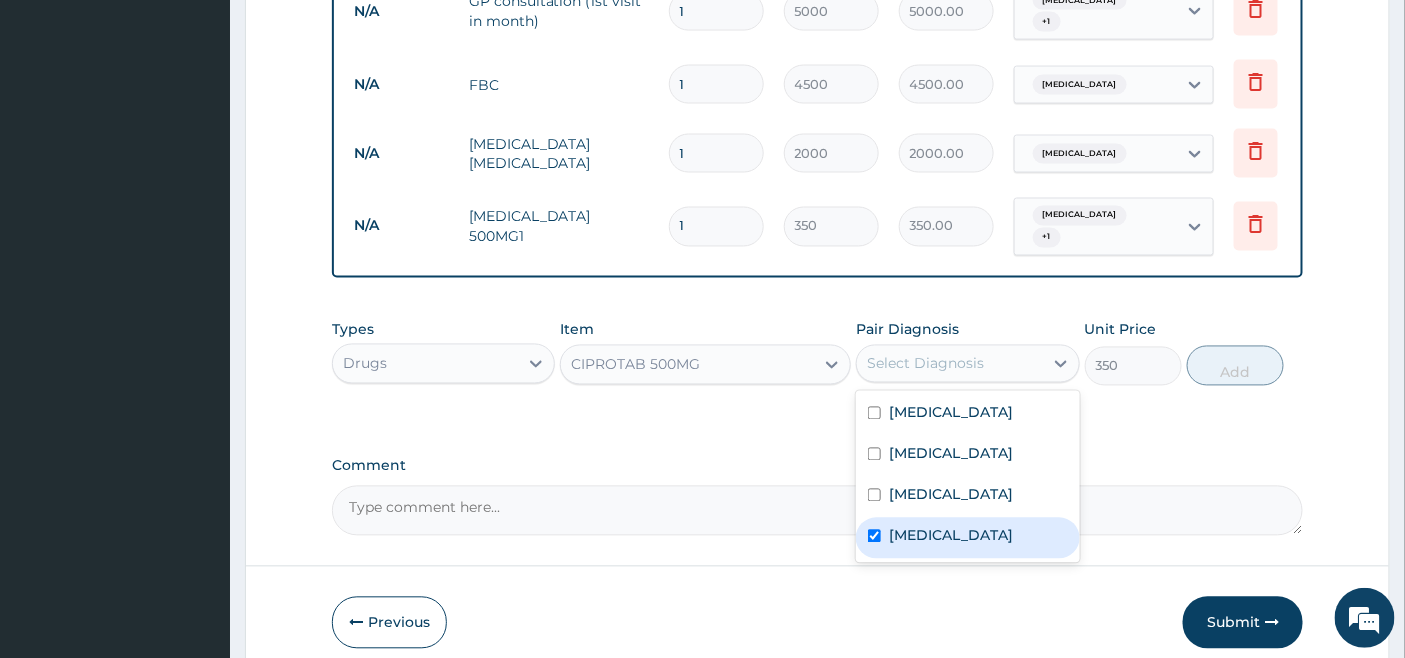 checkbox on "true" 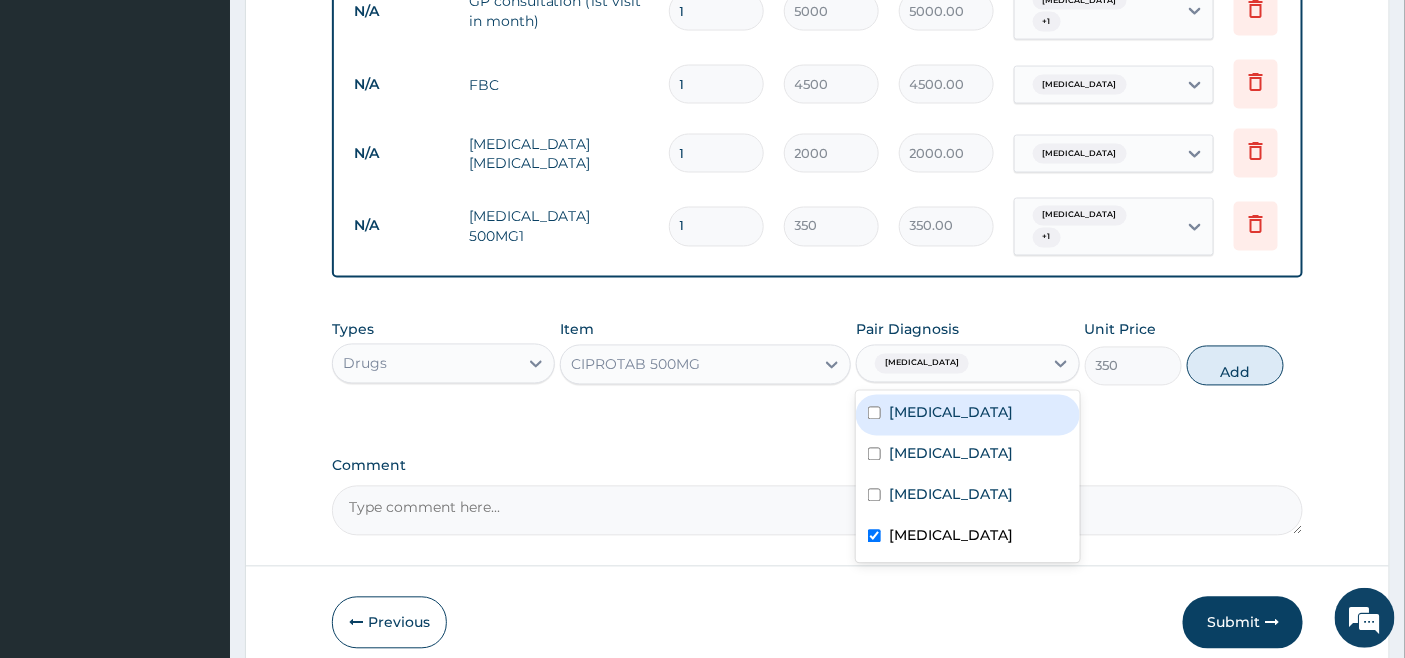 click on "Candidal vulvovaginitis" at bounding box center (967, 415) 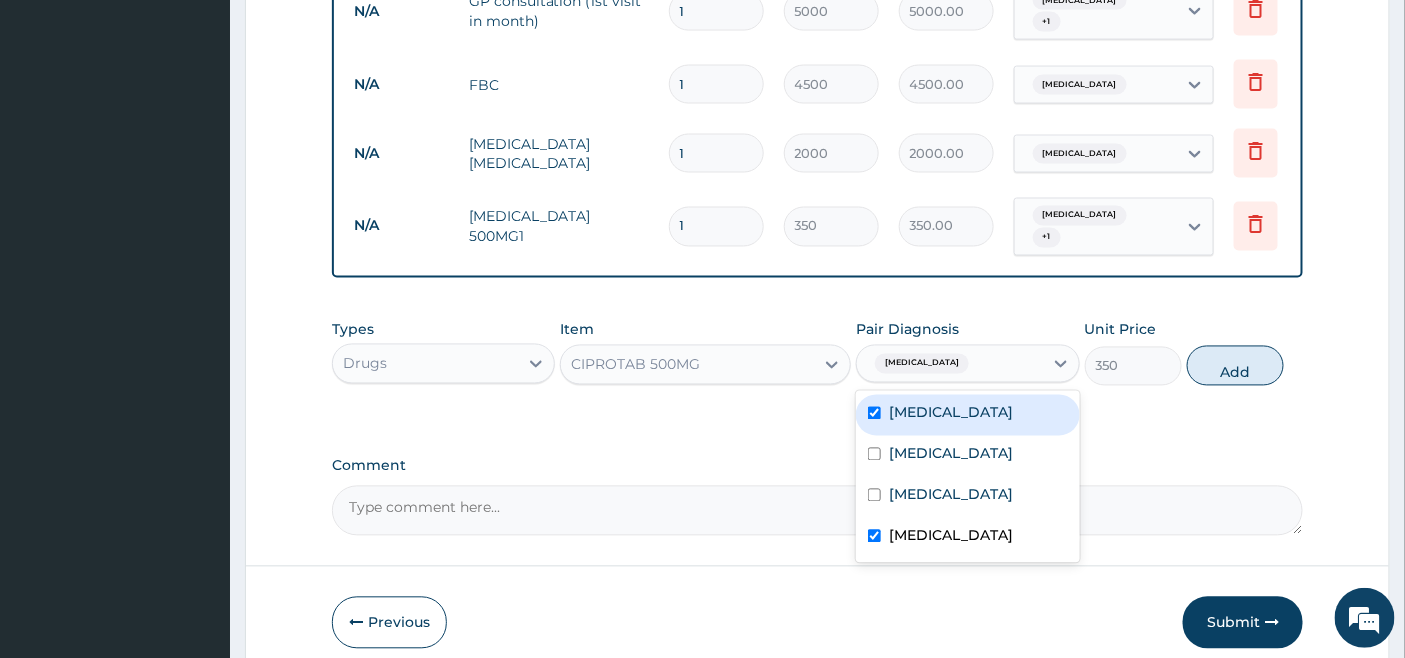 checkbox on "true" 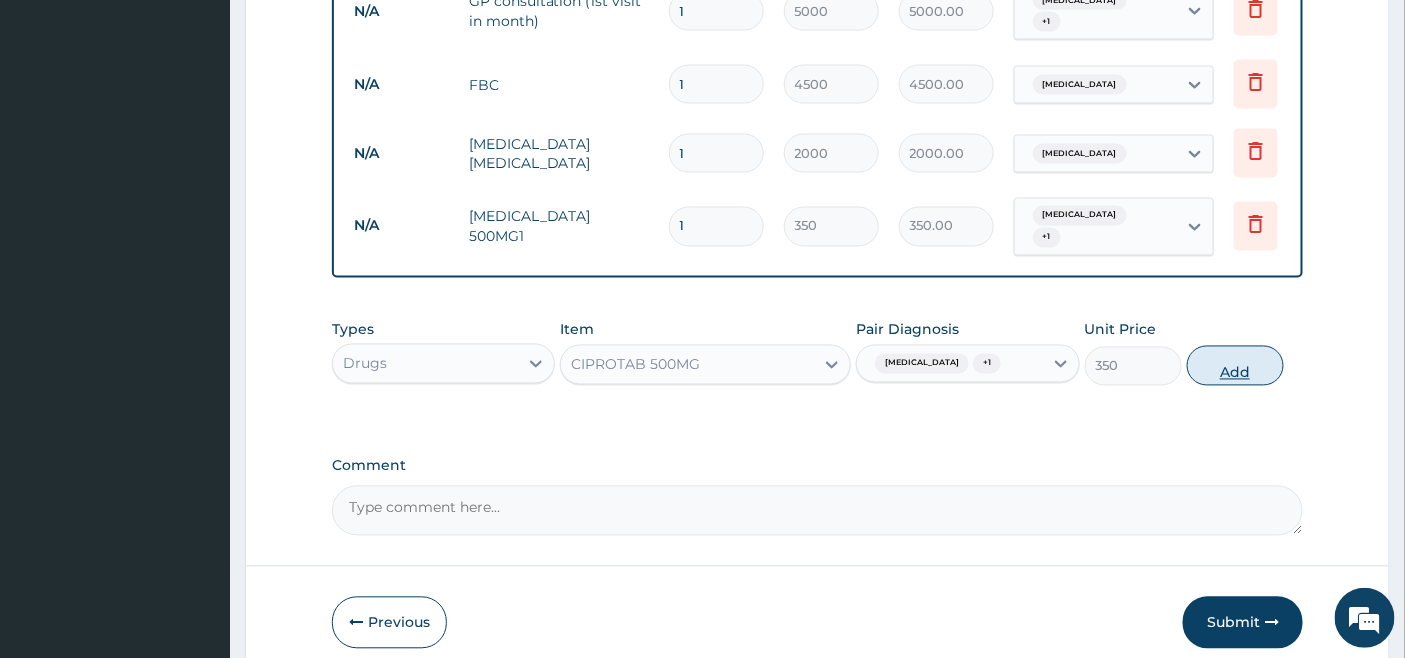 click on "Add" at bounding box center (1235, 366) 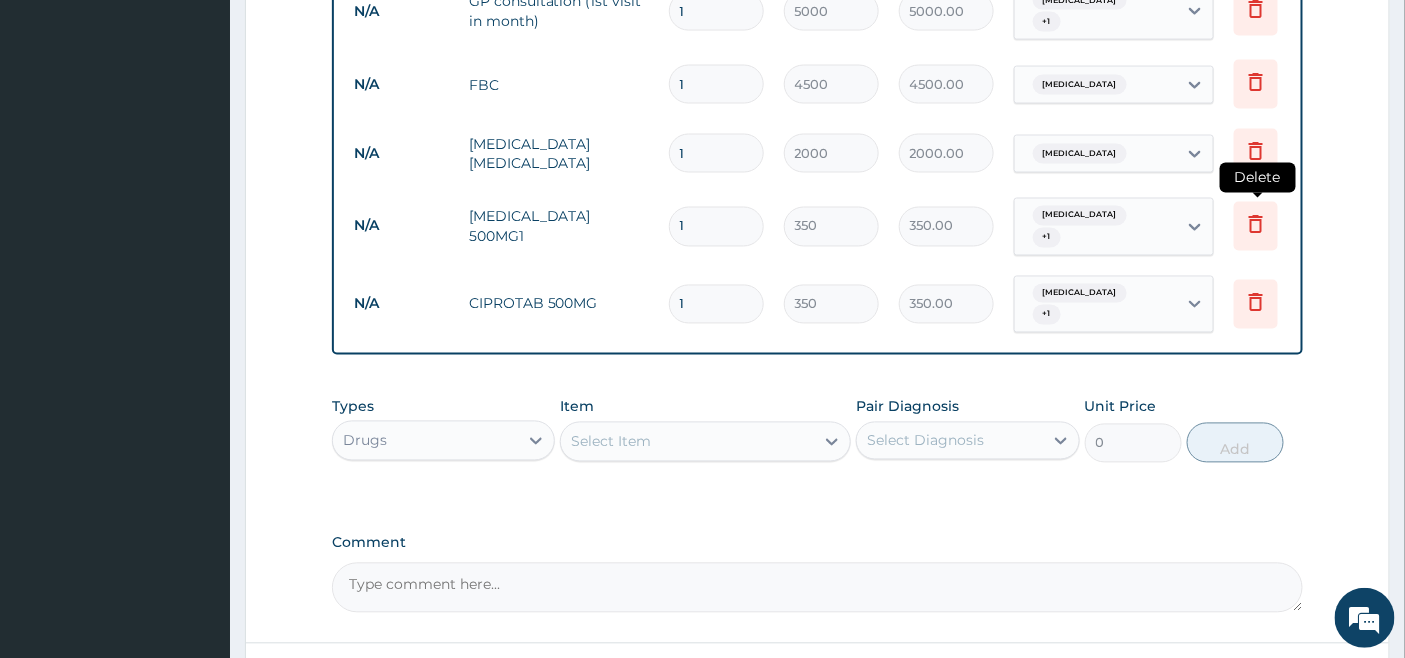 click 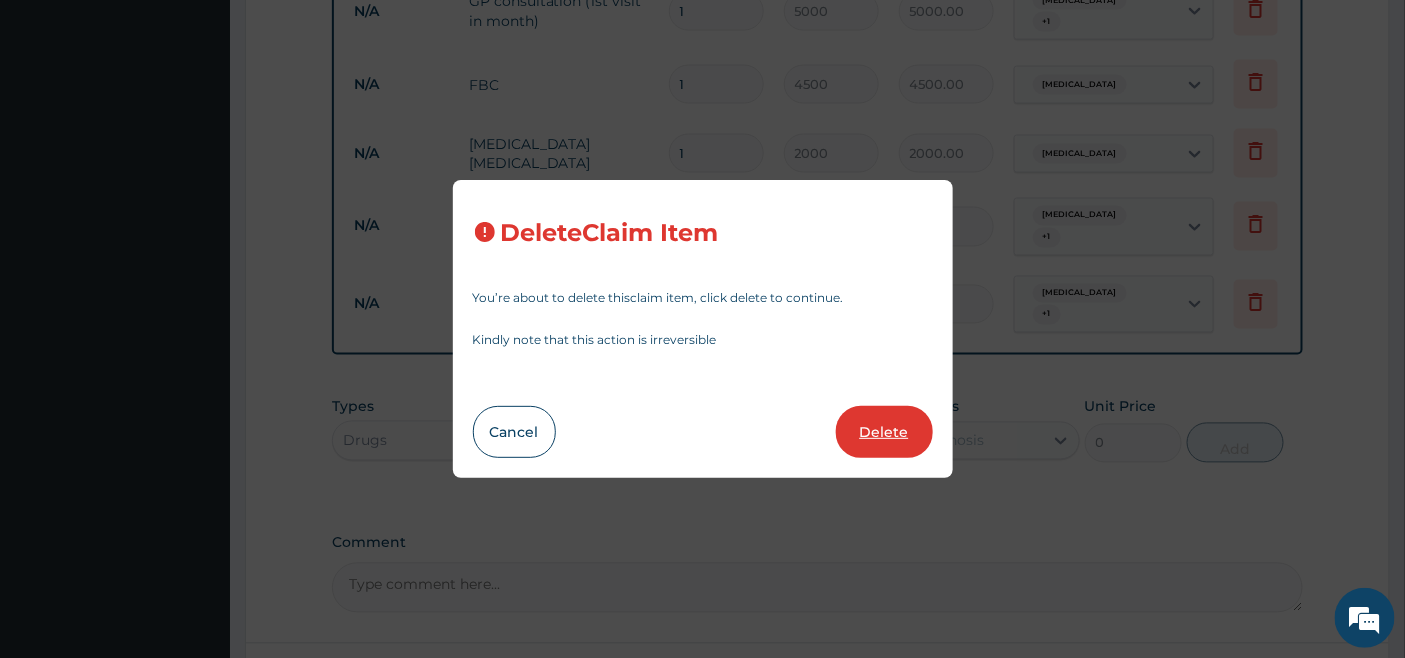 click on "Delete" at bounding box center [884, 432] 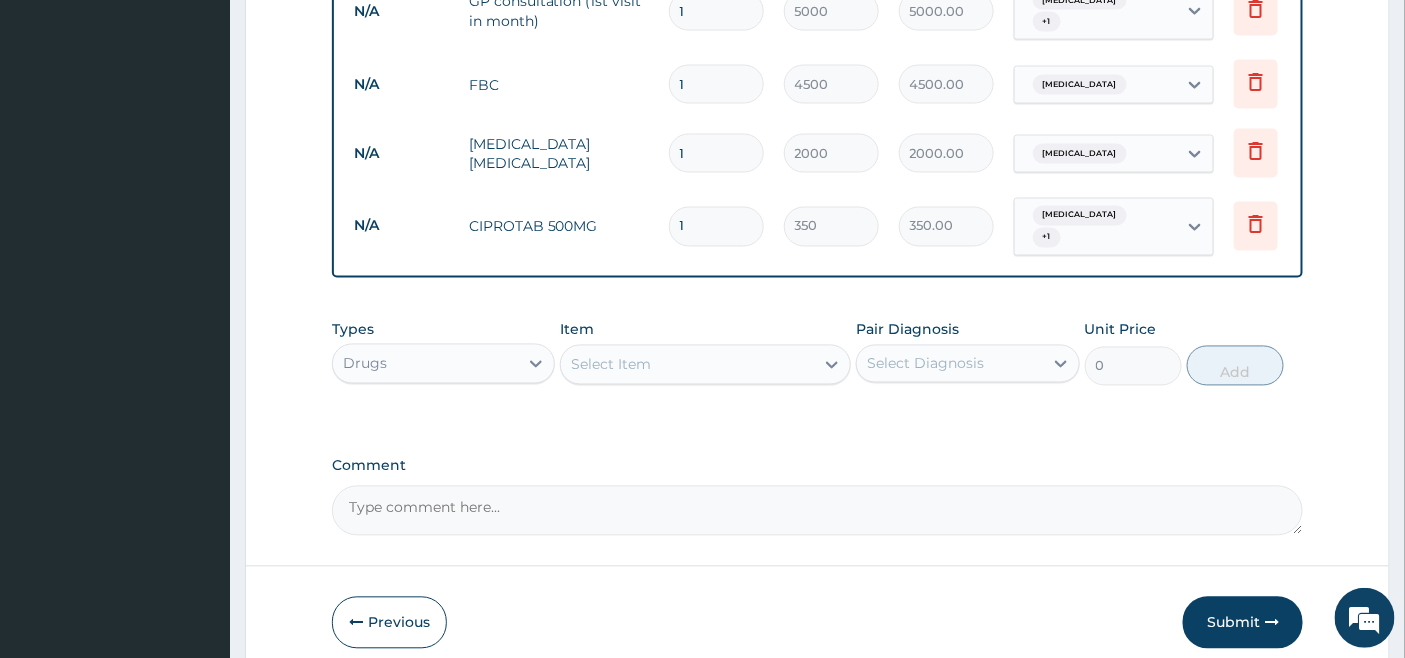 click on "1" at bounding box center [716, 226] 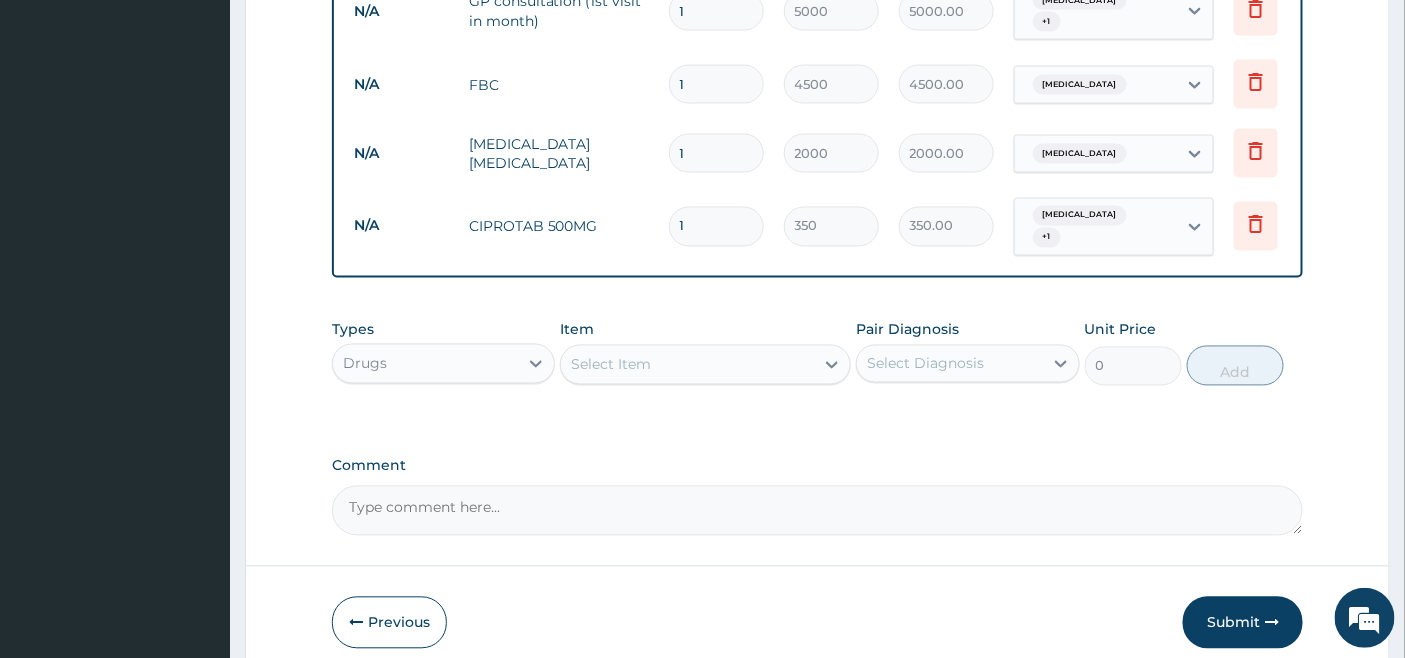 type on "10" 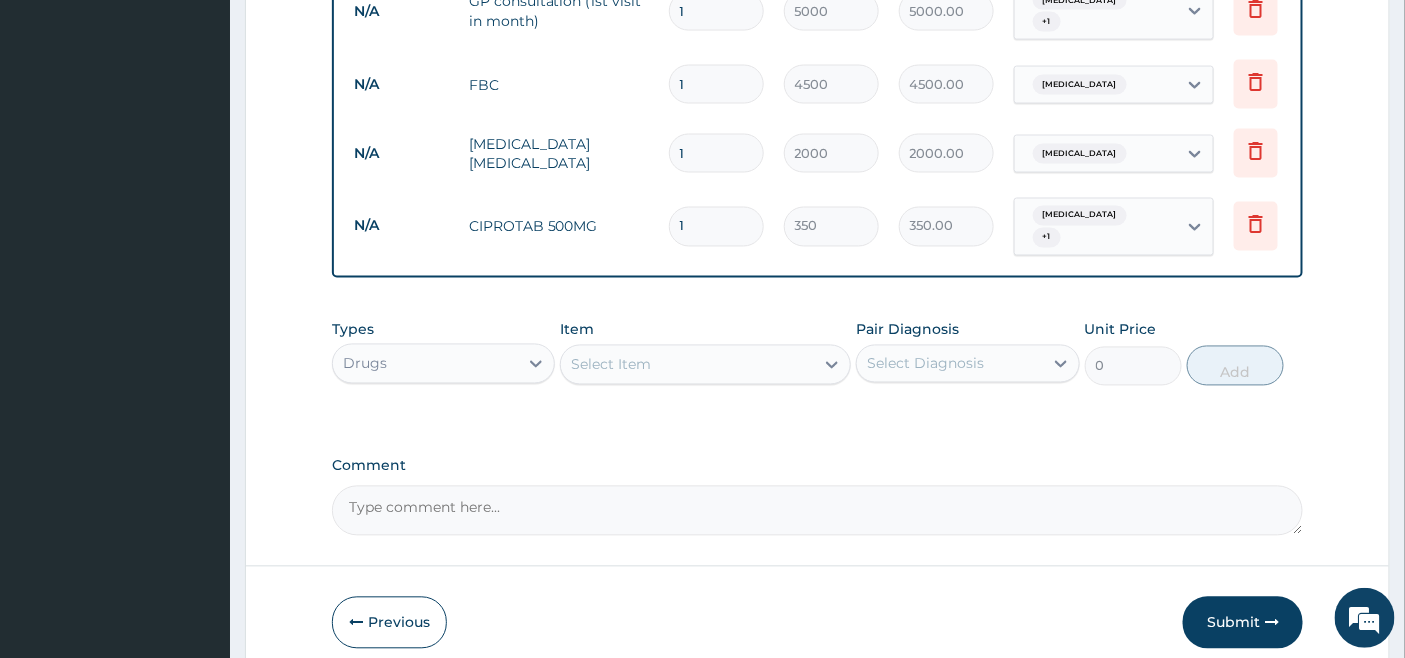 type on "3500.00" 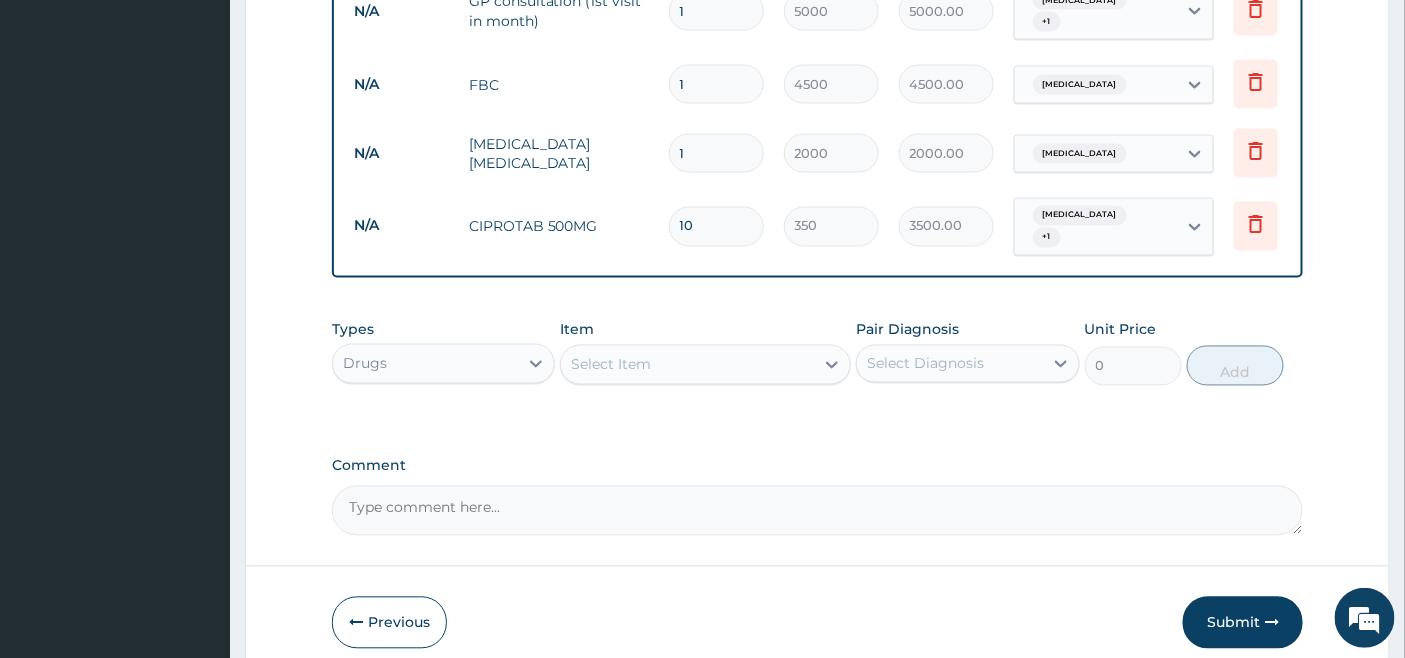 type on "9" 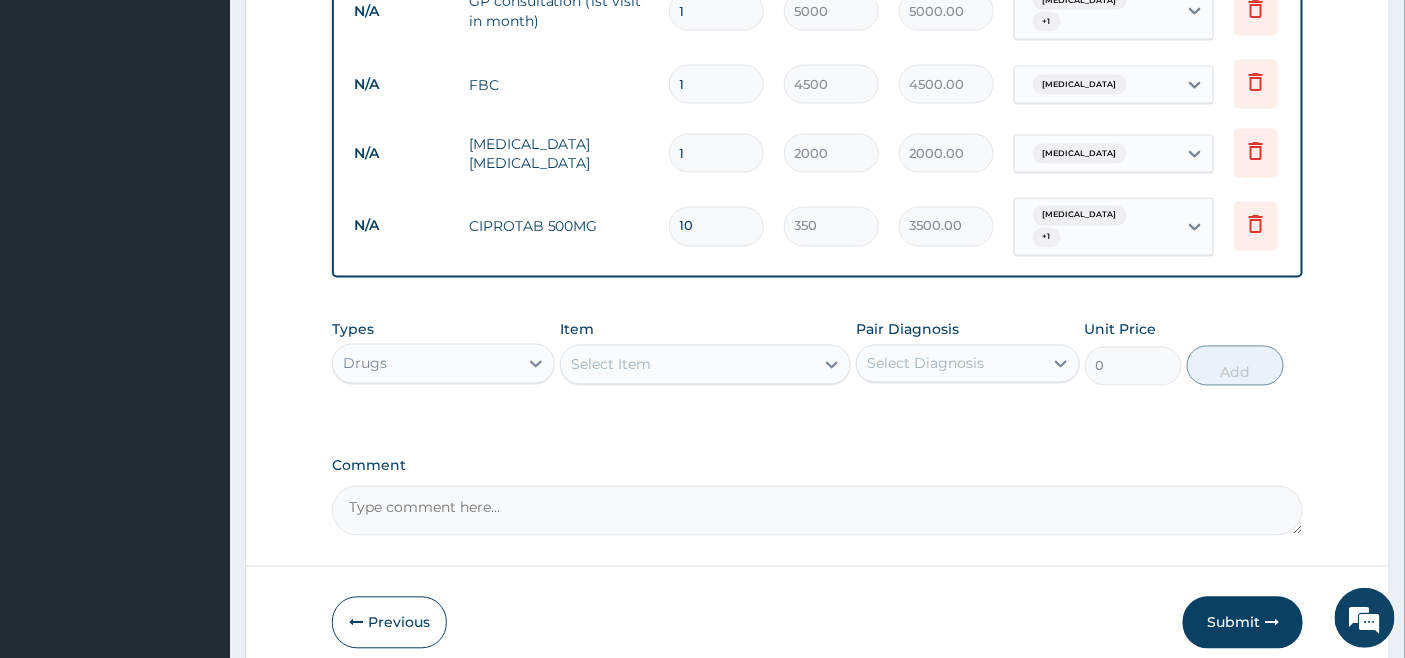 type on "3150.00" 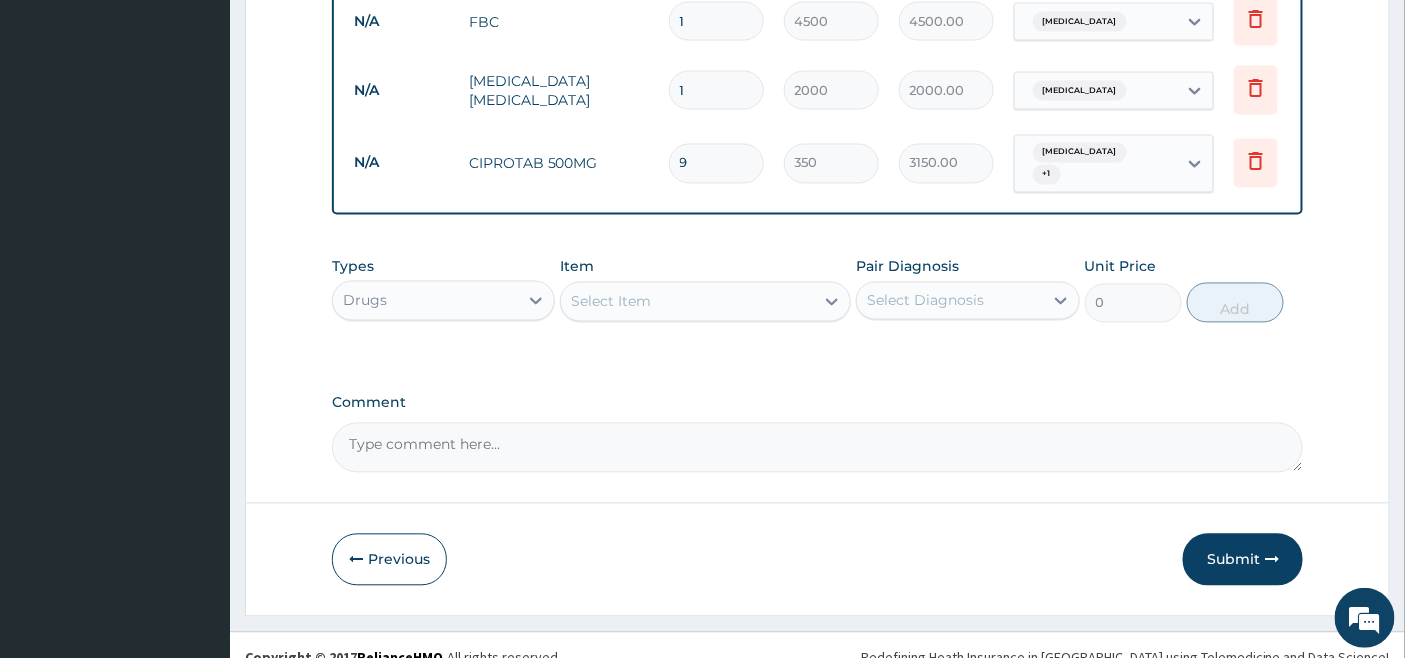 scroll, scrollTop: 1197, scrollLeft: 0, axis: vertical 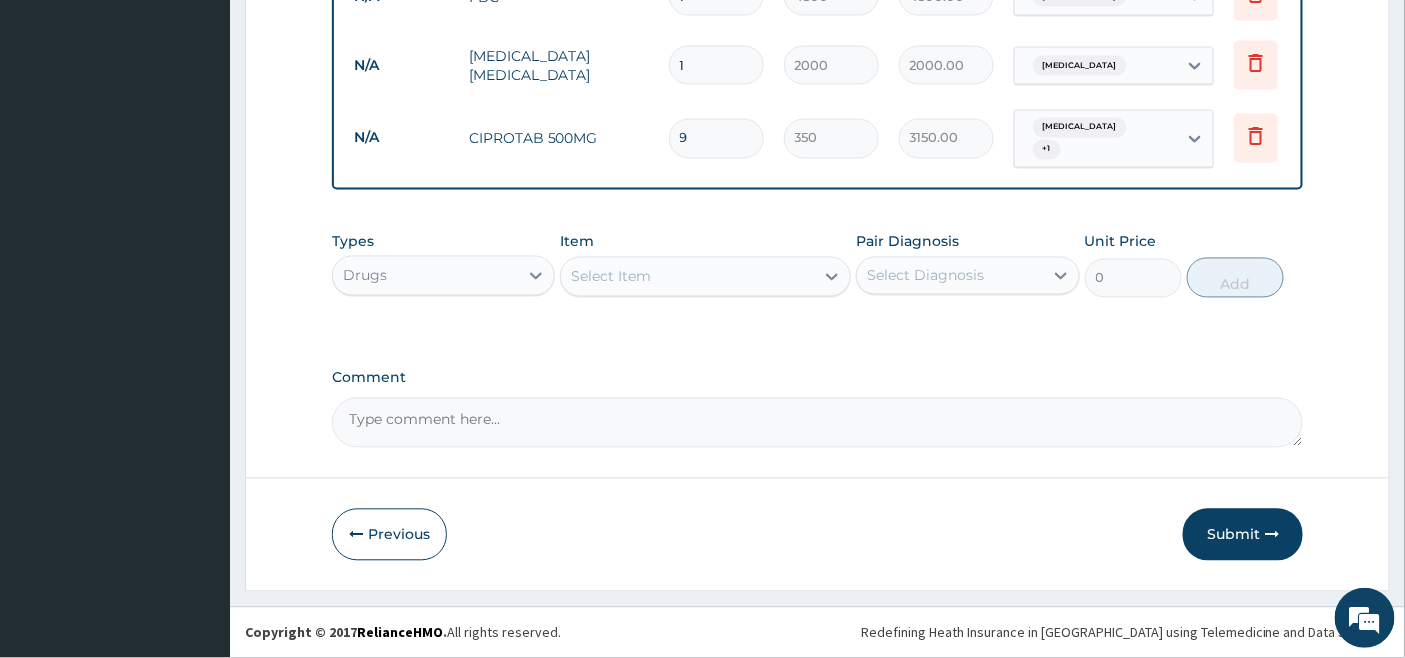 type on "9" 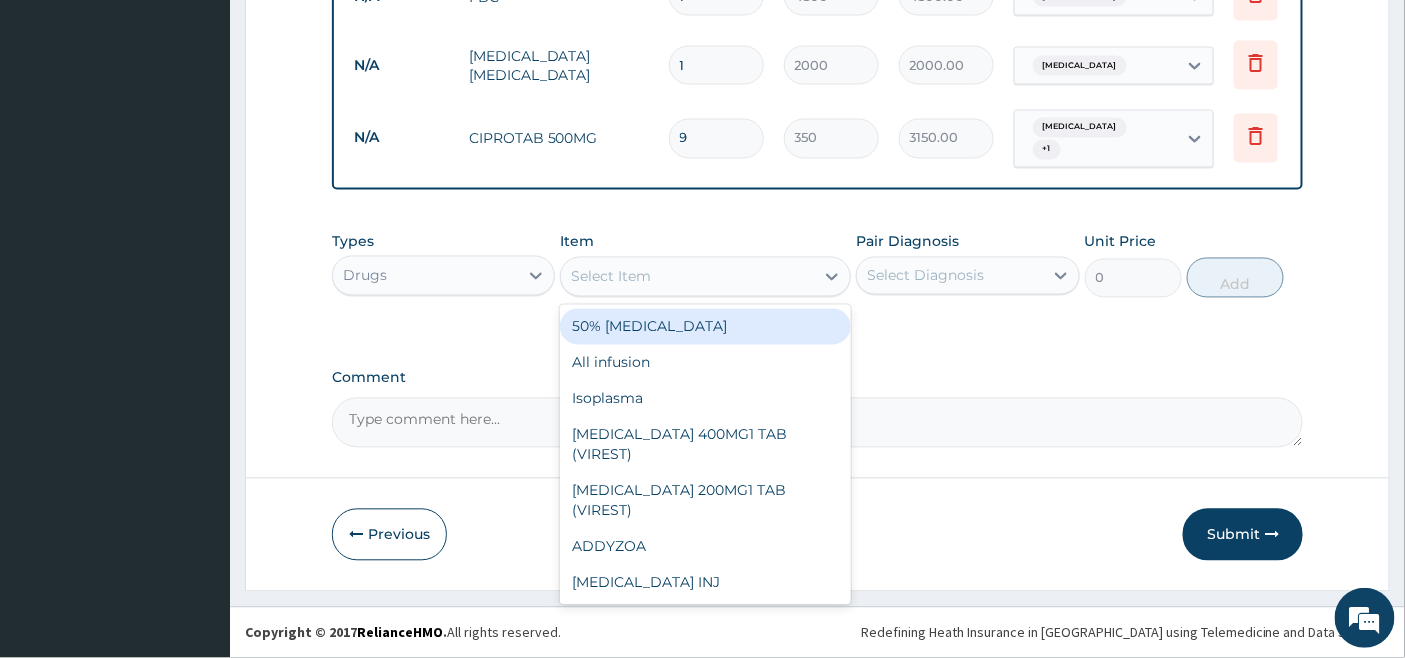 click on "Select Item" at bounding box center [687, 277] 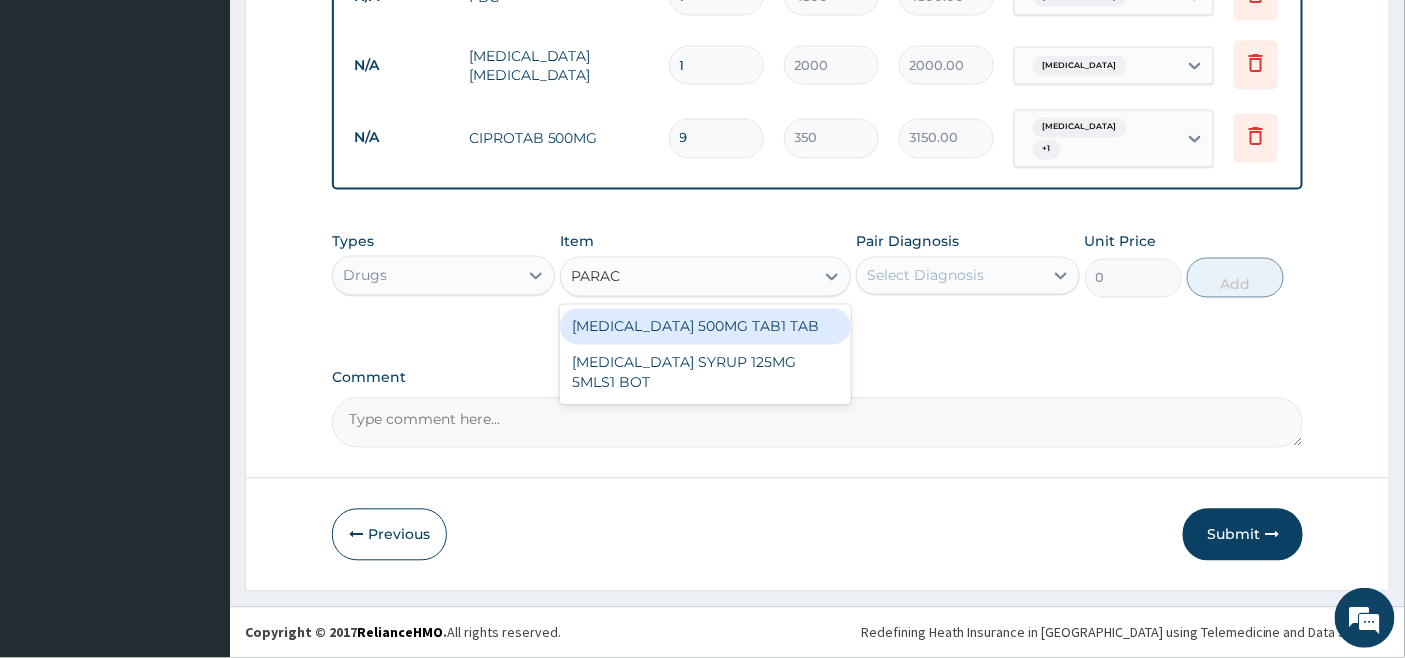 type on "PARACE" 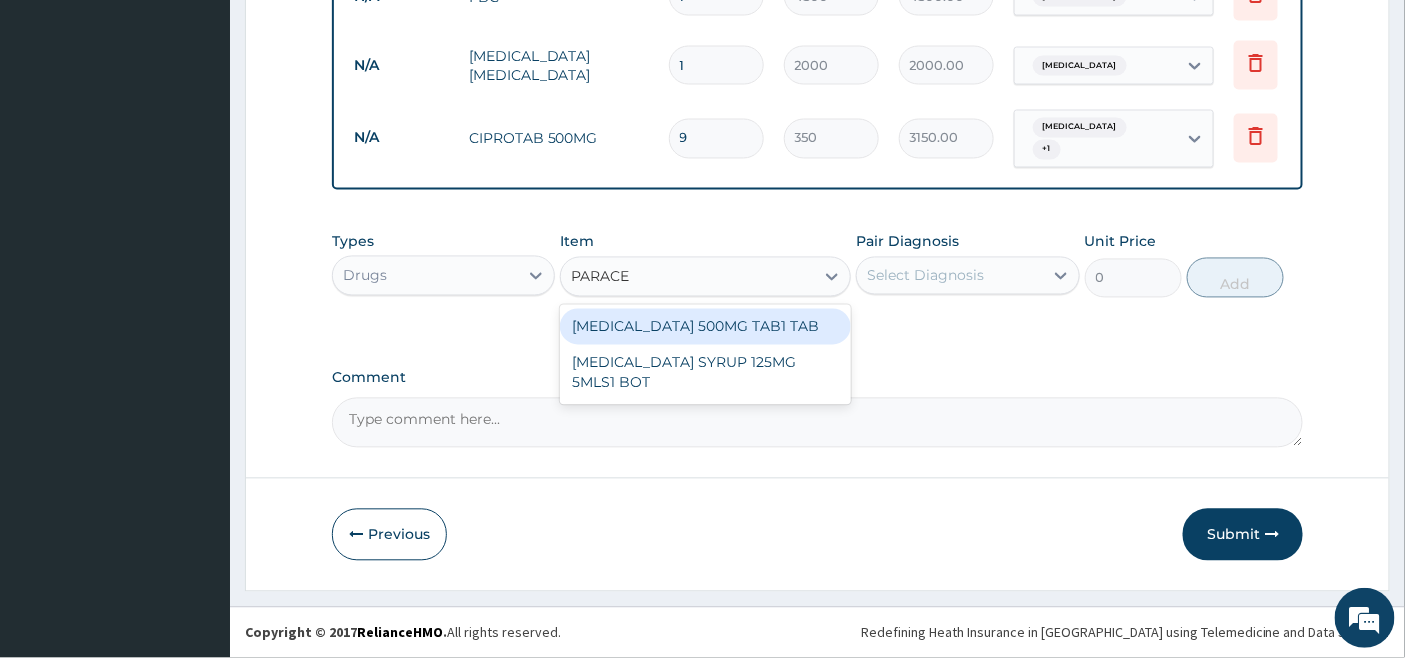 click on "PARACETAMOL 500MG TAB1 TAB" at bounding box center [705, 327] 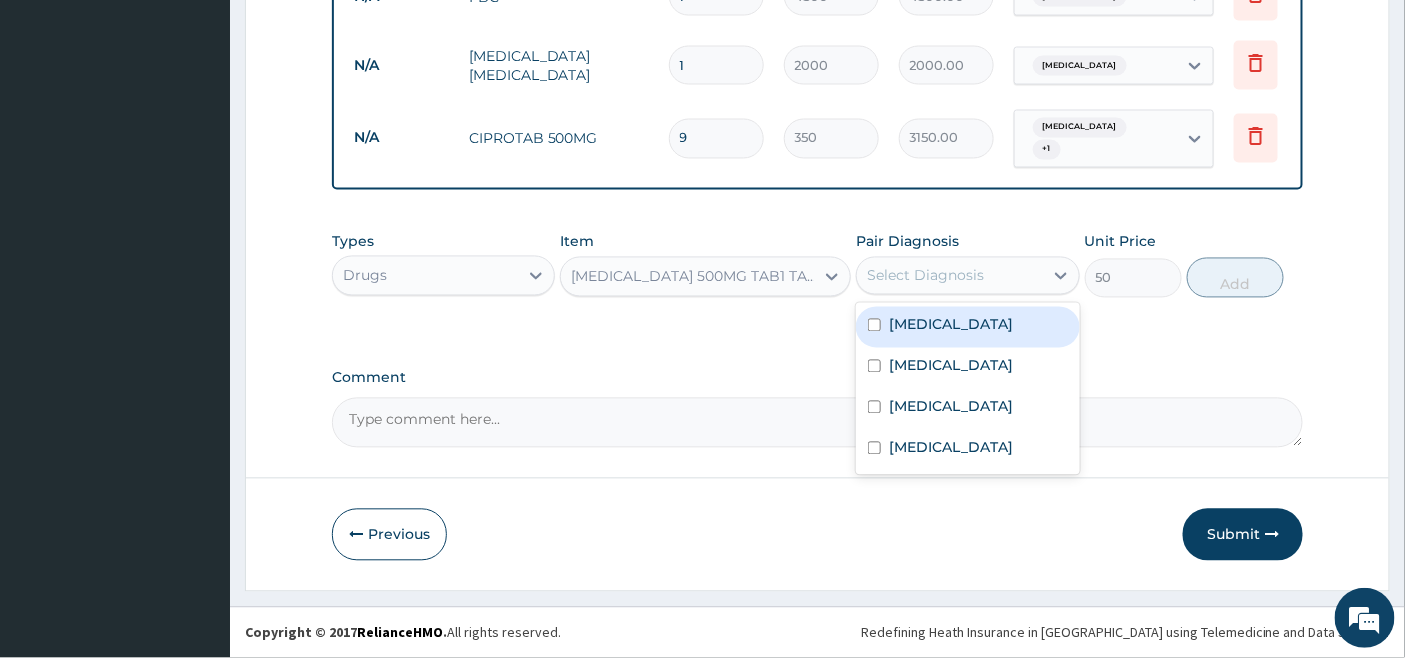 click on "Select Diagnosis" at bounding box center [925, 276] 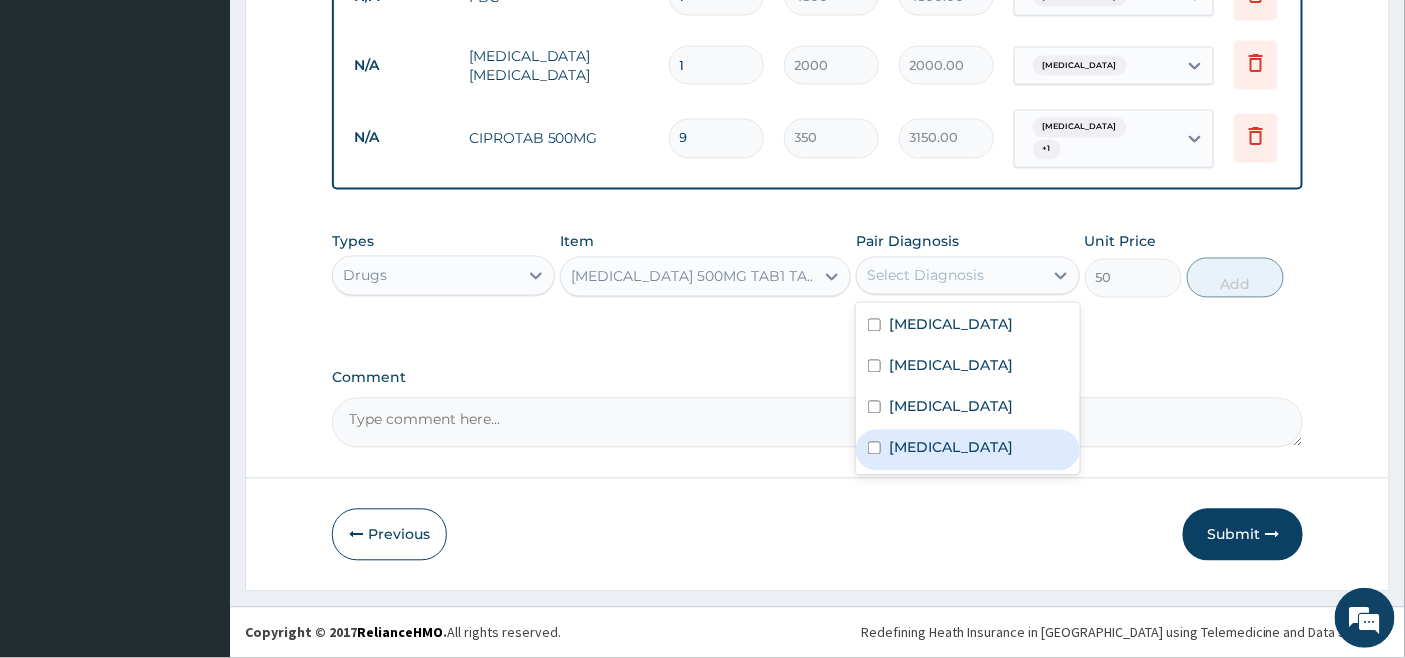 click on "Bacteremia" at bounding box center [951, 448] 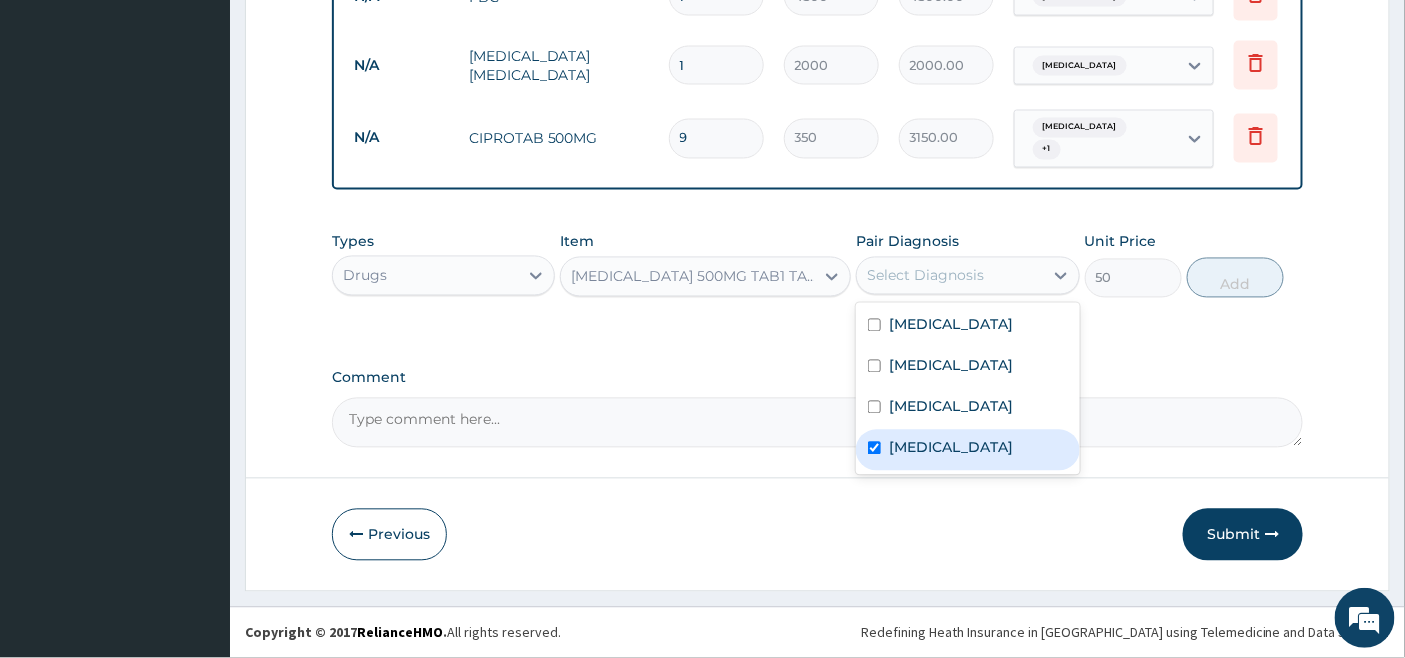 checkbox on "true" 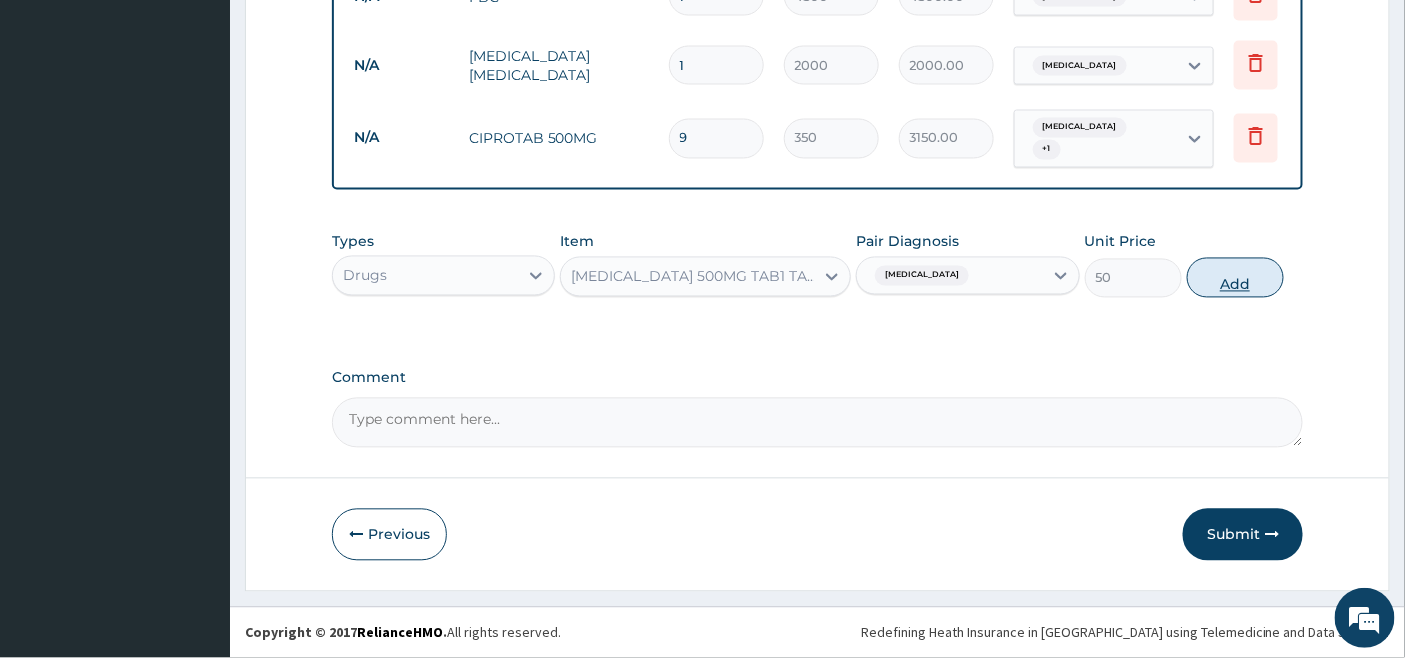 click on "Add" at bounding box center [1235, 278] 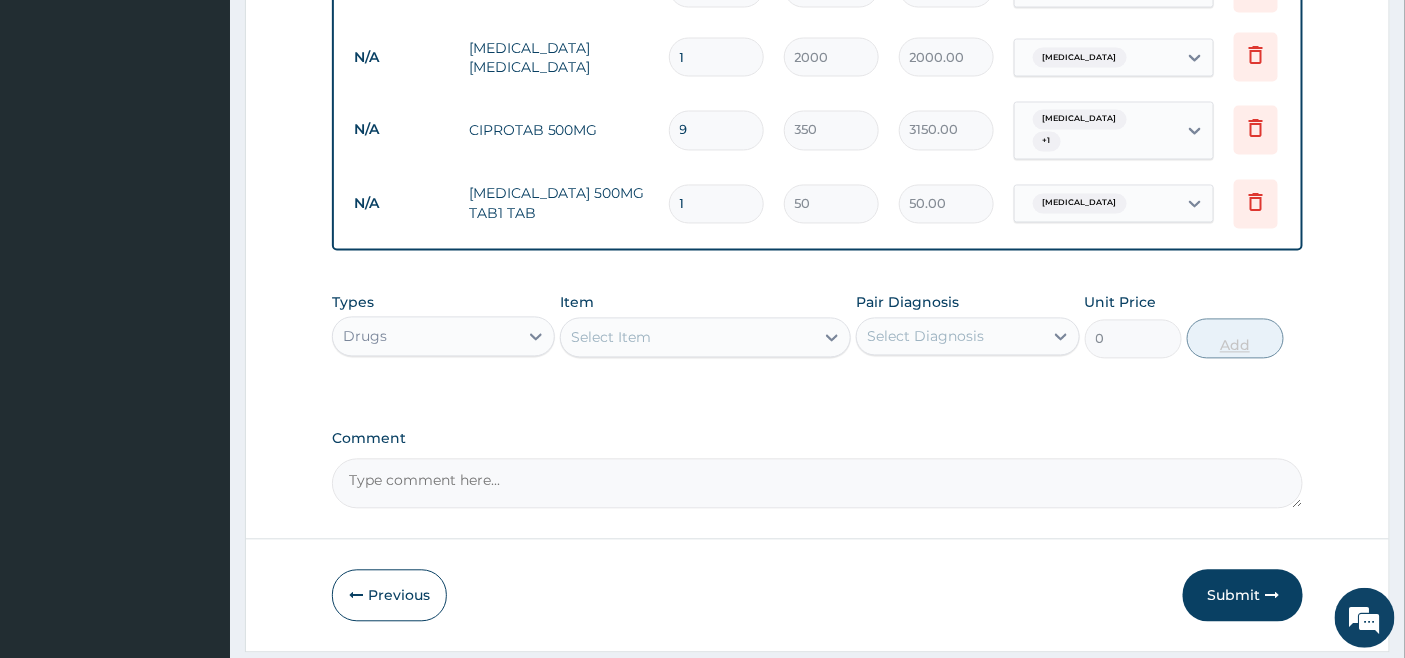 type on "18" 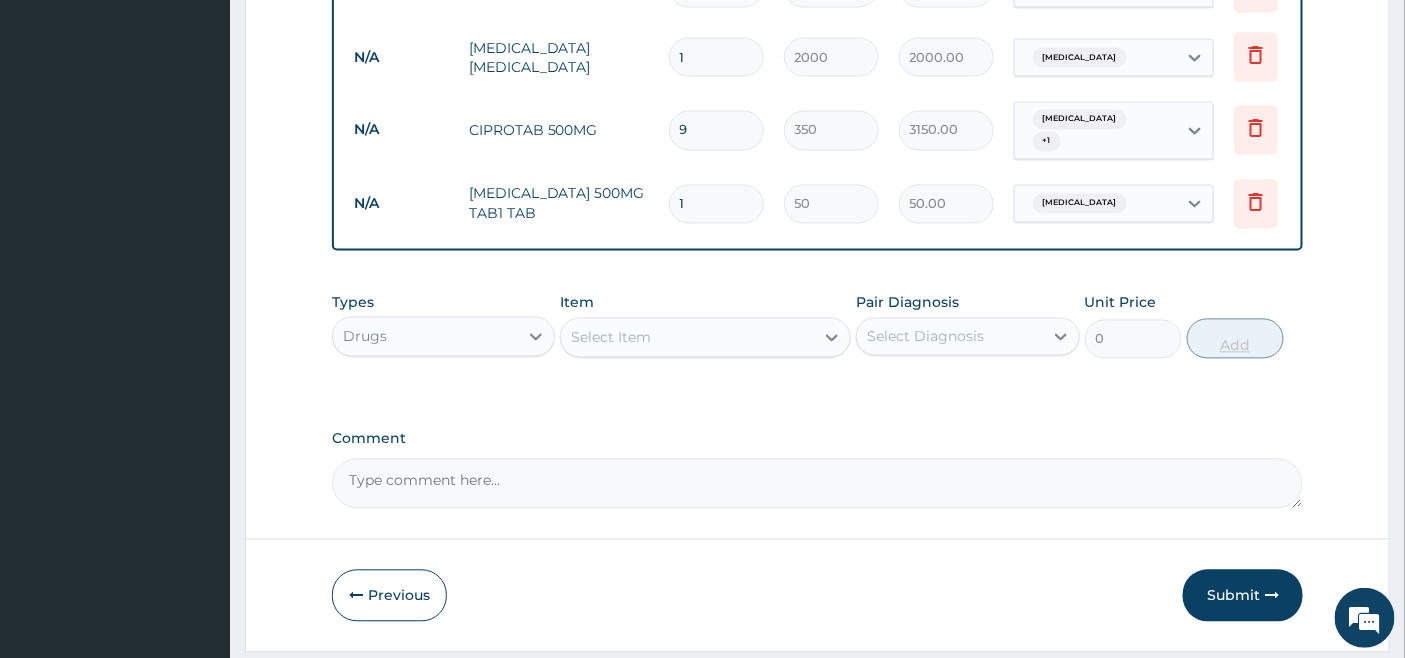 type on "900.00" 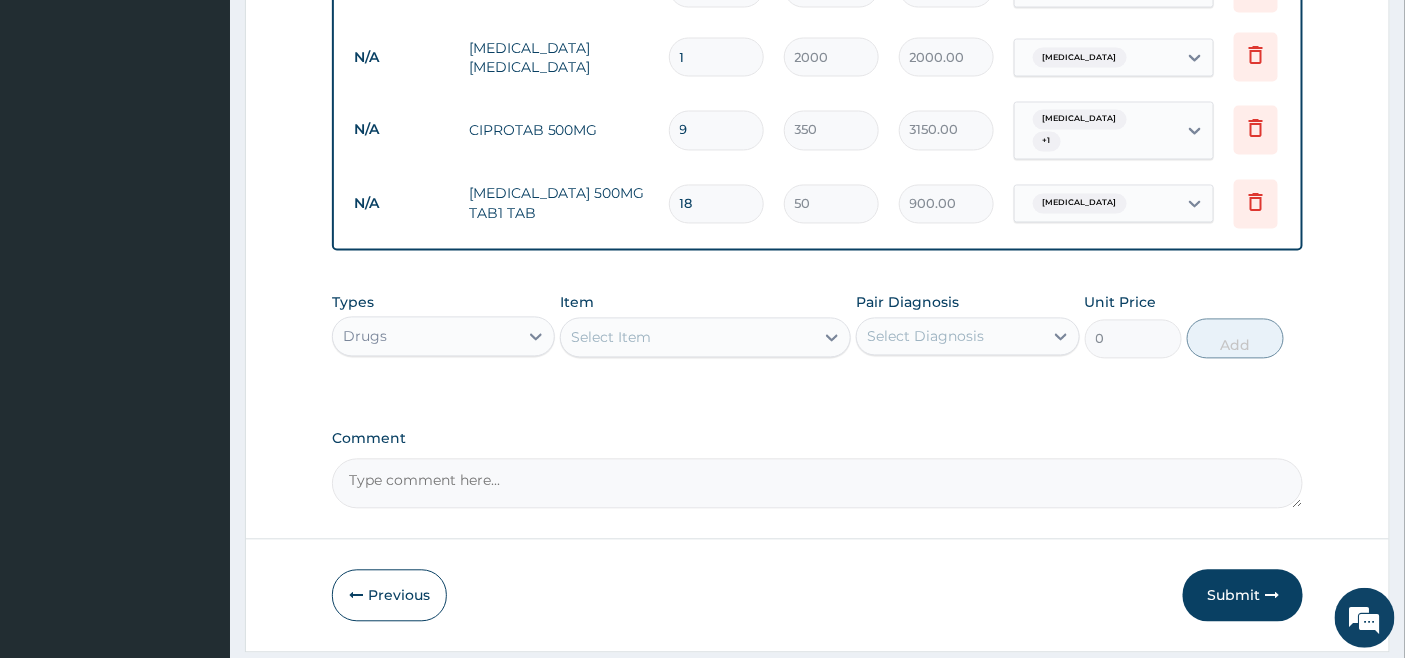type on "18" 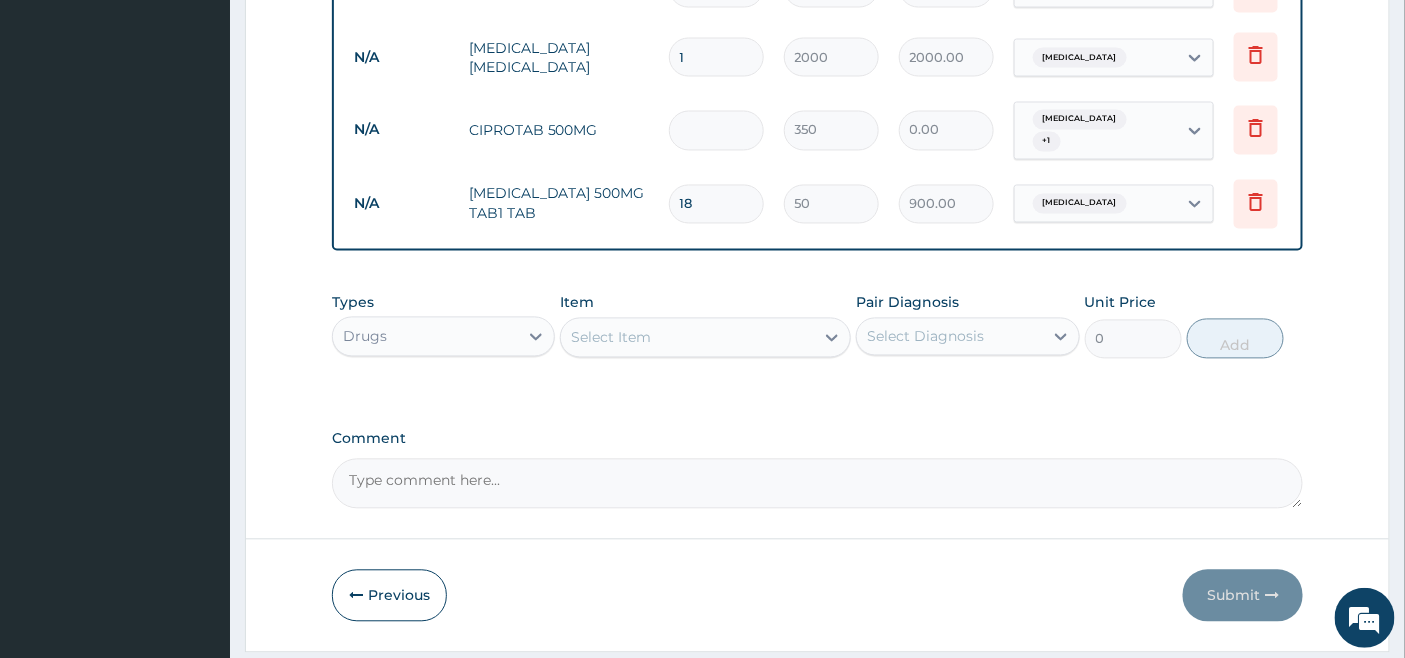 type on "1" 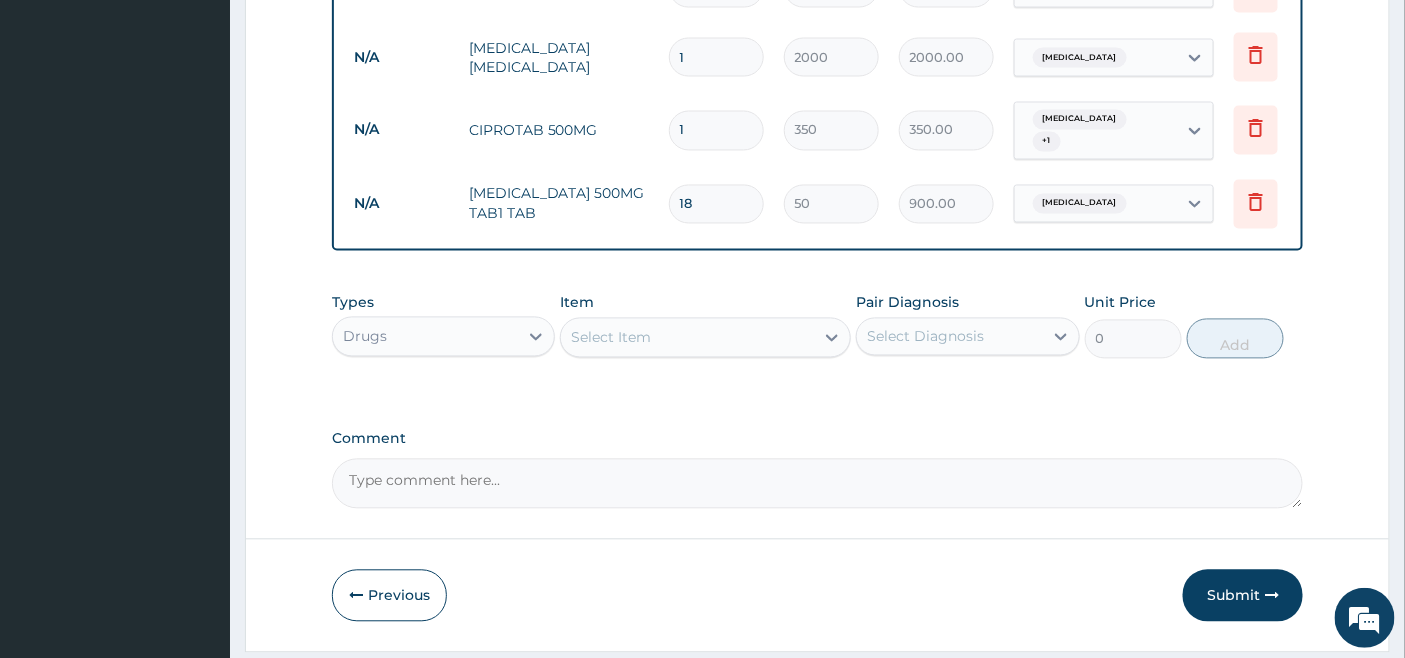 type on "10" 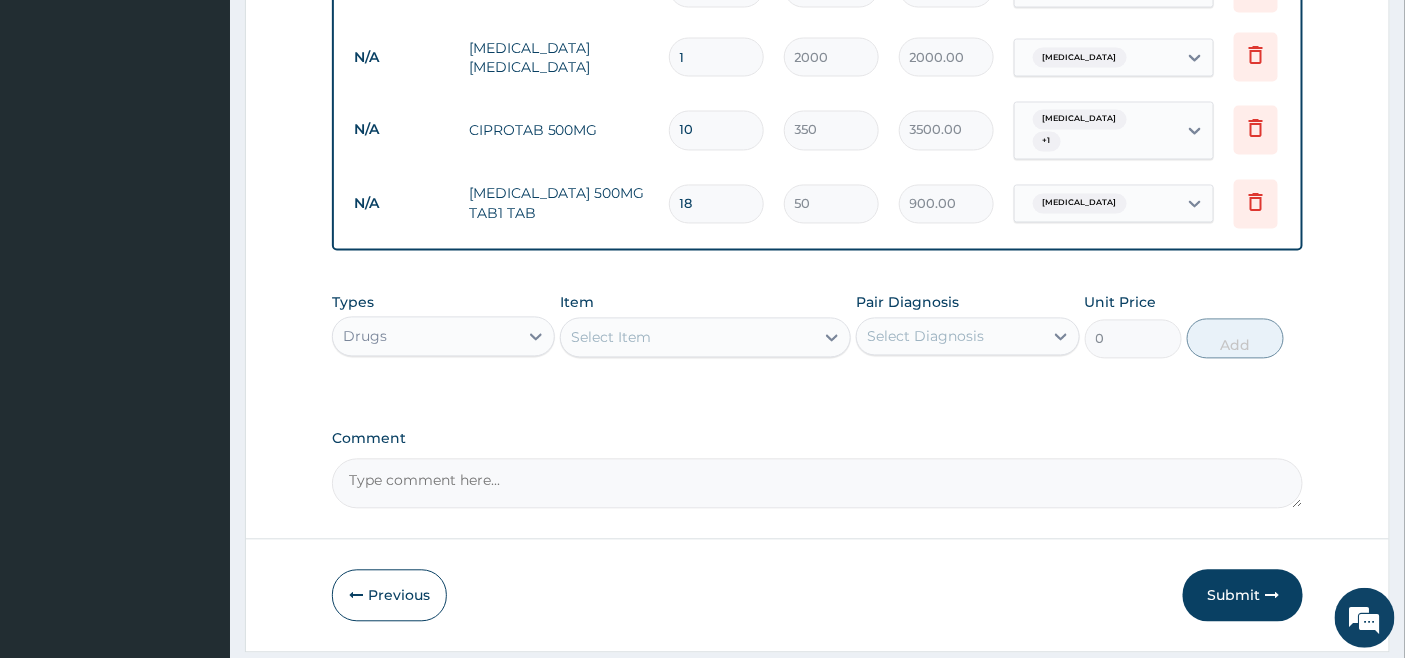 type on "10" 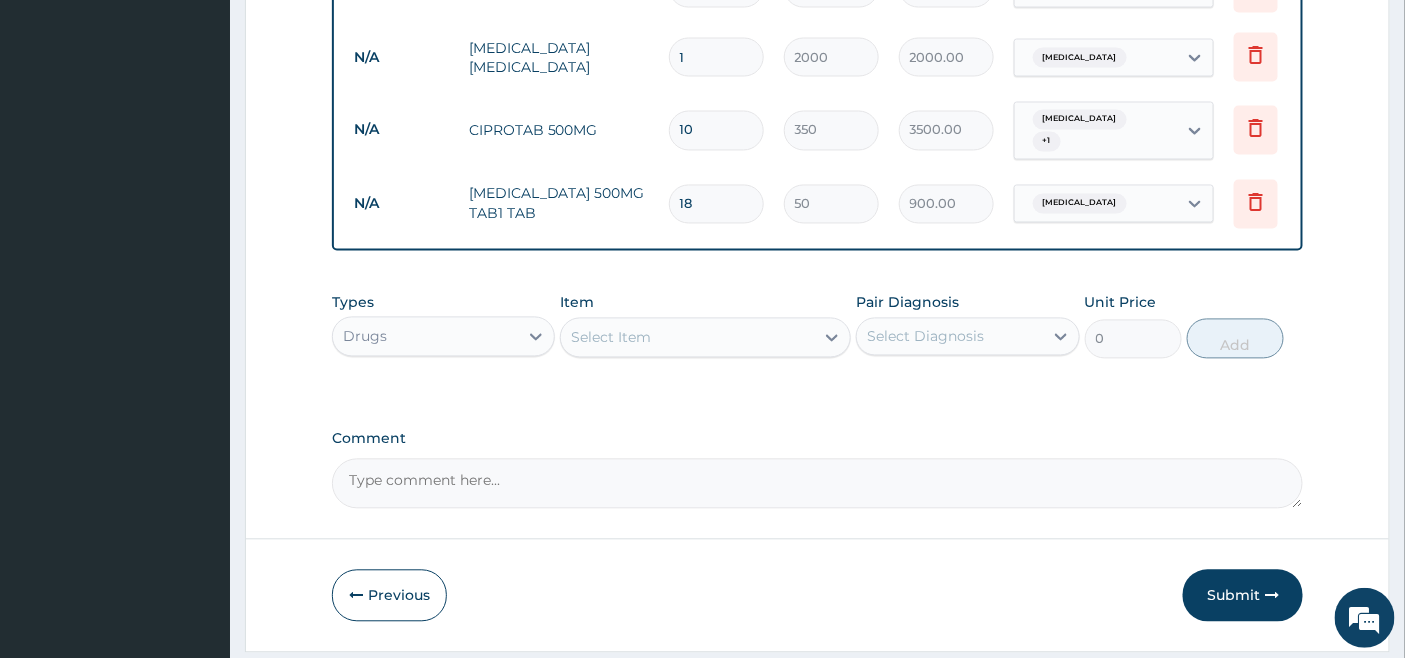 click on "Select Item" at bounding box center [611, 338] 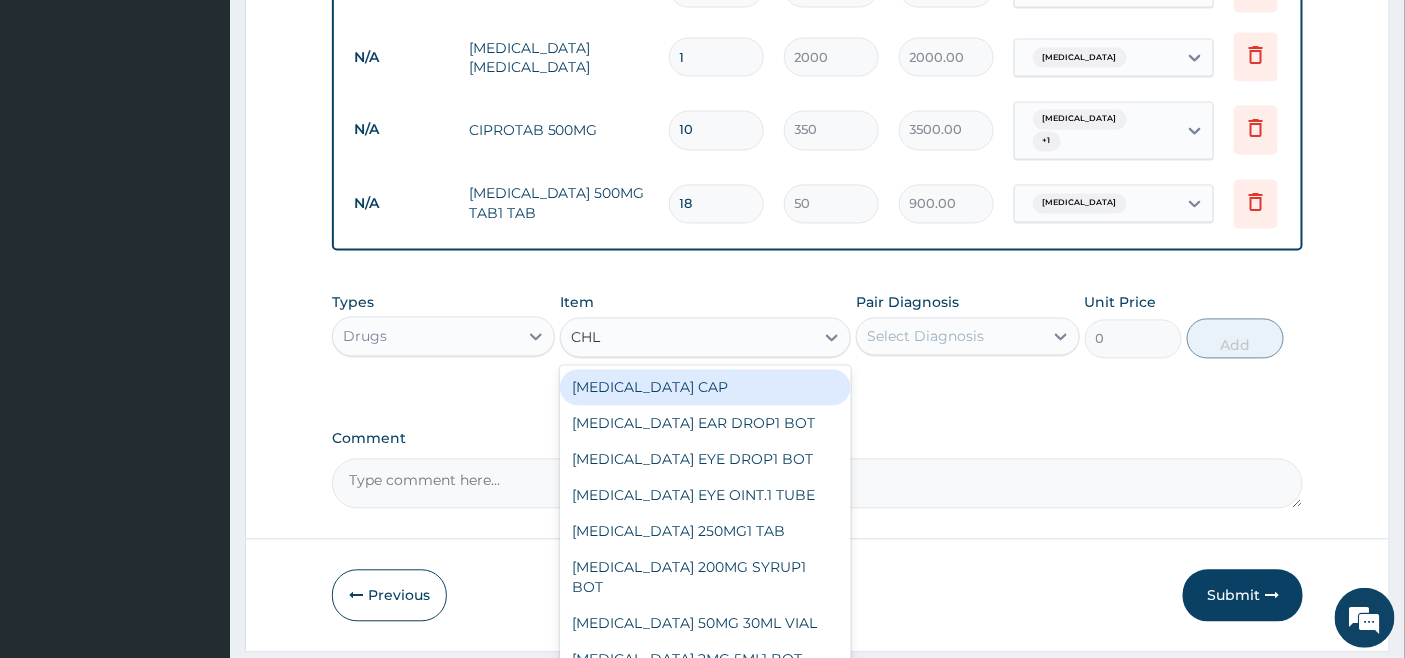 type on "CHLO" 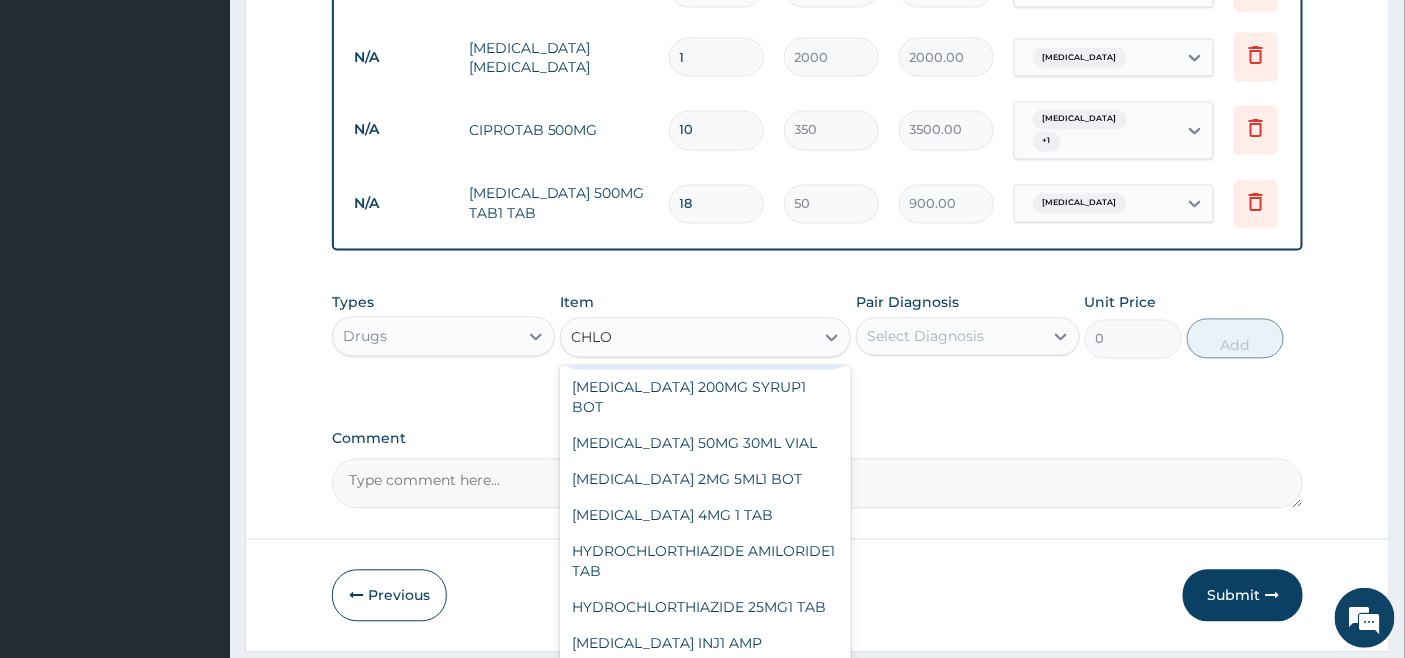 scroll, scrollTop: 222, scrollLeft: 0, axis: vertical 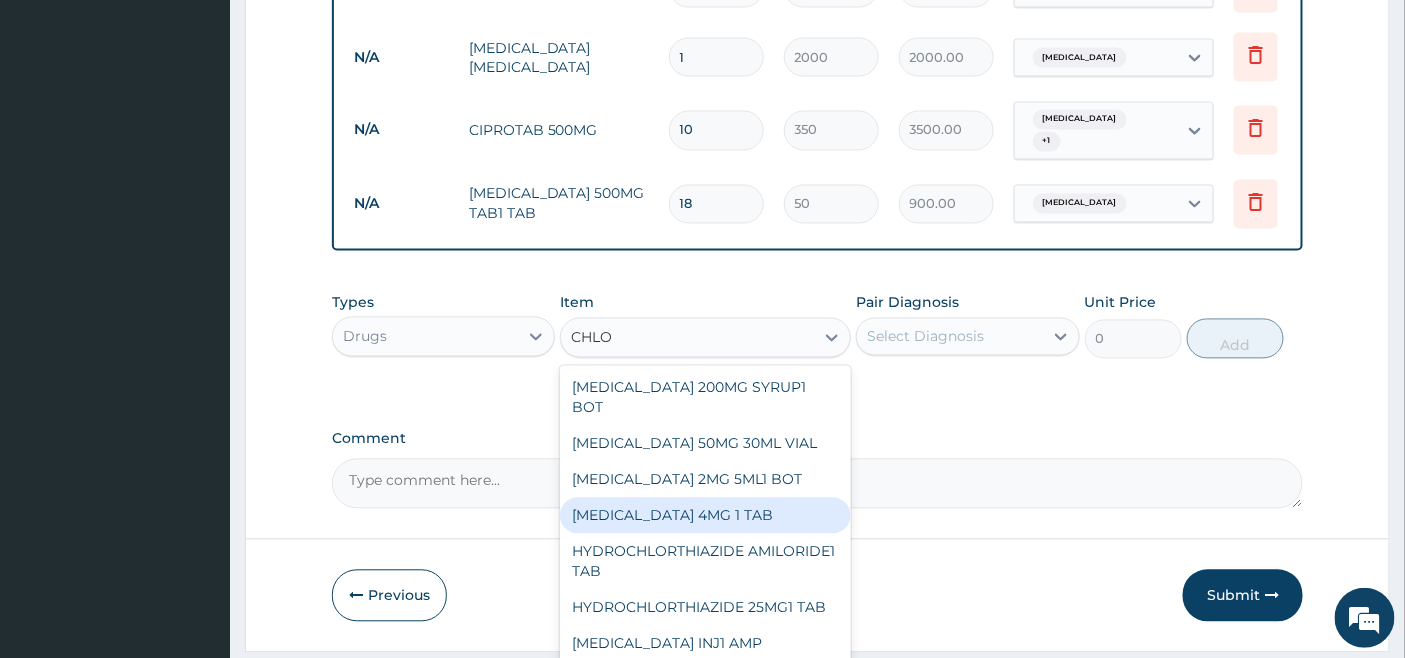 click on "CHLORPHENIRAMINE 4MG 1 TAB" at bounding box center (705, 516) 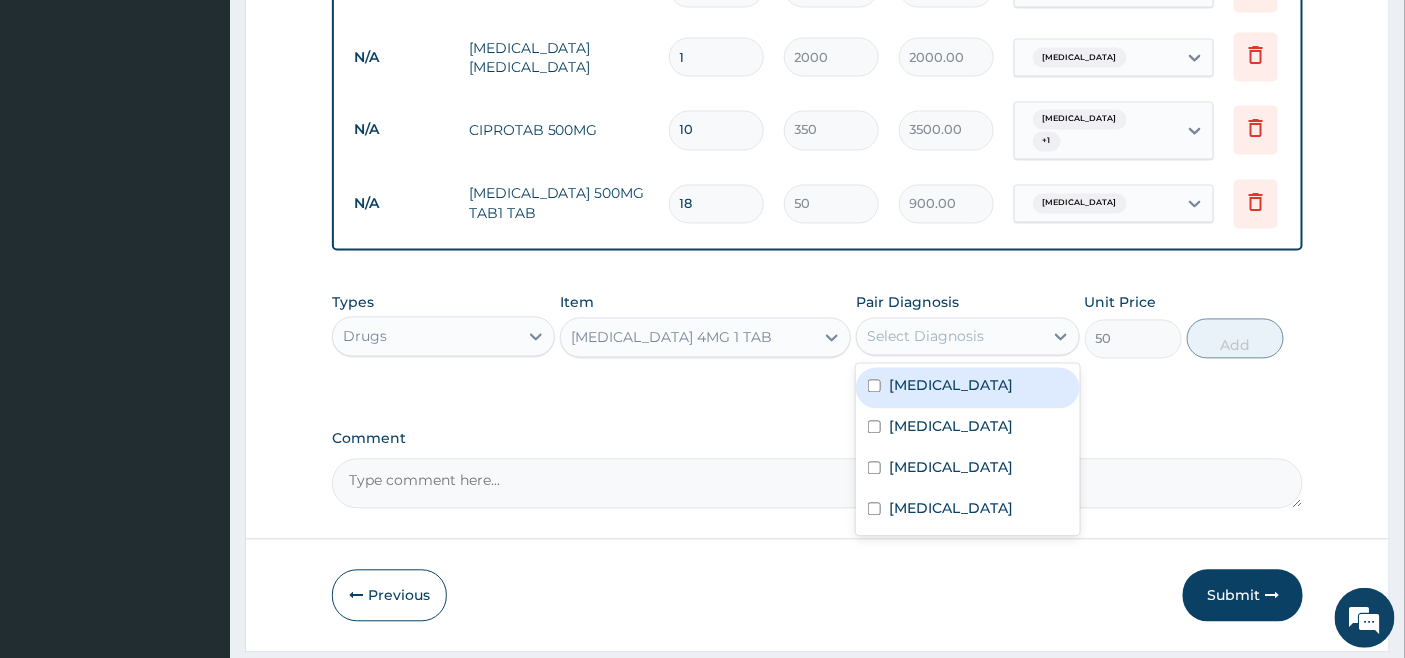 click on "Select Diagnosis" at bounding box center (925, 337) 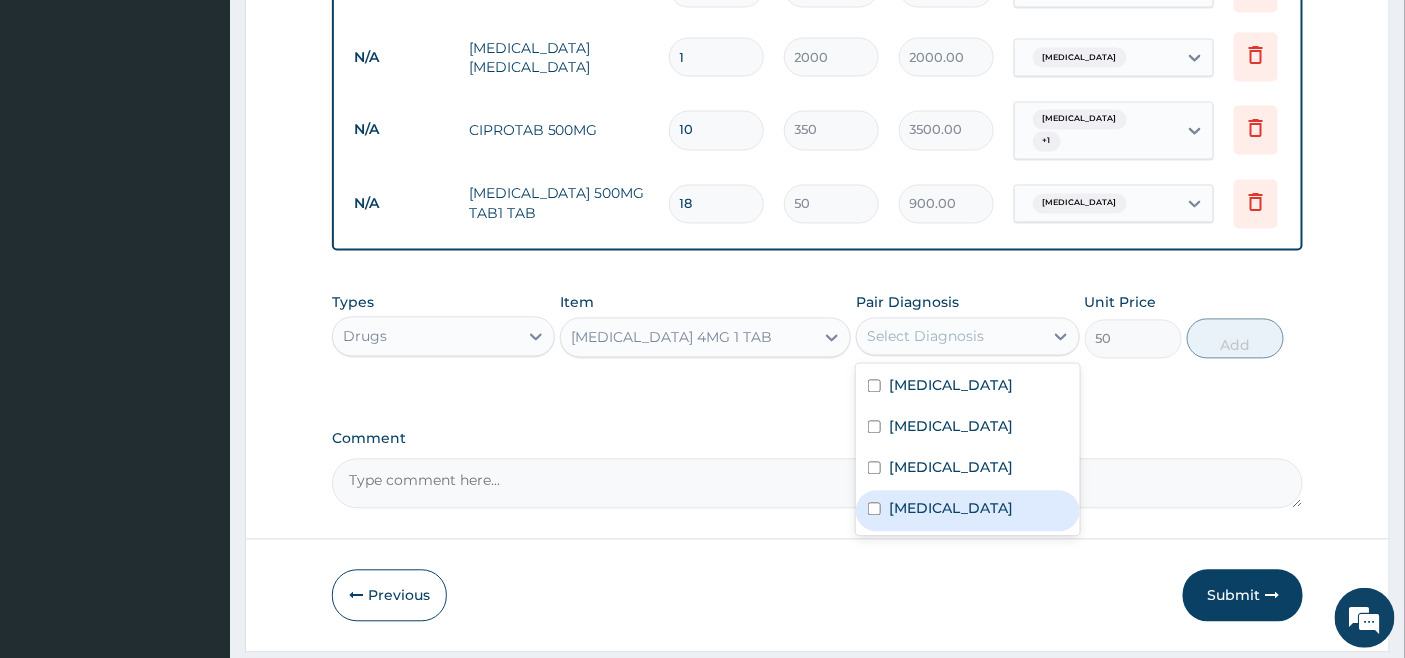 click on "Bacteremia" at bounding box center [967, 511] 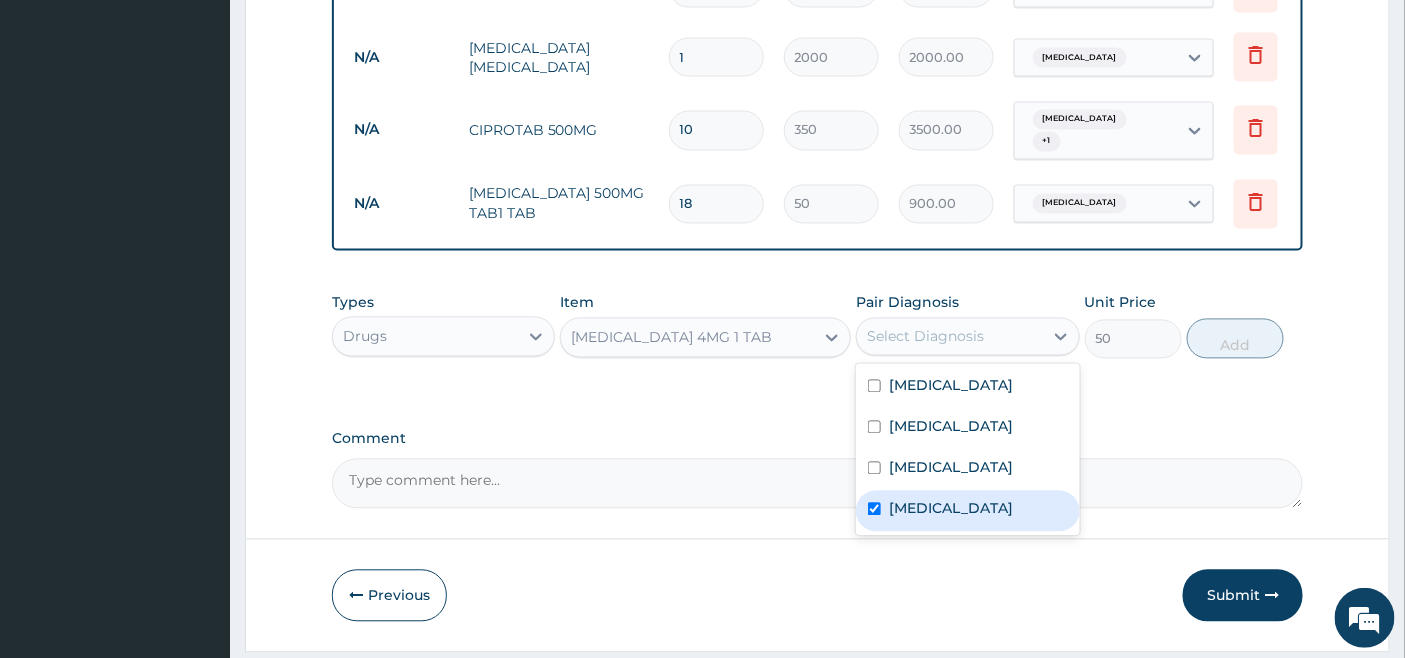 checkbox on "true" 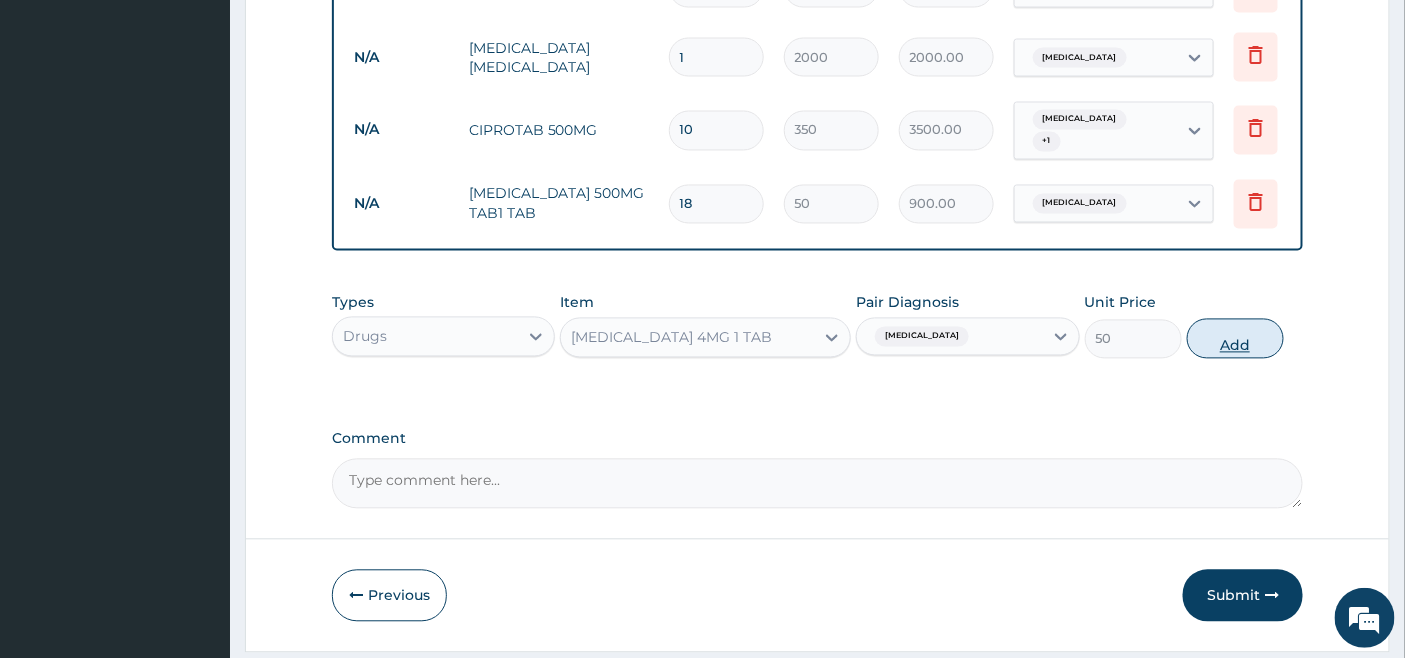 click on "Add" at bounding box center (1235, 339) 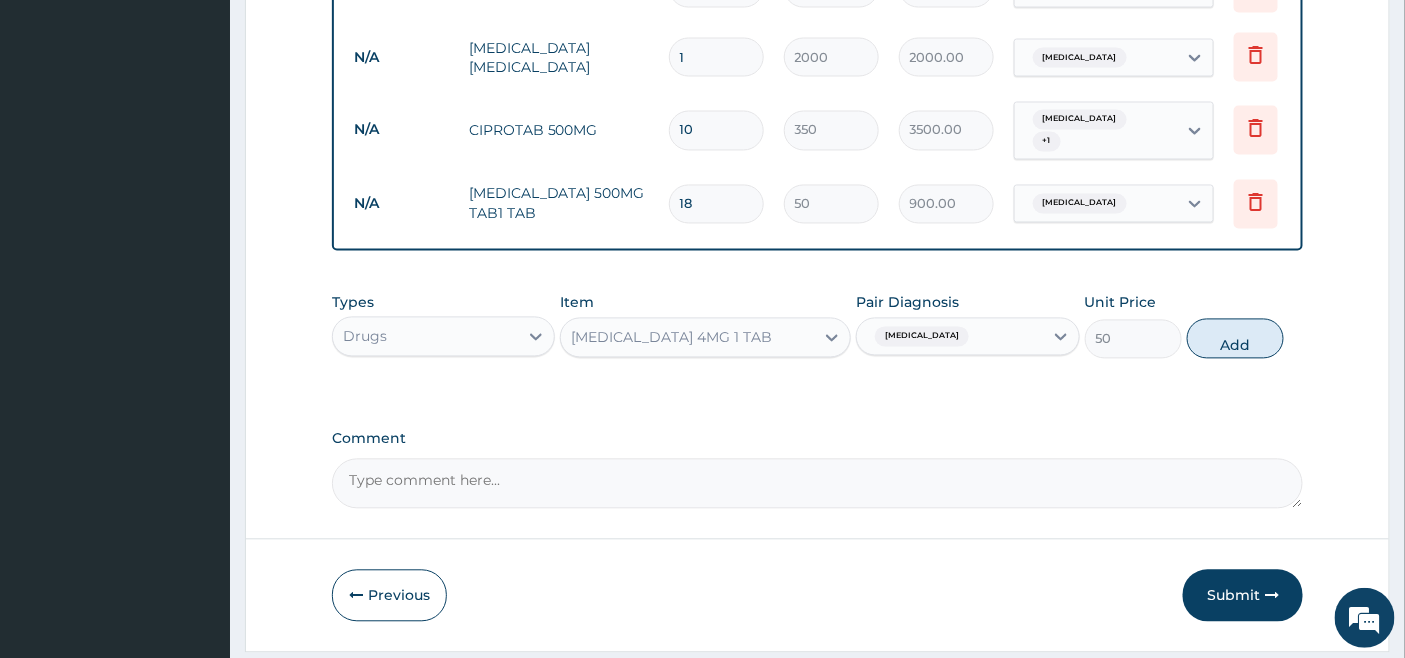type on "0" 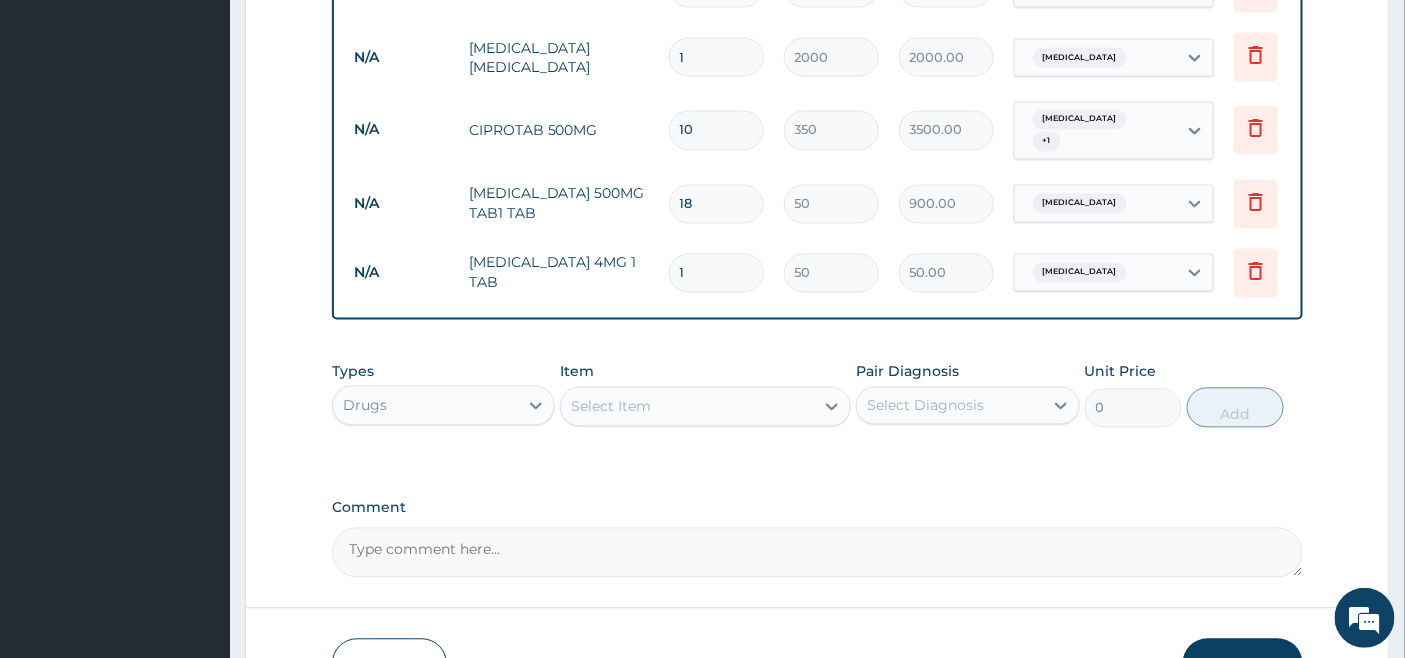 type 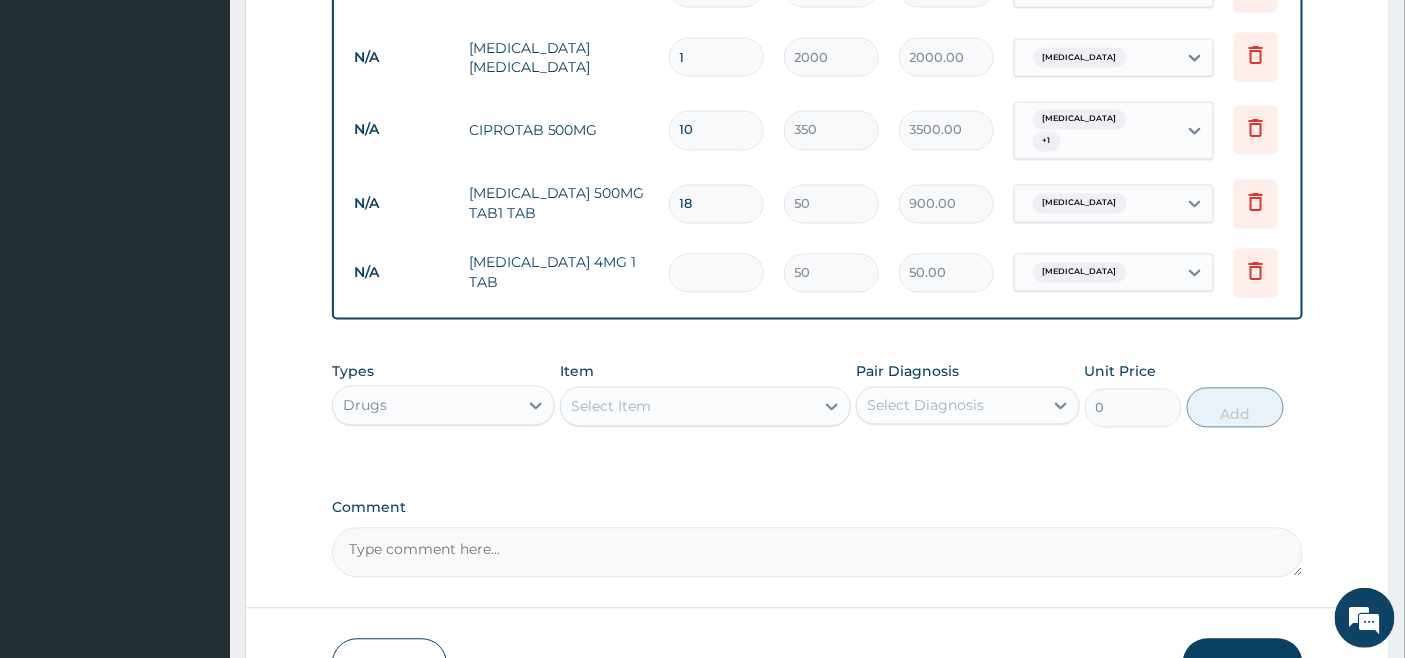 type on "0.00" 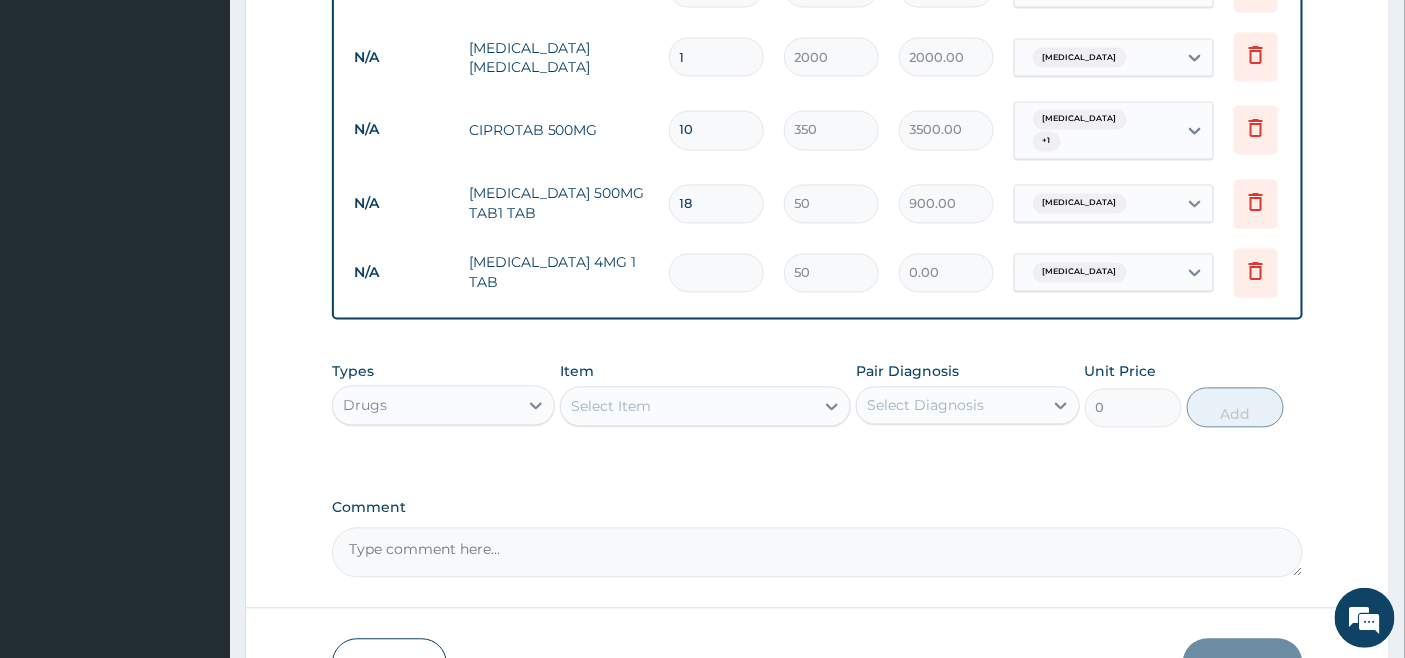 type on "3" 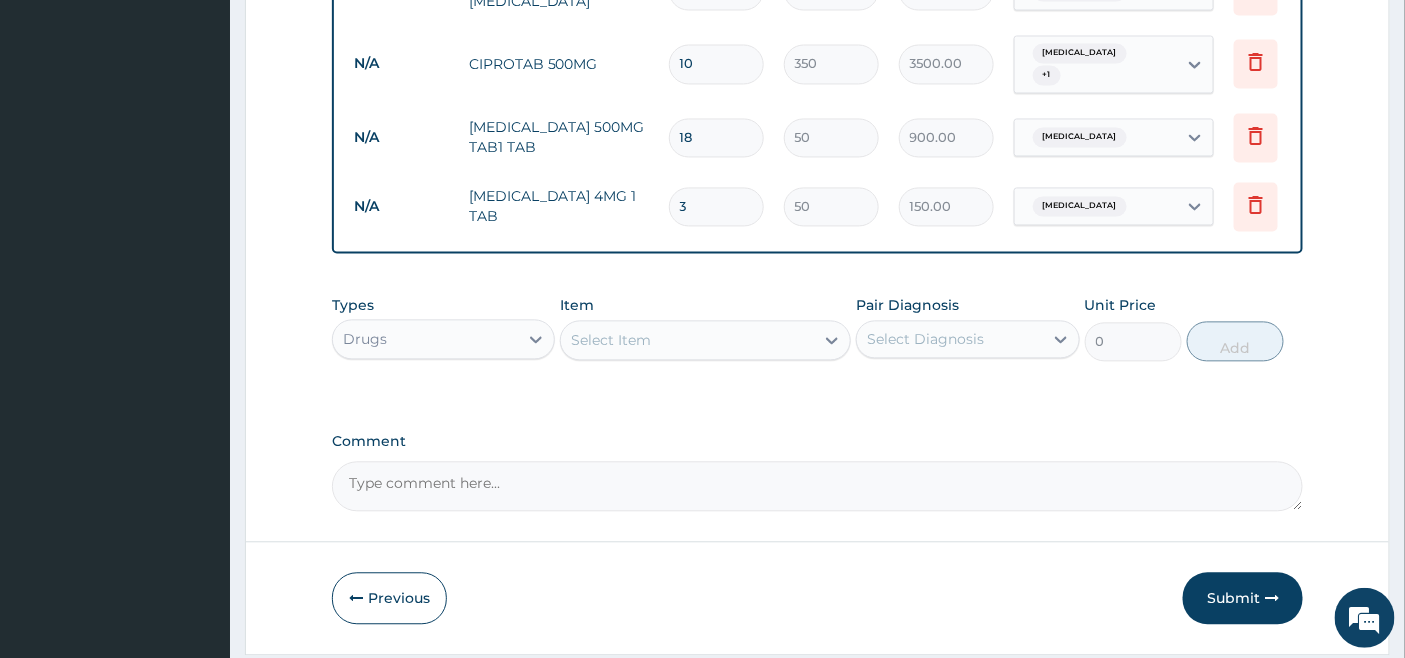 scroll, scrollTop: 1337, scrollLeft: 0, axis: vertical 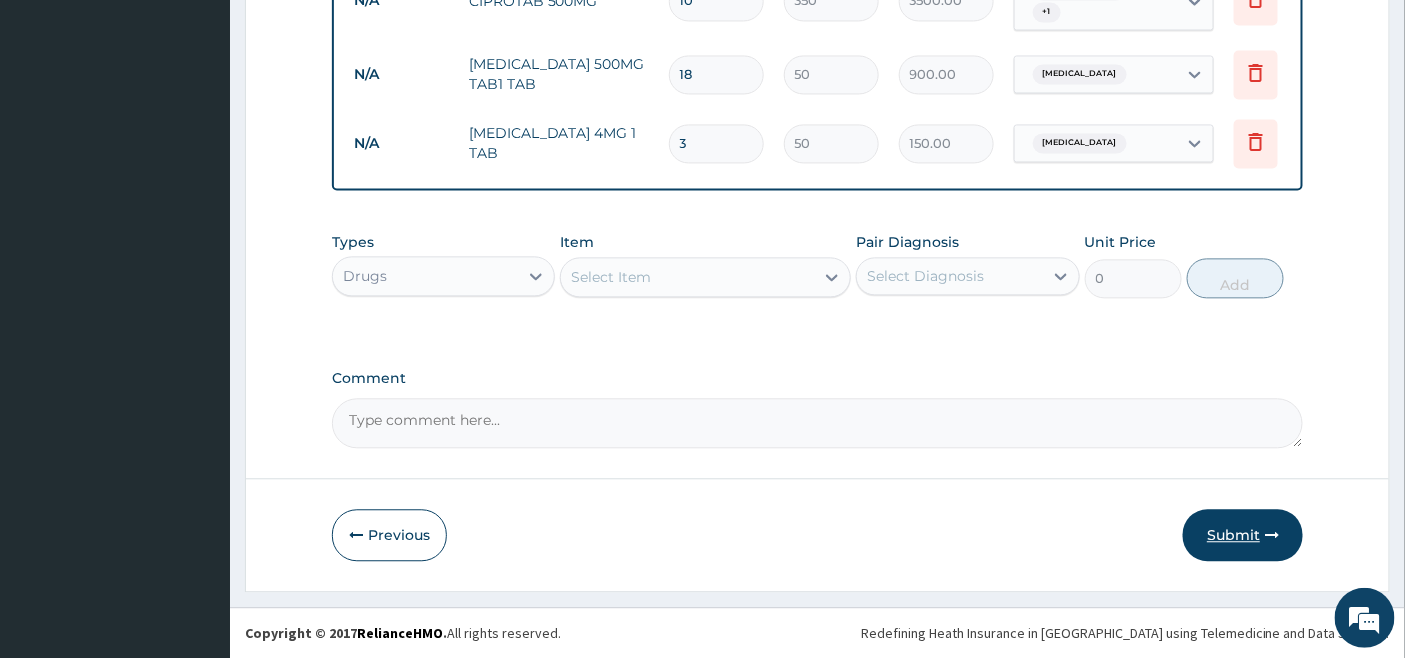type on "3" 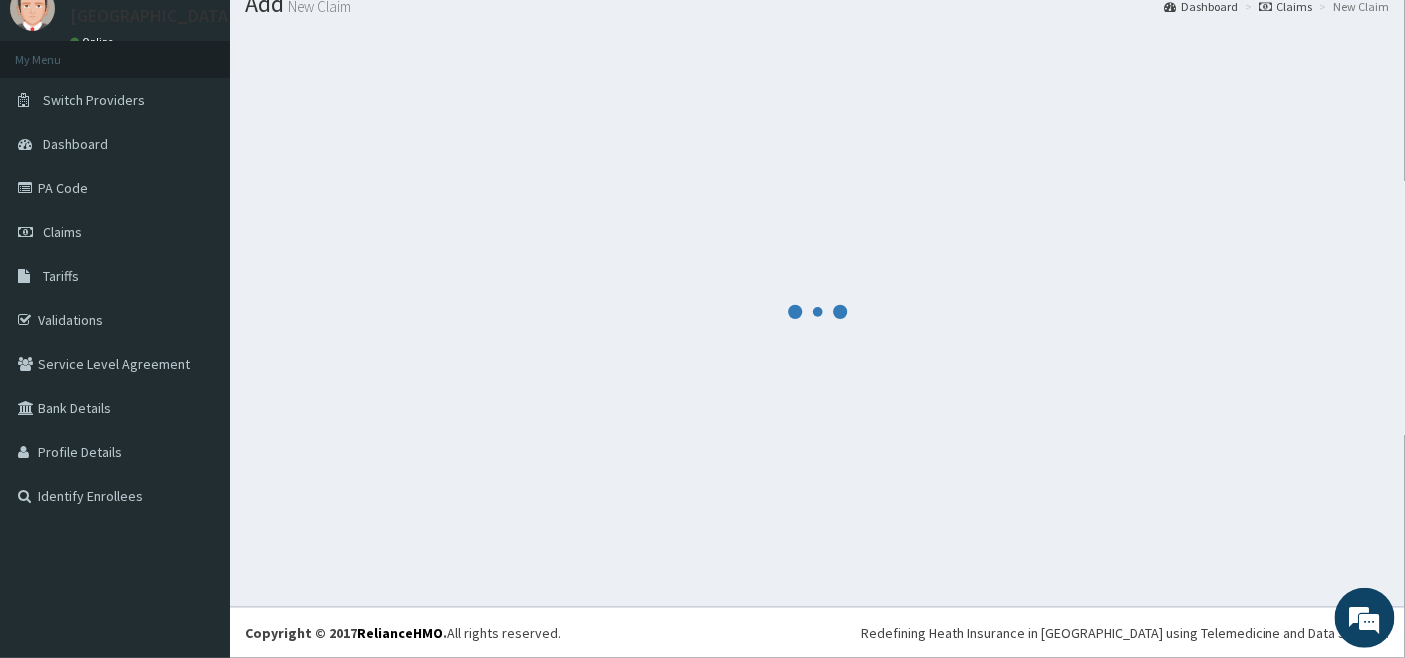 scroll, scrollTop: 73, scrollLeft: 0, axis: vertical 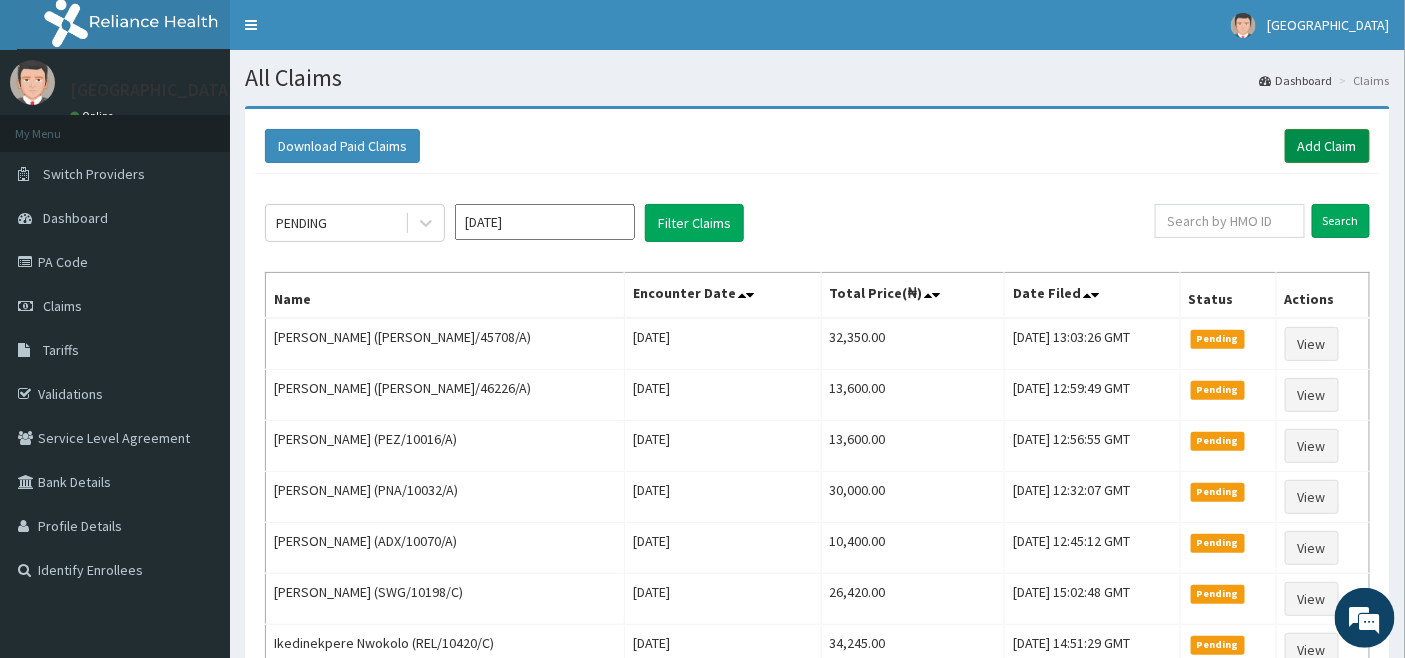 click on "Add Claim" at bounding box center (1327, 146) 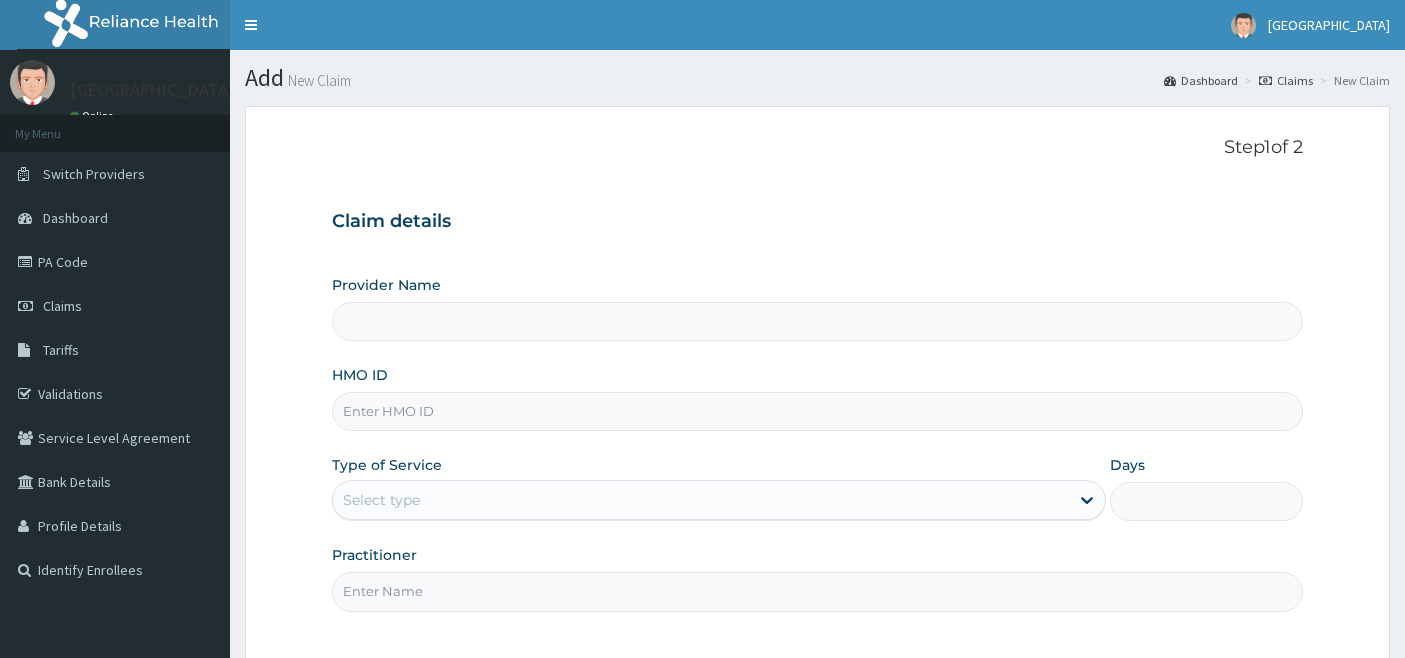 type on "[GEOGRAPHIC_DATA]" 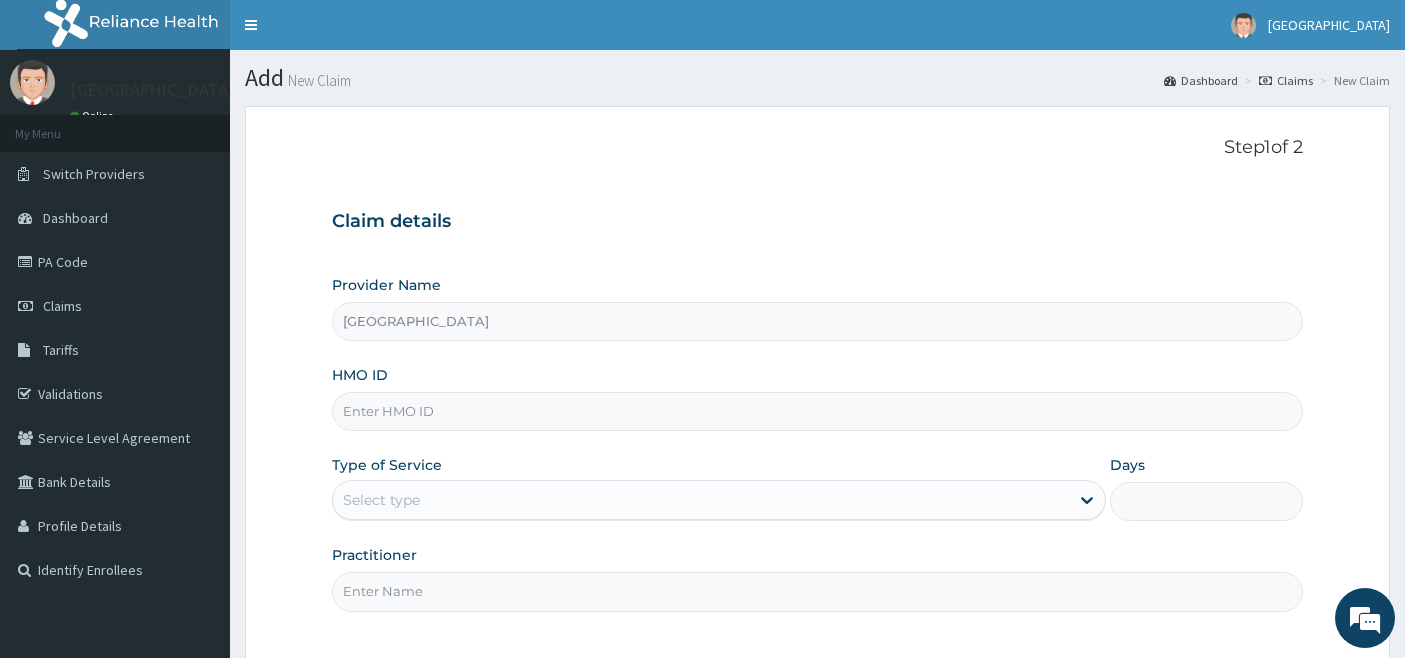 scroll, scrollTop: 0, scrollLeft: 0, axis: both 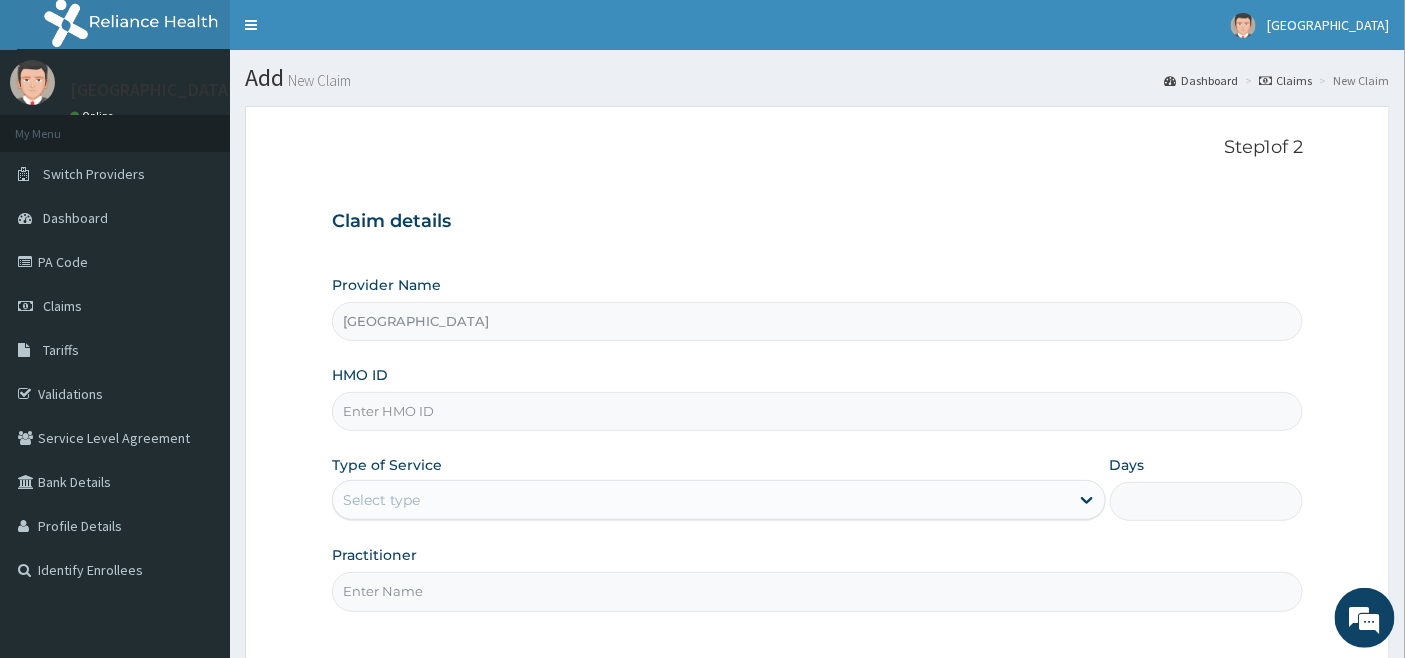 click on "HMO ID" at bounding box center [818, 411] 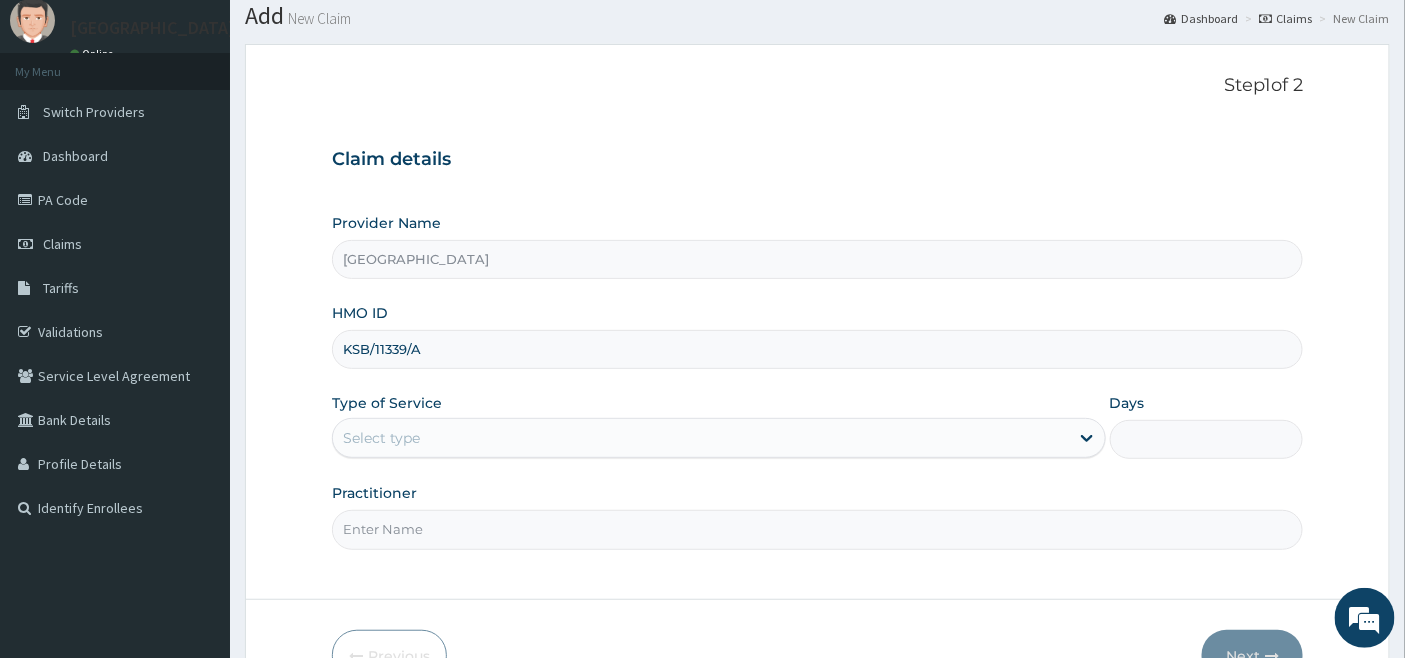 scroll, scrollTop: 111, scrollLeft: 0, axis: vertical 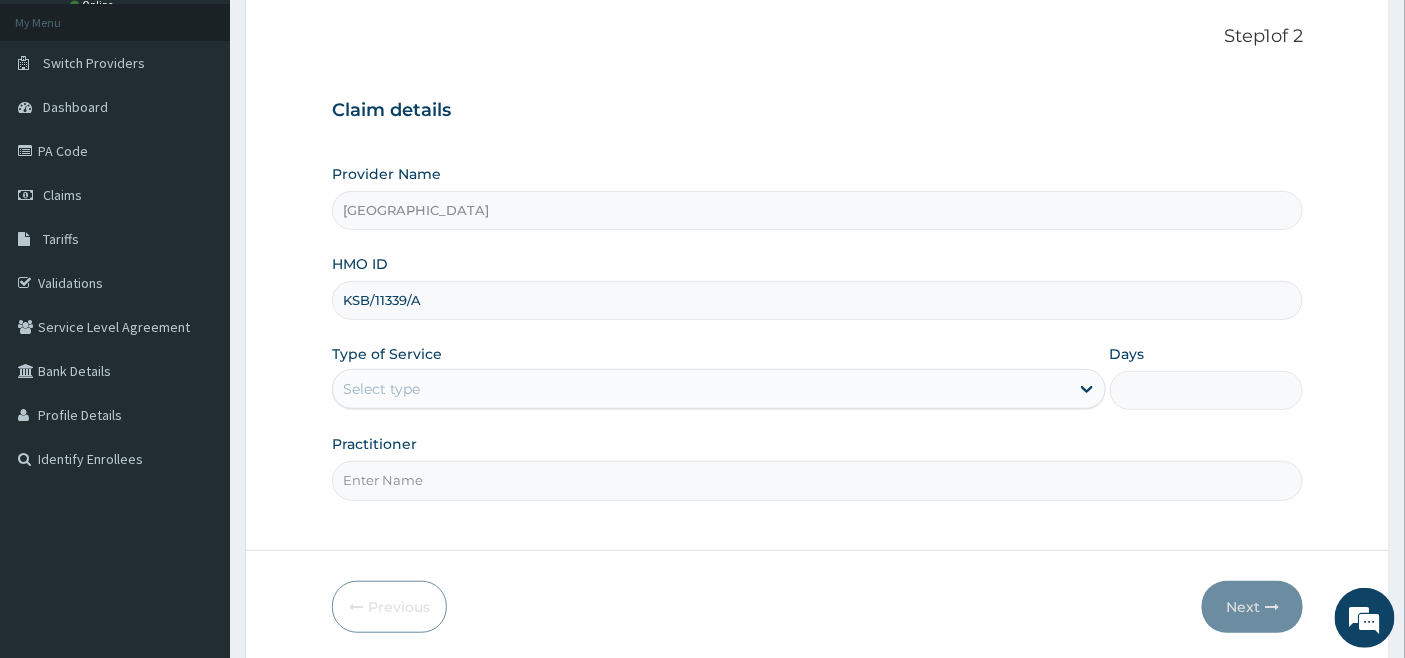 type on "KSB/11339/A" 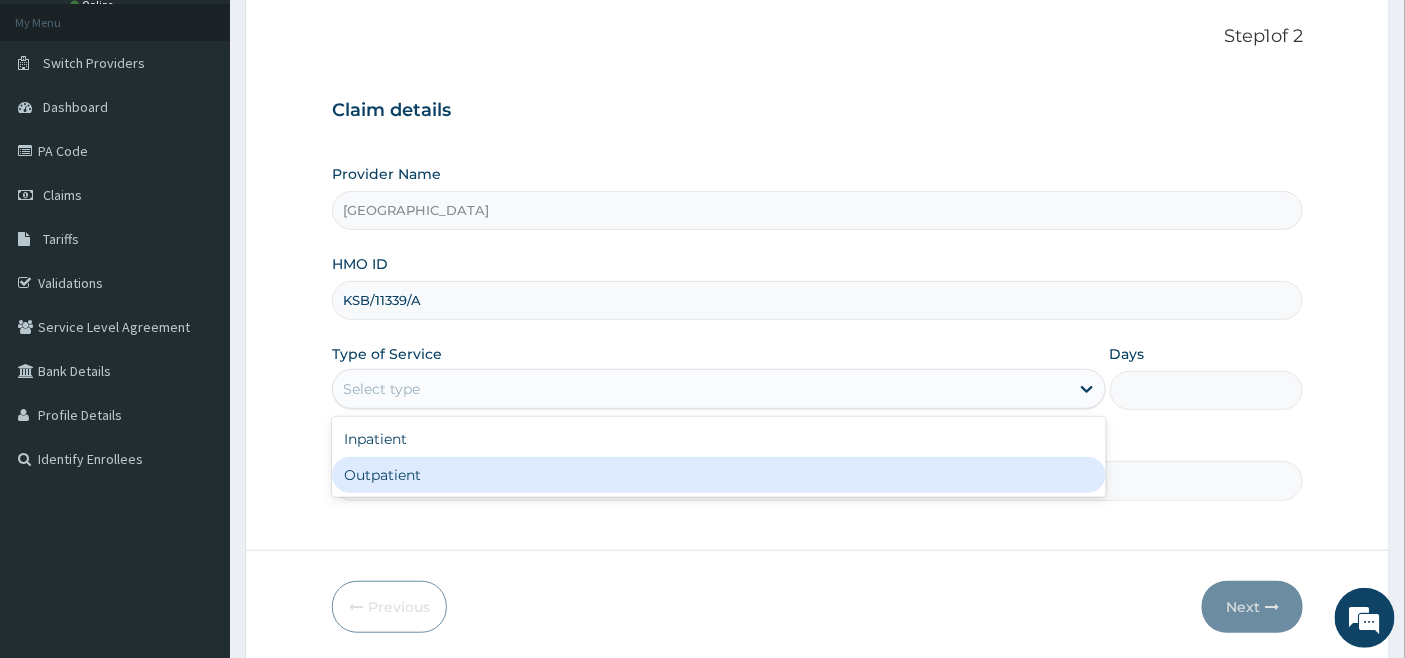 click on "Outpatient" at bounding box center [719, 475] 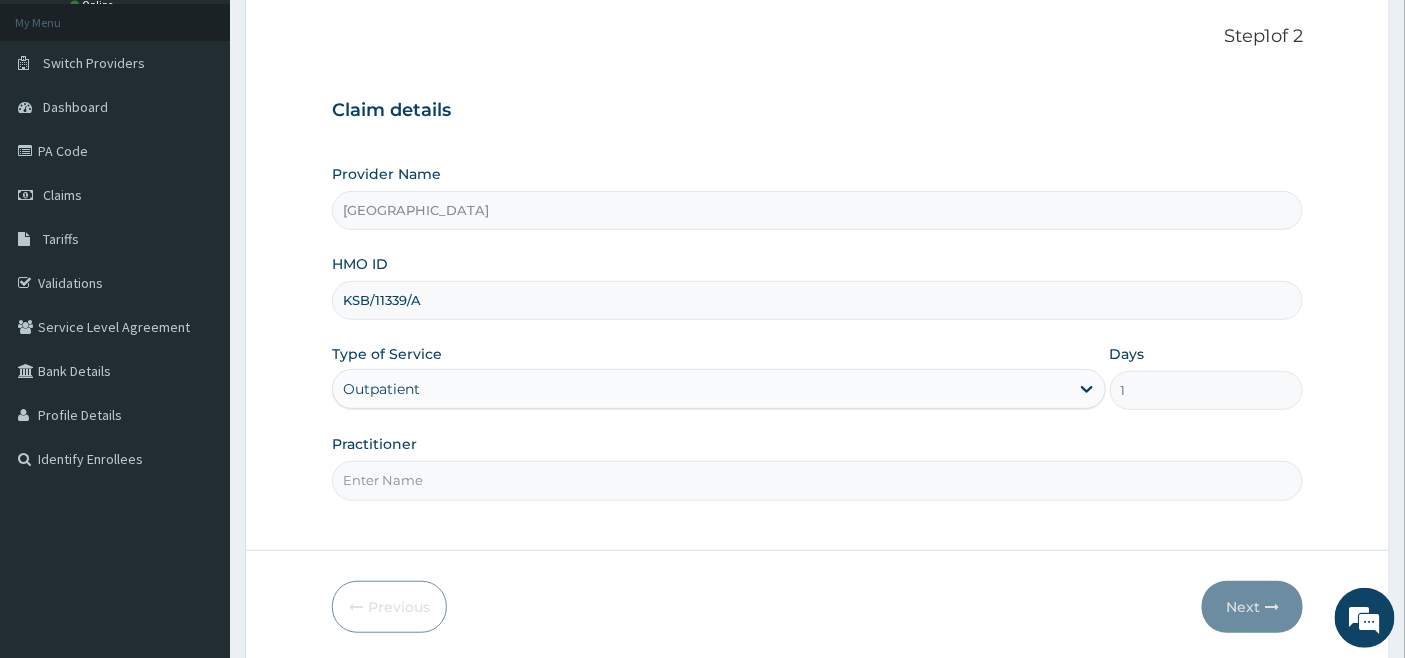 click on "Practitioner" at bounding box center [818, 480] 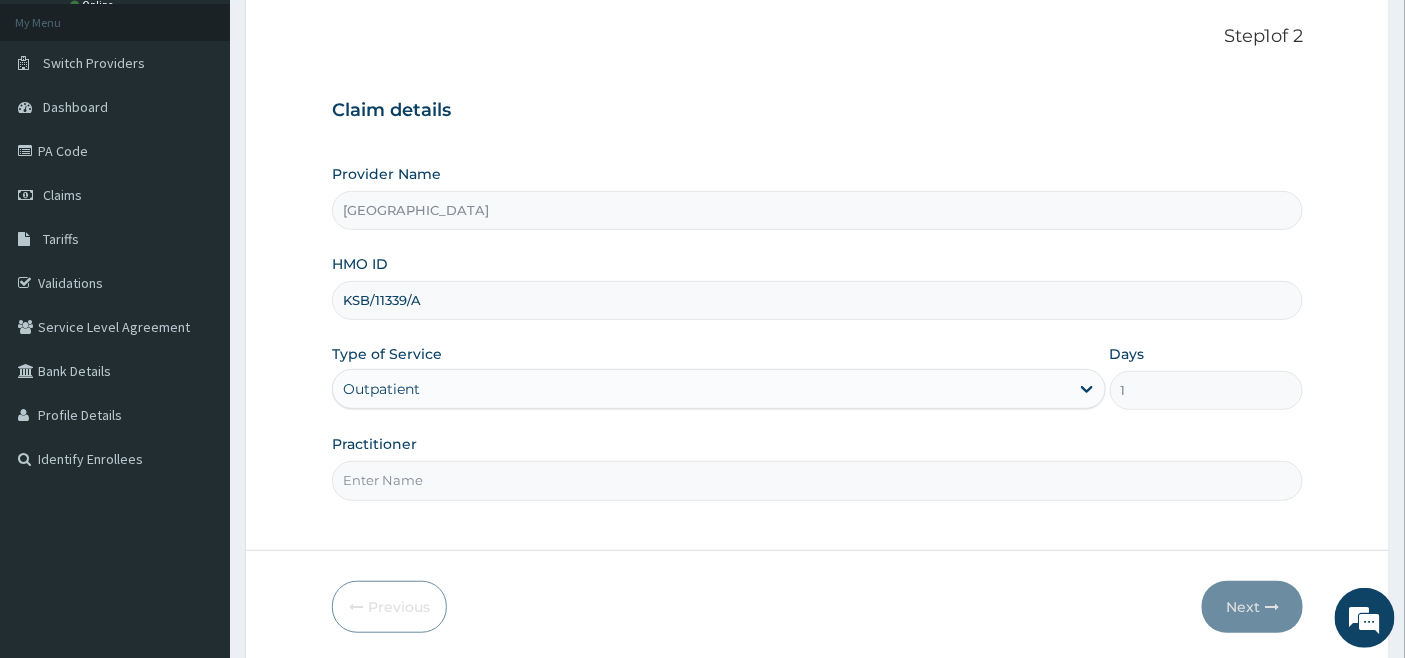 click on "Practitioner" at bounding box center (818, 480) 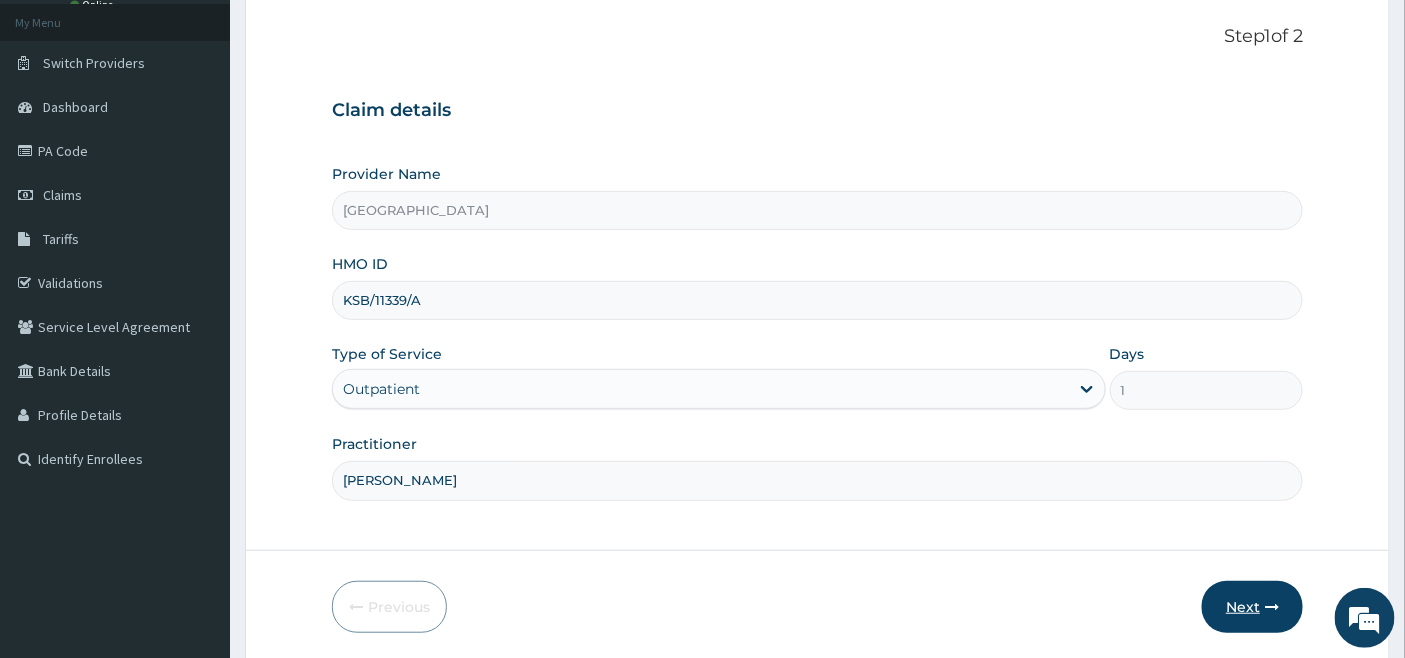 type on "[PERSON_NAME]" 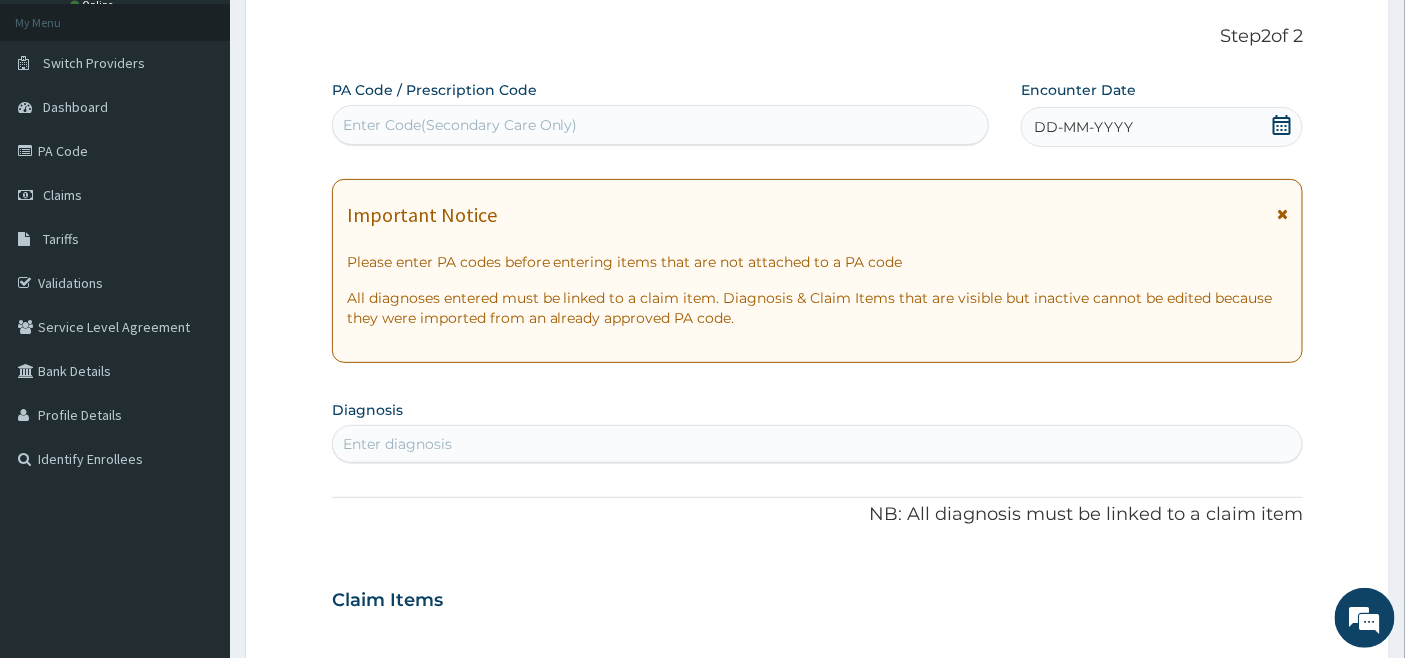 click on "Enter Code(Secondary Care Only)" at bounding box center [661, 125] 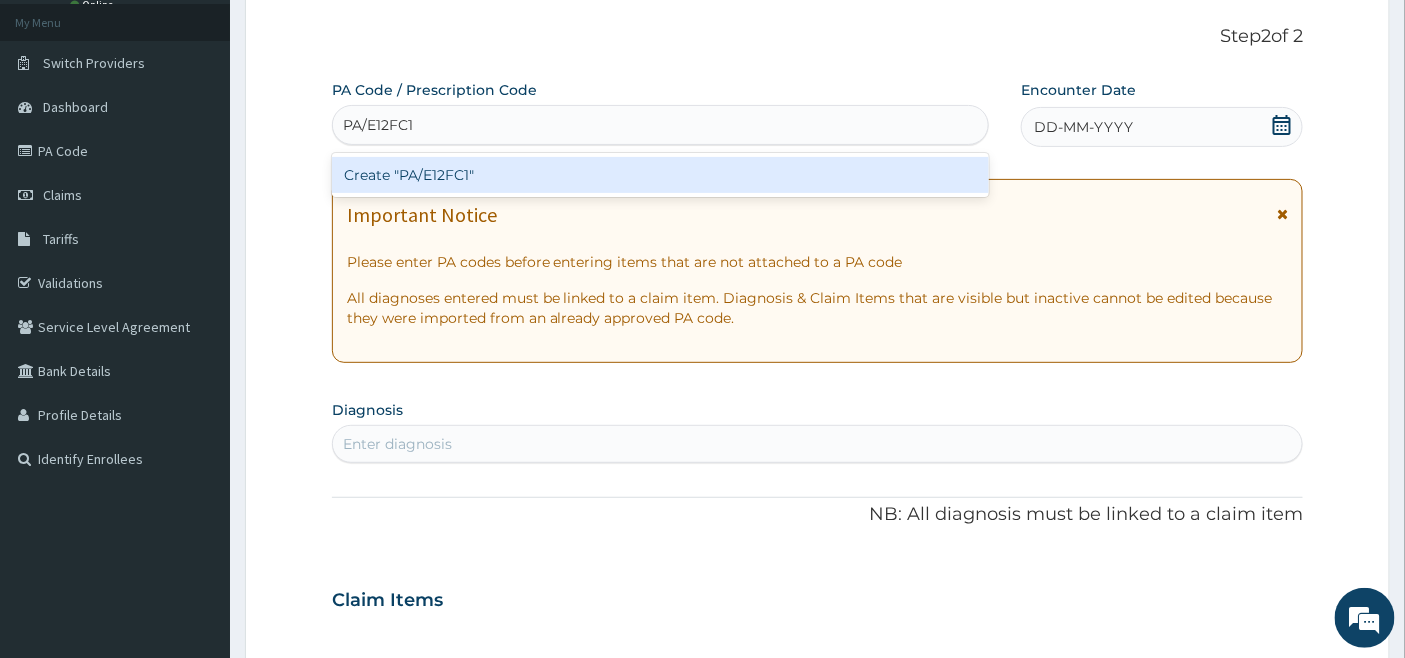 click on "Create "PA/E12FC1"" at bounding box center [661, 175] 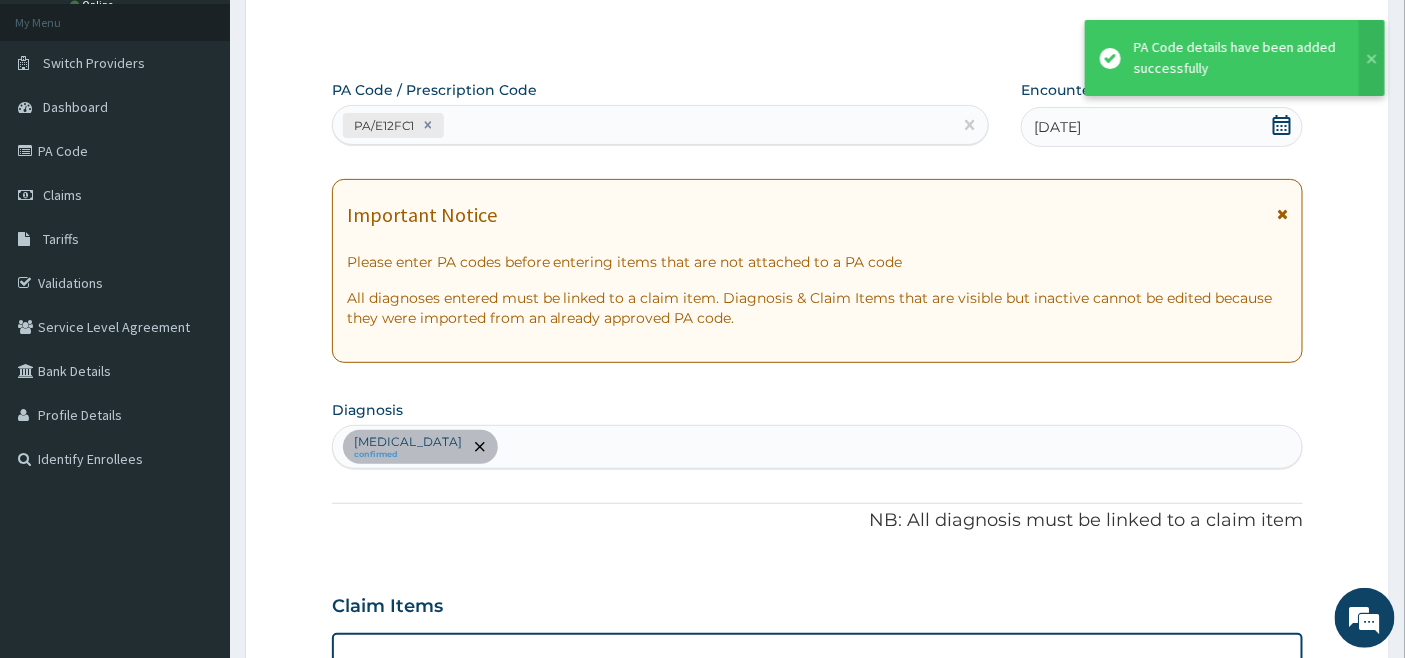 scroll, scrollTop: 571, scrollLeft: 0, axis: vertical 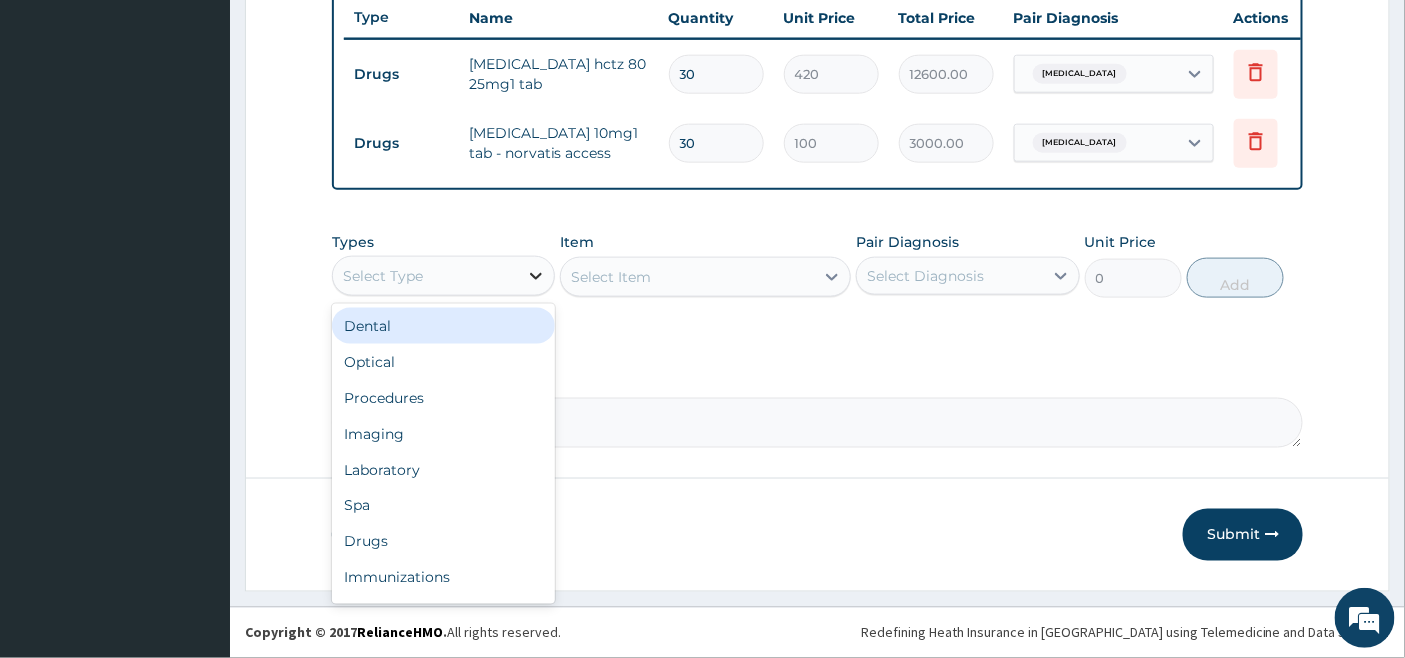 click 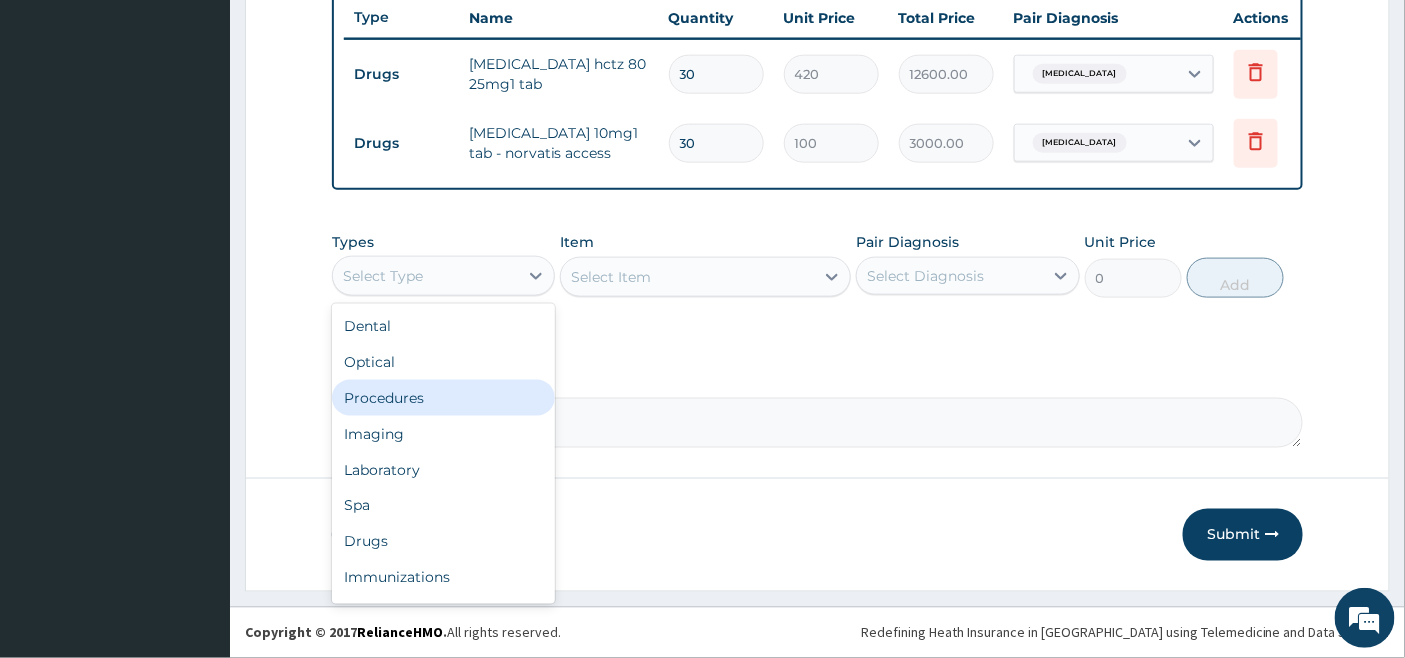 click on "Procedures" at bounding box center [443, 398] 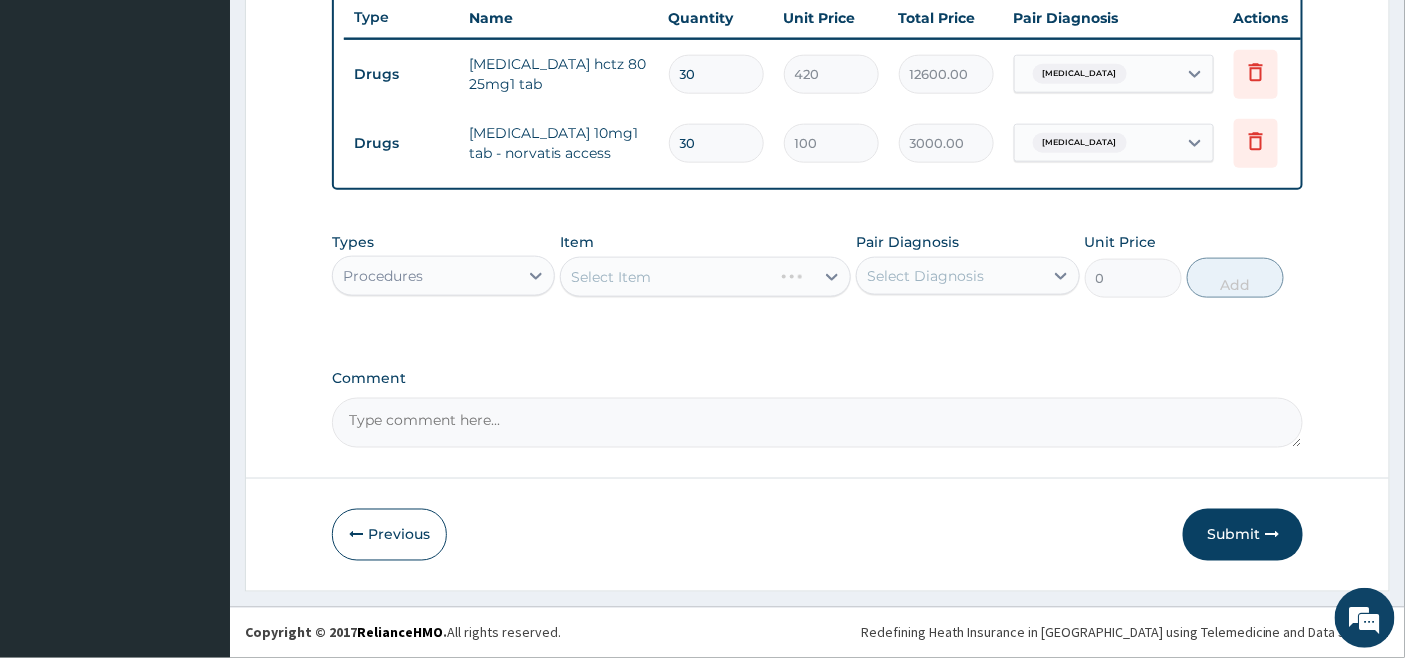 click on "Item Select Item" at bounding box center (705, 265) 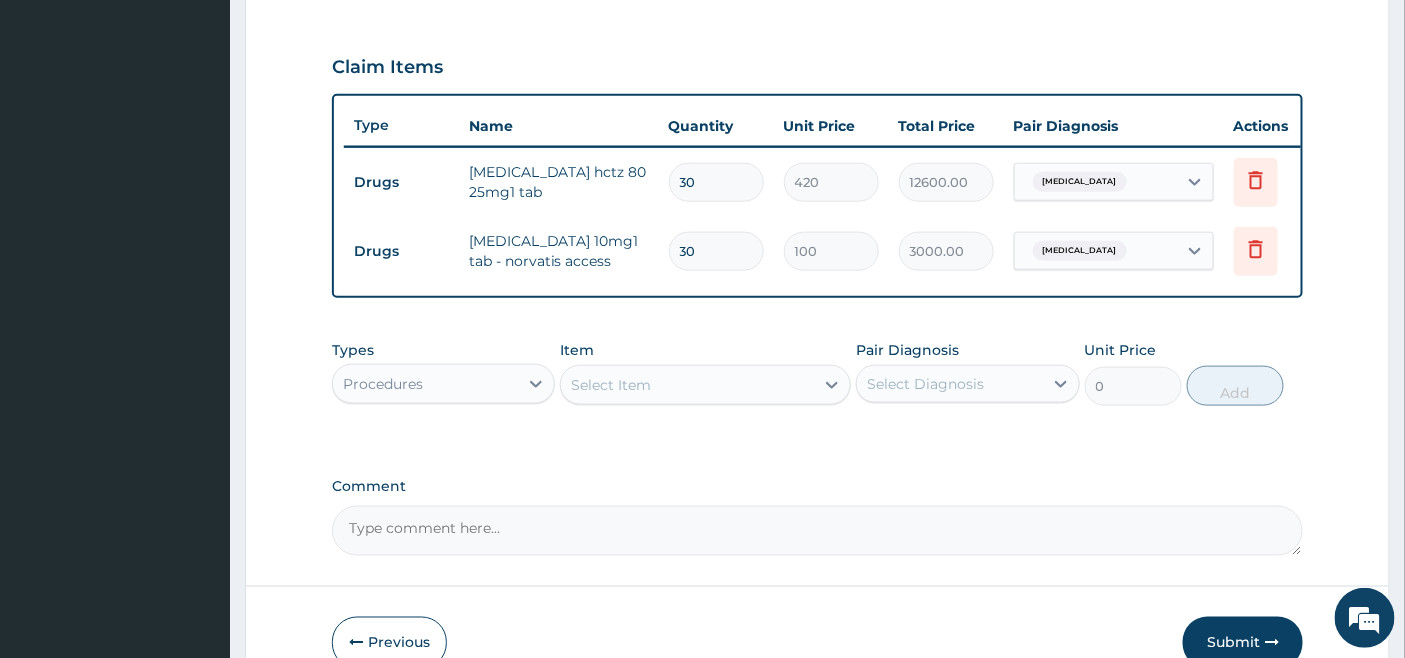 scroll, scrollTop: 327, scrollLeft: 0, axis: vertical 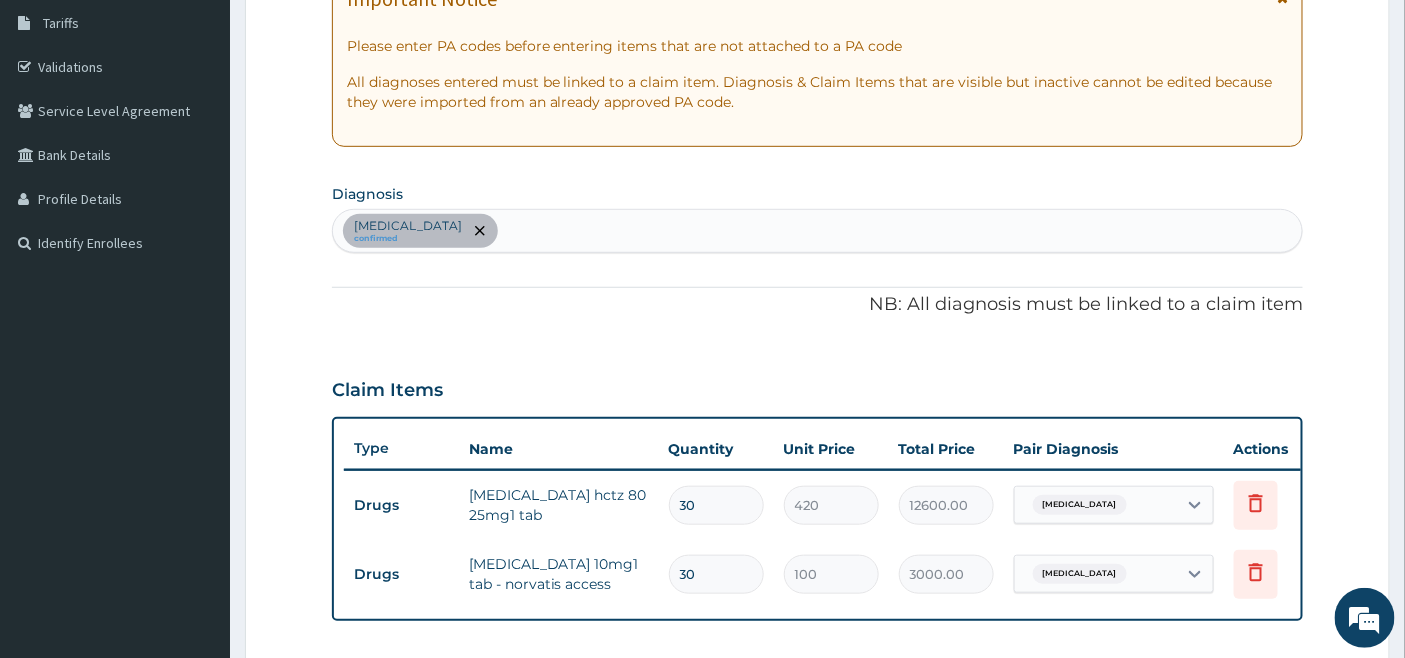 click on "Benign hypertension confirmed" at bounding box center (818, 231) 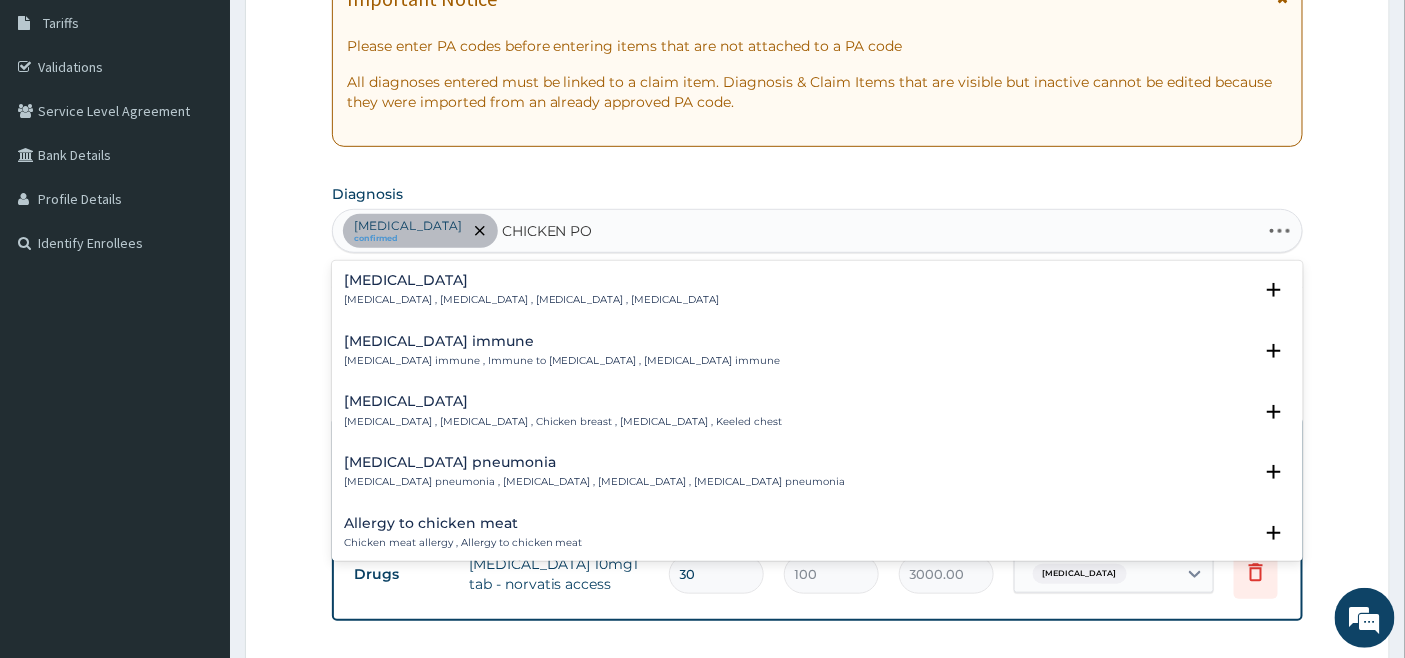 type on "CHICKEN POX" 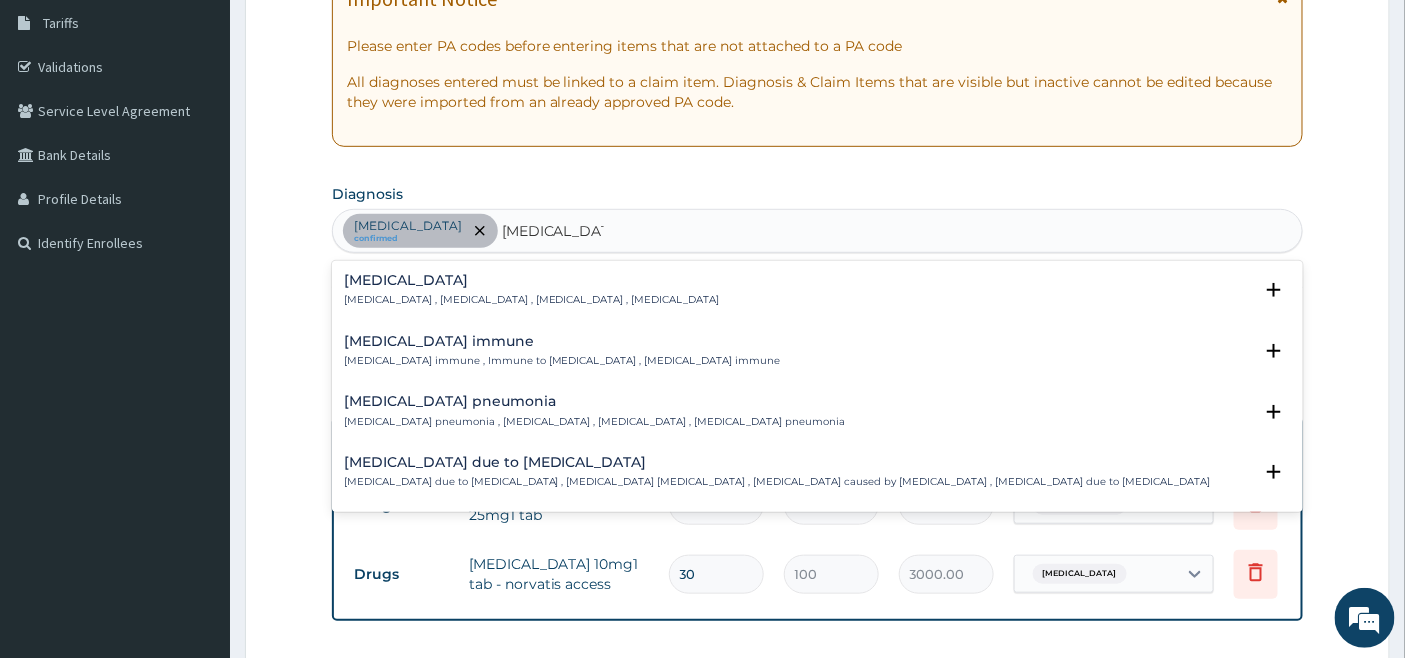 click on "Varicella , Chickenpox , Varicella infection , Chicken pox" at bounding box center (532, 300) 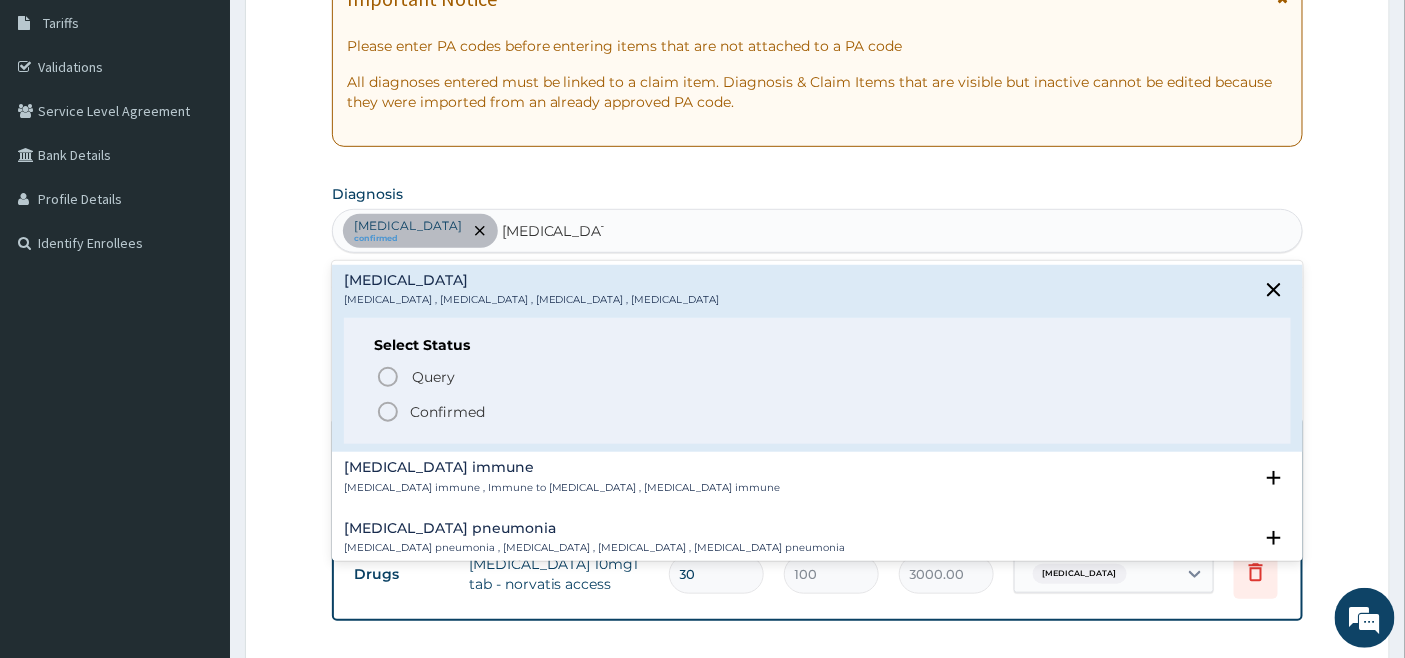 click 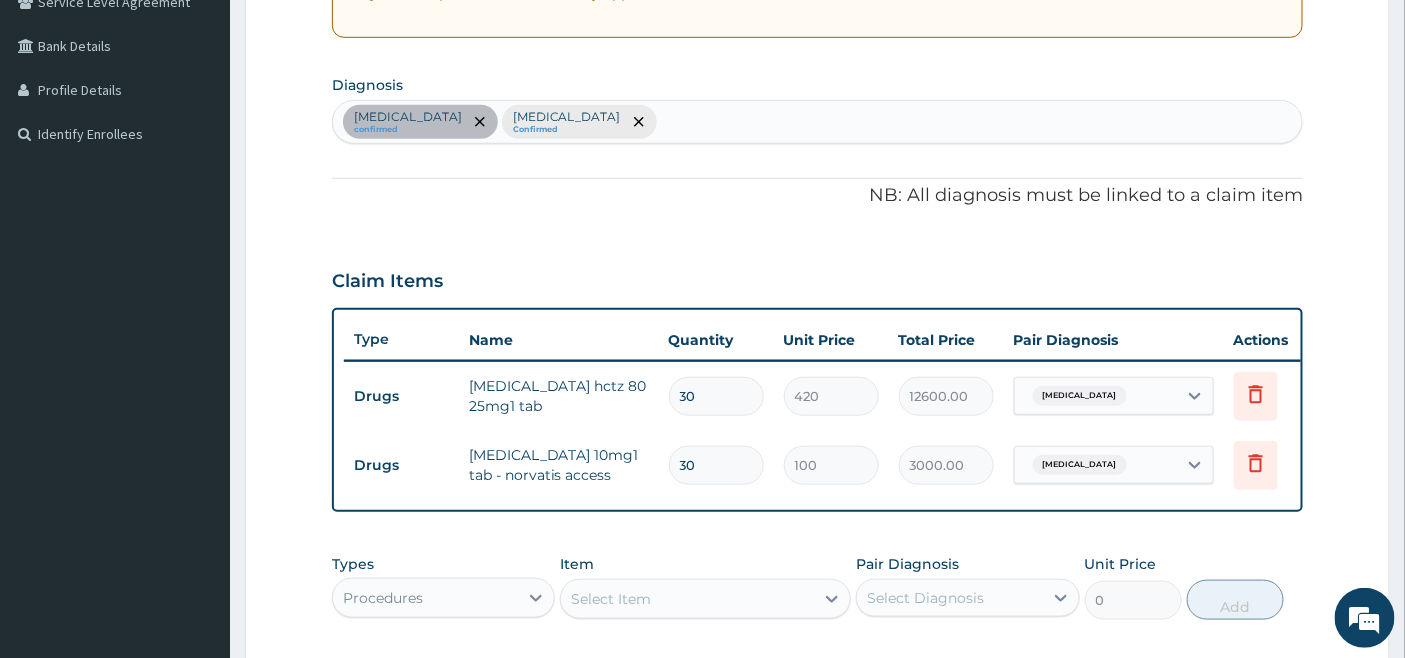 scroll, scrollTop: 661, scrollLeft: 0, axis: vertical 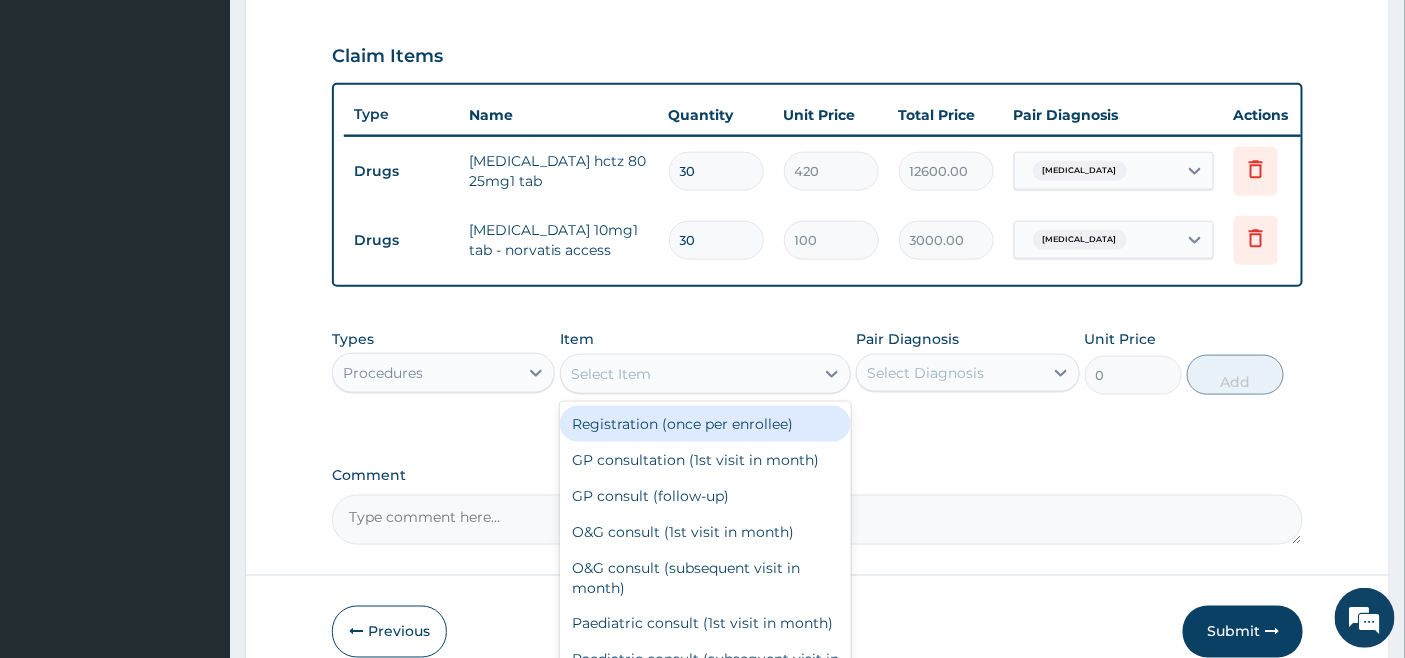 click on "Select Item" at bounding box center [611, 374] 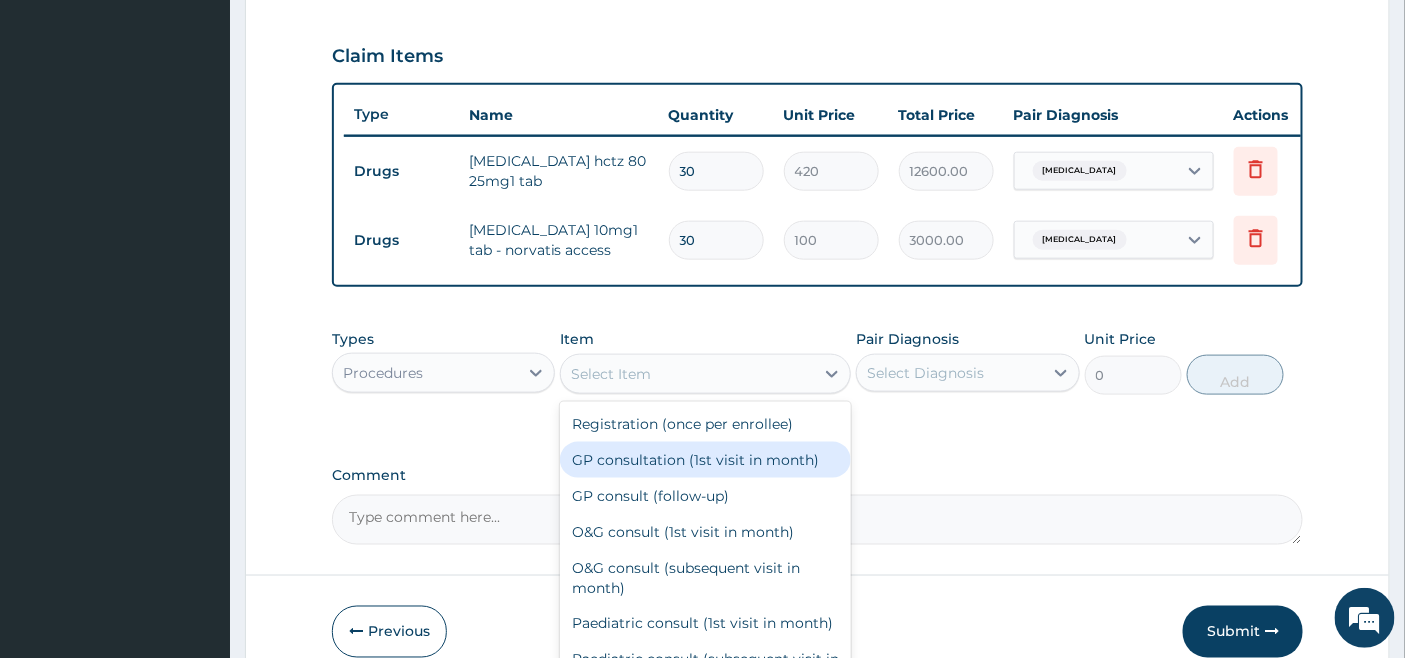 click on "GP consultation (1st visit in month)" at bounding box center [705, 460] 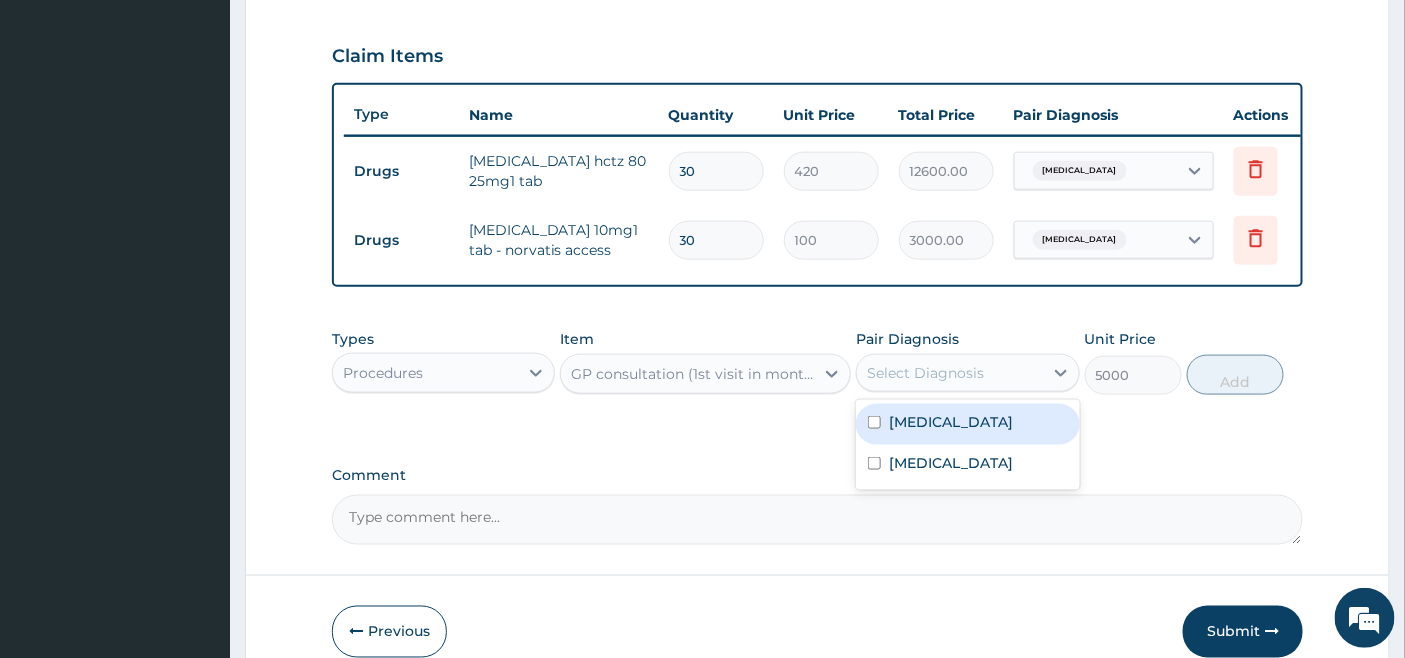 click on "Select Diagnosis" at bounding box center (949, 373) 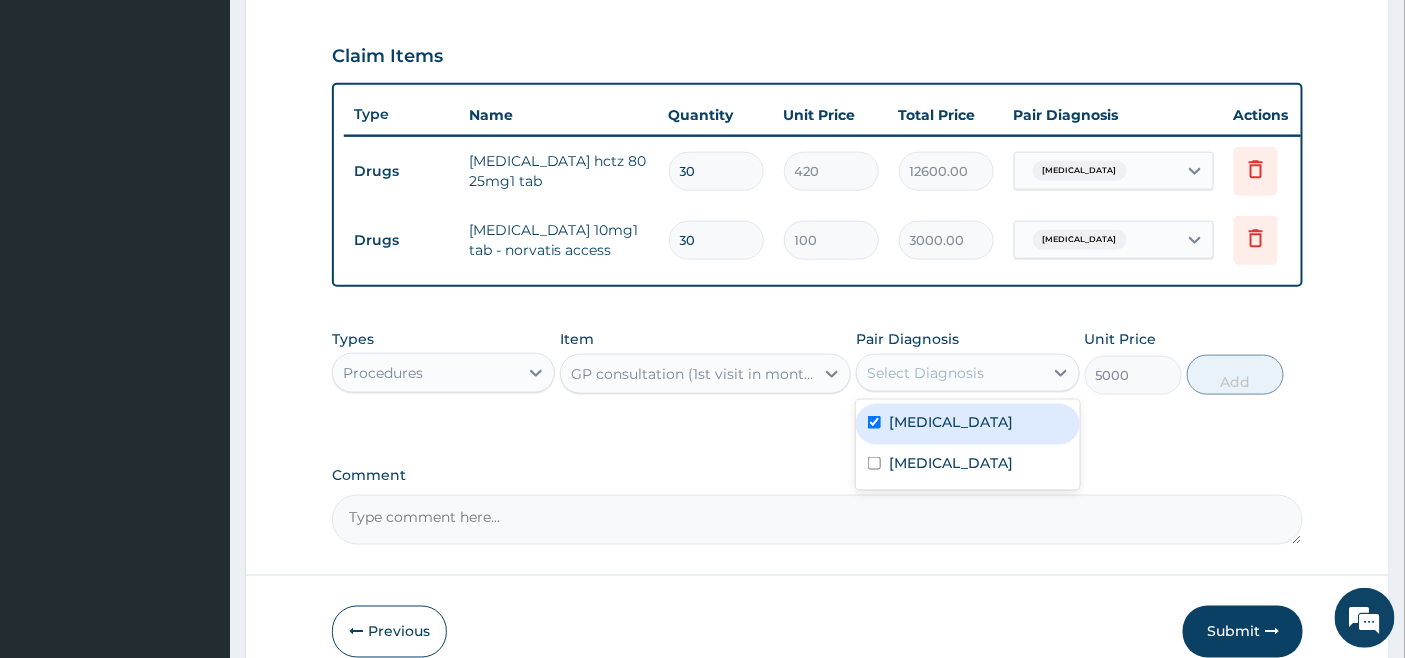 checkbox on "true" 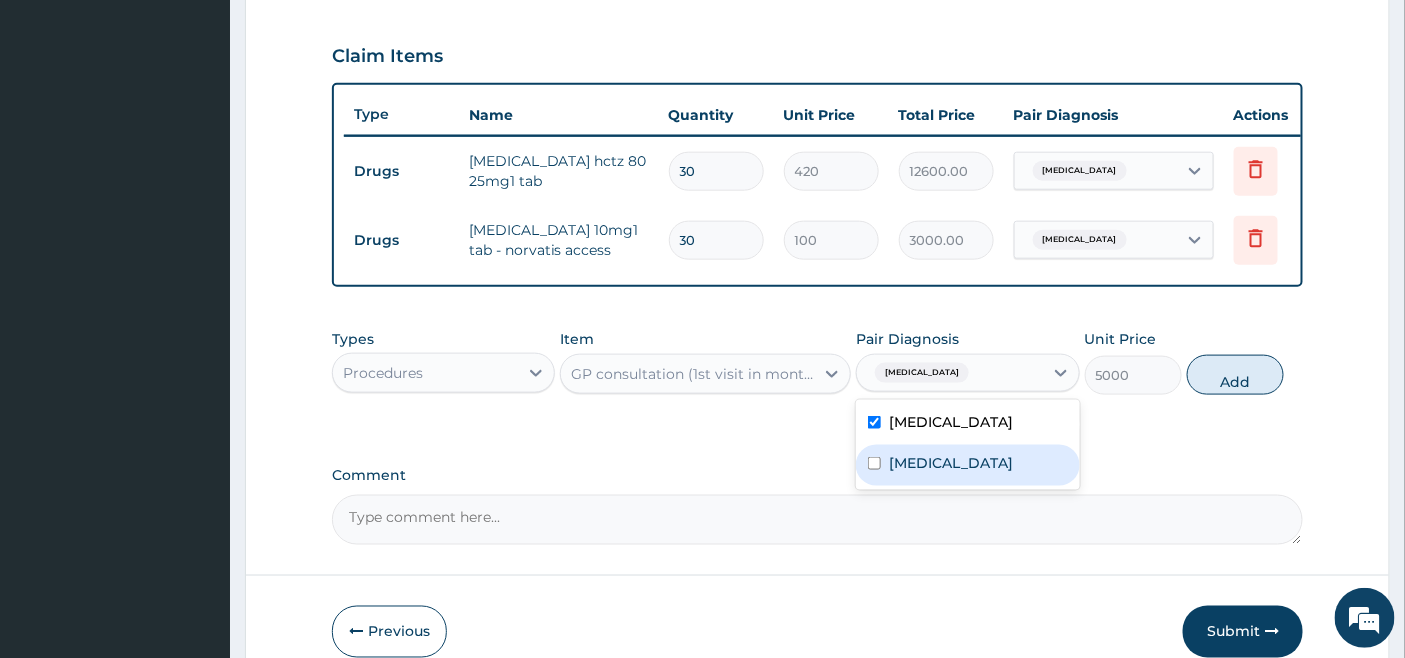 click on "Varicella" at bounding box center [951, 463] 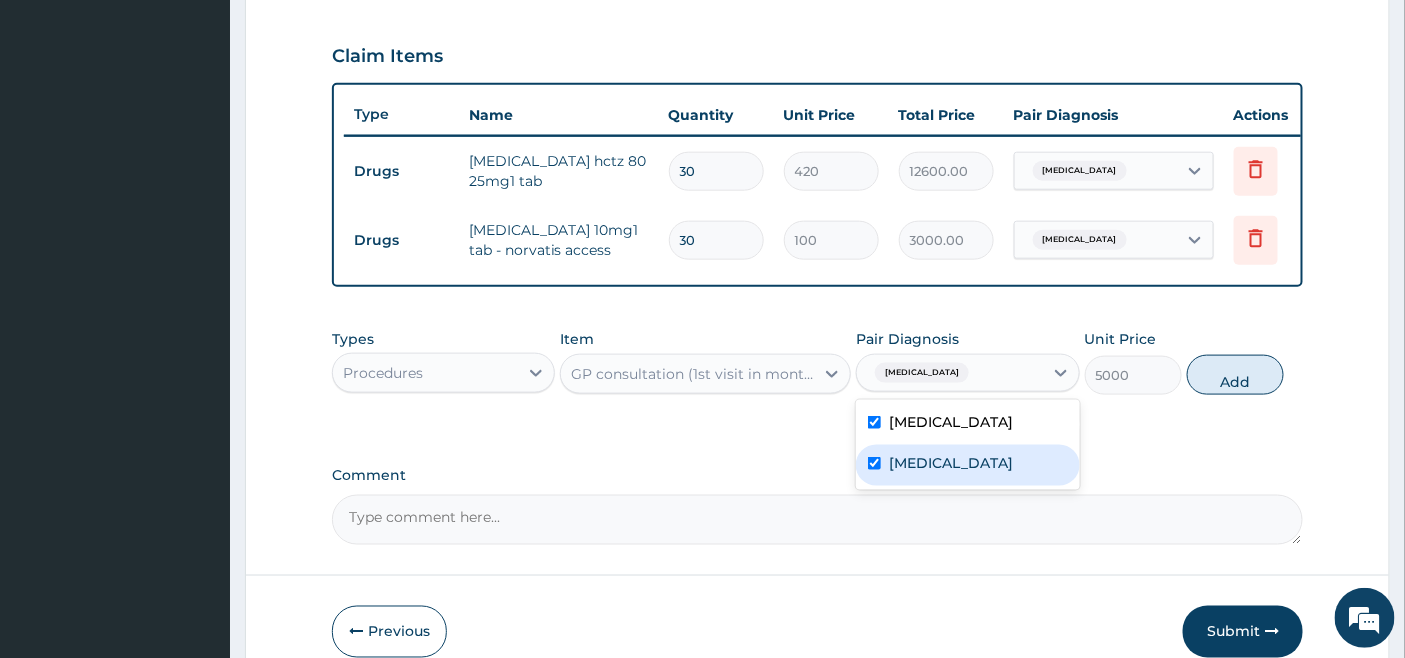 checkbox on "true" 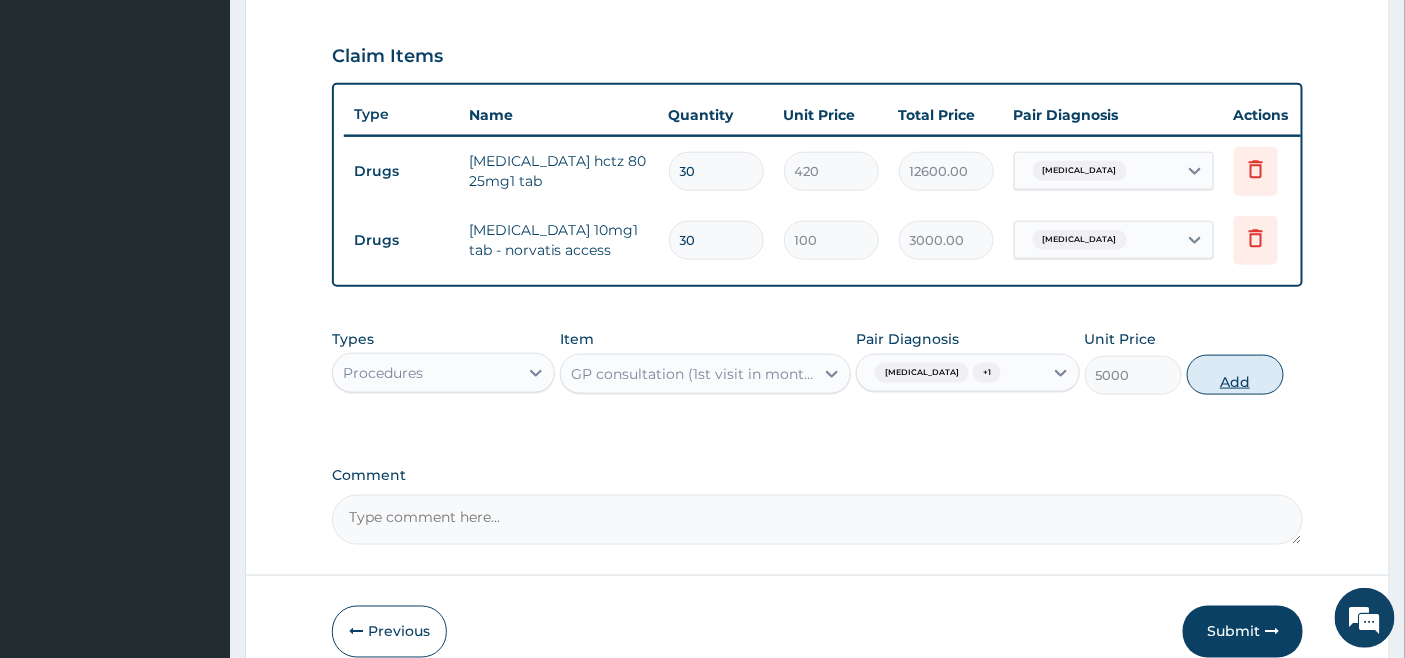 click on "Add" at bounding box center (1235, 375) 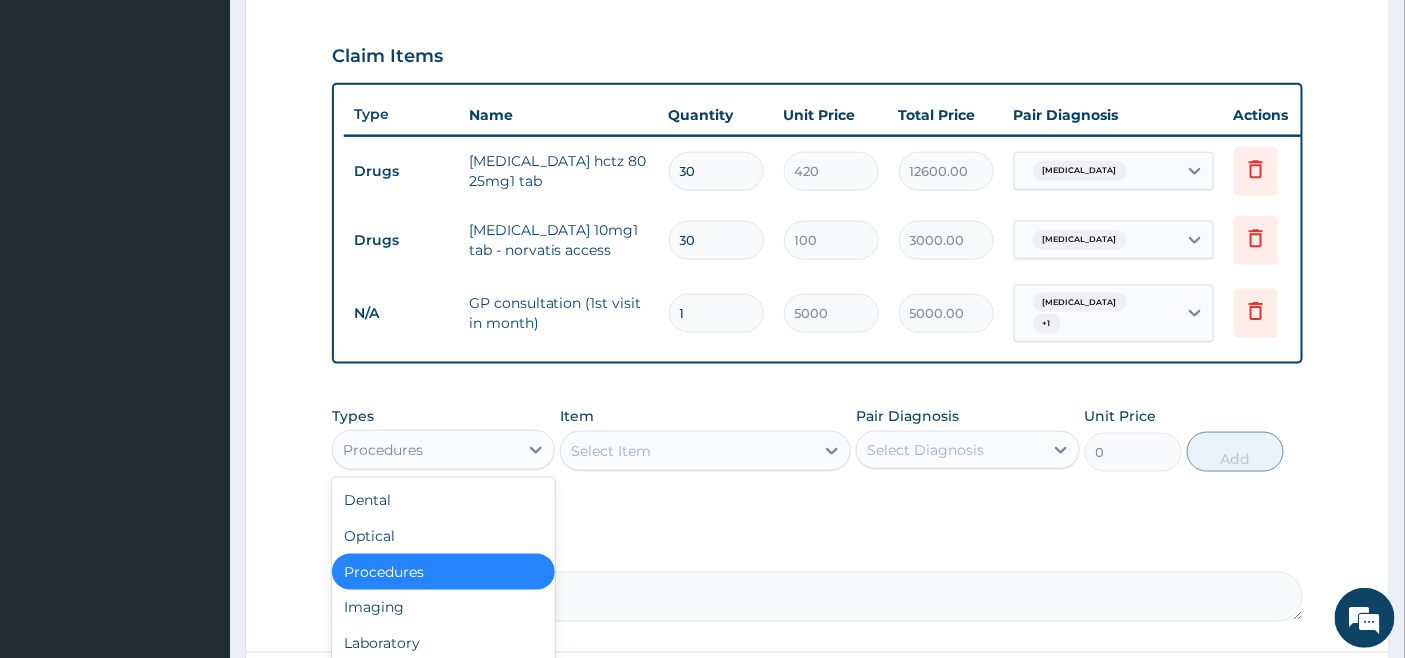 click on "Procedures" at bounding box center [425, 450] 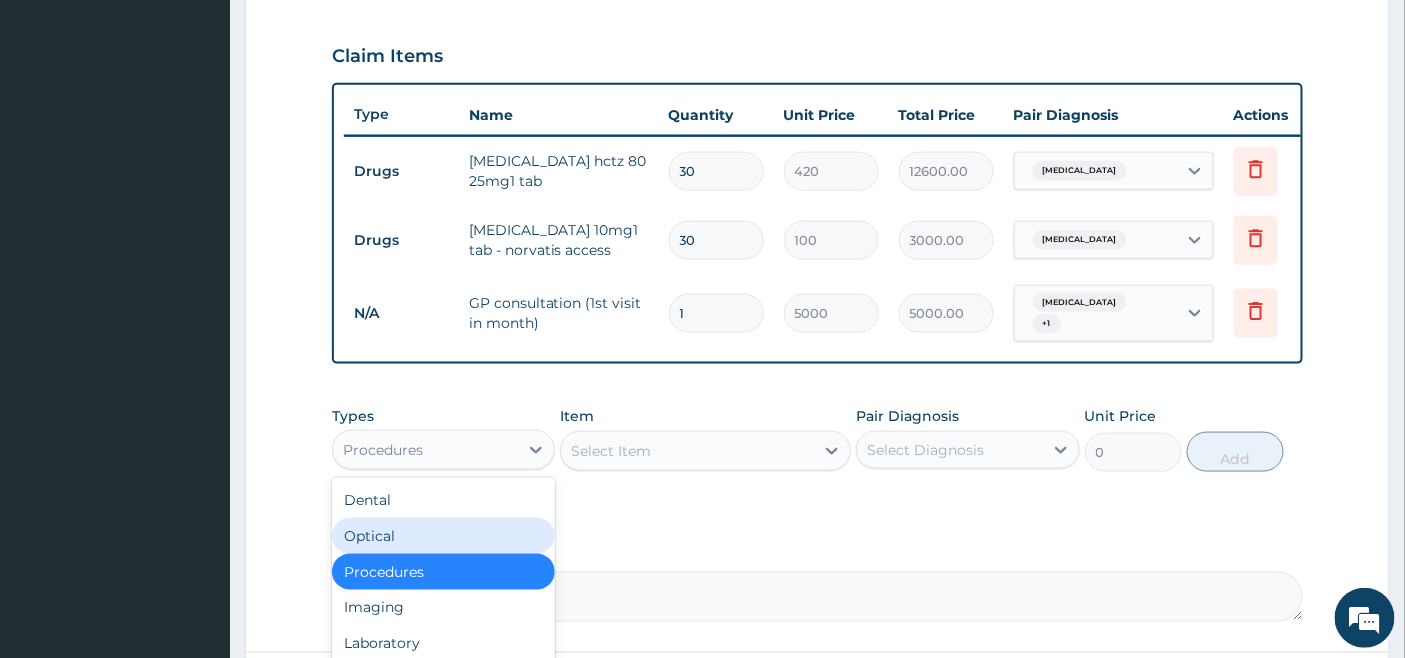 scroll, scrollTop: 67, scrollLeft: 0, axis: vertical 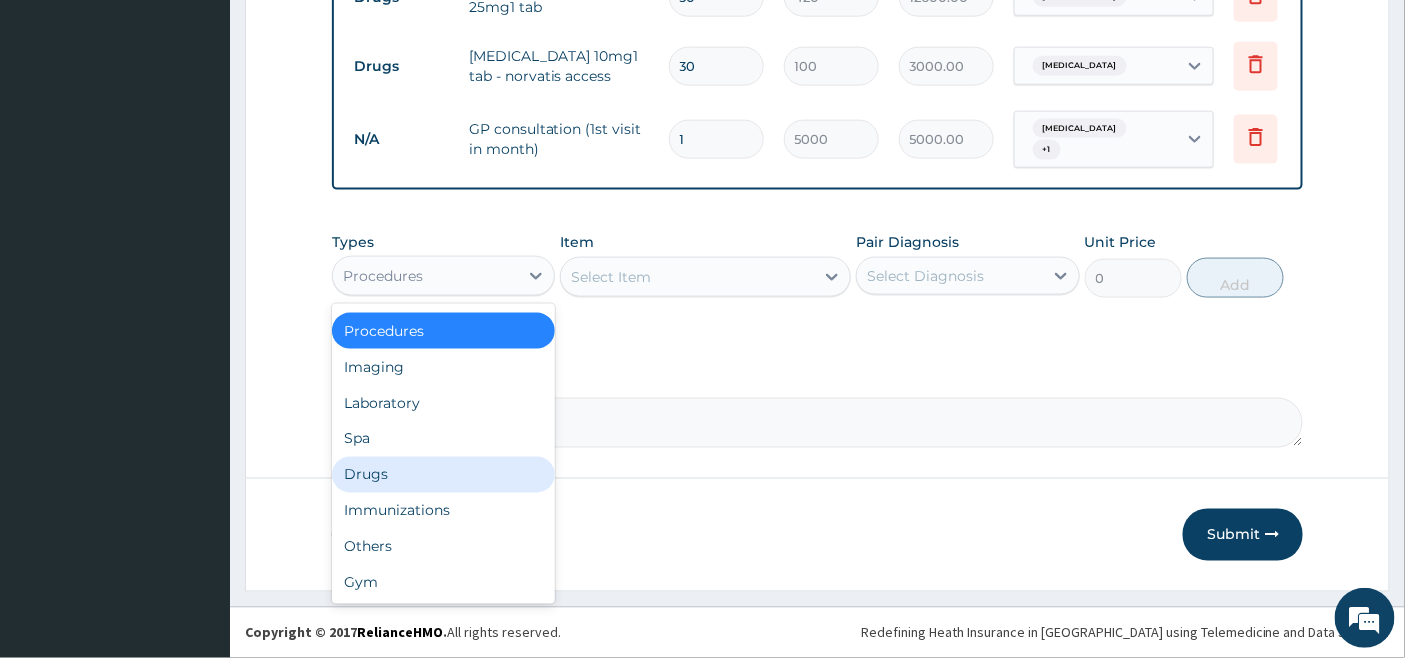 click on "Drugs" at bounding box center [443, 475] 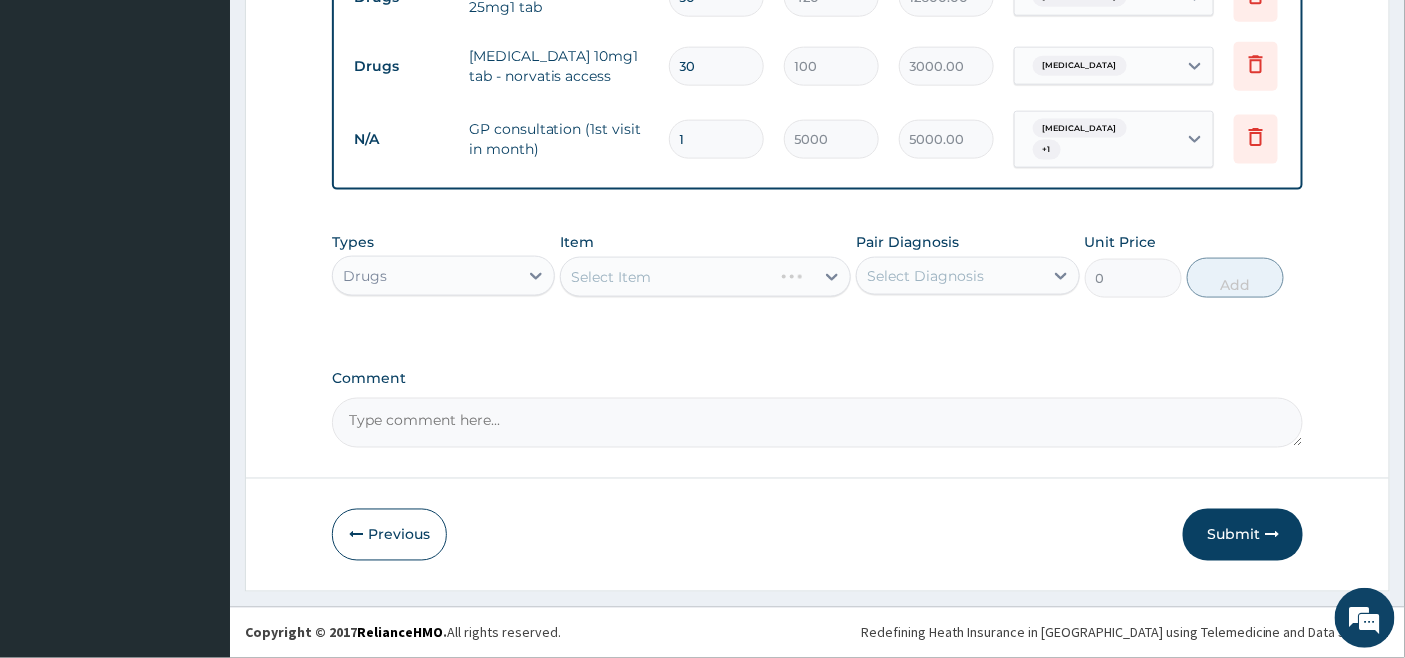 click on "Select Item" at bounding box center (705, 277) 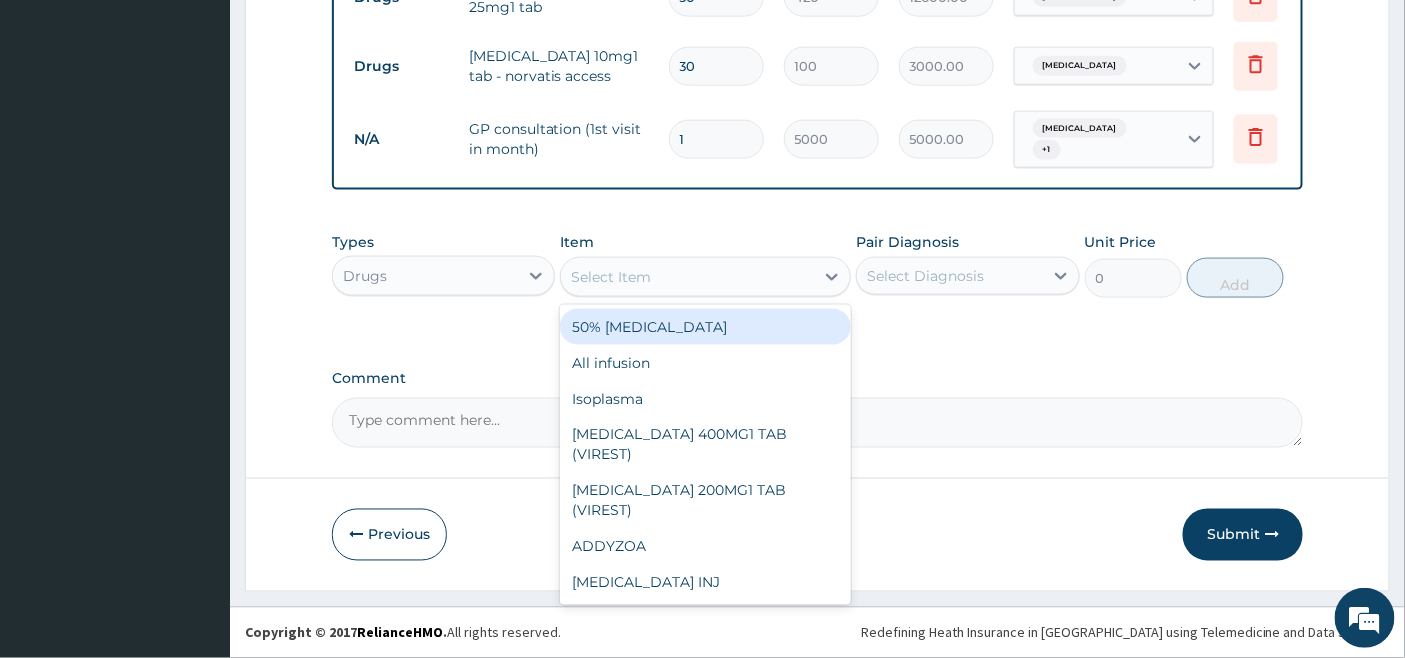 click on "Select Item" at bounding box center [687, 277] 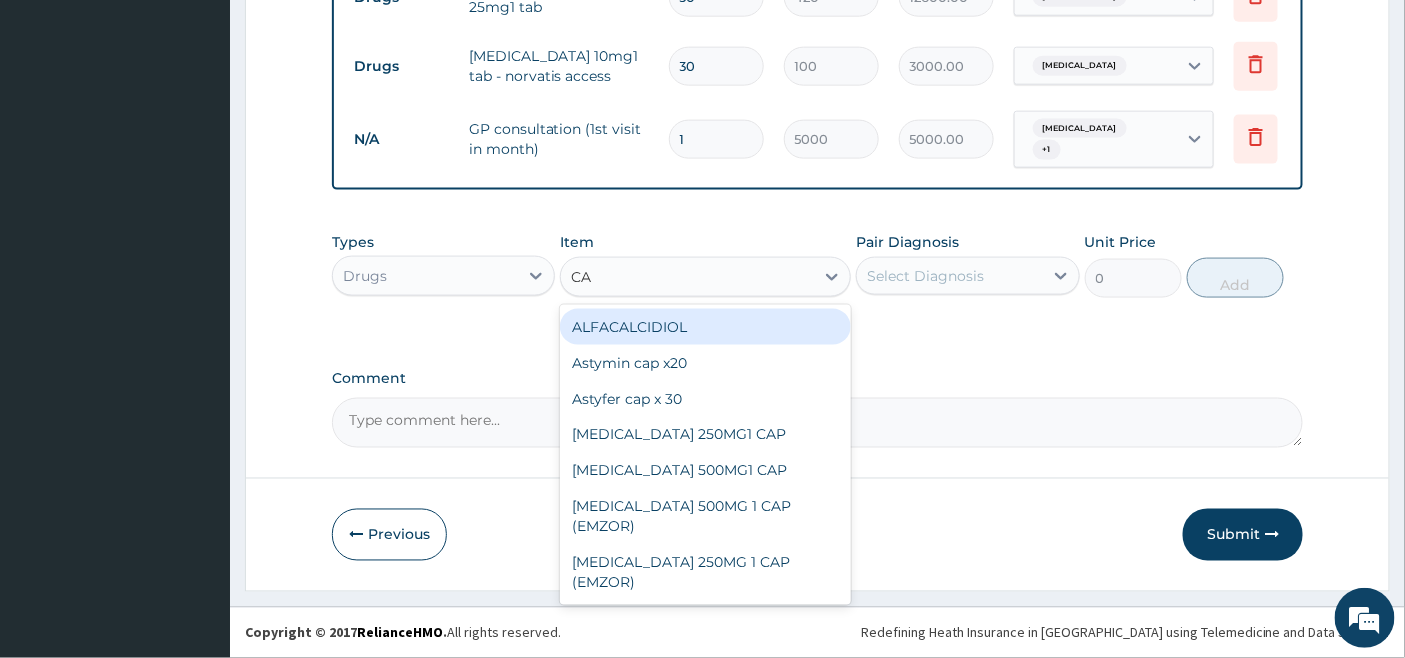 type on "CAL" 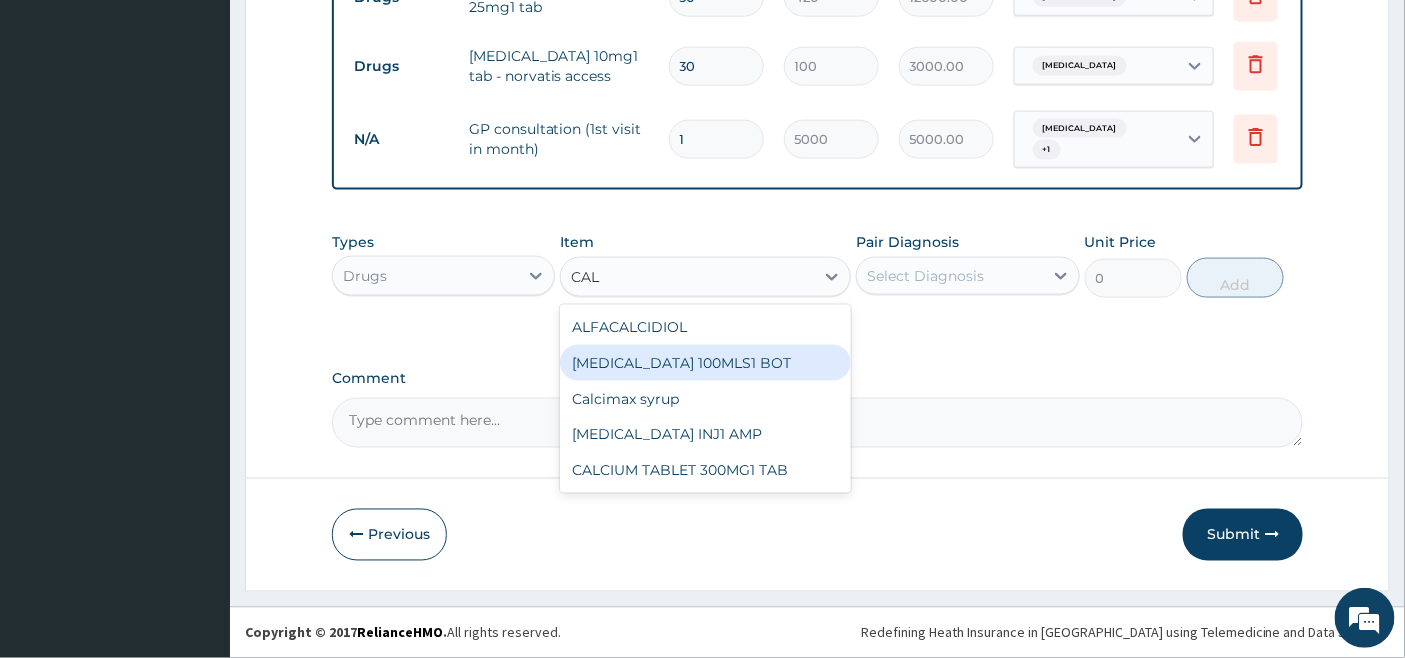 click on "CALAMINE LOTION  100MLS1 BOT" at bounding box center (705, 363) 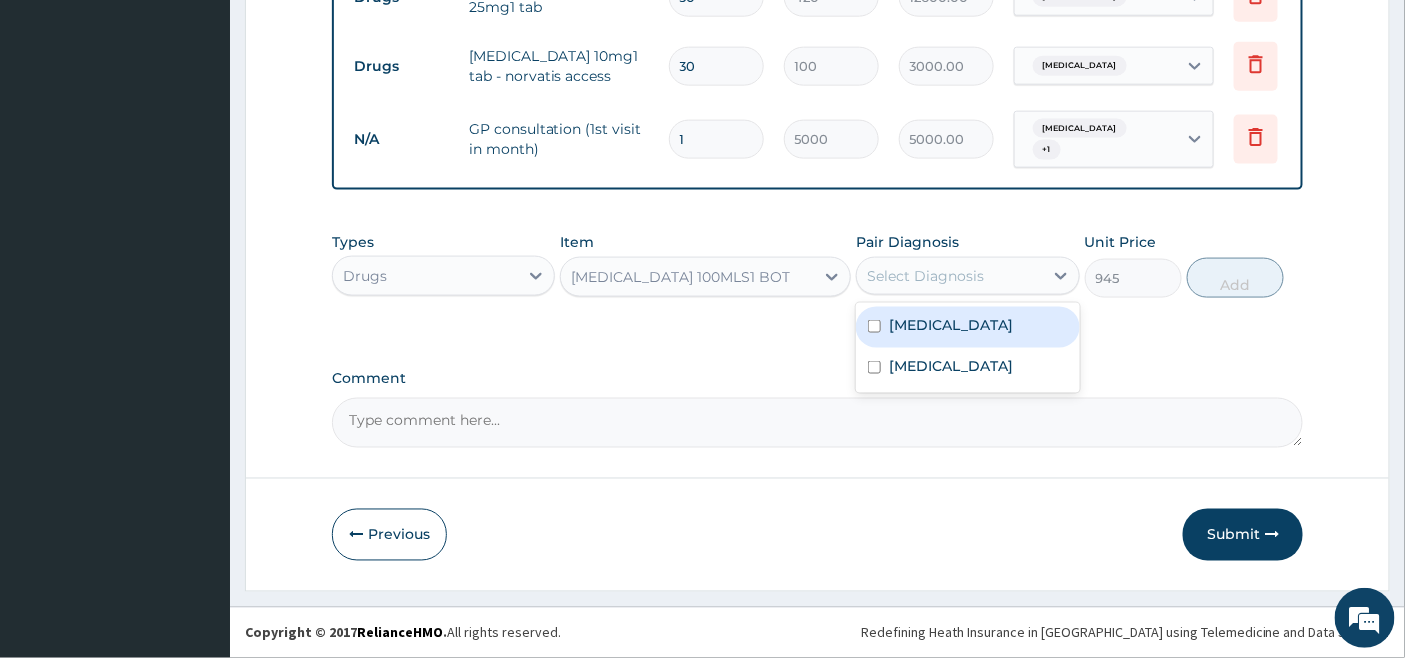 click on "Select Diagnosis" at bounding box center [949, 276] 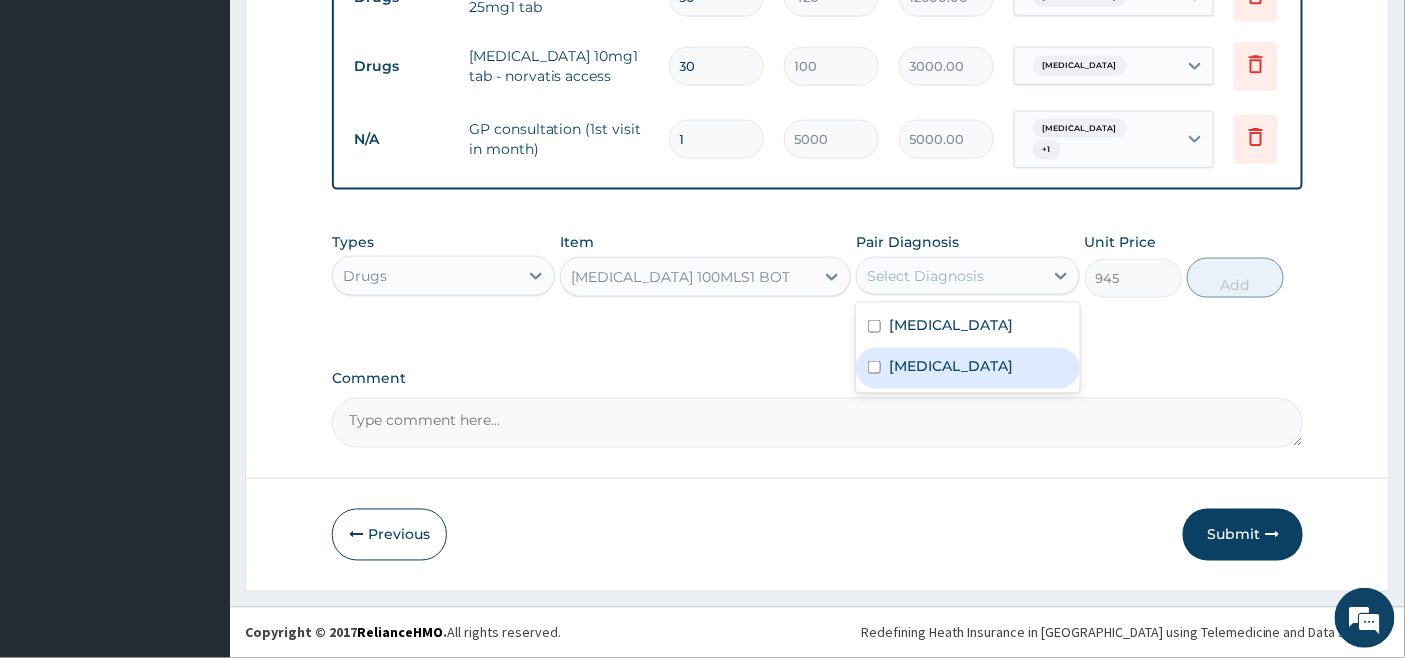 click on "Varicella" at bounding box center [967, 368] 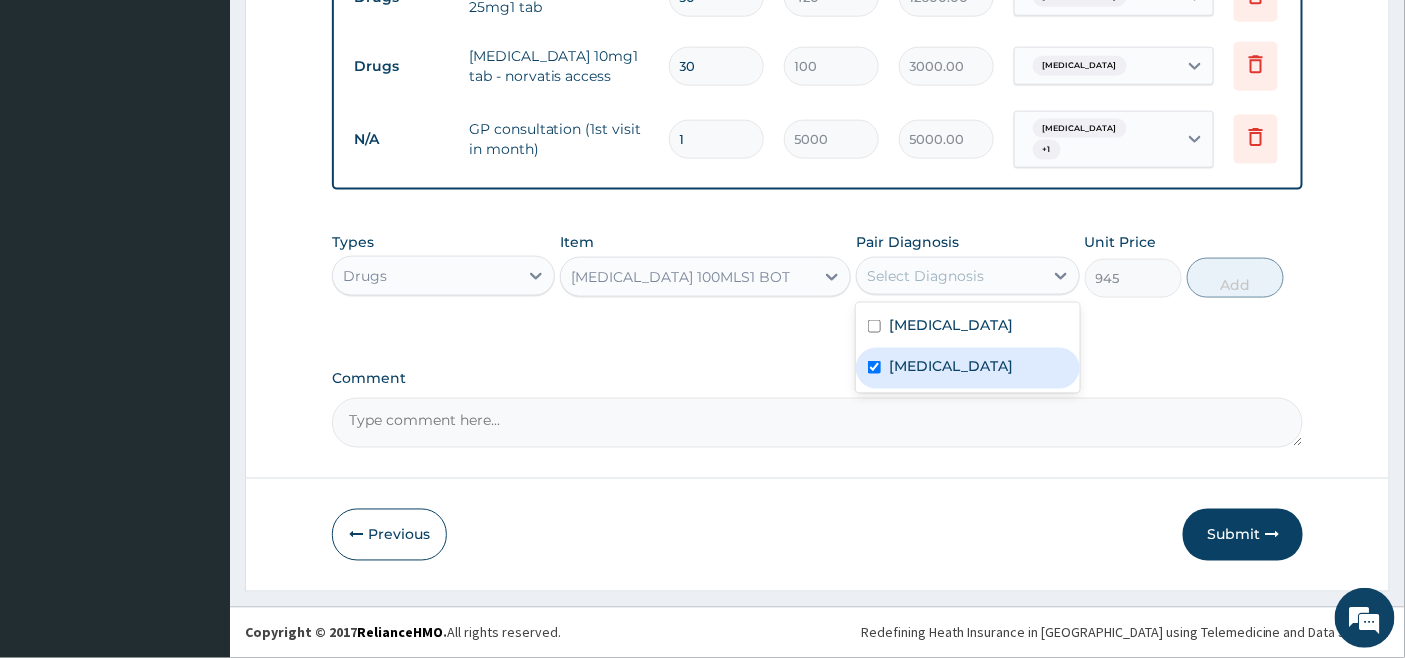 checkbox on "true" 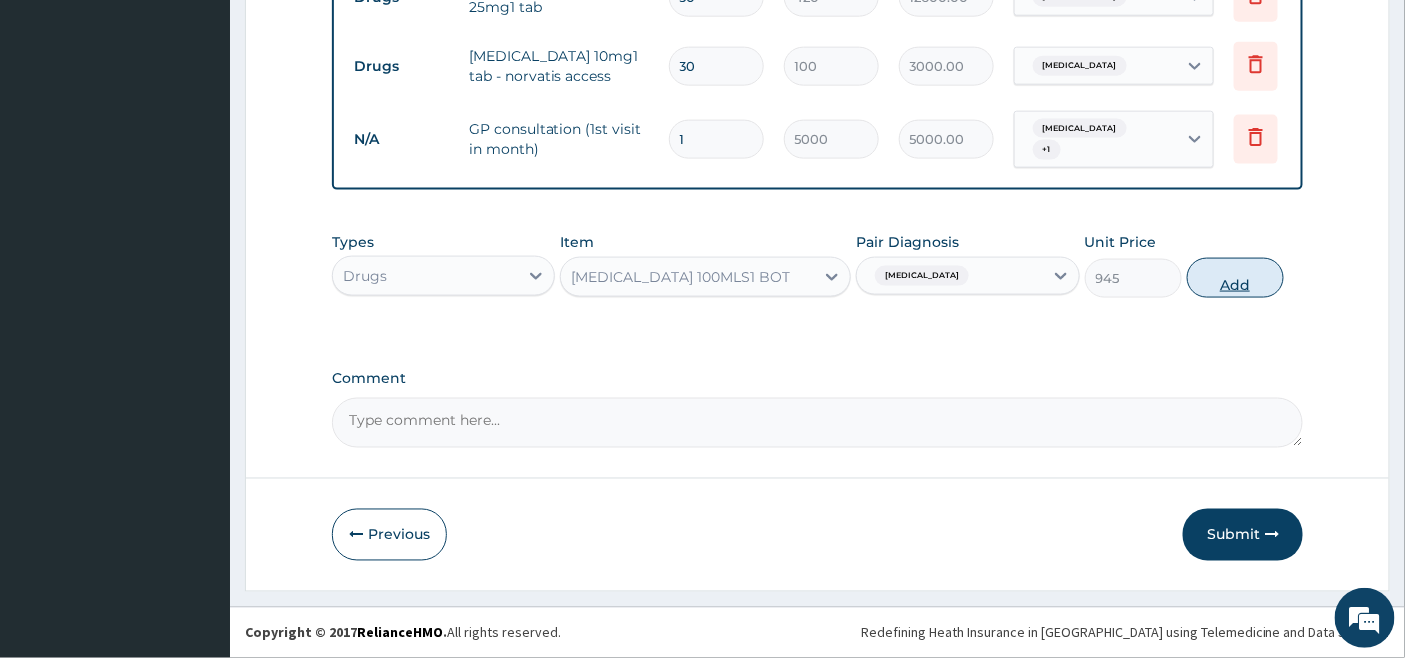 click on "Add" at bounding box center (1235, 278) 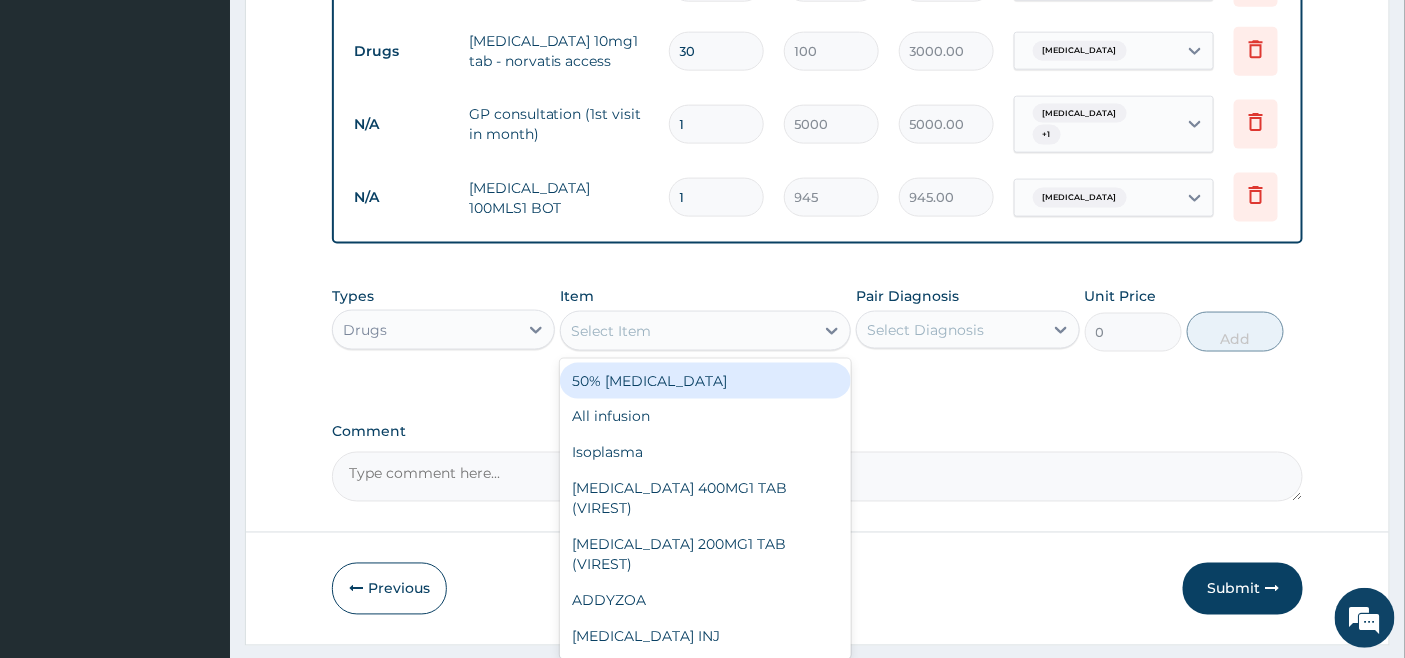 click on "Select Item" at bounding box center (611, 331) 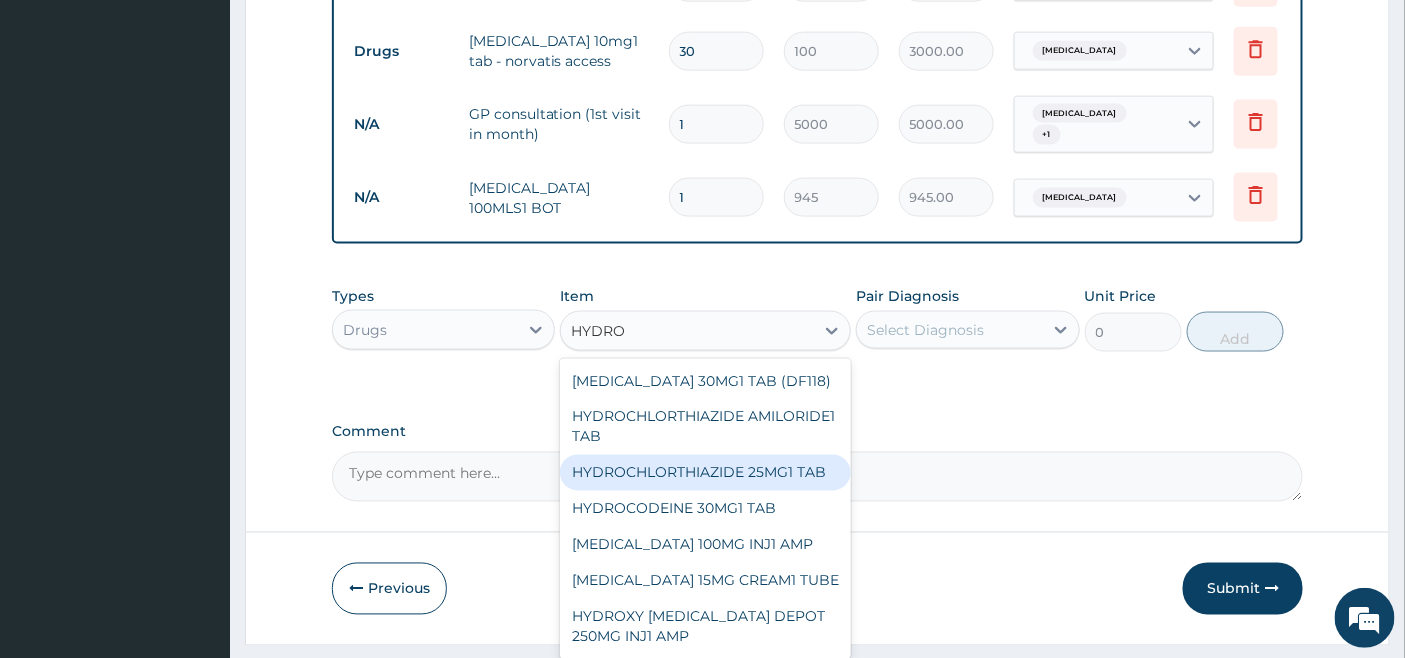 type on "HYDRO" 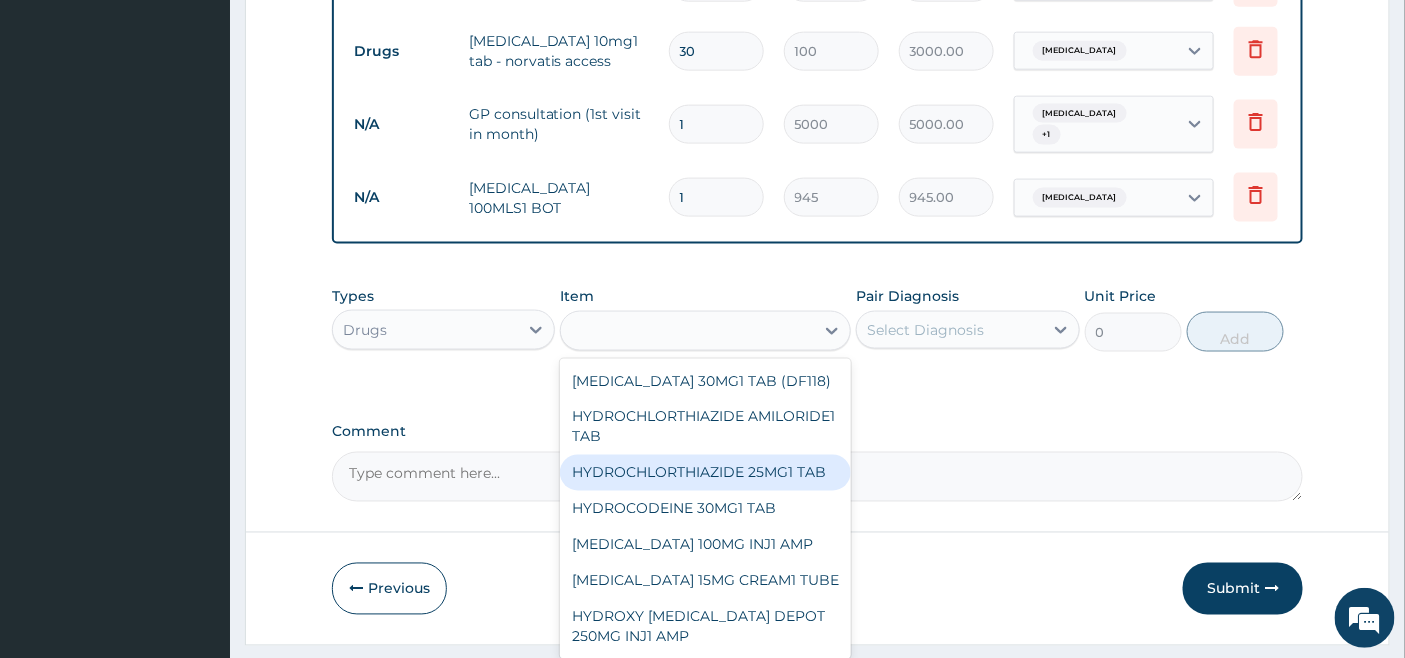 click on "PA Code / Prescription Code PA/E12FC1 Encounter Date 08-07-2025 Important Notice Please enter PA codes before entering items that are not attached to a PA code   All diagnoses entered must be linked to a claim item. Diagnosis & Claim Items that are visible but inactive cannot be edited because they were imported from an already approved PA code. Diagnosis Benign hypertension confirmed Varicella Confirmed NB: All diagnosis must be linked to a claim item Claim Items Type Name Quantity Unit Price Total Price Pair Diagnosis Actions Drugs valsartan  hctz 80 25mg1 tab 30 420 12600.00 Benign hypertension Delete Drugs amlodipine 10mg1 tab - norvatis access 30 100 3000.00 Benign hypertension Delete N/A GP consultation (1st visit in month) 1 5000 5000.00 Benign hypertension  + 1 Delete N/A CALAMINE LOTION  100MLS1 BOT 1 945 945.00 Varicella Delete Types Drugs Item option CALAMINE LOTION  100MLS1 BOT, selected. HYDRO DIHYDROCODEINE 30MG1 TAB (DF118) HYDROCHLORTHIAZIDE  AMILORIDE1 TAB HYDROCHLORTHIAZIDE 25MG1 TAB 0 Add" at bounding box center (818, -79) 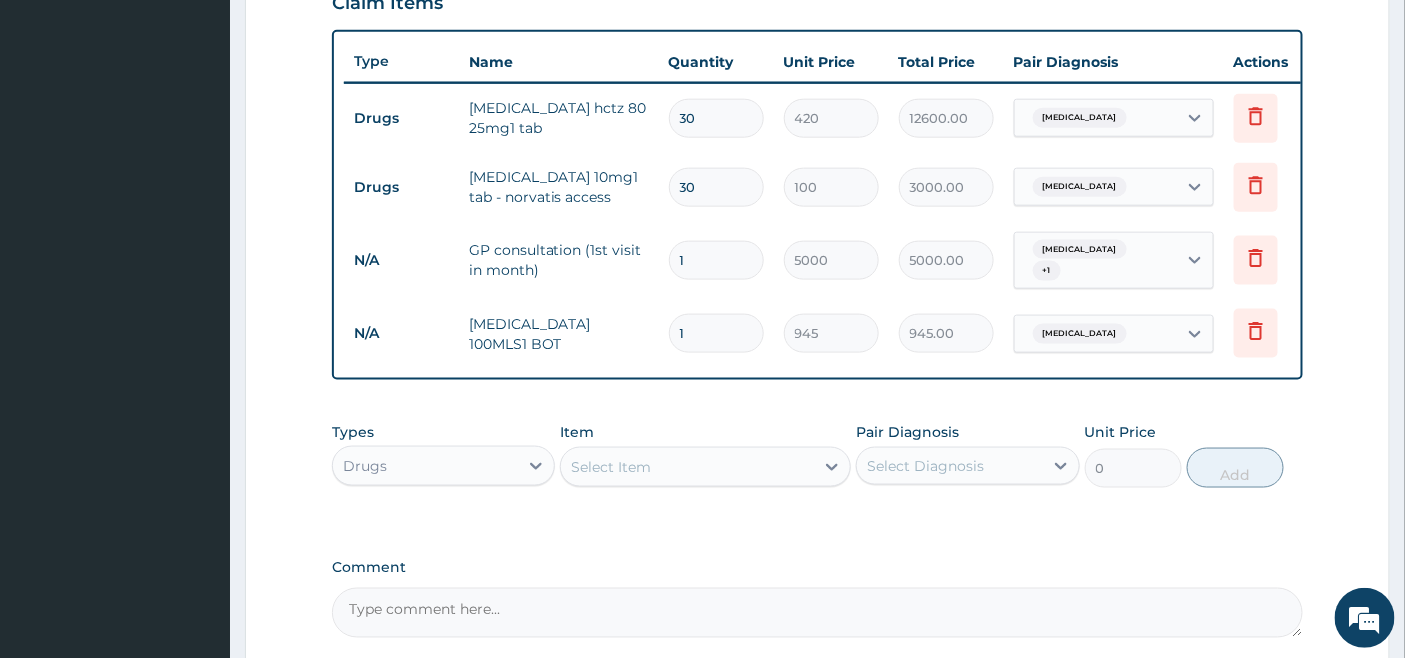 scroll, scrollTop: 516, scrollLeft: 0, axis: vertical 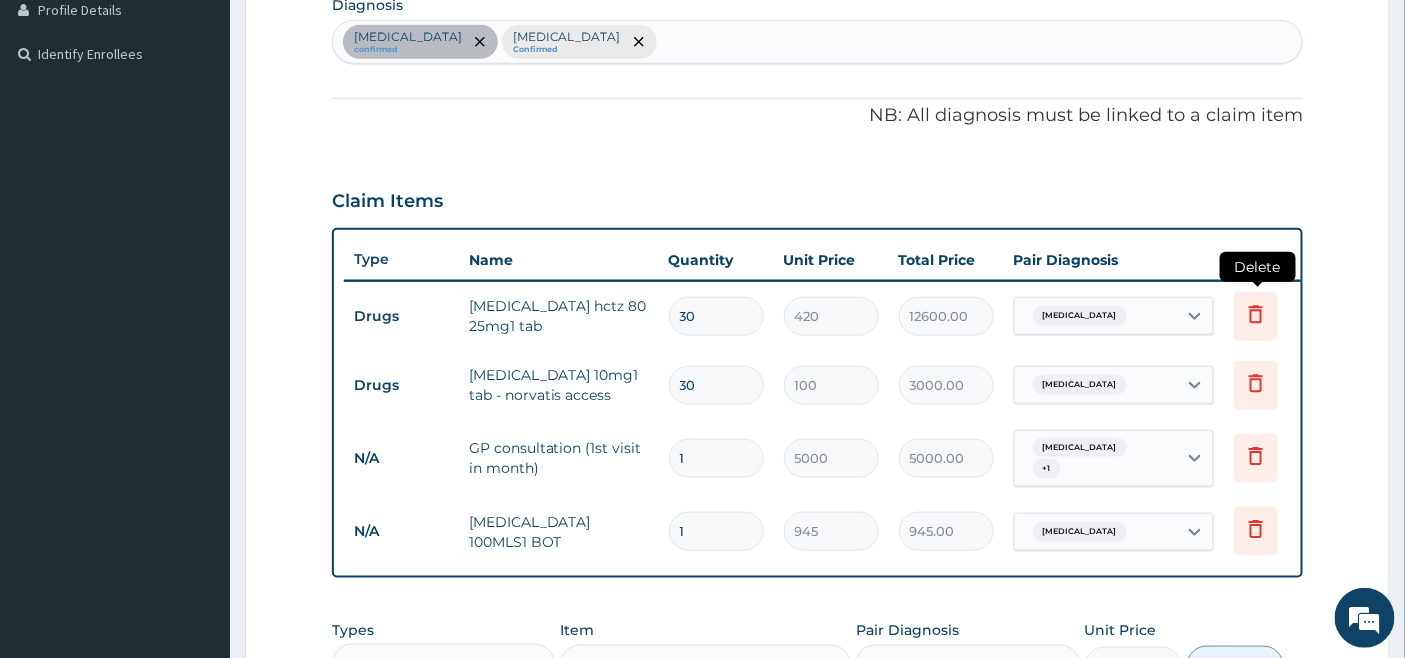 click 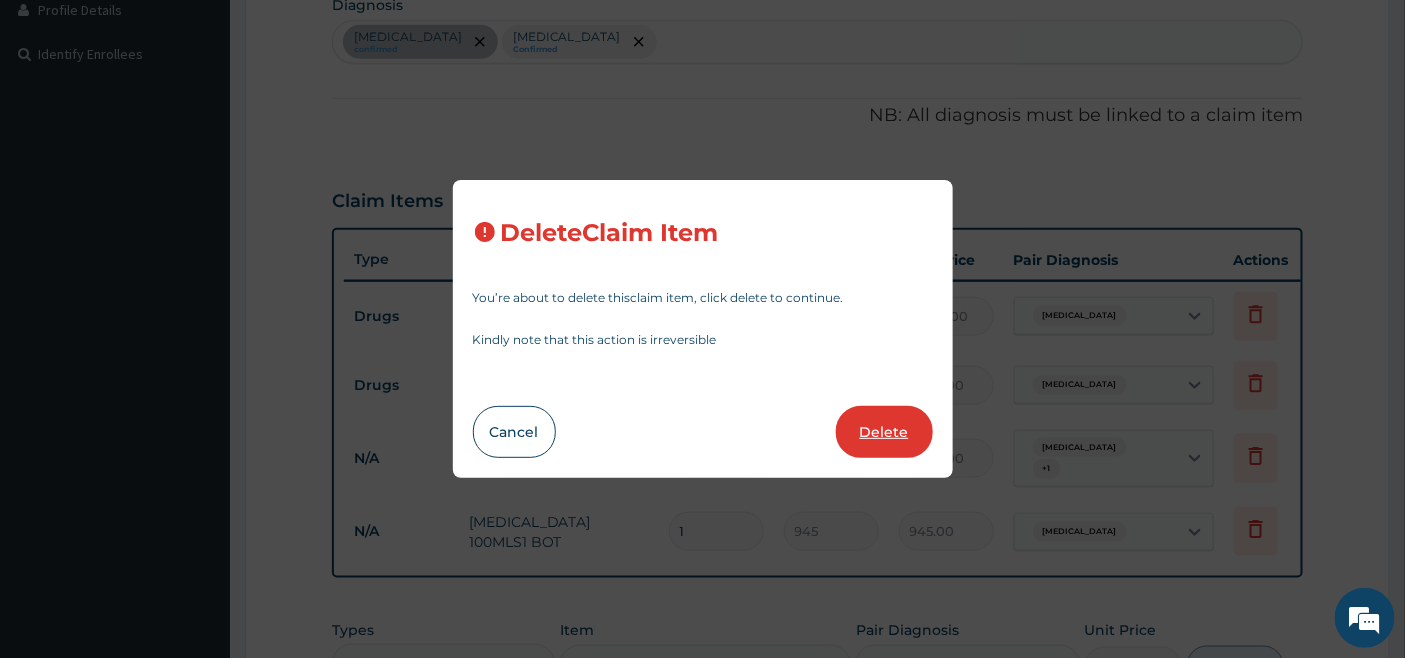 click on "Delete" at bounding box center (884, 432) 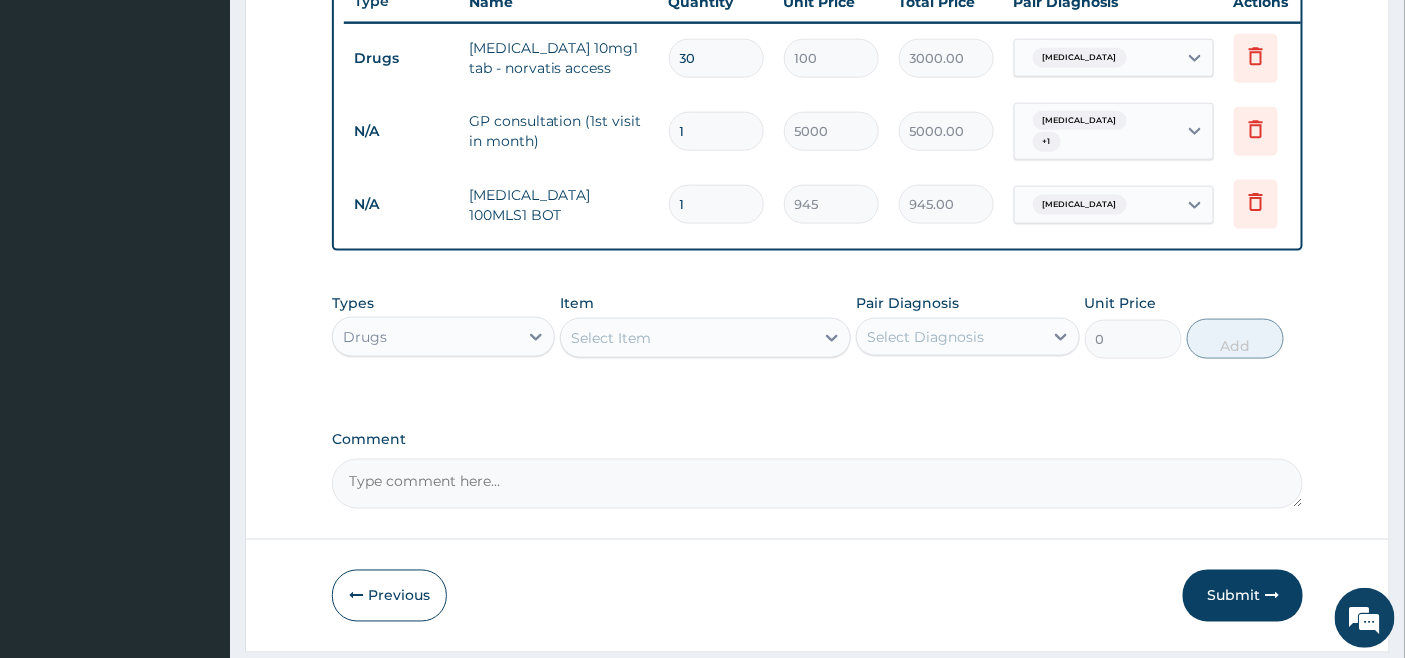 scroll, scrollTop: 850, scrollLeft: 0, axis: vertical 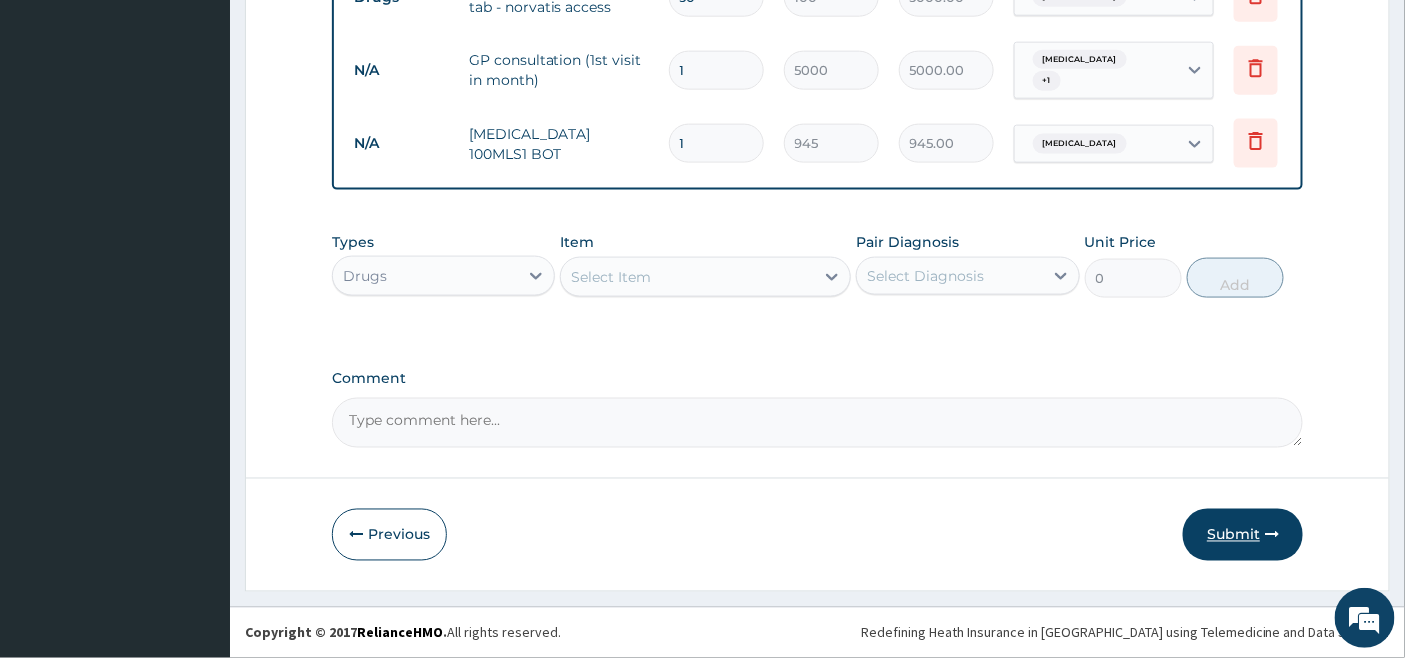 click on "Submit" at bounding box center (1243, 535) 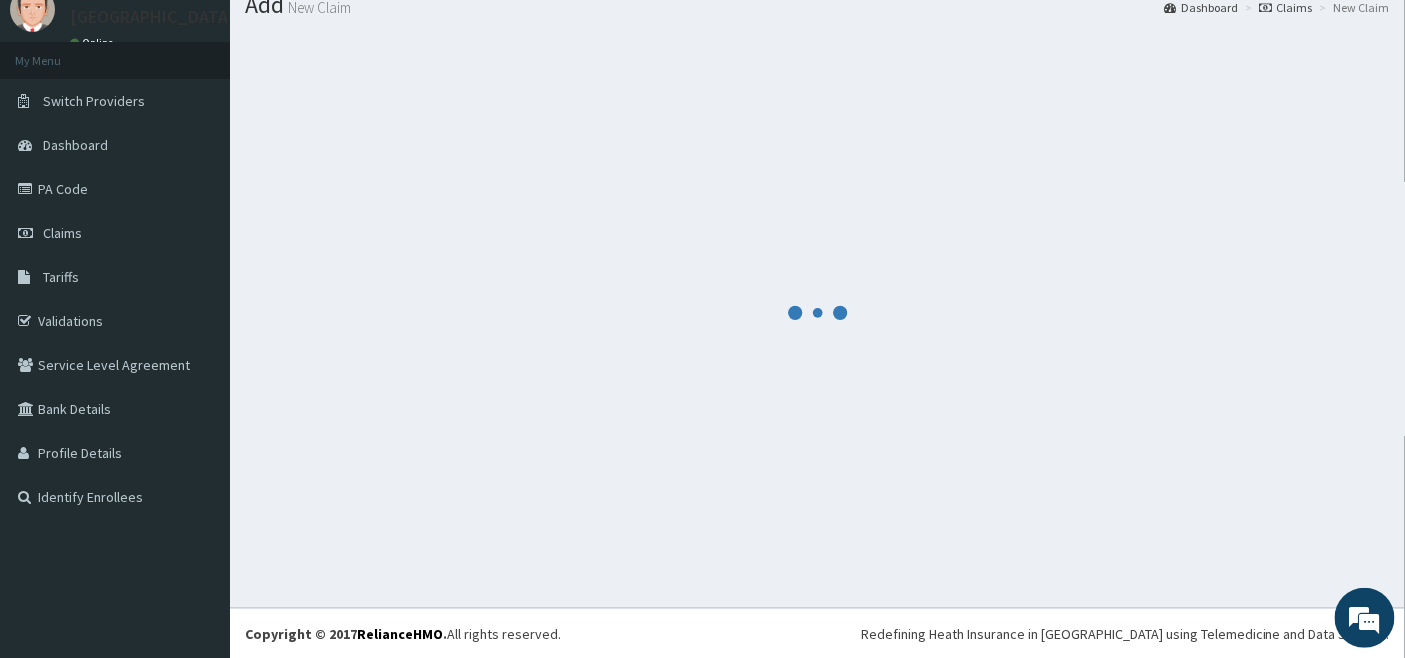 scroll, scrollTop: 850, scrollLeft: 0, axis: vertical 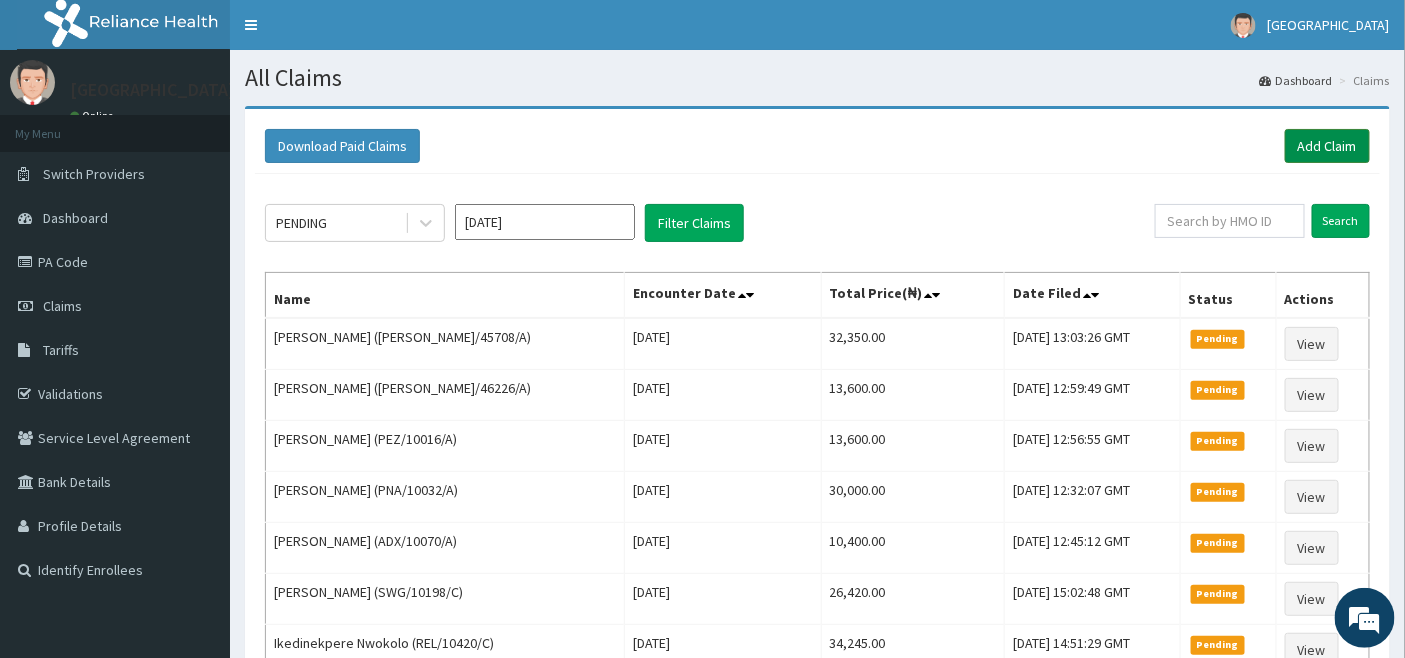 click on "Add Claim" at bounding box center (1327, 146) 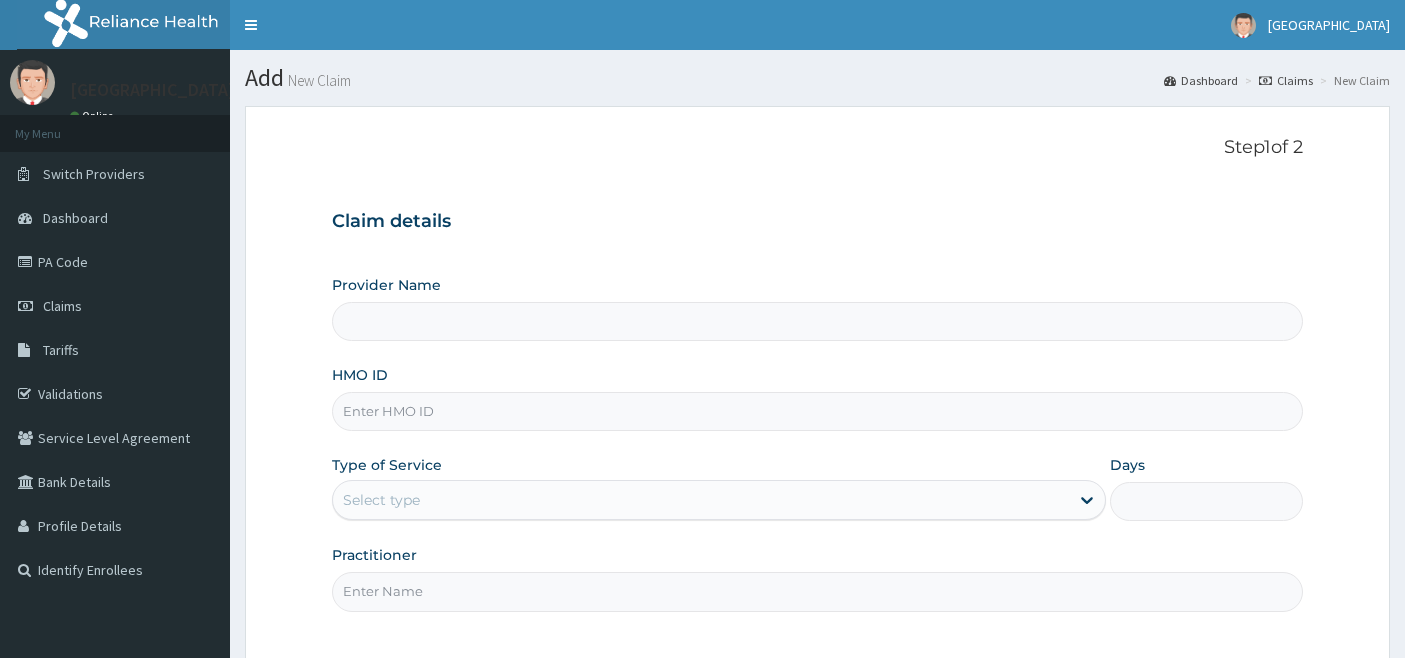 scroll, scrollTop: 0, scrollLeft: 0, axis: both 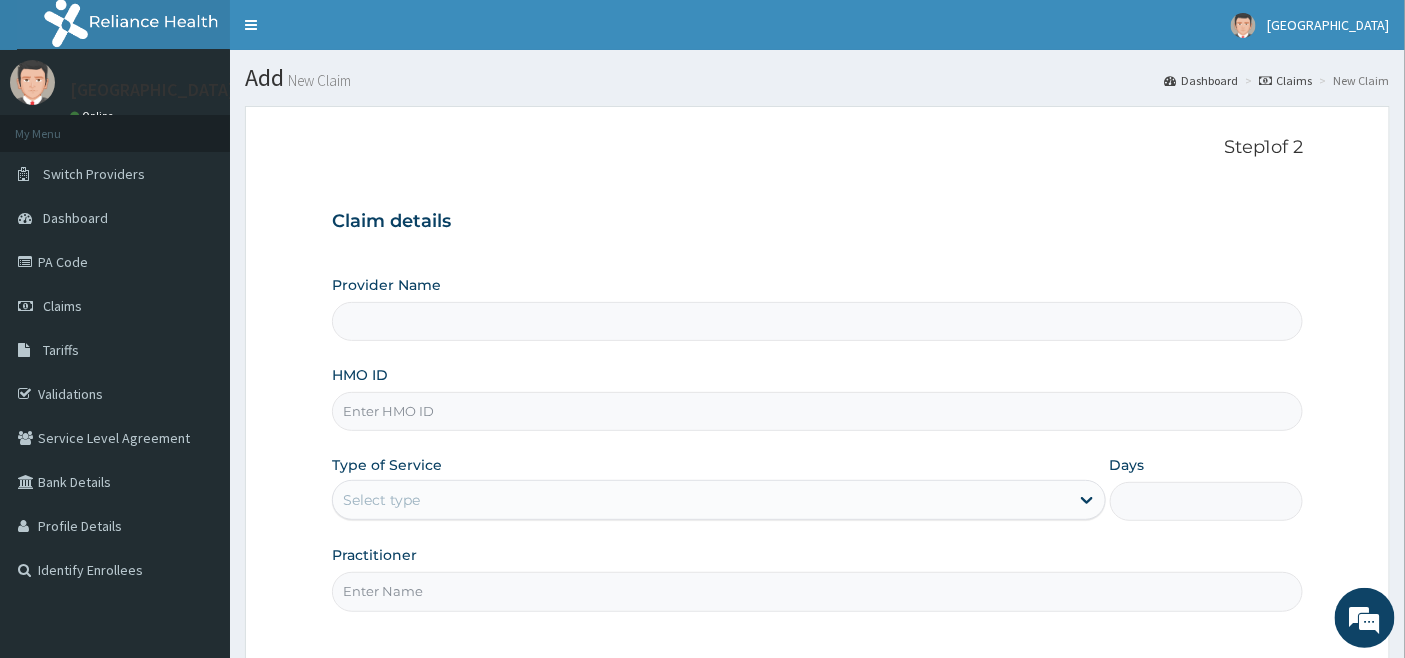 type on "[GEOGRAPHIC_DATA]" 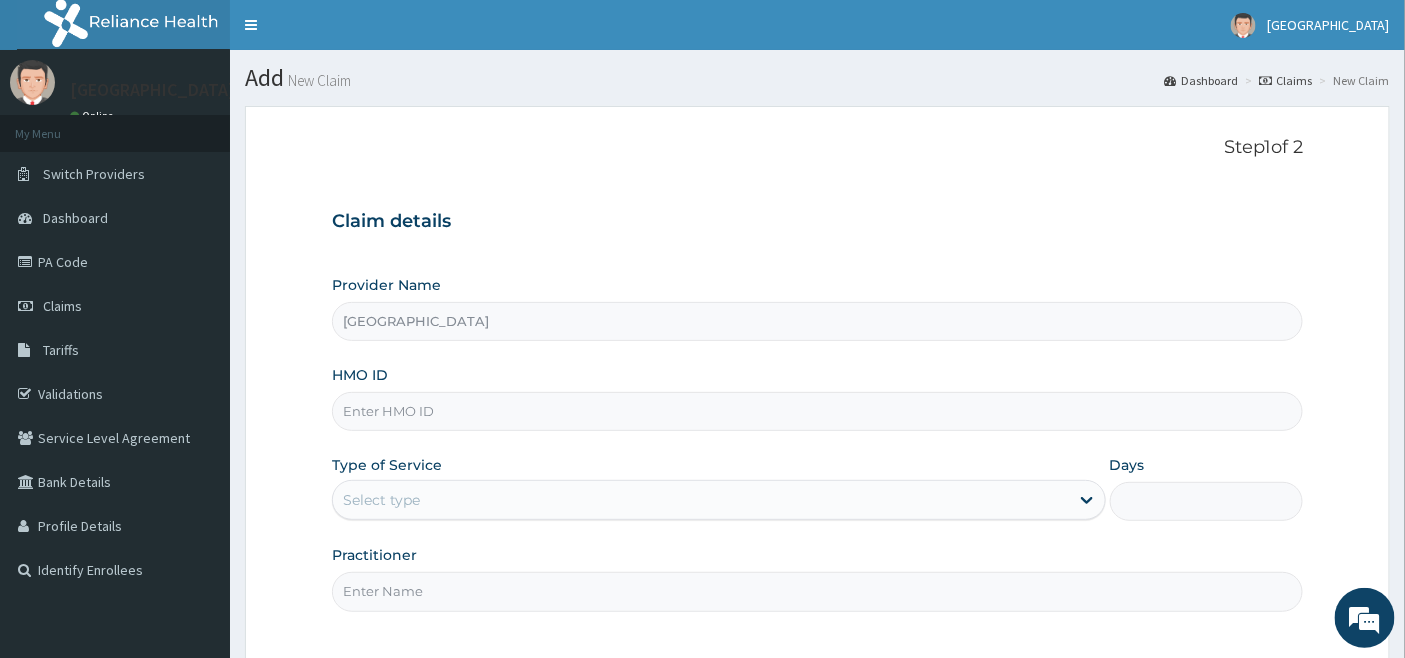 click on "HMO ID" at bounding box center (818, 411) 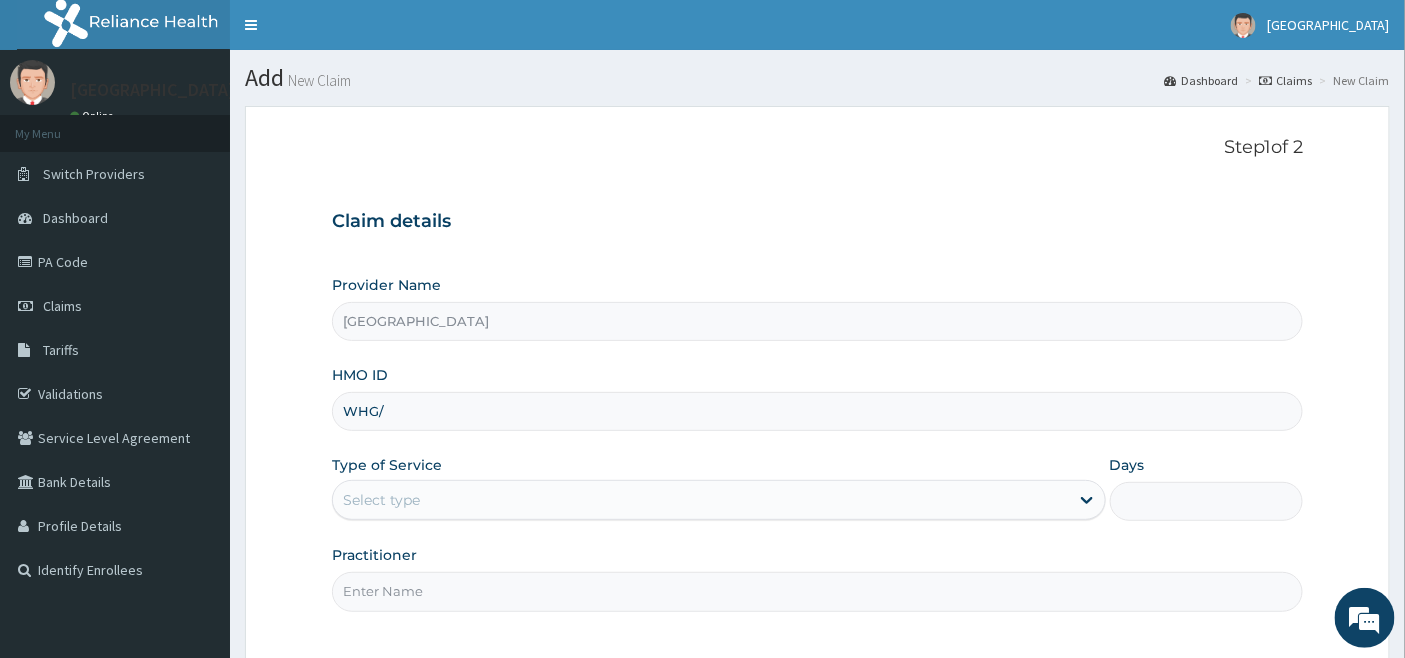 scroll, scrollTop: 0, scrollLeft: 0, axis: both 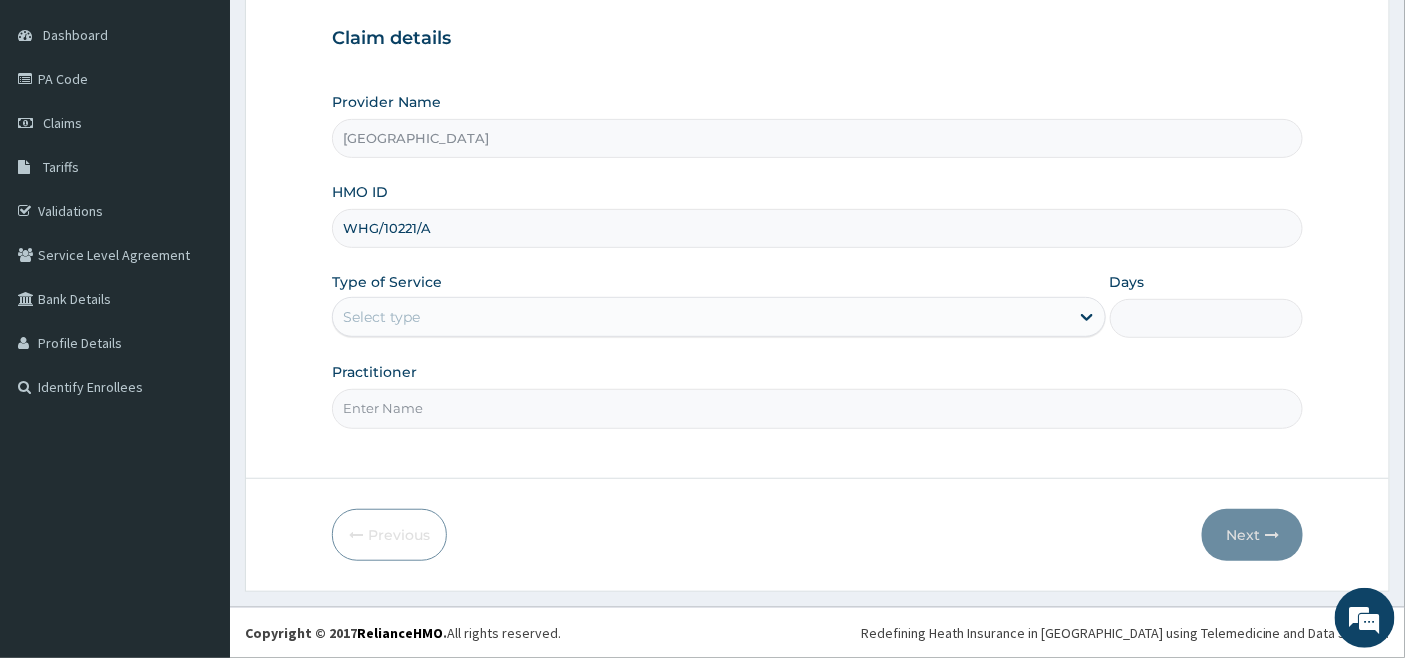 type on "WHG/10221/A" 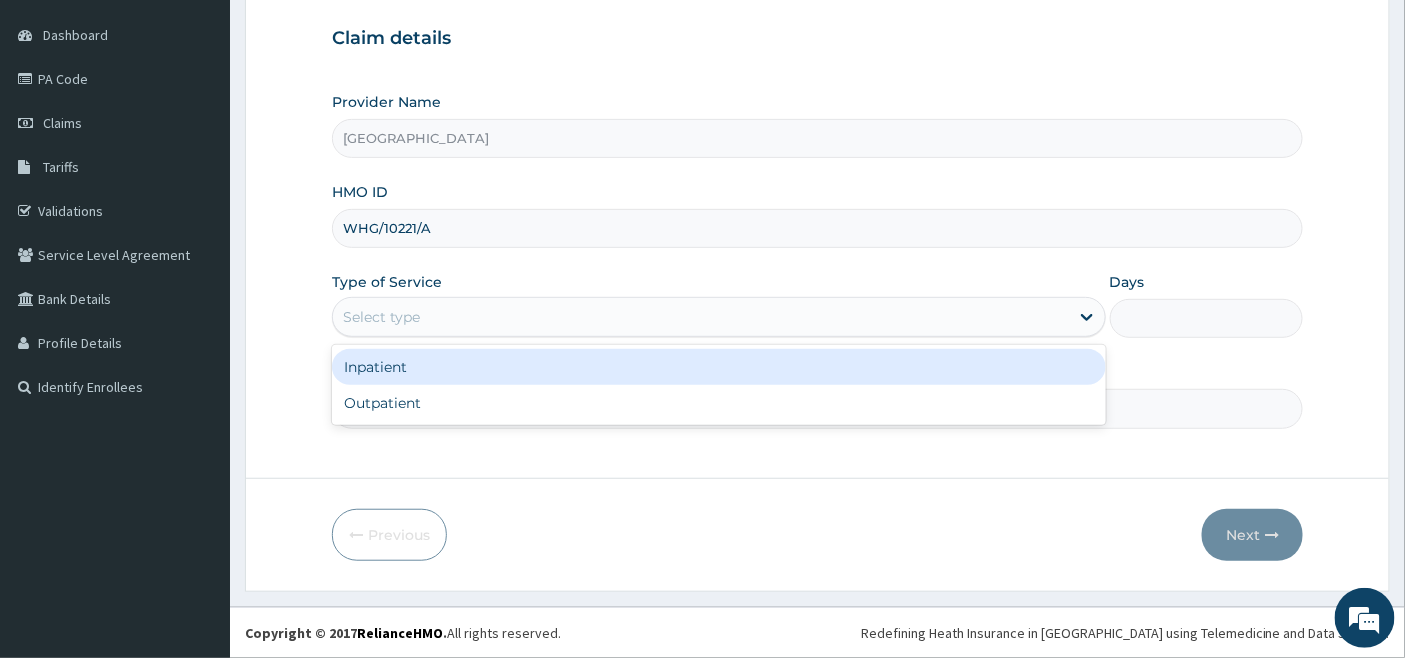 click on "Select type" at bounding box center [701, 317] 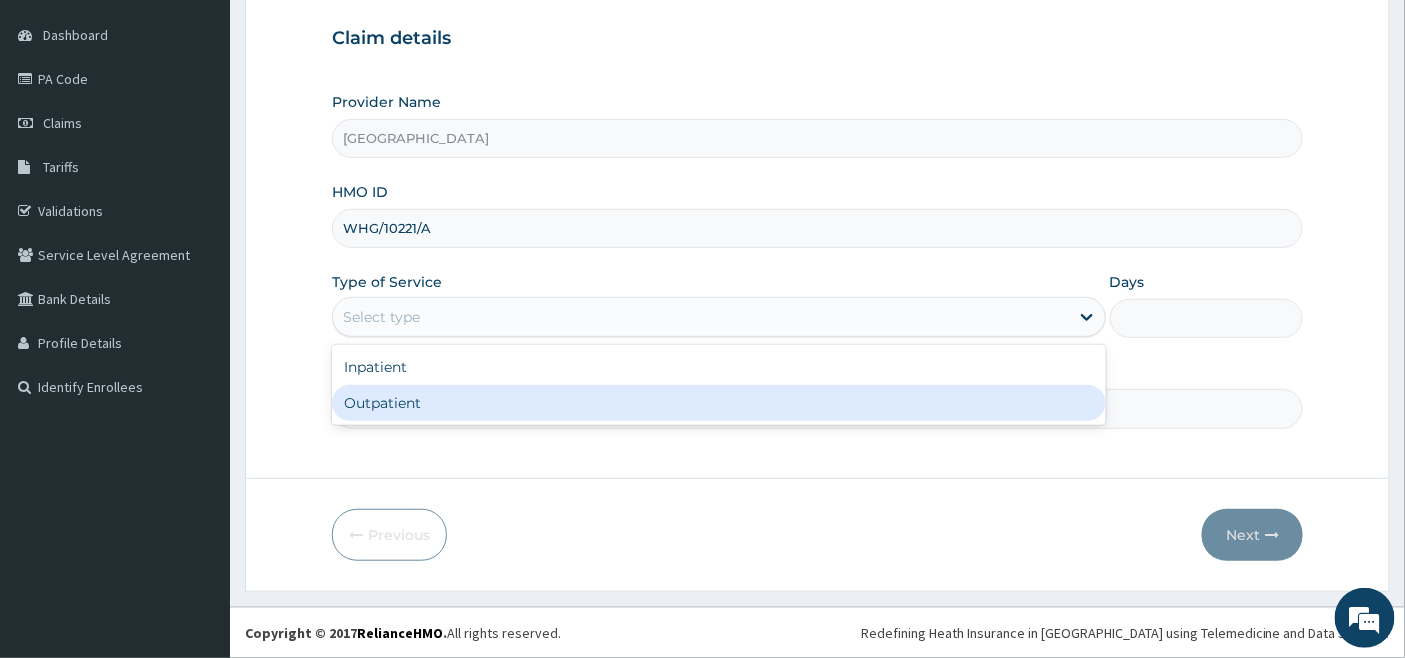 click on "Outpatient" at bounding box center [719, 403] 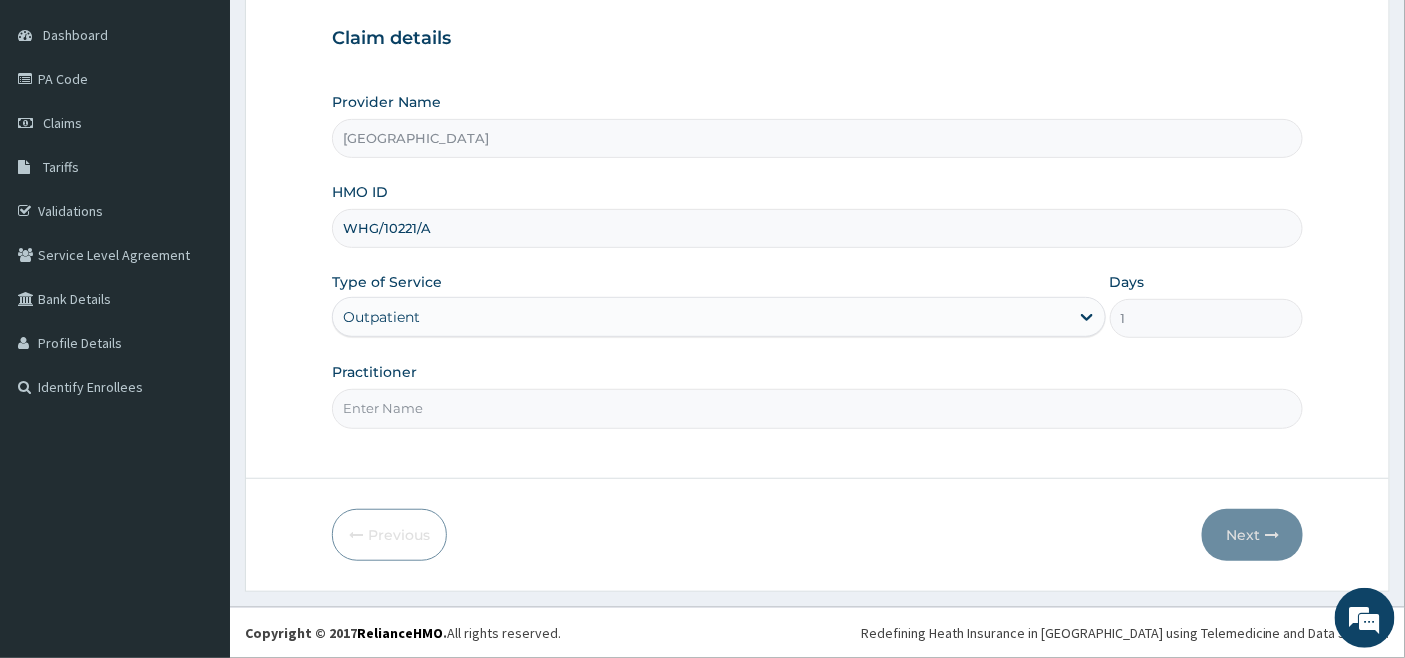 click on "Practitioner" at bounding box center (818, 408) 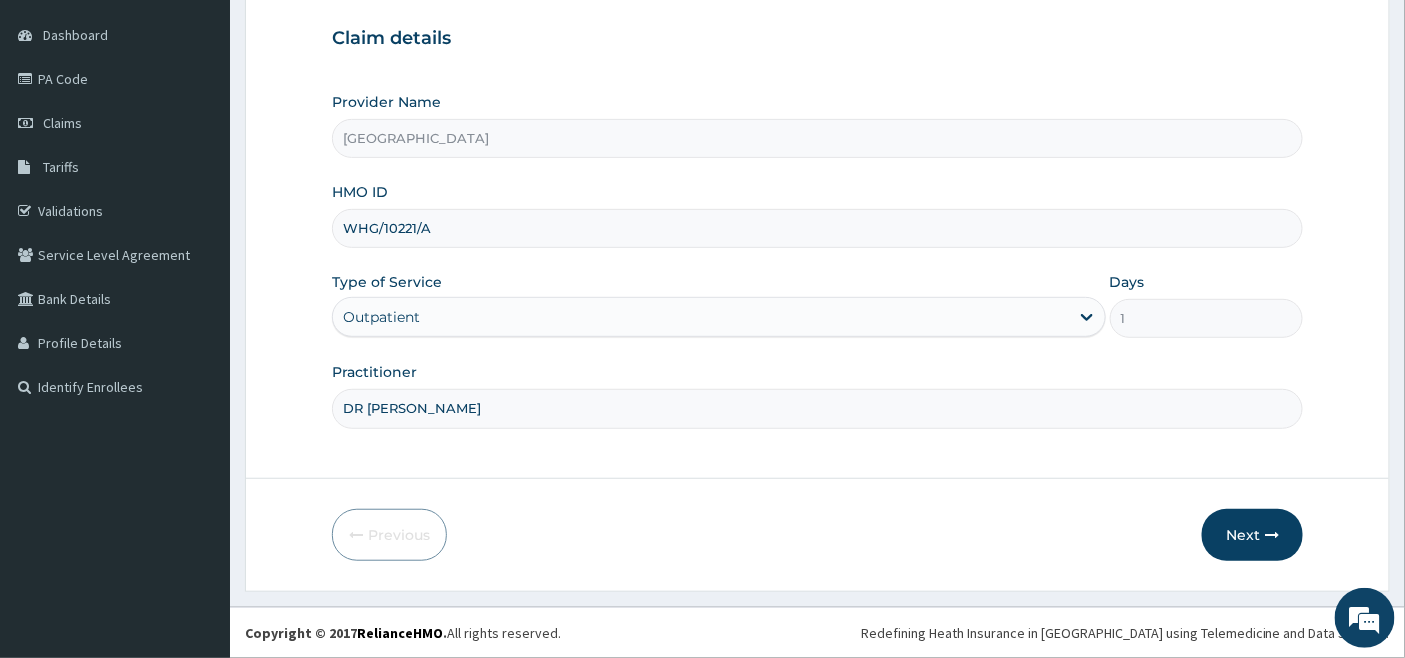 type on "DR [PERSON_NAME]" 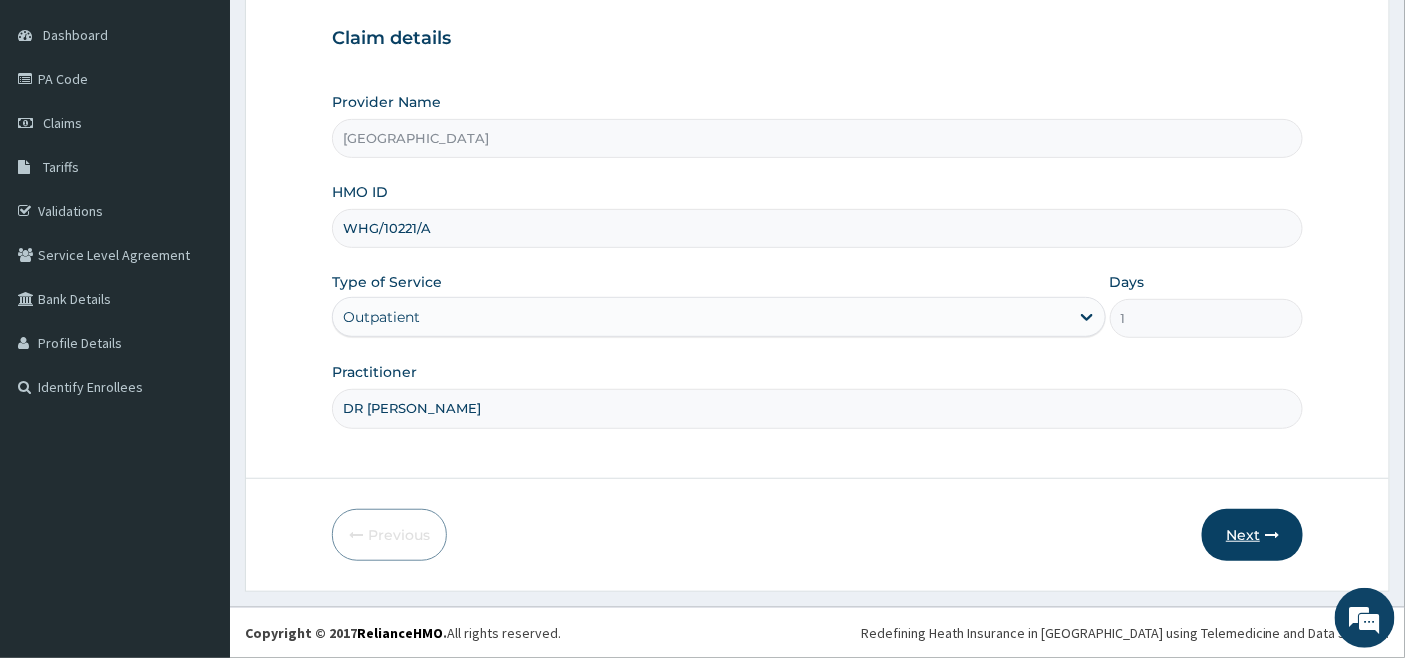 click on "Next" at bounding box center (1252, 535) 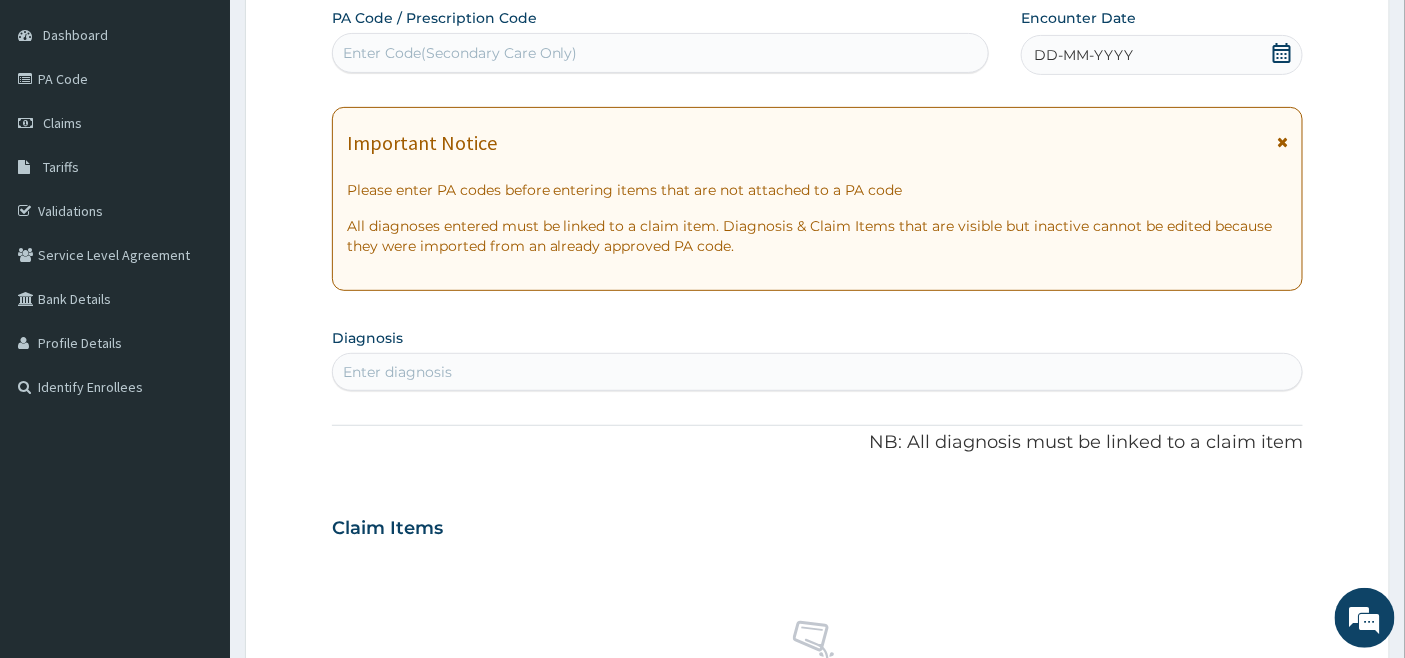 click 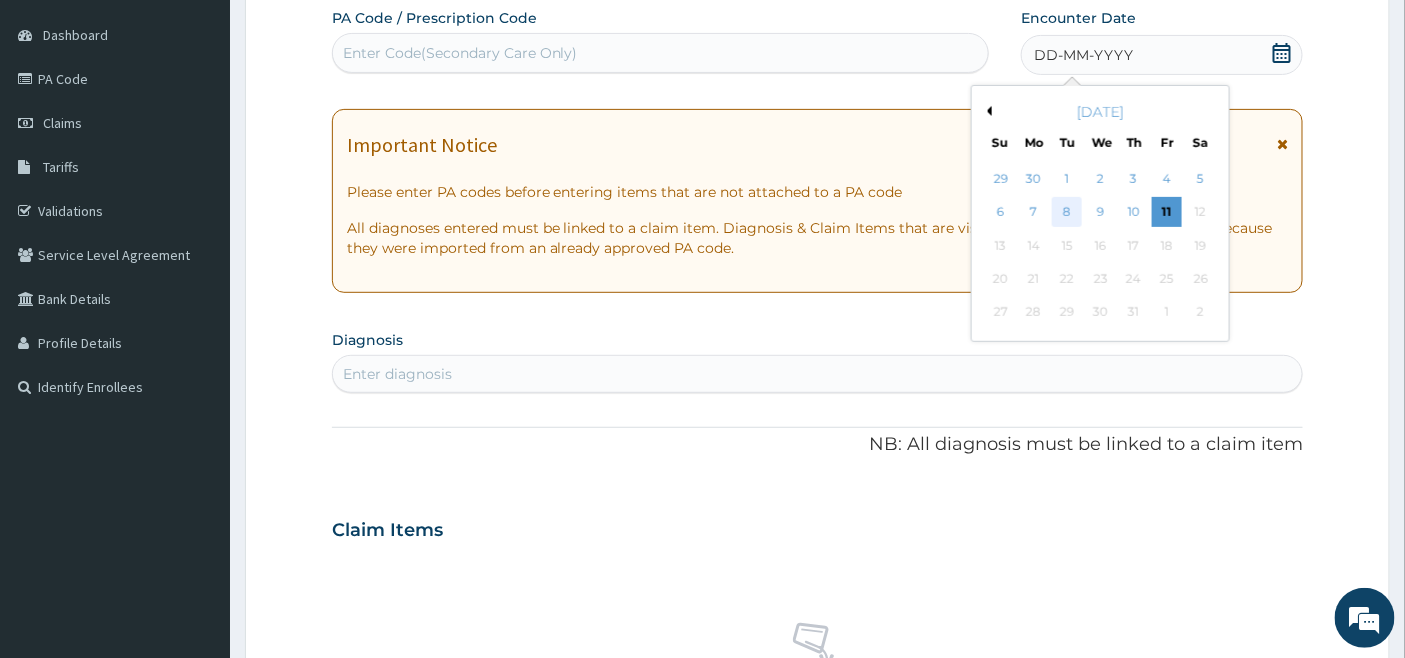 click on "8" at bounding box center (1068, 213) 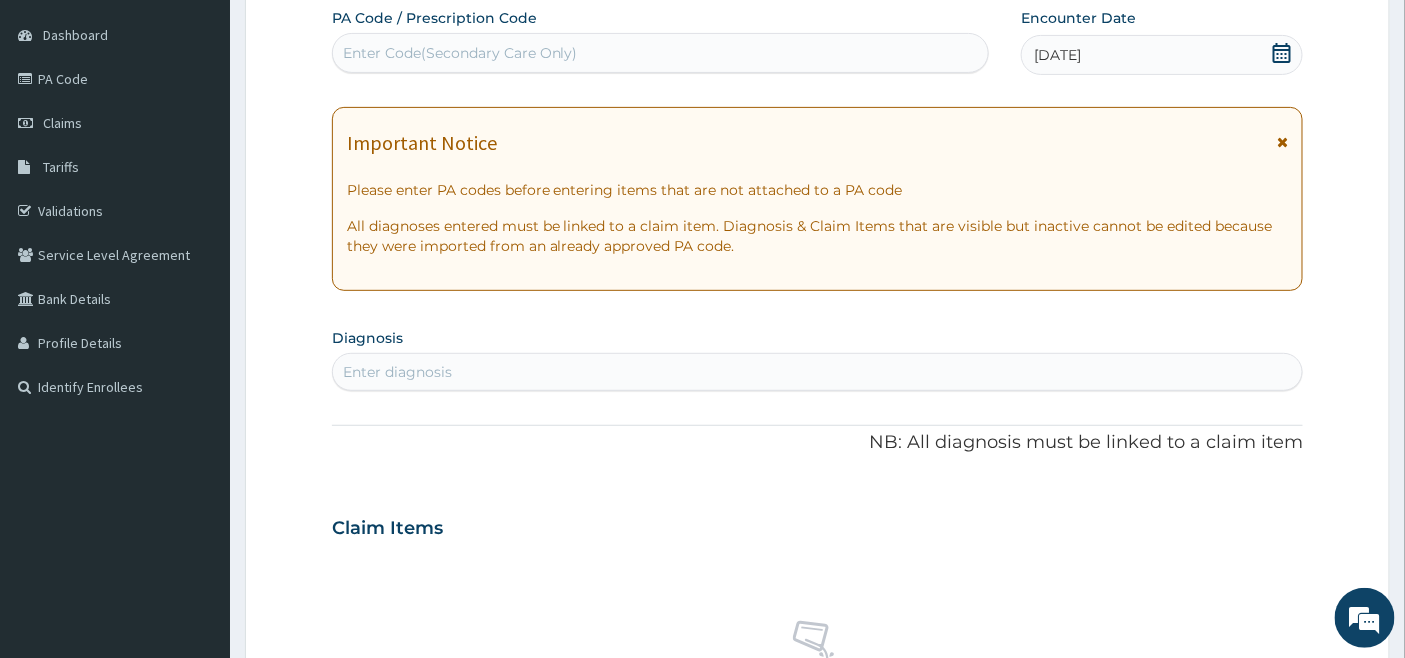 drag, startPoint x: 384, startPoint y: 43, endPoint x: 933, endPoint y: 24, distance: 549.3287 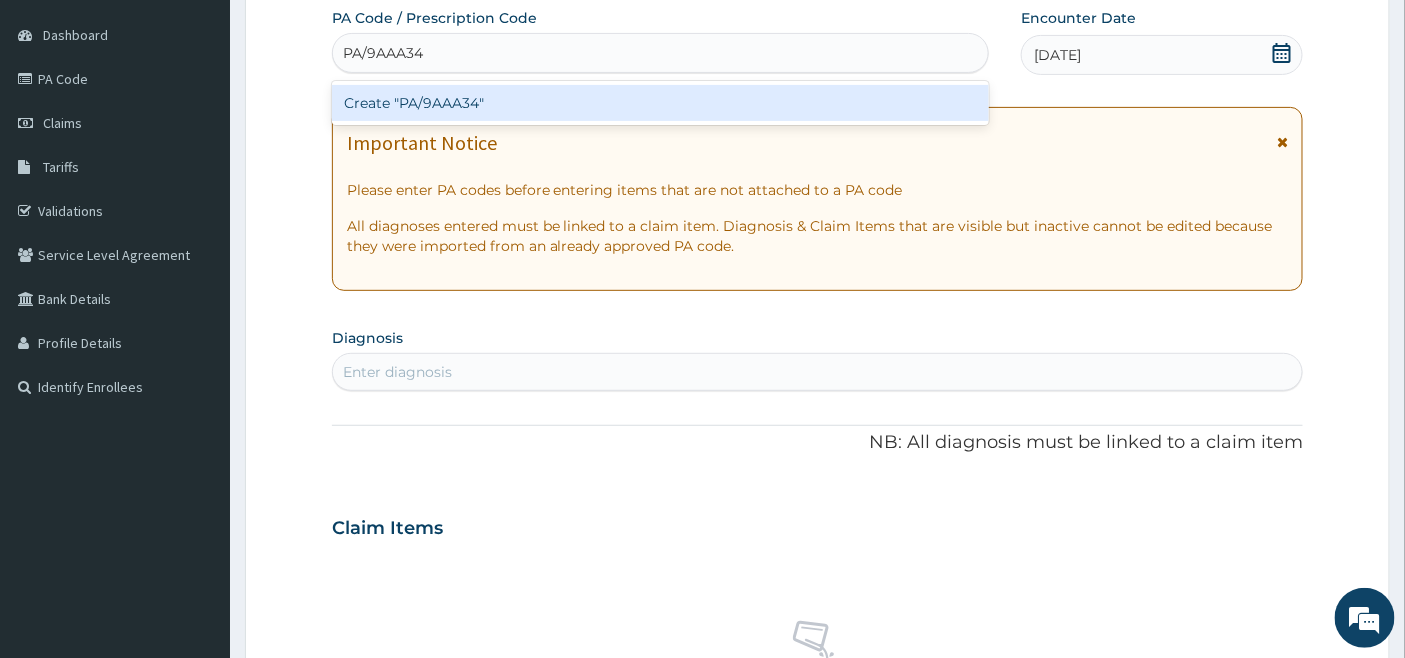 click on "Create "PA/9AAA34"" at bounding box center (661, 103) 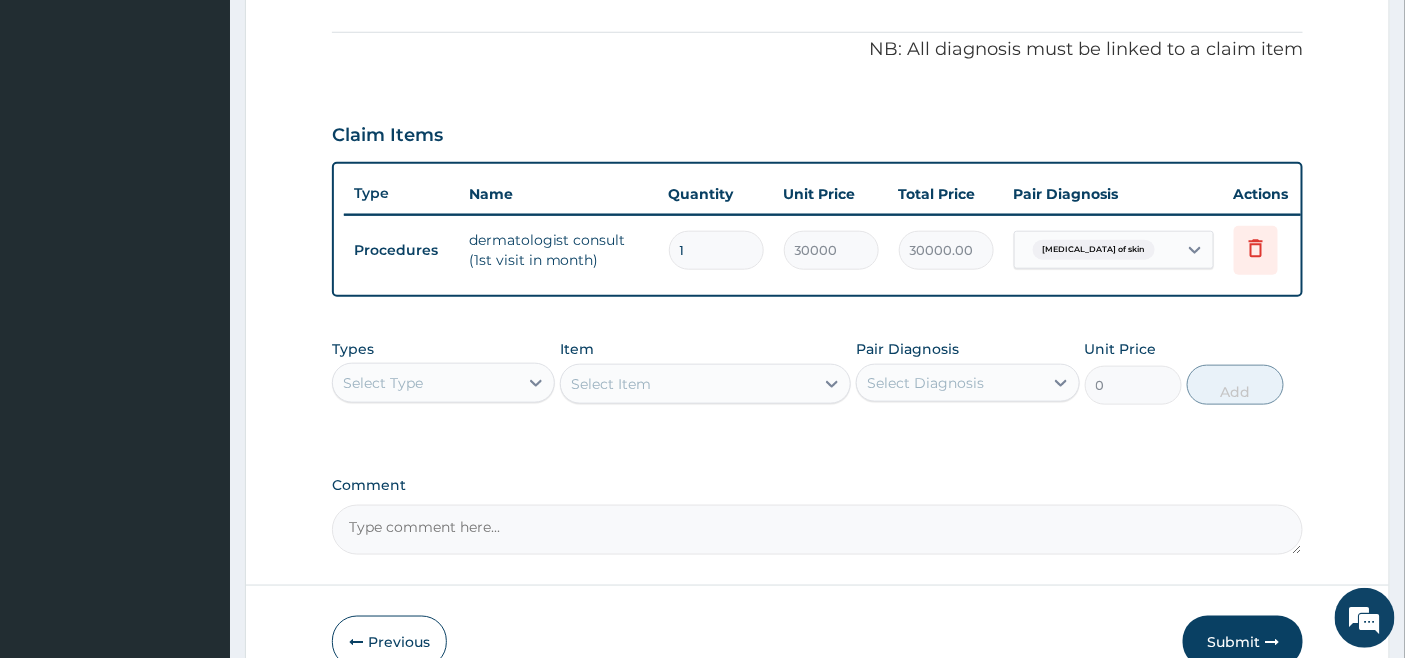 scroll, scrollTop: 636, scrollLeft: 0, axis: vertical 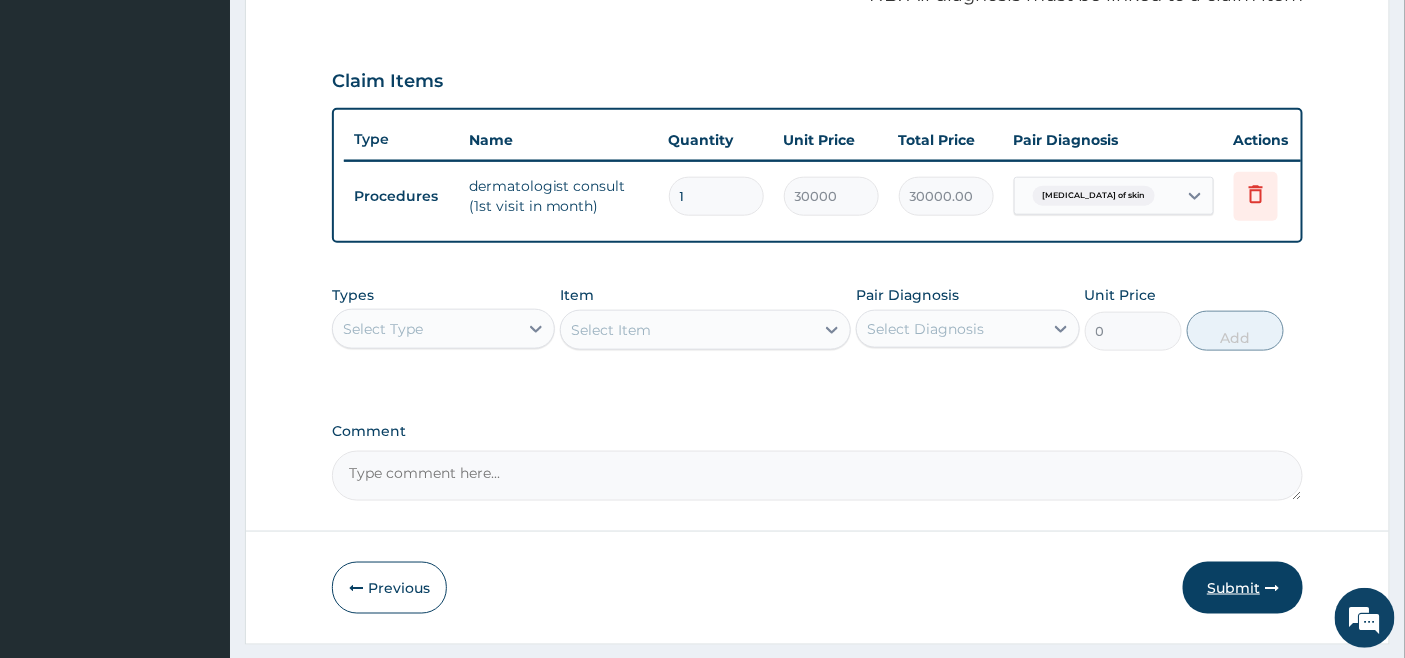 click on "Submit" at bounding box center [1243, 588] 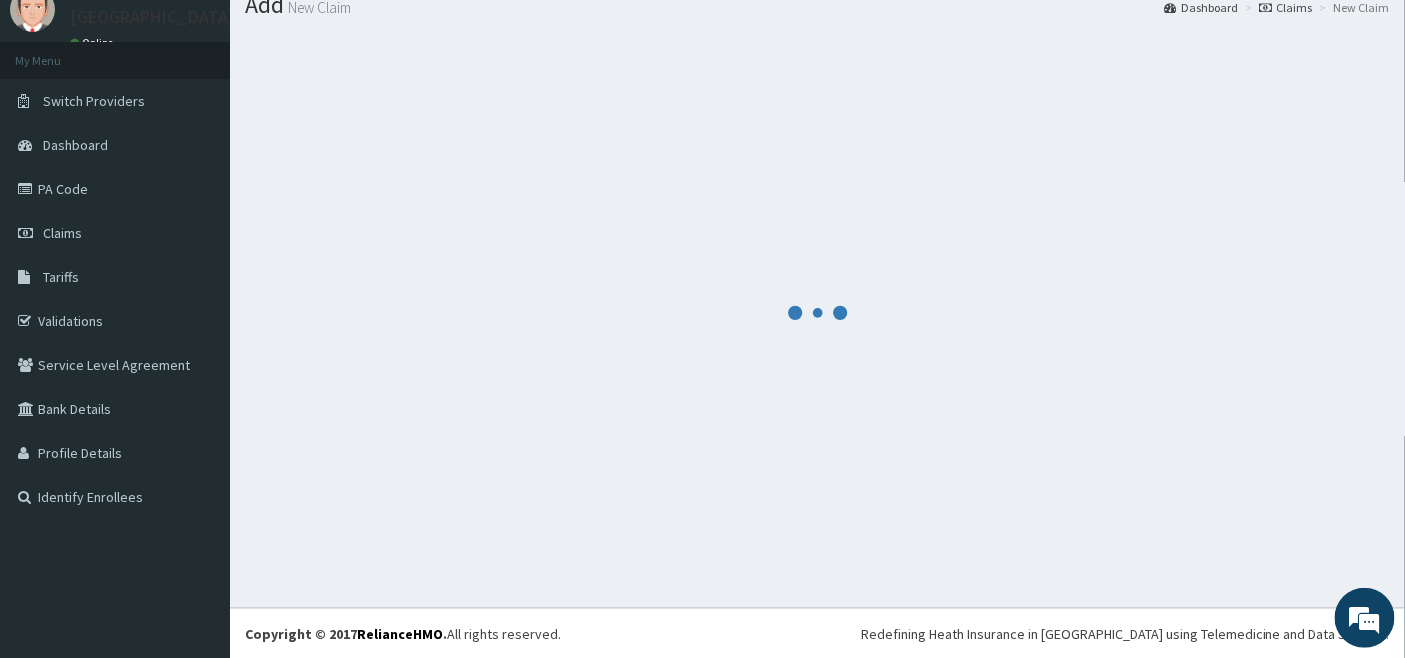 scroll, scrollTop: 636, scrollLeft: 0, axis: vertical 